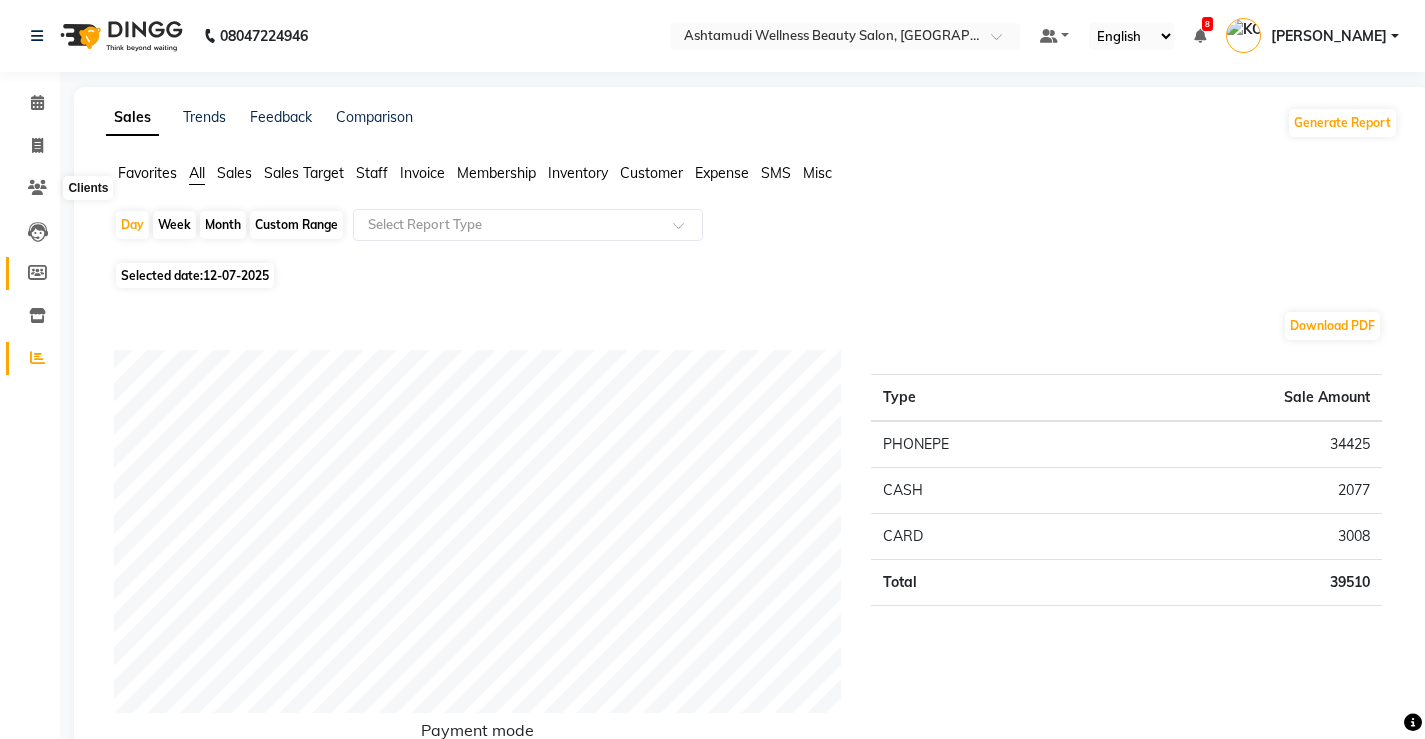 scroll, scrollTop: 0, scrollLeft: 0, axis: both 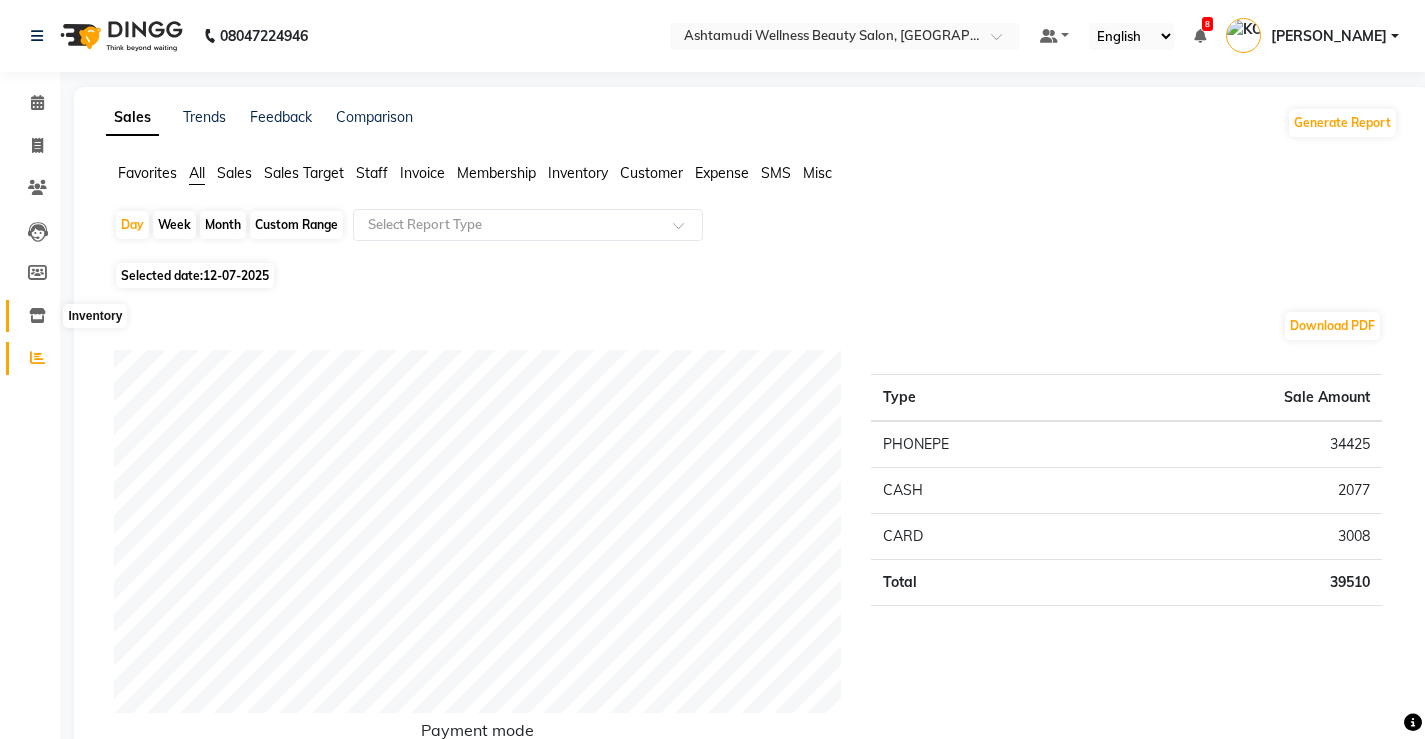 click 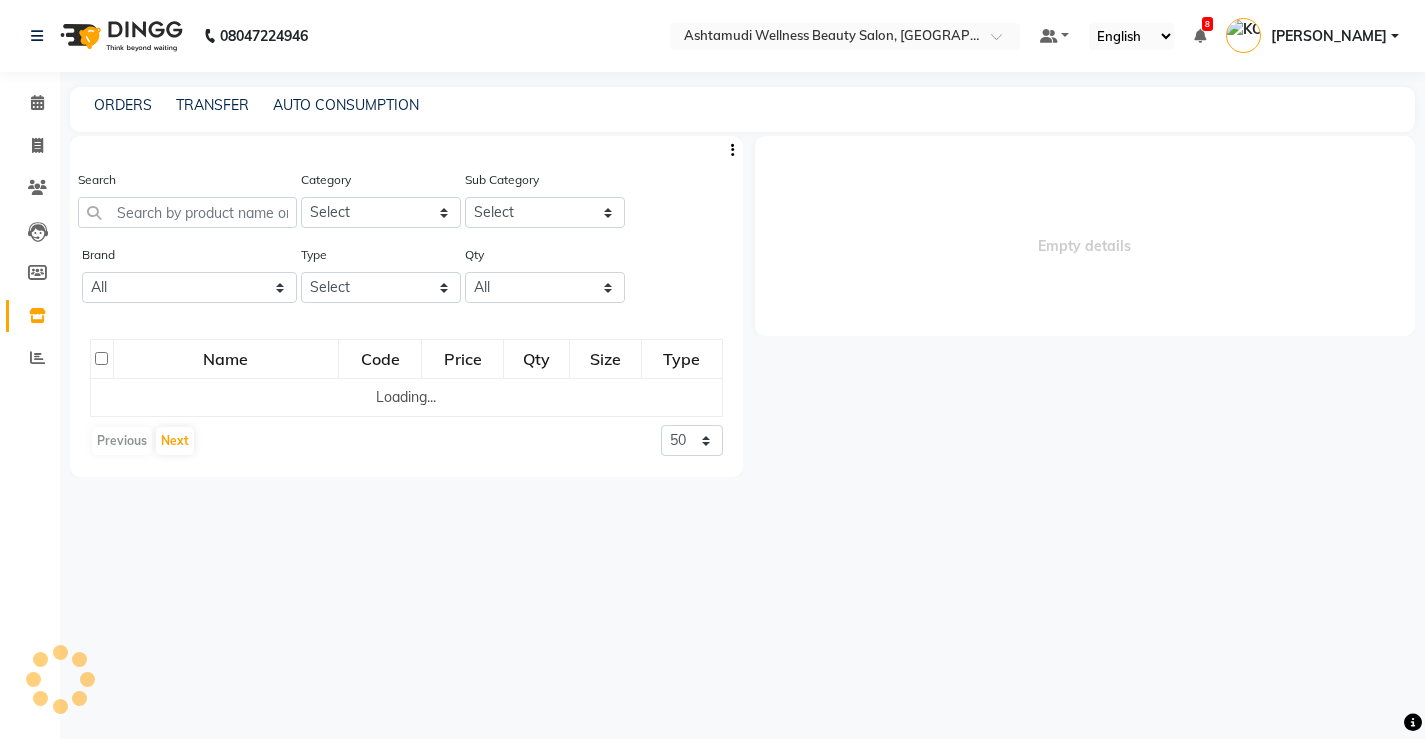 select 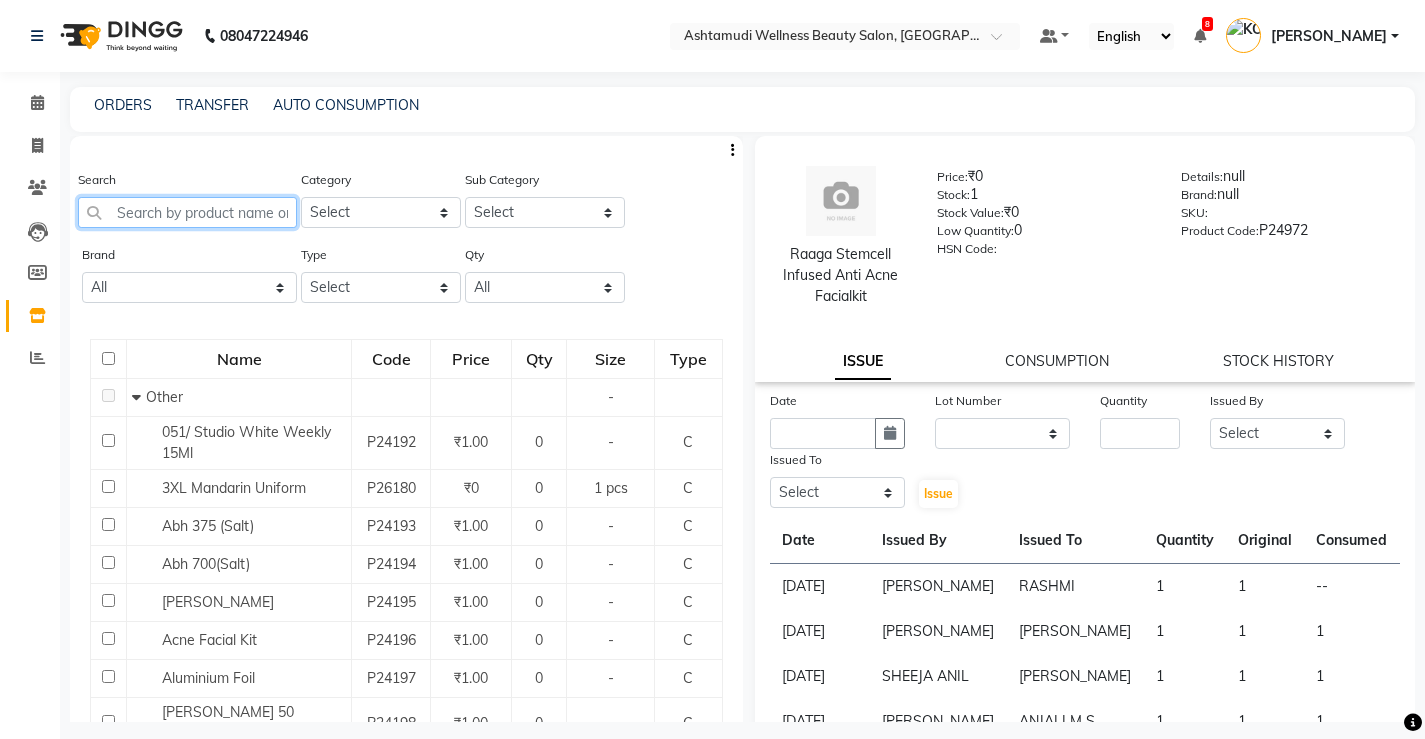 click 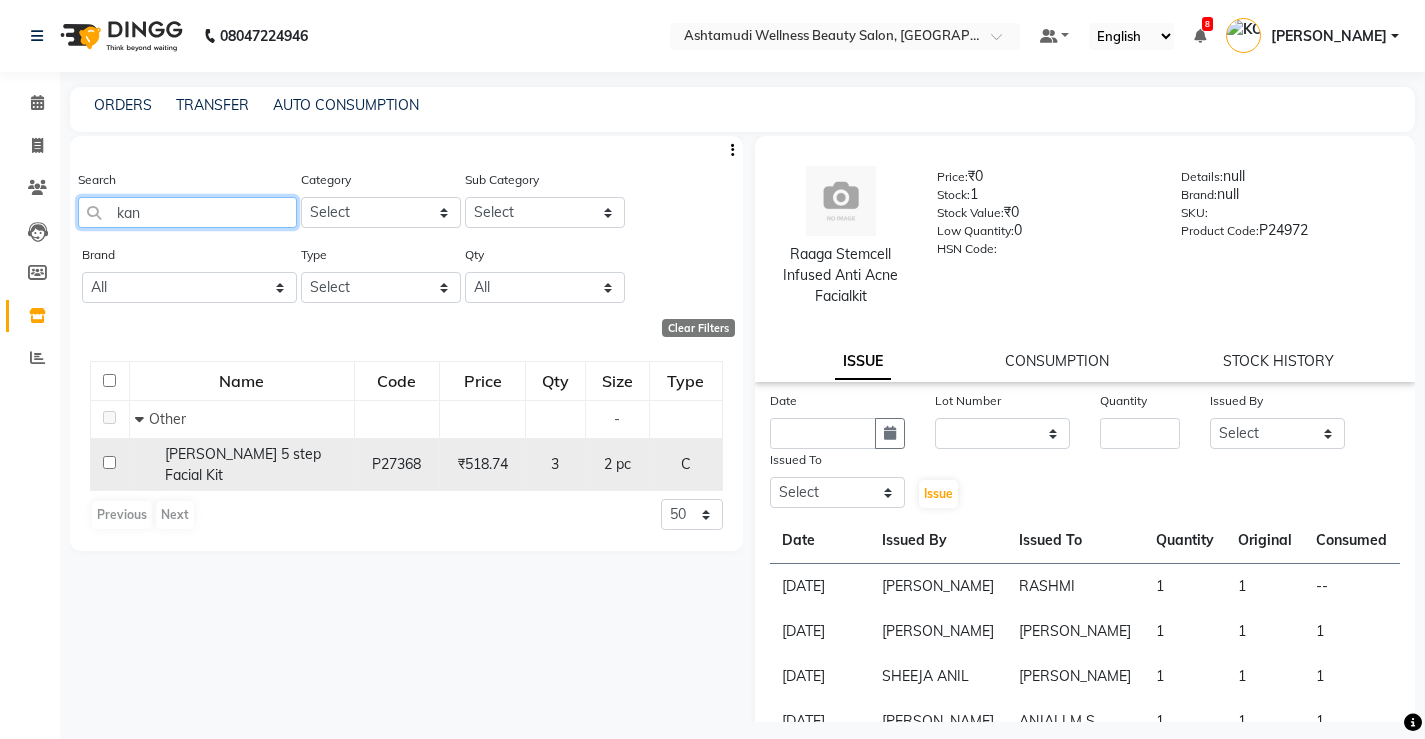 type on "kan" 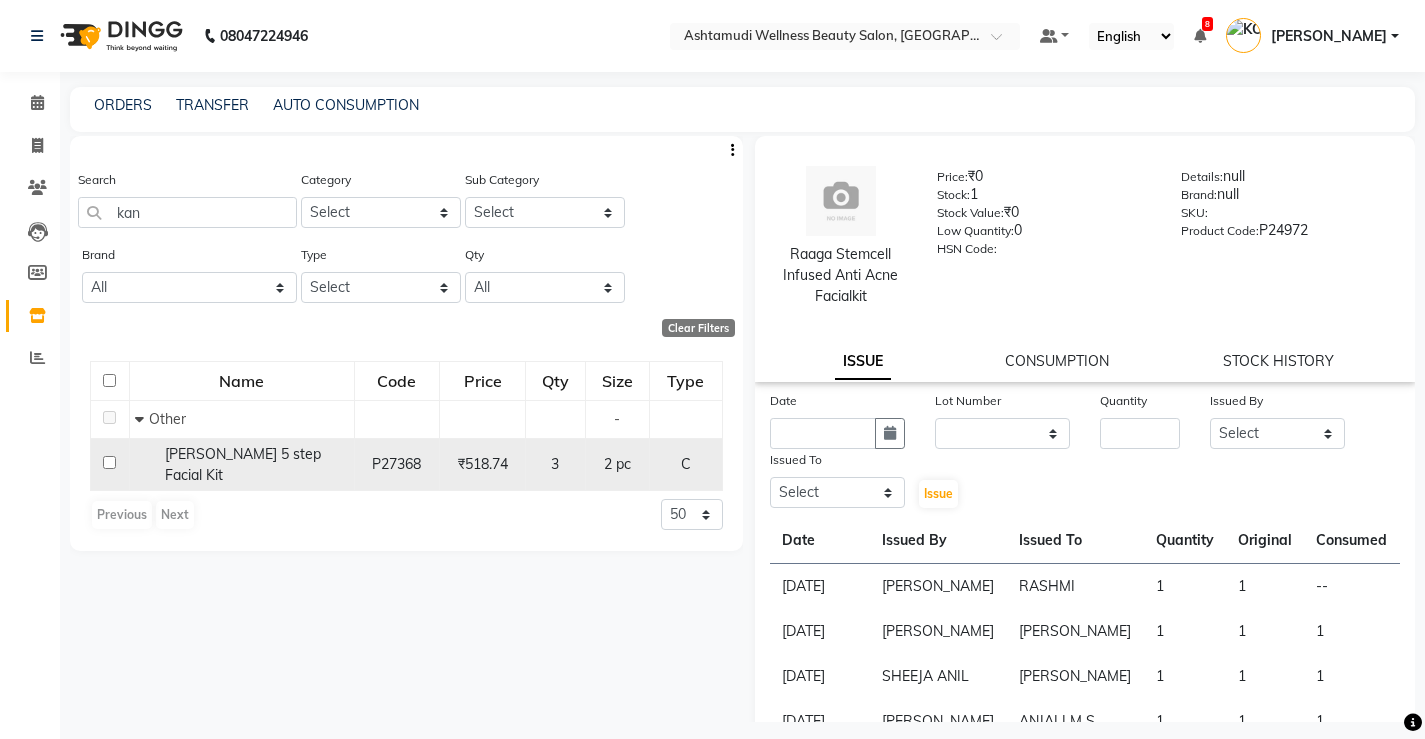 click 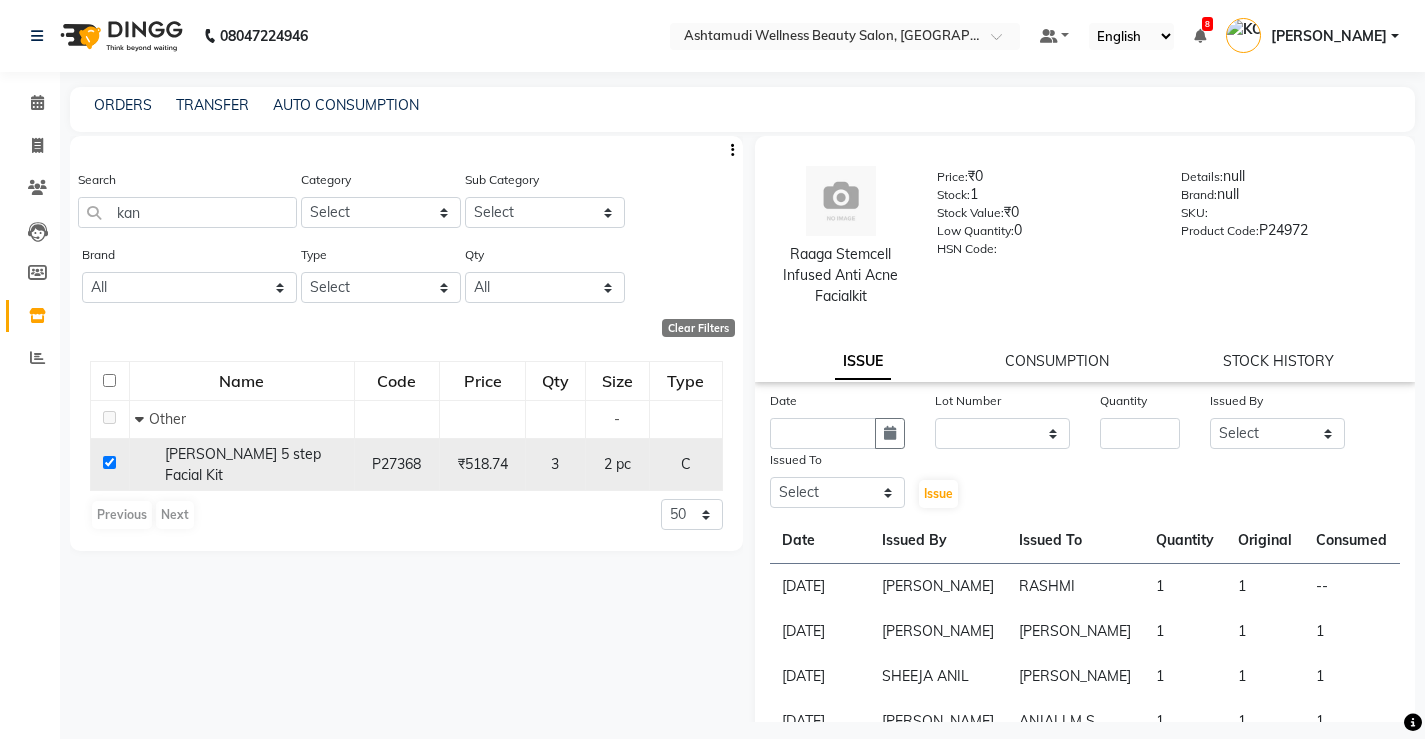 checkbox on "true" 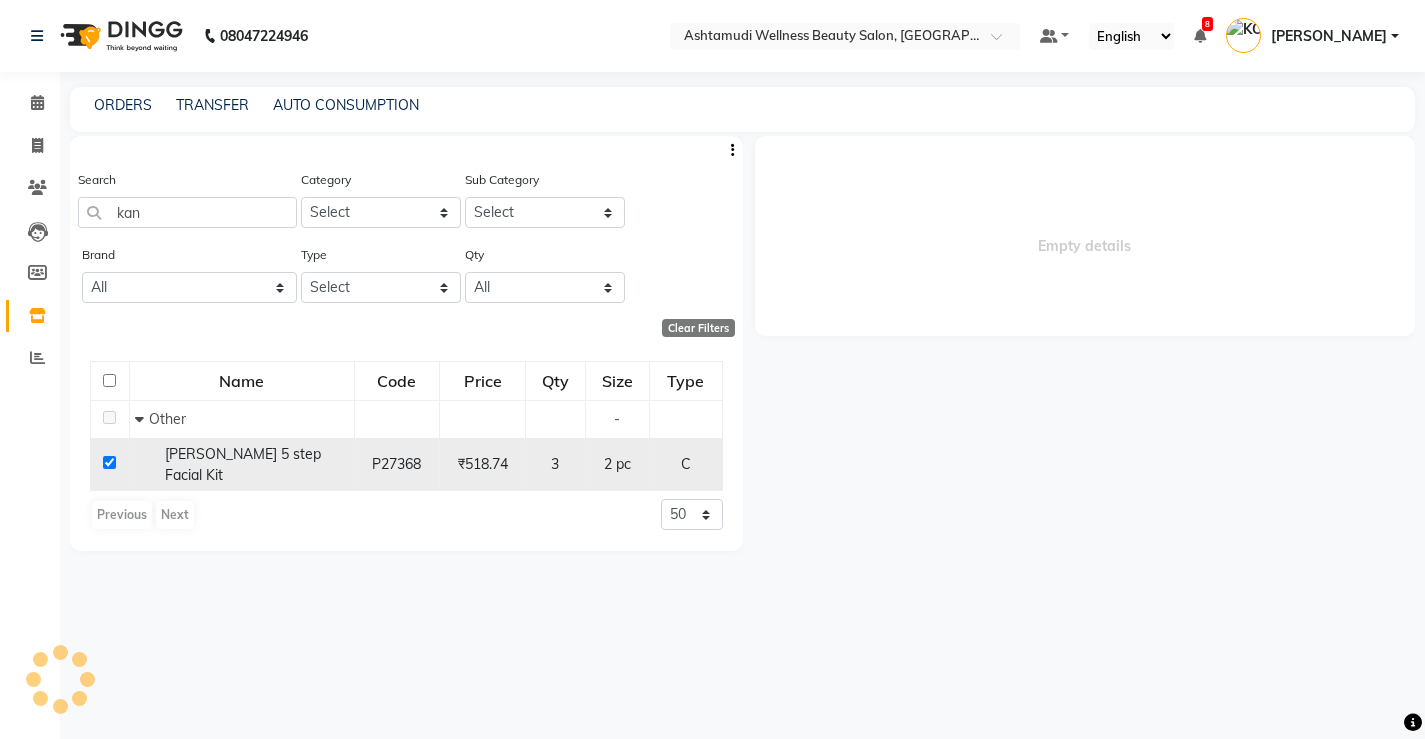 select 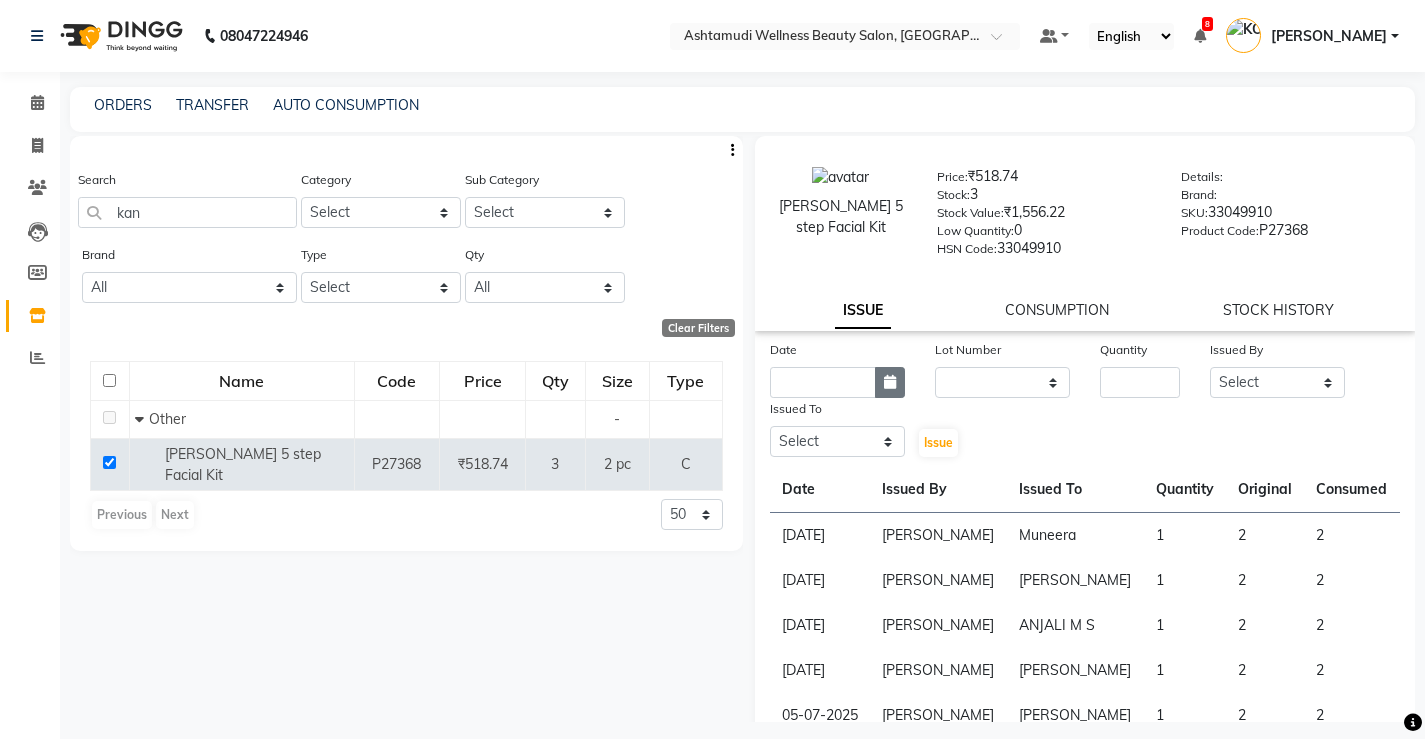 click 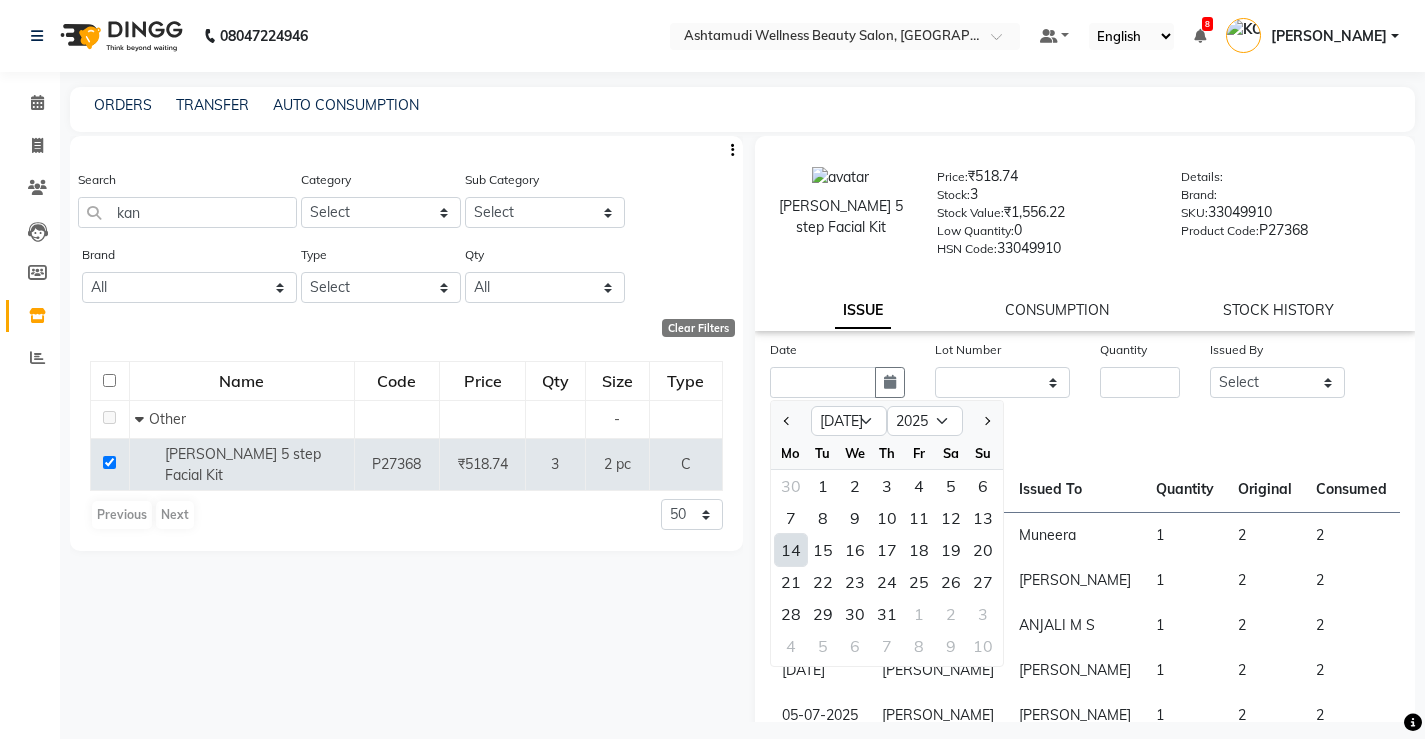click on "14" 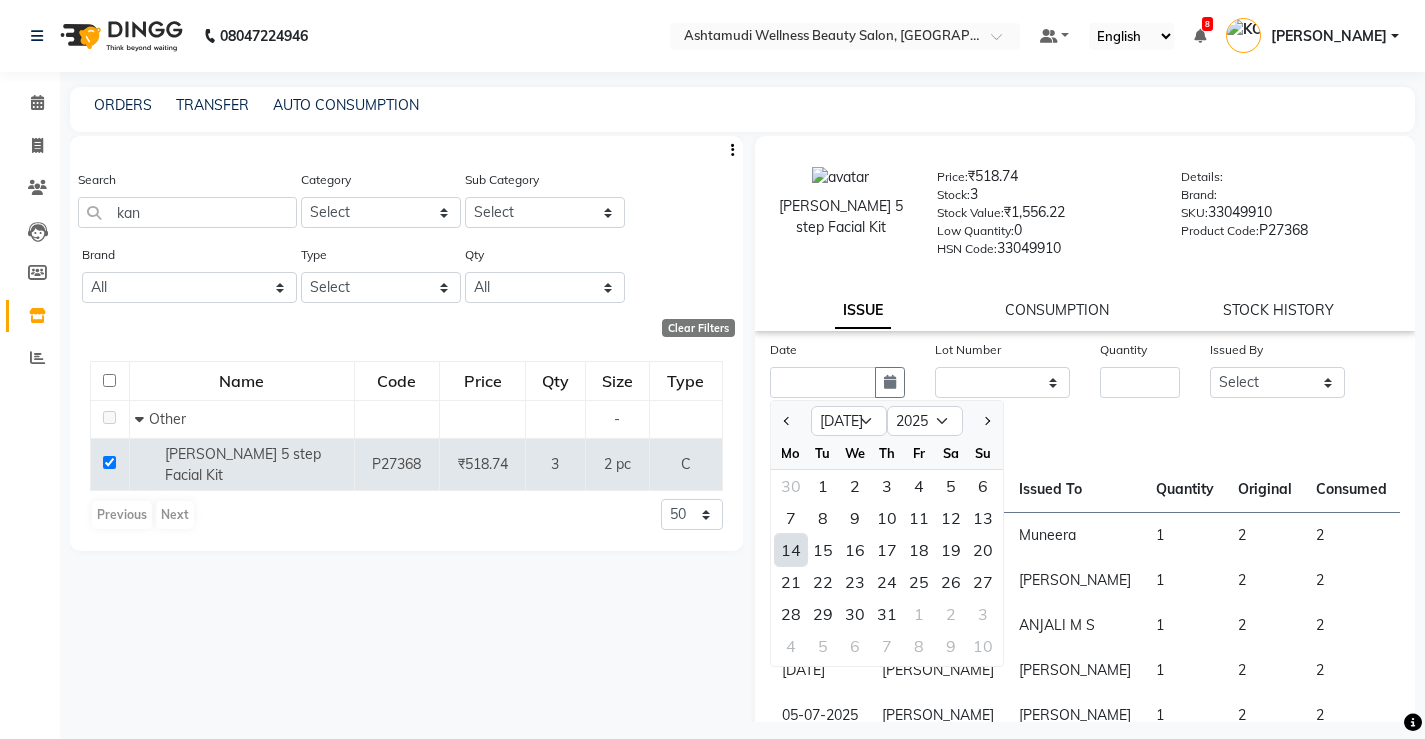 type on "[DATE]" 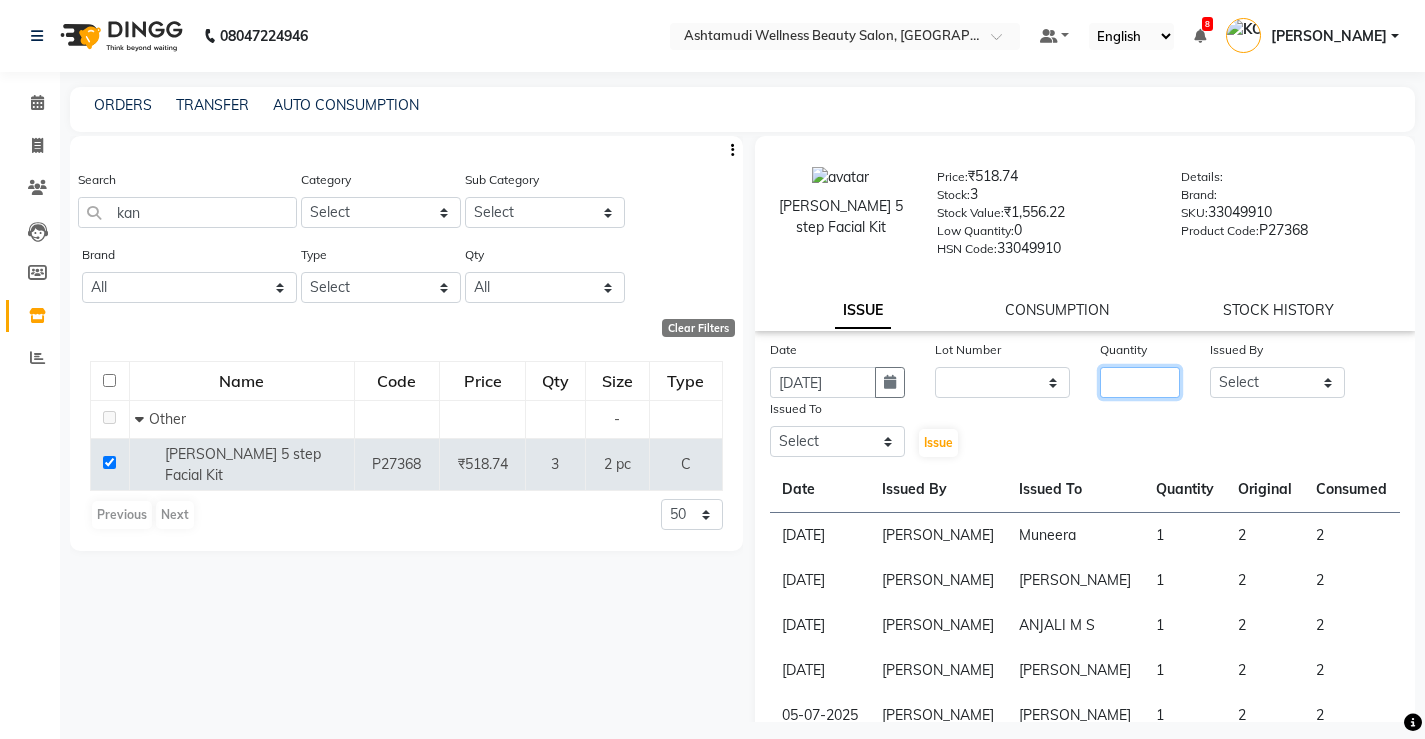 click 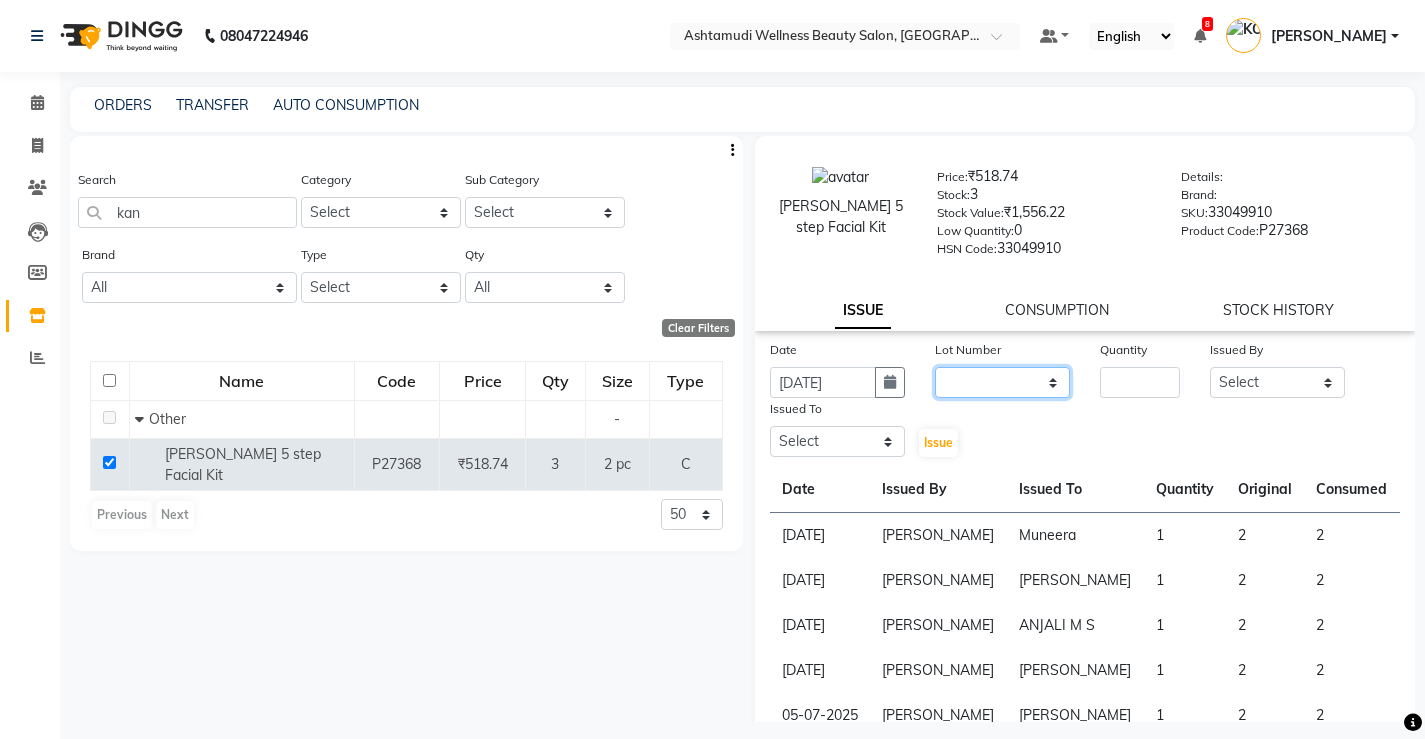 click on "None" 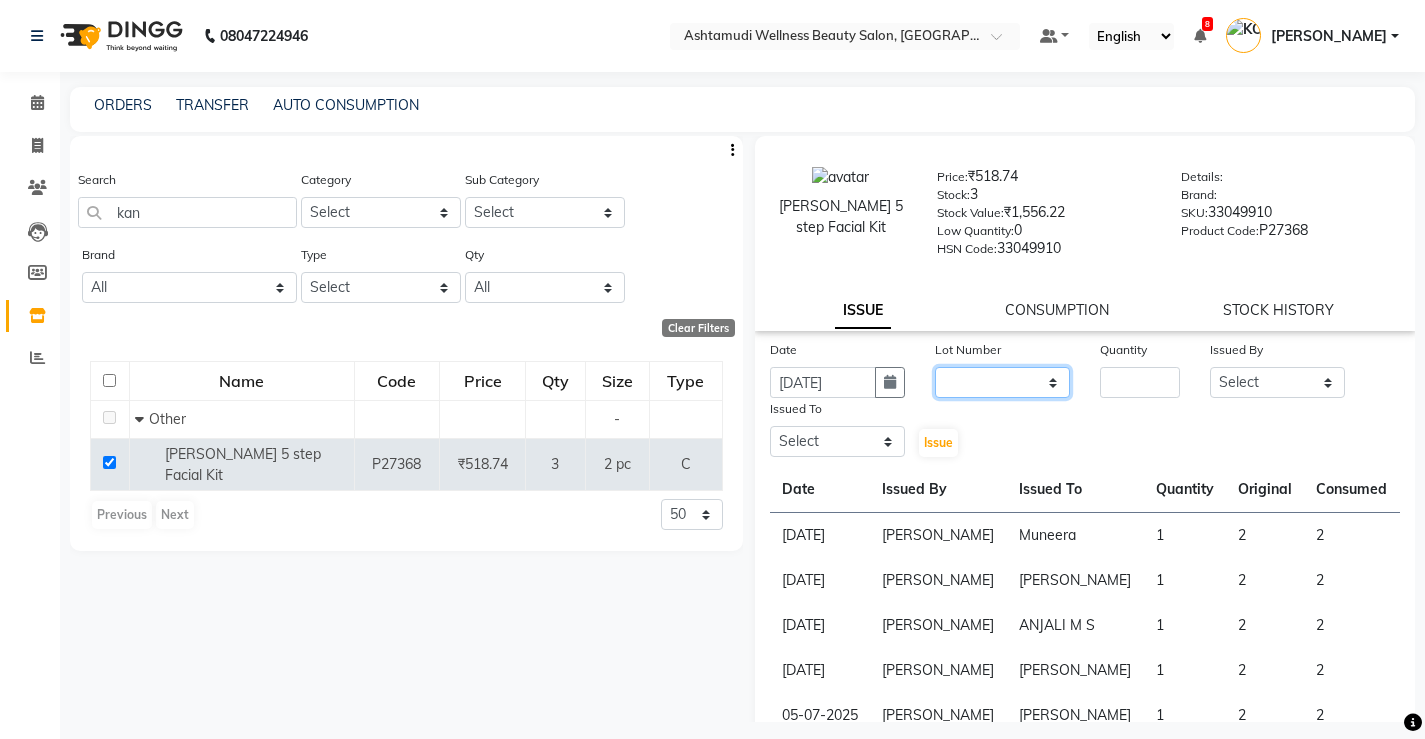 select on "0: null" 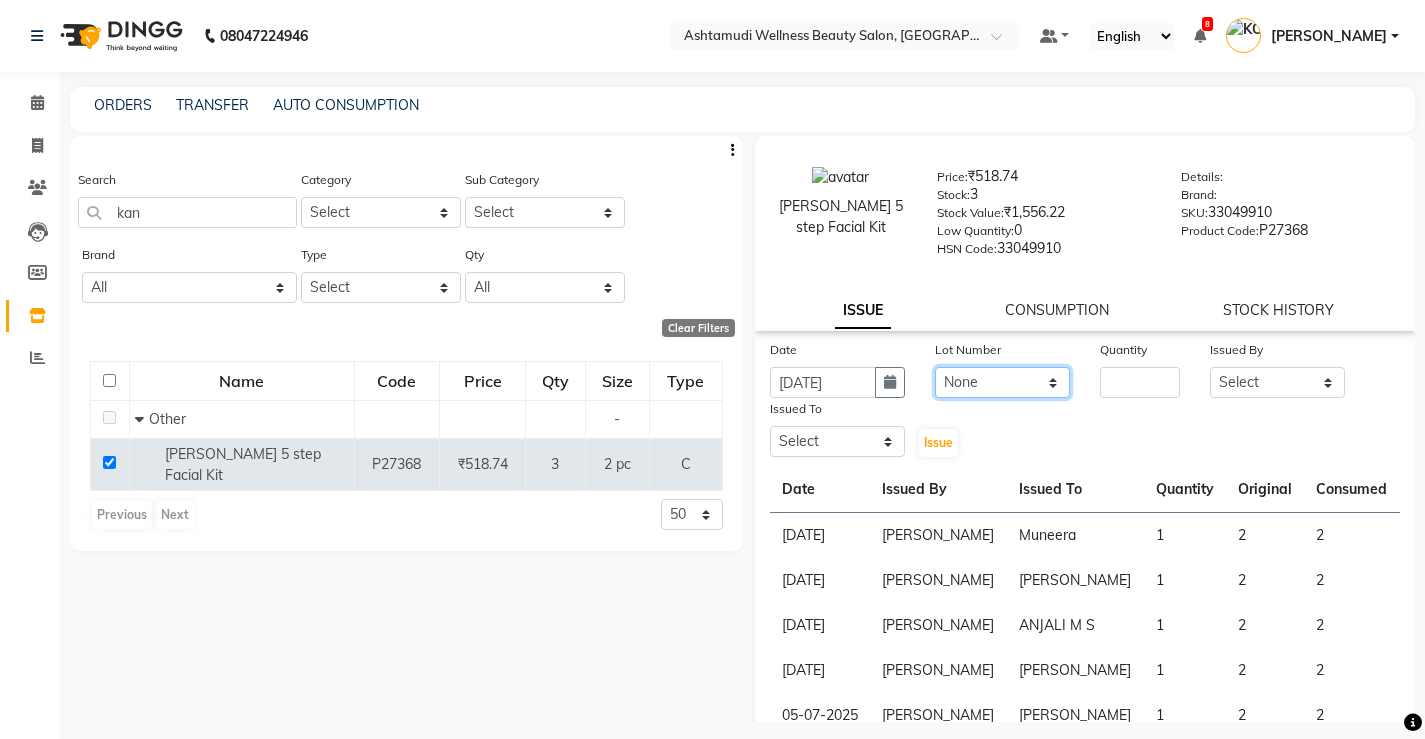 click on "None" 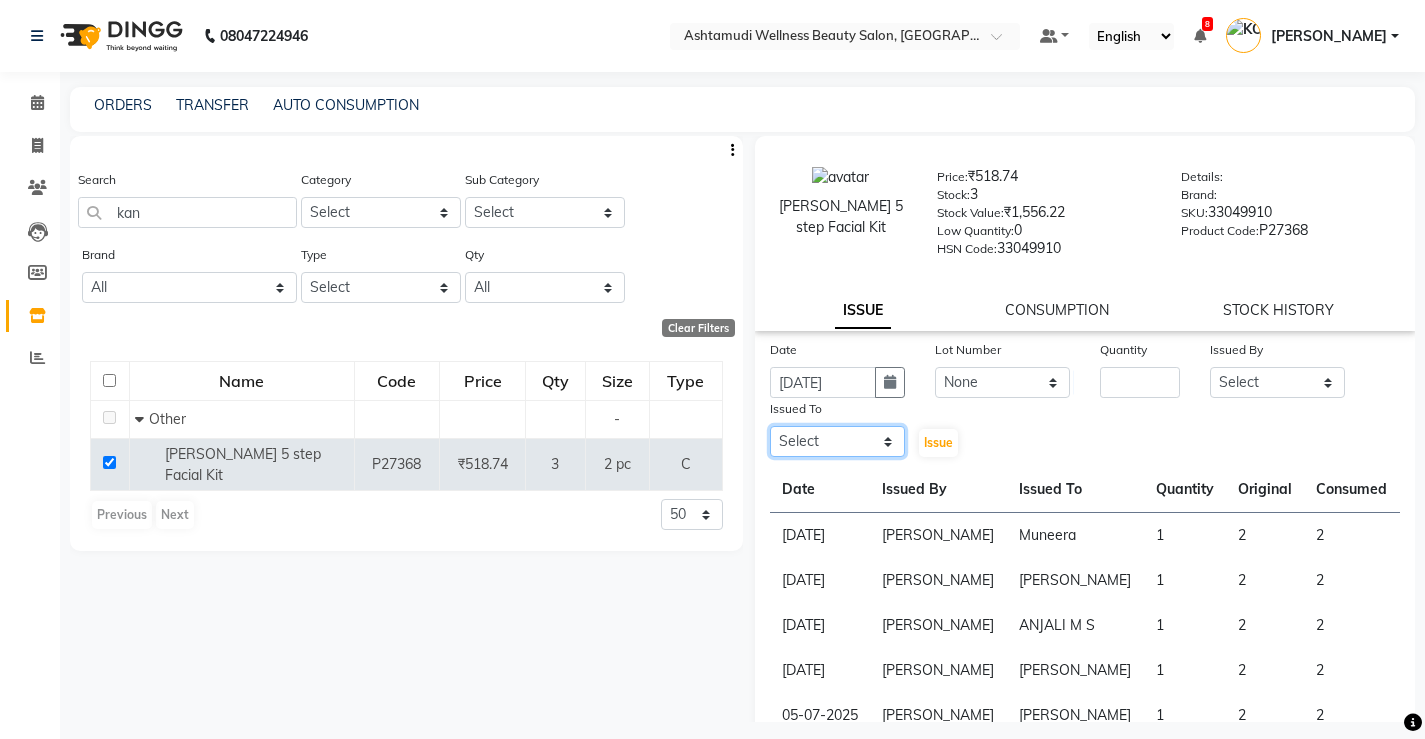 click on "Select ANJALI M S [PERSON_NAME] KOTTIYAM ASHTAMUDI [PERSON_NAME] [PERSON_NAME] [PERSON_NAME] [PERSON_NAME]  Sona [PERSON_NAME] [PERSON_NAME] [PERSON_NAME]" 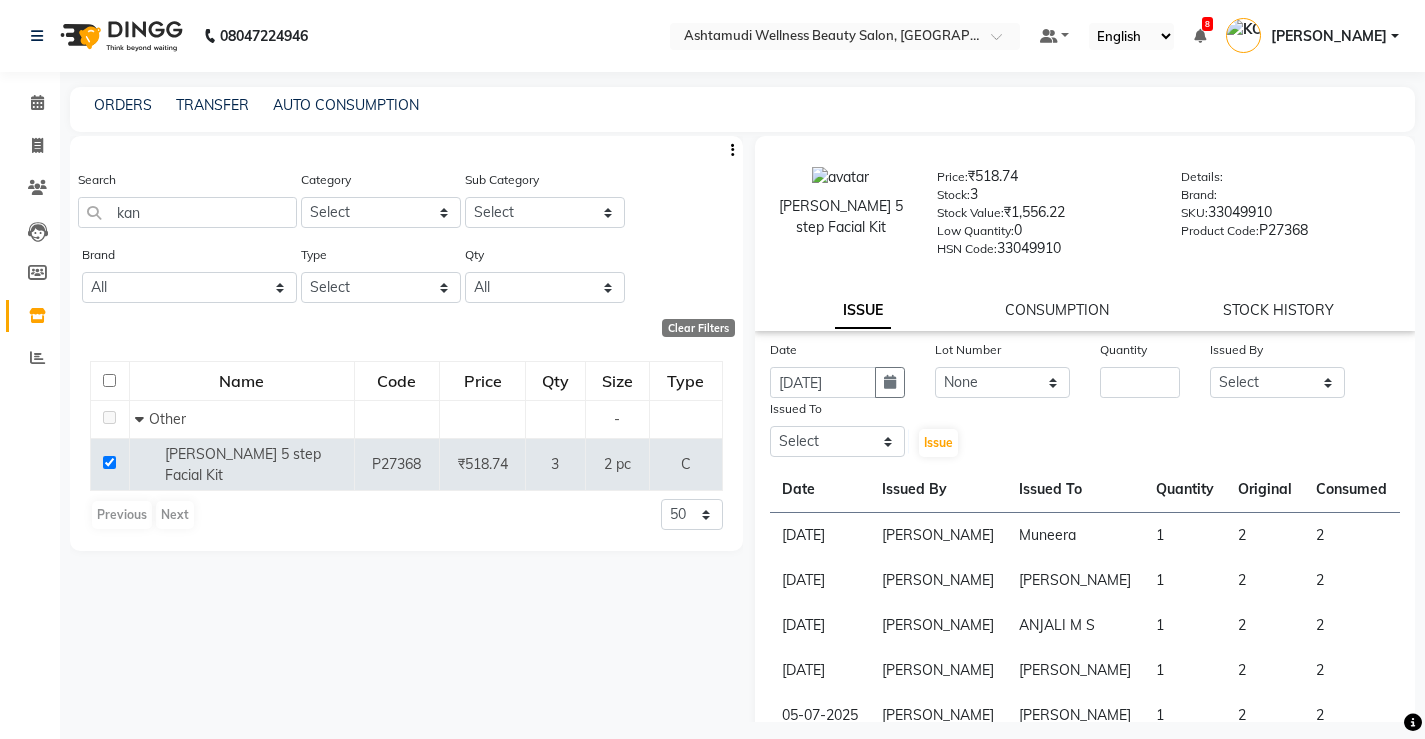 click on "Date 14-07-2025 Lot Number None Quantity Issued By Select ANJALI M S ASWATHY KOTTIYAM ASHTAMUDI KUMARI Muneera RASHMI SHEEJA ANIL SHYNI  SINDHYA  Sona Sunil Sreepriya STEFFY STEPHAN Varsha S Vismaya Issued To Select ANJALI M S ASWATHY KOTTIYAM ASHTAMUDI KUMARI Muneera RASHMI SHEEJA ANIL SHYNI  SINDHYA  Sona Sunil Sreepriya STEFFY STEPHAN Varsha S Vismaya  Issue" 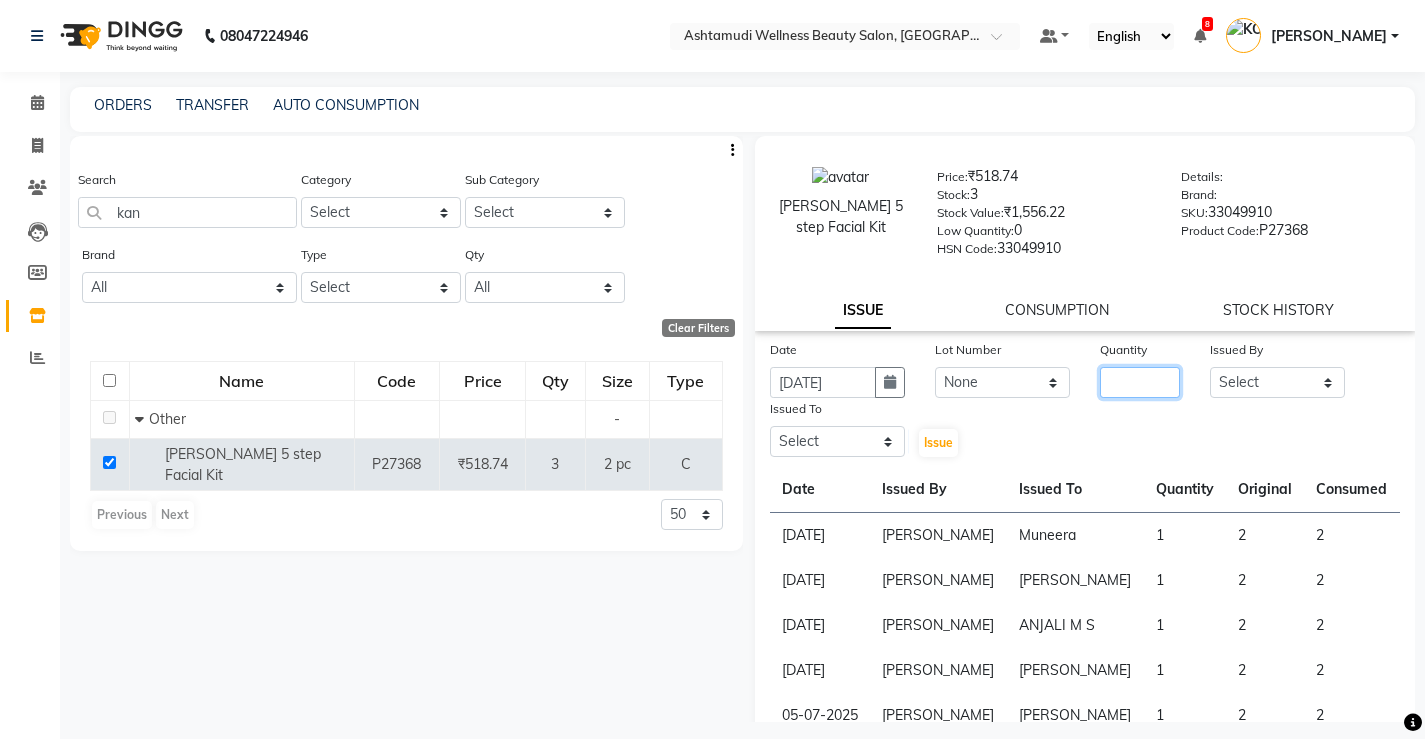 click 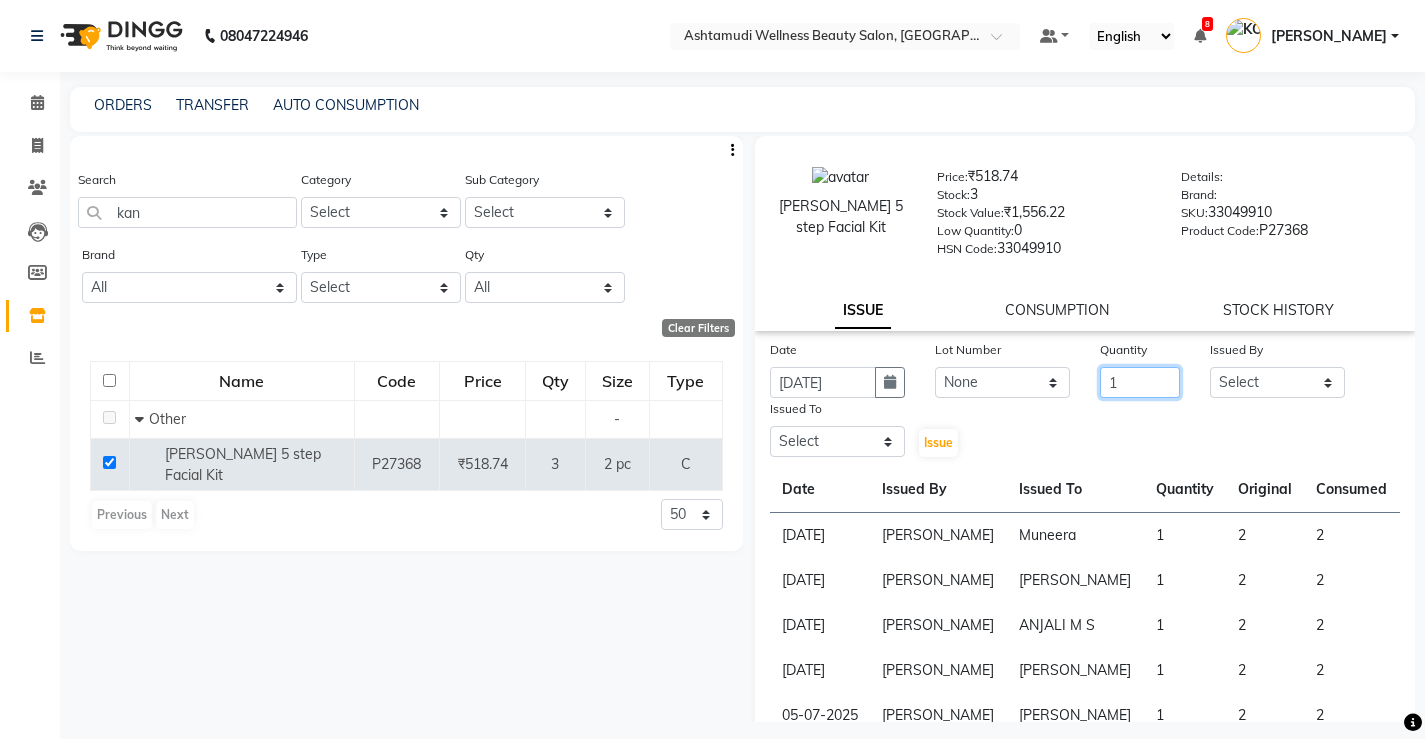type on "1" 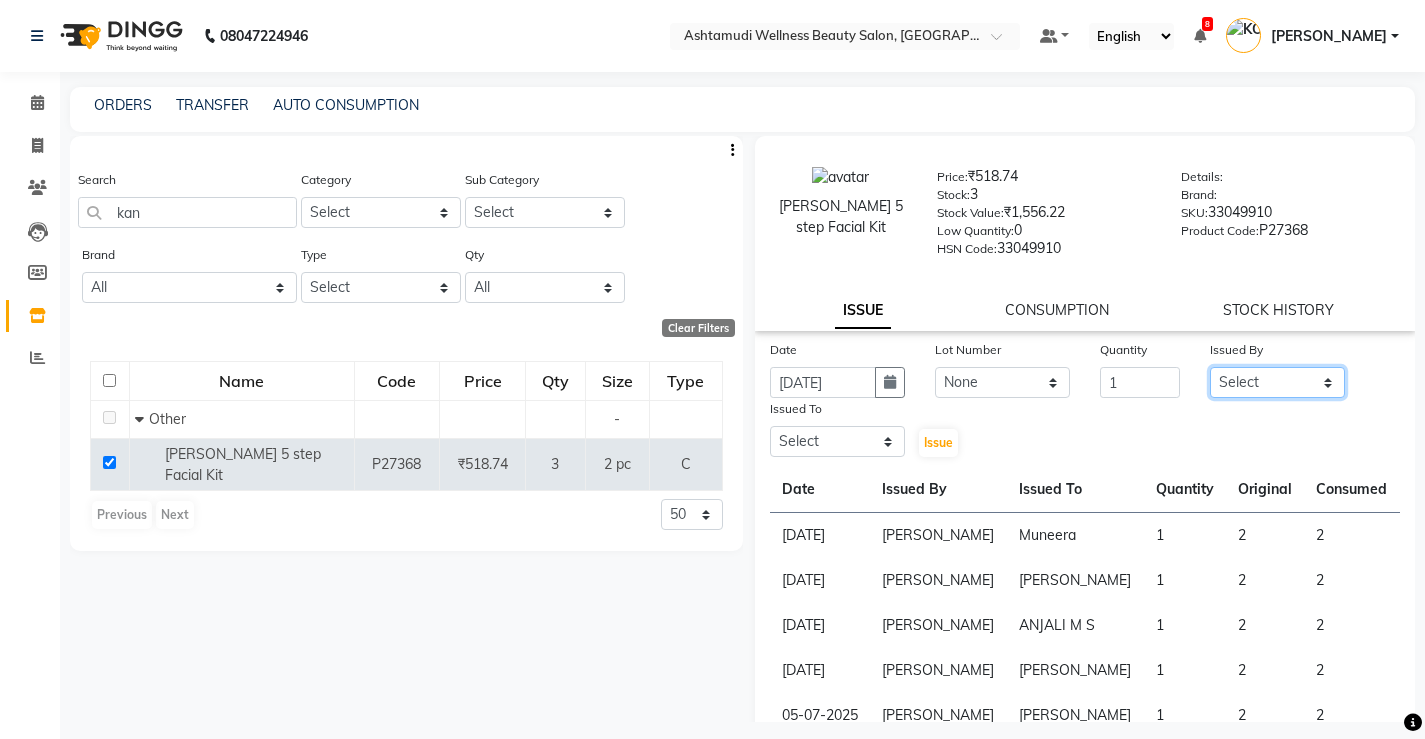 click on "Select ANJALI M S [PERSON_NAME] KOTTIYAM ASHTAMUDI [PERSON_NAME] [PERSON_NAME] [PERSON_NAME] [PERSON_NAME]  Sona [PERSON_NAME] [PERSON_NAME] [PERSON_NAME]" 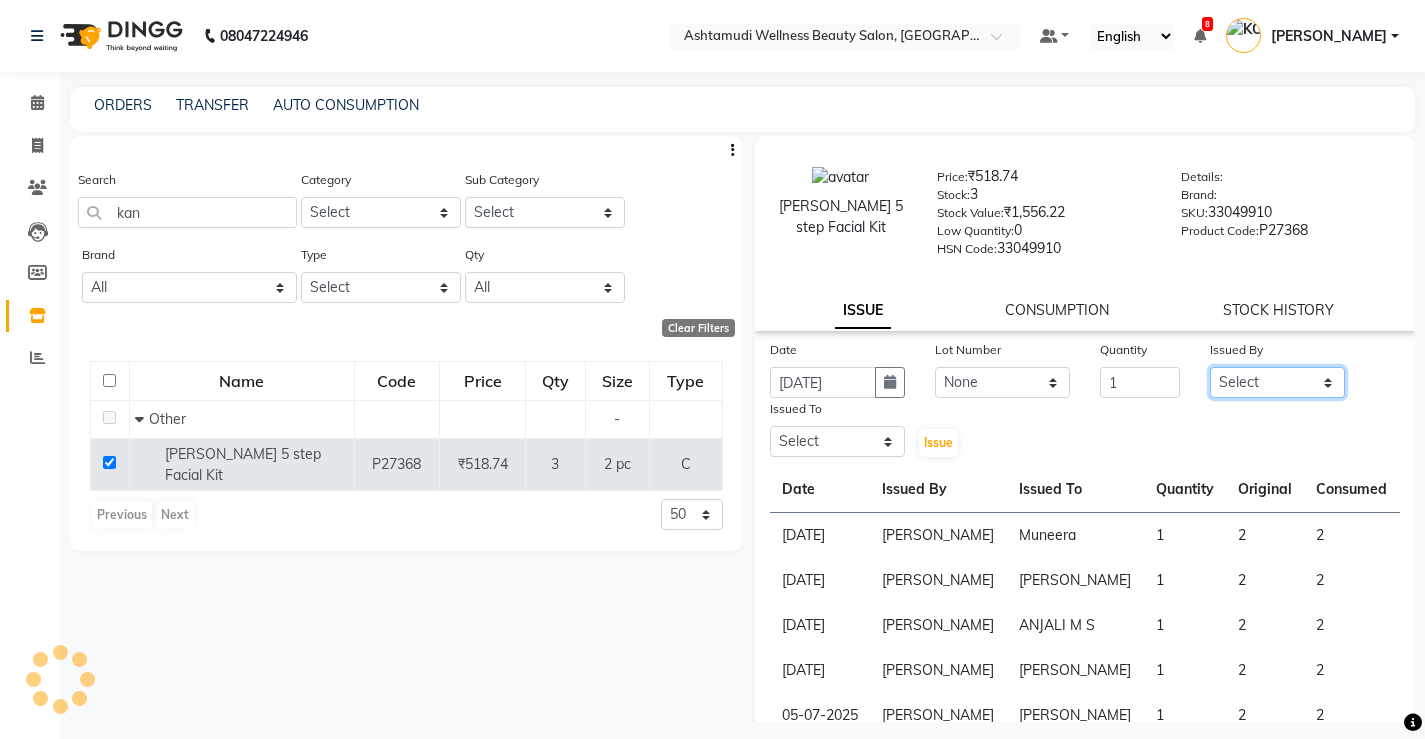 select on "65322" 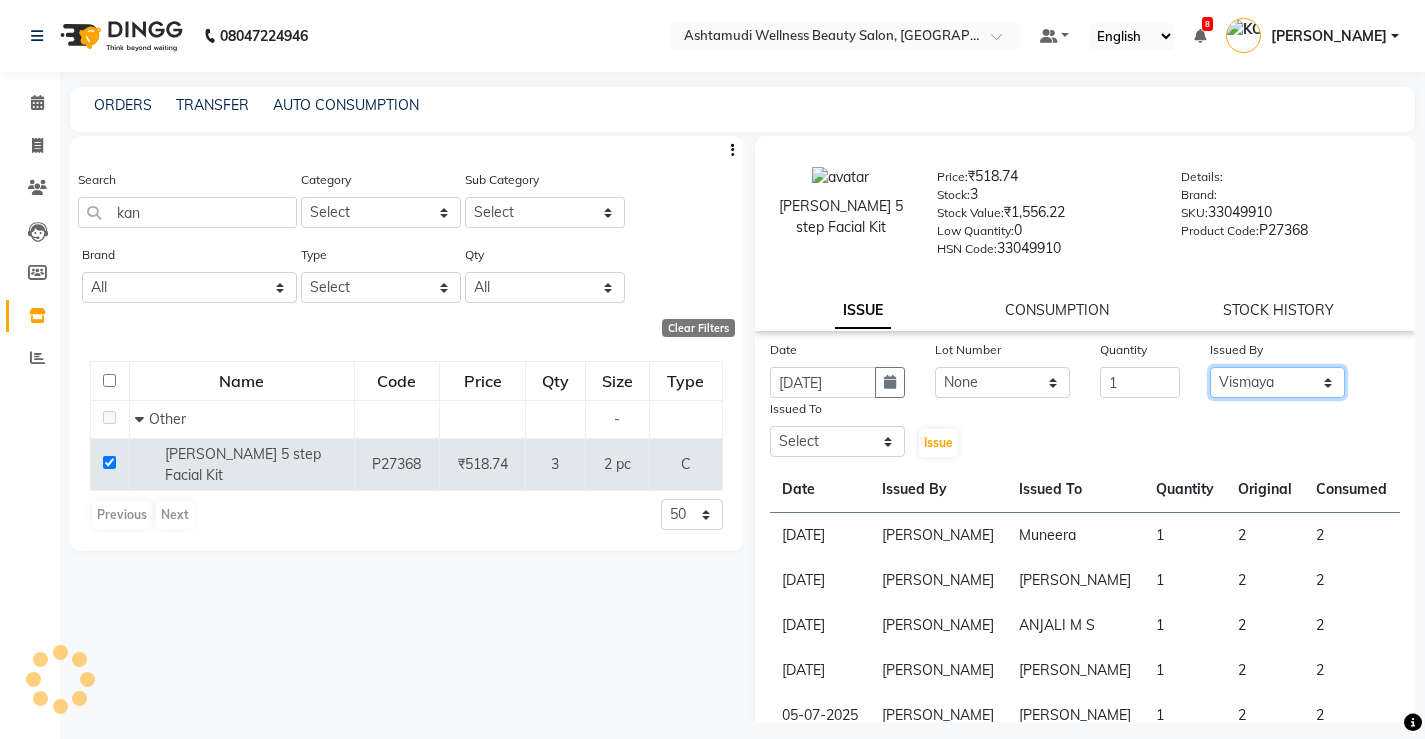click on "Select ANJALI M S [PERSON_NAME] KOTTIYAM ASHTAMUDI [PERSON_NAME] [PERSON_NAME] [PERSON_NAME] [PERSON_NAME]  Sona [PERSON_NAME] [PERSON_NAME] [PERSON_NAME]" 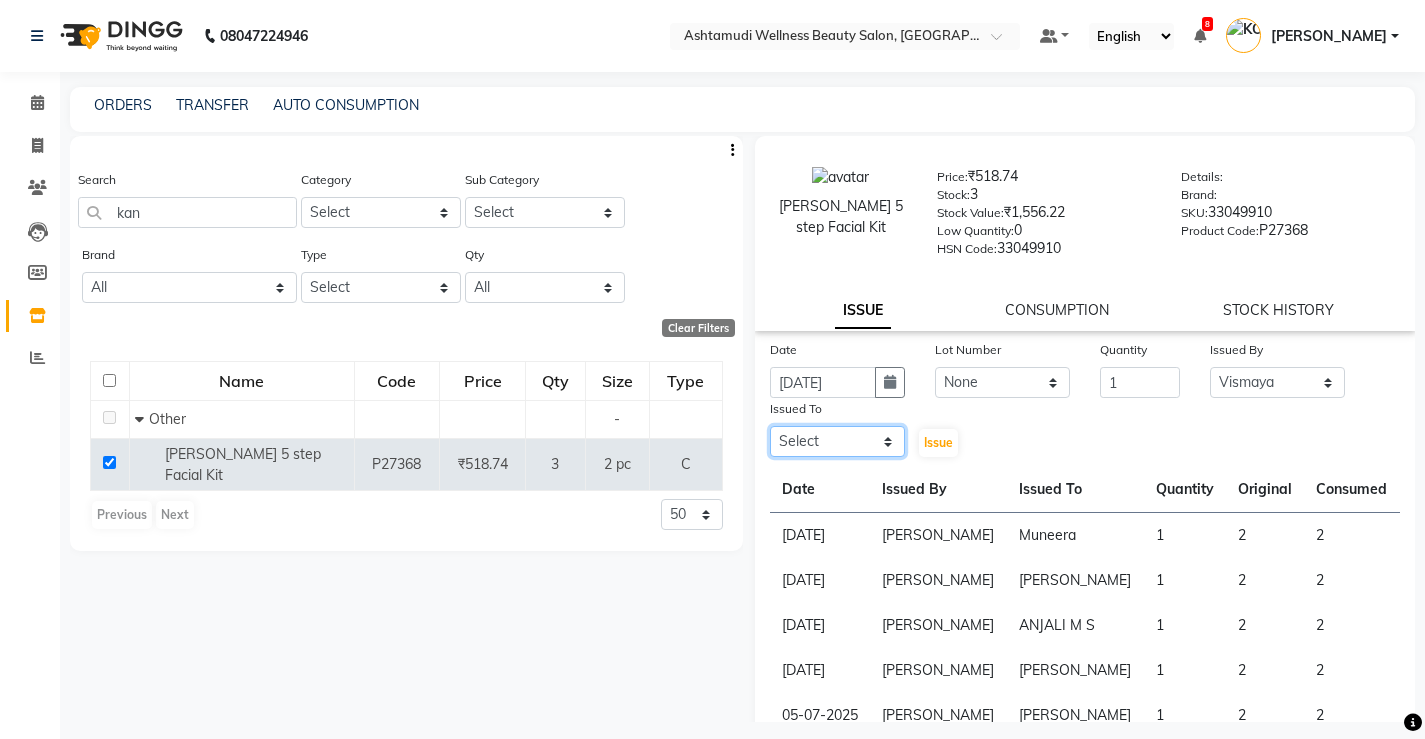 click on "Select ANJALI M S [PERSON_NAME] KOTTIYAM ASHTAMUDI [PERSON_NAME] [PERSON_NAME] [PERSON_NAME] [PERSON_NAME]  Sona [PERSON_NAME] [PERSON_NAME] [PERSON_NAME]" 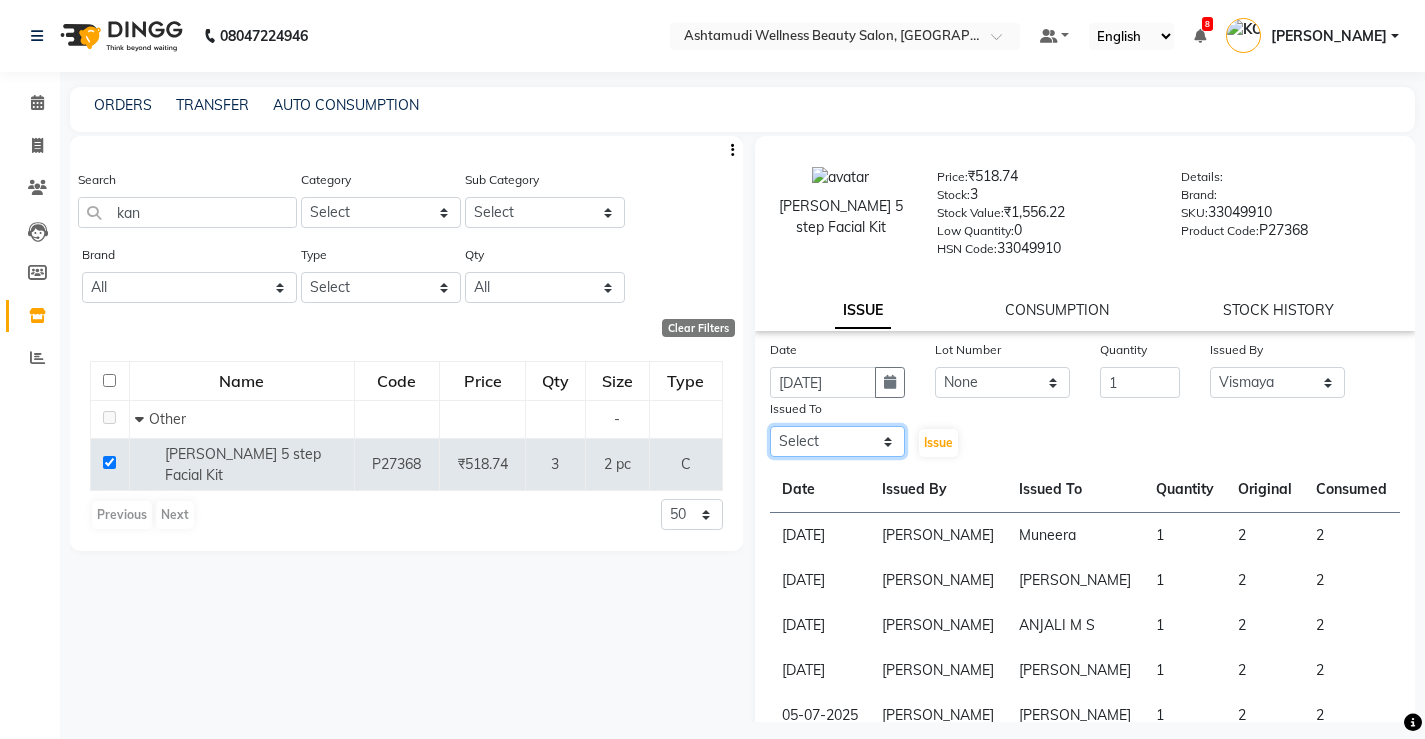 select on "27466" 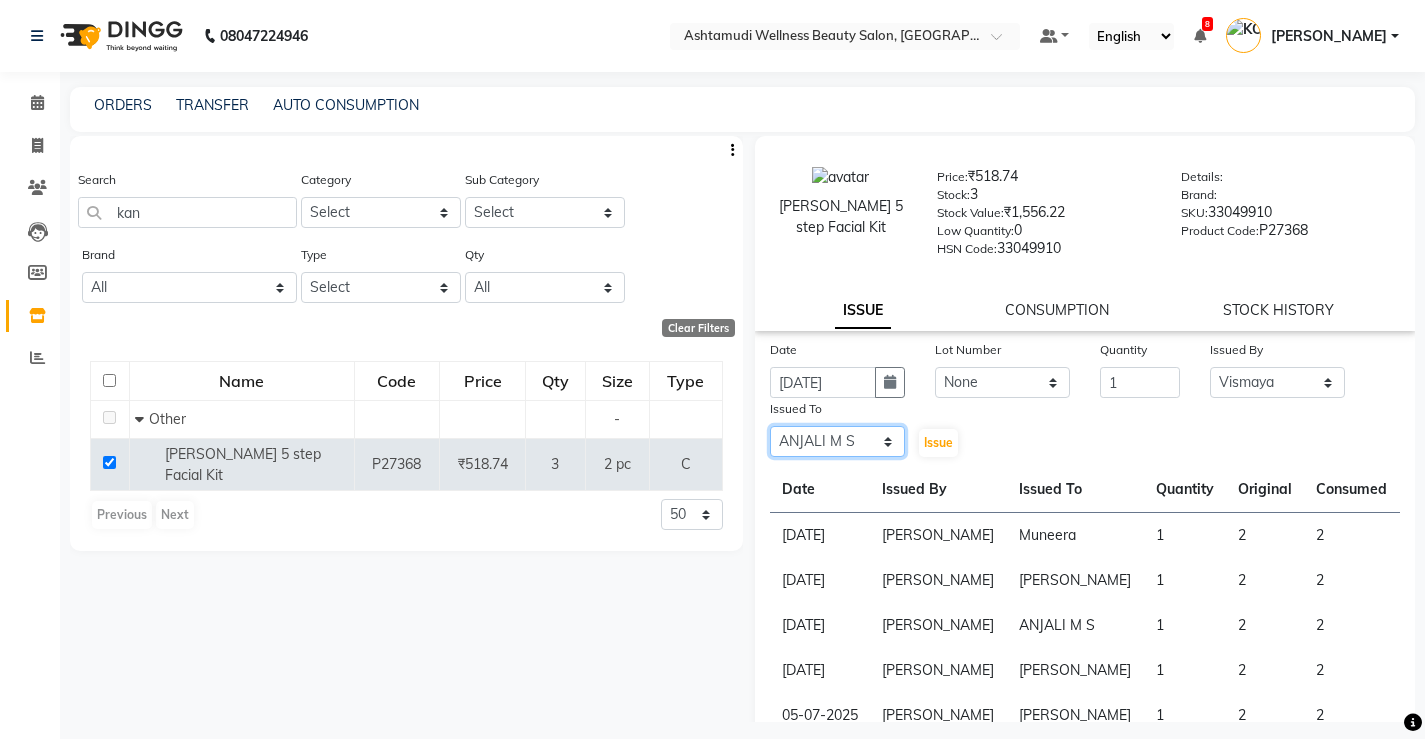 click on "Select ANJALI M S [PERSON_NAME] KOTTIYAM ASHTAMUDI [PERSON_NAME] [PERSON_NAME] [PERSON_NAME] [PERSON_NAME]  Sona [PERSON_NAME] [PERSON_NAME] [PERSON_NAME]" 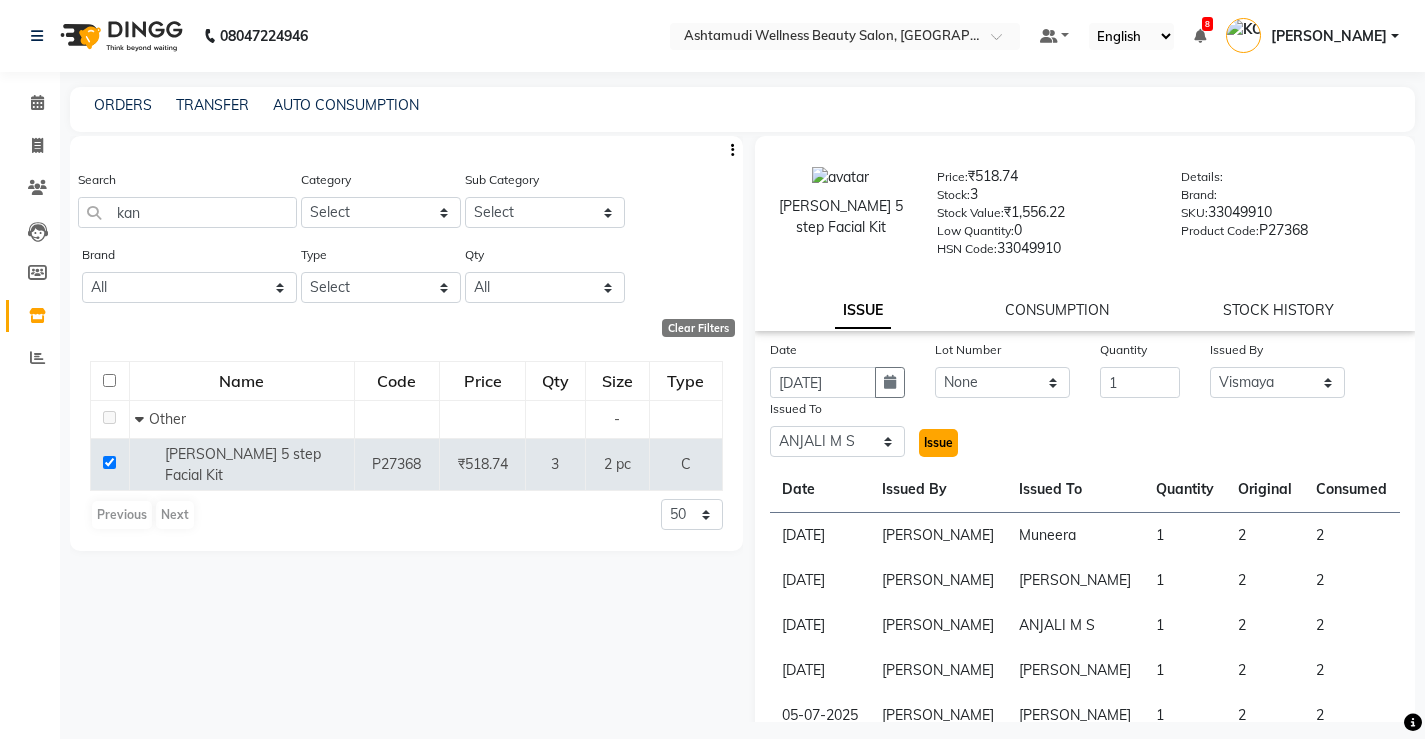 click on "Issue" 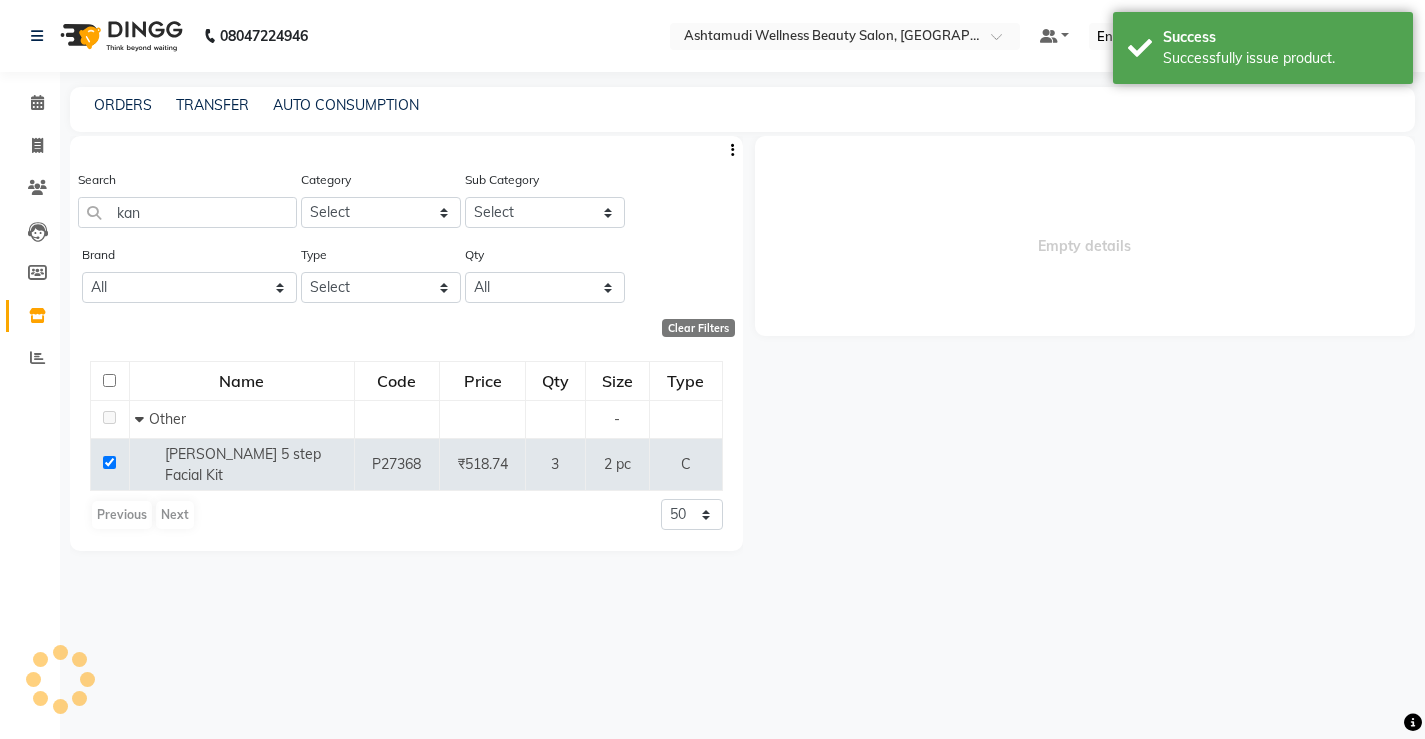 select 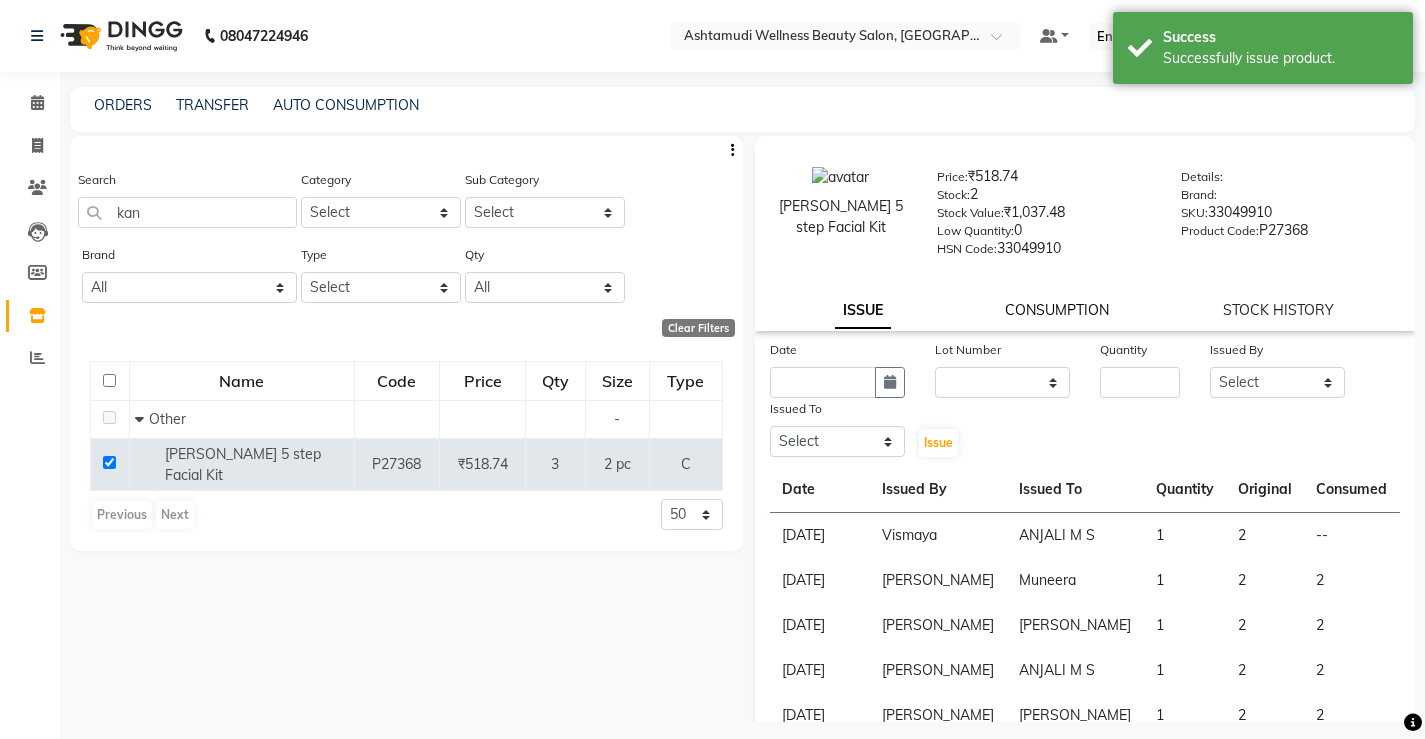 click on "CONSUMPTION" 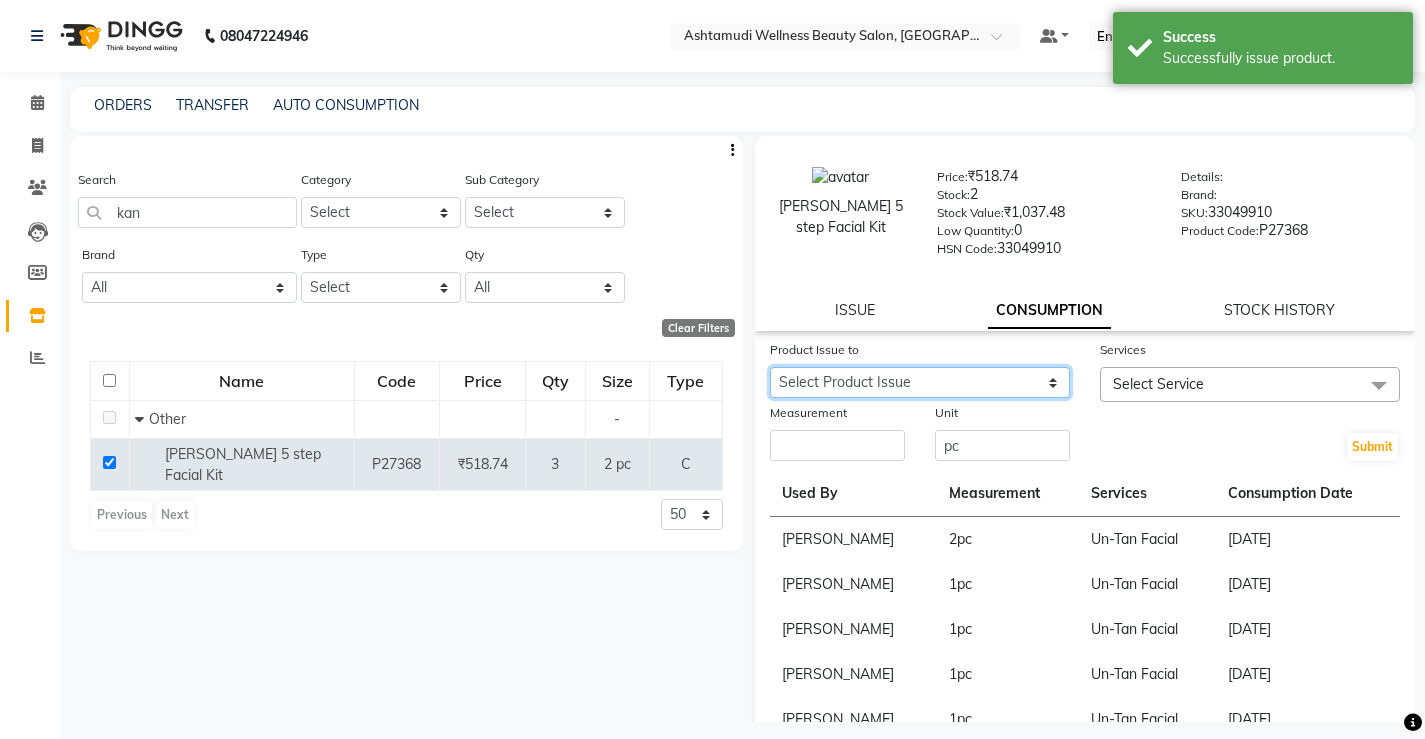 click on "Select Product Issue 2025-07-14, Issued to: ANJALI M S, Balance: 2" 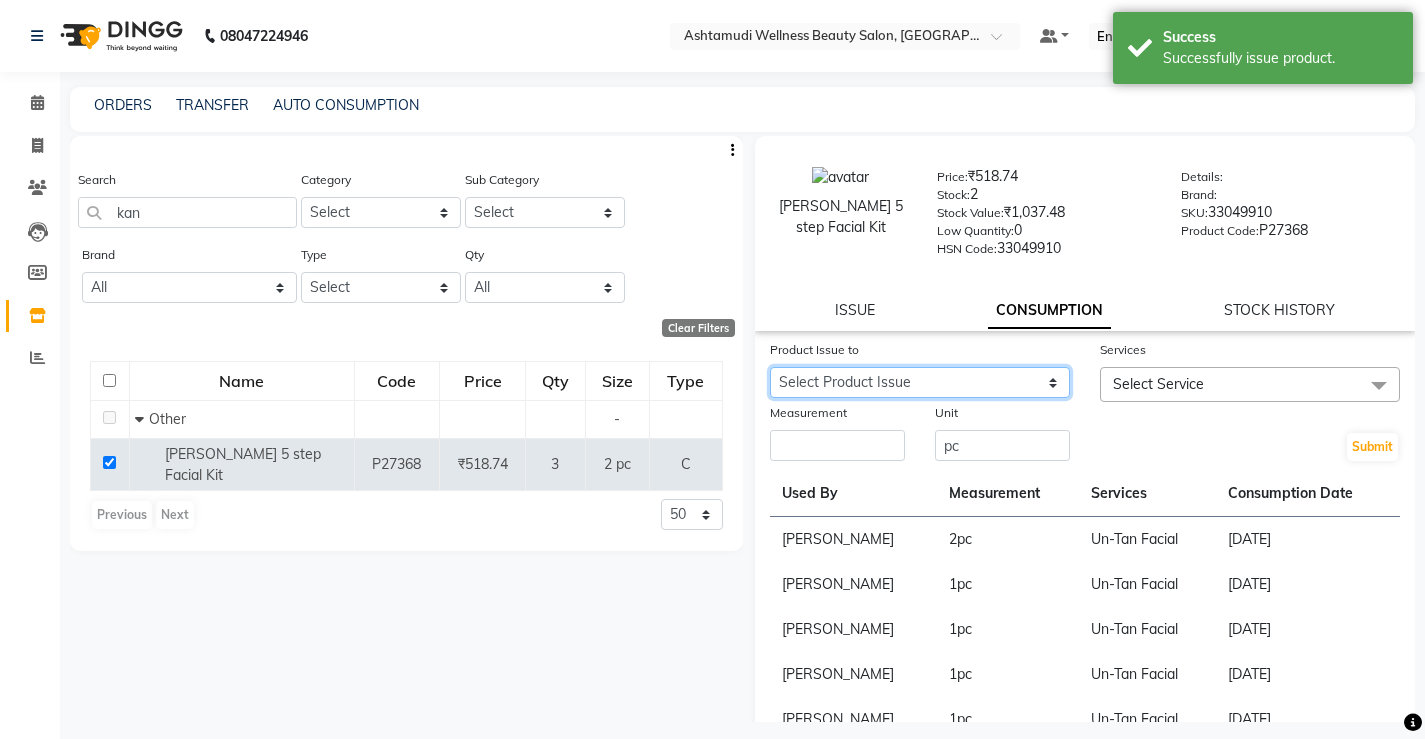 select on "1074960" 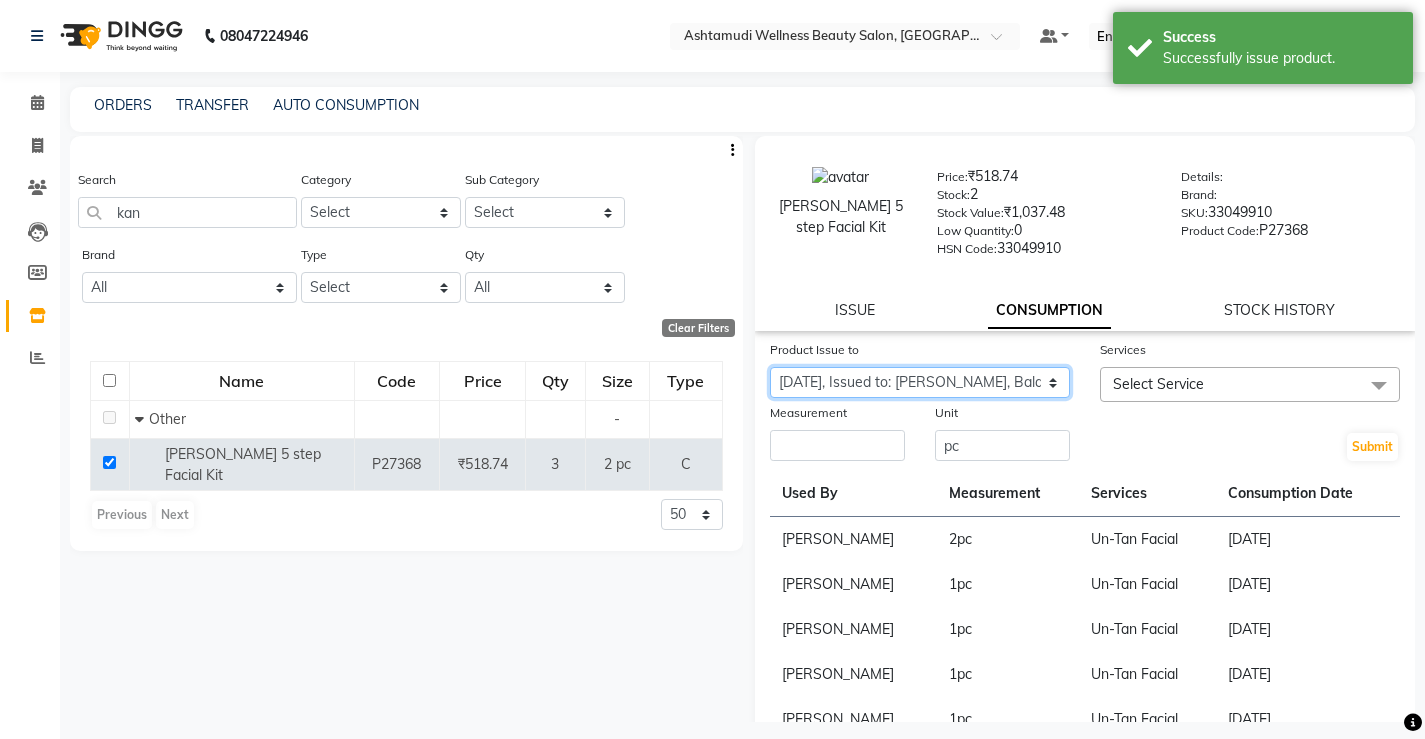 click on "Select Product Issue 2025-07-14, Issued to: ANJALI M S, Balance: 2" 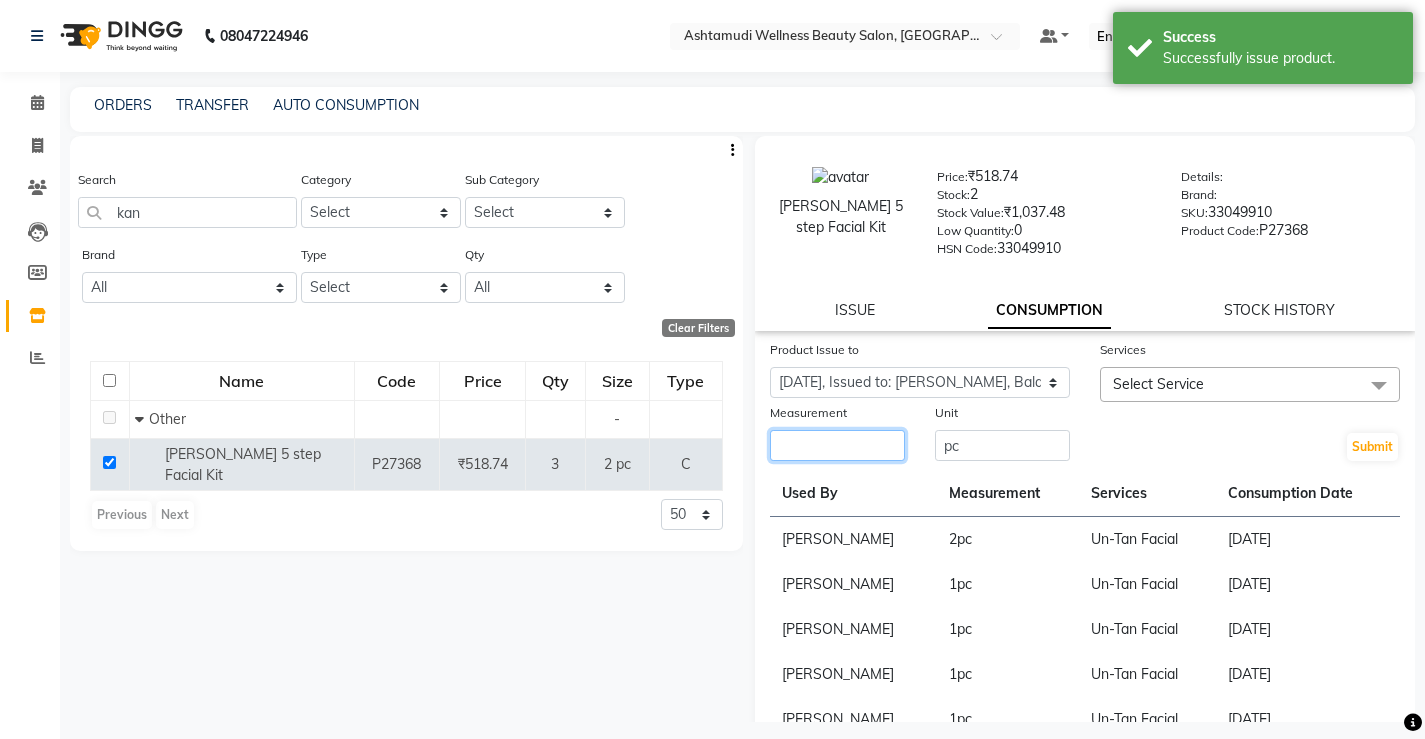 click 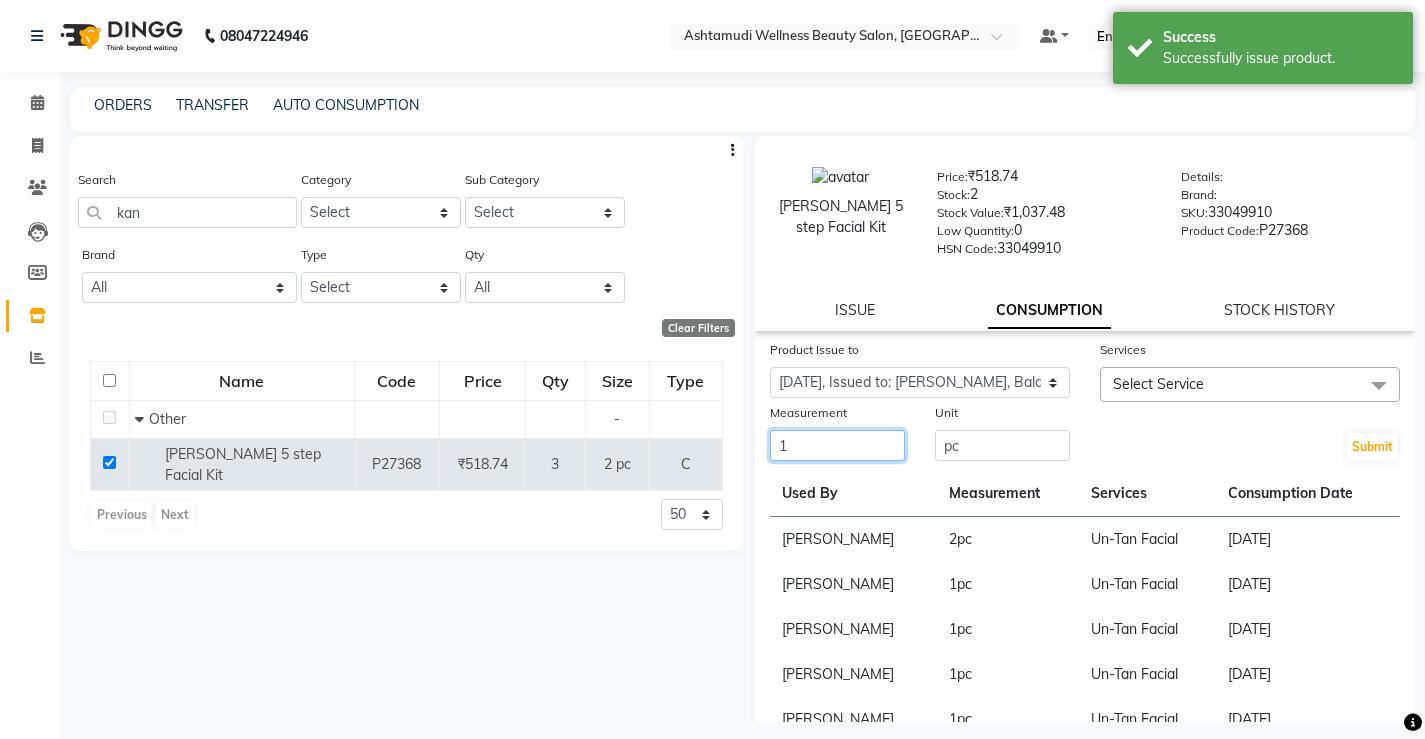 type on "1" 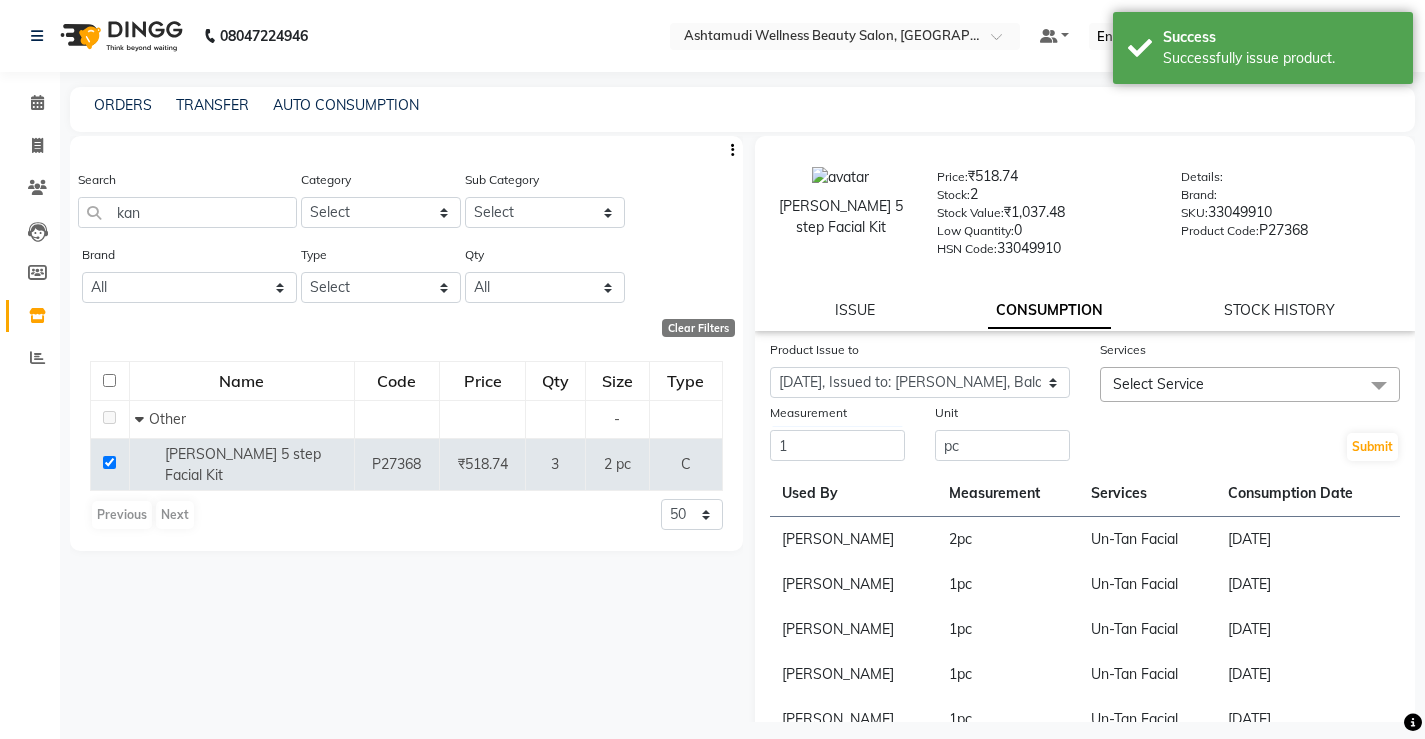 click on "Select Service" 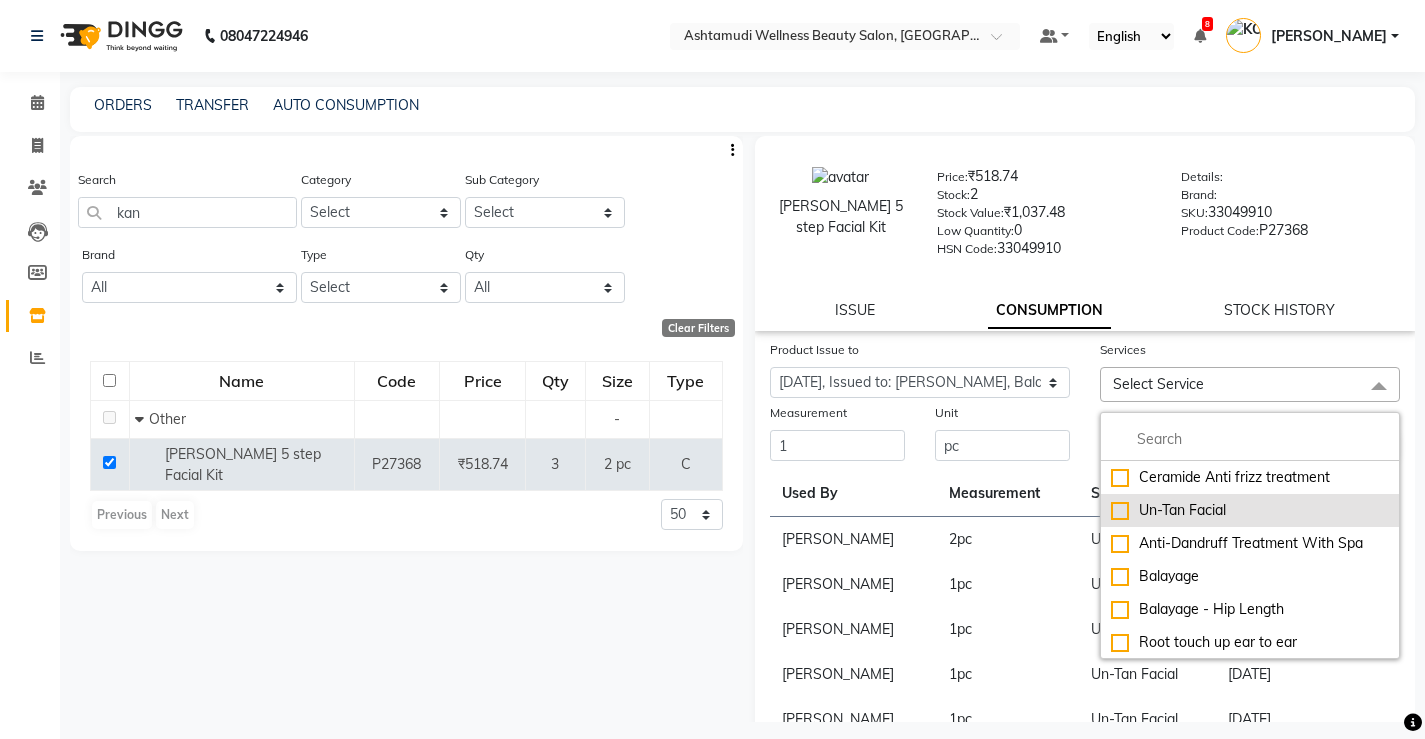 click on "Un-Tan Facial" 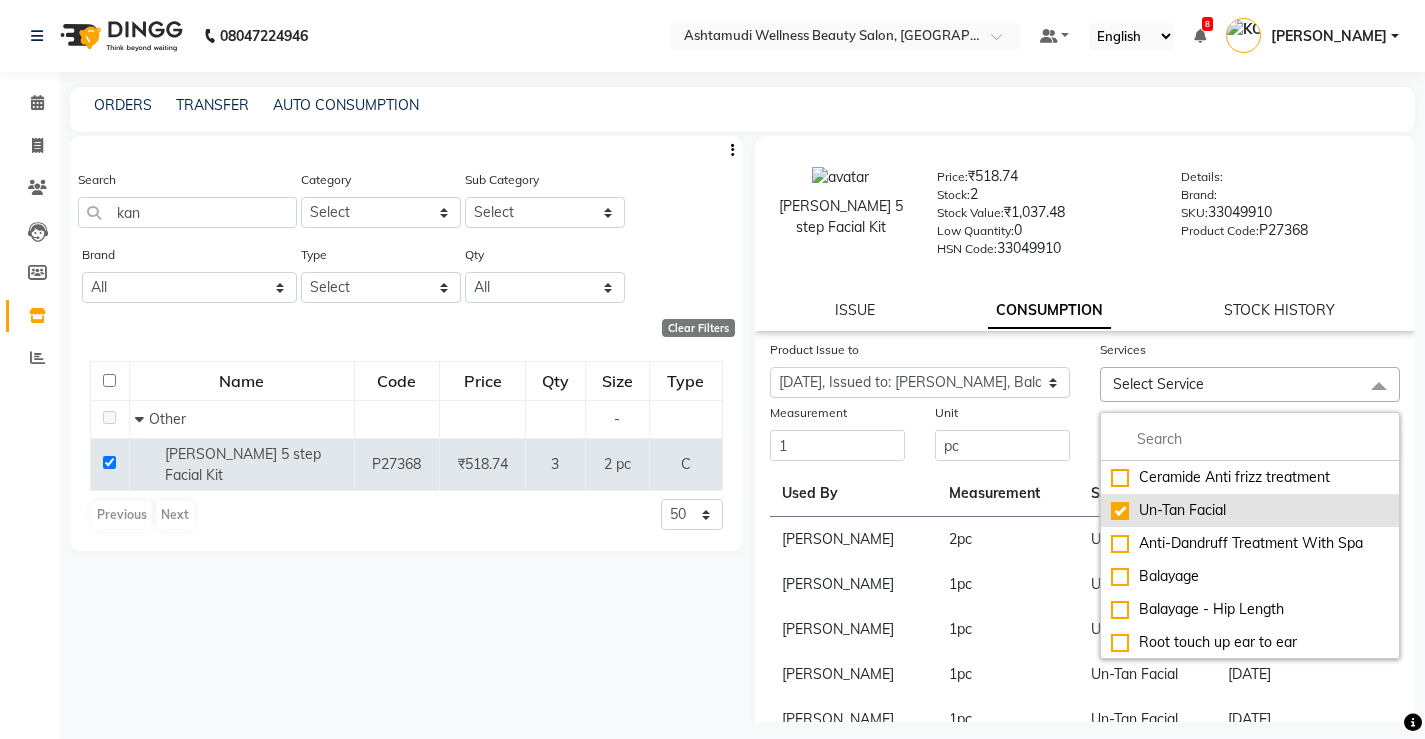 checkbox on "true" 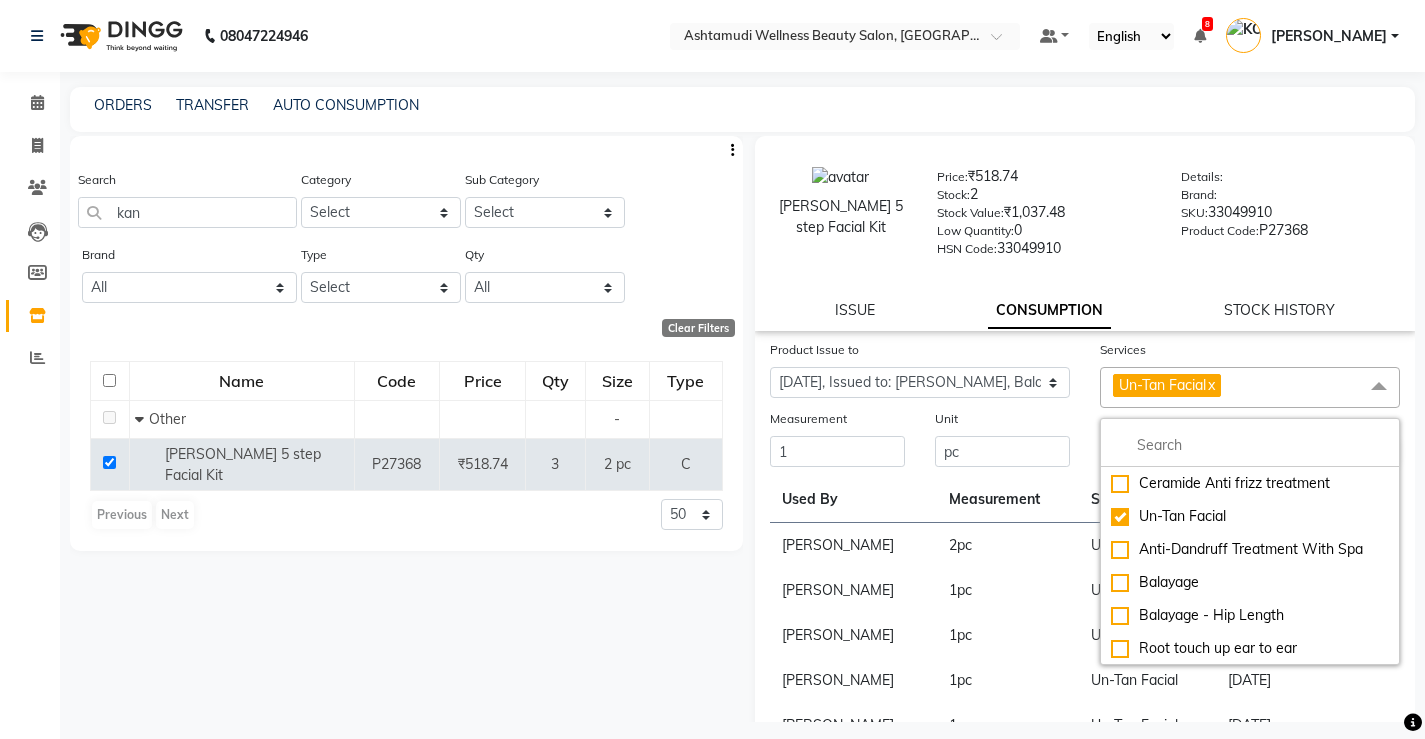 click on "Unit pc" 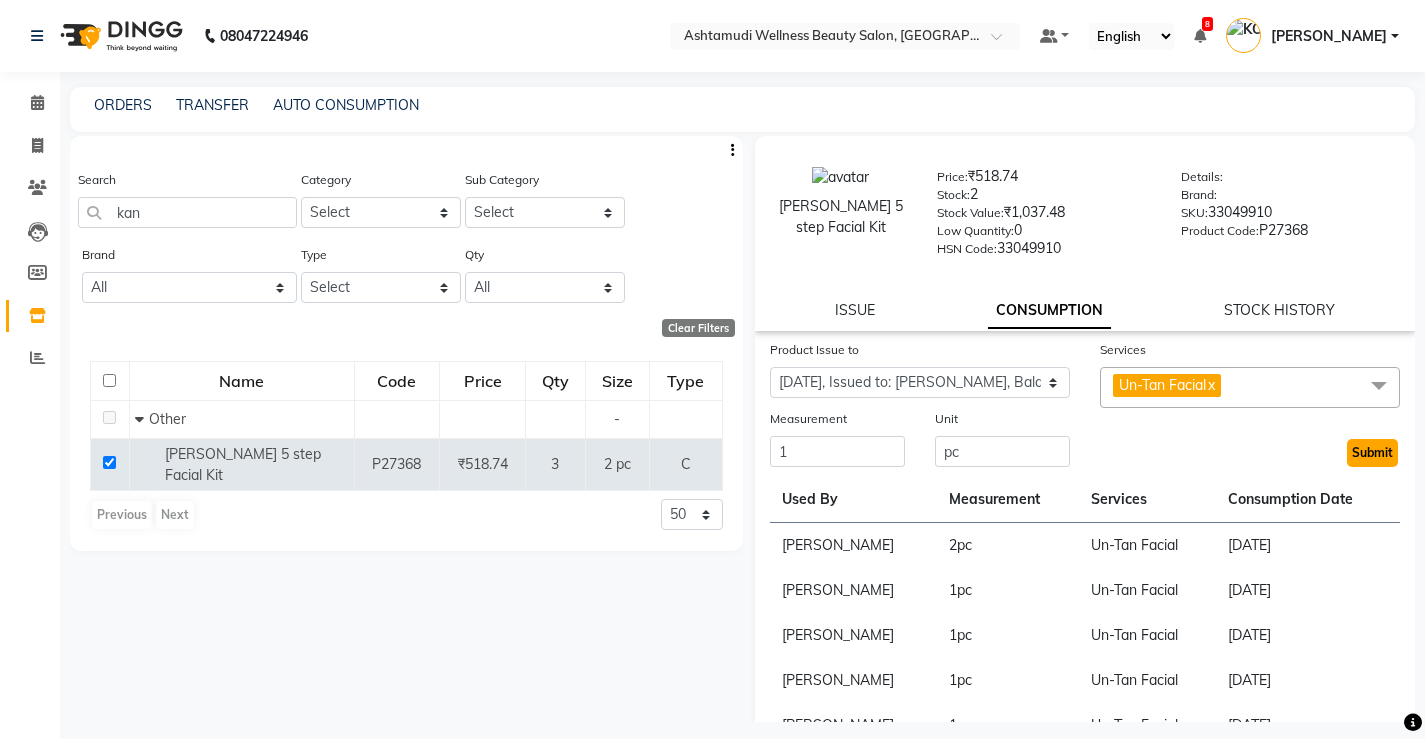 drag, startPoint x: 1355, startPoint y: 442, endPoint x: 1368, endPoint y: 457, distance: 19.849434 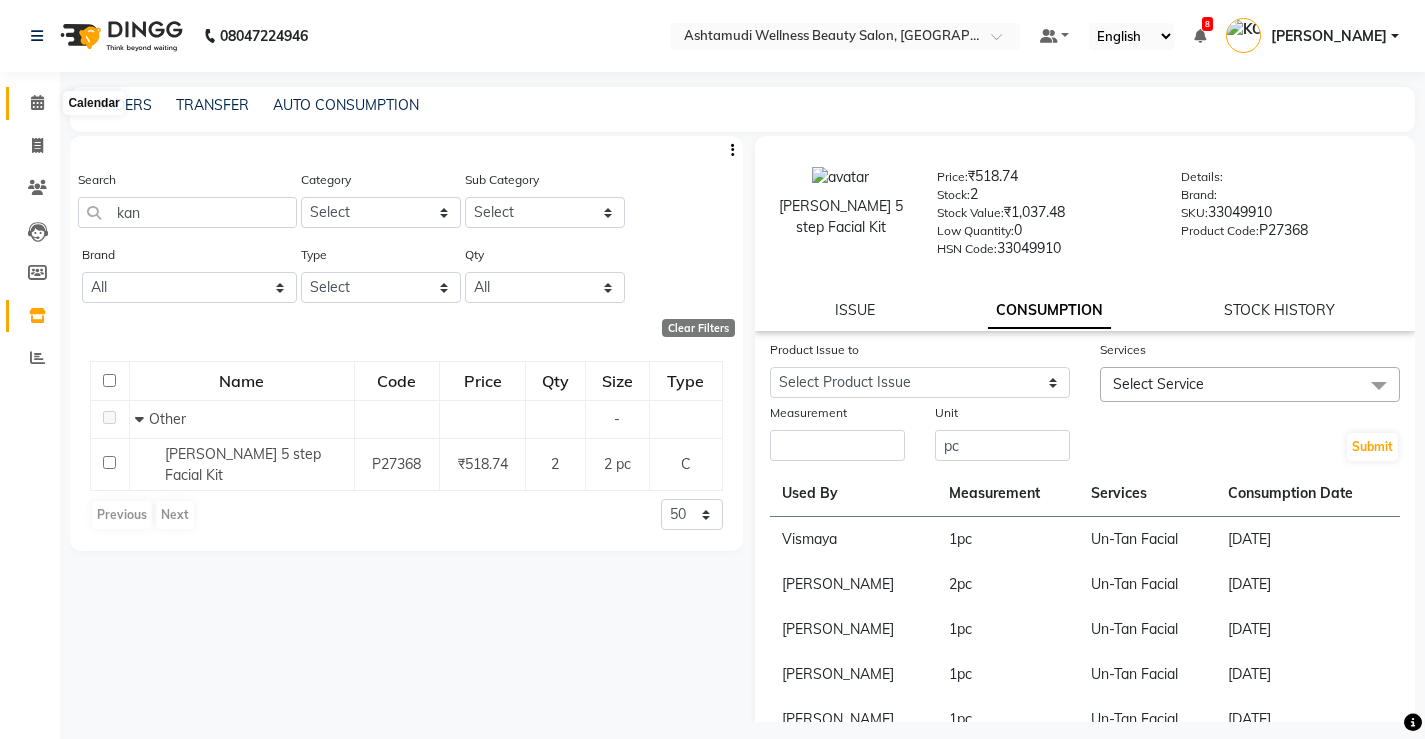 click 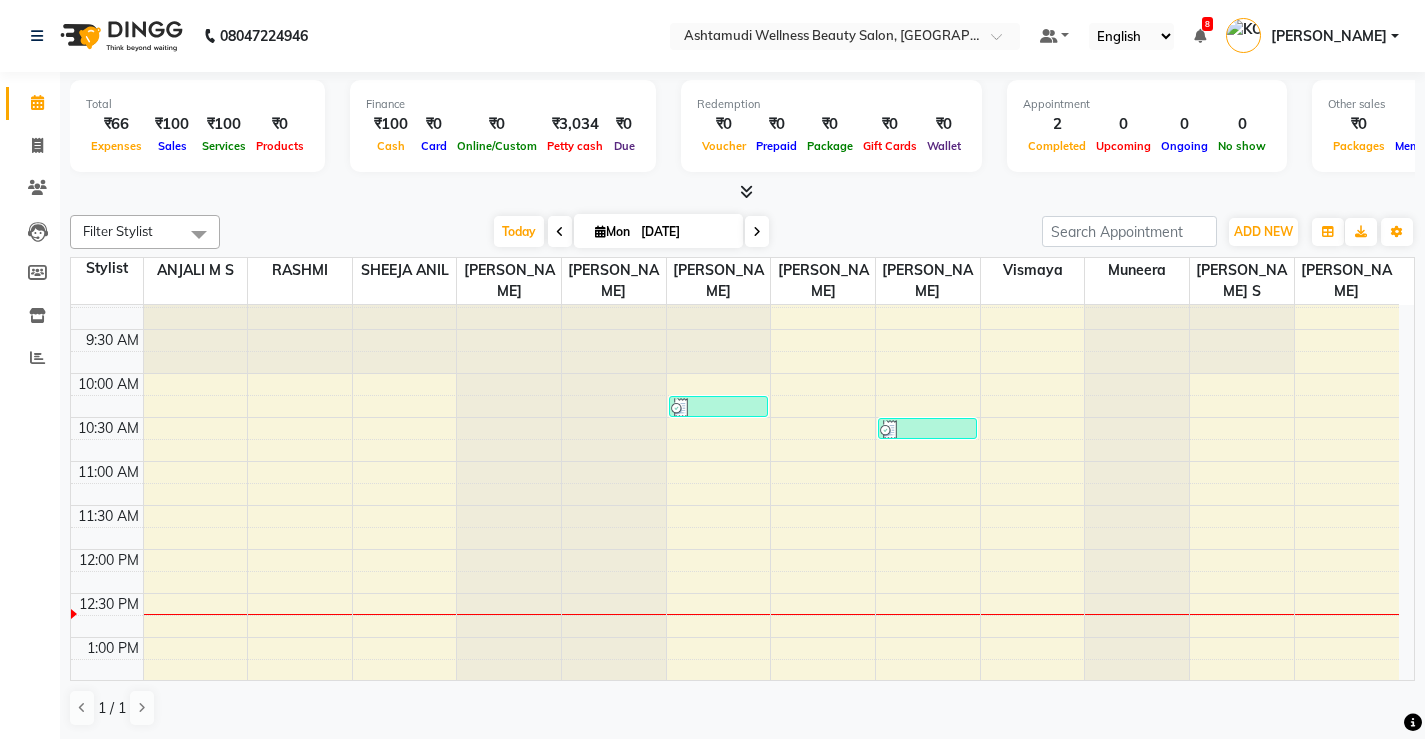 scroll, scrollTop: 200, scrollLeft: 0, axis: vertical 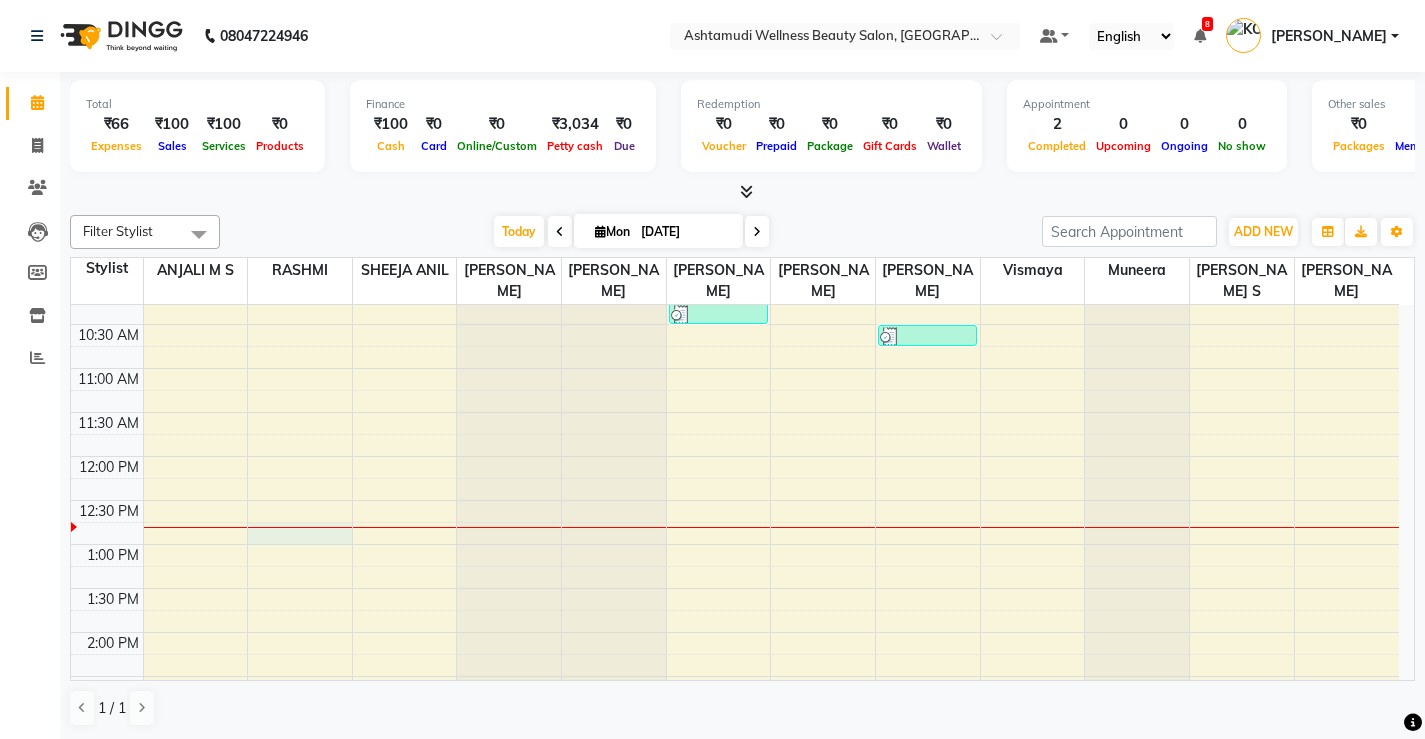 click at bounding box center (300, 527) 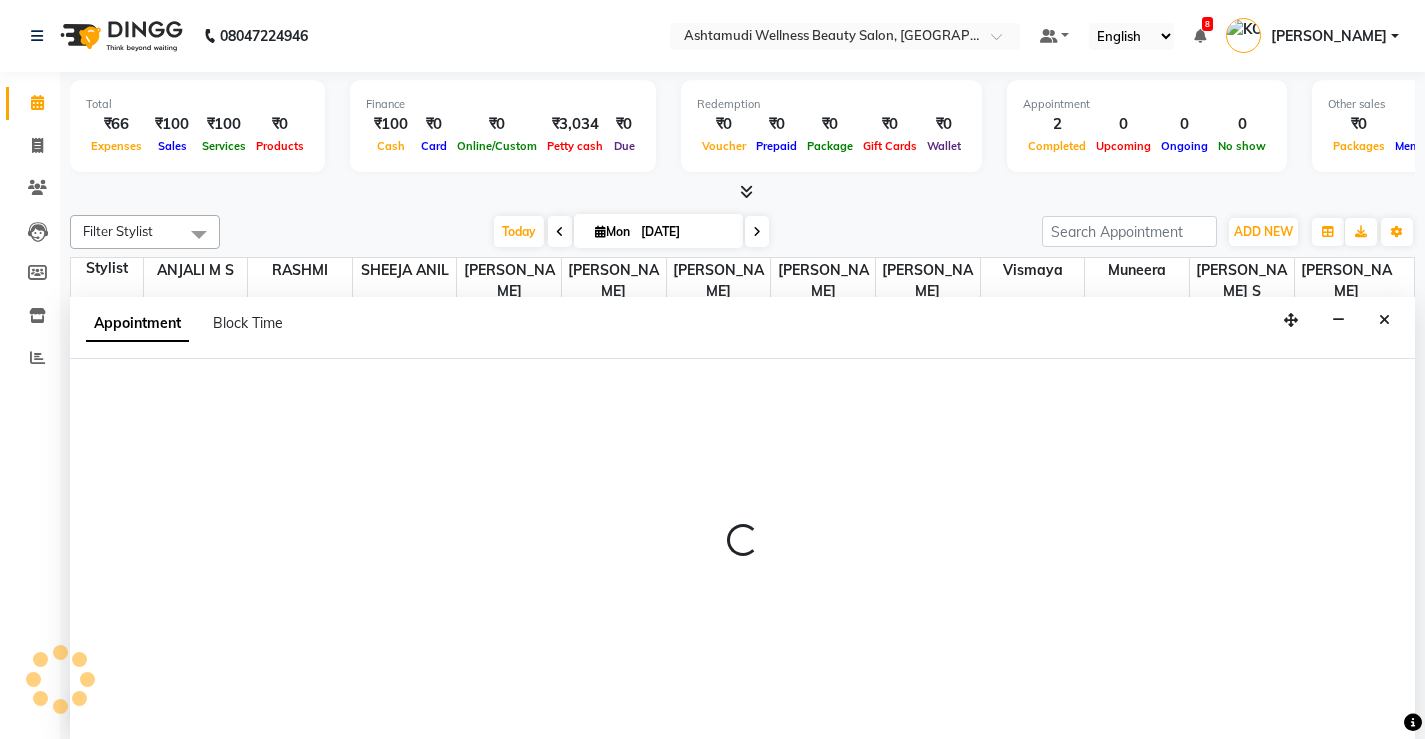 scroll, scrollTop: 1, scrollLeft: 0, axis: vertical 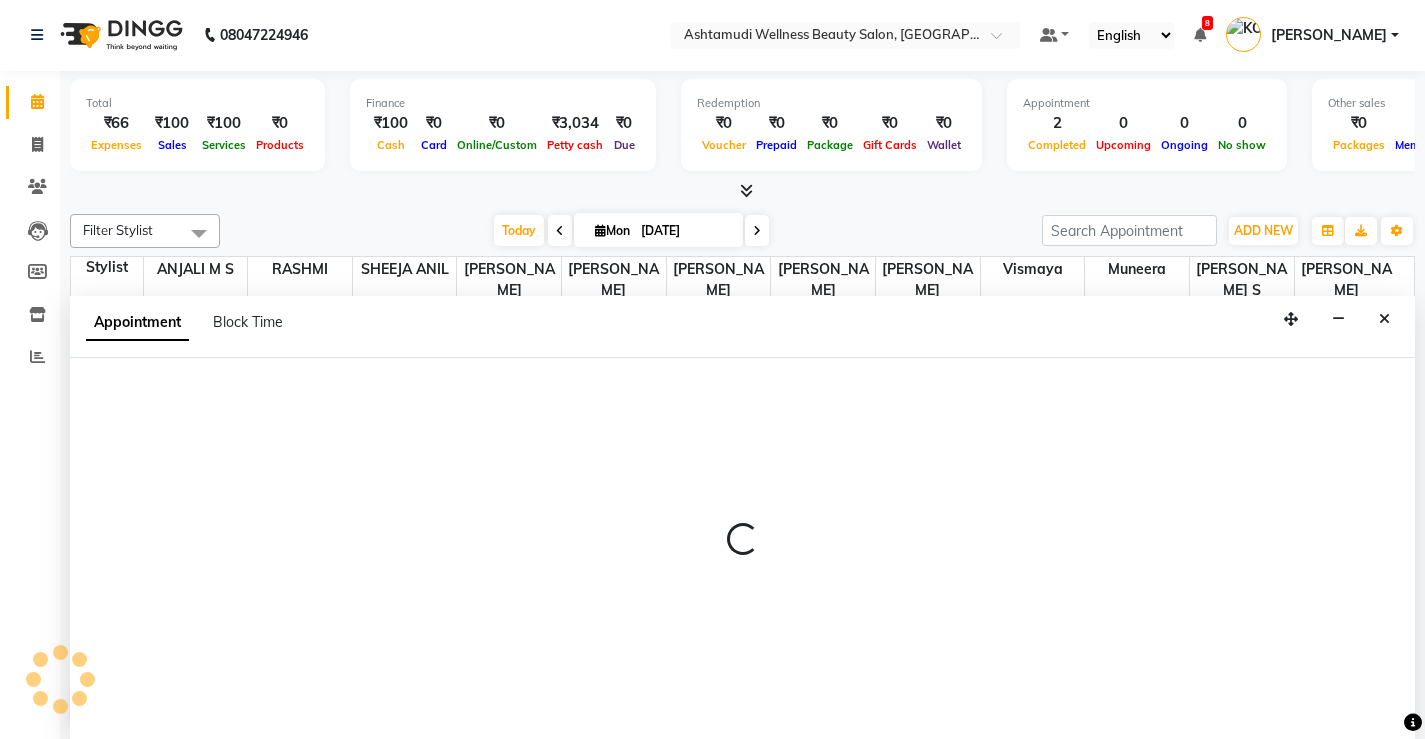 select on "27469" 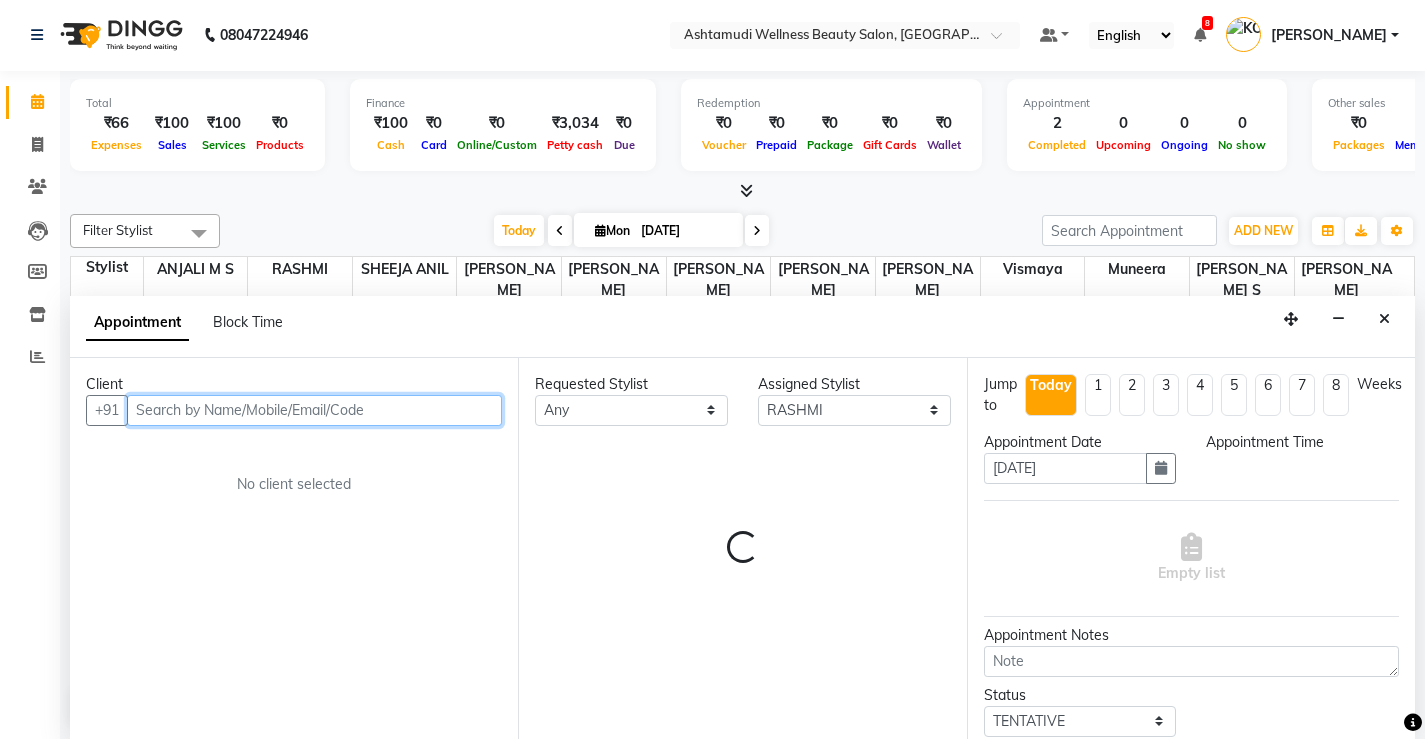 select on "765" 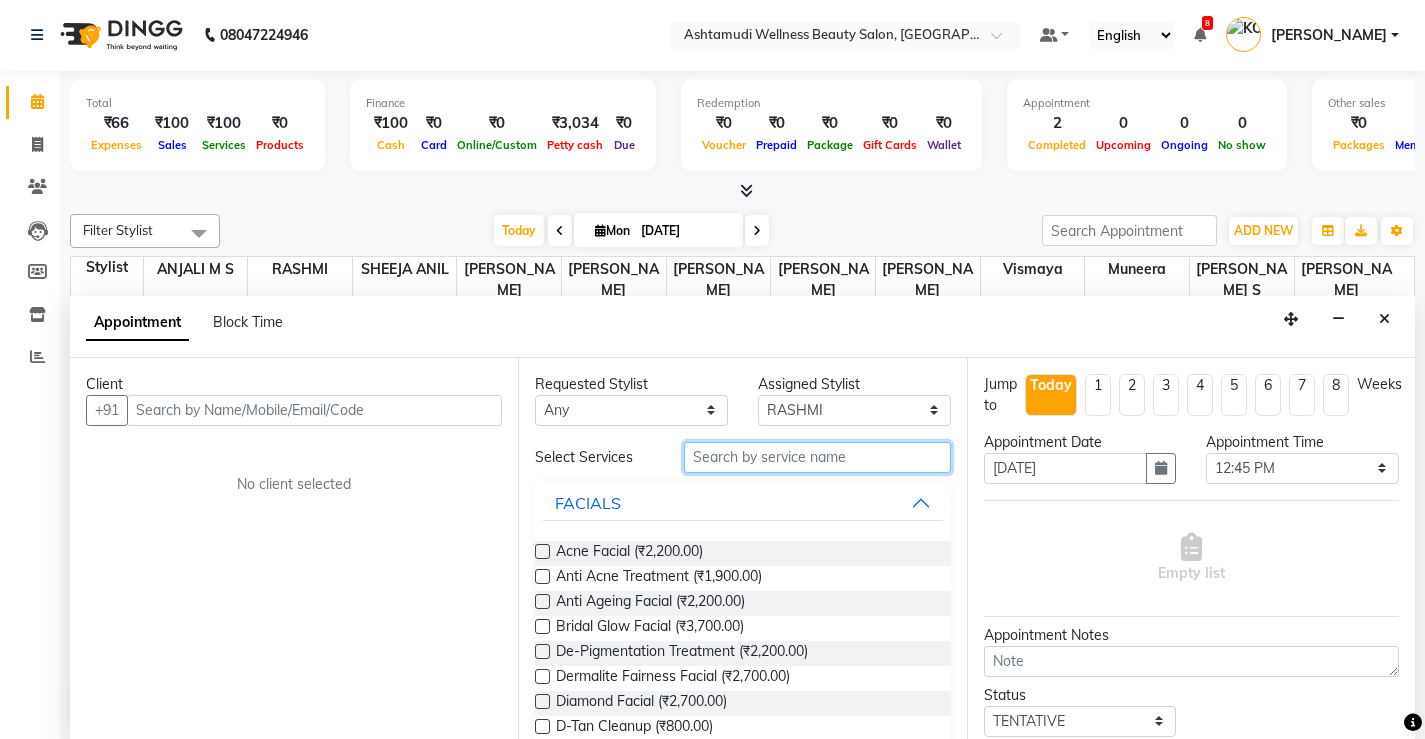 click at bounding box center (817, 457) 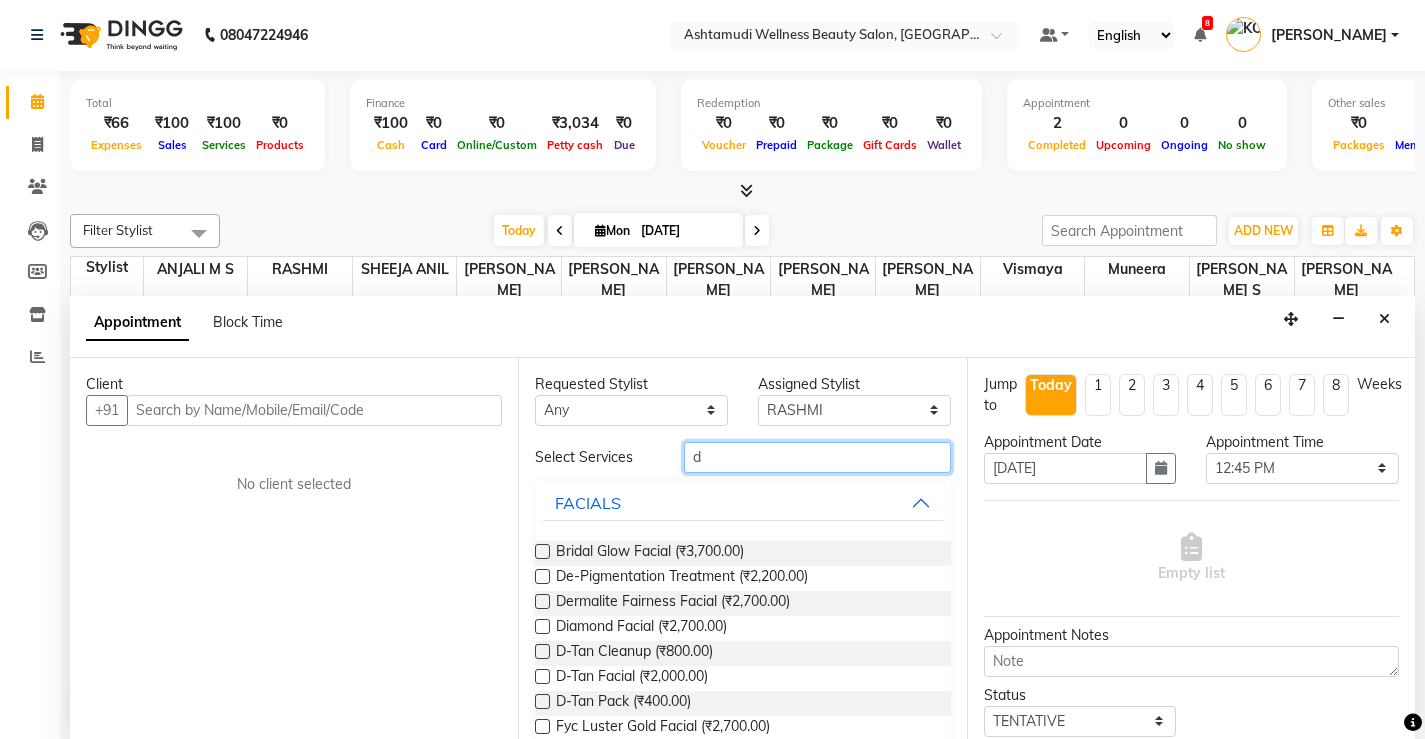 type on "d" 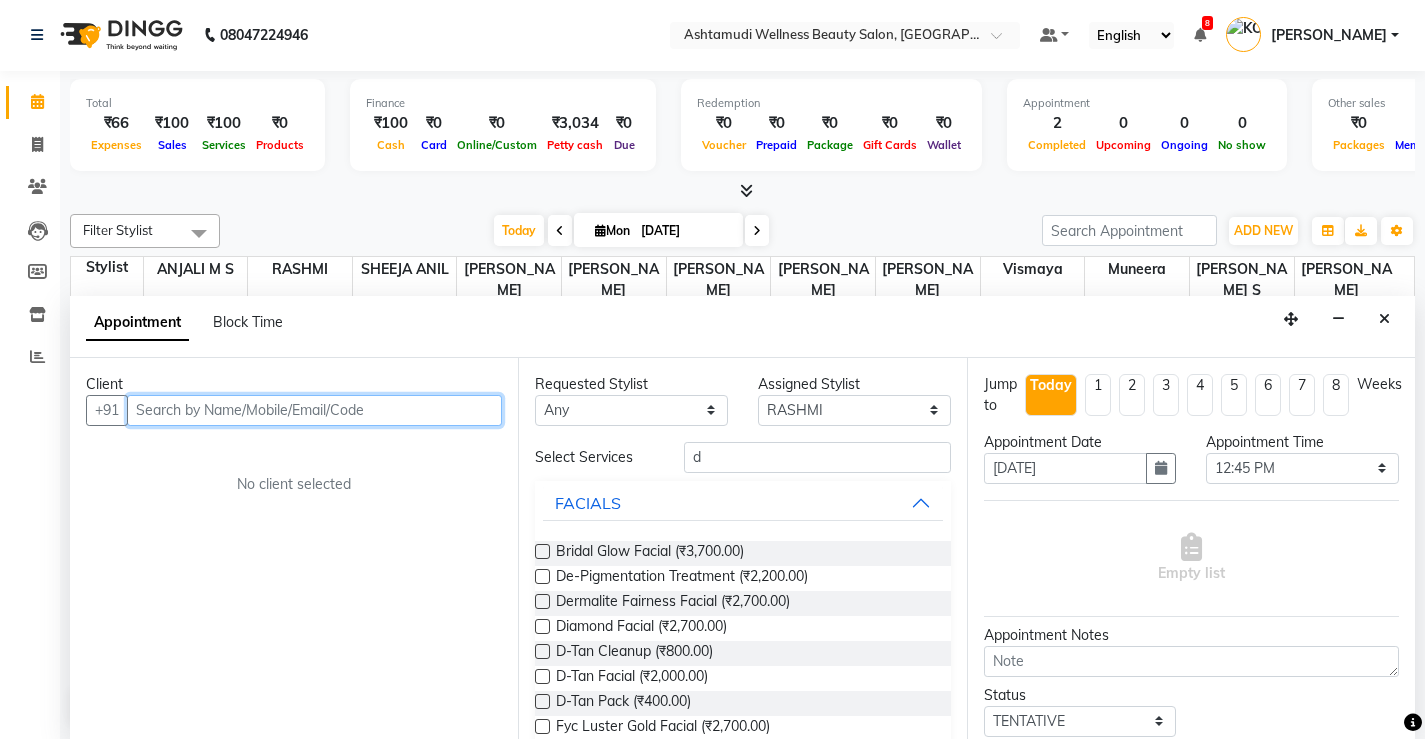 click at bounding box center [314, 410] 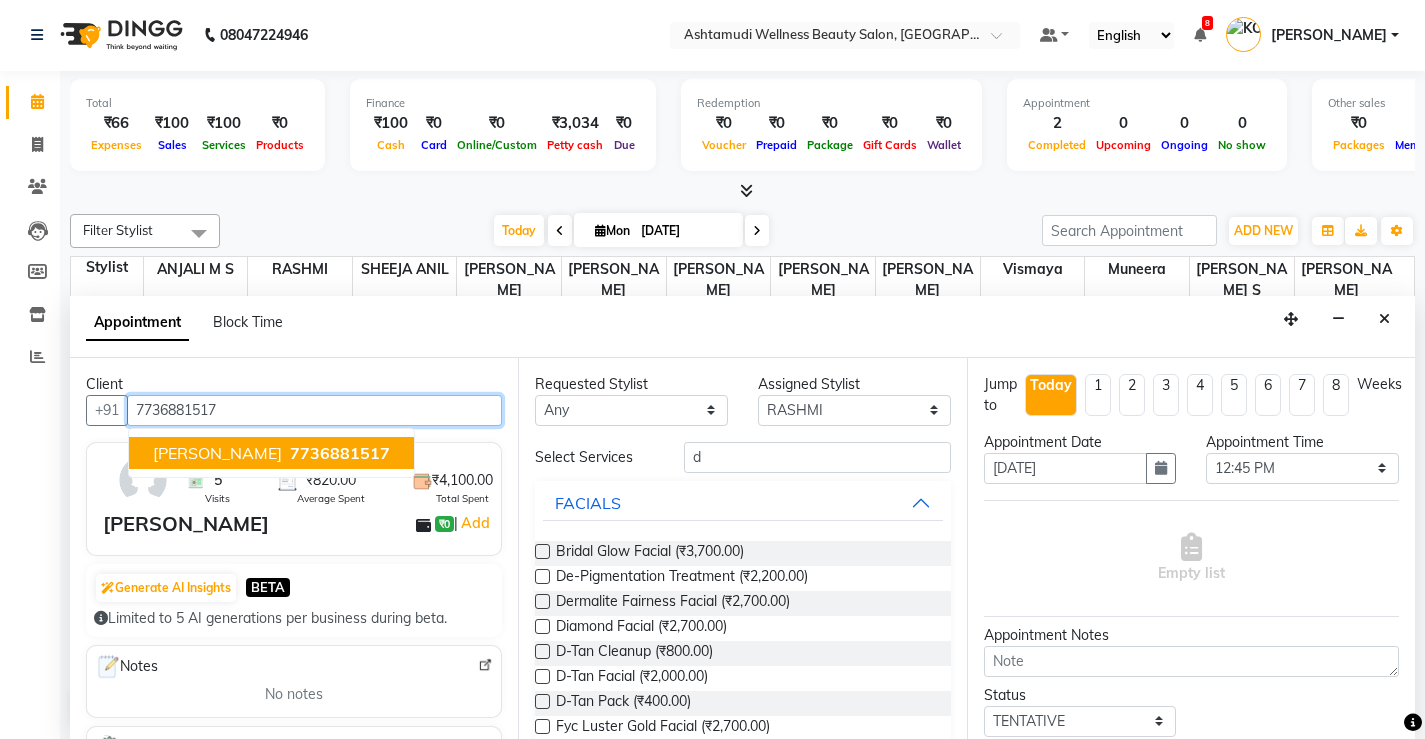 click on "7736881517" at bounding box center (340, 453) 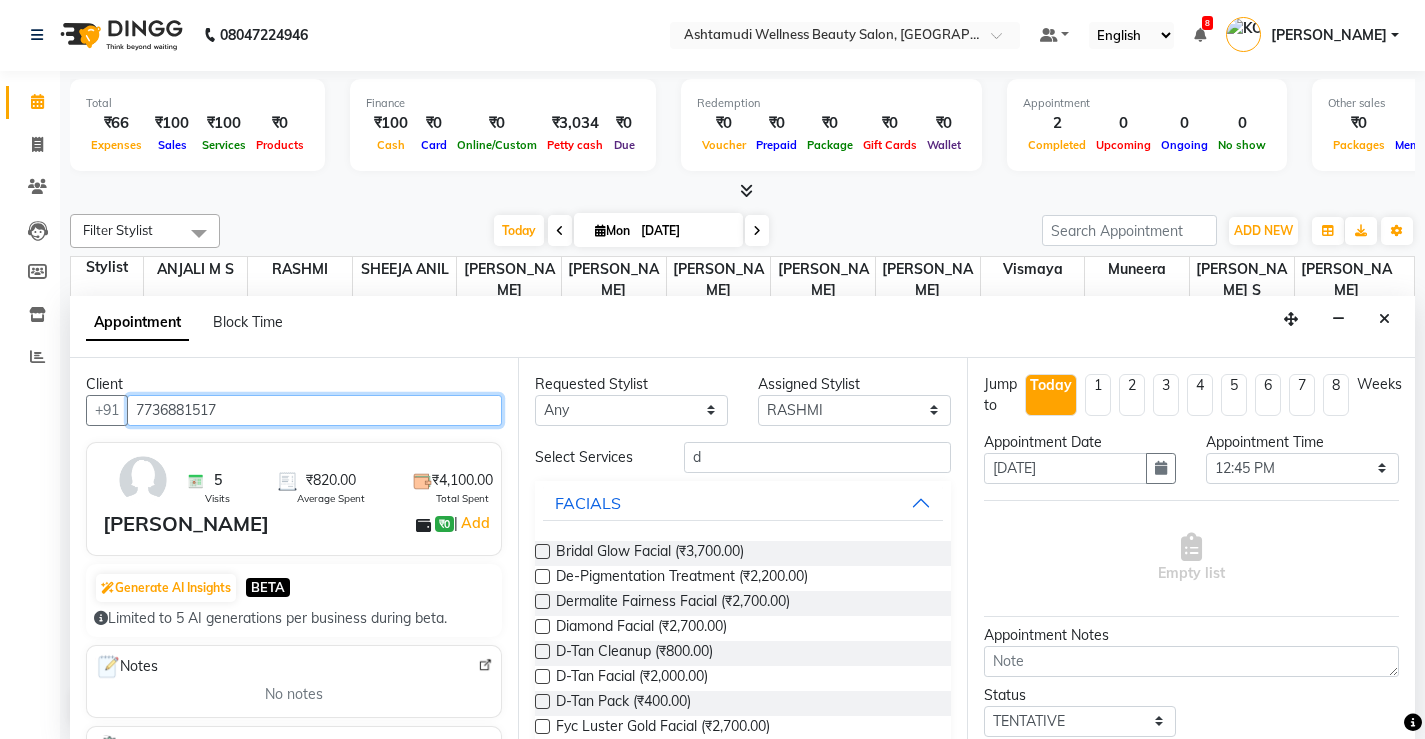 type on "7736881517" 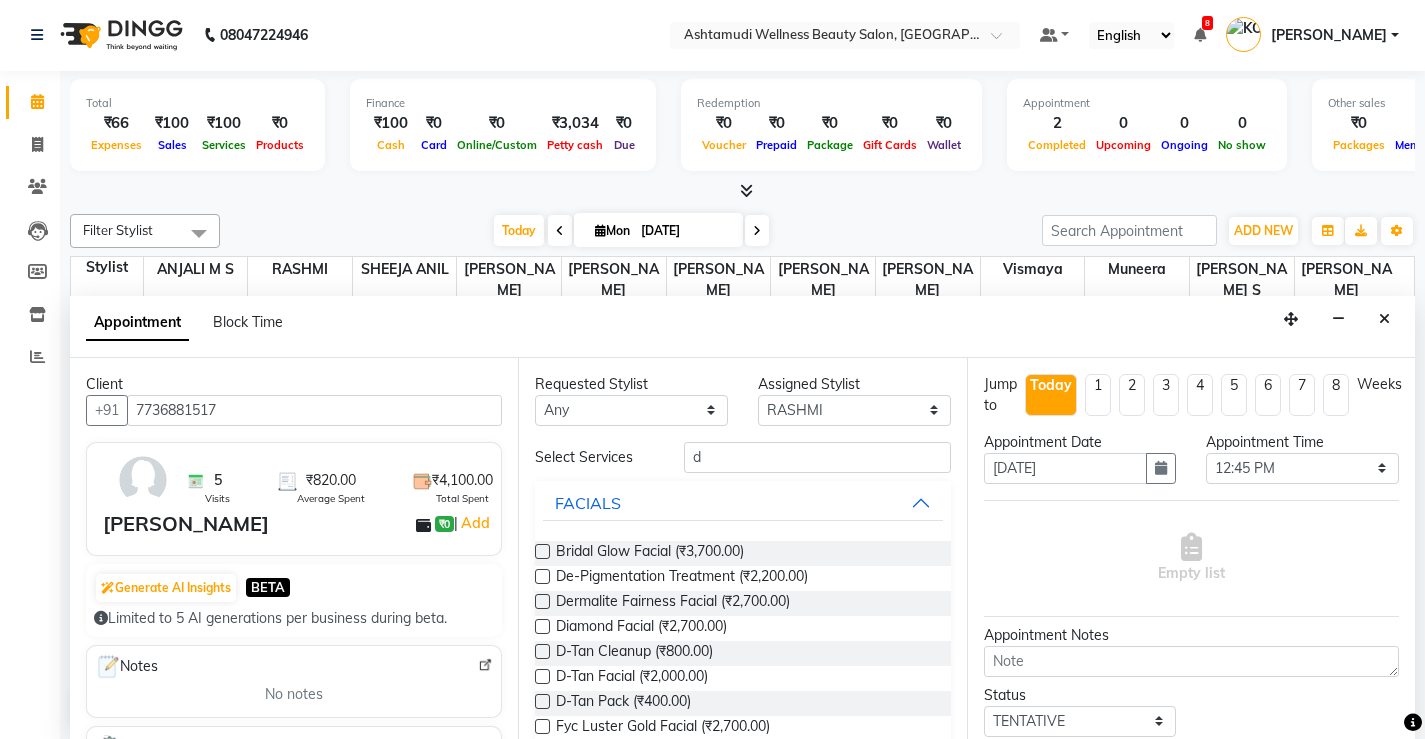 click at bounding box center [542, 651] 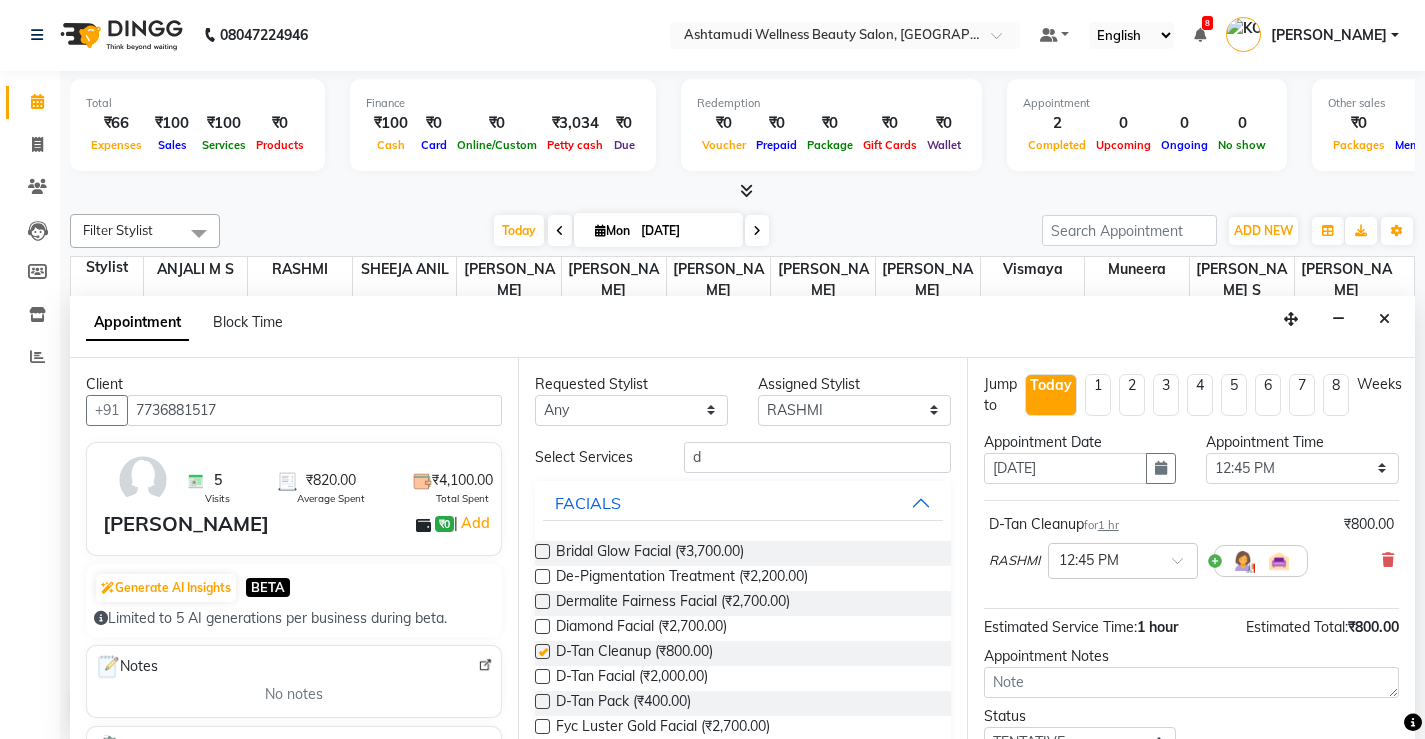 checkbox on "false" 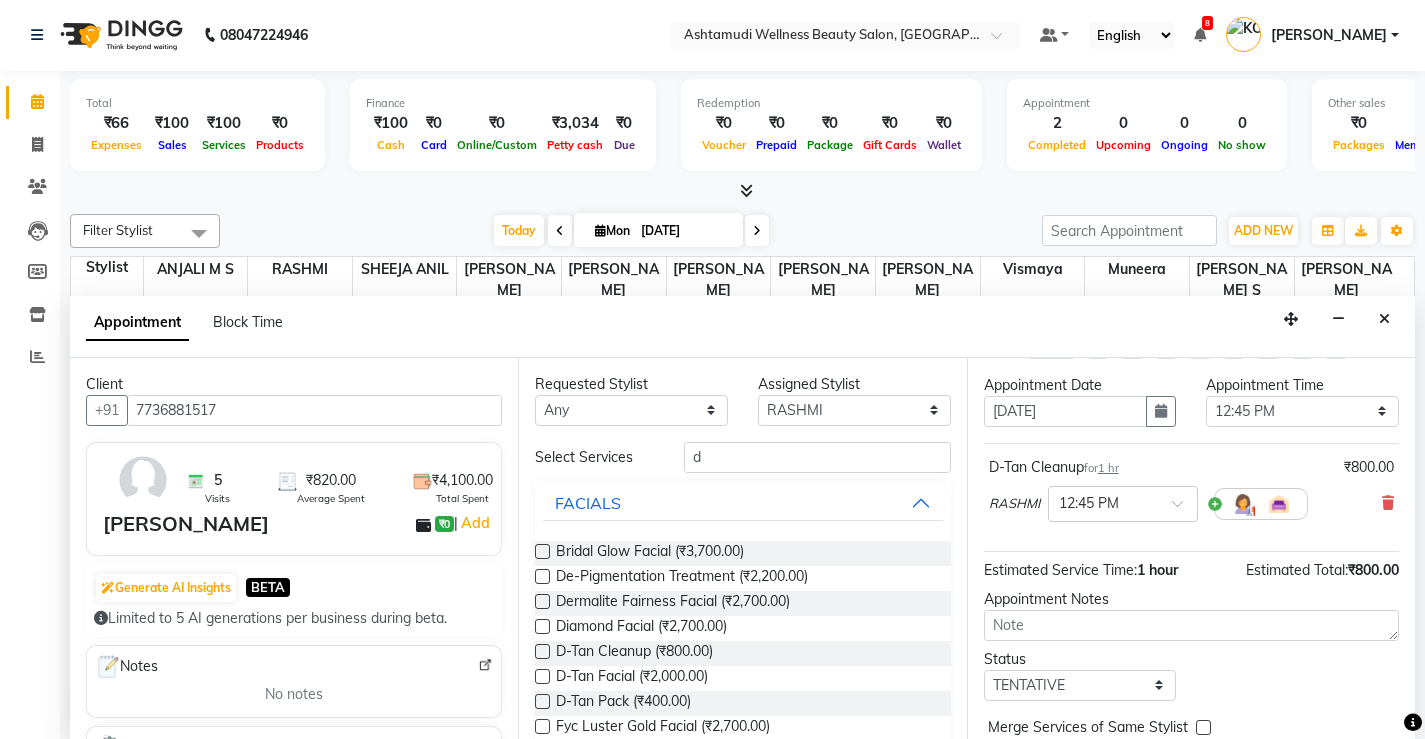 scroll, scrollTop: 112, scrollLeft: 0, axis: vertical 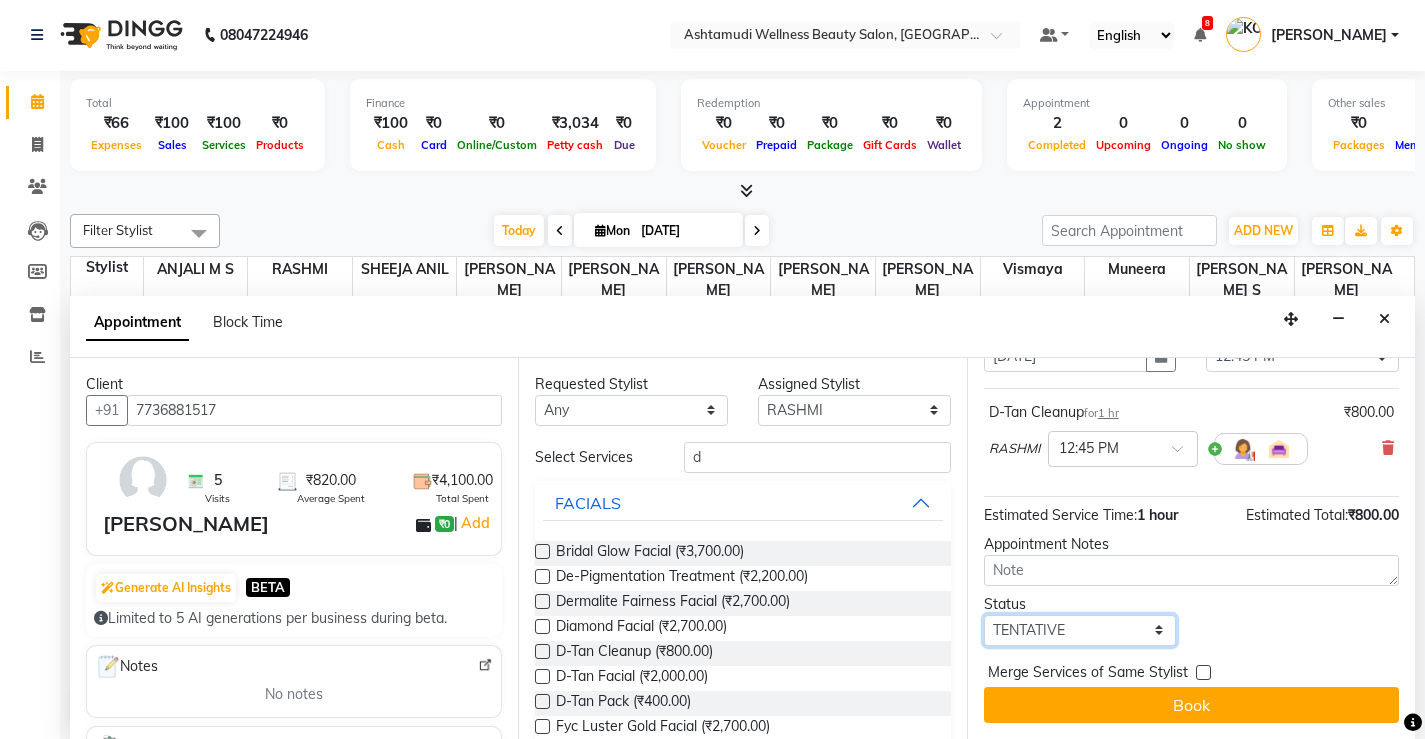 click on "Select TENTATIVE CONFIRM CHECK-IN UPCOMING" at bounding box center [1080, 630] 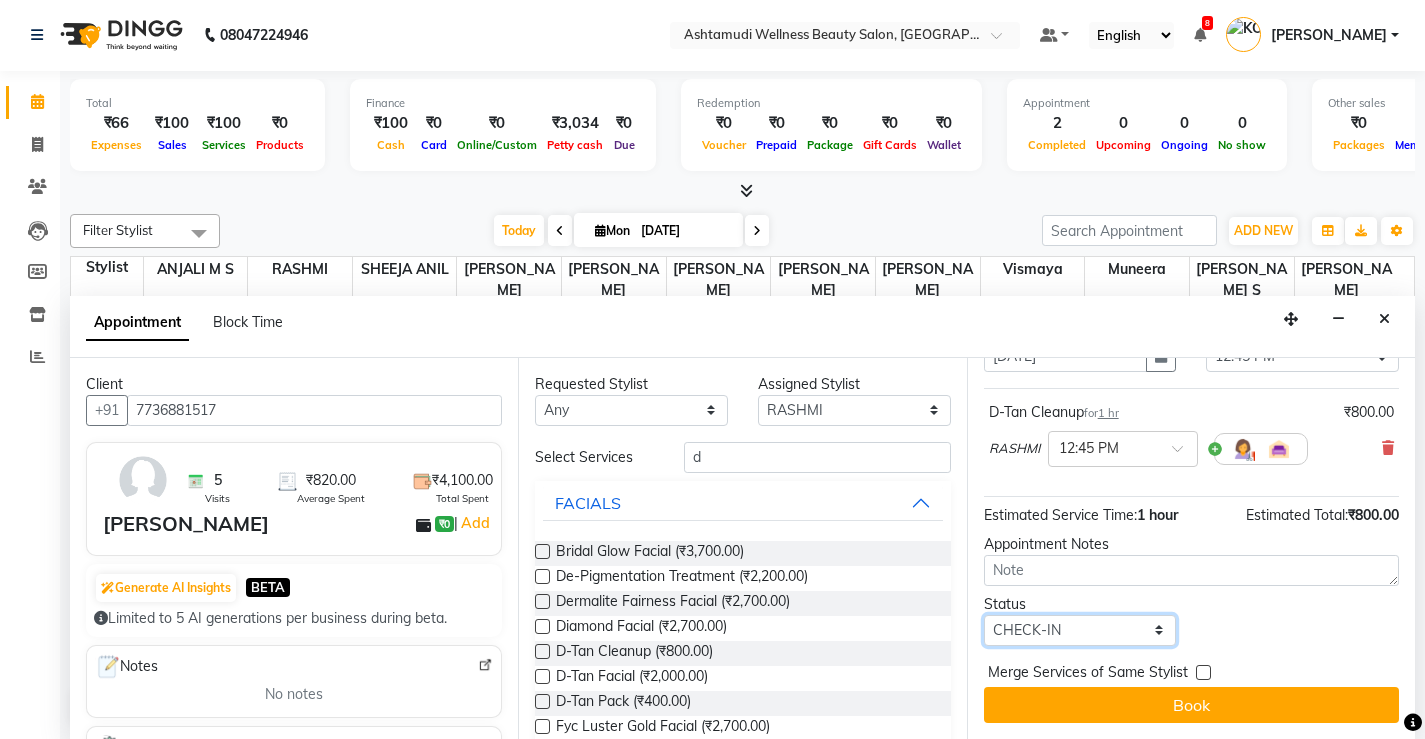 click on "Select TENTATIVE CONFIRM CHECK-IN UPCOMING" at bounding box center (1080, 630) 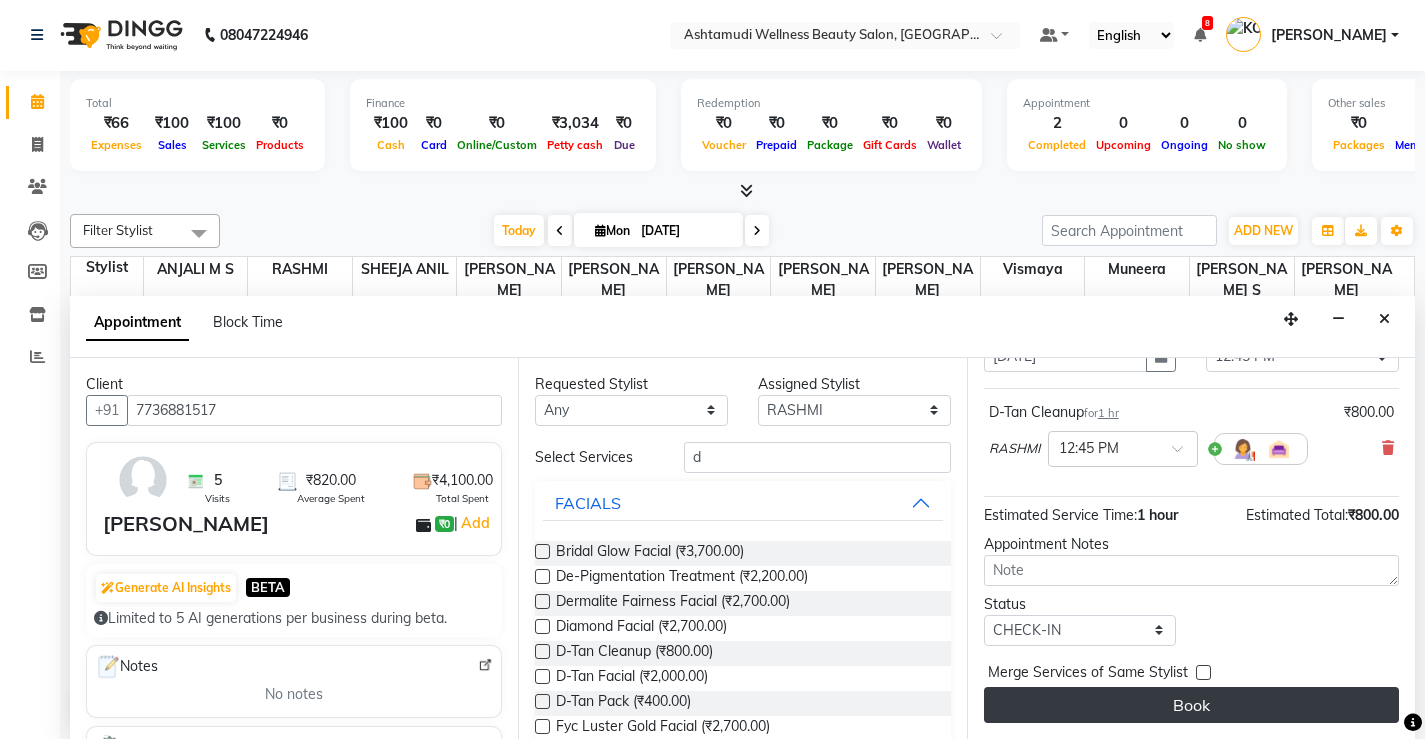 click on "Book" at bounding box center [1191, 705] 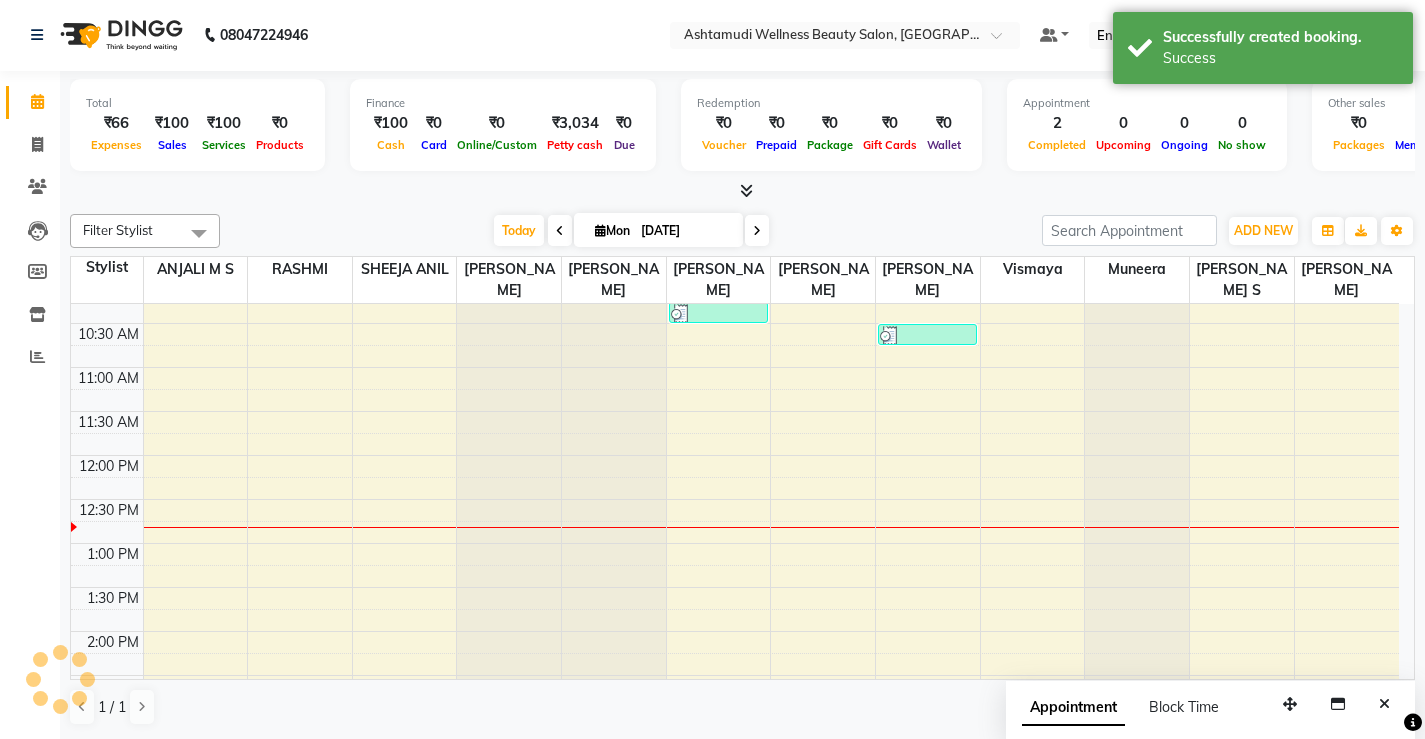scroll, scrollTop: 0, scrollLeft: 0, axis: both 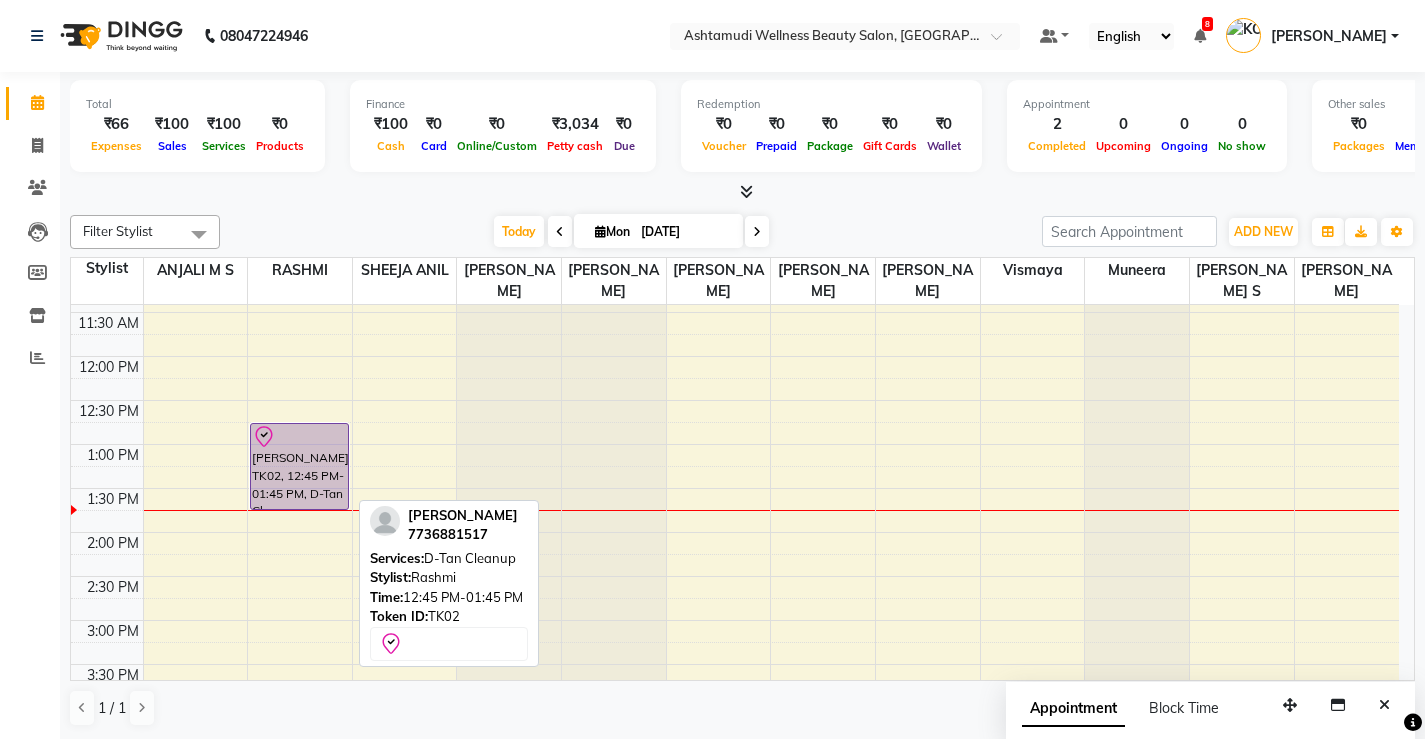 click on "1 / 1" at bounding box center (742, 708) 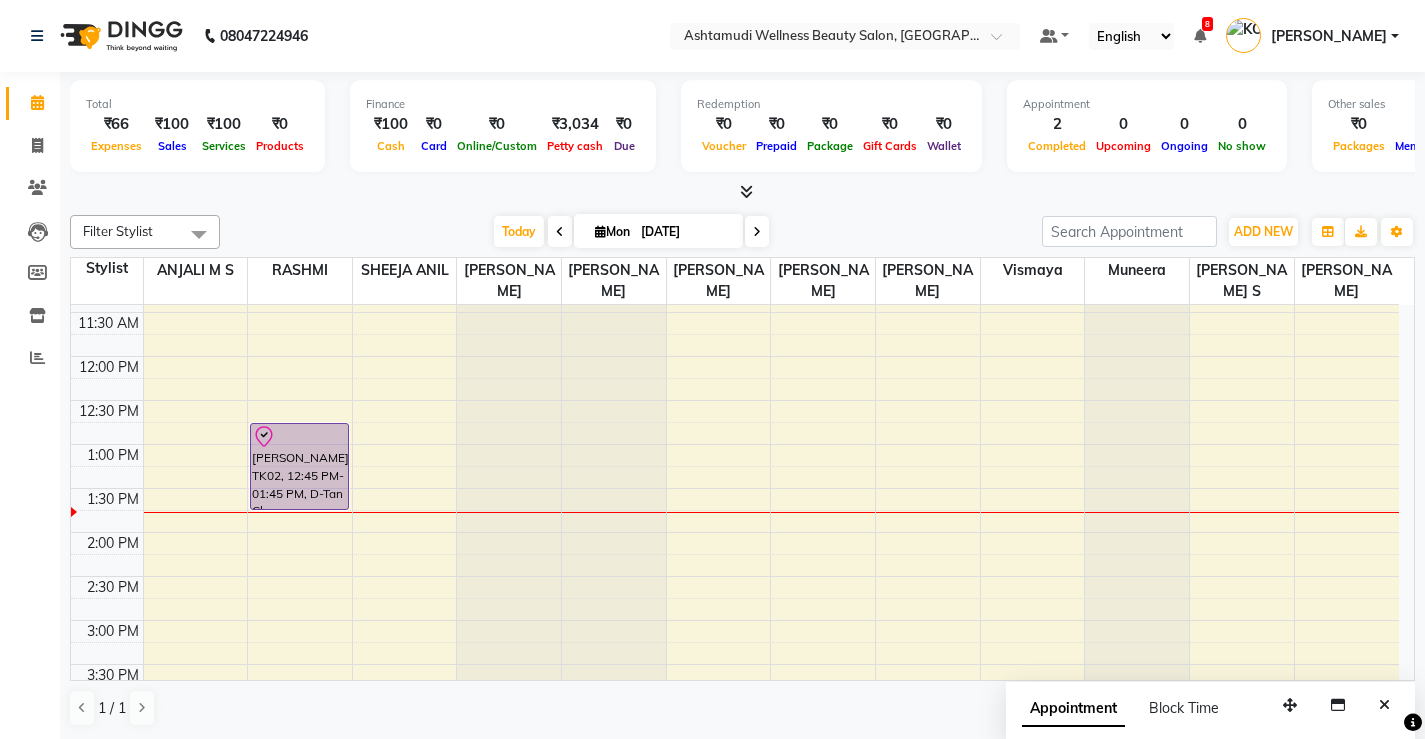 click on "1 / 1" at bounding box center (742, 708) 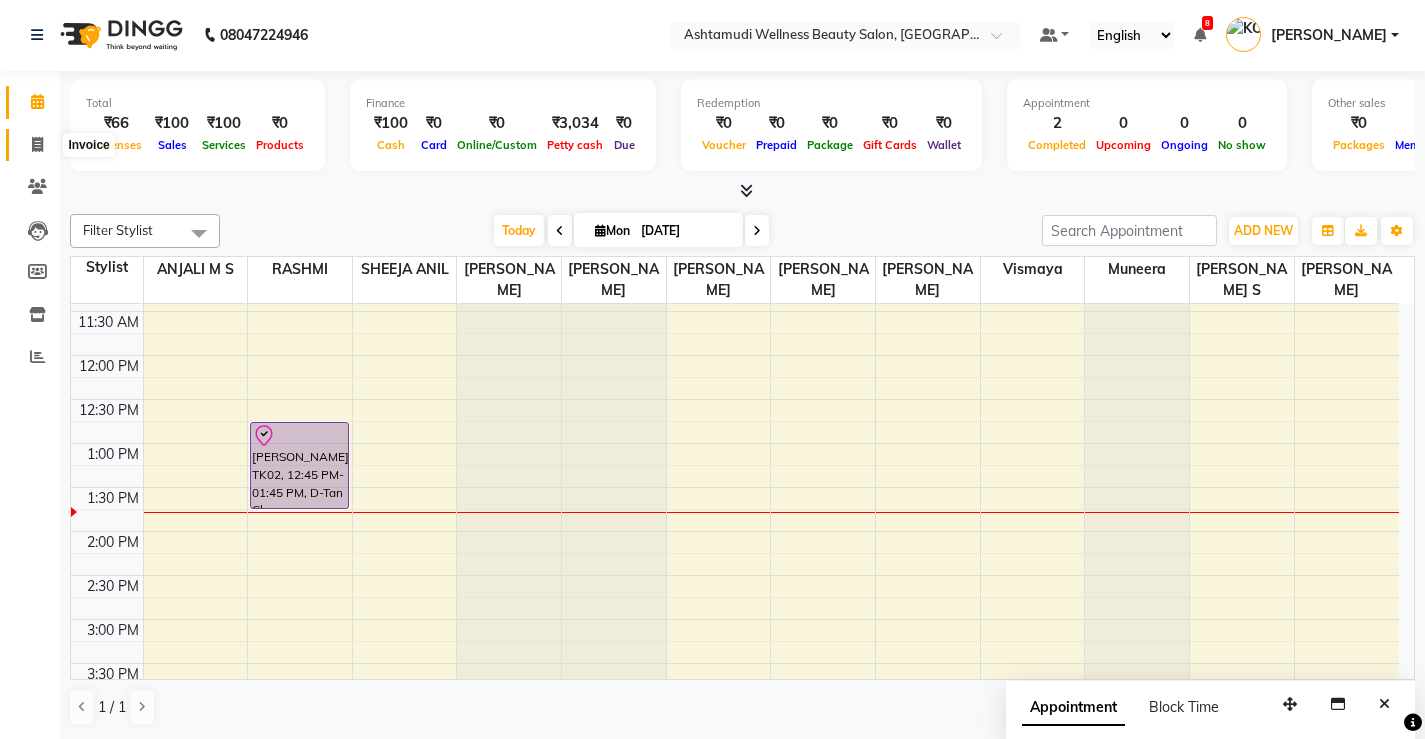 click 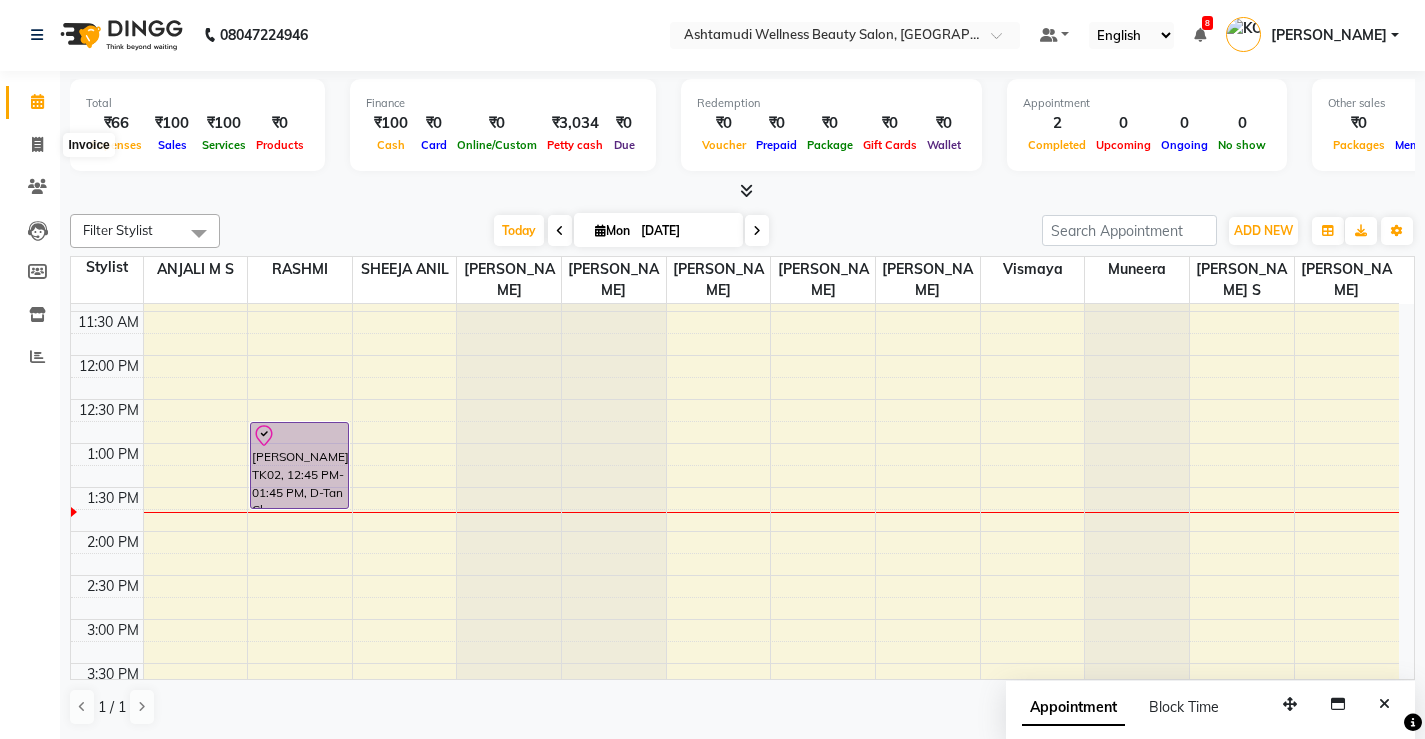 select on "service" 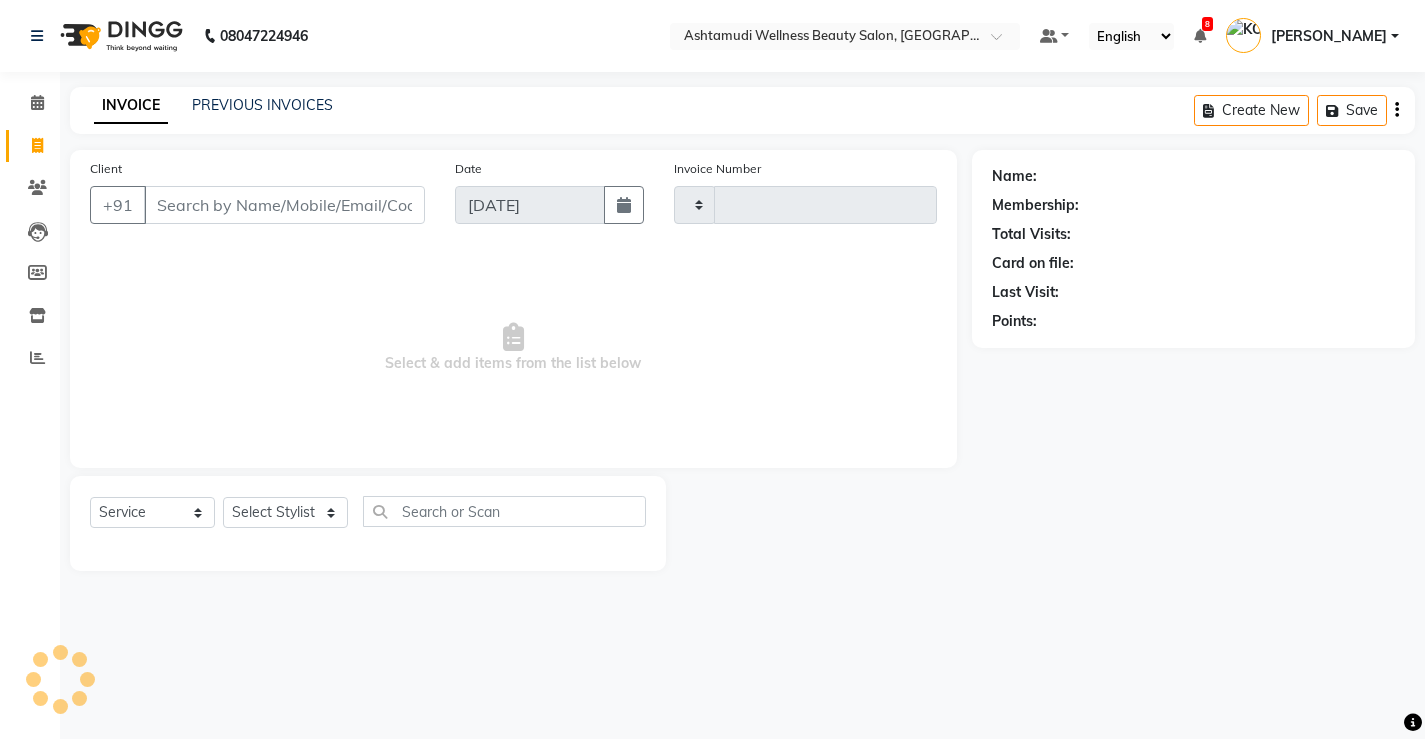 scroll, scrollTop: 0, scrollLeft: 0, axis: both 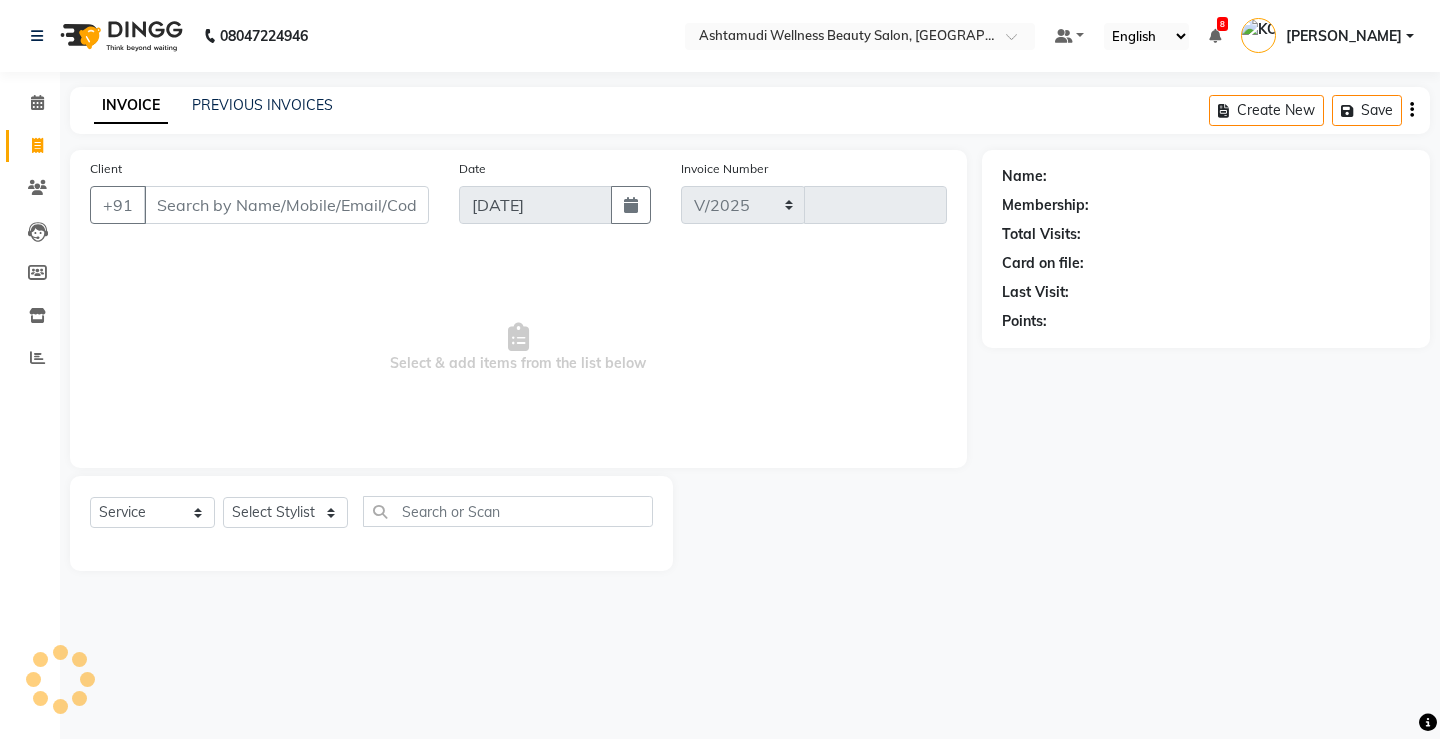 select on "4674" 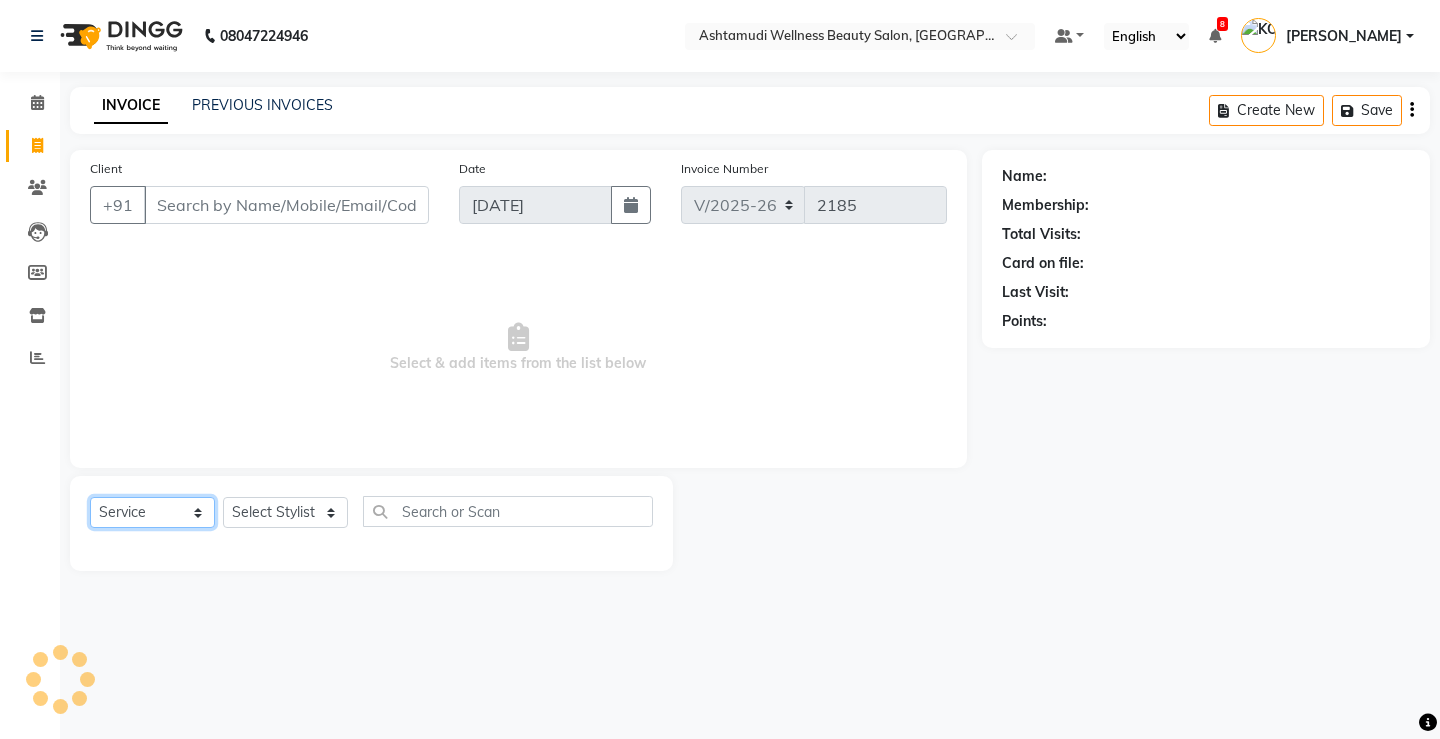 click on "Select  Service  Product  Membership  Package Voucher Prepaid Gift Card" 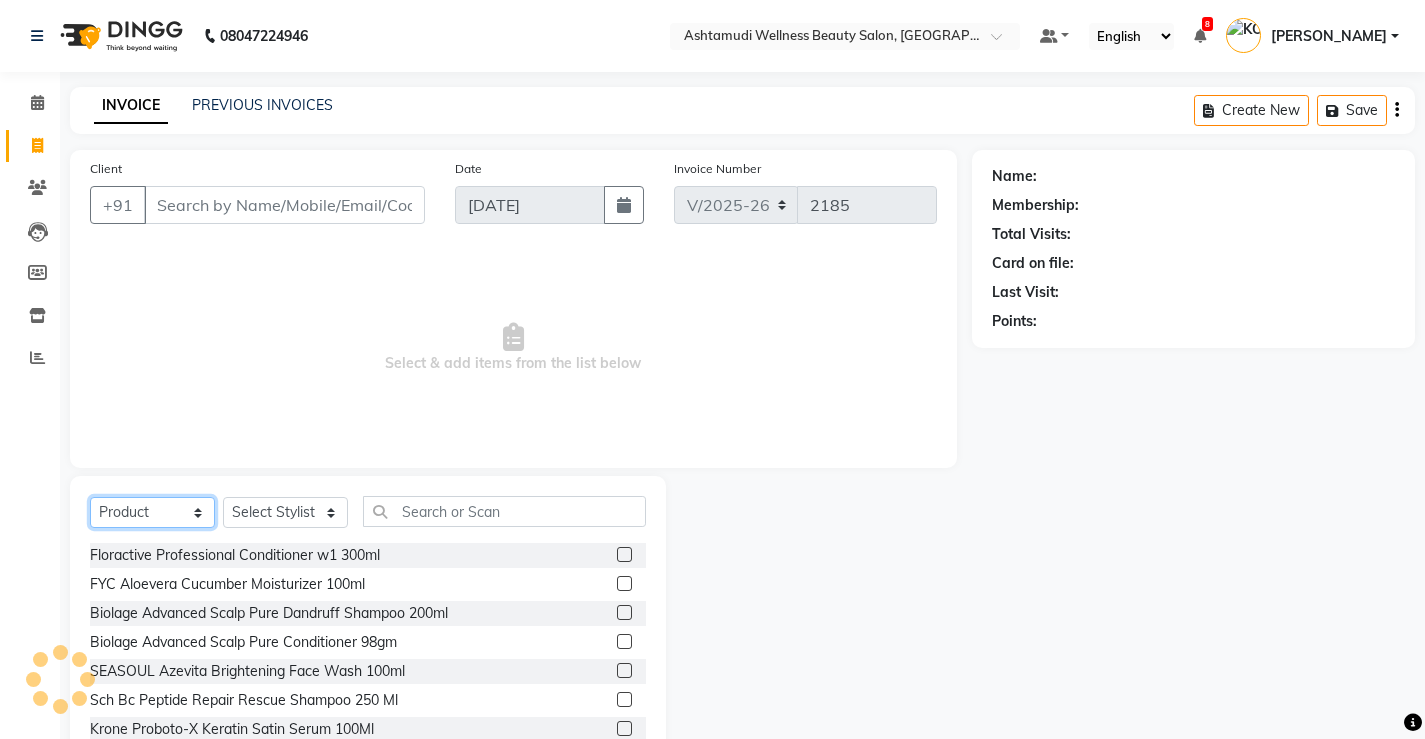 select on "service" 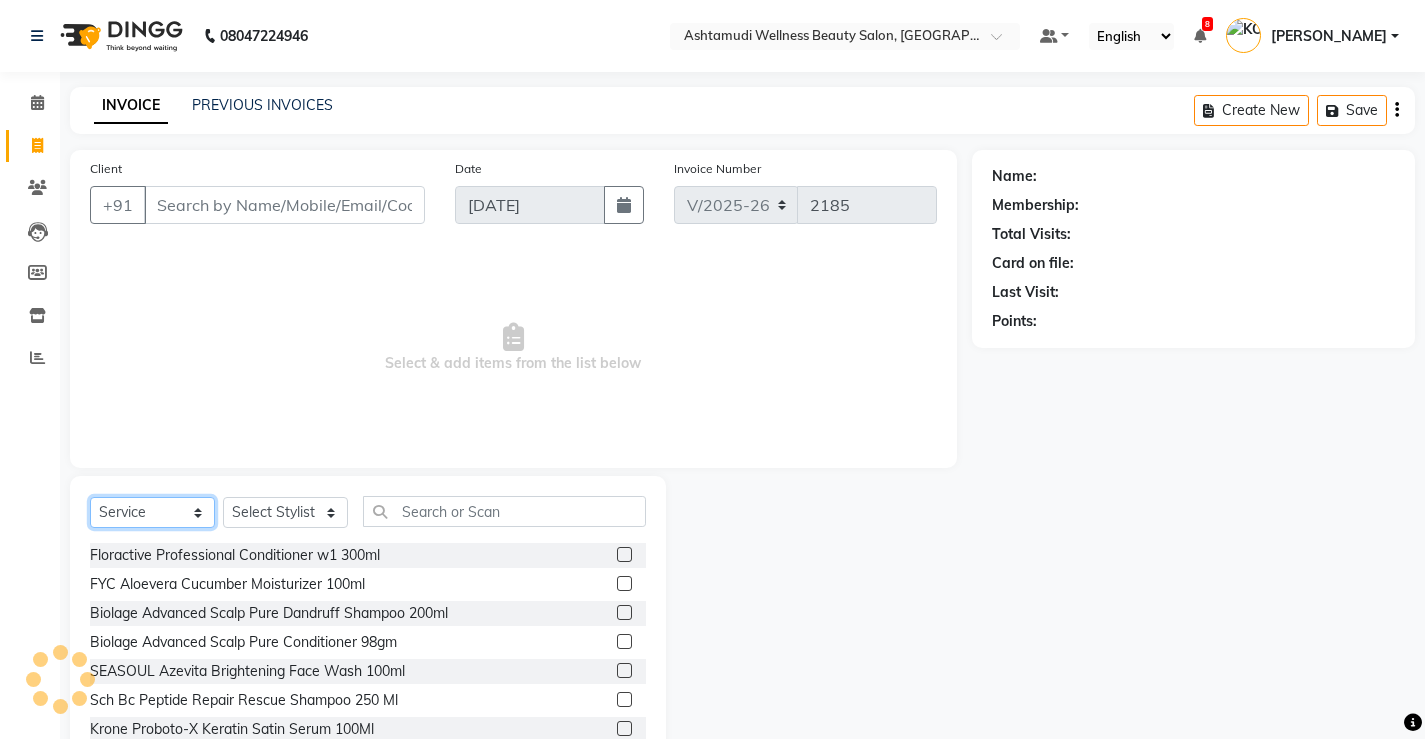 click on "Select  Service  Product  Membership  Package Voucher Prepaid Gift Card" 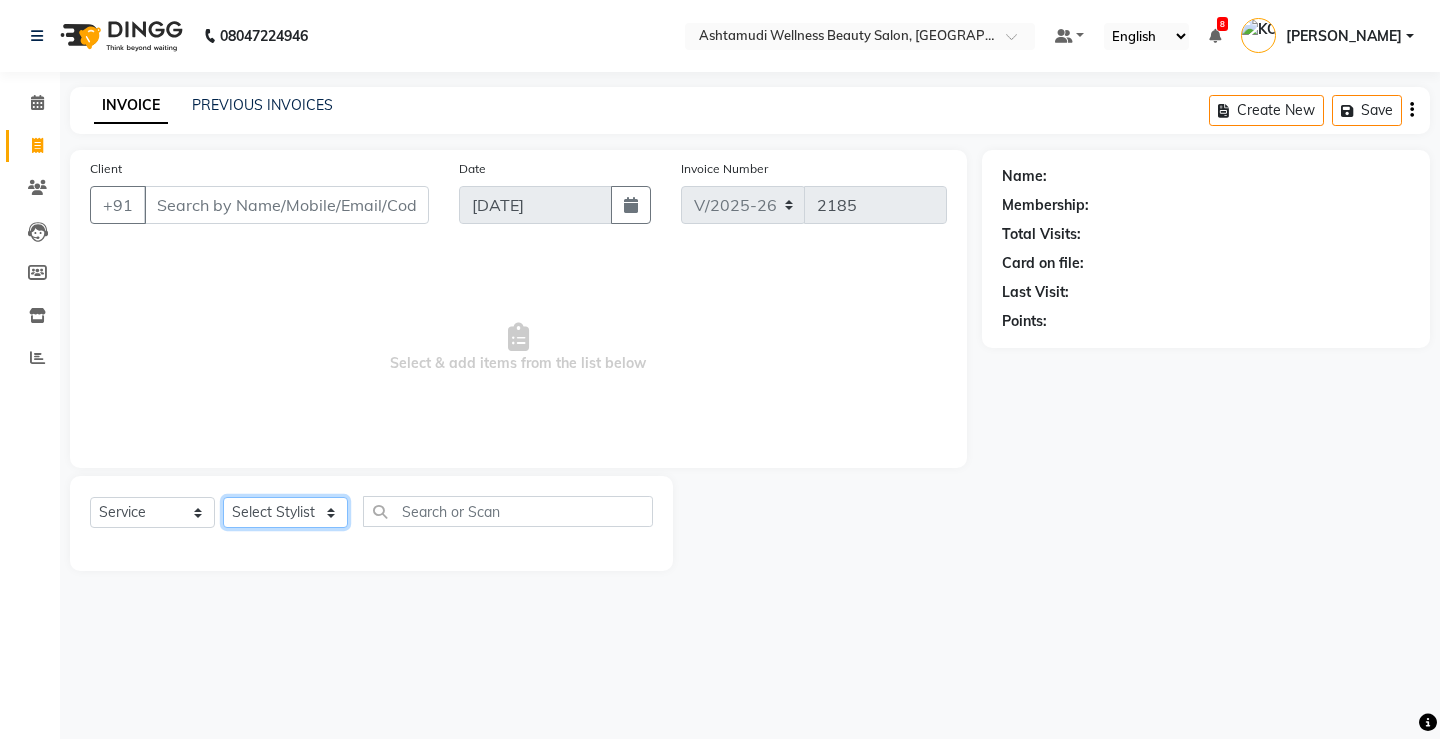 click on "Select Stylist ANJALI M S [PERSON_NAME] KOTTIYAM ASHTAMUDI [PERSON_NAME] [PERSON_NAME] [PERSON_NAME] [PERSON_NAME]  Sona [PERSON_NAME] [PERSON_NAME] [PERSON_NAME]" 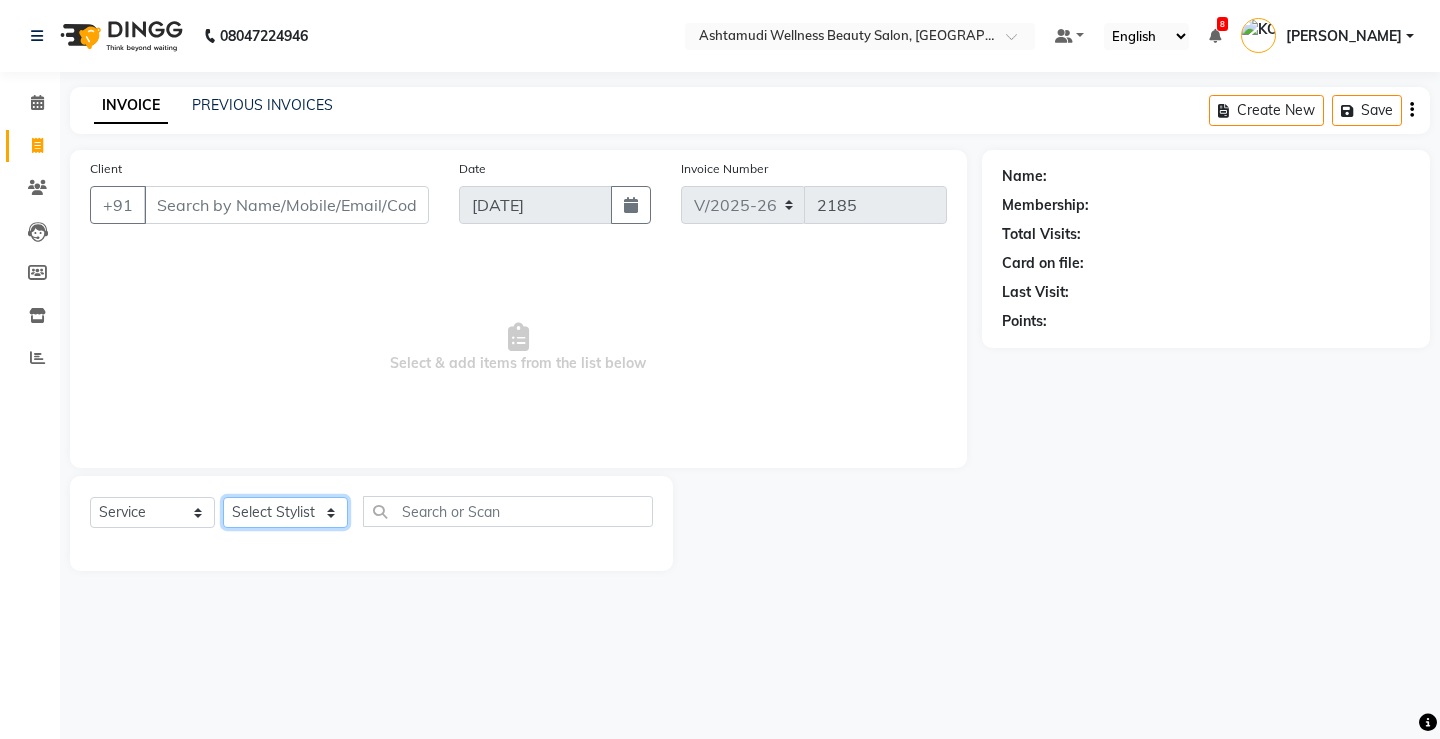select on "27474" 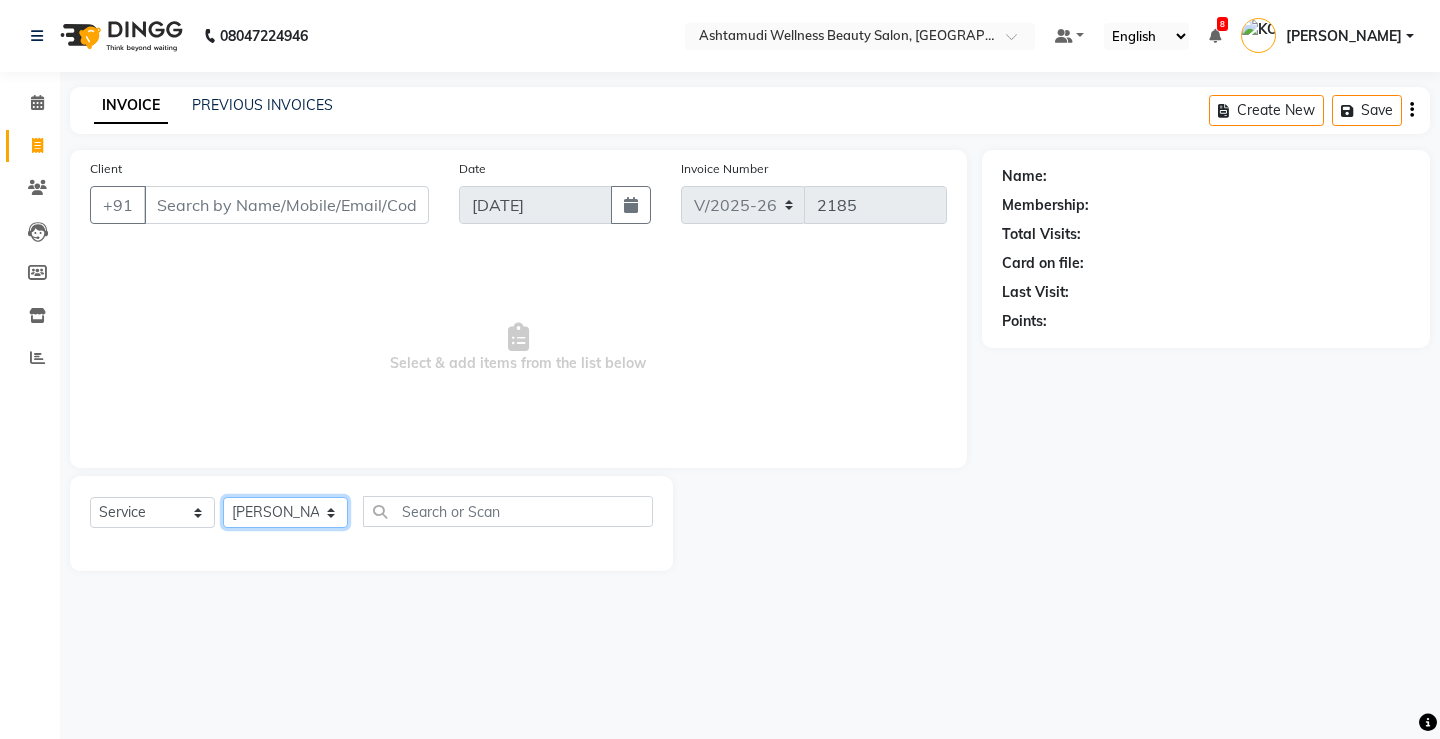 click on "Select Stylist ANJALI M S [PERSON_NAME] KOTTIYAM ASHTAMUDI [PERSON_NAME] [PERSON_NAME] [PERSON_NAME] [PERSON_NAME]  Sona [PERSON_NAME] [PERSON_NAME] [PERSON_NAME]" 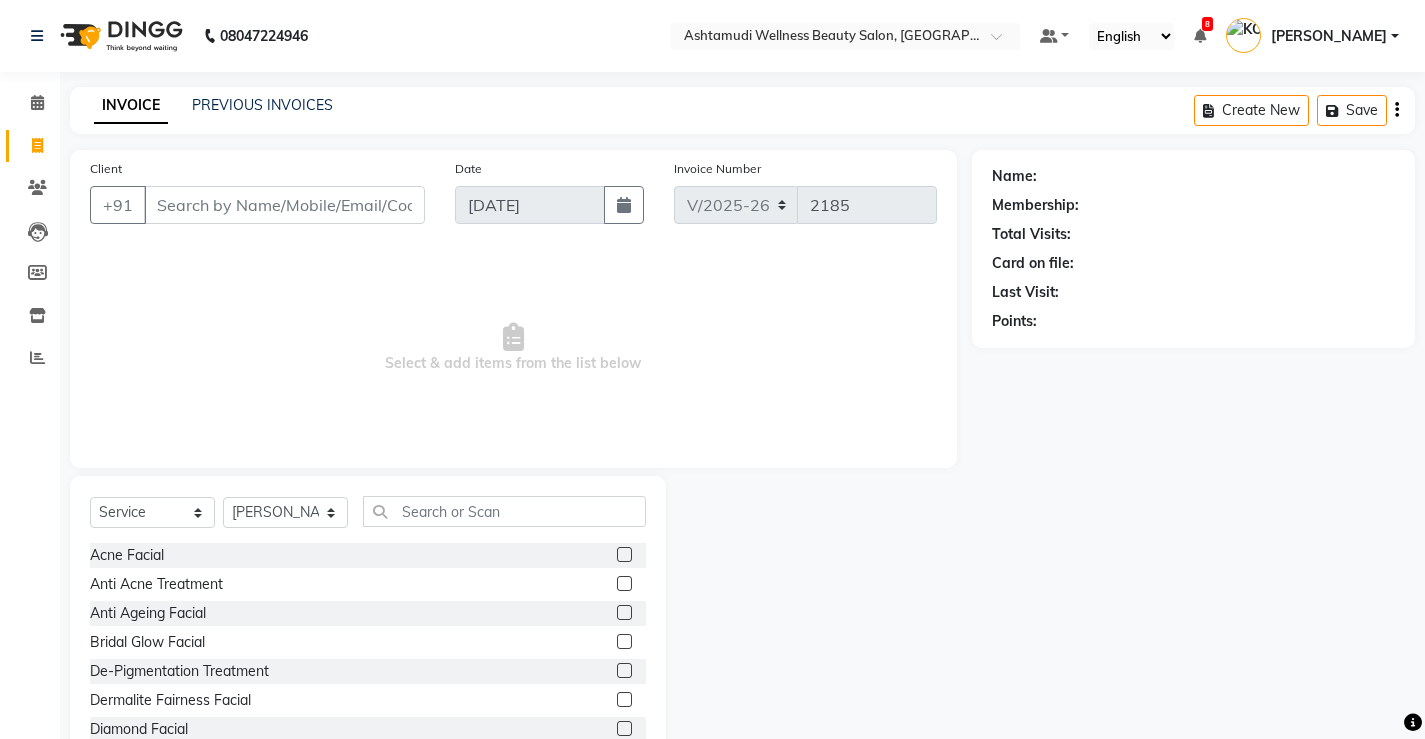 click on "Select  Service  Product  Membership  Package Voucher Prepaid Gift Card  Select Stylist ANJALI M S ASWATHY KOTTIYAM ASHTAMUDI KUMARI Muneera RASHMI SHEEJA ANIL SHYNI  SINDHYA  Sona Sunil Sreepriya STEFFY STEPHAN Varsha S Vismaya" 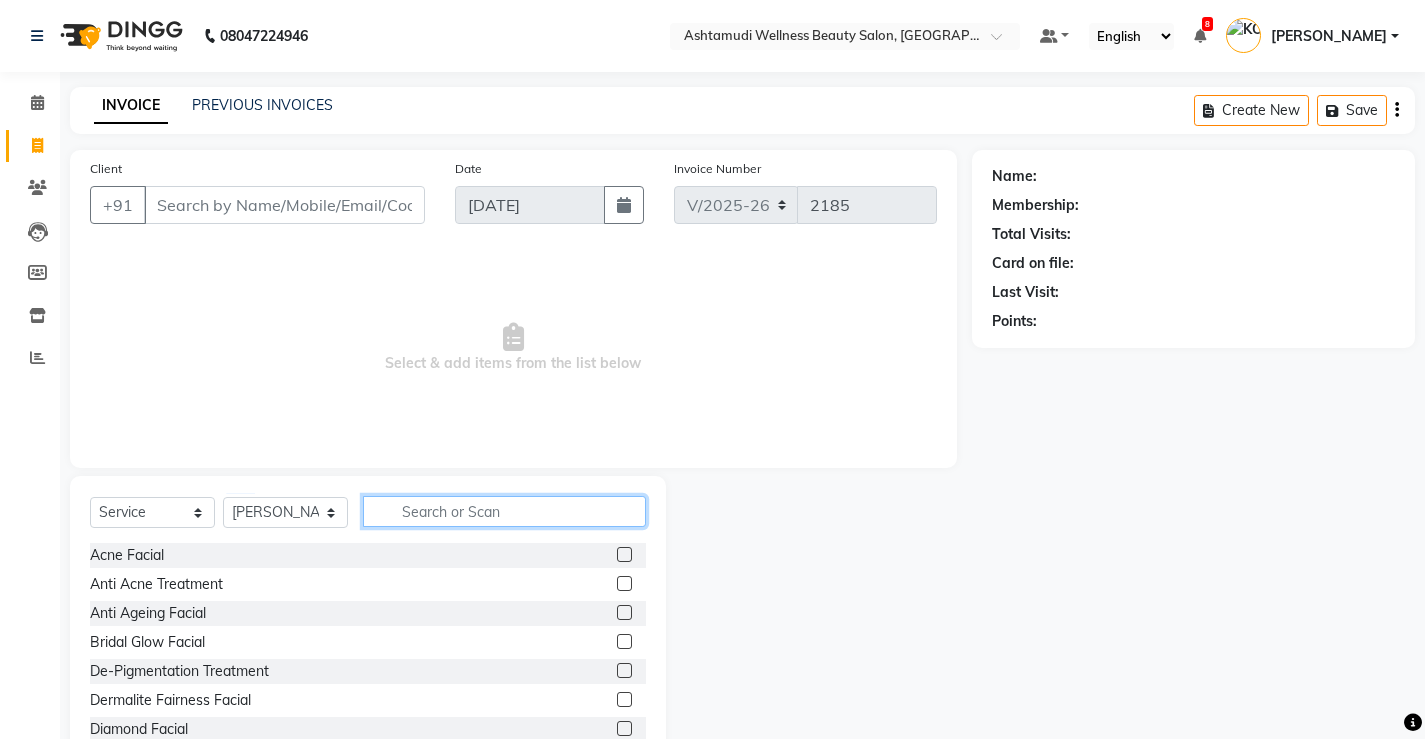 click 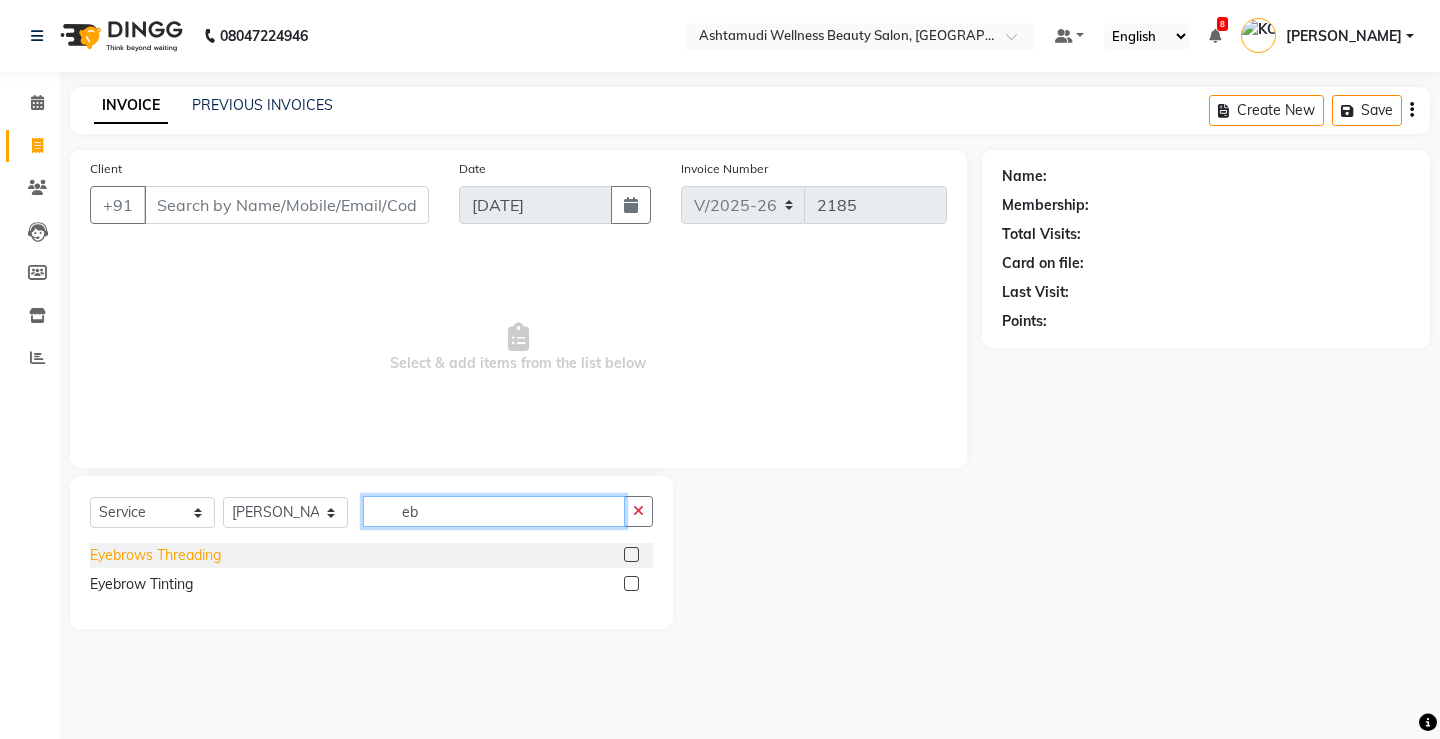 type on "eb" 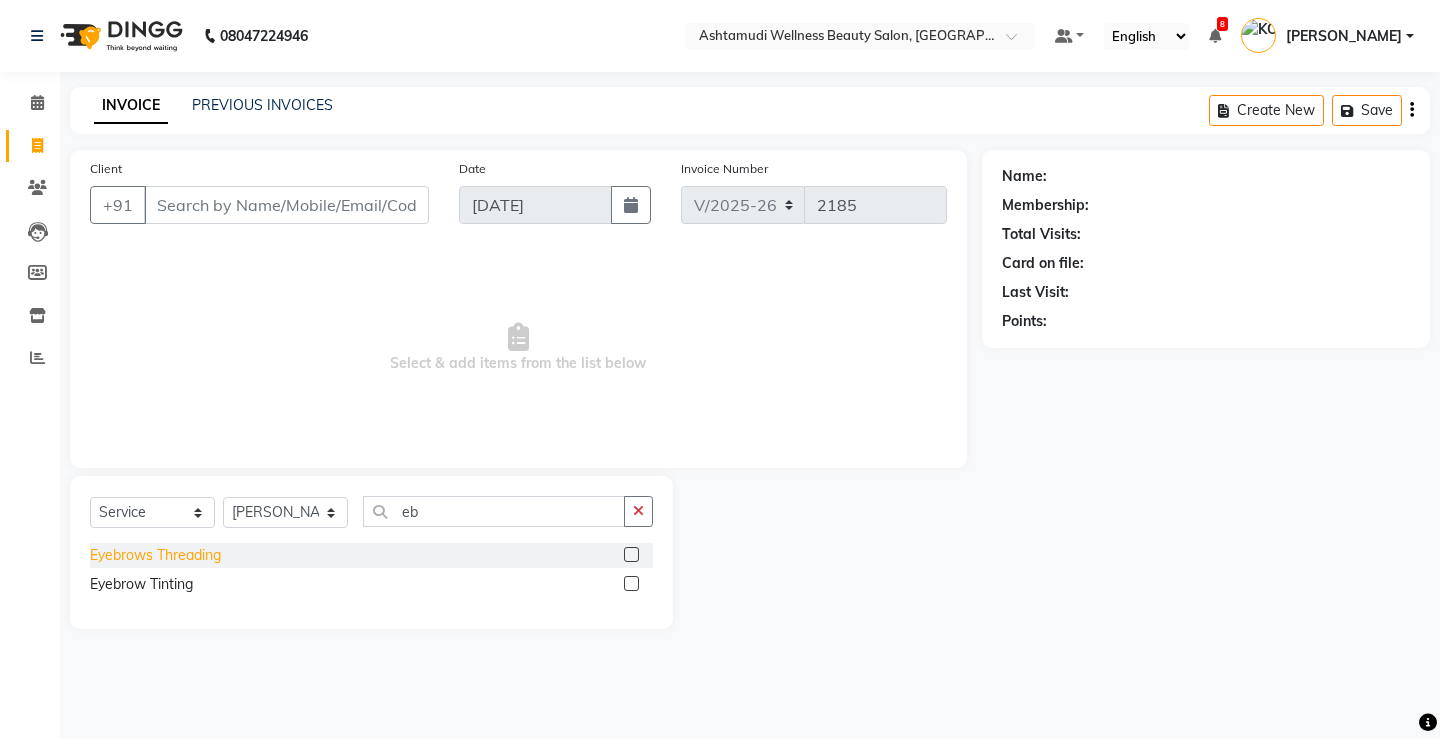 click on "Eyebrows Threading" 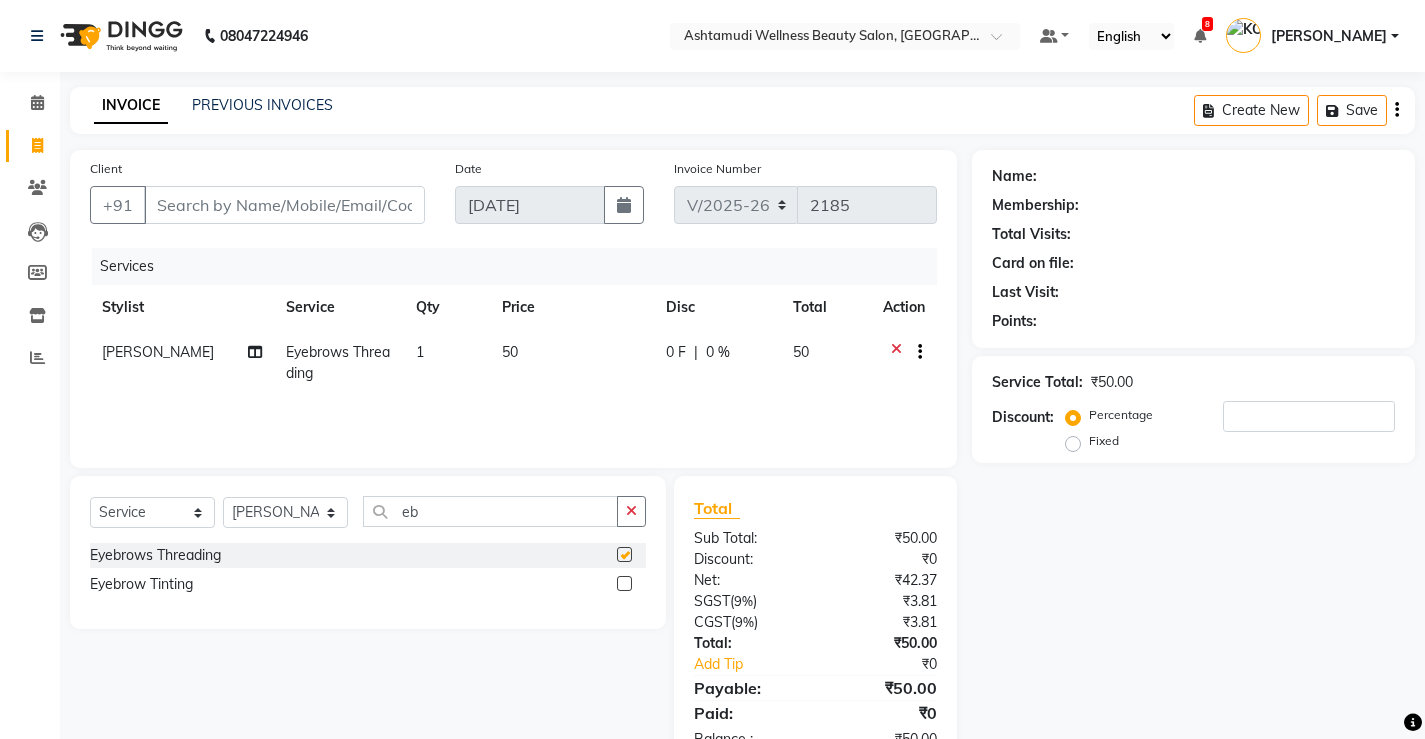 checkbox on "false" 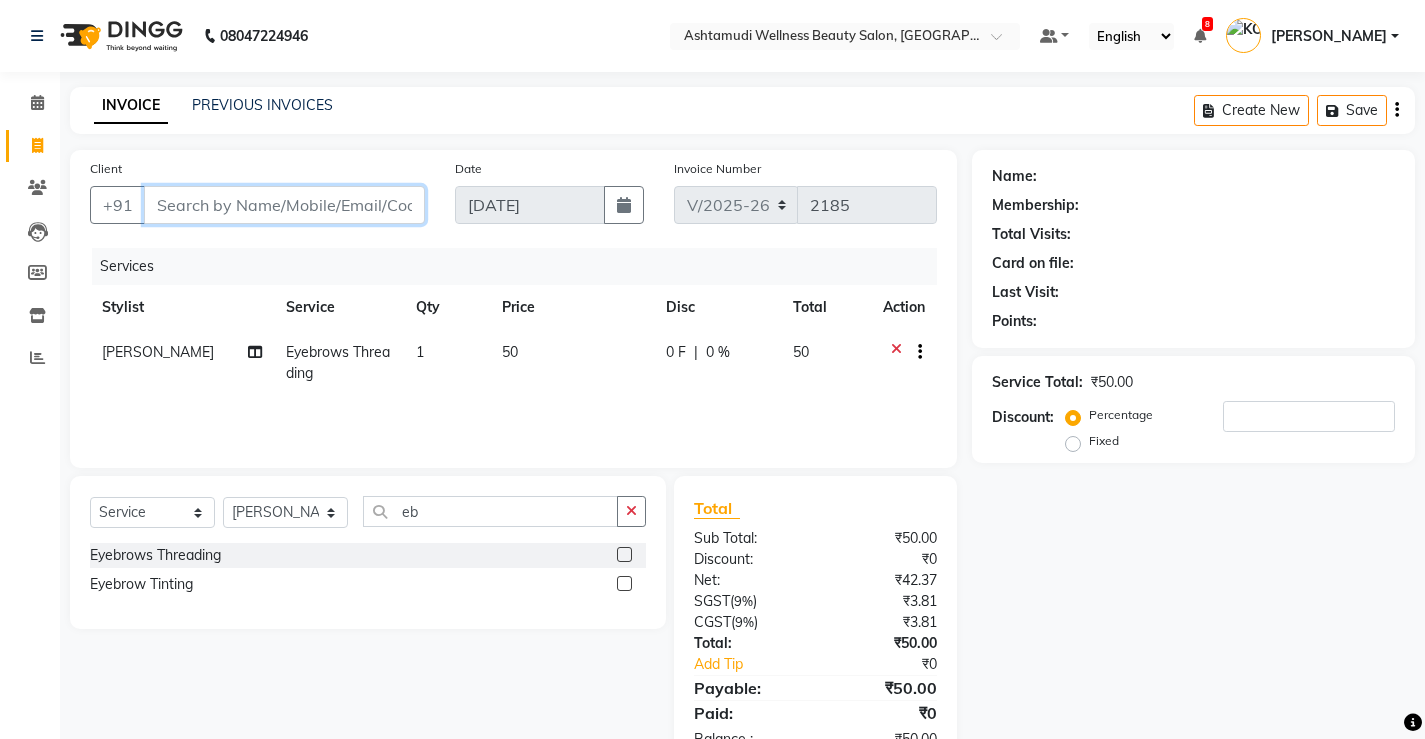 click on "Client" at bounding box center [284, 205] 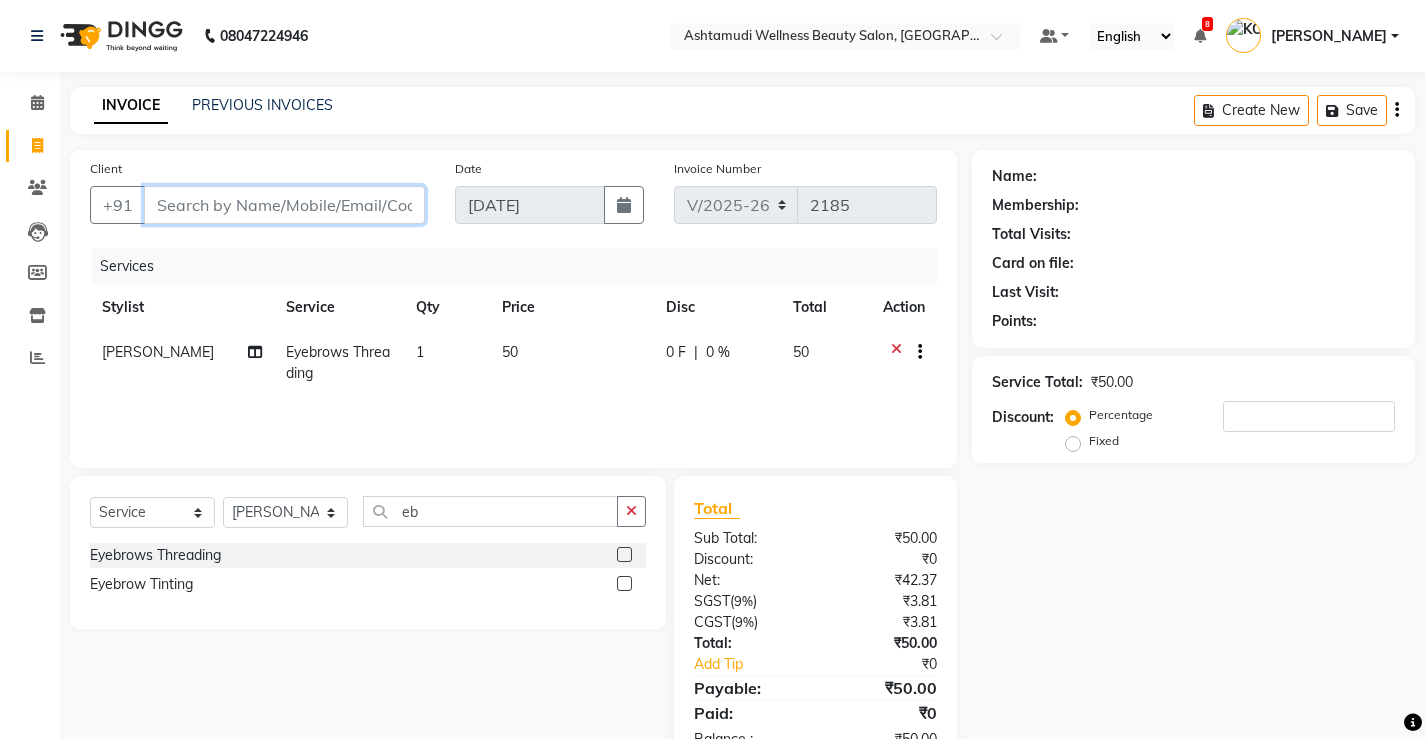 type on "7" 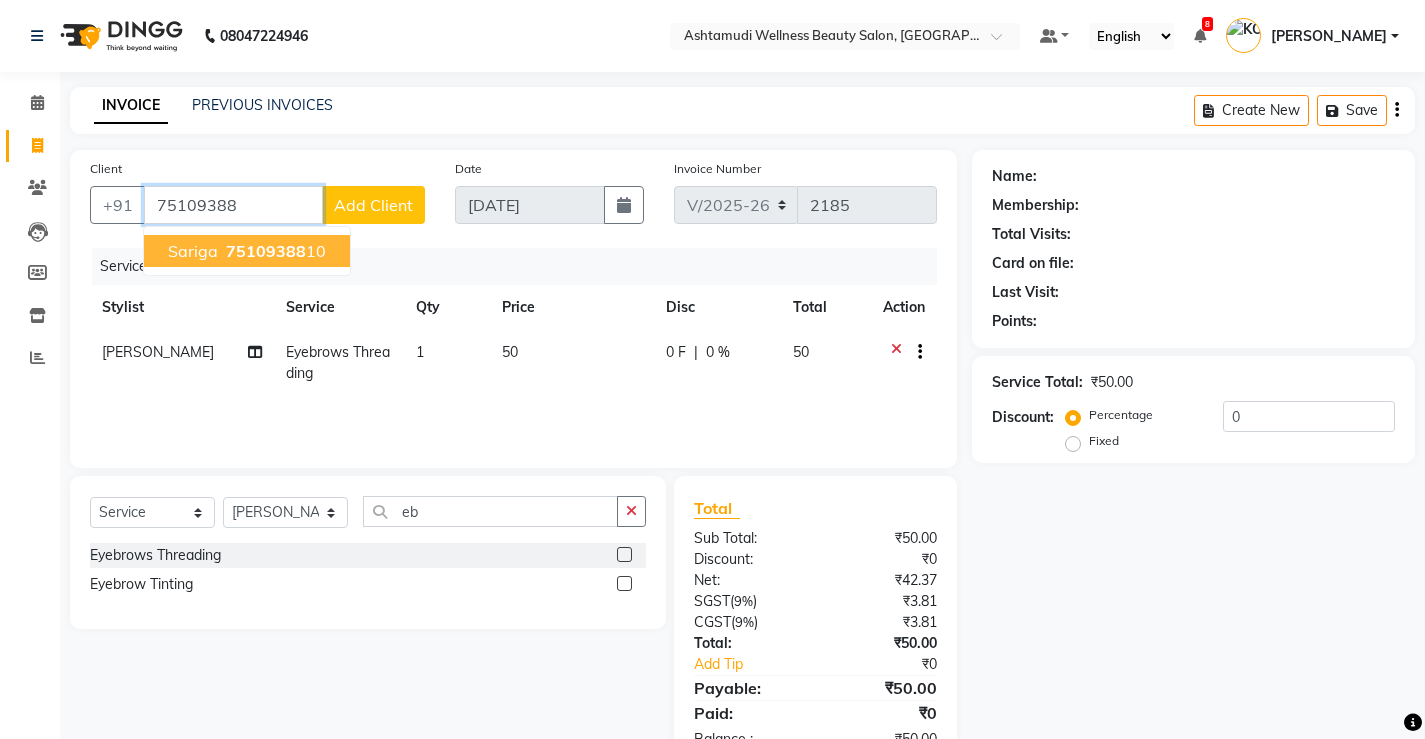 click on "75109388" at bounding box center (266, 251) 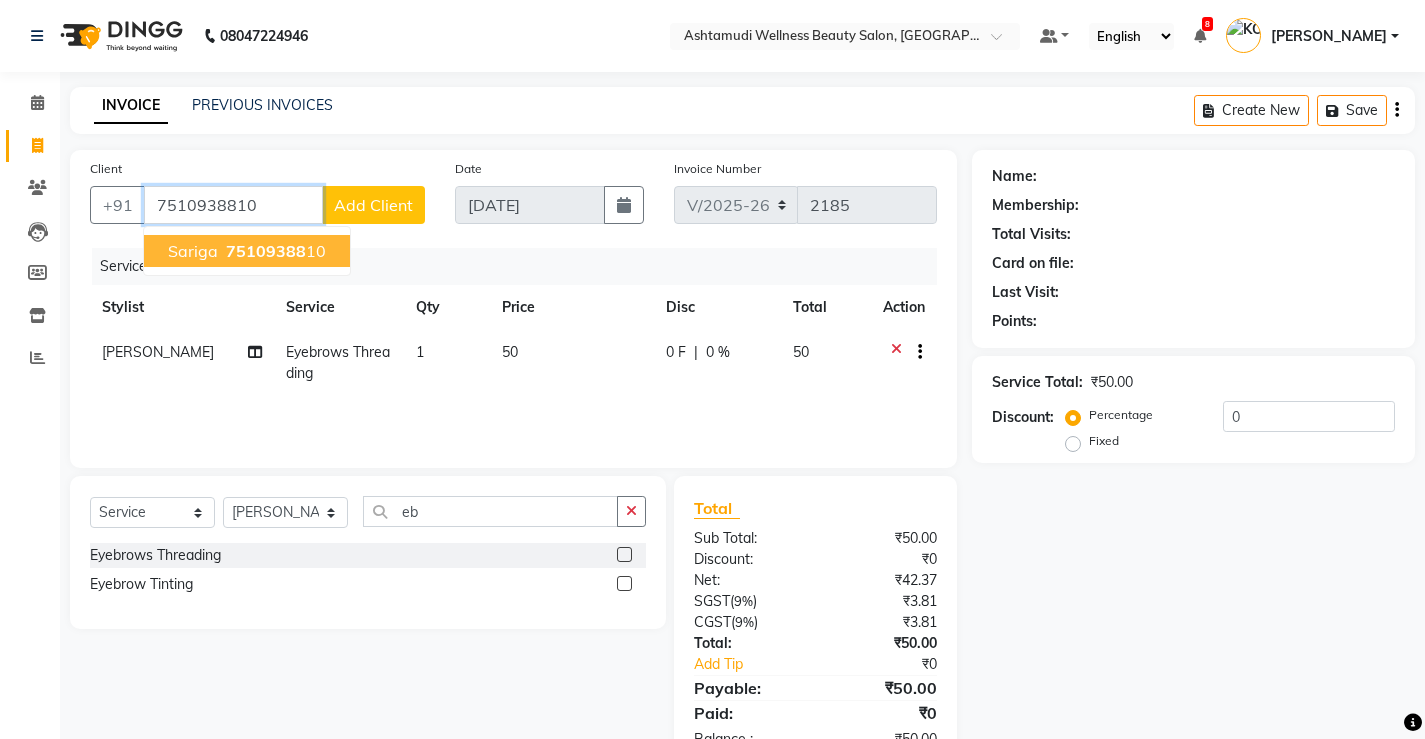 type on "7510938810" 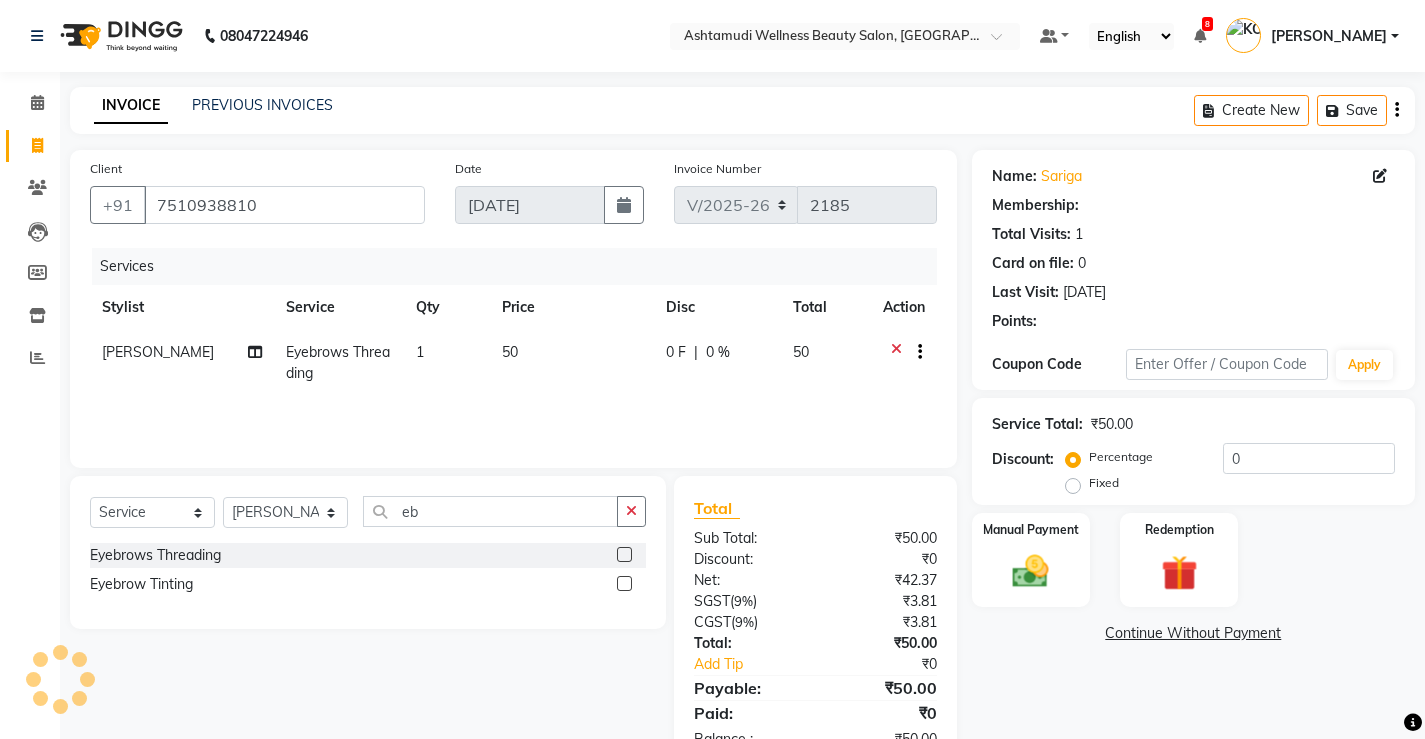 select on "1: Object" 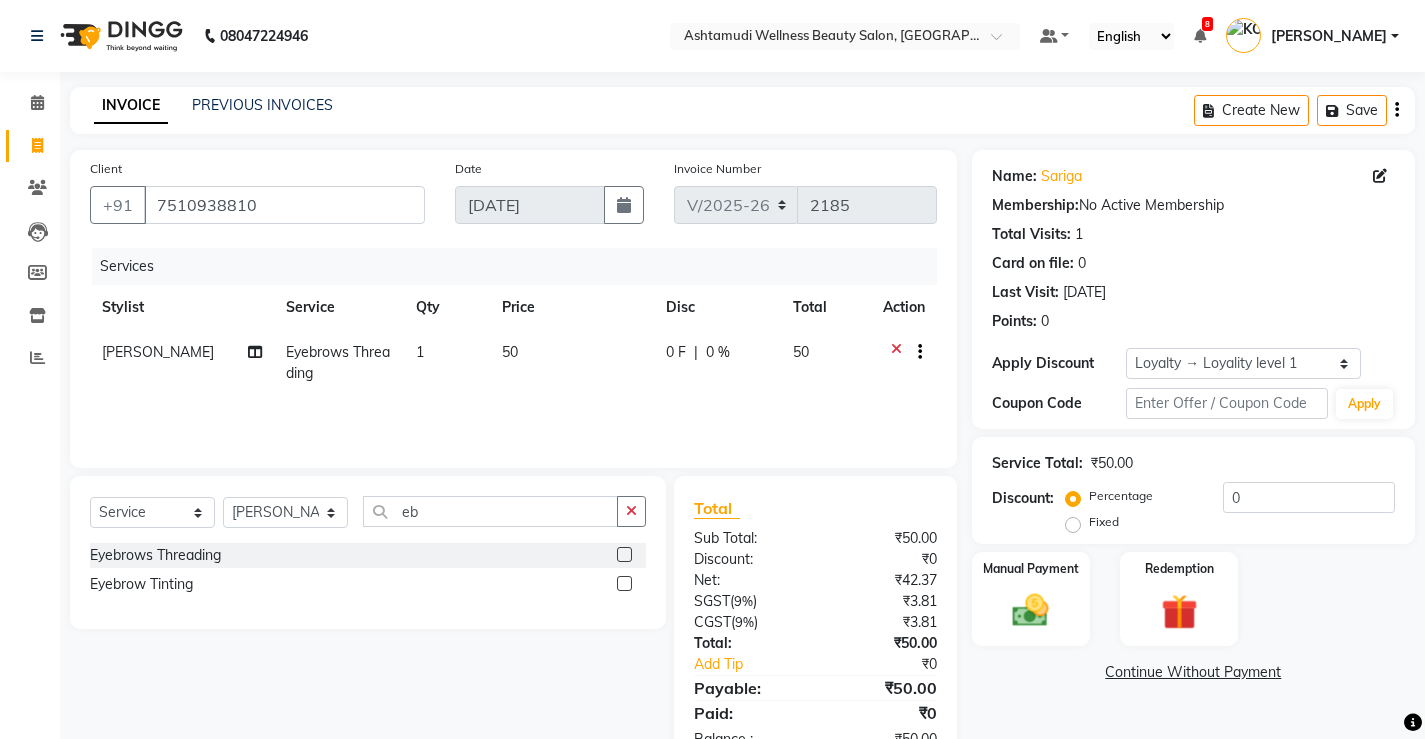 scroll, scrollTop: 61, scrollLeft: 0, axis: vertical 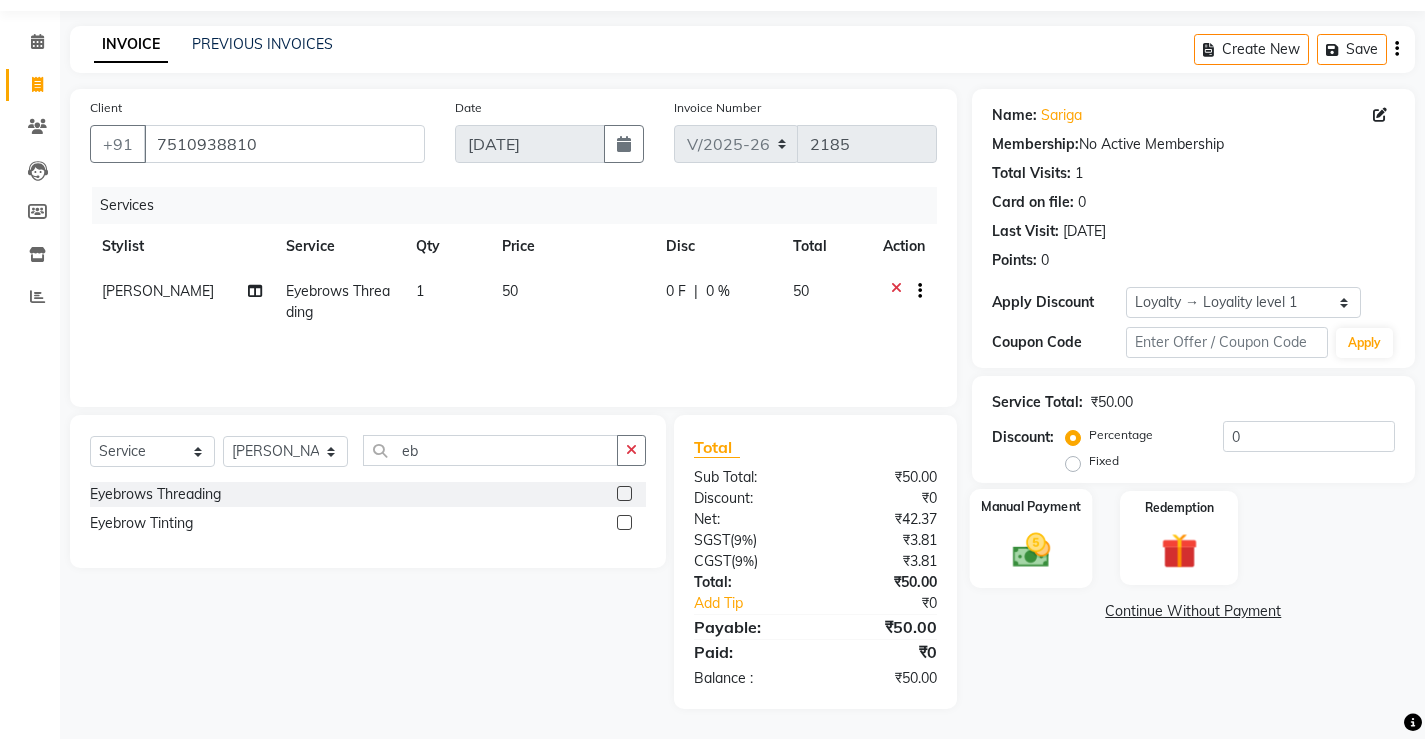 click 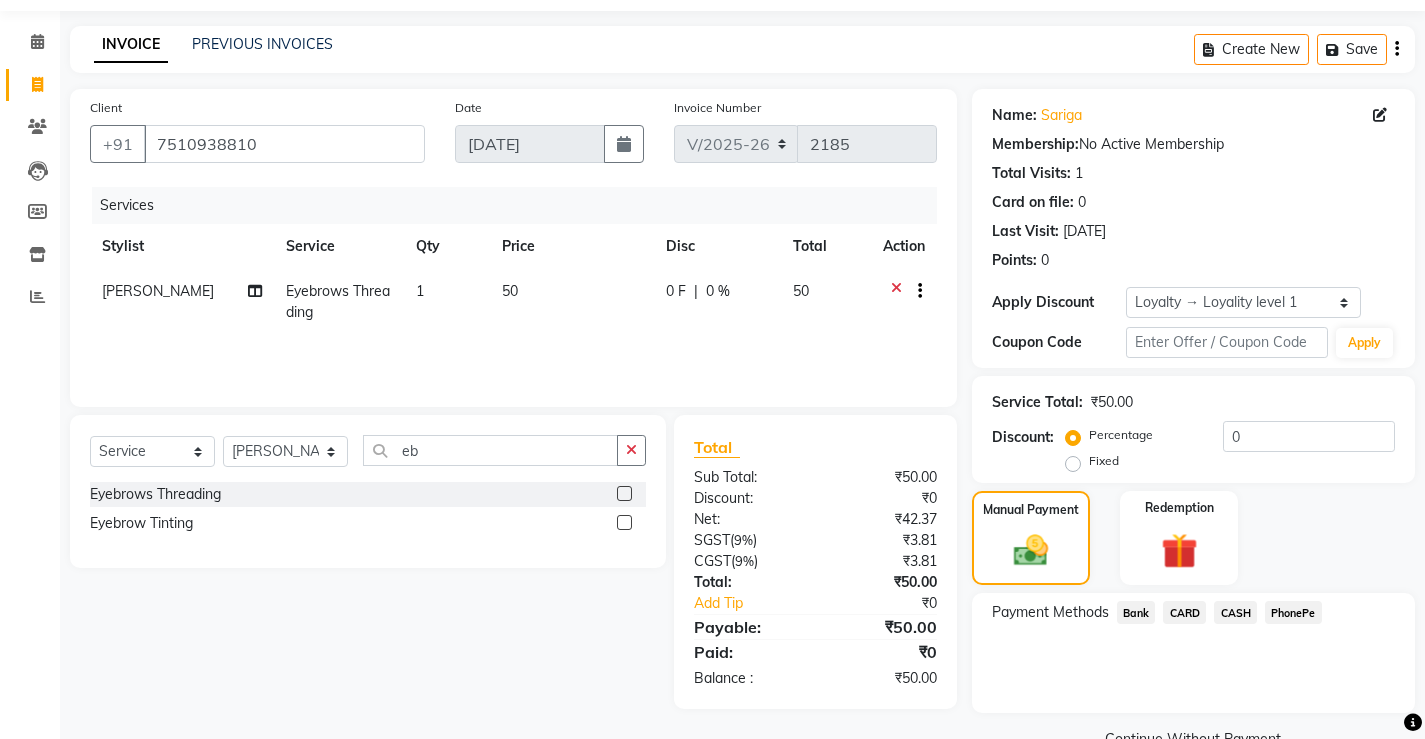 scroll, scrollTop: 106, scrollLeft: 0, axis: vertical 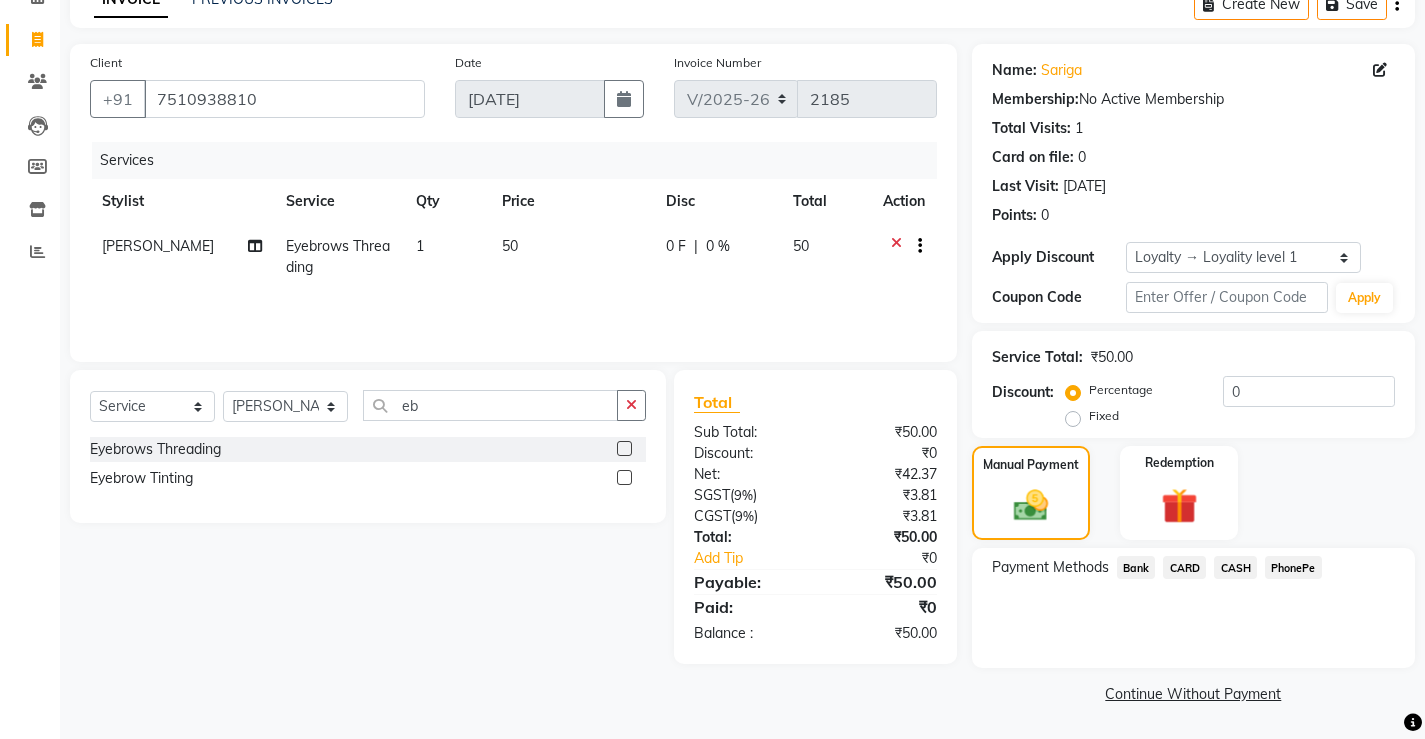 drag, startPoint x: 1203, startPoint y: 547, endPoint x: 1231, endPoint y: 550, distance: 28.160255 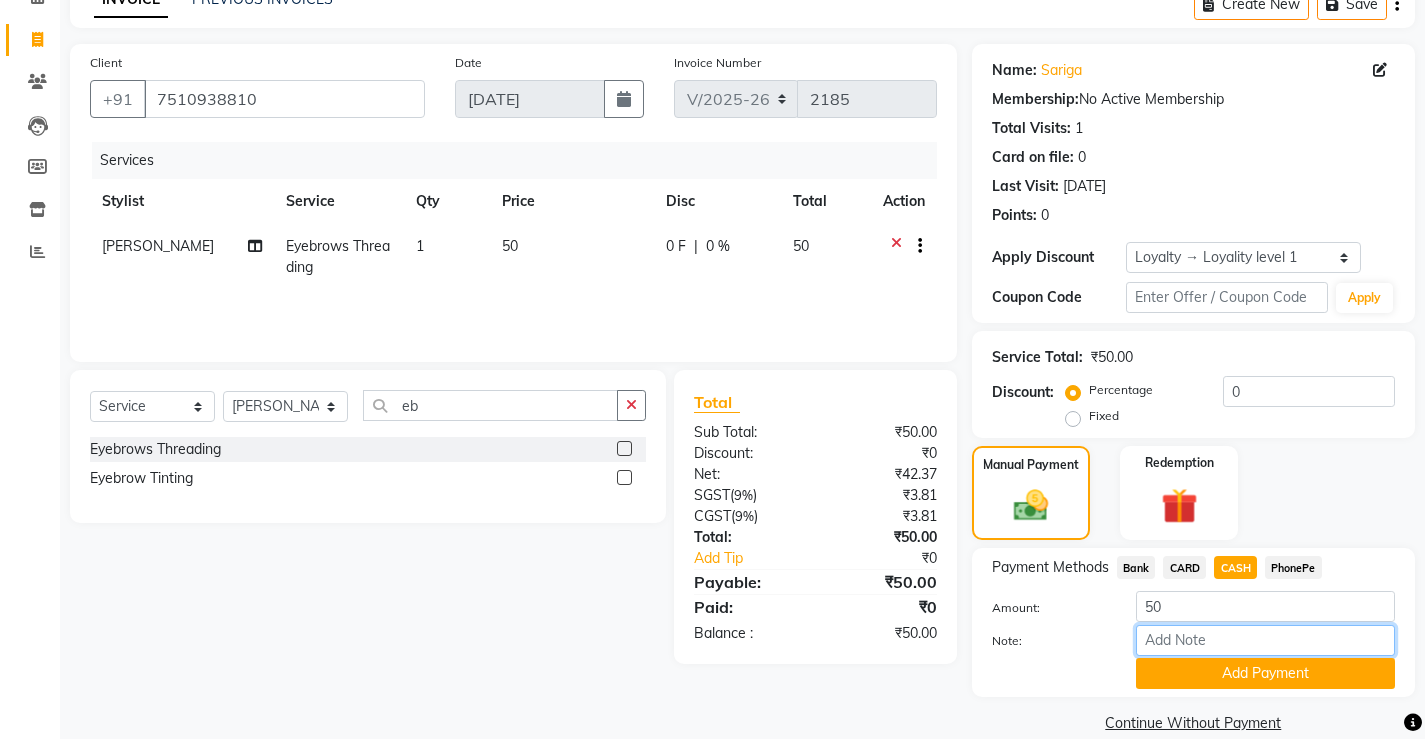 click on "Note:" at bounding box center (1265, 640) 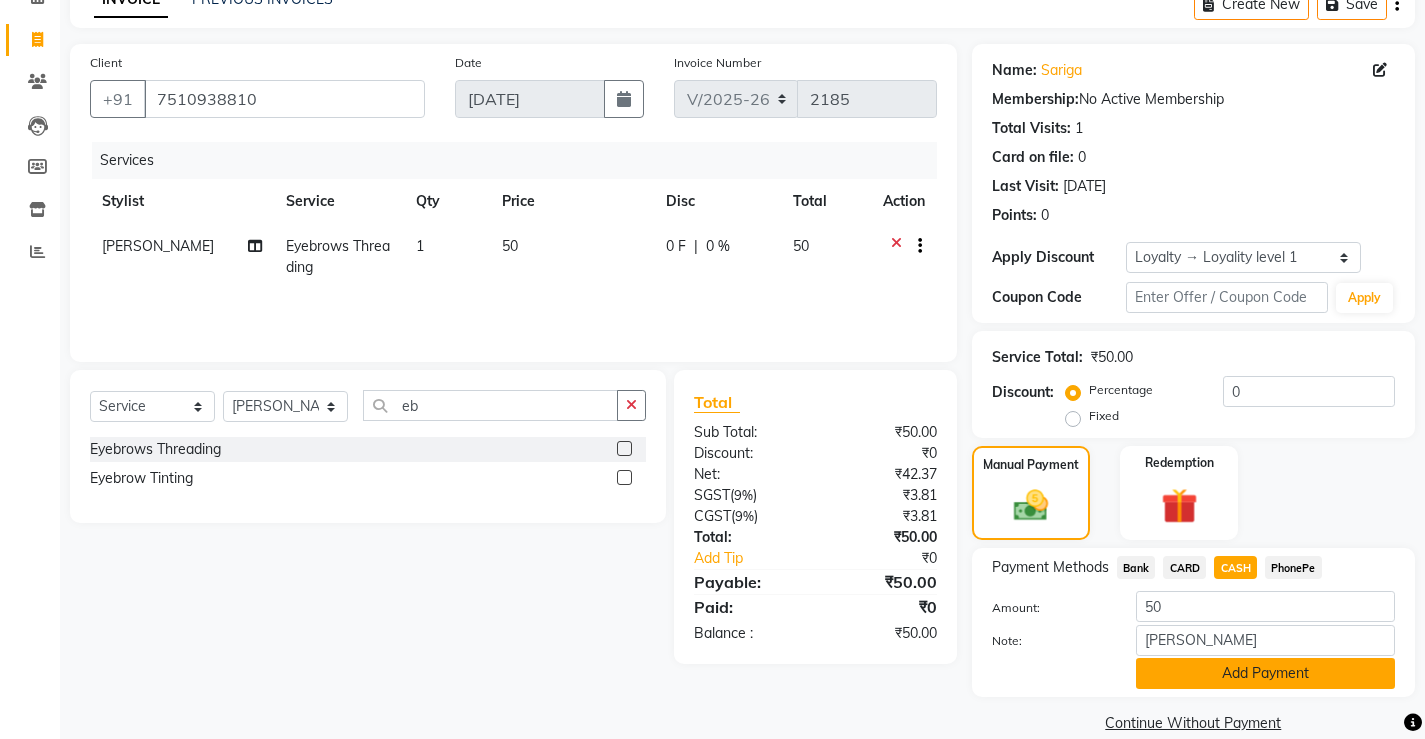click on "Add Payment" 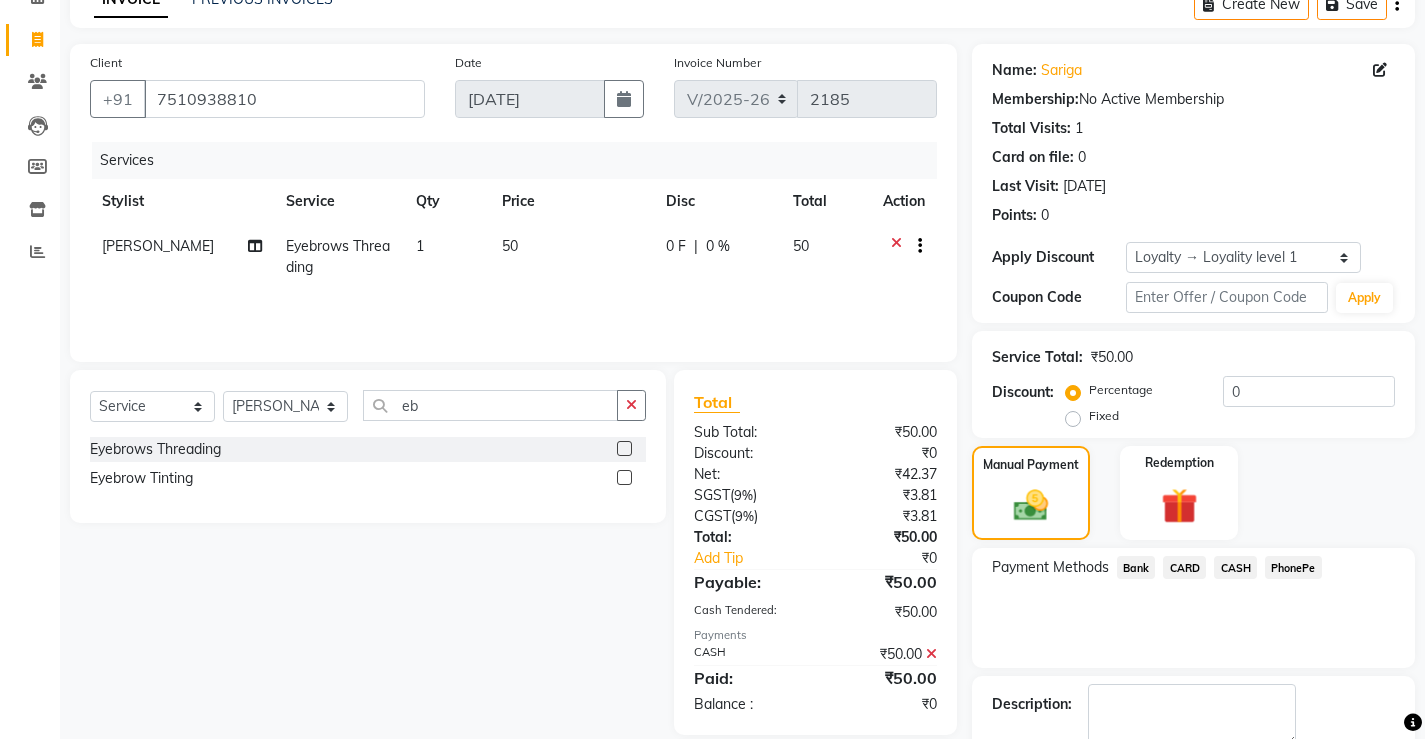 scroll, scrollTop: 231, scrollLeft: 0, axis: vertical 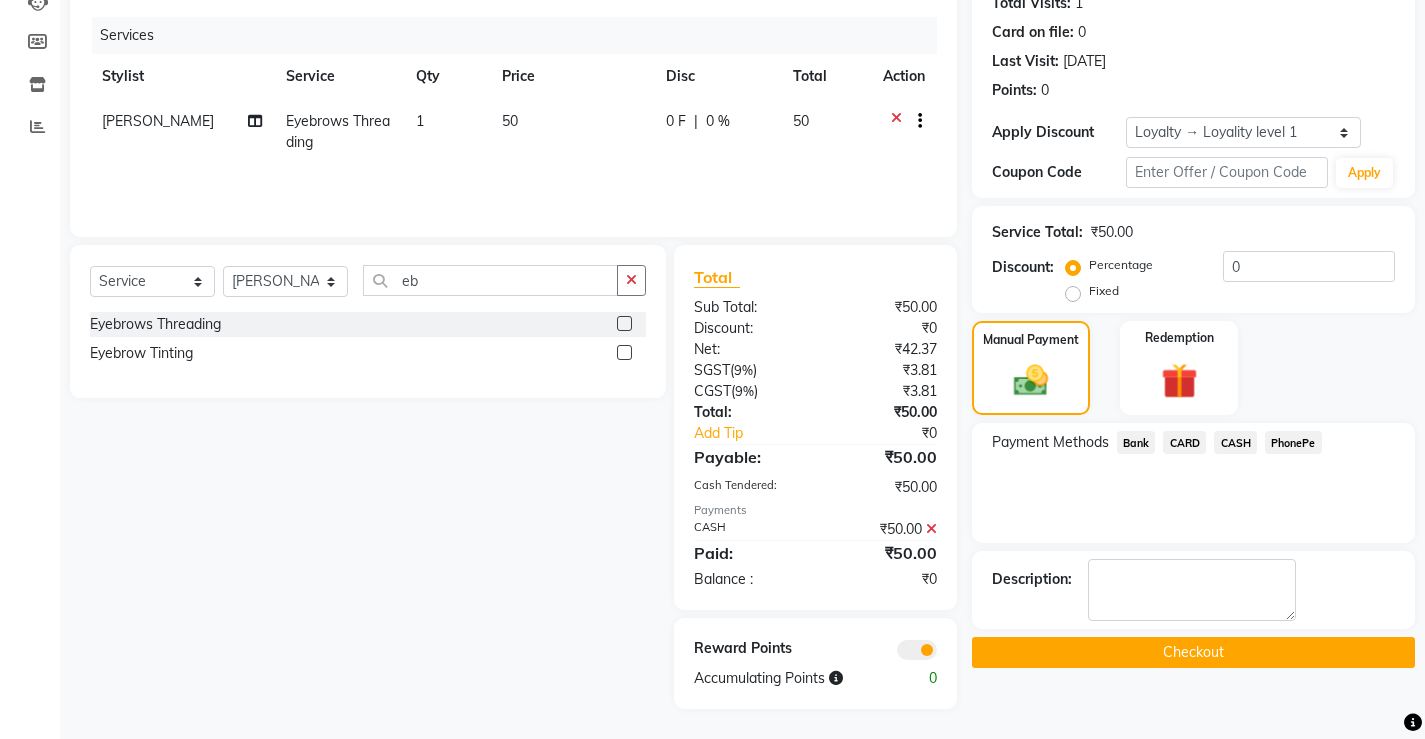 click on "Checkout" 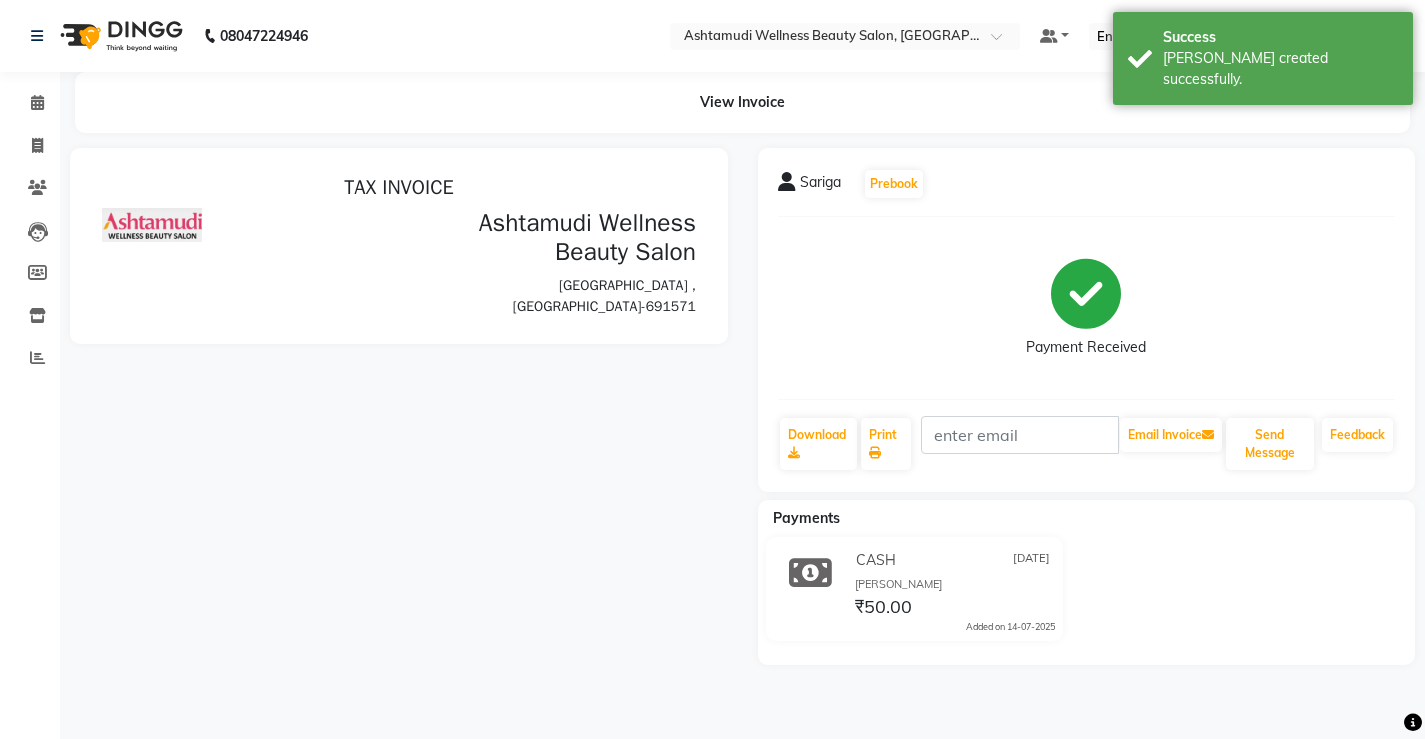 scroll, scrollTop: 0, scrollLeft: 0, axis: both 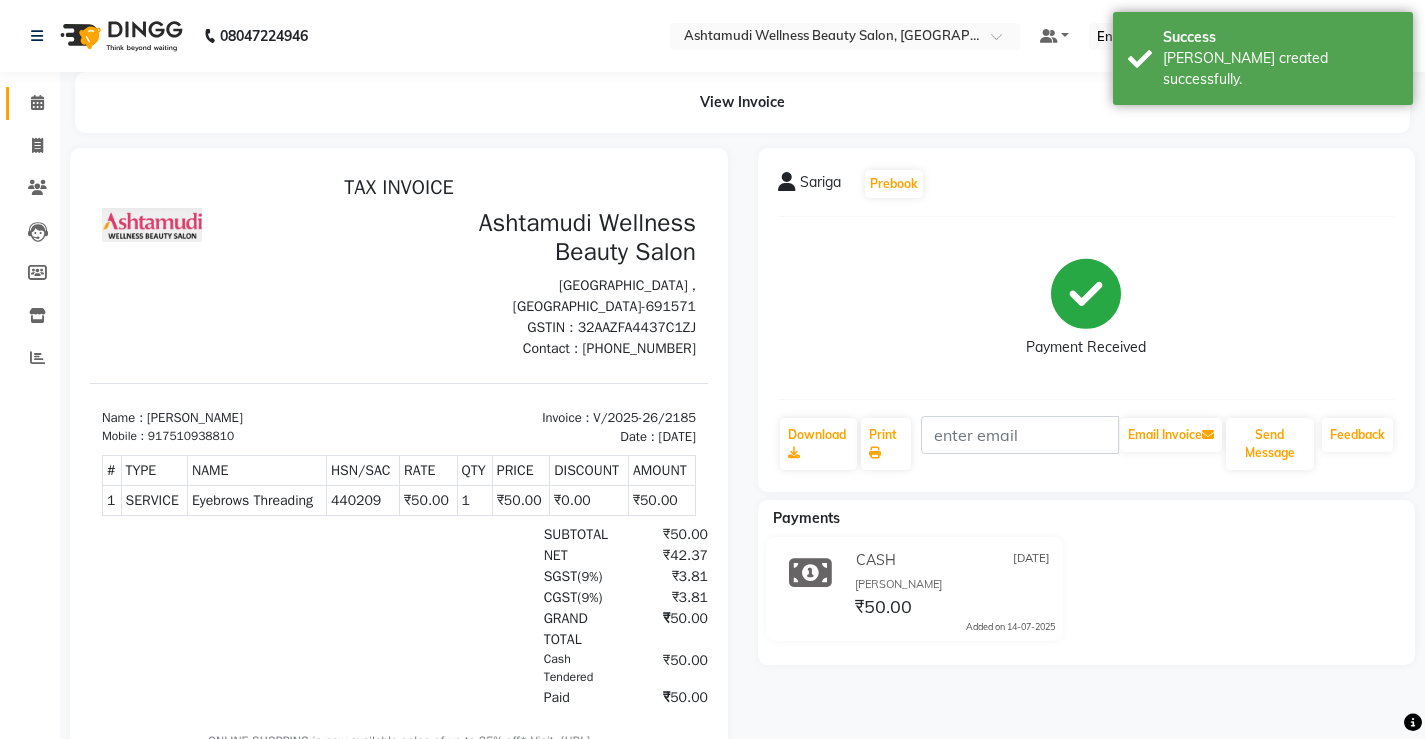 click on "Calendar" 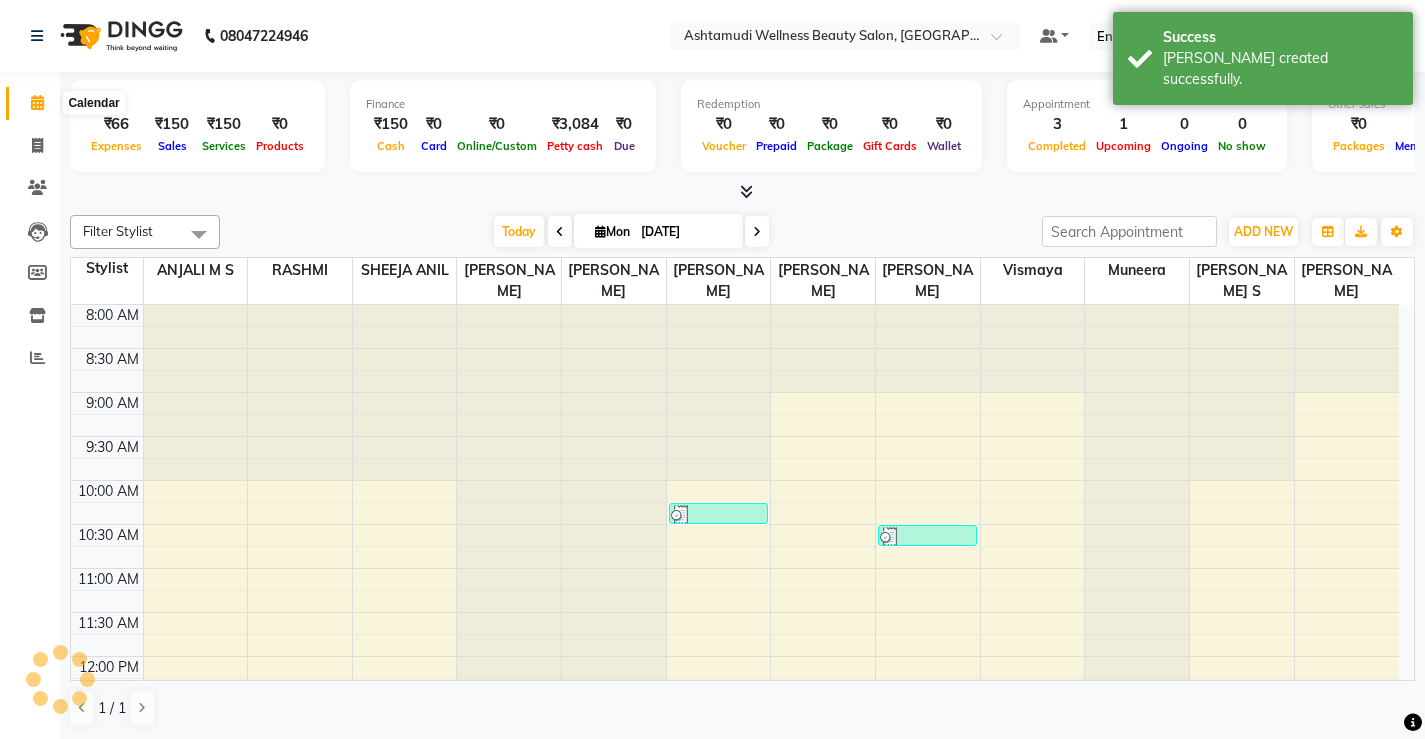 scroll, scrollTop: 0, scrollLeft: 0, axis: both 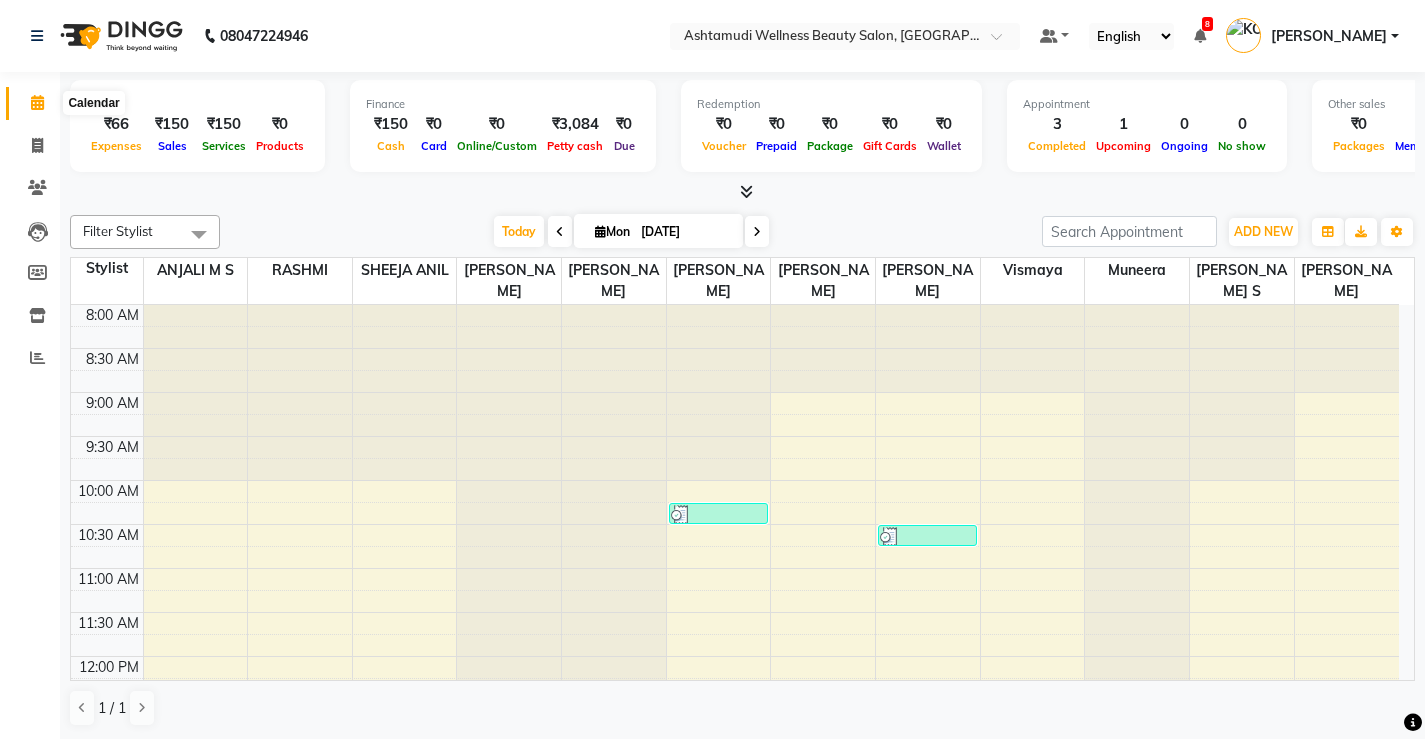 click on "Total  ₹66  Expenses ₹150  Sales ₹150  Services ₹0  Products" at bounding box center (197, 126) 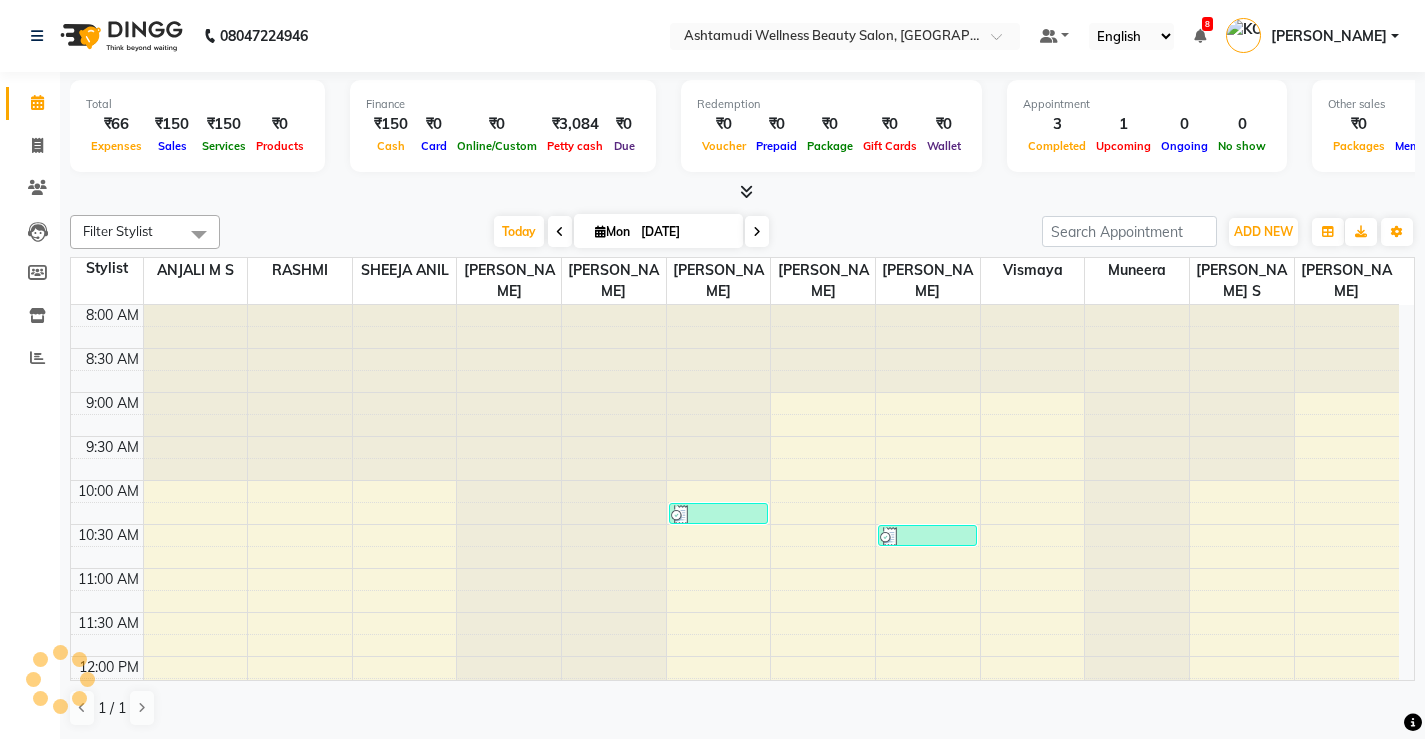 scroll, scrollTop: 1, scrollLeft: 0, axis: vertical 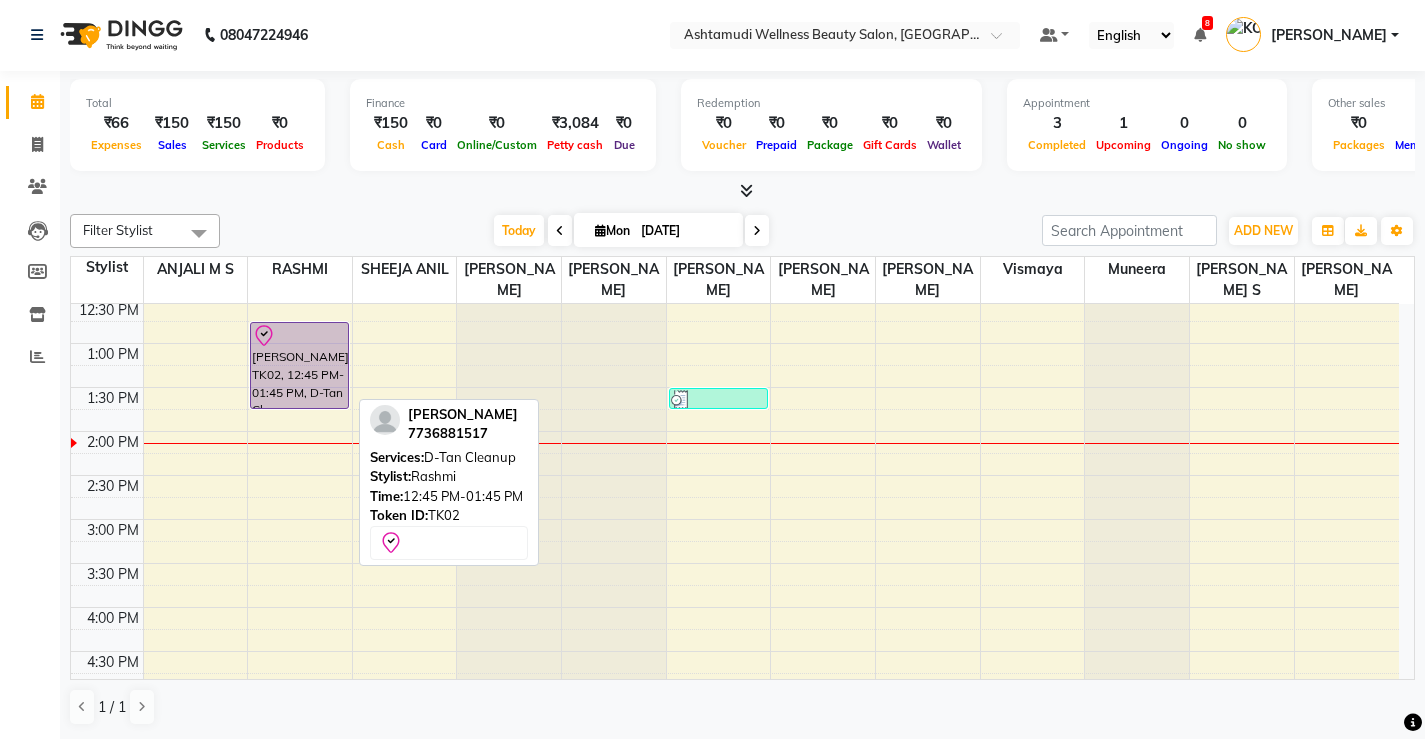 click on "Sruthy, TK02, 12:45 PM-01:45 PM, D-Tan Cleanup" at bounding box center (299, 365) 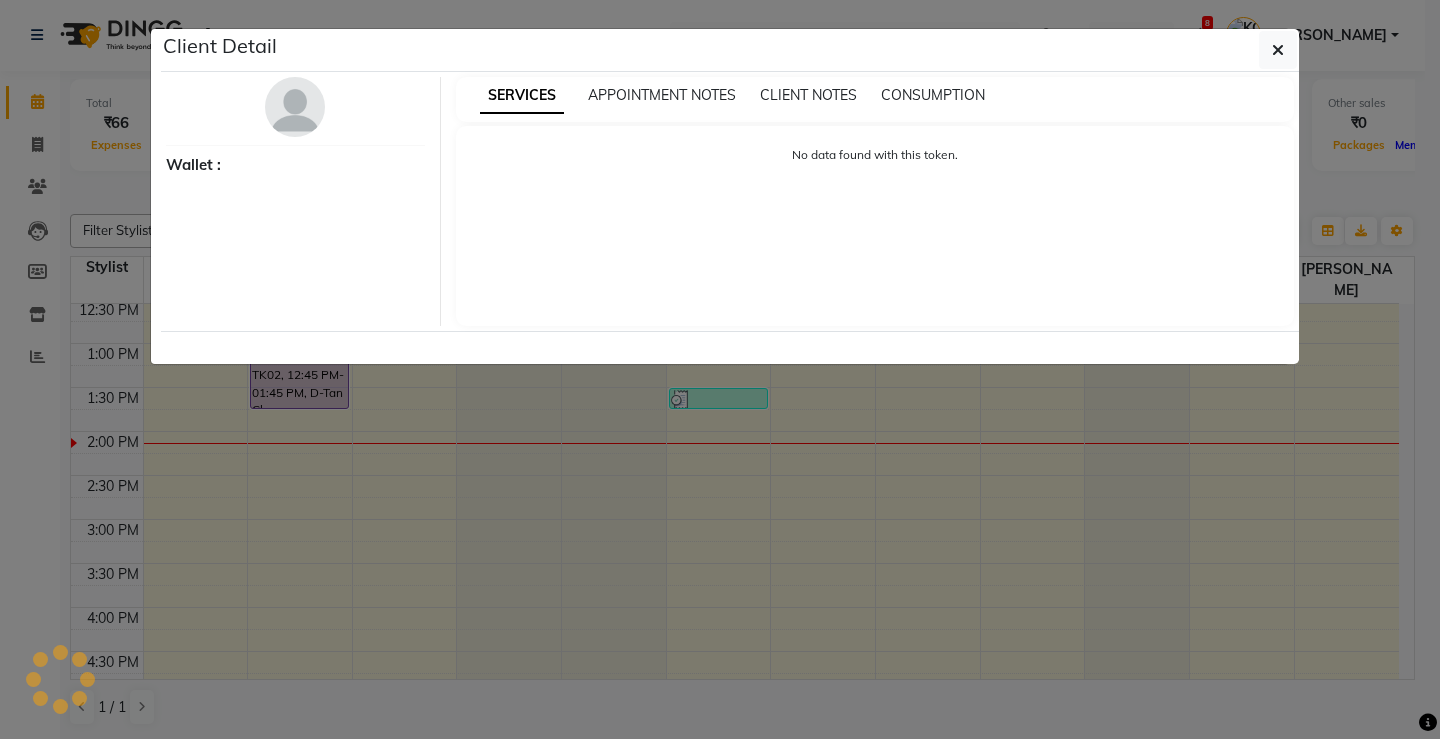 select on "8" 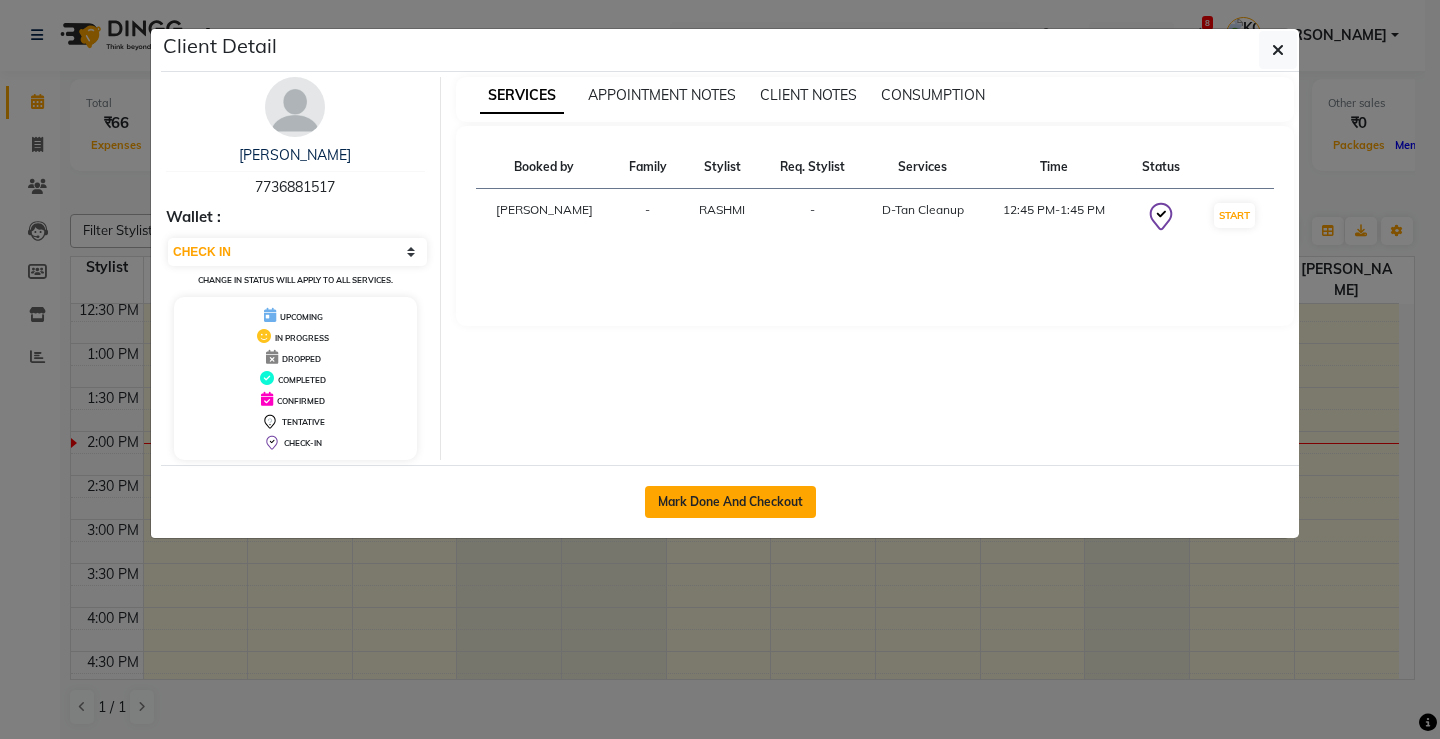 click on "Mark Done And Checkout" 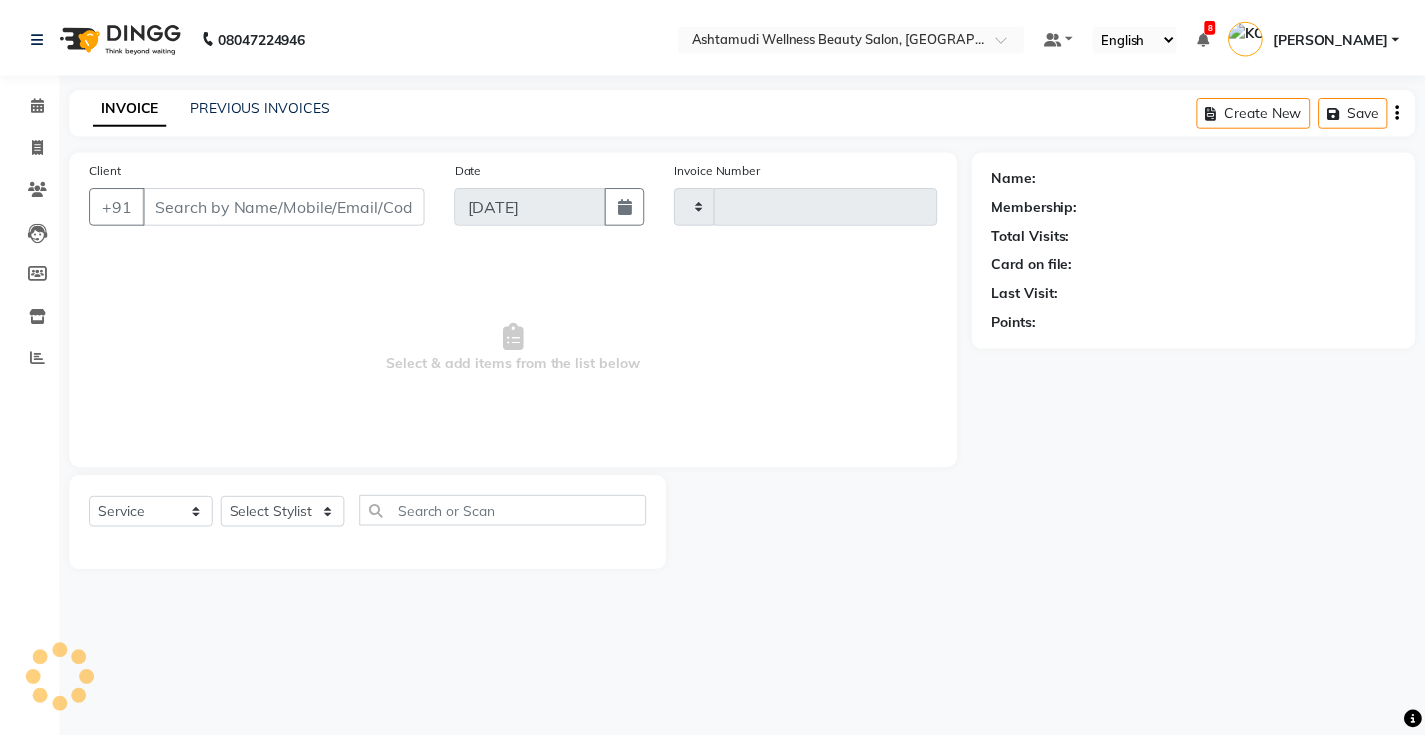 scroll, scrollTop: 0, scrollLeft: 0, axis: both 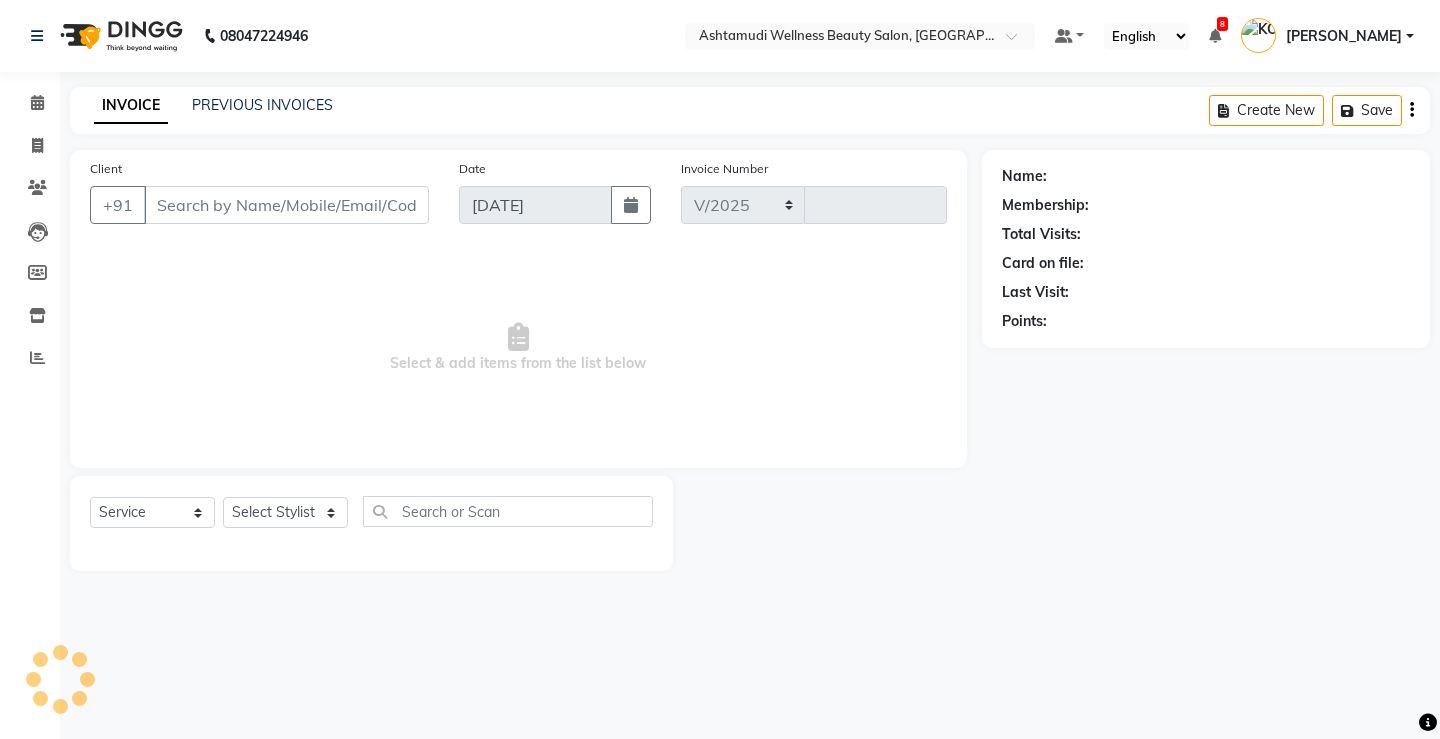 select on "4674" 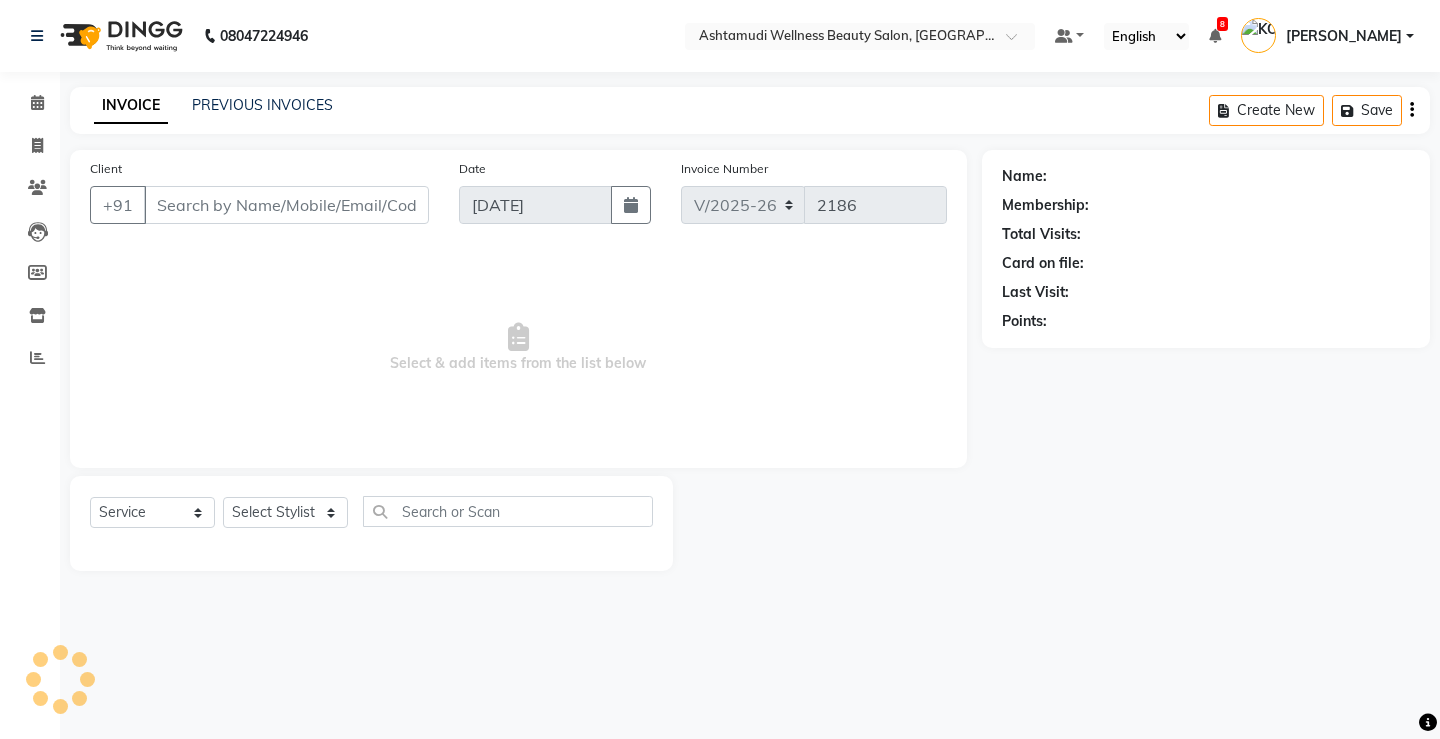 select on "product" 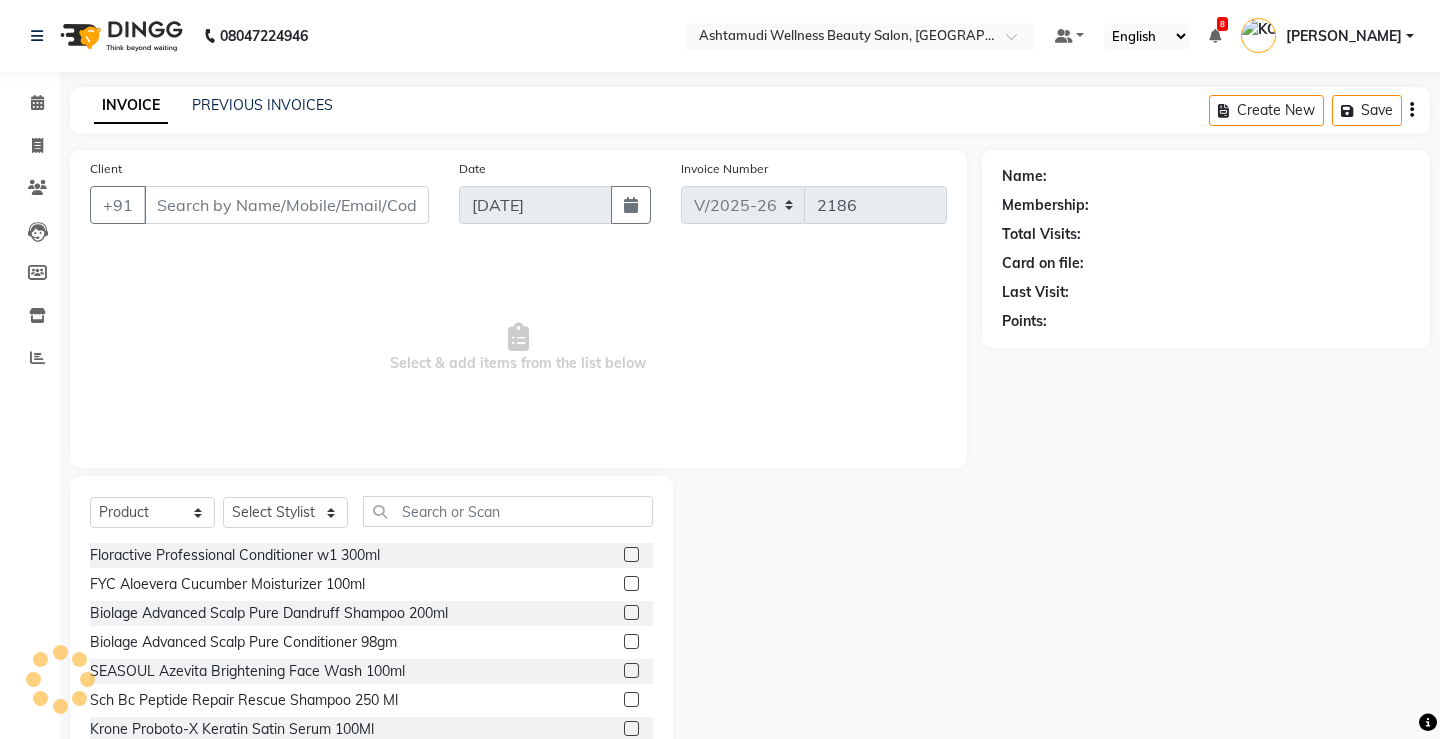 type on "7736881517" 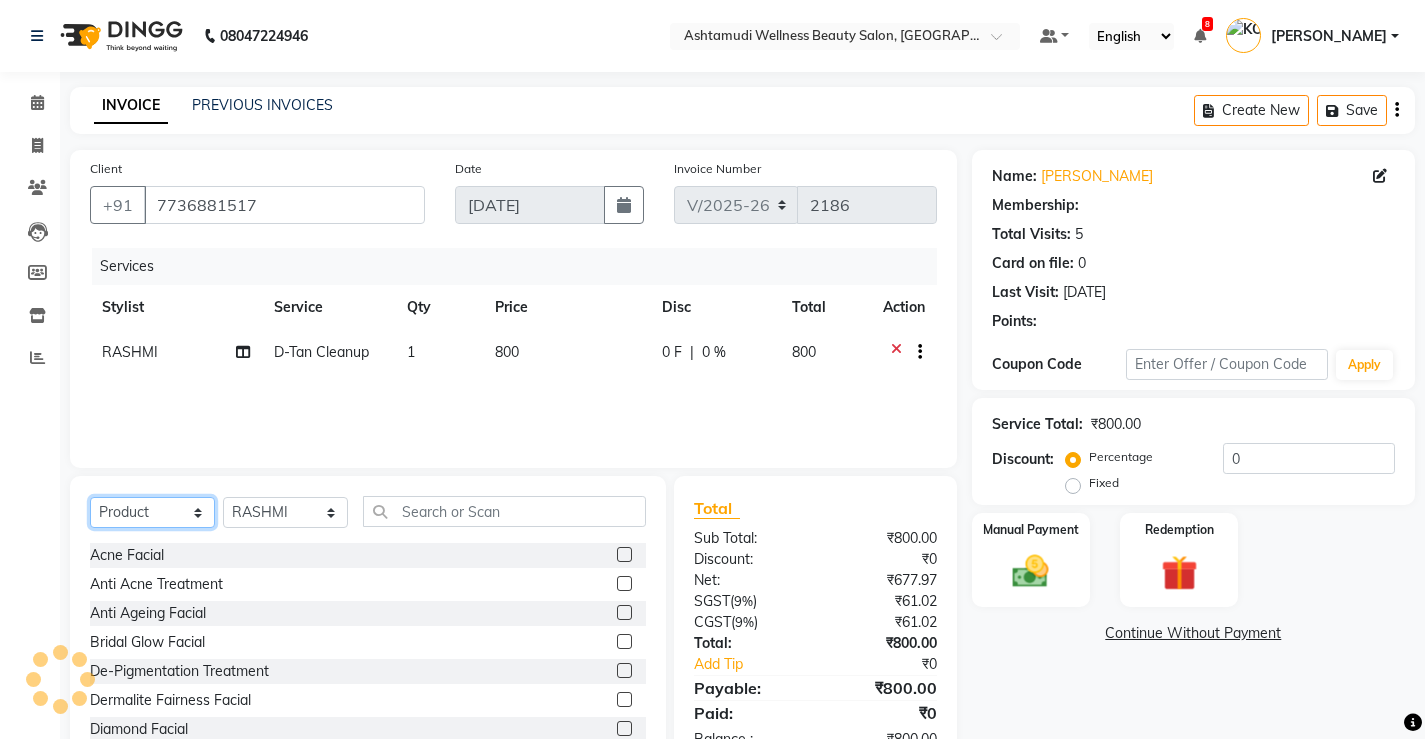 click on "Select  Service  Product  Membership  Package Voucher Prepaid Gift Card" 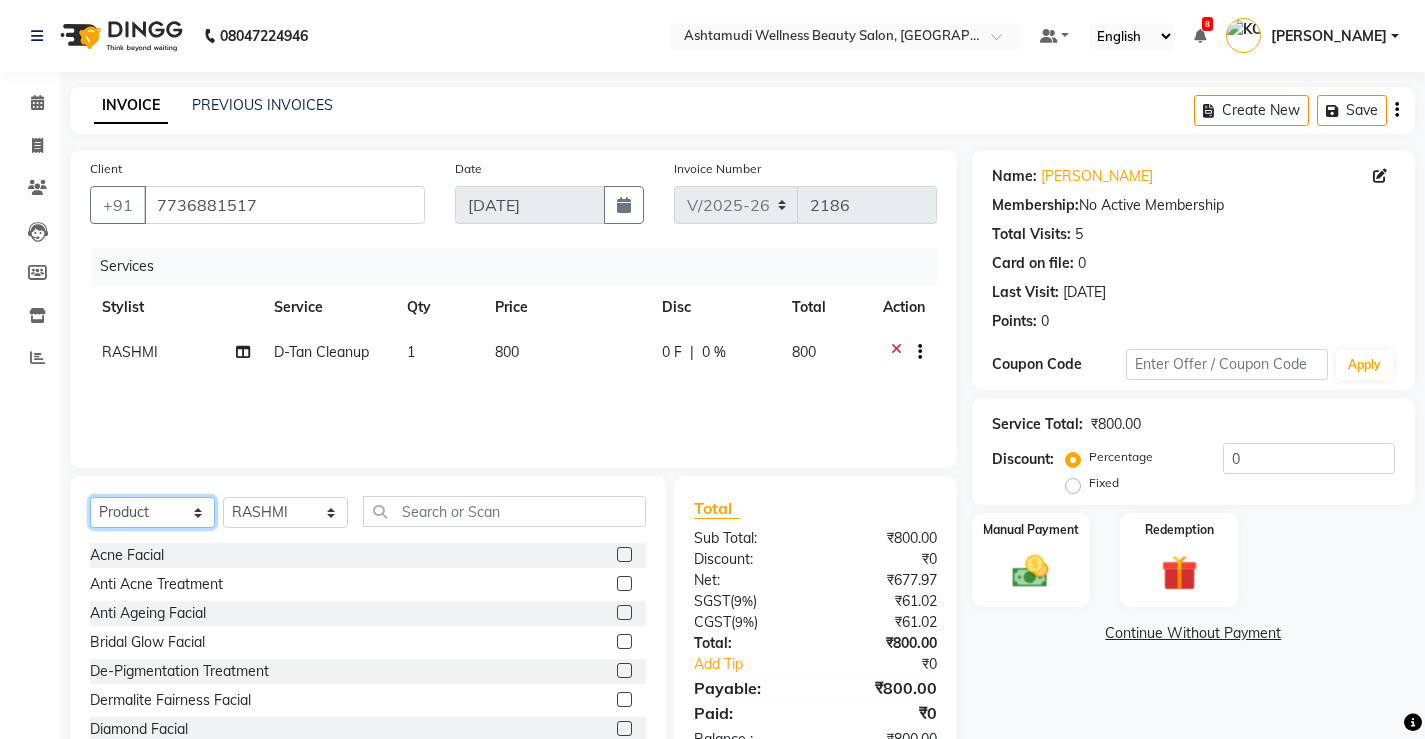 select on "service" 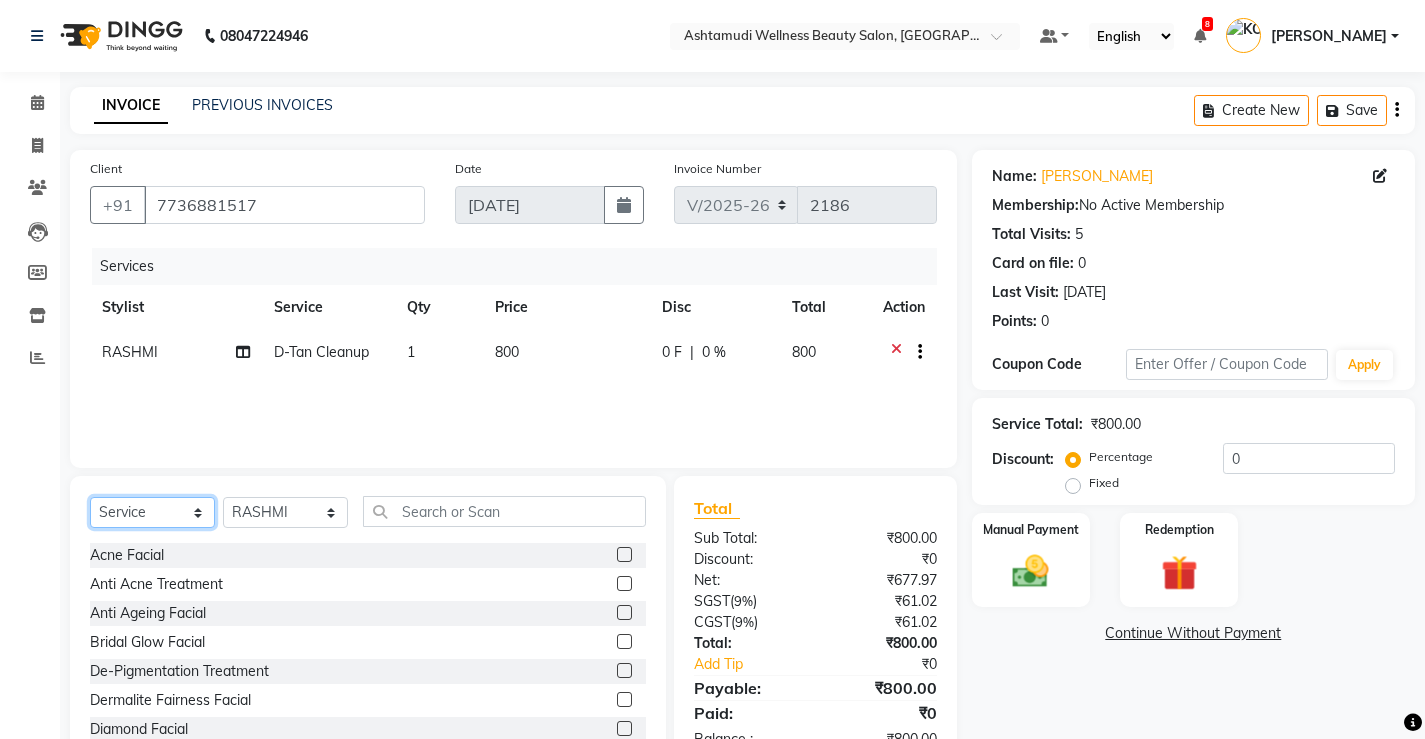 click on "Select  Service  Product  Membership  Package Voucher Prepaid Gift Card" 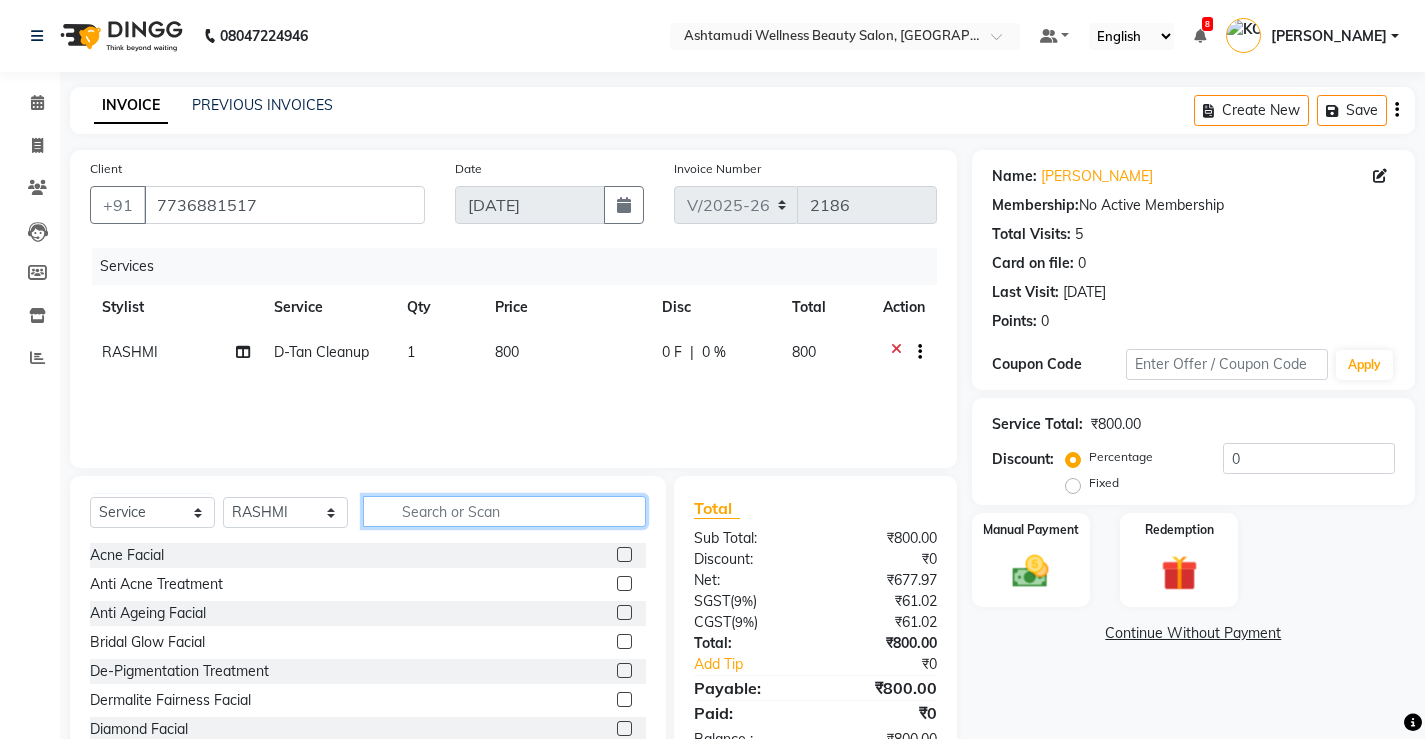 click 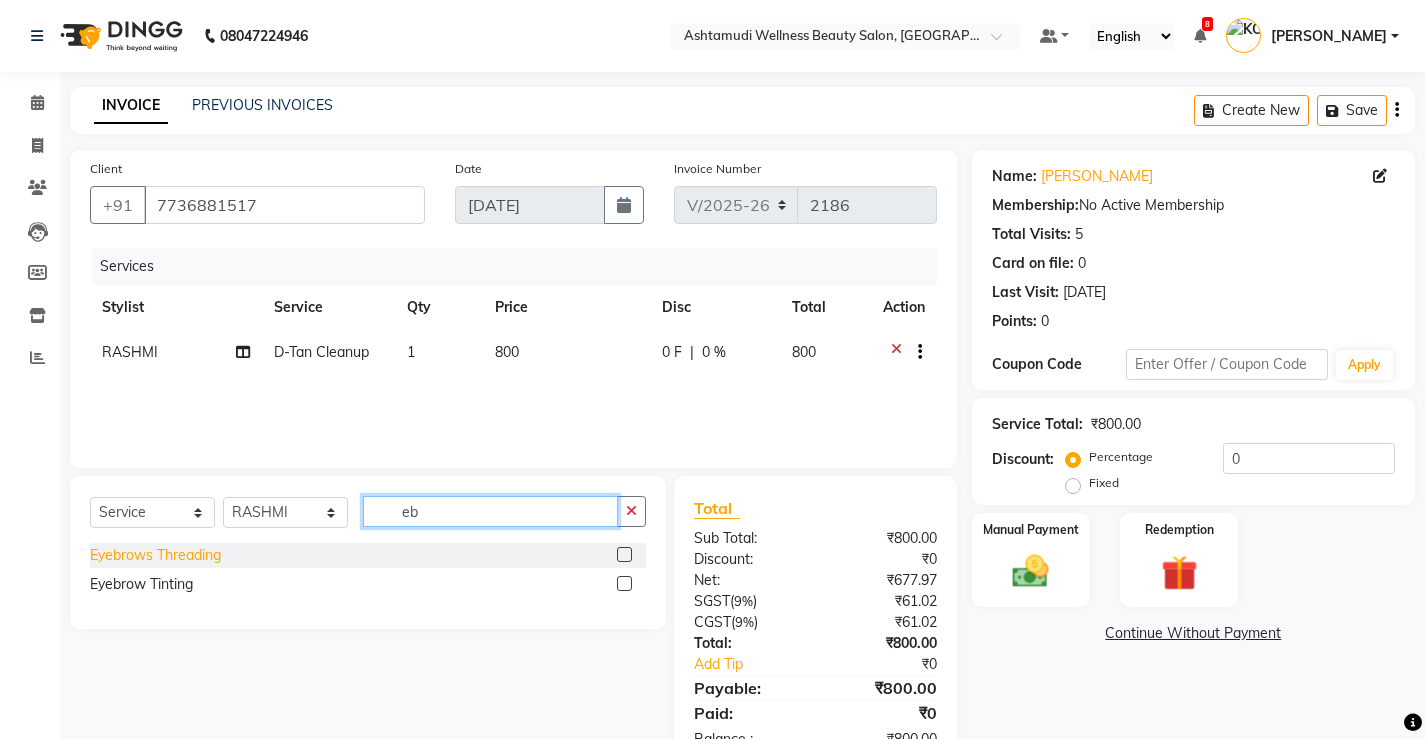 type on "eb" 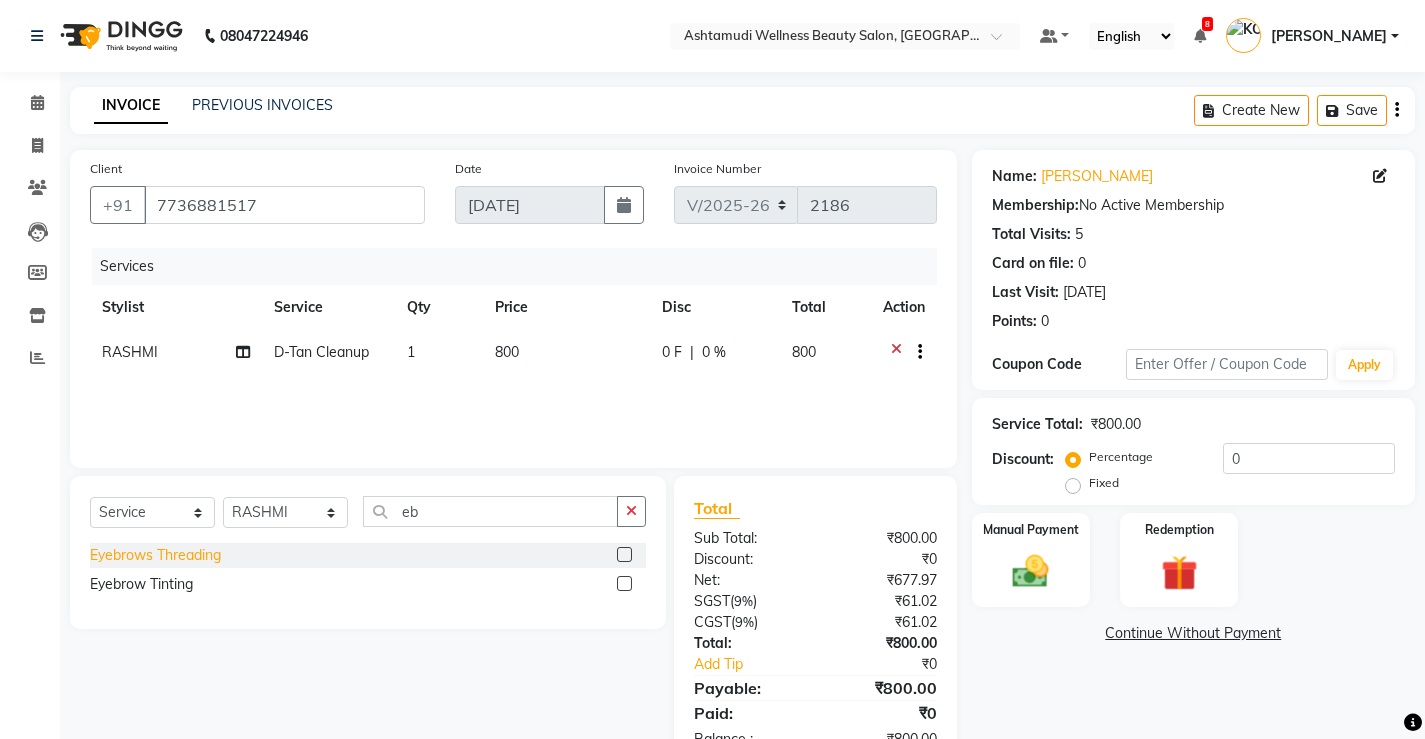click on "Eyebrows Threading" 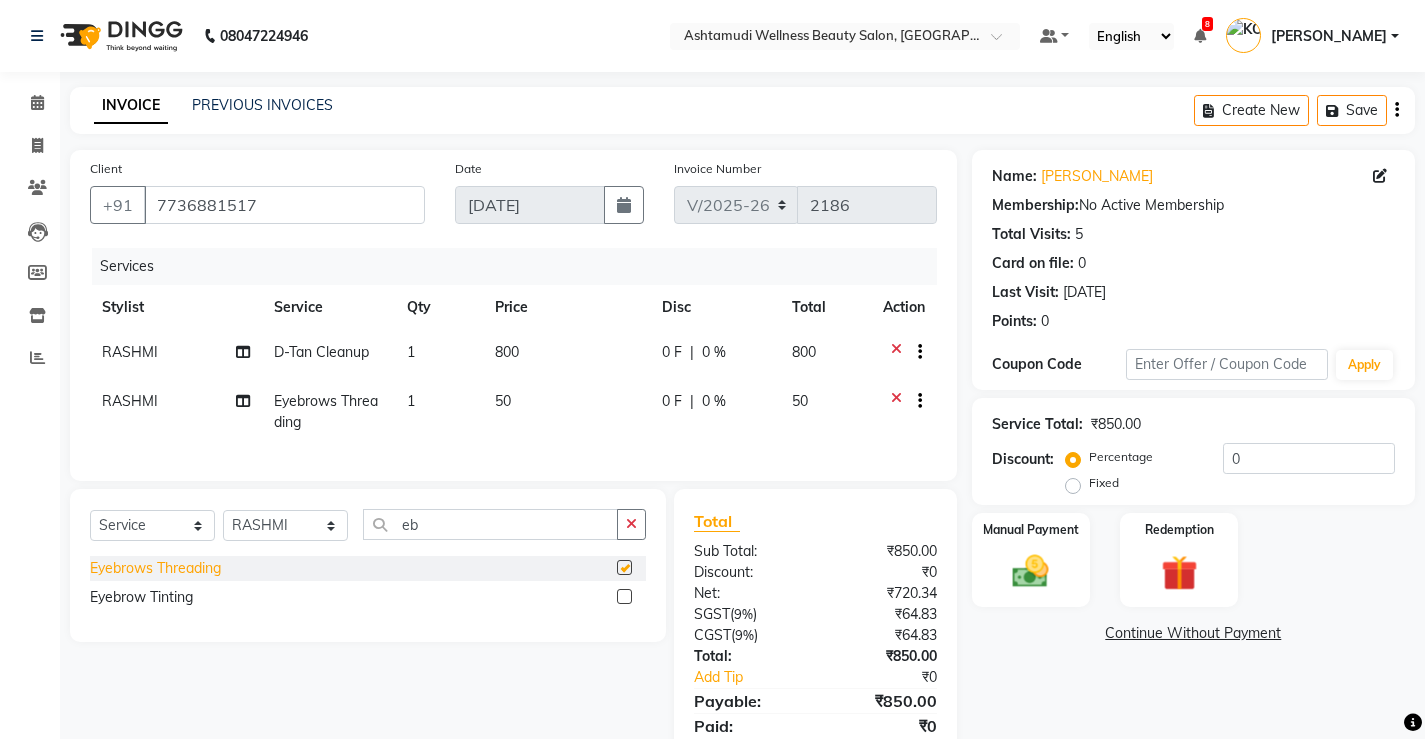 checkbox on "false" 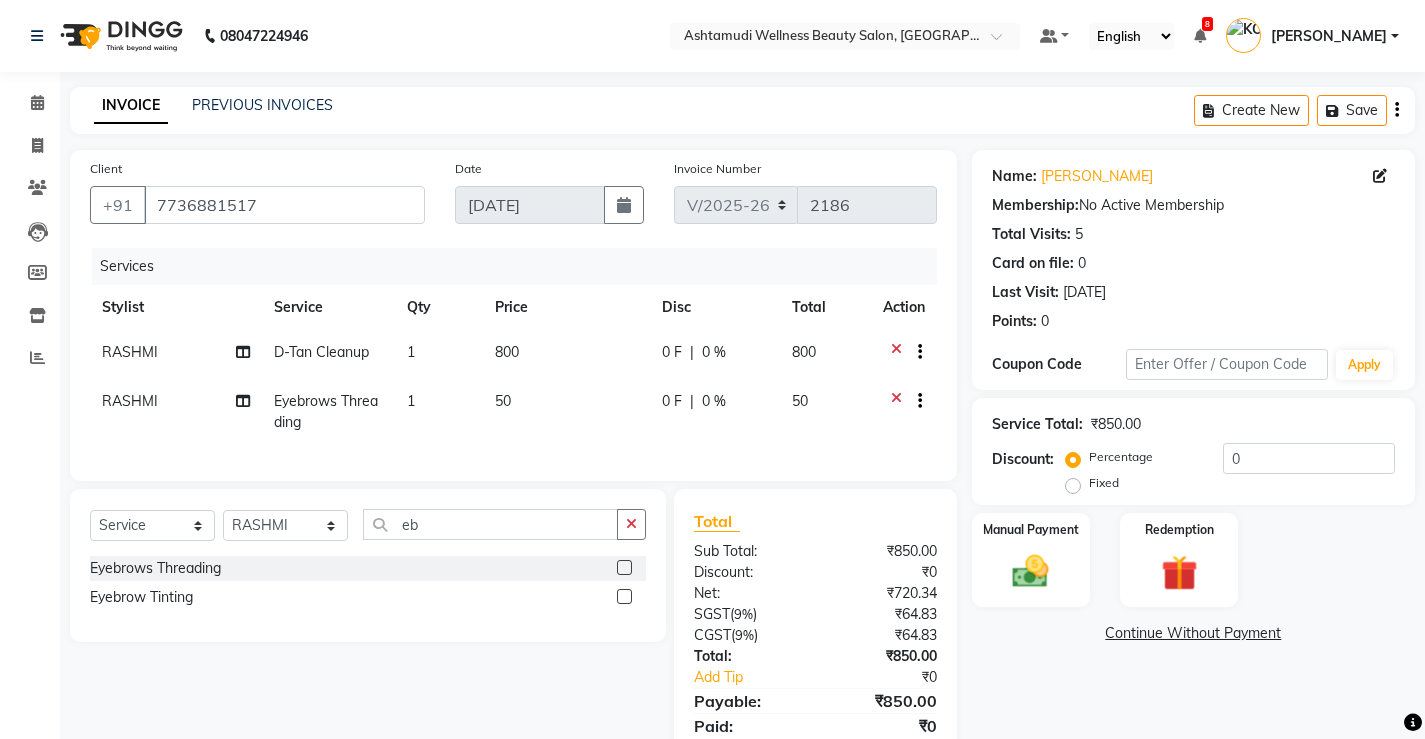 scroll, scrollTop: 89, scrollLeft: 0, axis: vertical 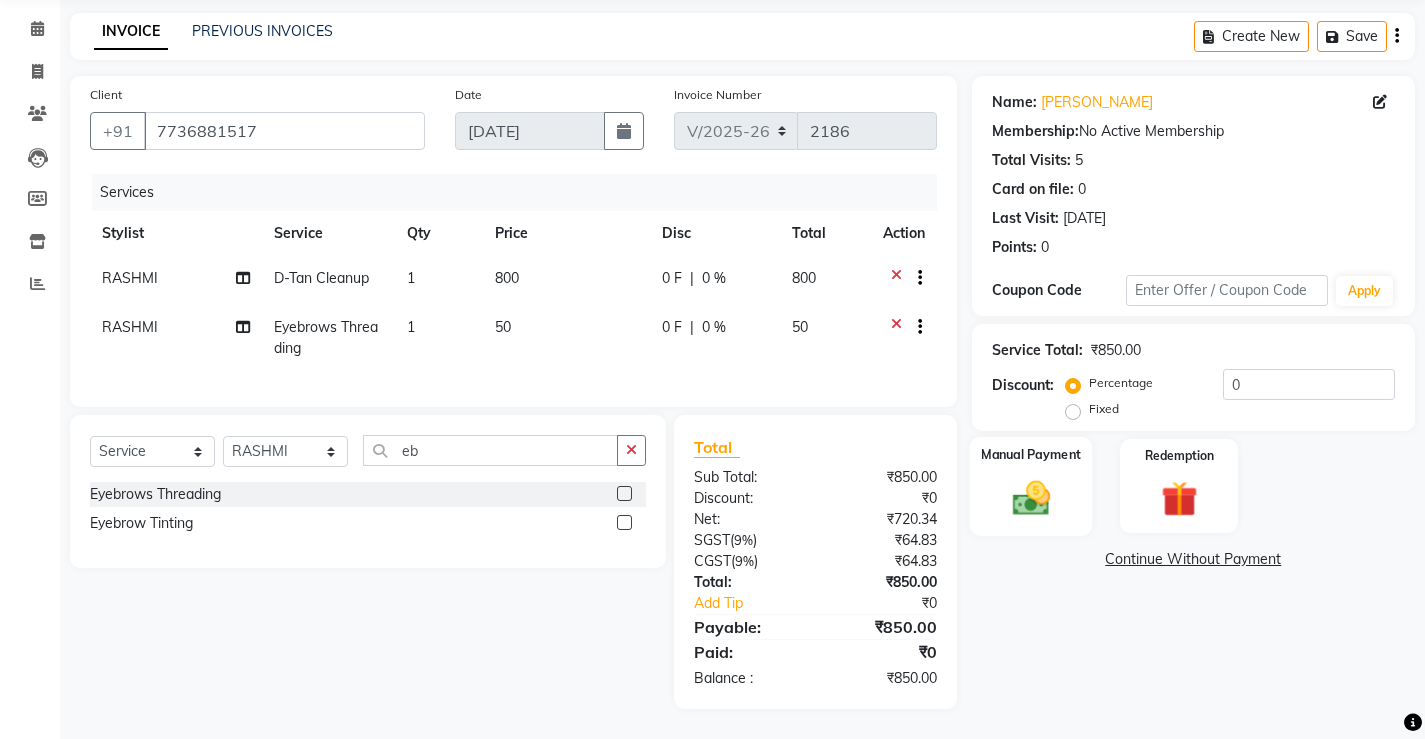 click 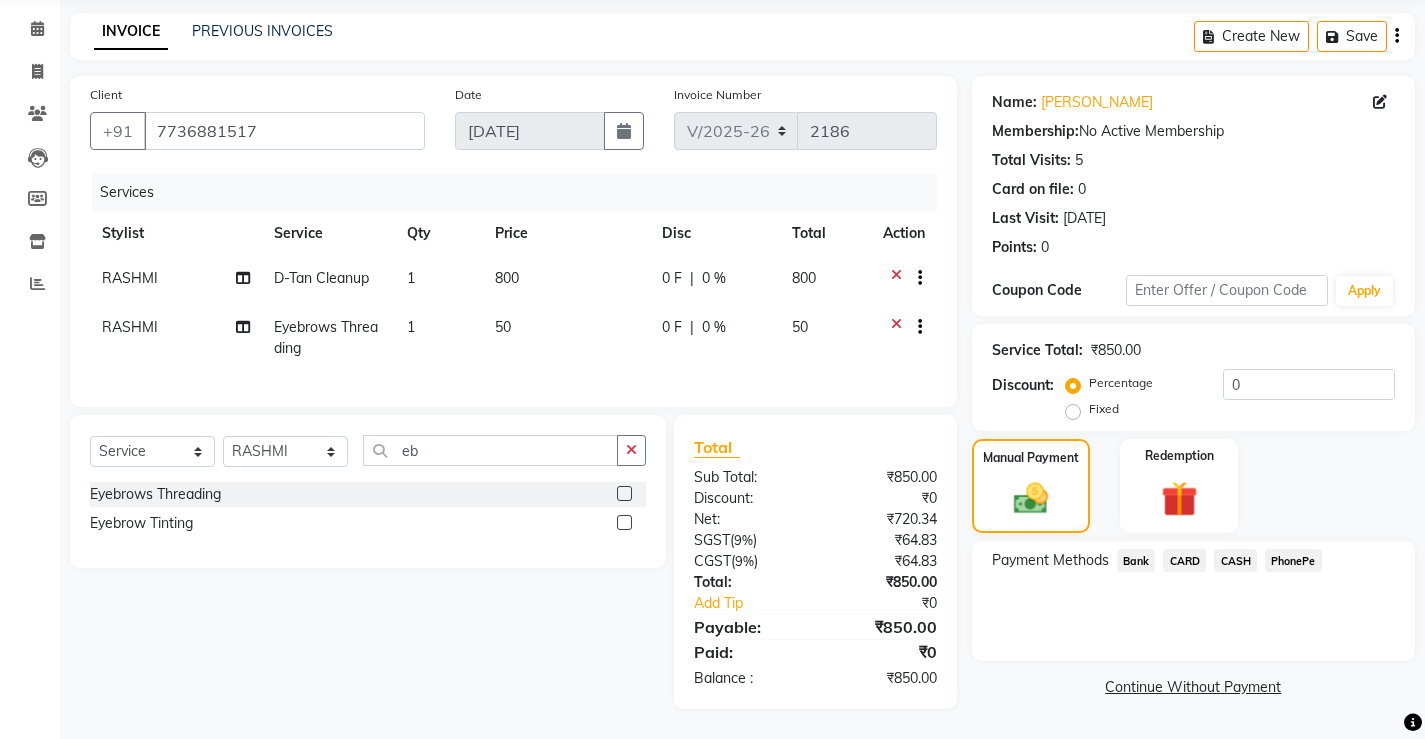 click on "CASH" 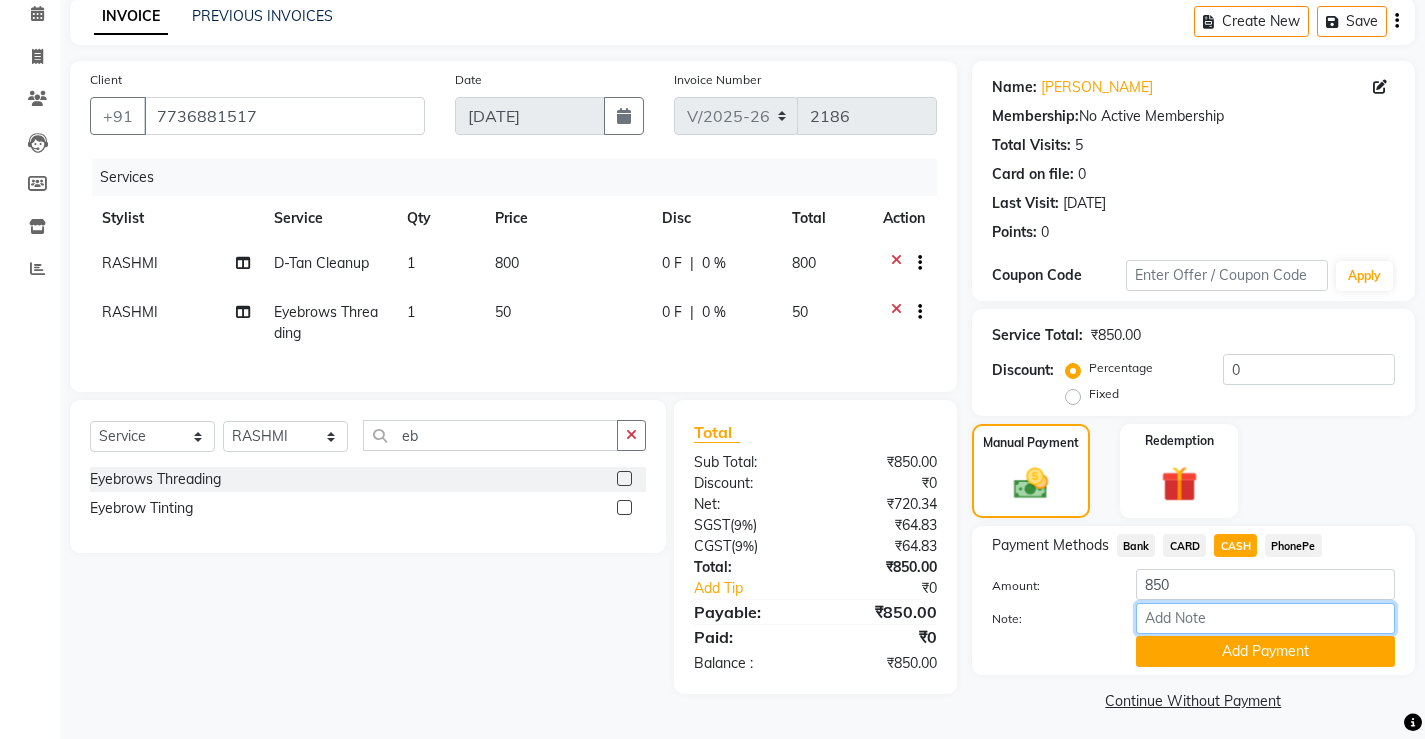 click on "Note:" at bounding box center (1265, 618) 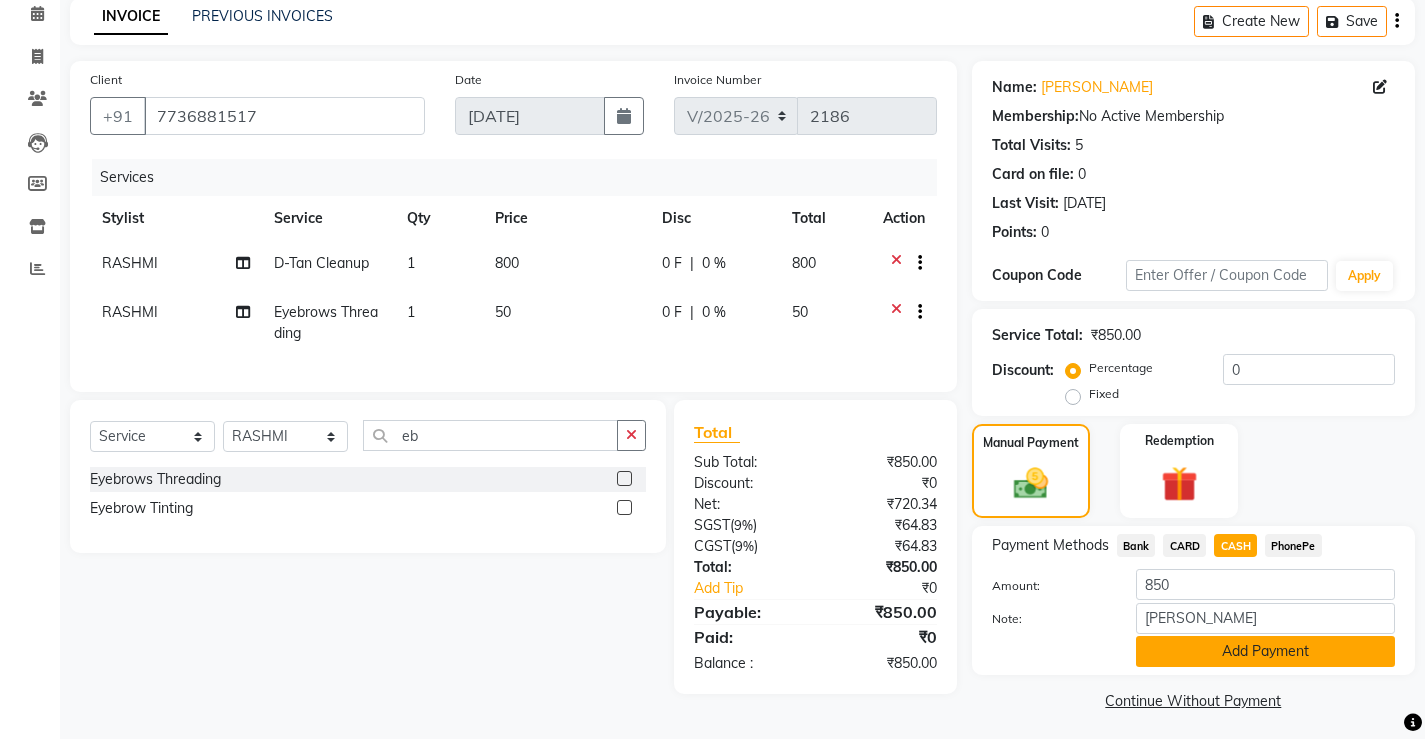 click on "Add Payment" 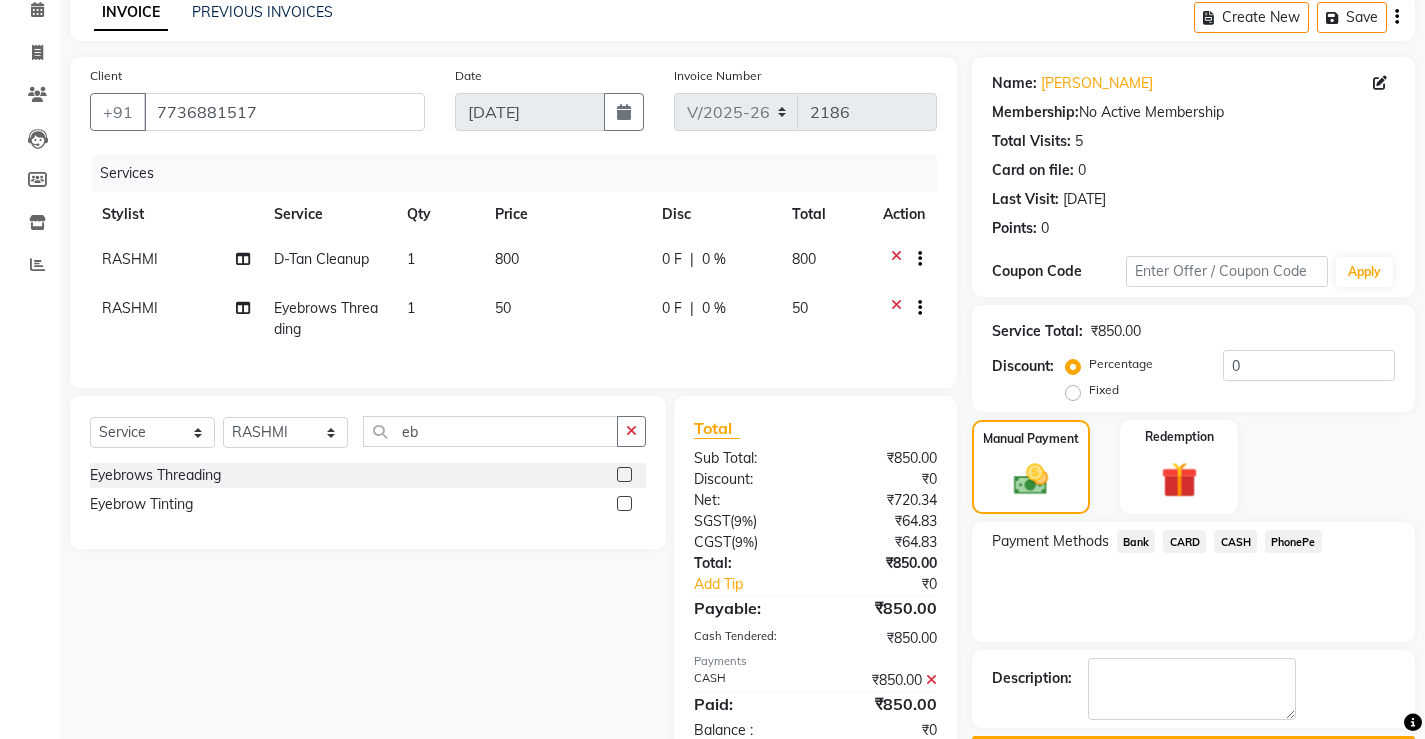 scroll, scrollTop: 160, scrollLeft: 0, axis: vertical 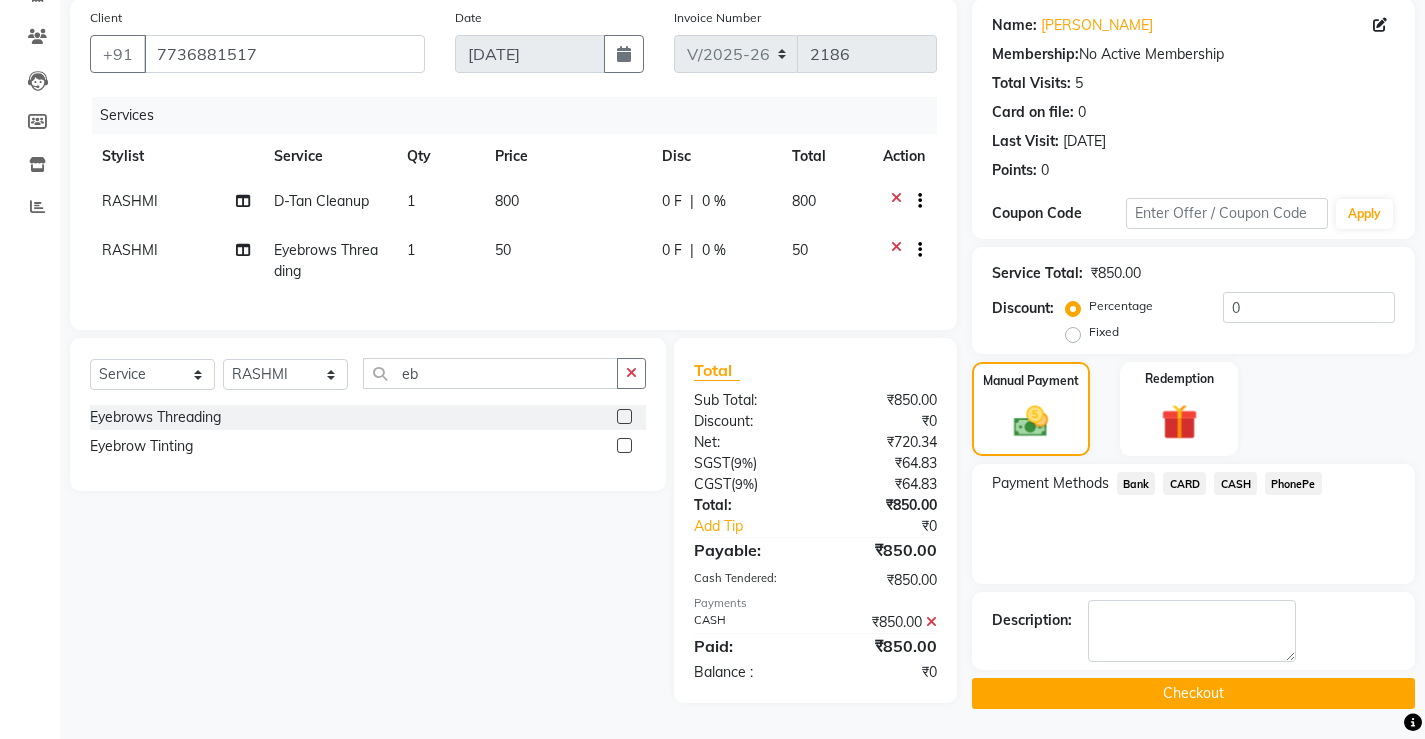 click on "Checkout" 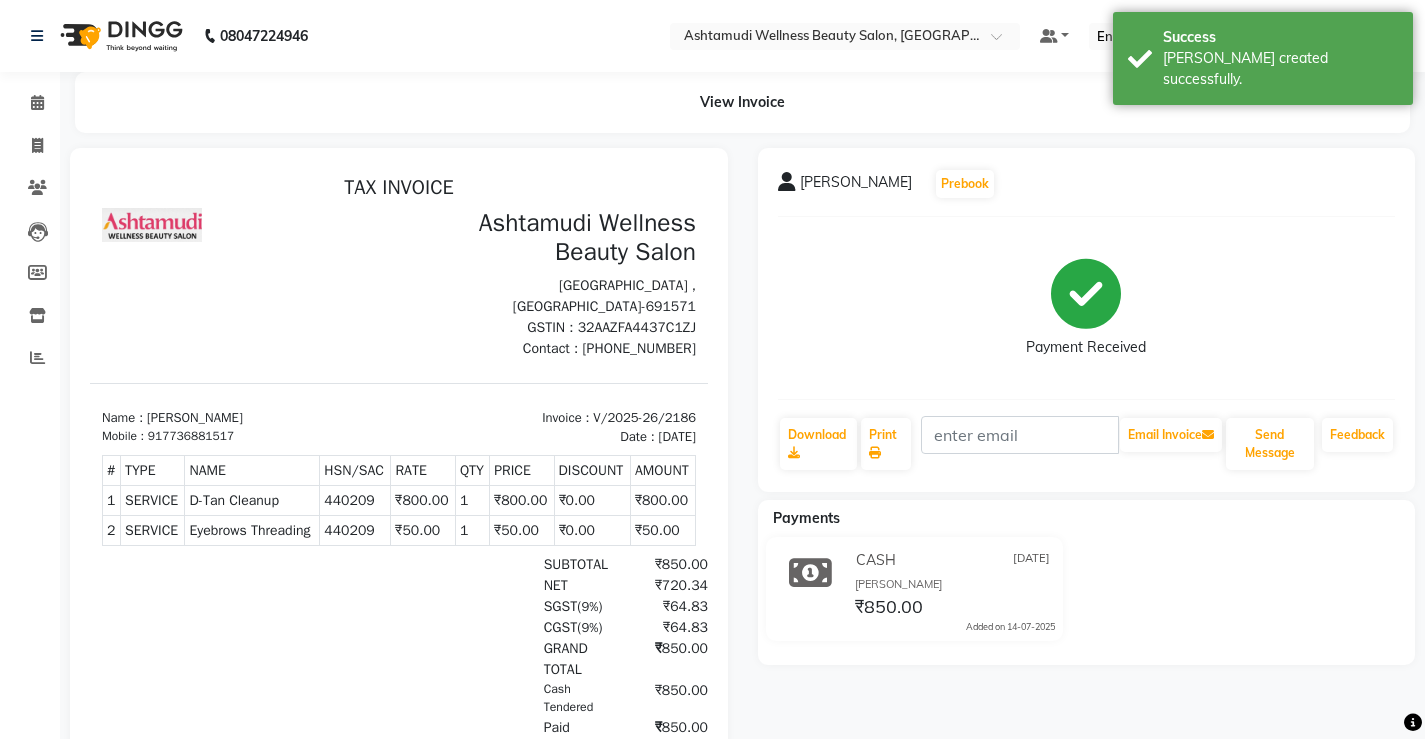 scroll, scrollTop: 0, scrollLeft: 0, axis: both 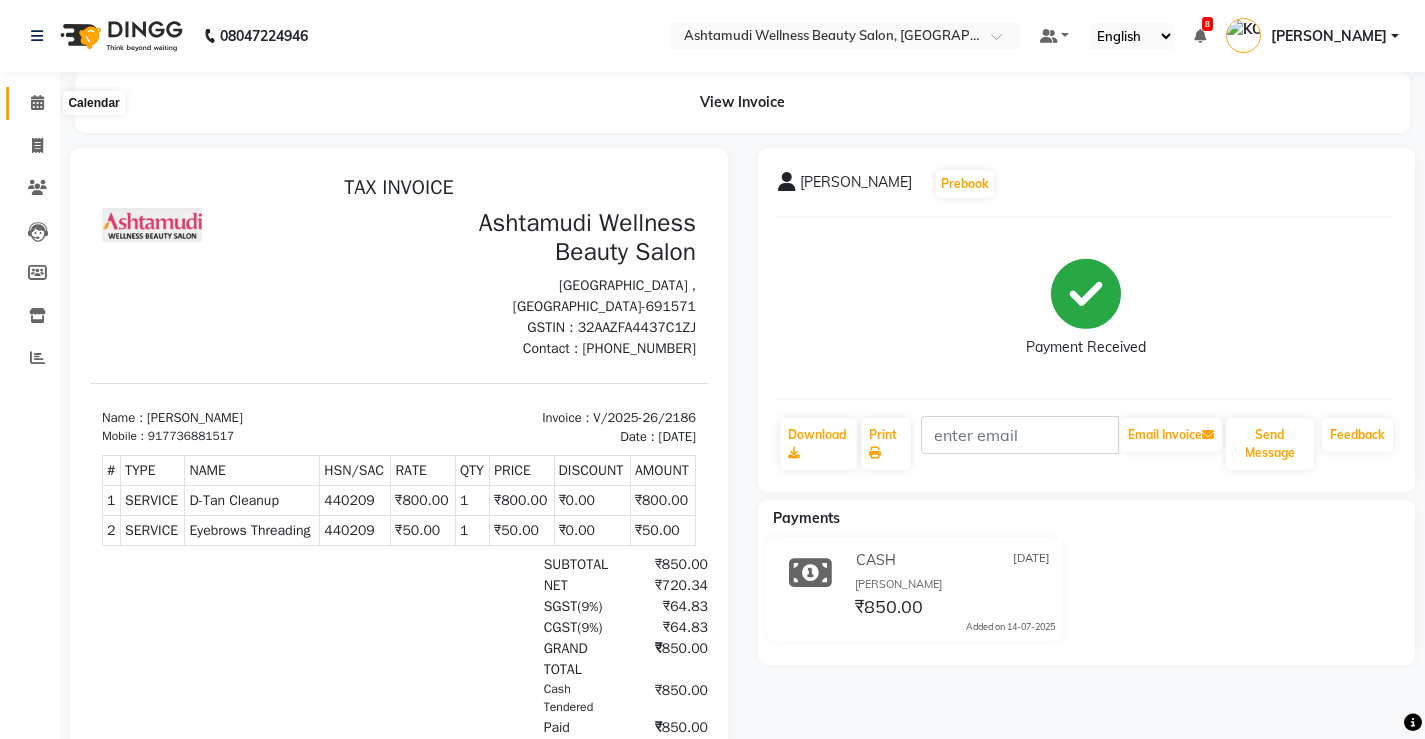 click 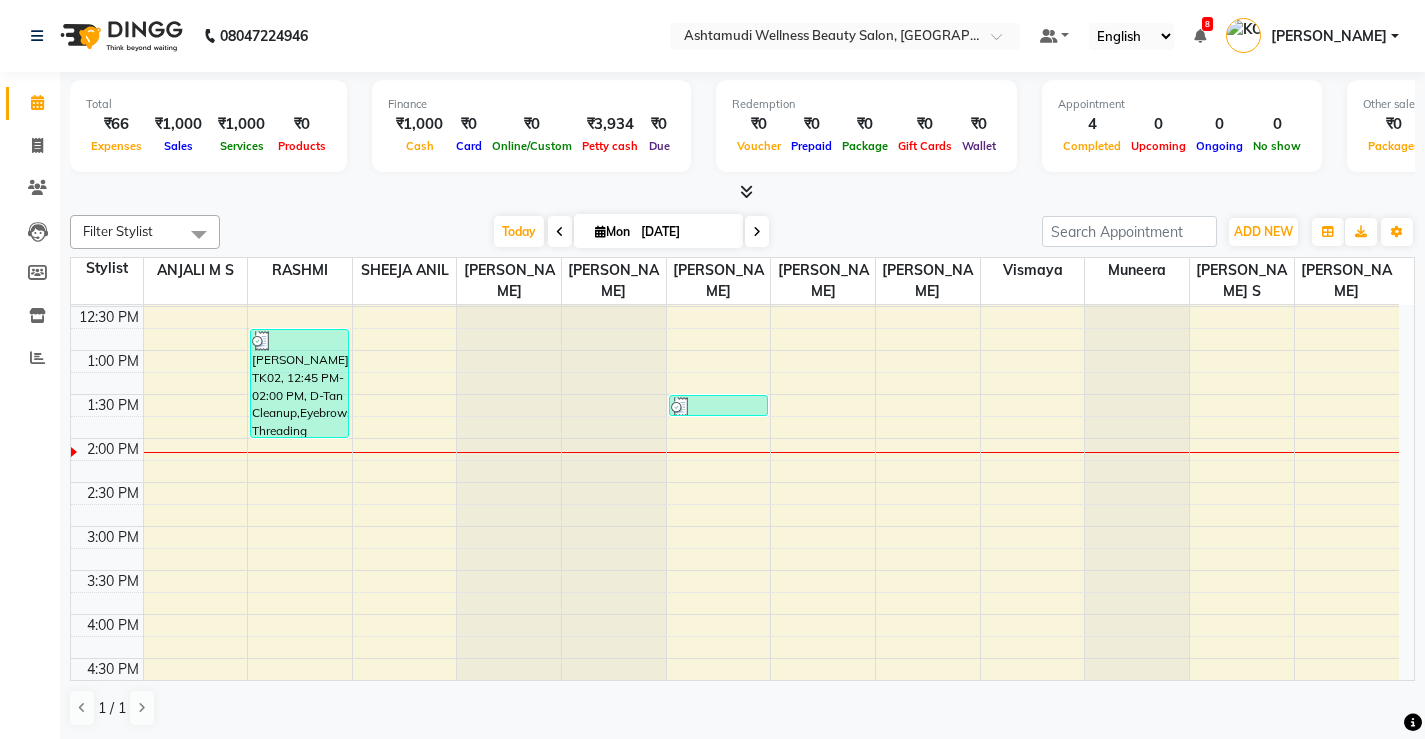scroll, scrollTop: 400, scrollLeft: 0, axis: vertical 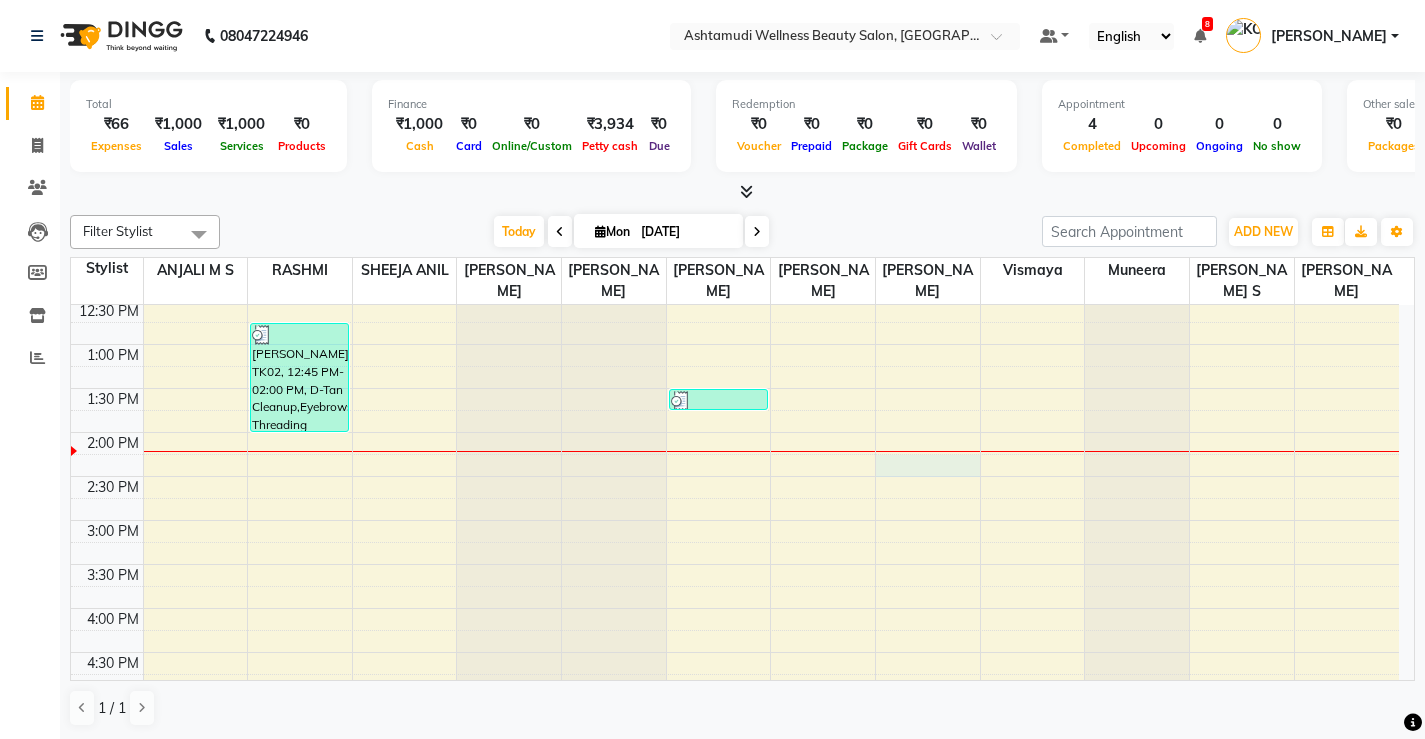 click on "8:00 AM 8:30 AM 9:00 AM 9:30 AM 10:00 AM 10:30 AM 11:00 AM 11:30 AM 12:00 PM 12:30 PM 1:00 PM 1:30 PM 2:00 PM 2:30 PM 3:00 PM 3:30 PM 4:00 PM 4:30 PM 5:00 PM 5:30 PM 6:00 PM 6:30 PM 7:00 PM 7:30 PM 8:00 PM 8:30 PM     Sruthy, TK02, 12:45 PM-02:00 PM, D-Tan Cleanup,Eyebrows Threading     Sunija, TK01, 10:15 AM-10:30 AM, Eyebrows Threading     Sariga, TK03, 01:30 PM-01:45 PM, Eyebrows Threading     Sunija, TK01, 10:30 AM-10:45 AM, Eyebrows Threading" at bounding box center [735, 476] 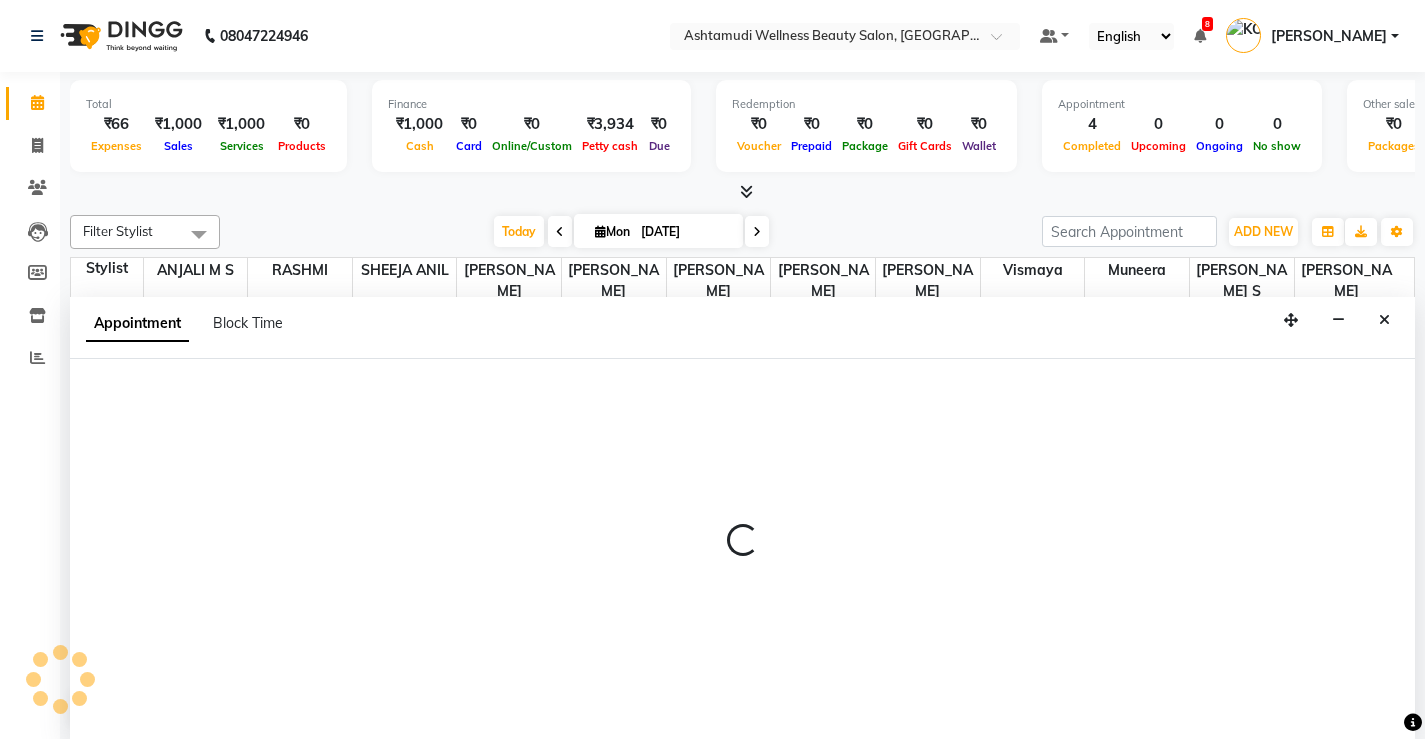scroll, scrollTop: 1, scrollLeft: 0, axis: vertical 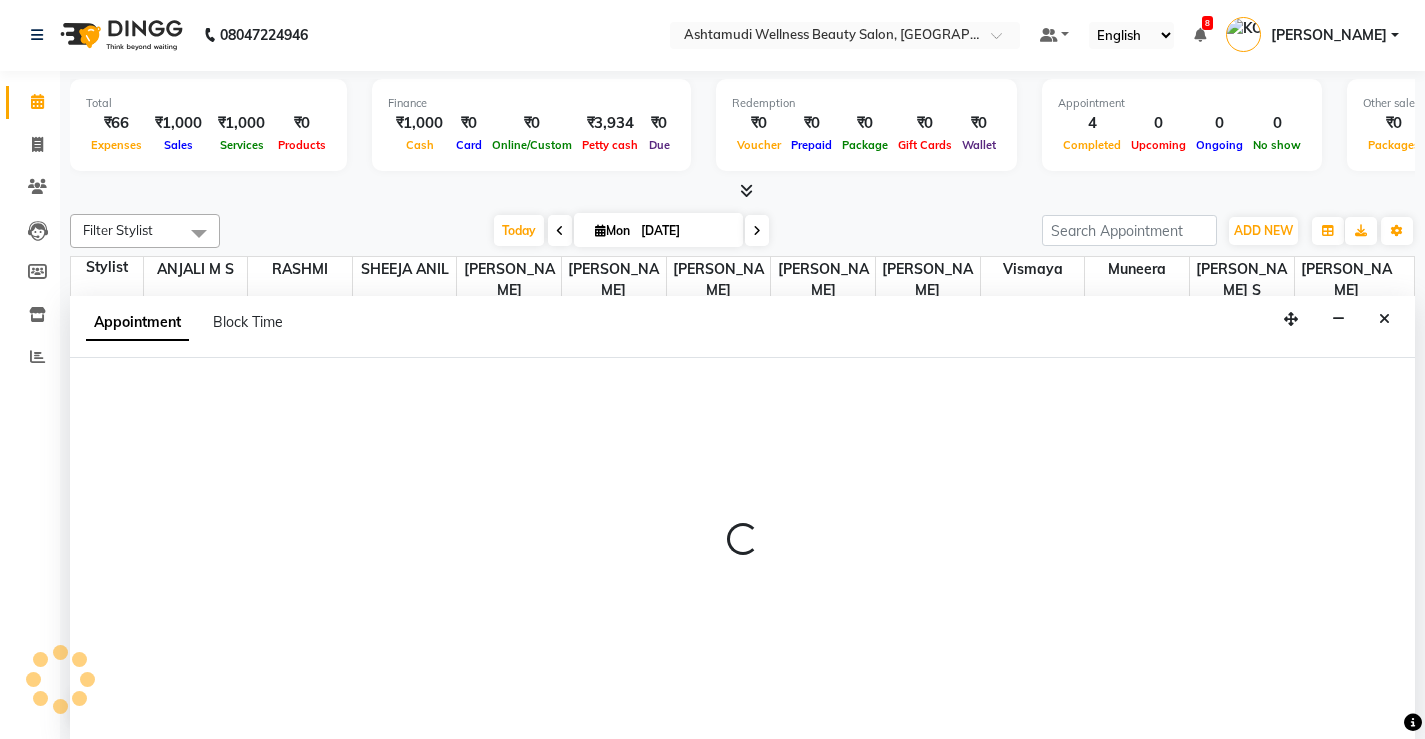 select on "50208" 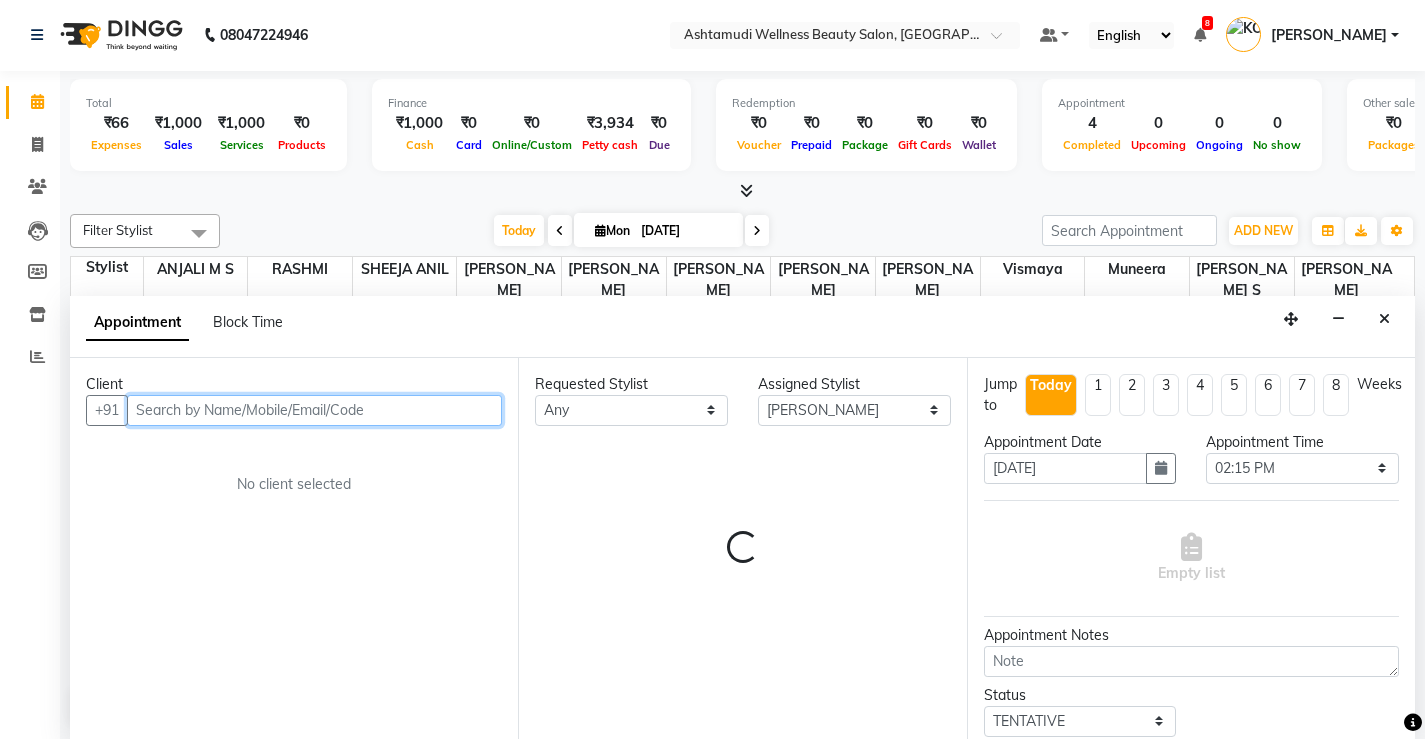 click at bounding box center (314, 410) 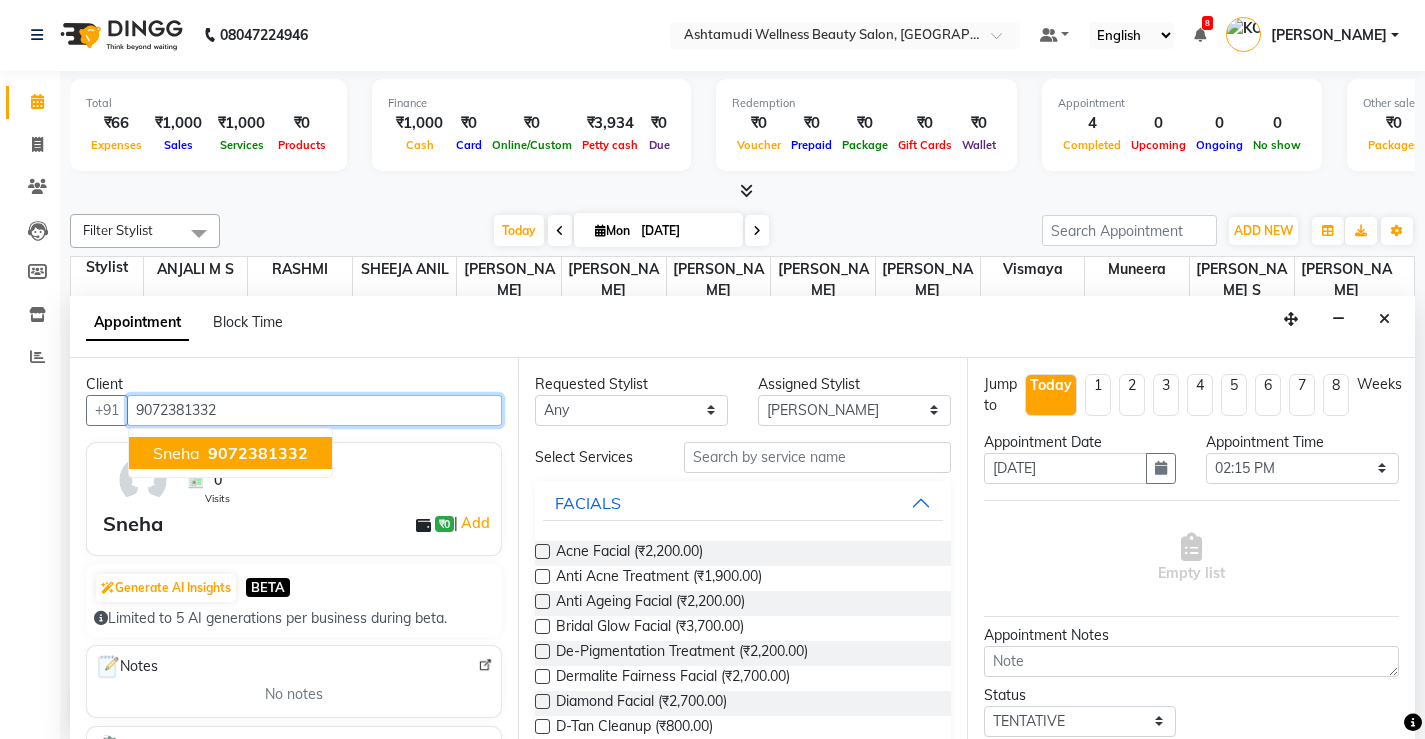 click on "9072381332" at bounding box center (258, 453) 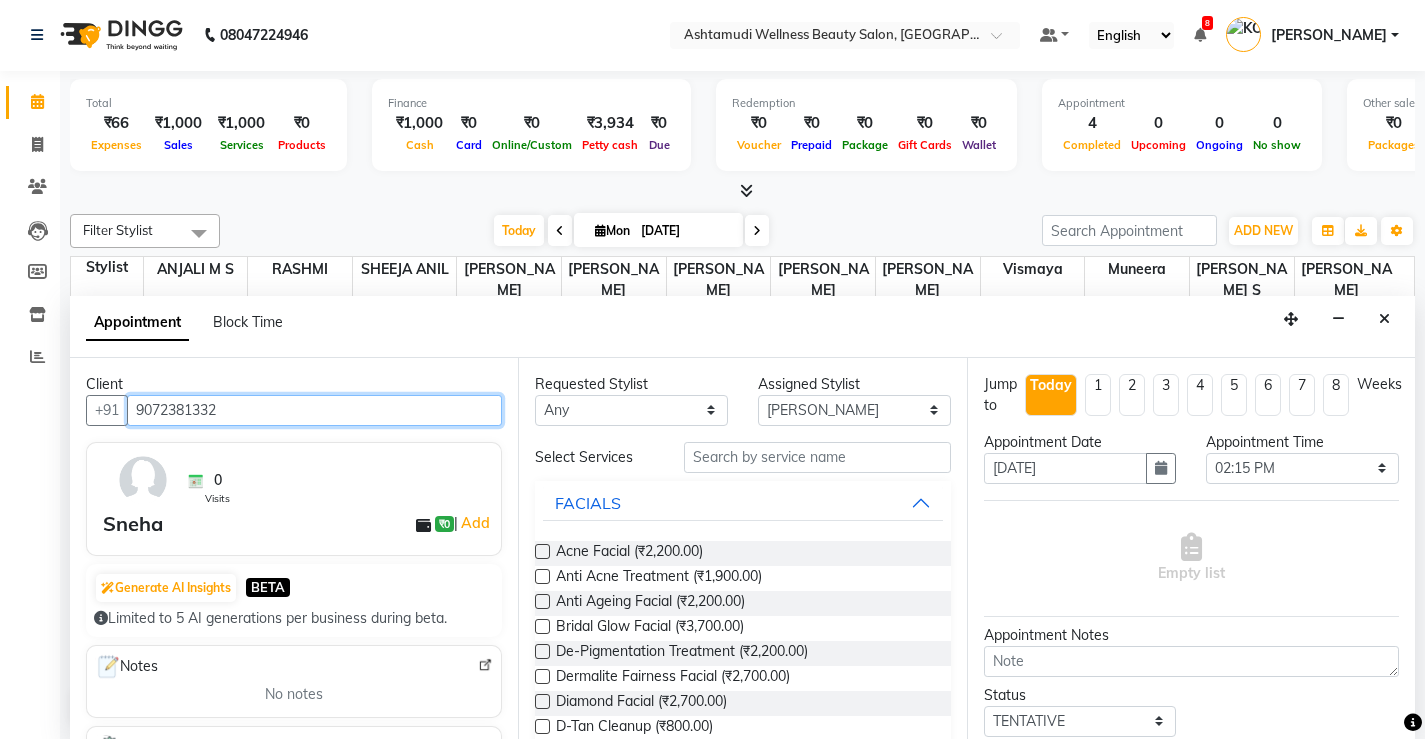 type on "9072381332" 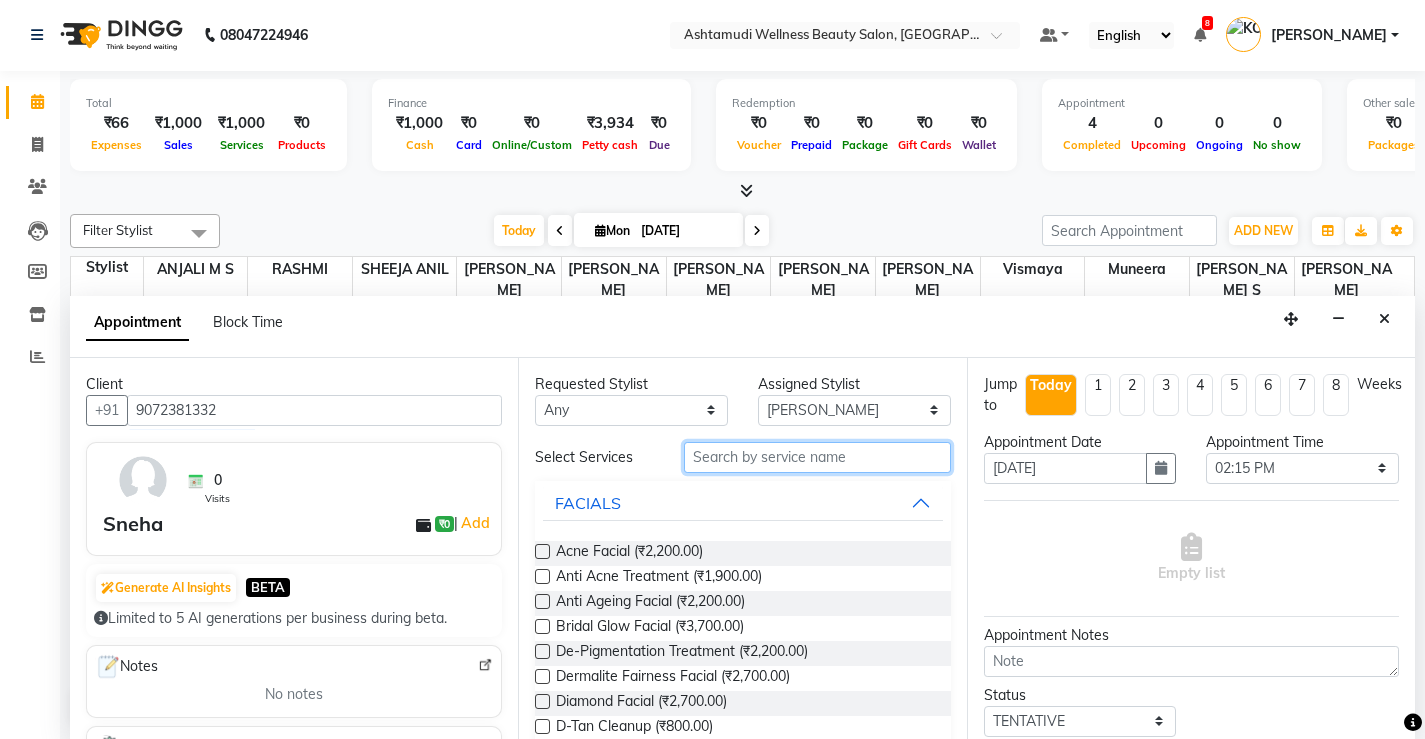 click at bounding box center [817, 457] 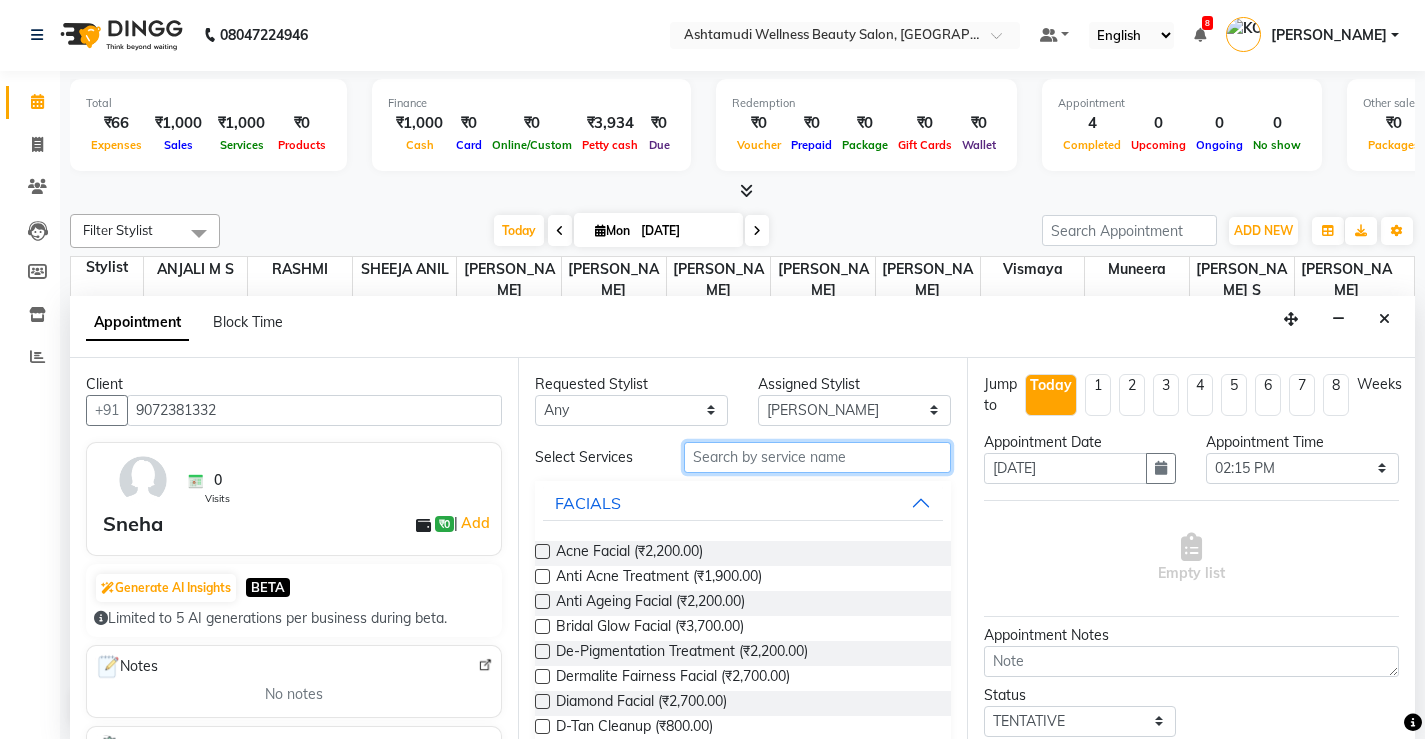 click at bounding box center (817, 457) 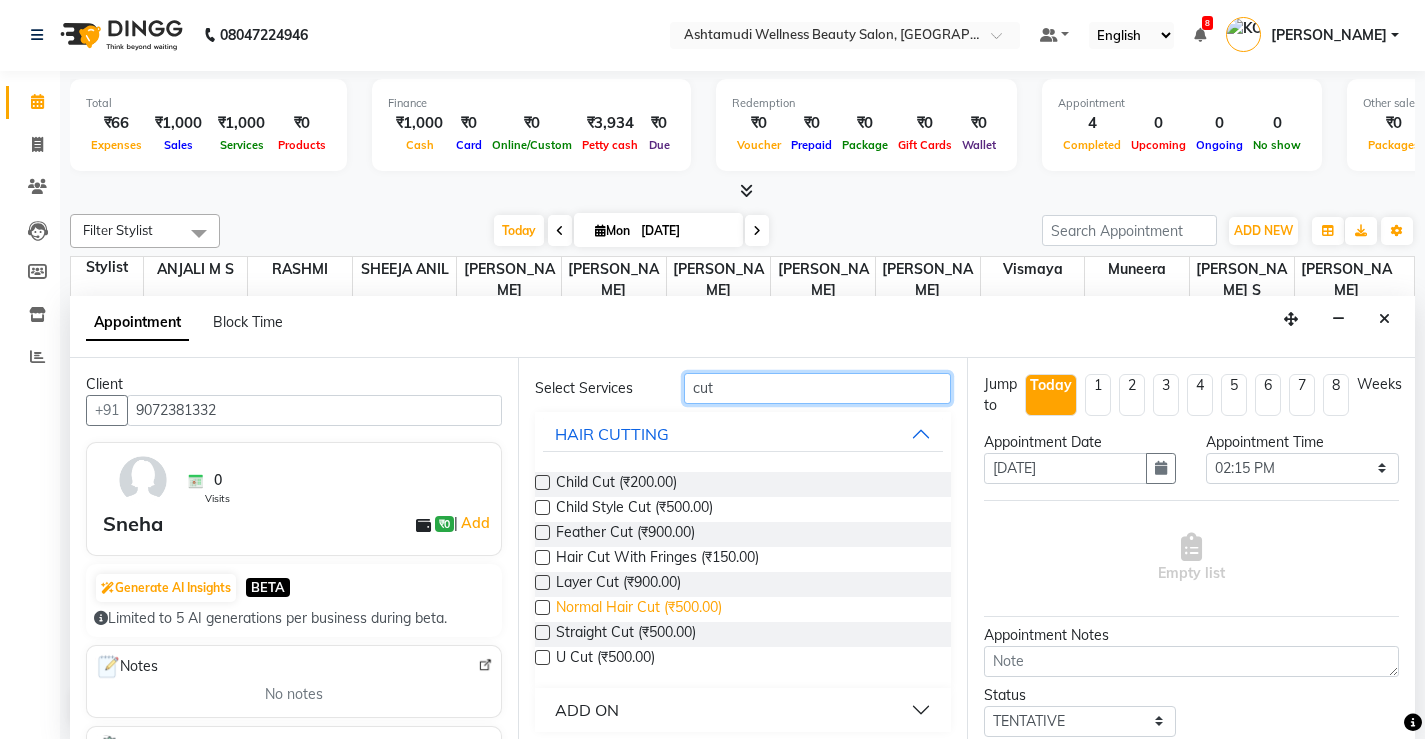 scroll, scrollTop: 78, scrollLeft: 0, axis: vertical 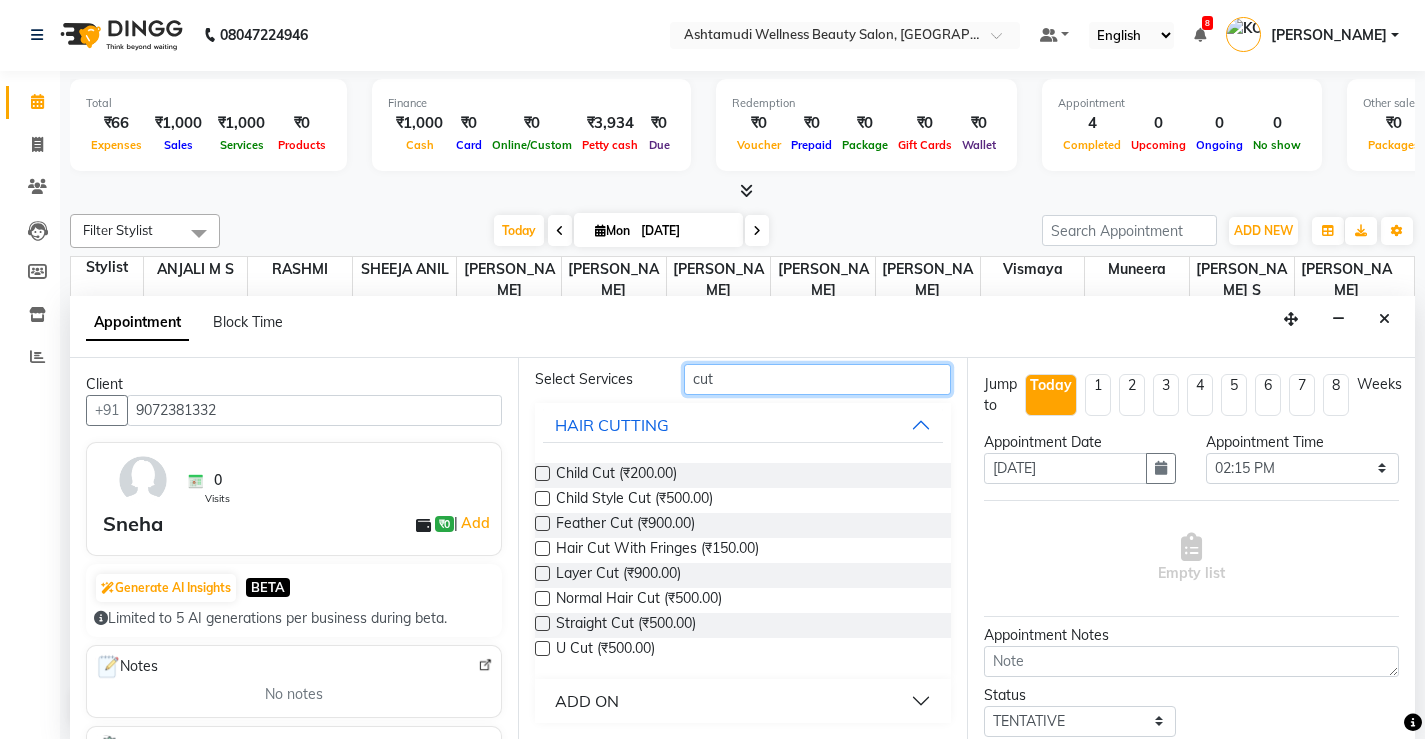 type on "cut" 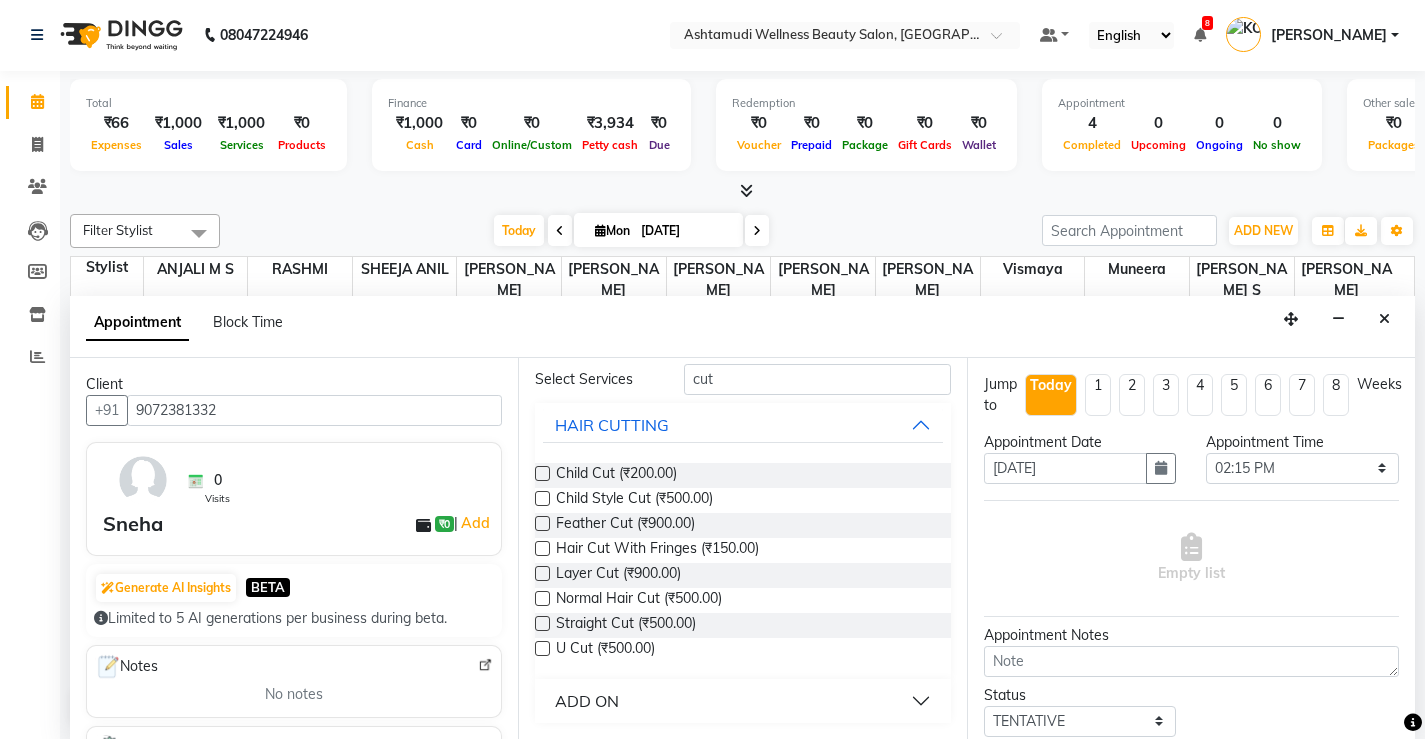 click on "ADD ON" at bounding box center (587, 701) 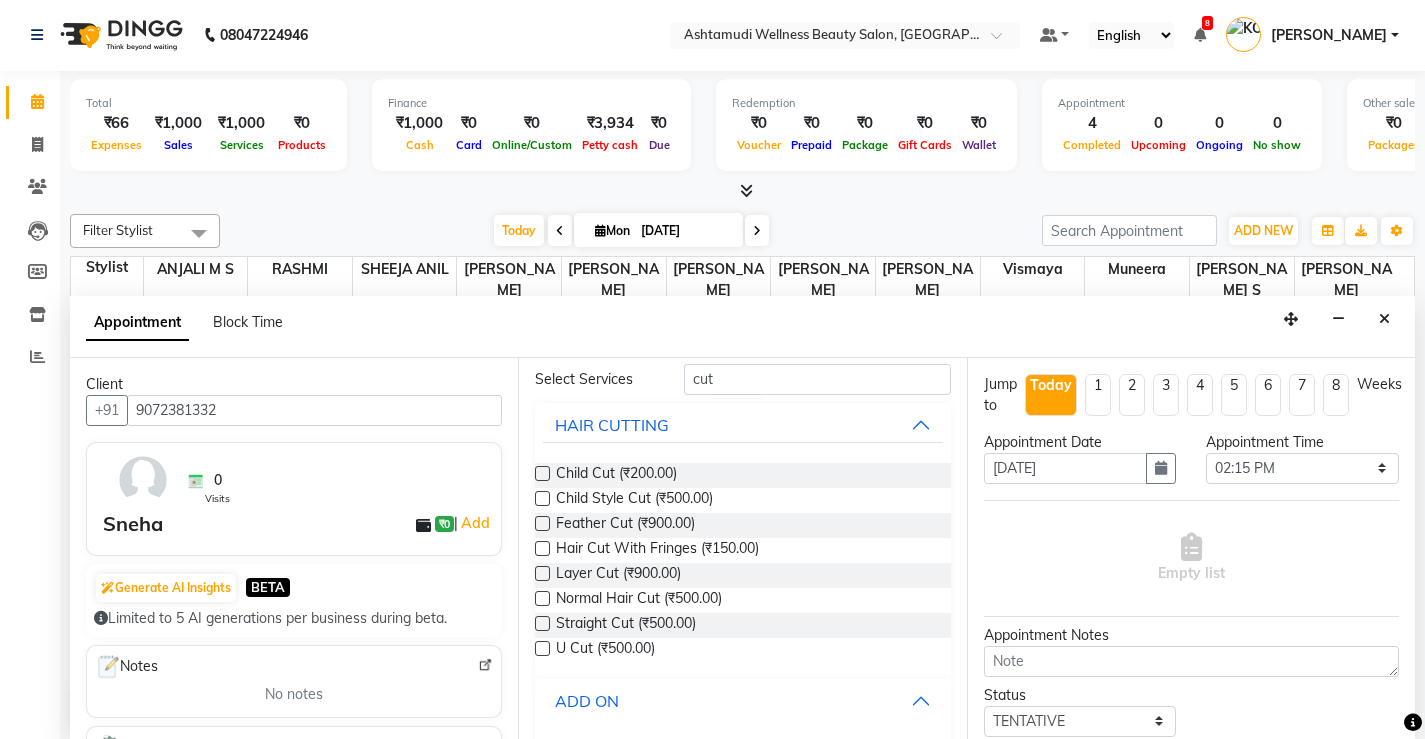 scroll, scrollTop: 160, scrollLeft: 0, axis: vertical 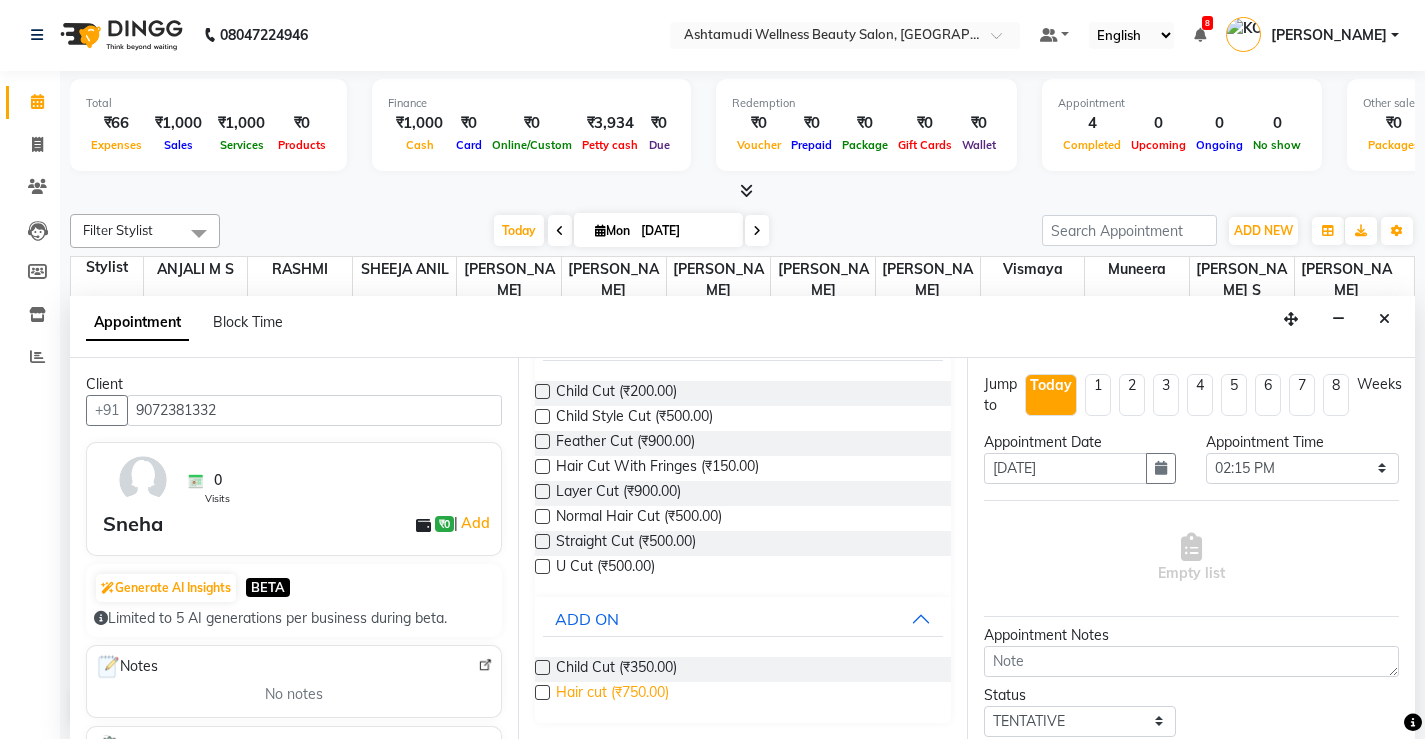 click on "Hair cut  (₹750.00)" at bounding box center (612, 694) 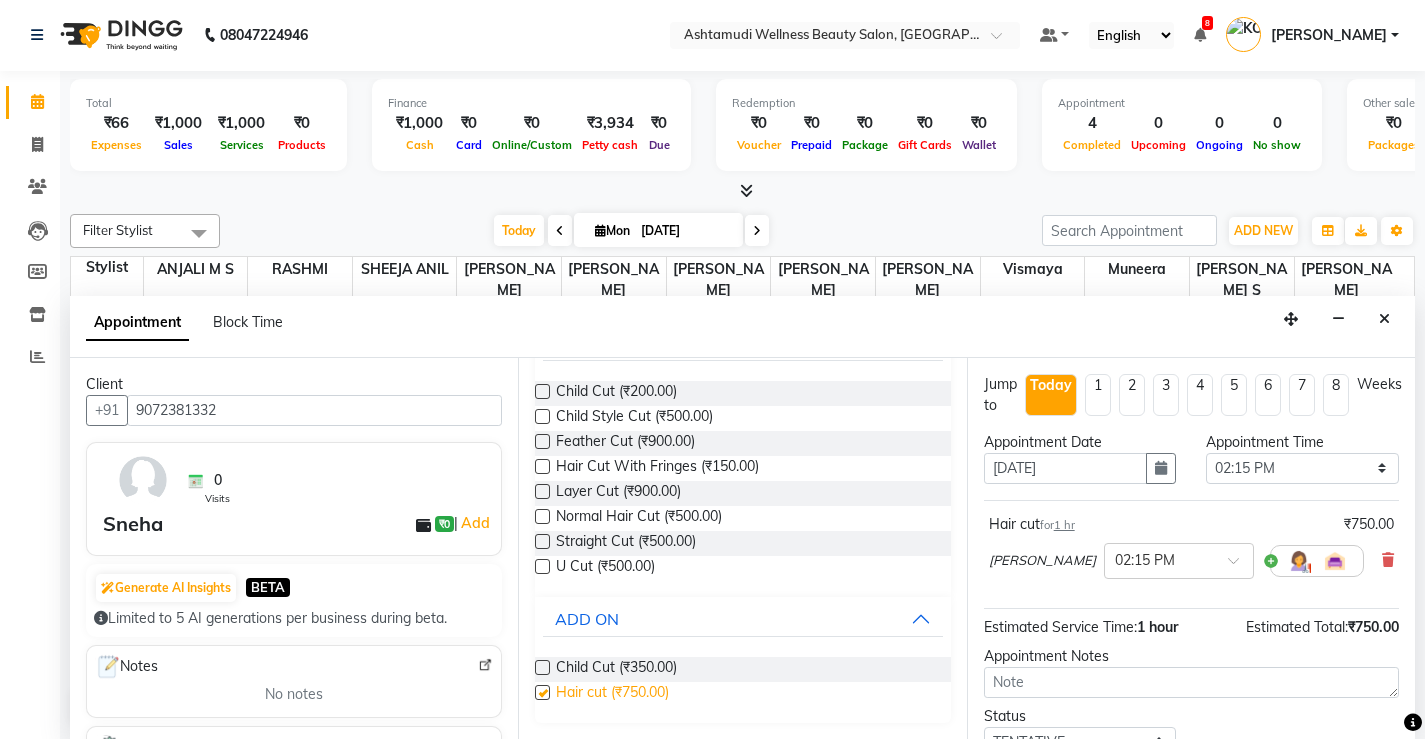 checkbox on "false" 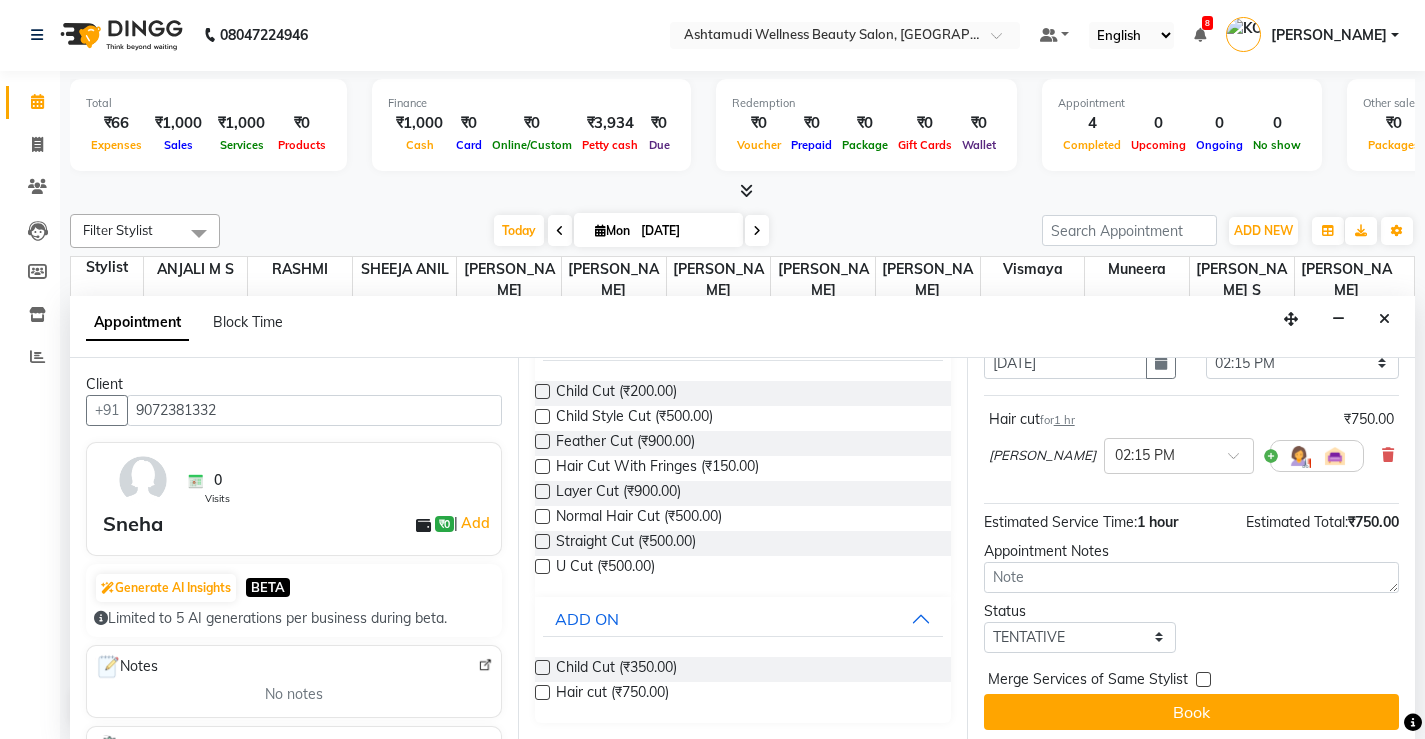 scroll, scrollTop: 112, scrollLeft: 0, axis: vertical 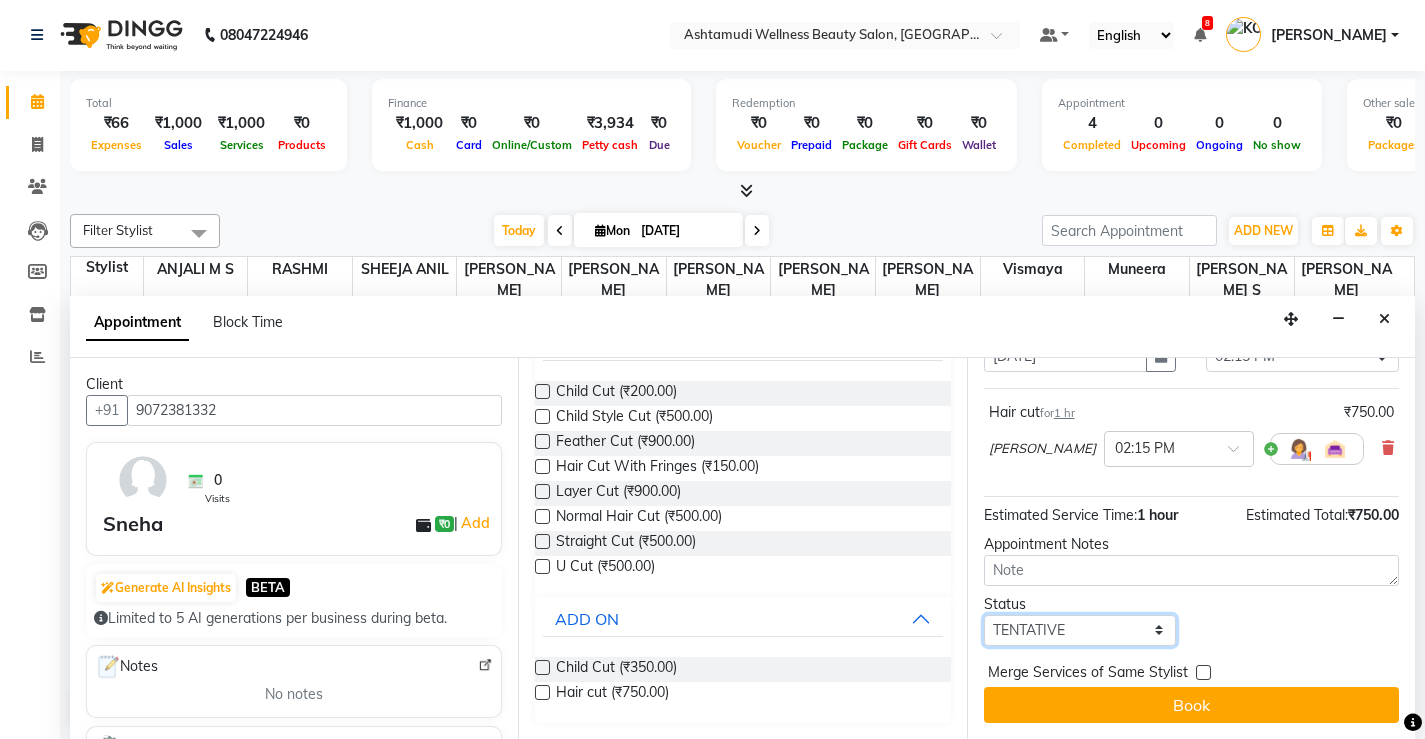 click on "Select TENTATIVE CONFIRM CHECK-IN UPCOMING" at bounding box center (1080, 630) 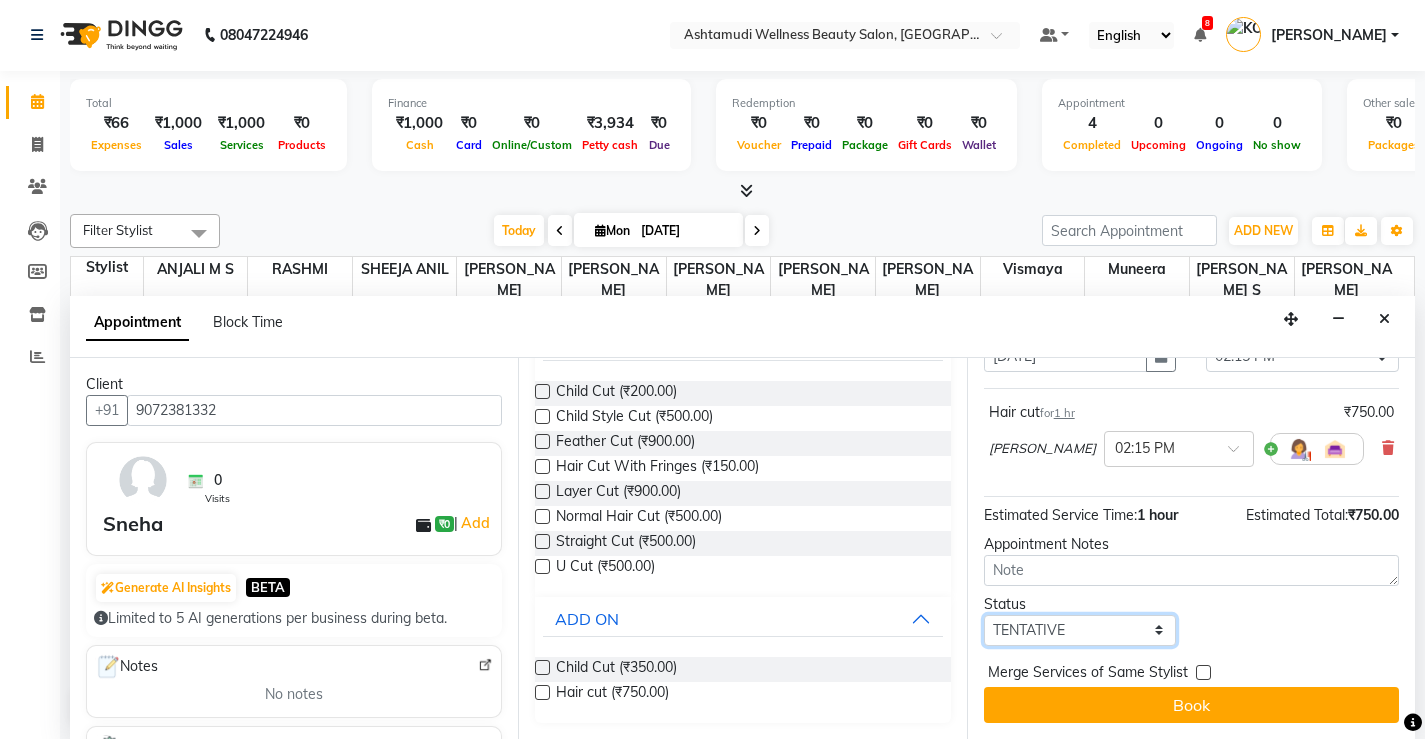 select on "check-in" 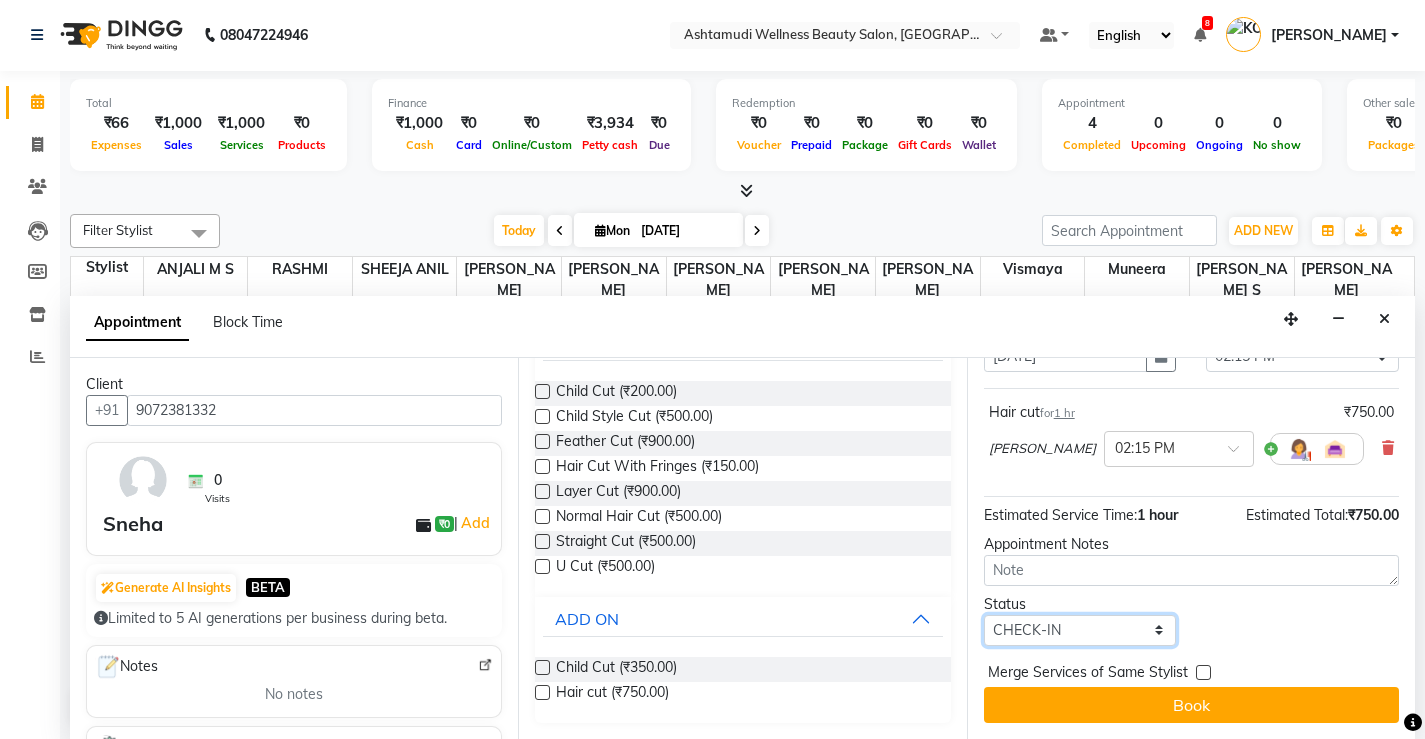 click on "Select TENTATIVE CONFIRM CHECK-IN UPCOMING" at bounding box center [1080, 630] 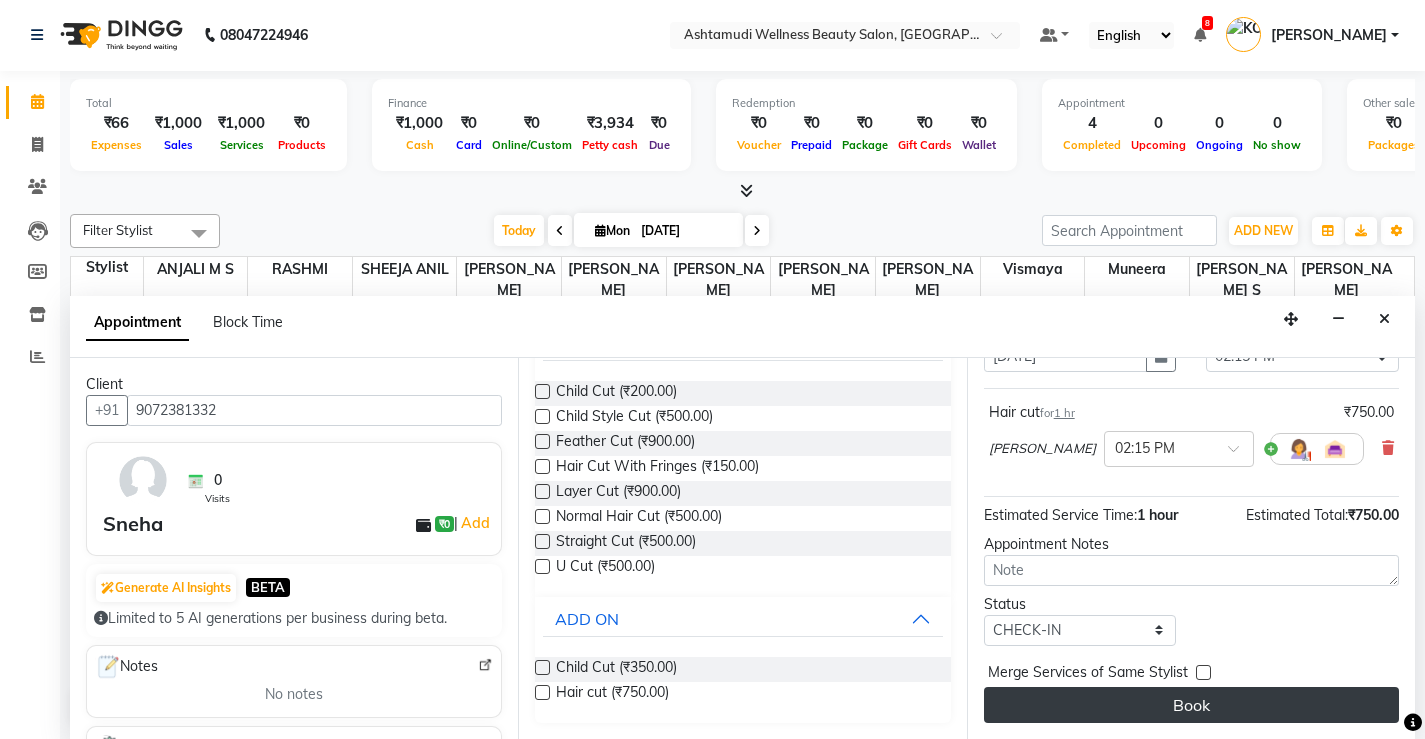 click on "Book" at bounding box center [1191, 705] 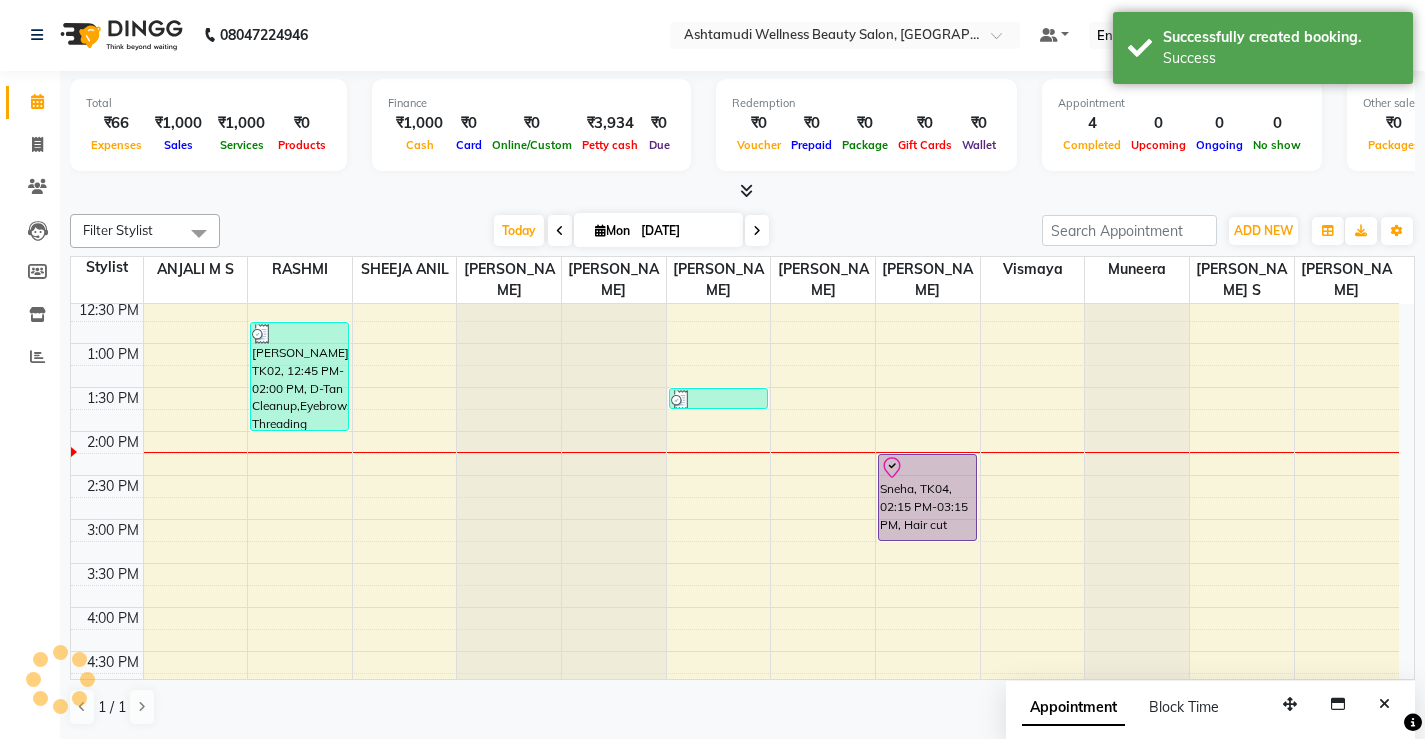 scroll, scrollTop: 0, scrollLeft: 0, axis: both 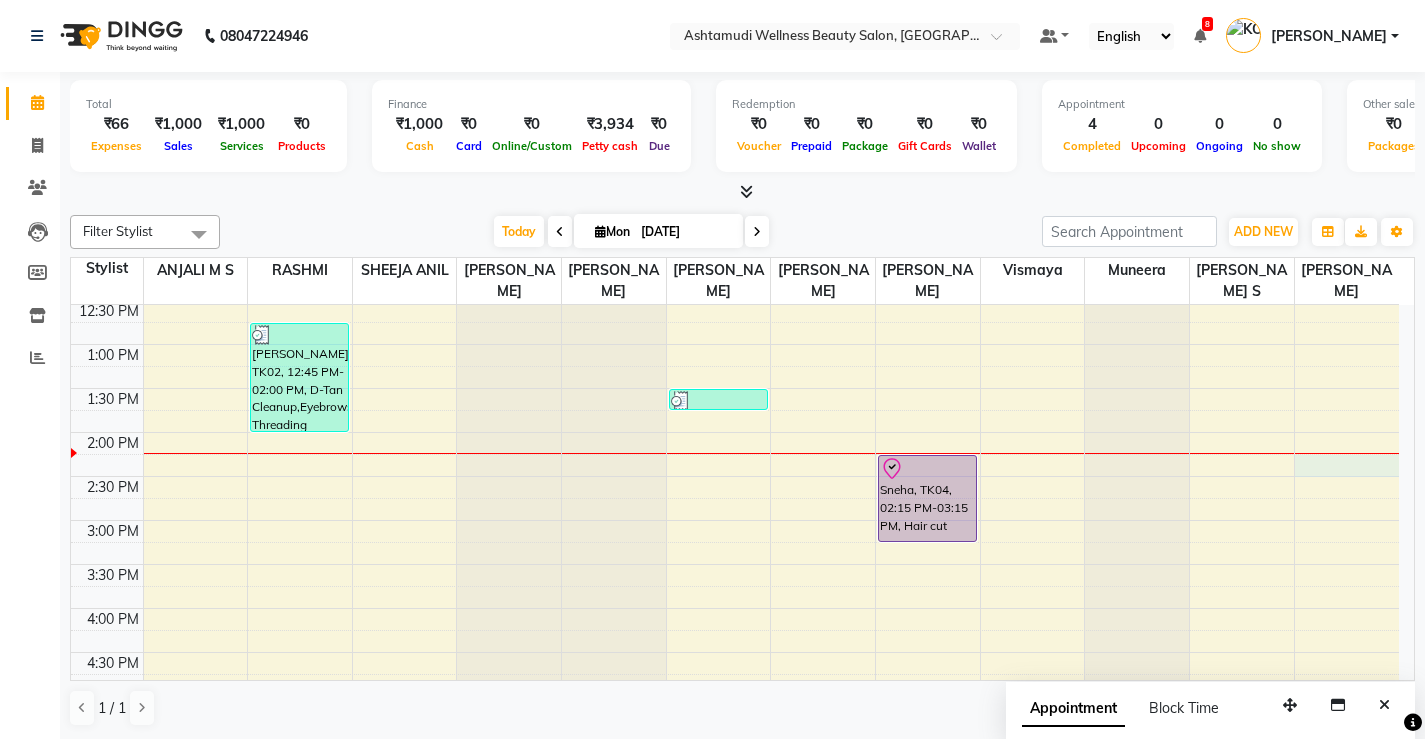 click on "8:00 AM 8:30 AM 9:00 AM 9:30 AM 10:00 AM 10:30 AM 11:00 AM 11:30 AM 12:00 PM 12:30 PM 1:00 PM 1:30 PM 2:00 PM 2:30 PM 3:00 PM 3:30 PM 4:00 PM 4:30 PM 5:00 PM 5:30 PM 6:00 PM 6:30 PM 7:00 PM 7:30 PM 8:00 PM 8:30 PM     Sruthy, TK02, 12:45 PM-02:00 PM, D-Tan Cleanup,Eyebrows Threading     Sunija, TK01, 10:15 AM-10:30 AM, Eyebrows Threading     Sariga, TK03, 01:30 PM-01:45 PM, Eyebrows Threading     Sunija, TK01, 10:30 AM-10:45 AM, Eyebrows Threading
Sneha, TK04, 02:15 PM-03:15 PM, Hair cut" at bounding box center (735, 476) 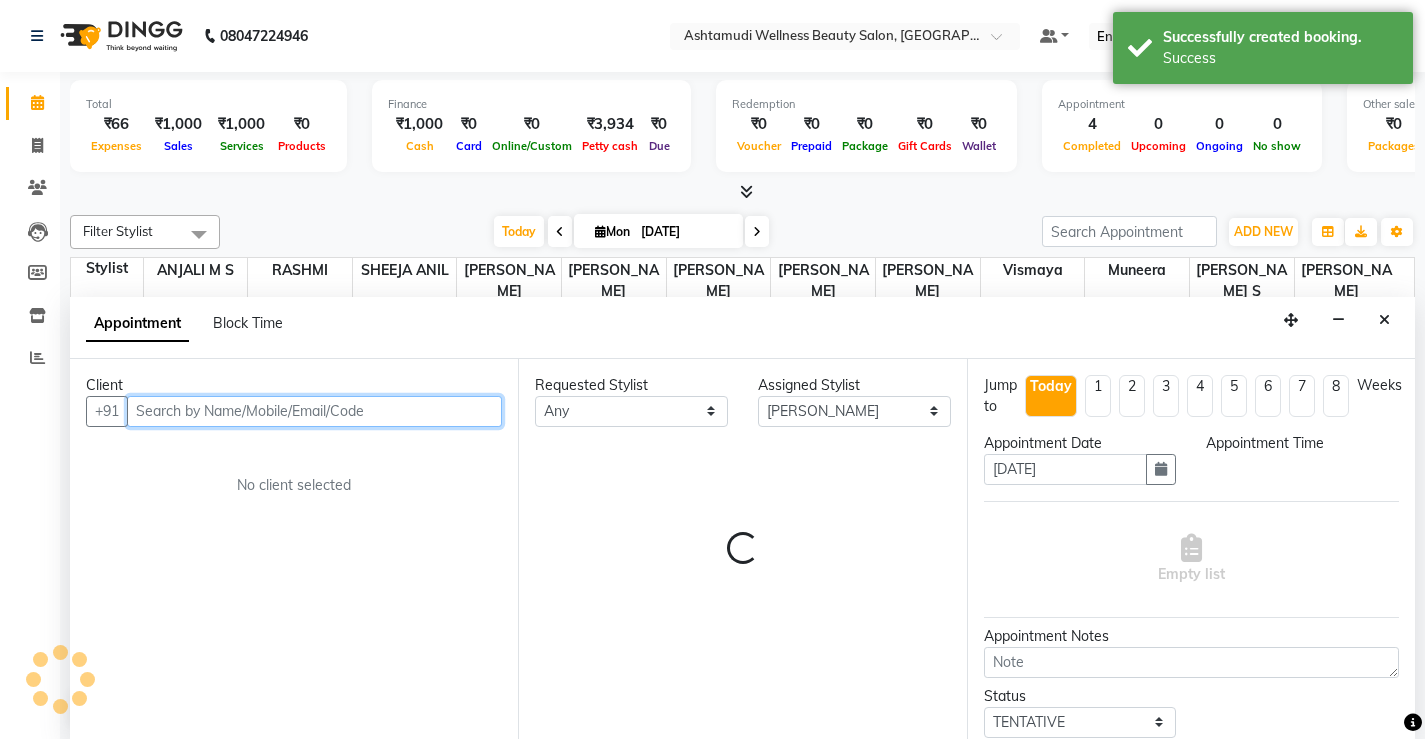 select on "855" 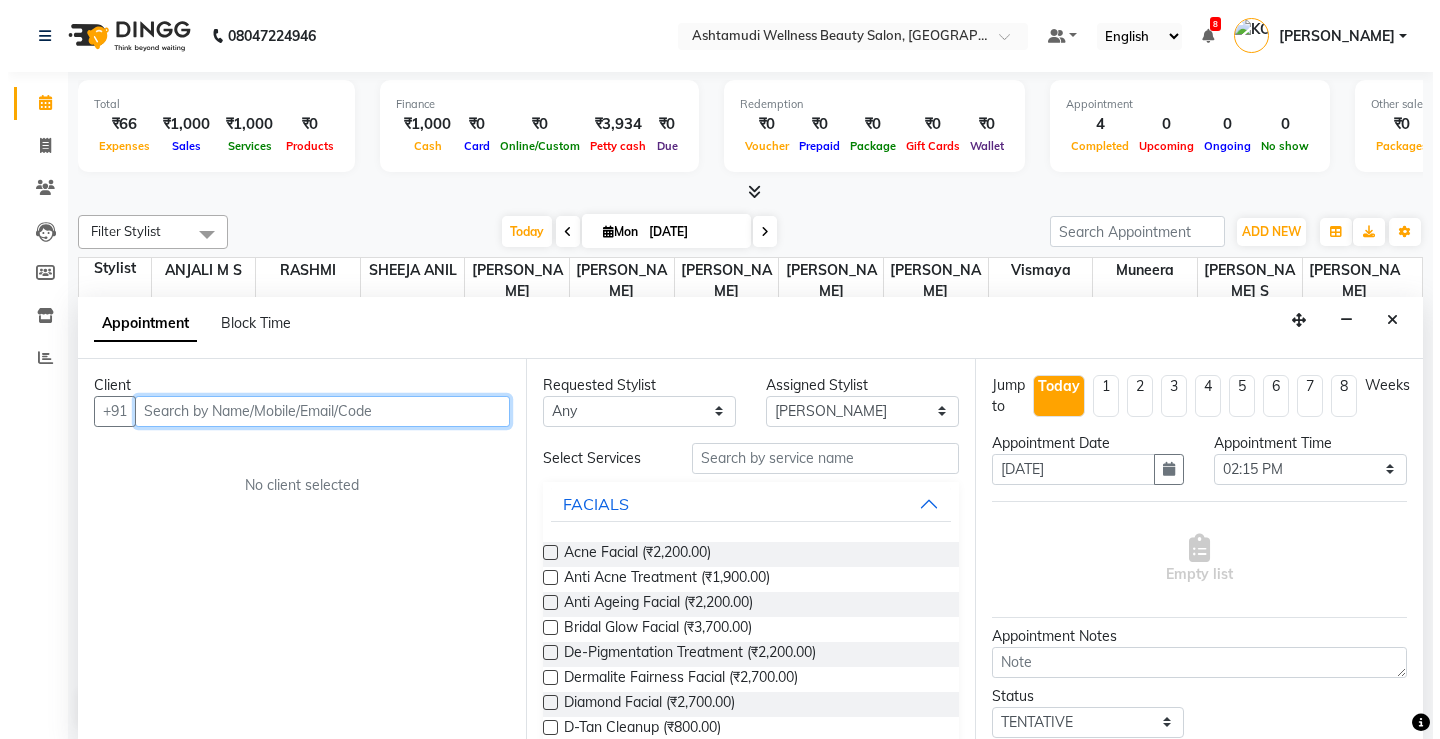 scroll, scrollTop: 1, scrollLeft: 0, axis: vertical 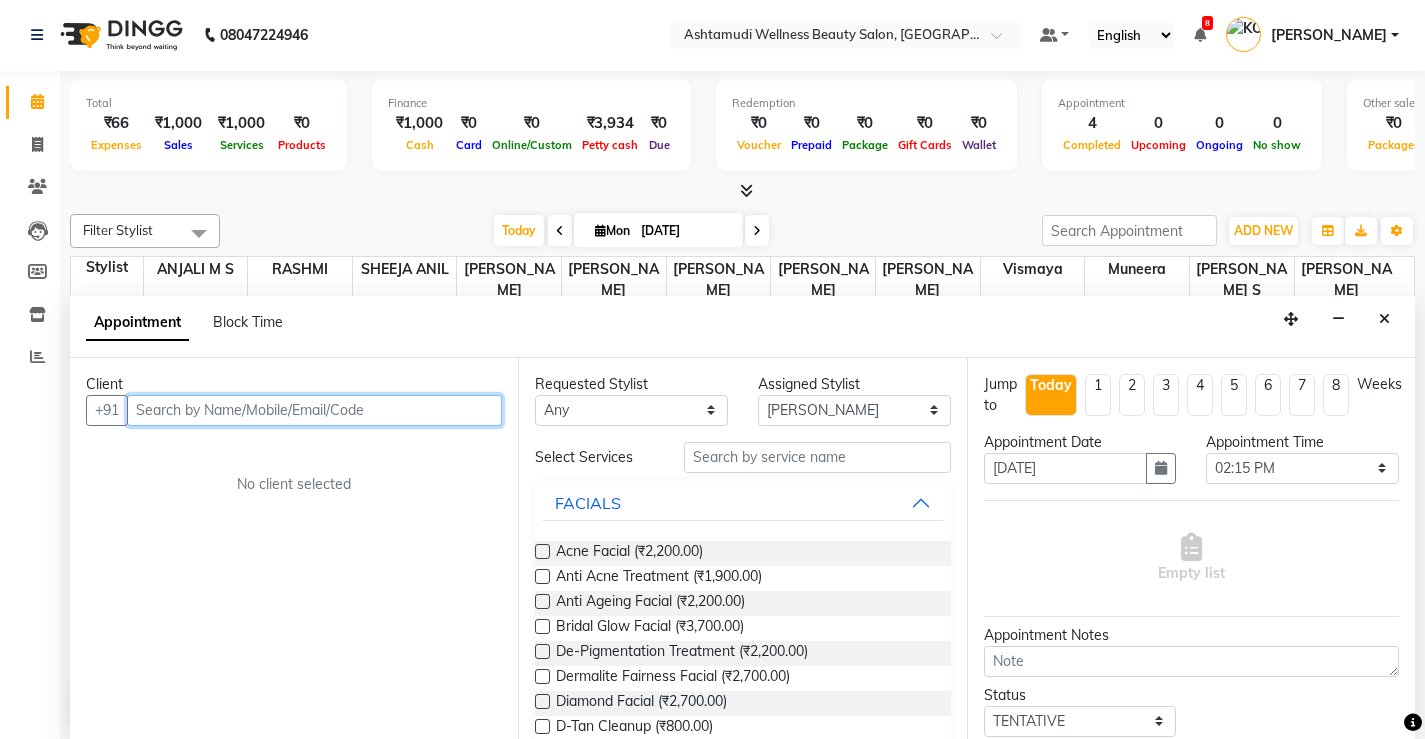 click at bounding box center [314, 410] 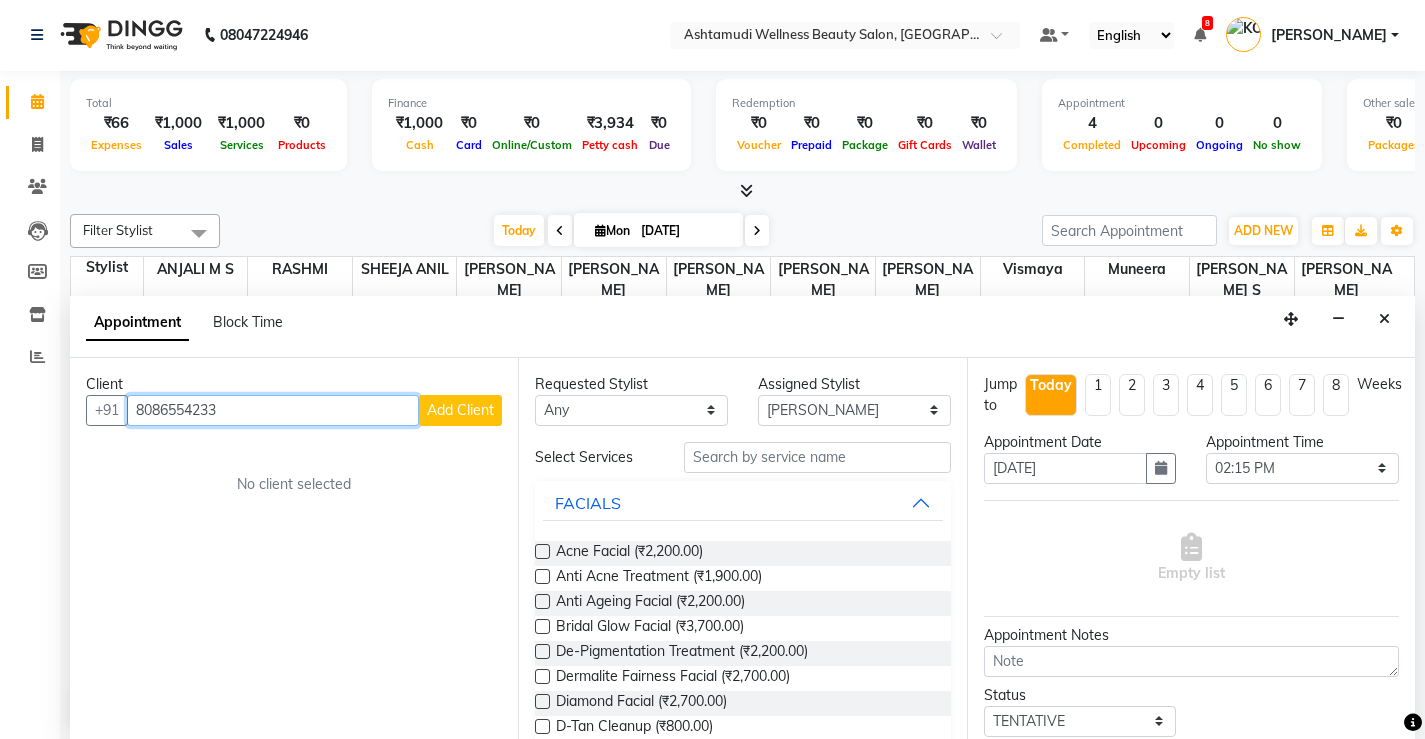 type on "8086554233" 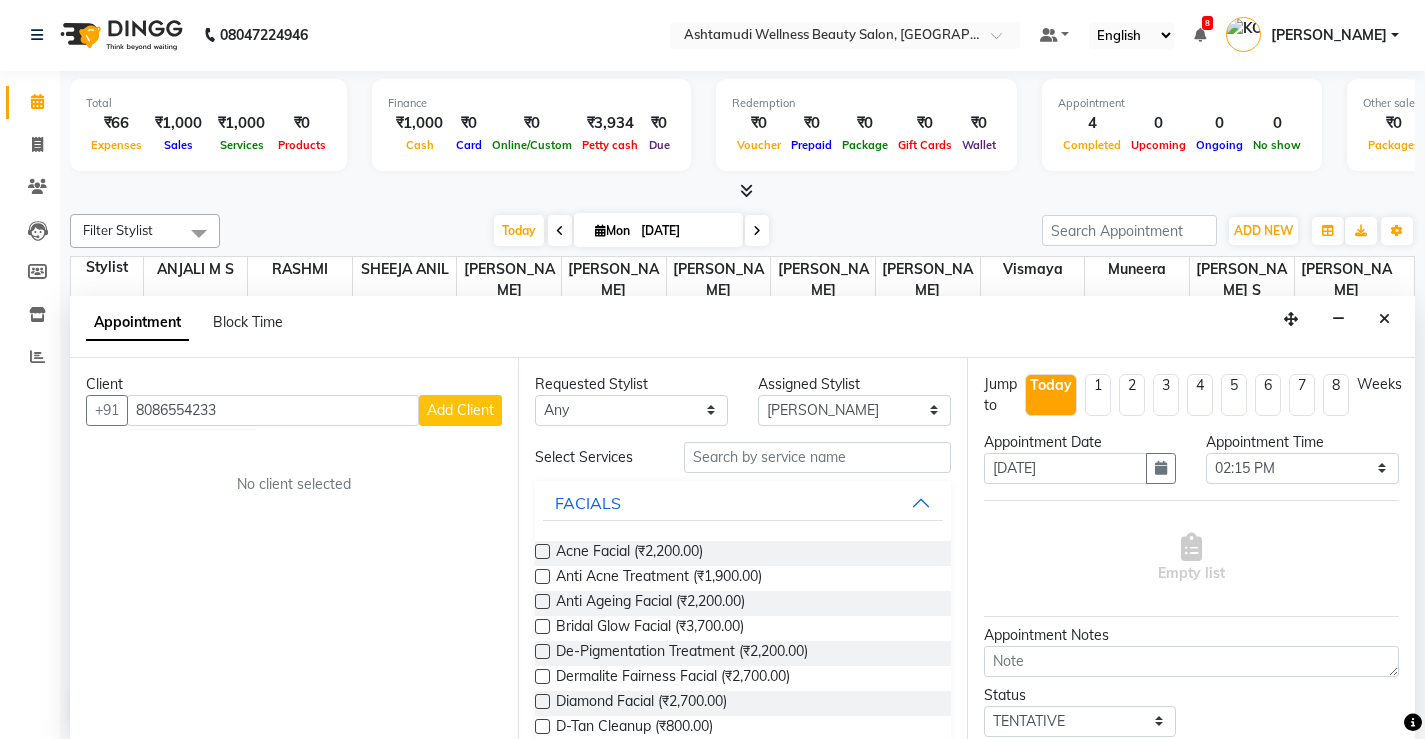 click on "Add Client" at bounding box center [460, 410] 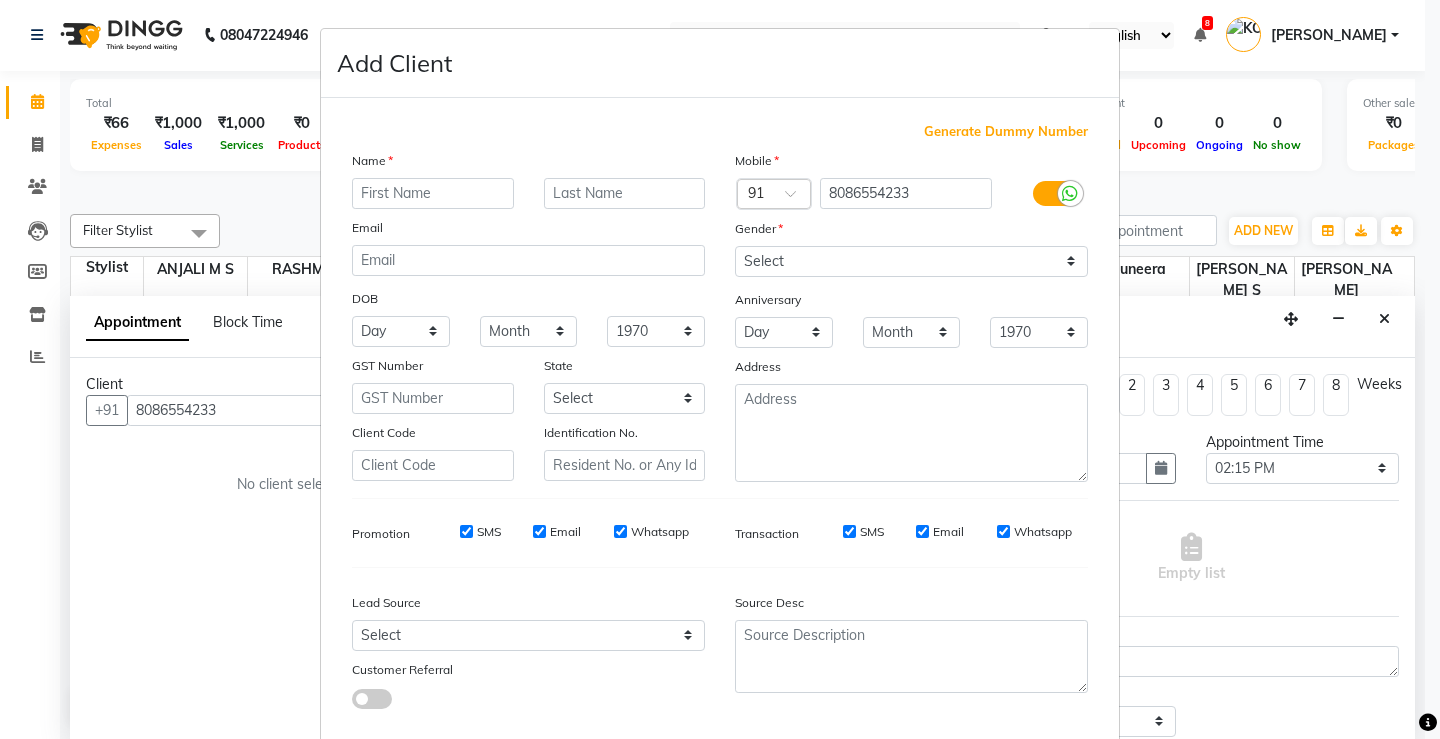 click at bounding box center [433, 193] 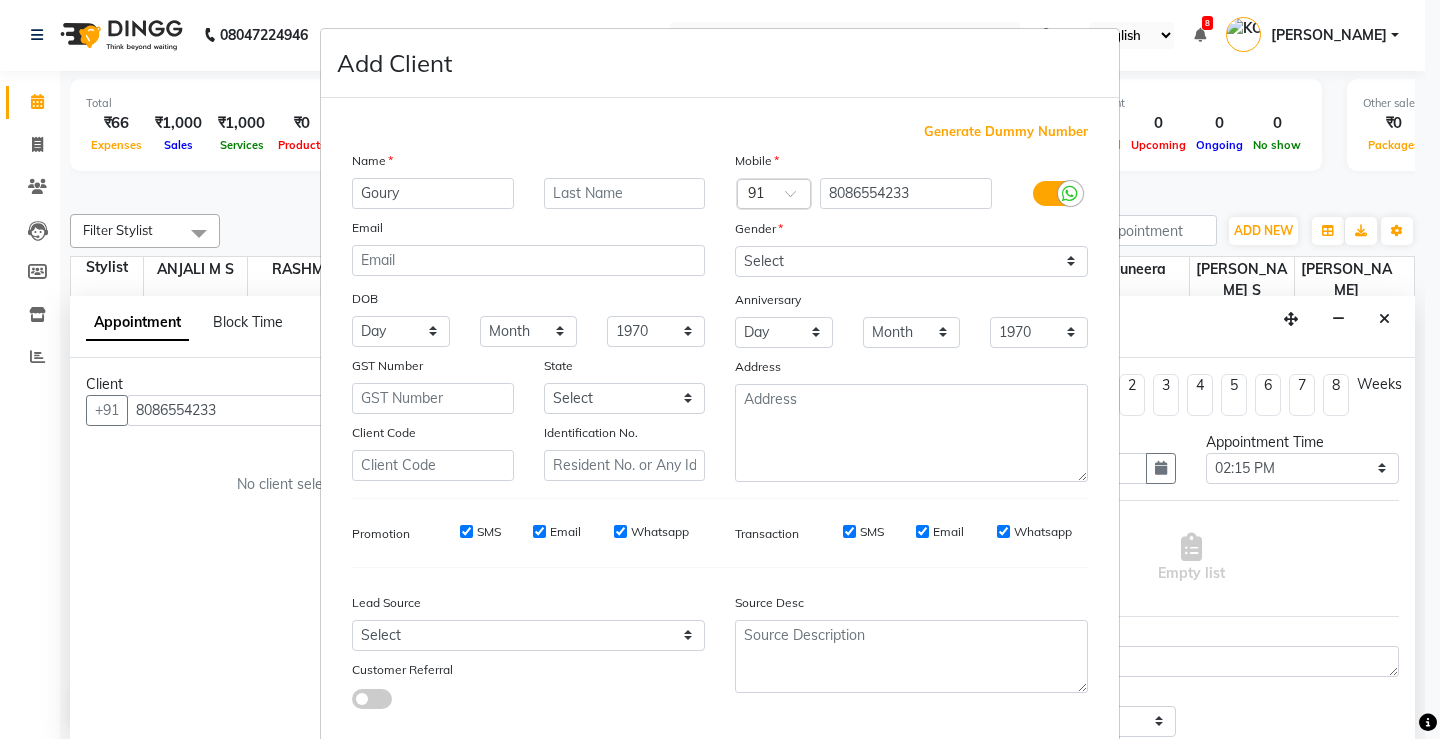 click on "Goury" at bounding box center (433, 193) 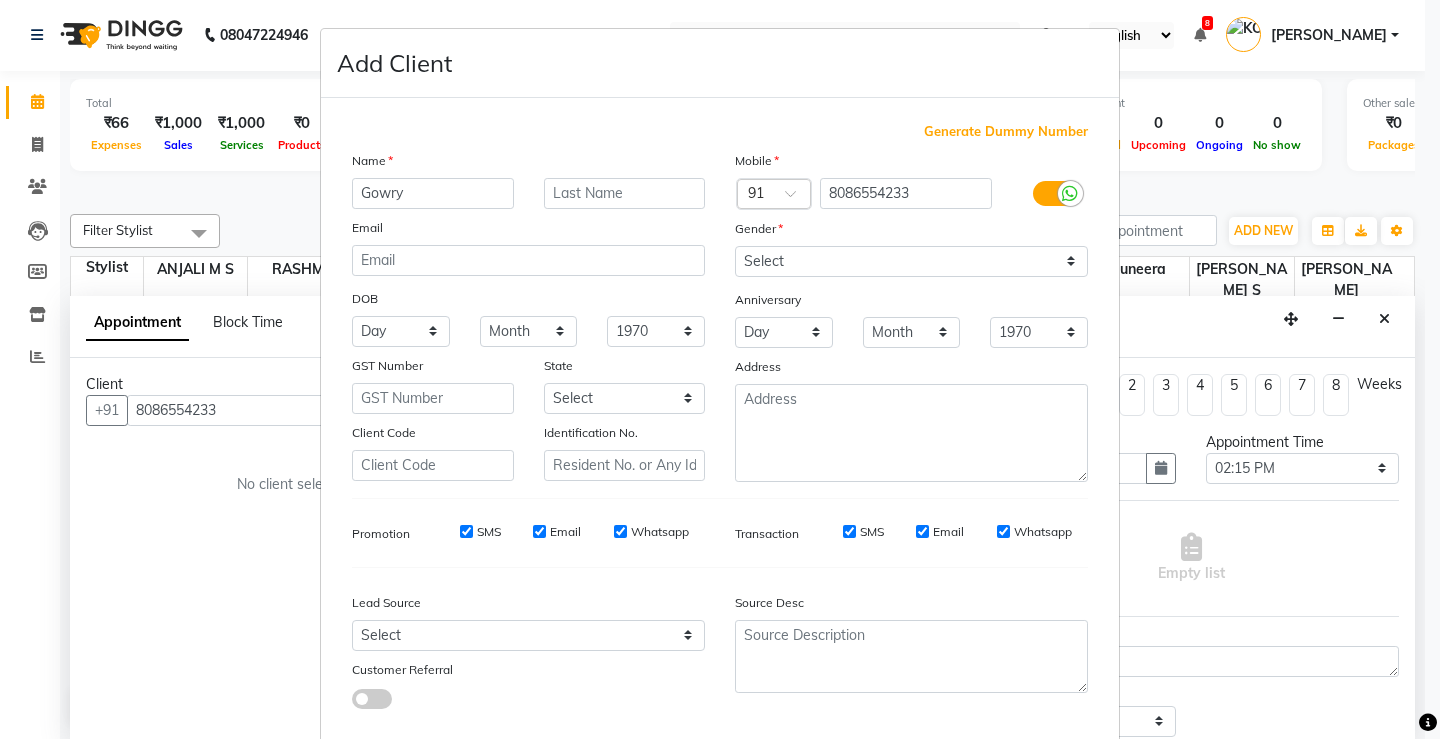 click on "Gowry" at bounding box center (433, 193) 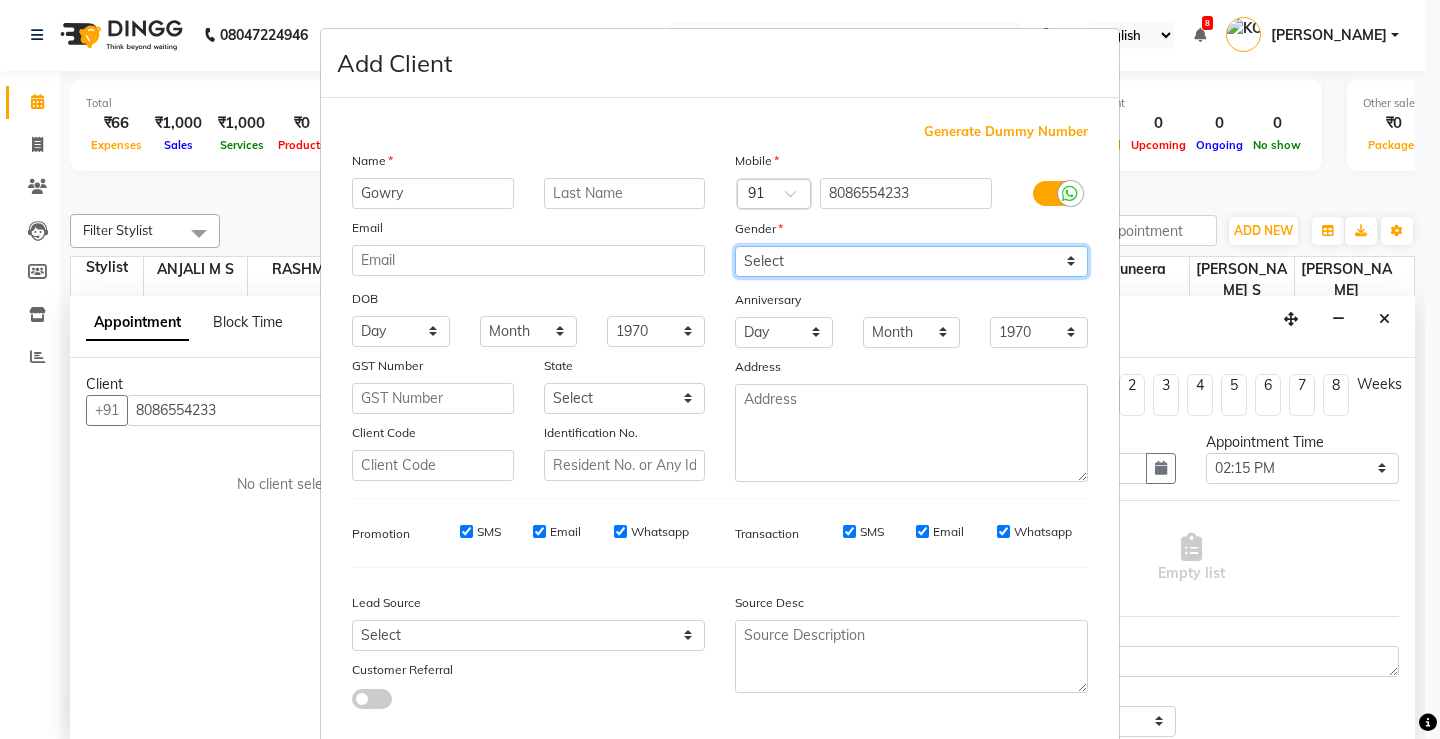 click on "Select Male Female Other Prefer Not To Say" at bounding box center [911, 261] 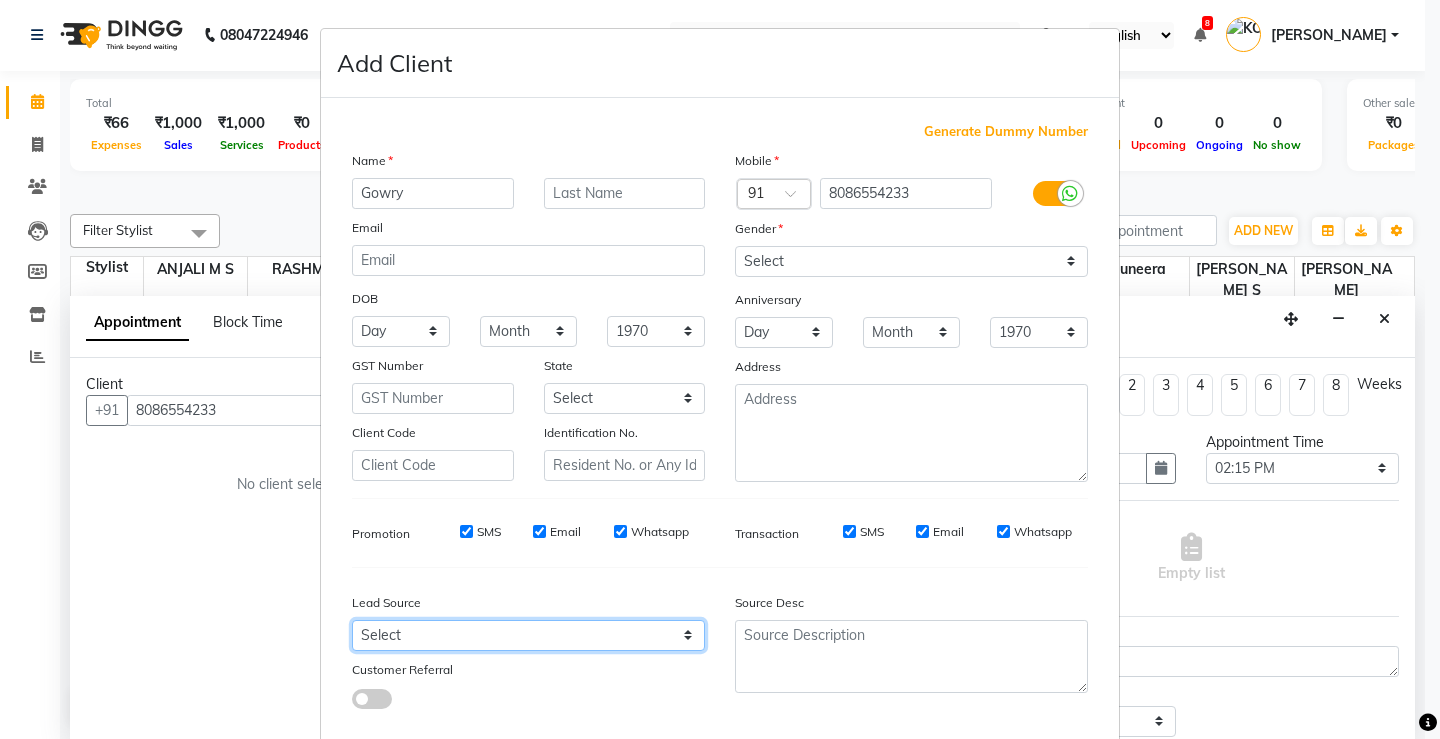 drag, startPoint x: 417, startPoint y: 632, endPoint x: 417, endPoint y: 621, distance: 11 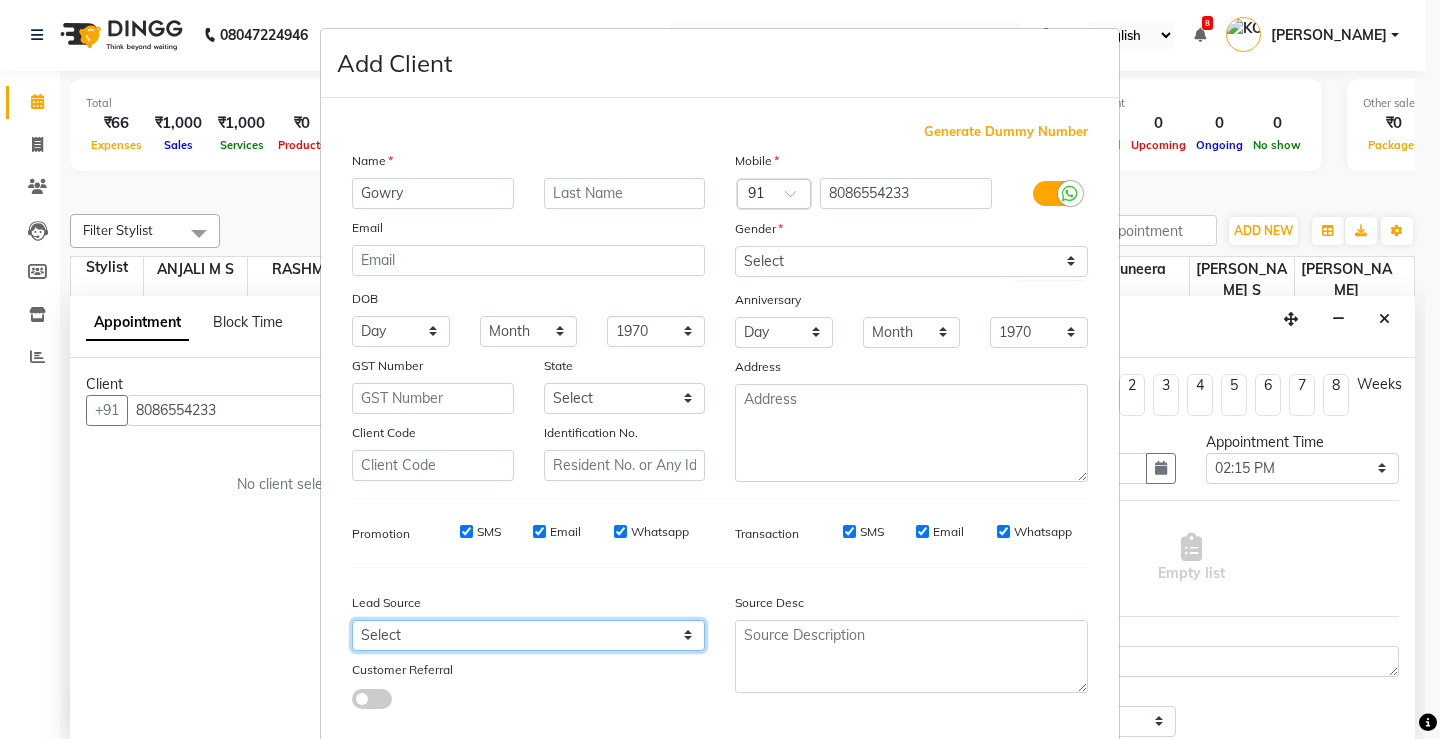 select on "31568" 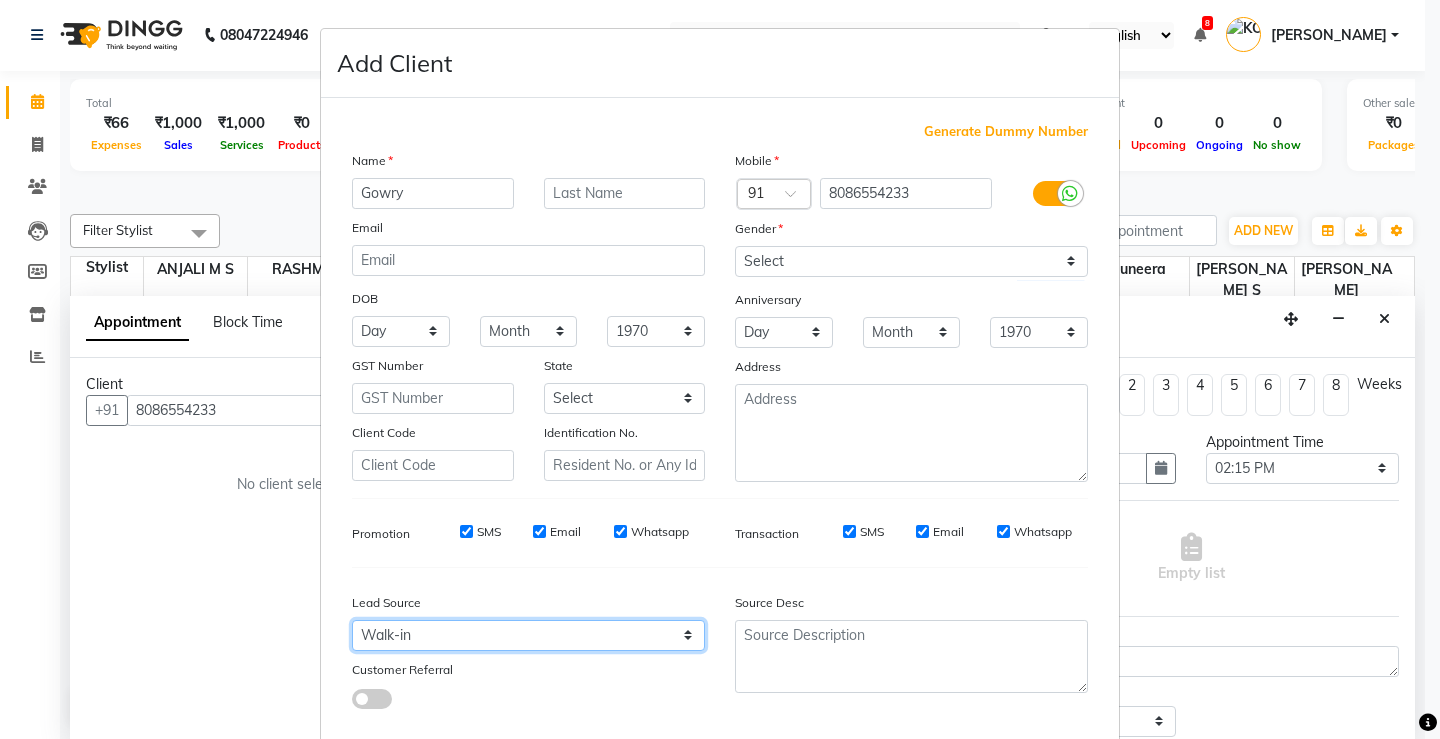 click on "Select Walk-in Referral Internet Friend Word of Mouth Advertisement Facebook JustDial Google Other Instagram  YouTube  WhatsApp" at bounding box center [528, 635] 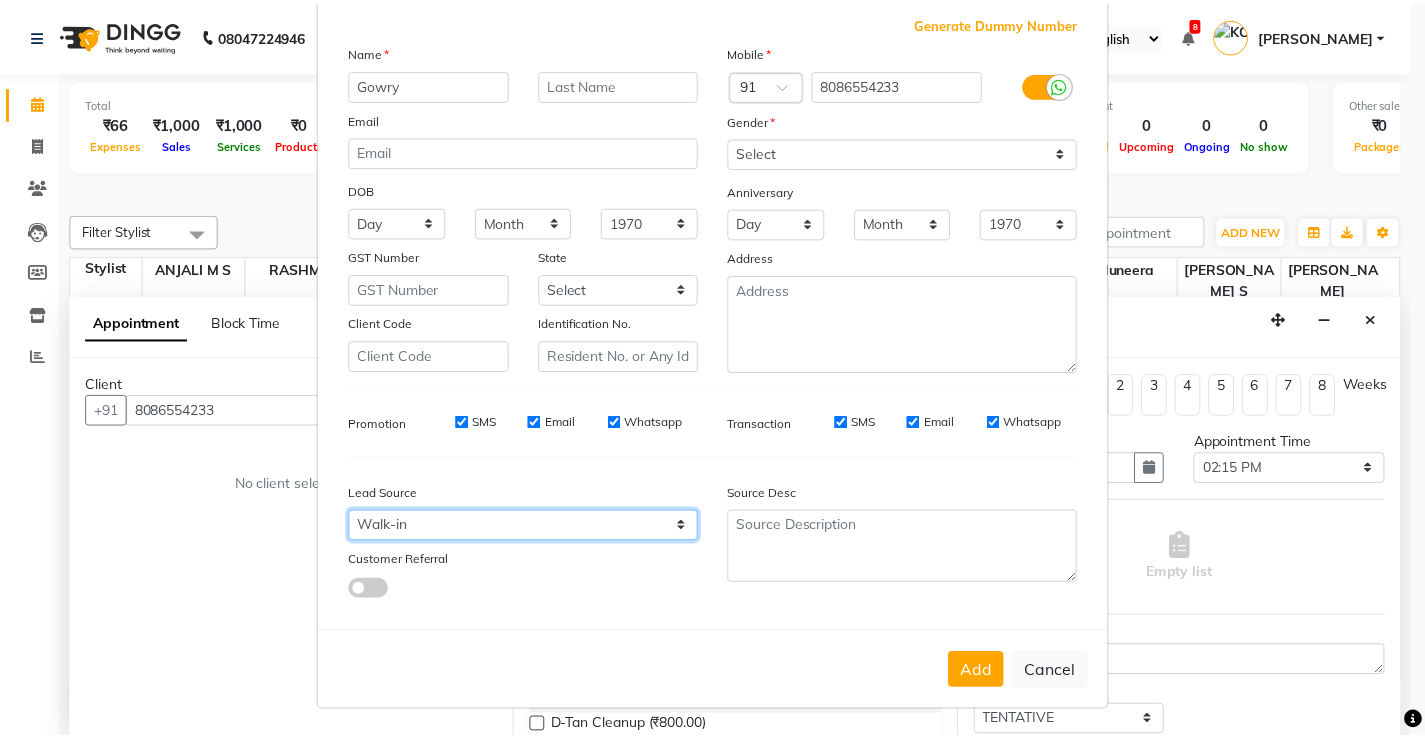 scroll, scrollTop: 110, scrollLeft: 0, axis: vertical 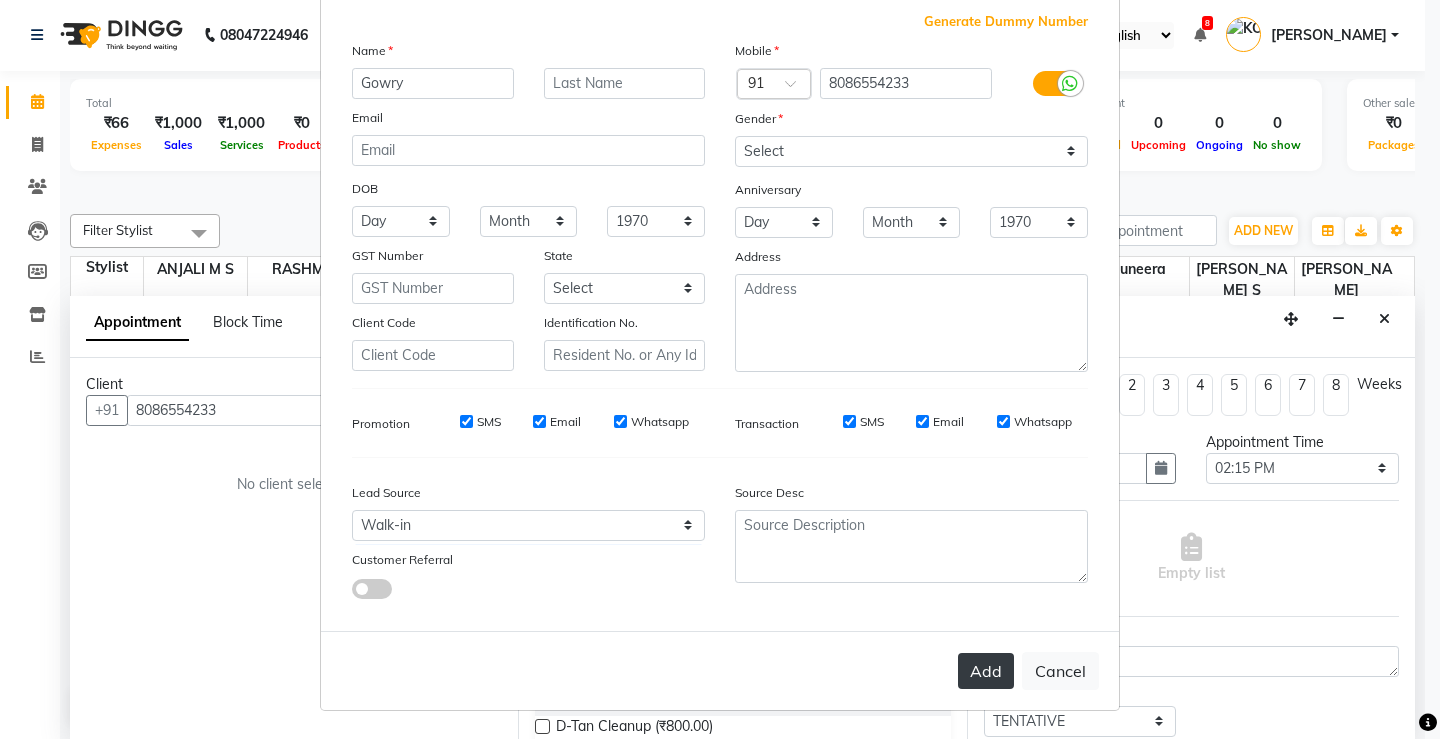 click on "Add" at bounding box center (986, 671) 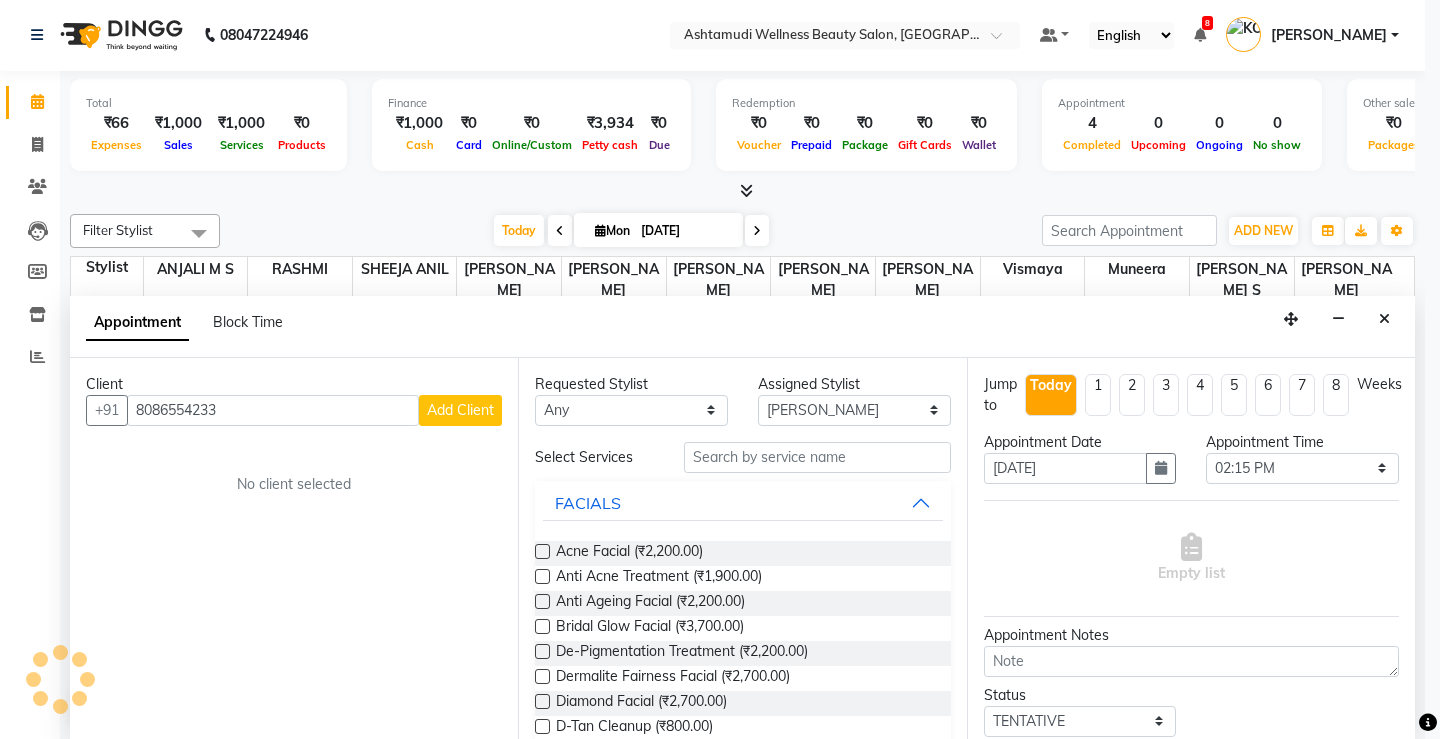 type 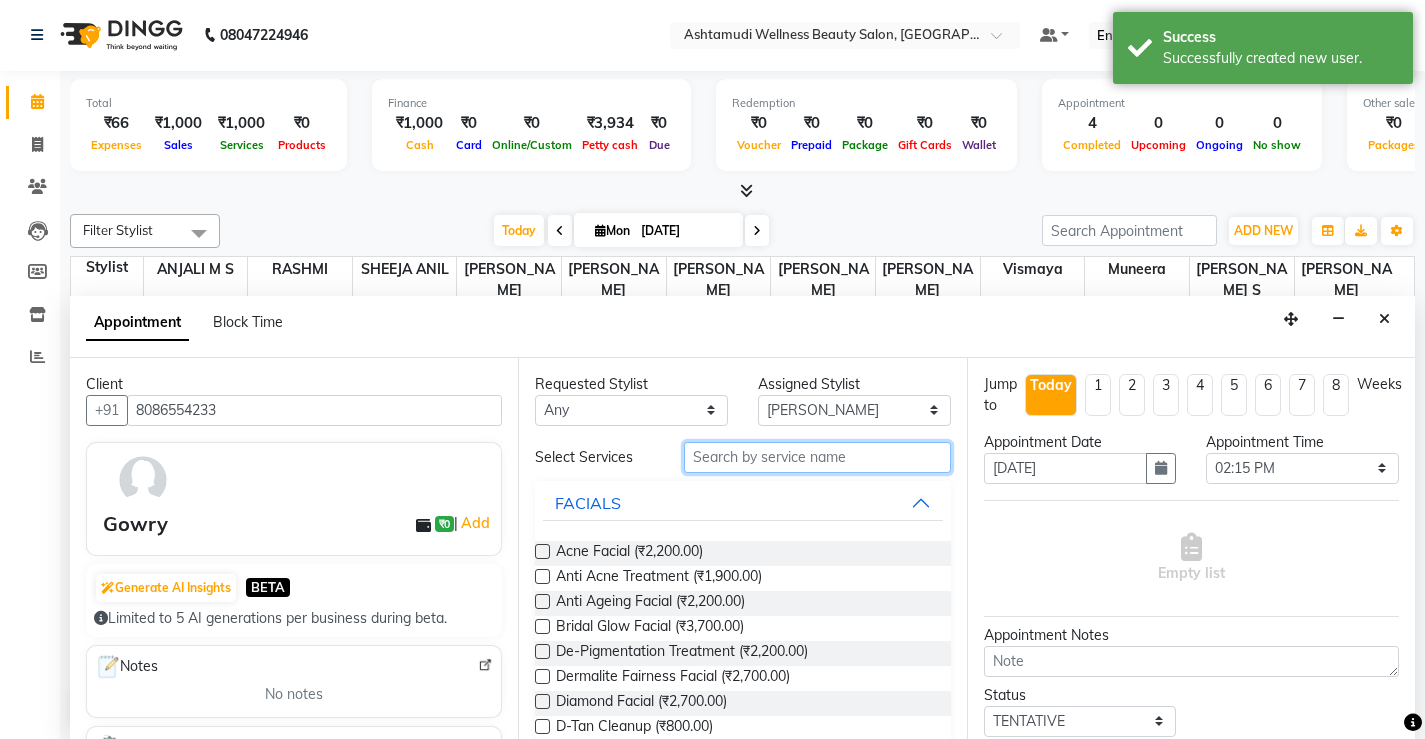 click at bounding box center (817, 457) 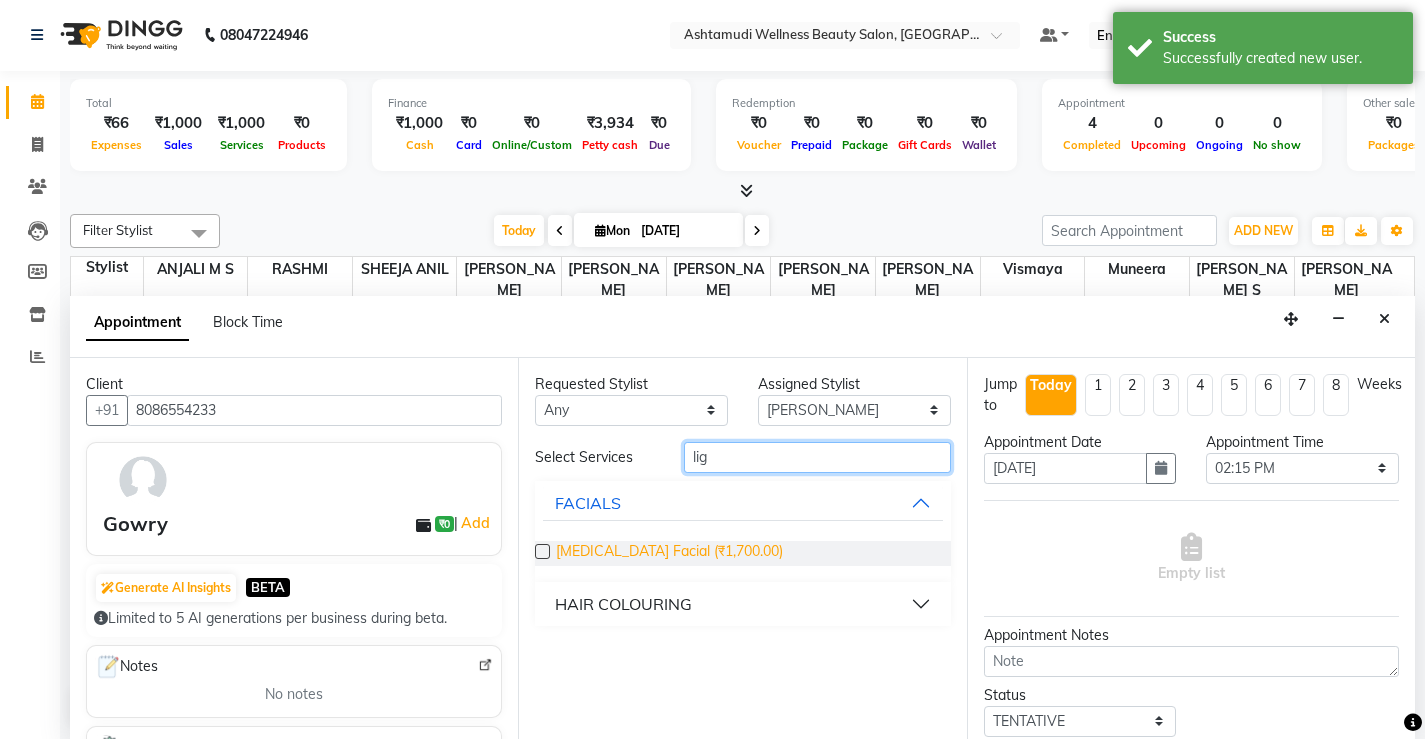 type on "lig" 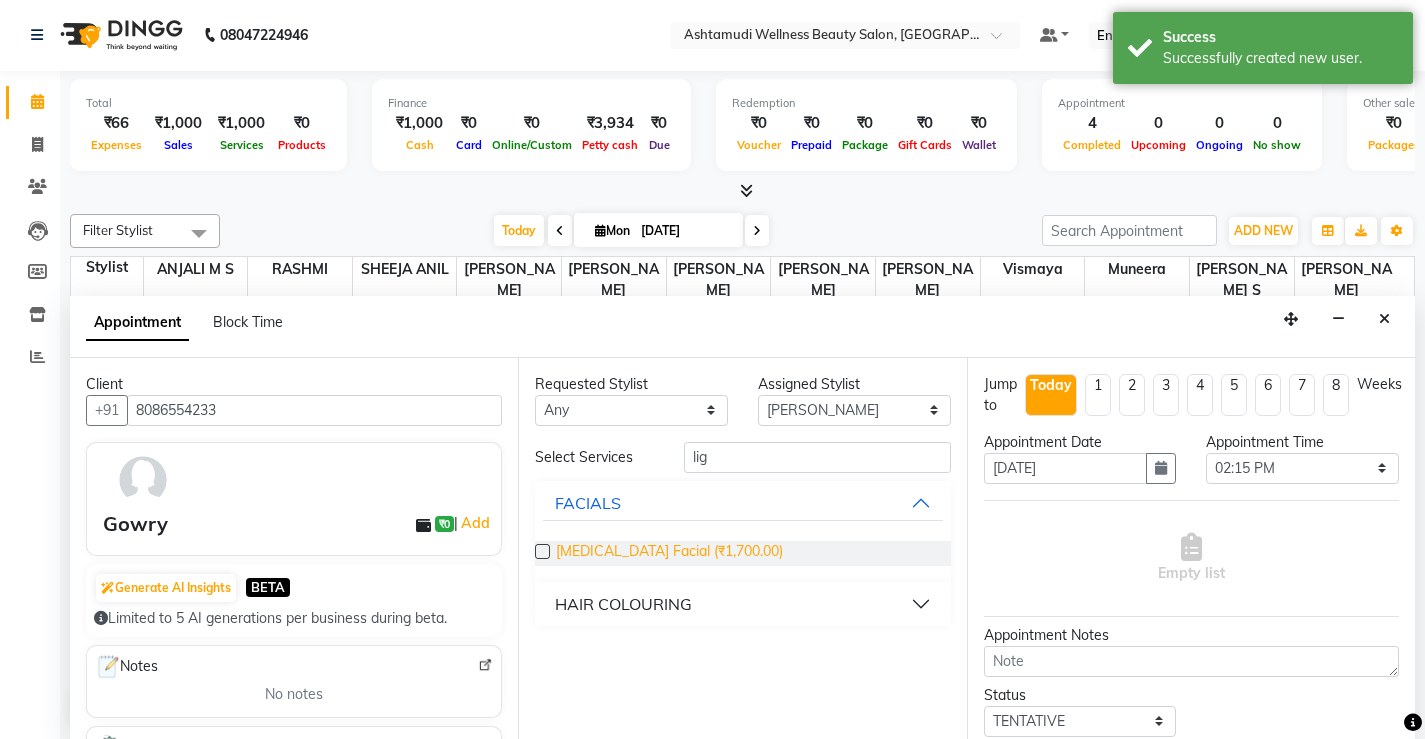 click on "[MEDICAL_DATA] Facial (₹1,700.00)" at bounding box center [669, 553] 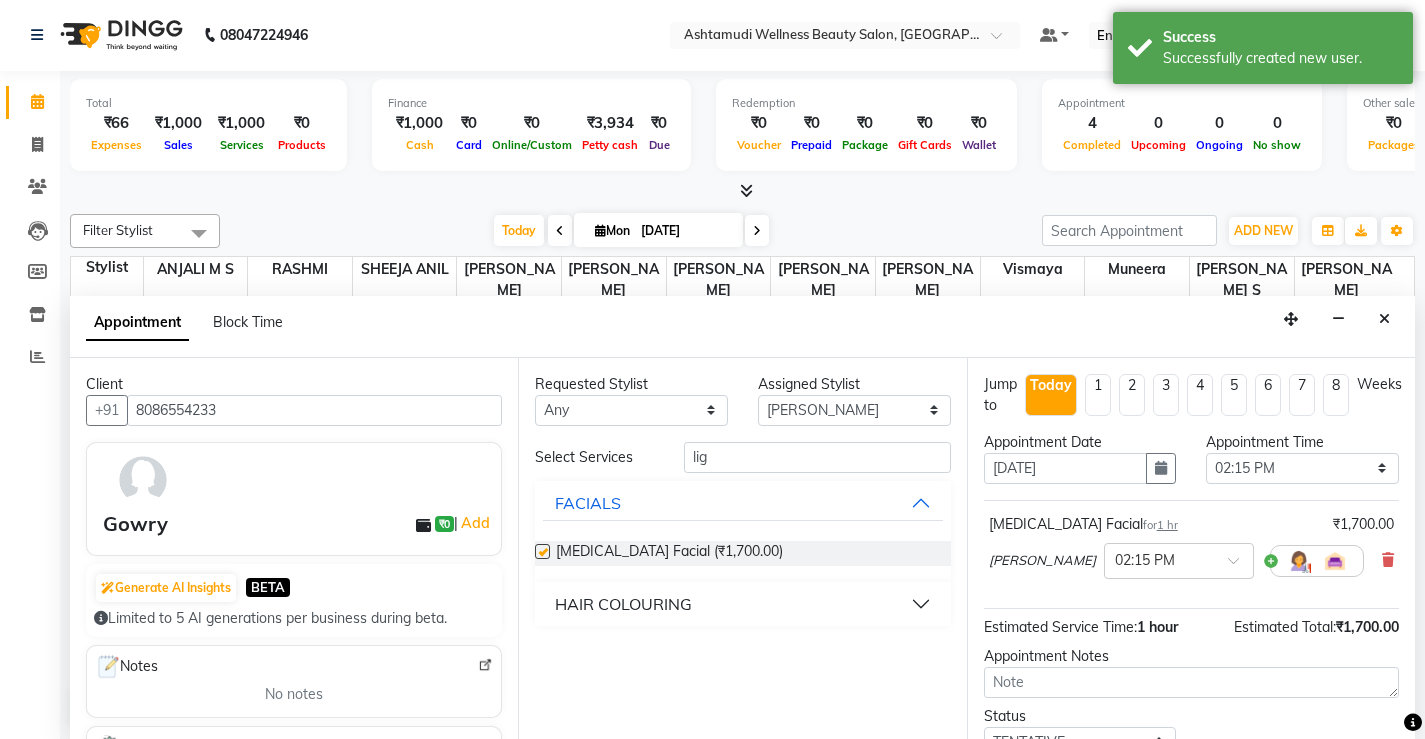 checkbox on "false" 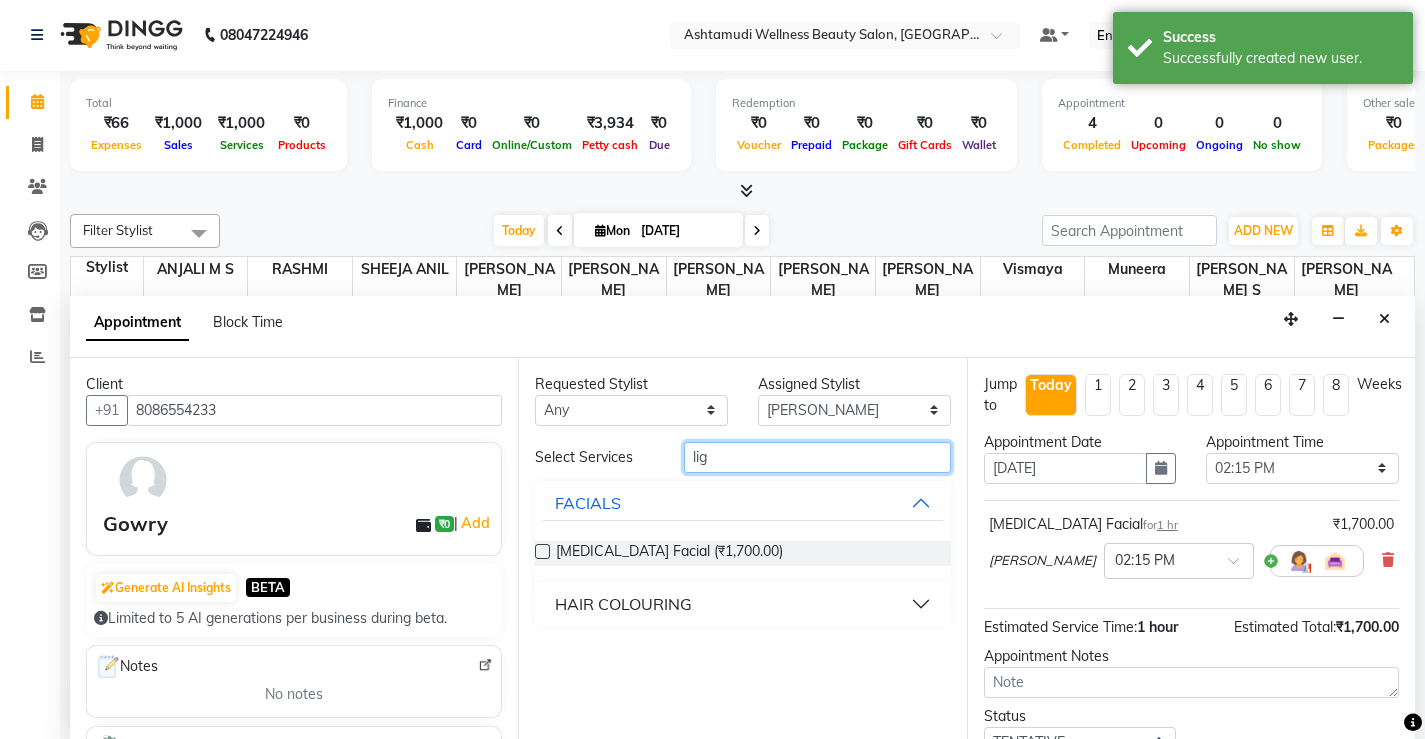 click on "lig" at bounding box center (817, 457) 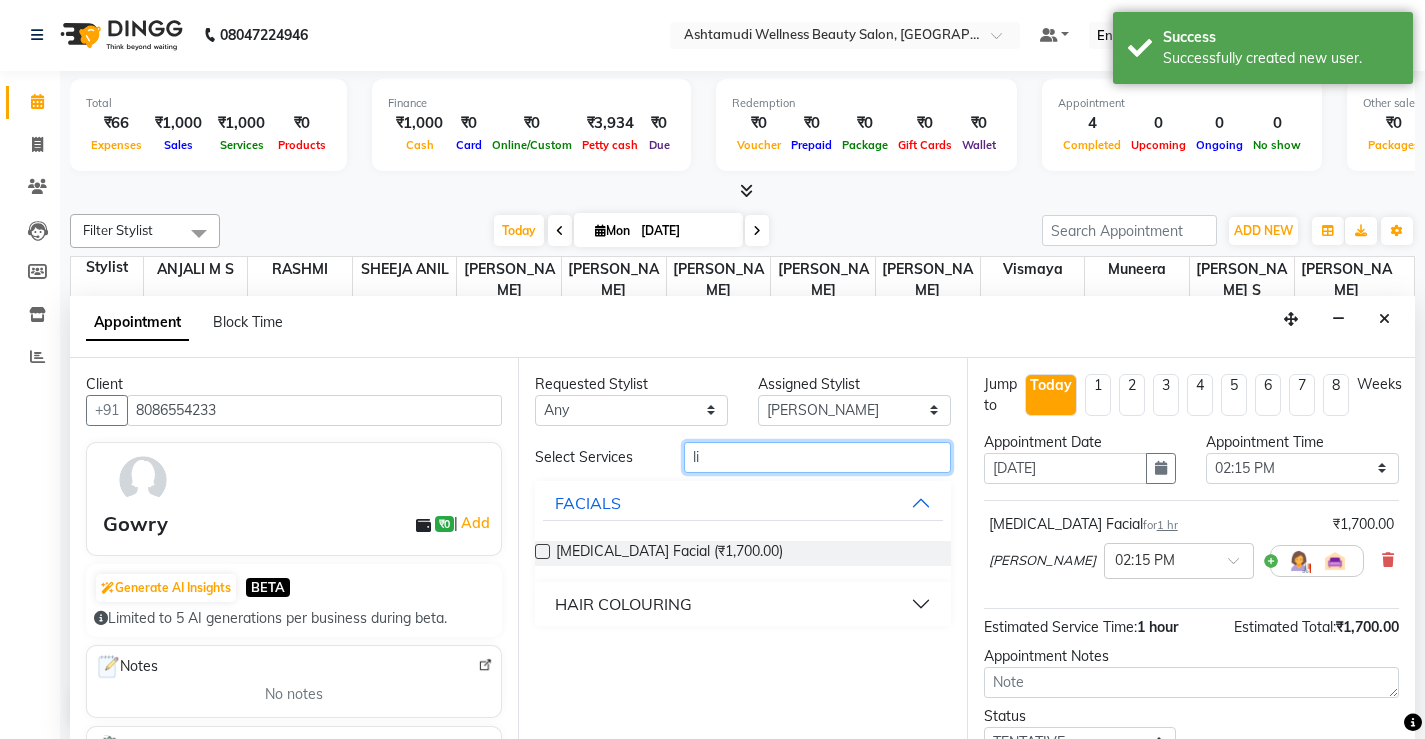 type on "l" 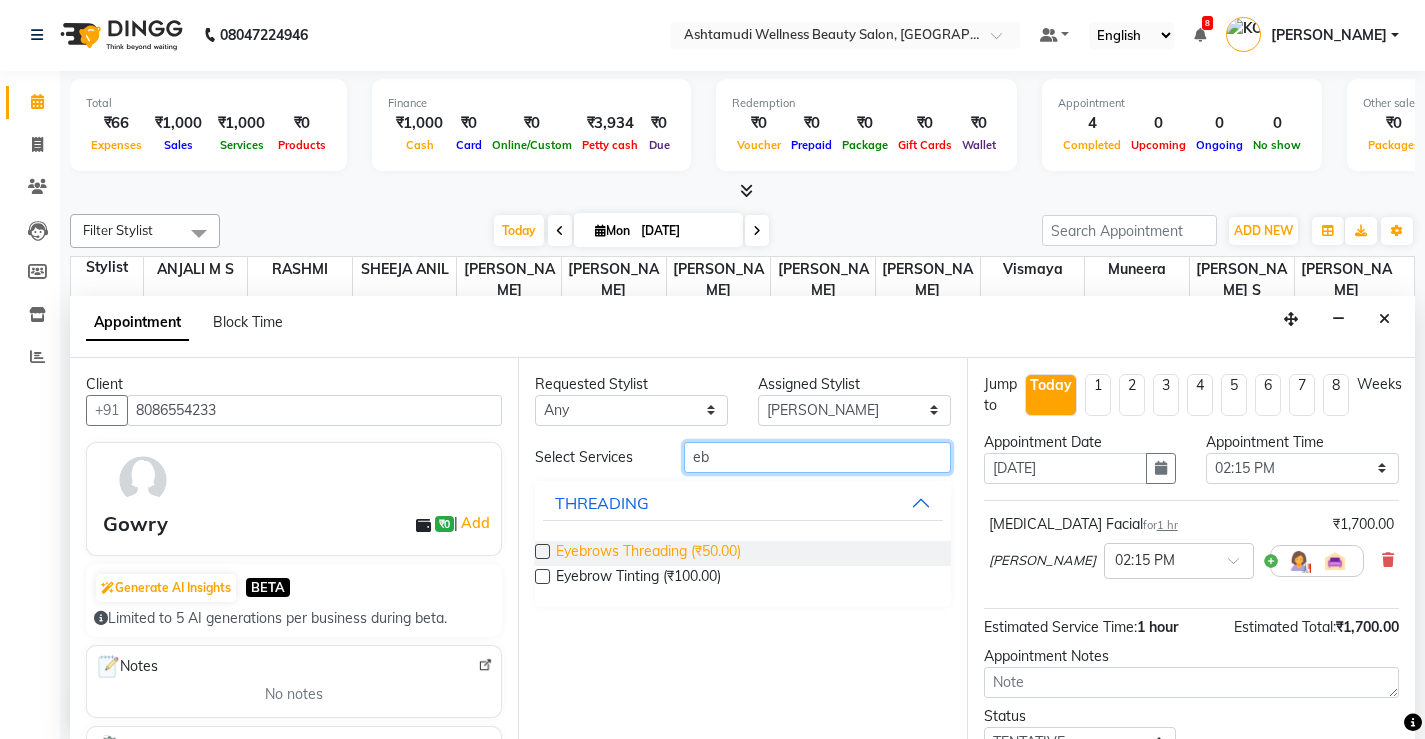 type on "eb" 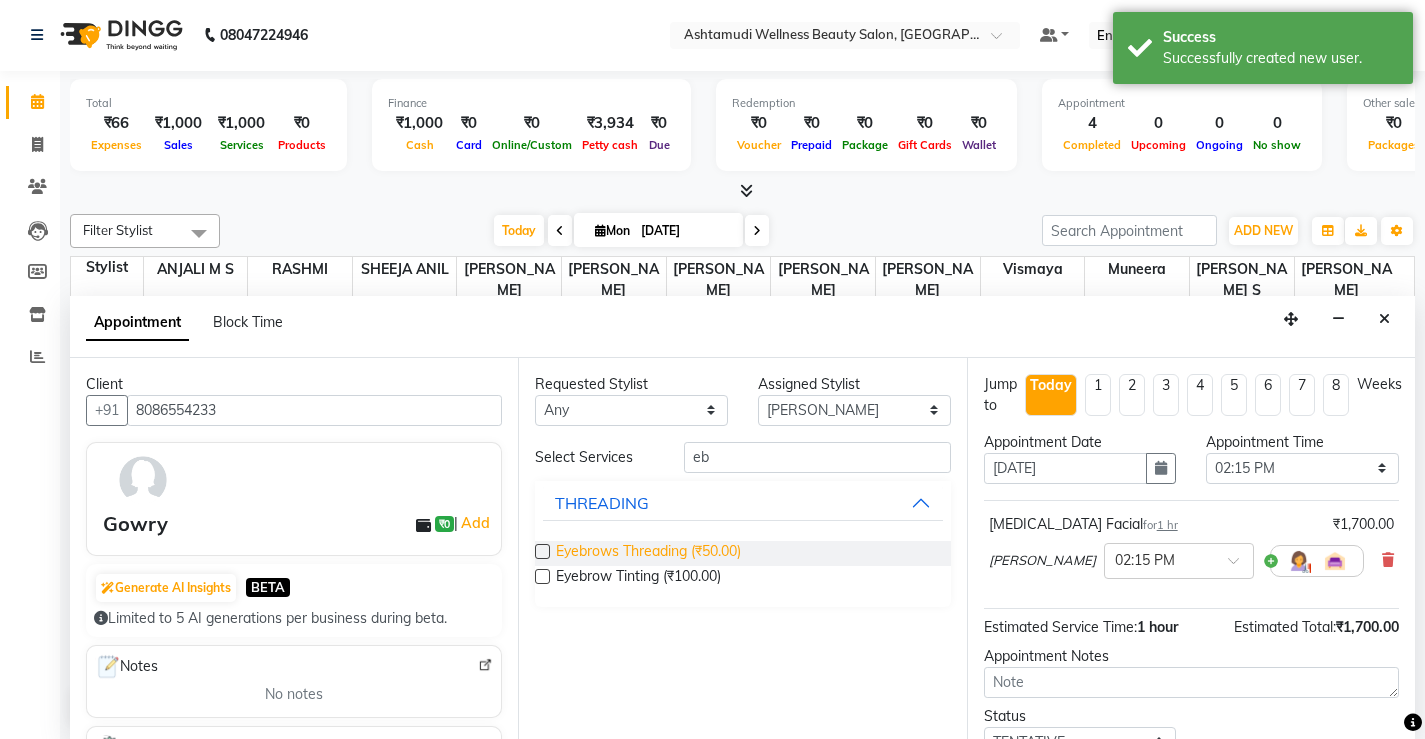 click on "Eyebrows Threading (₹50.00)" at bounding box center (648, 553) 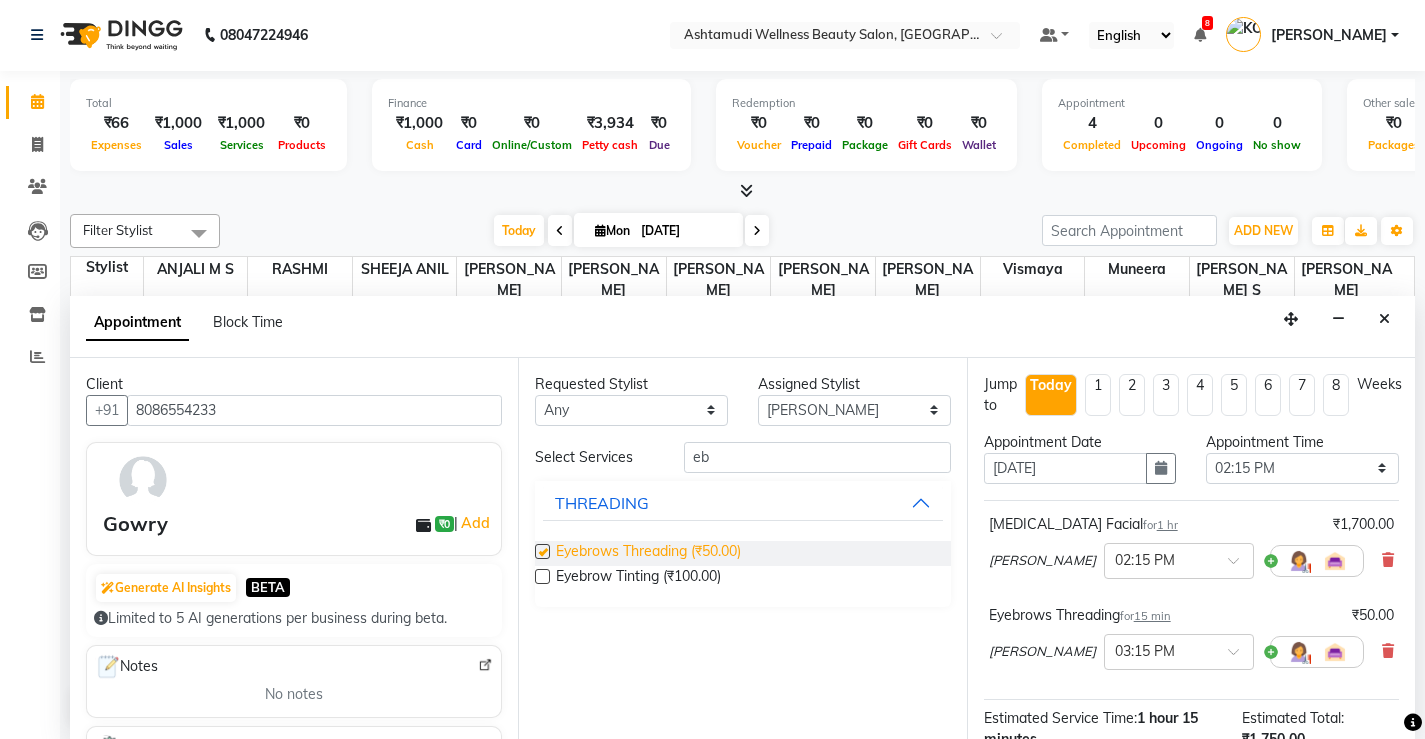 checkbox on "false" 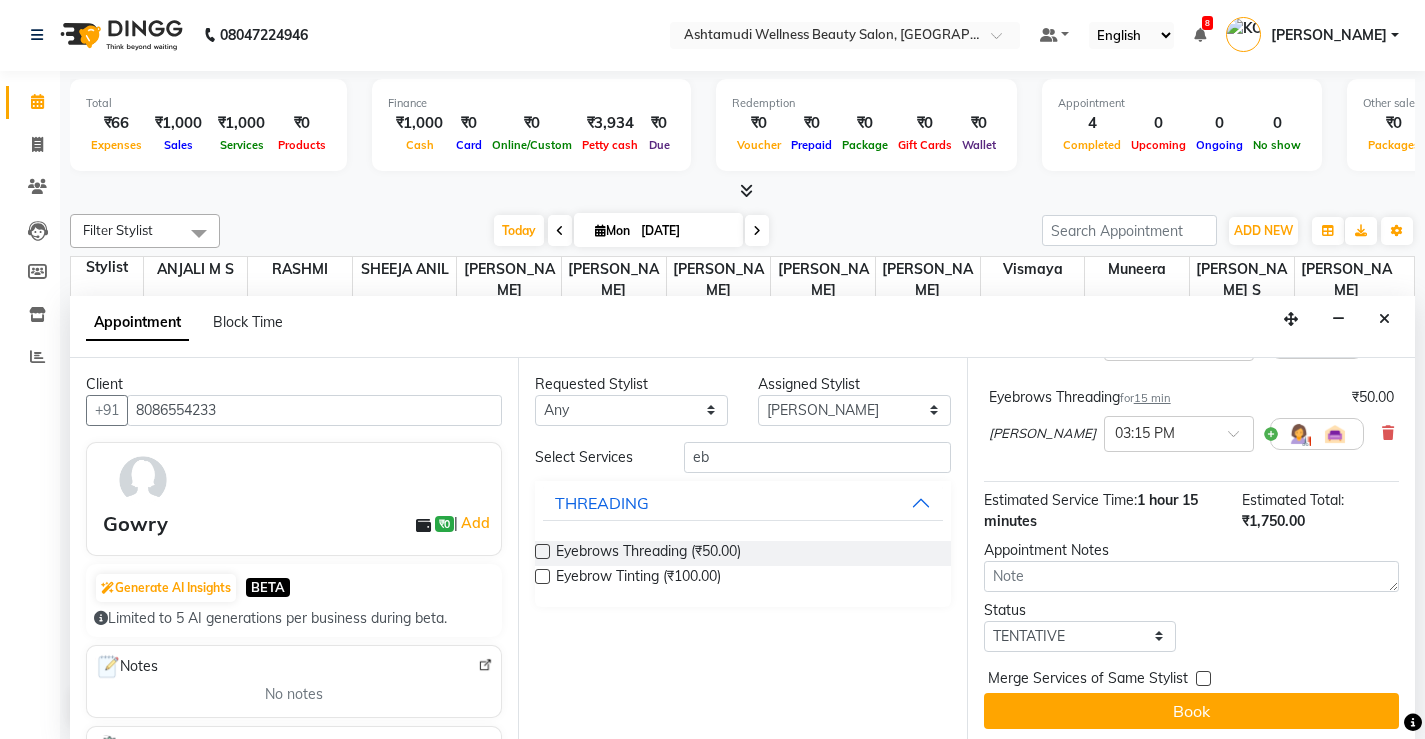 scroll, scrollTop: 224, scrollLeft: 0, axis: vertical 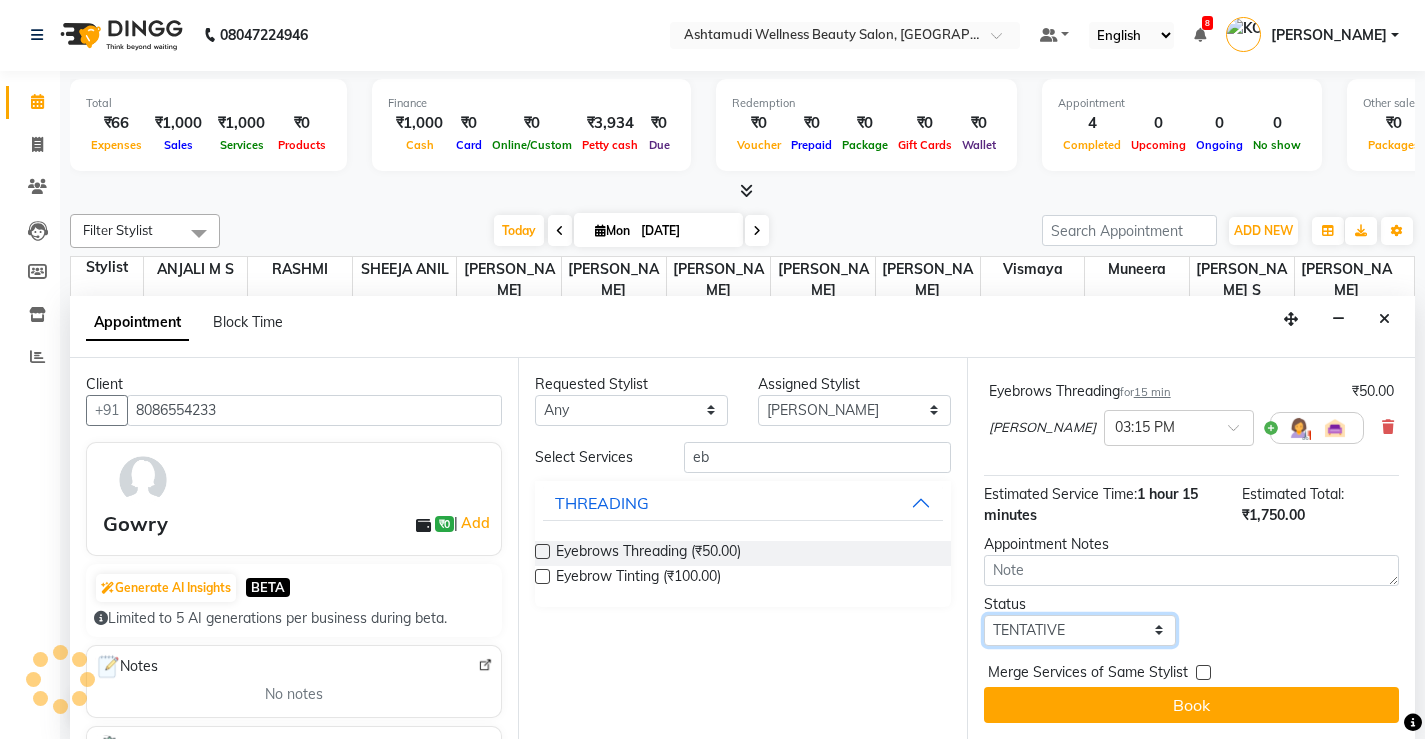 click on "Select TENTATIVE CONFIRM CHECK-IN UPCOMING" at bounding box center [1080, 630] 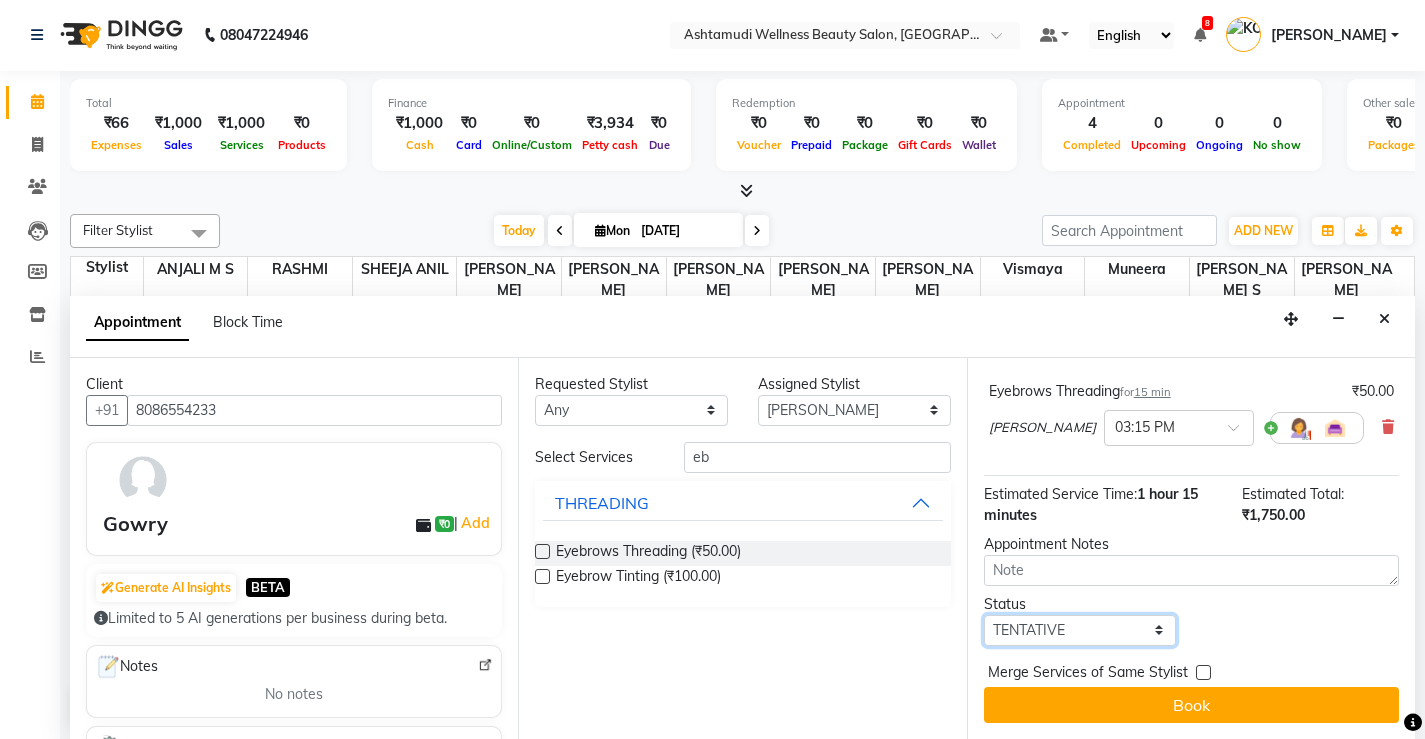 select on "check-in" 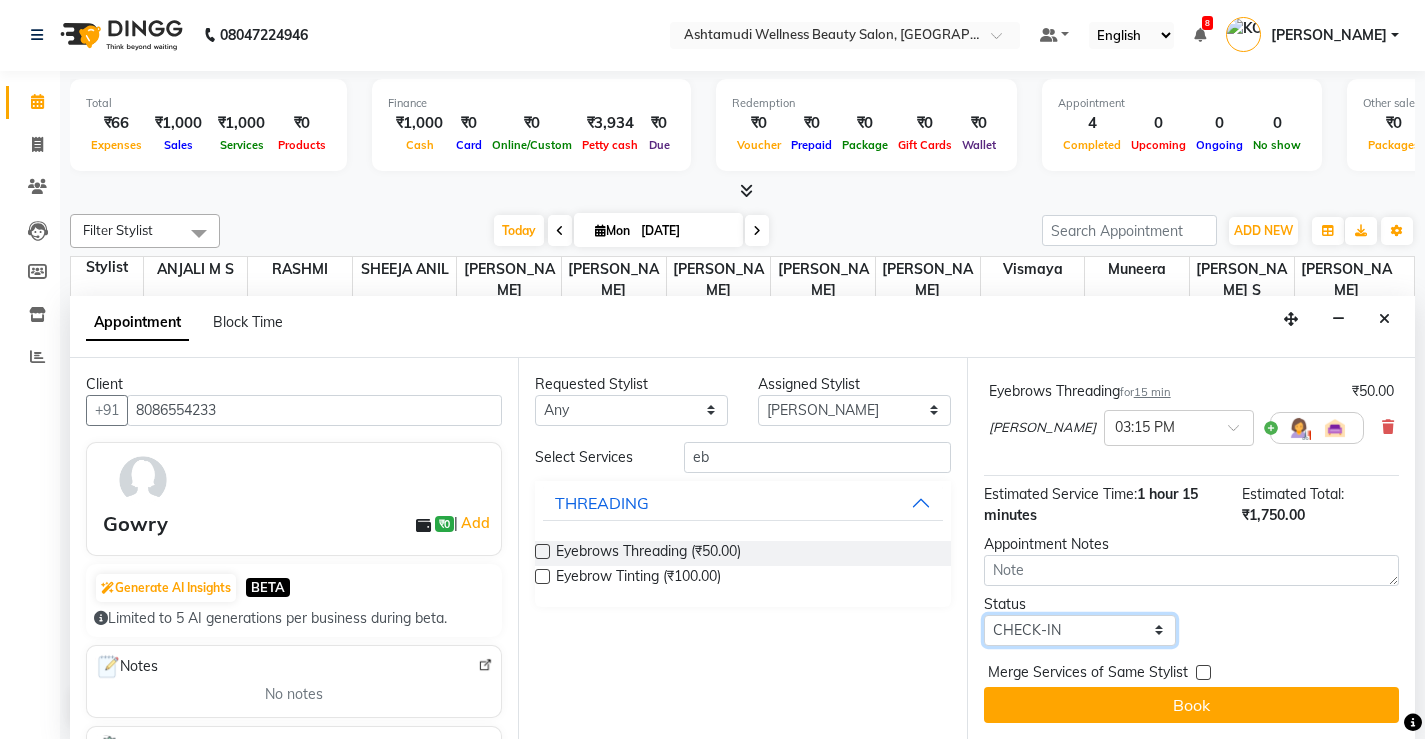 click on "Select TENTATIVE CONFIRM CHECK-IN UPCOMING" at bounding box center (1080, 630) 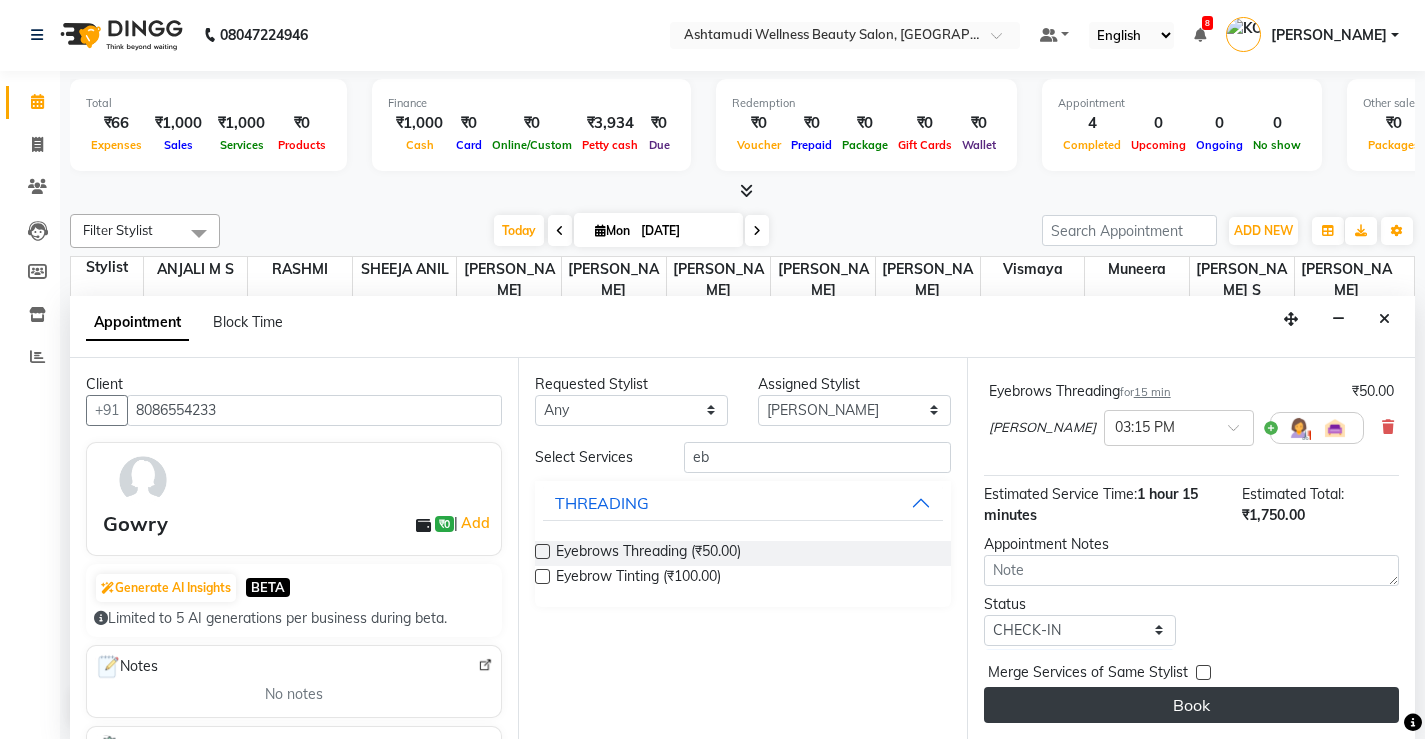 click on "Book" at bounding box center [1191, 705] 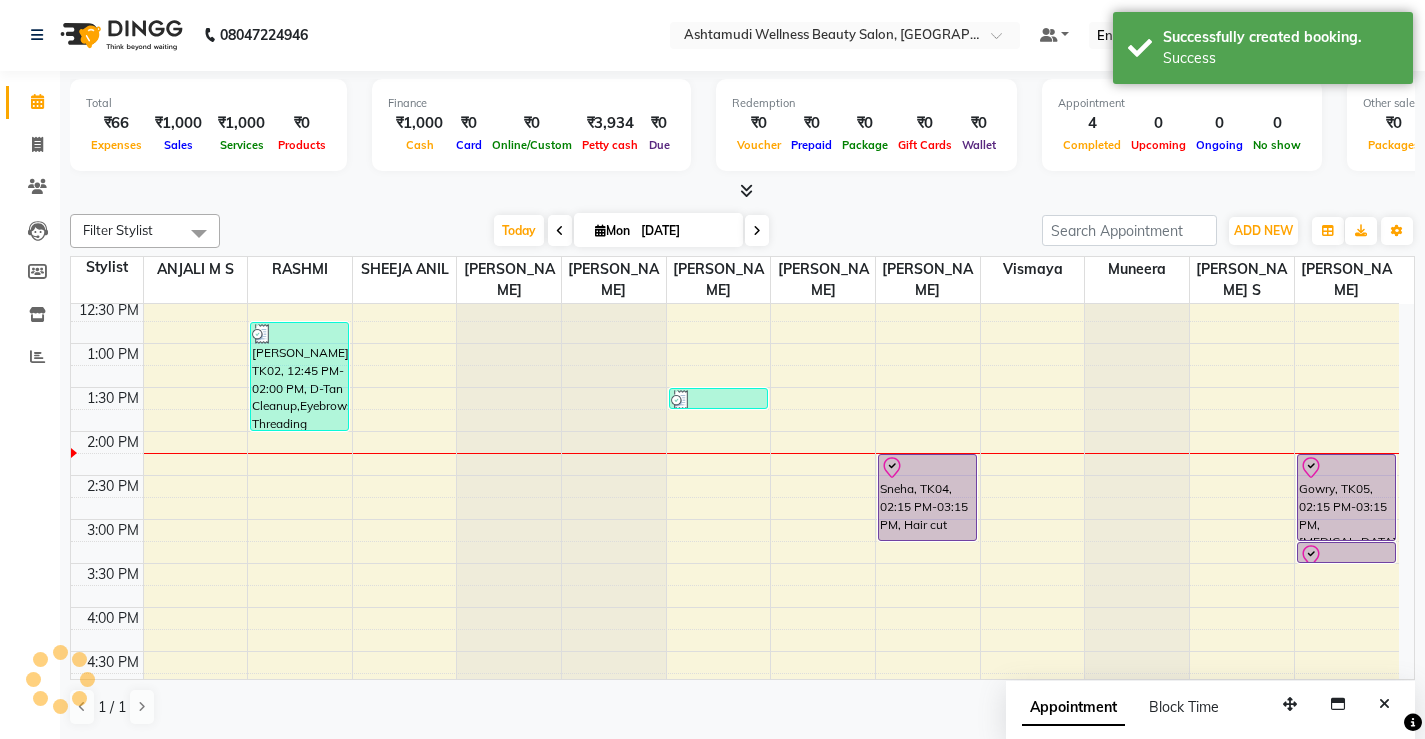 scroll, scrollTop: 0, scrollLeft: 0, axis: both 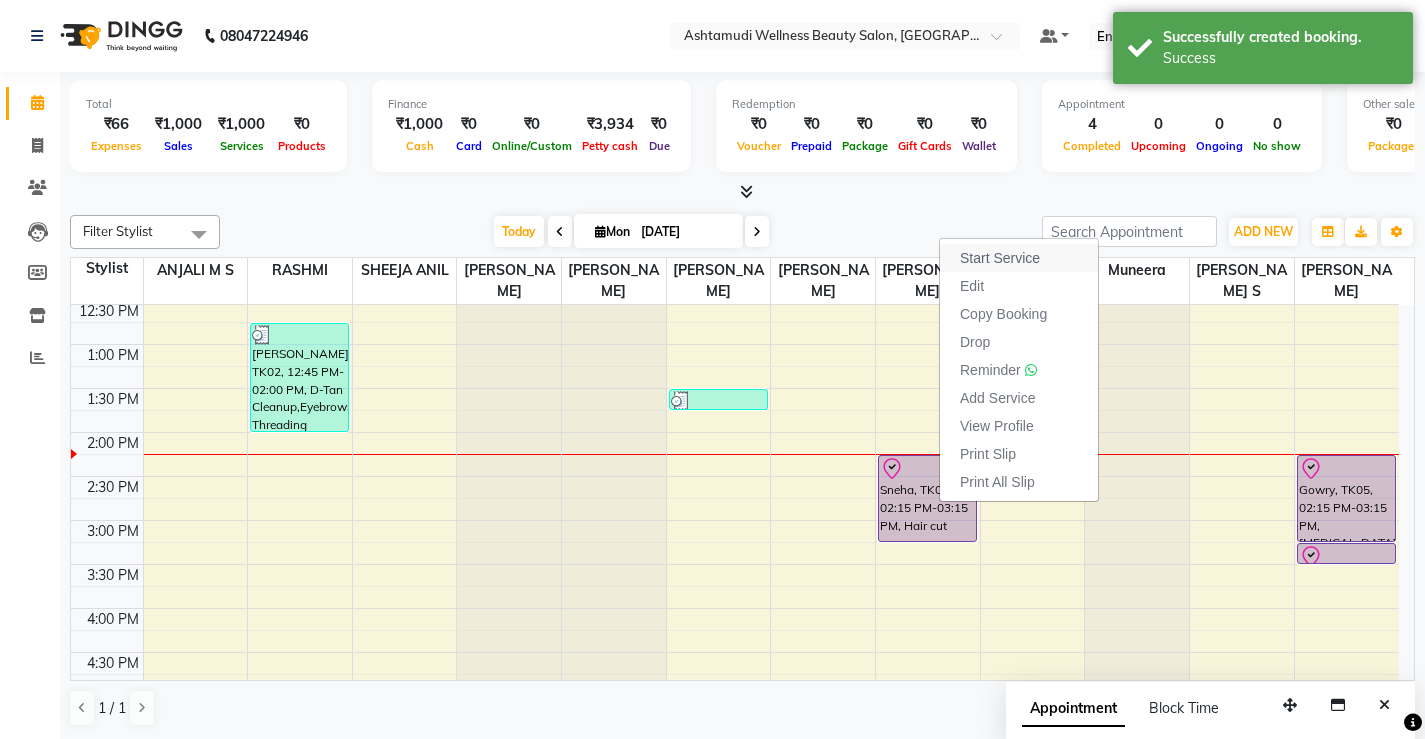 click on "Start Service" at bounding box center (1000, 258) 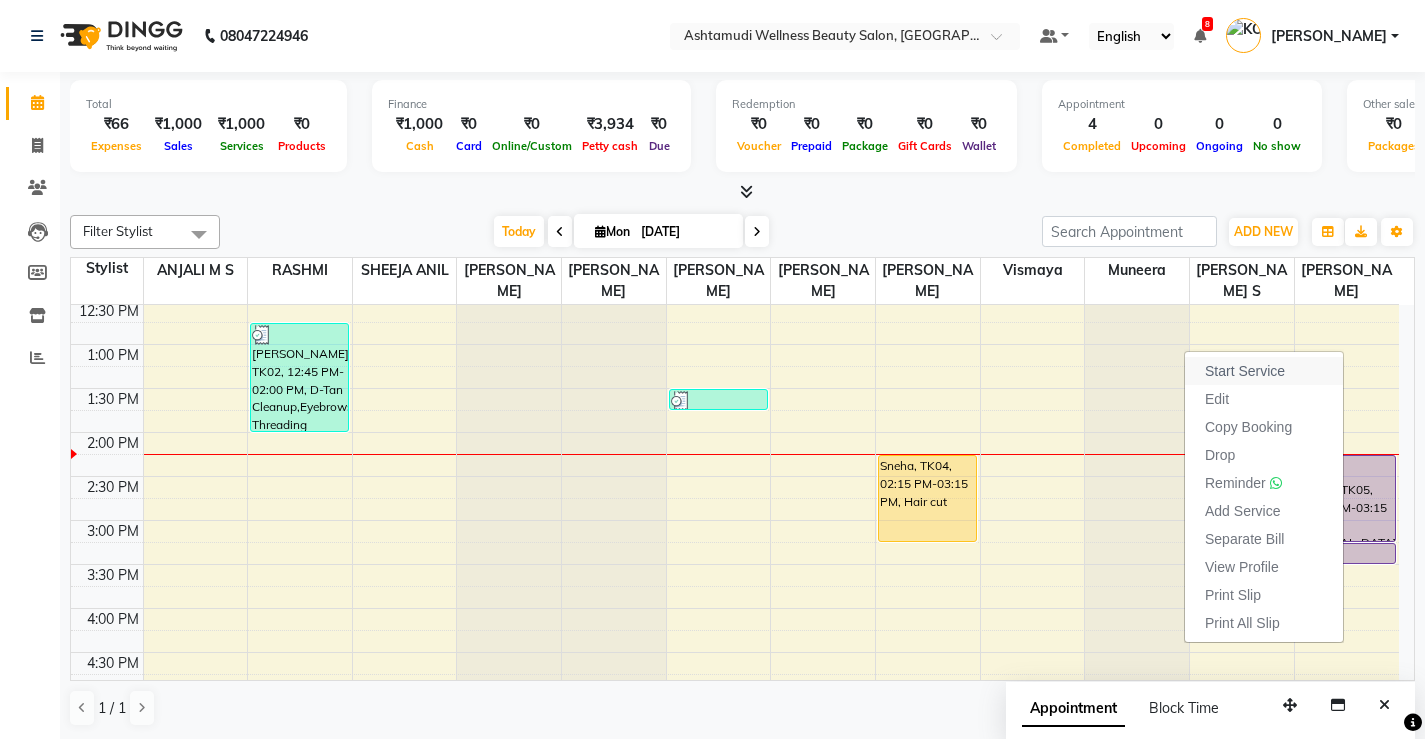 click on "Start Service" at bounding box center [1245, 371] 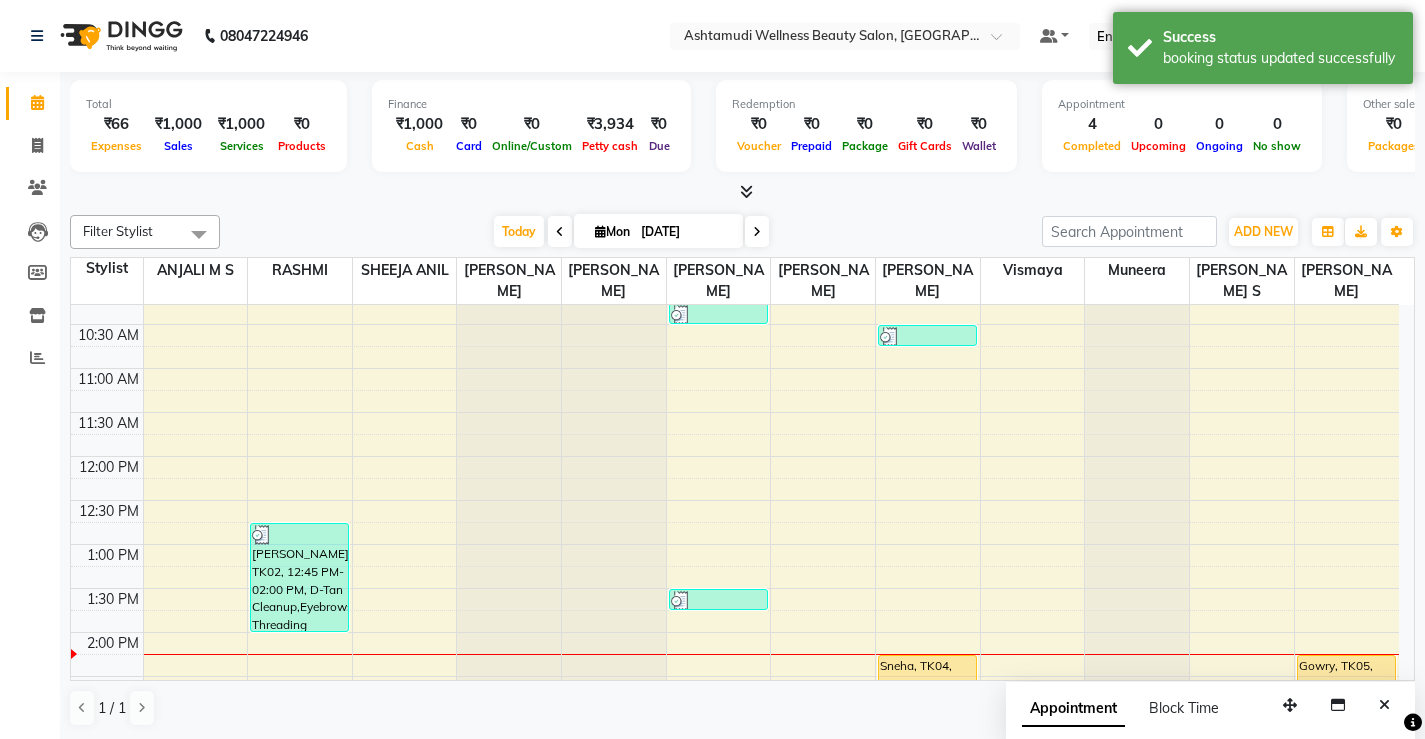 scroll, scrollTop: 400, scrollLeft: 0, axis: vertical 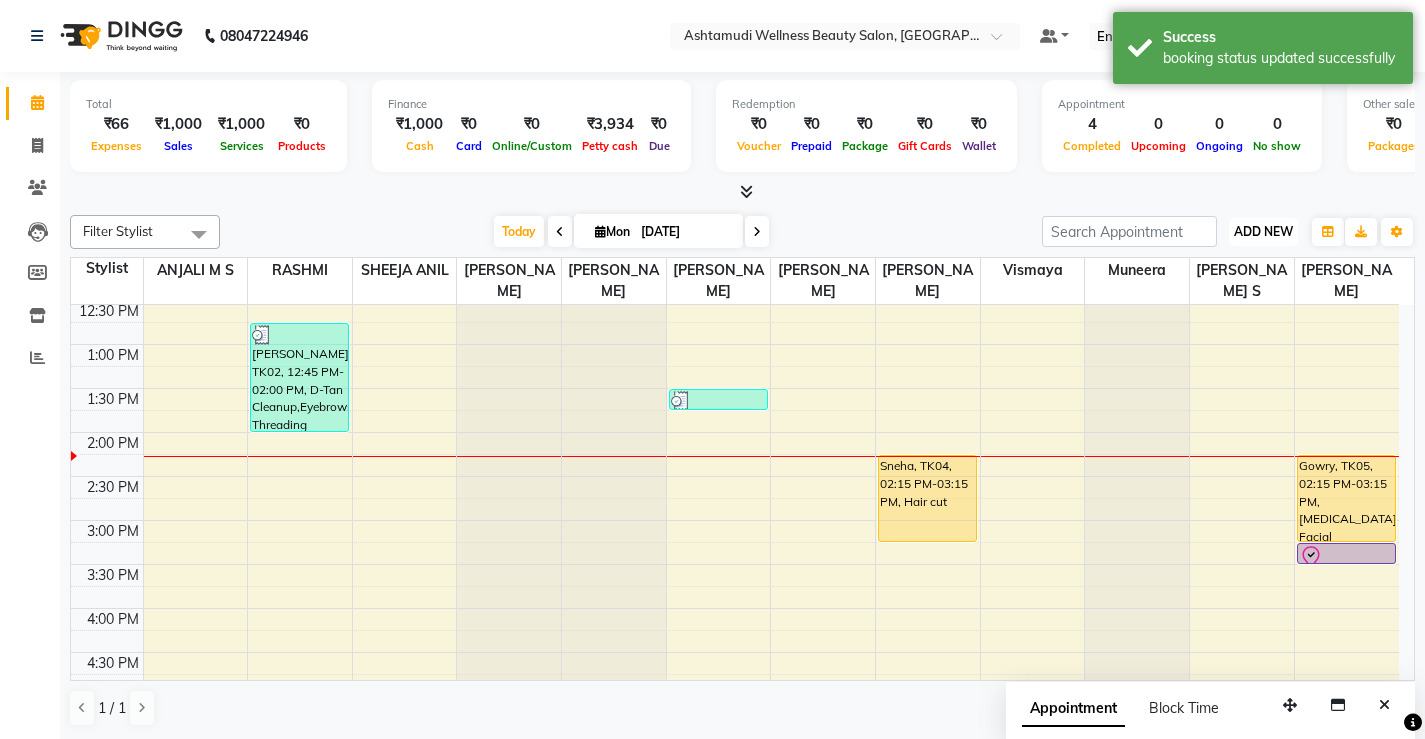 click on "ADD NEW" at bounding box center [1263, 231] 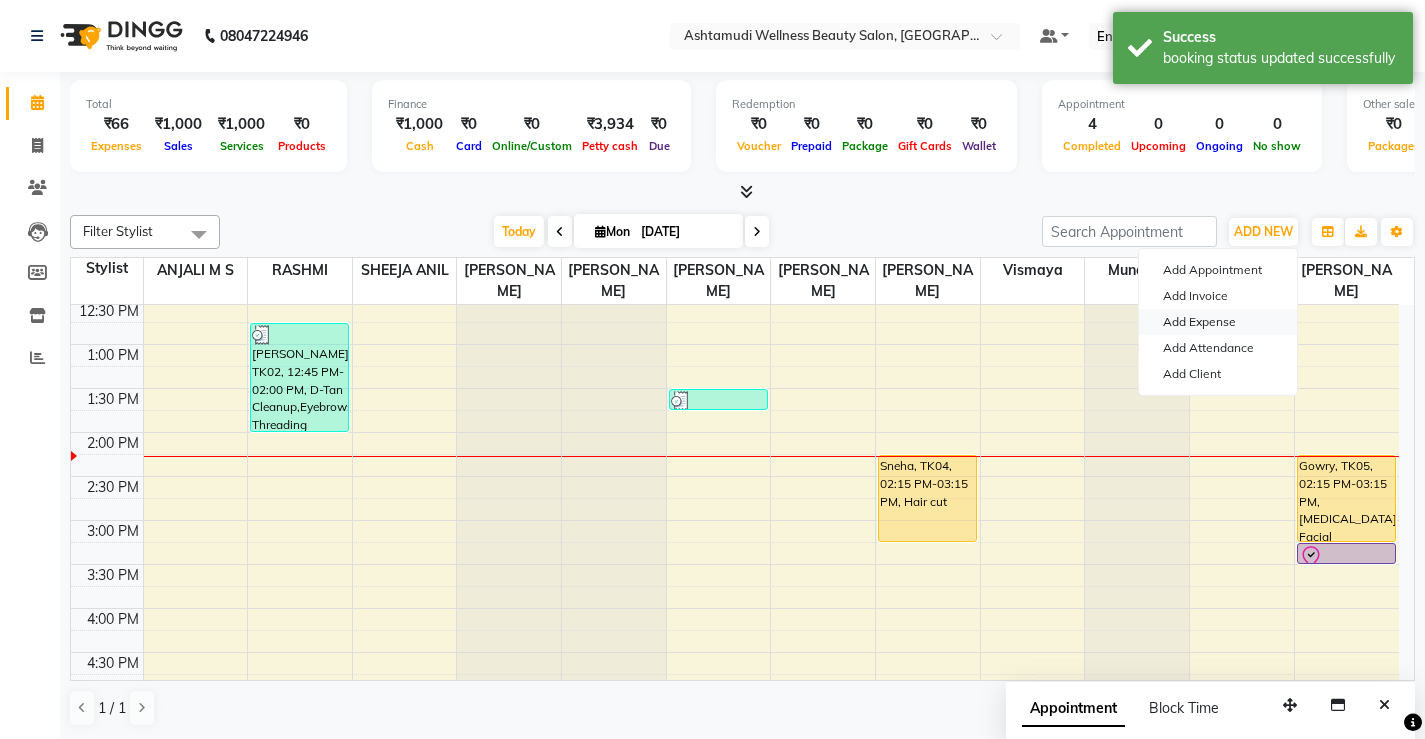 click on "Add Expense" at bounding box center (1218, 322) 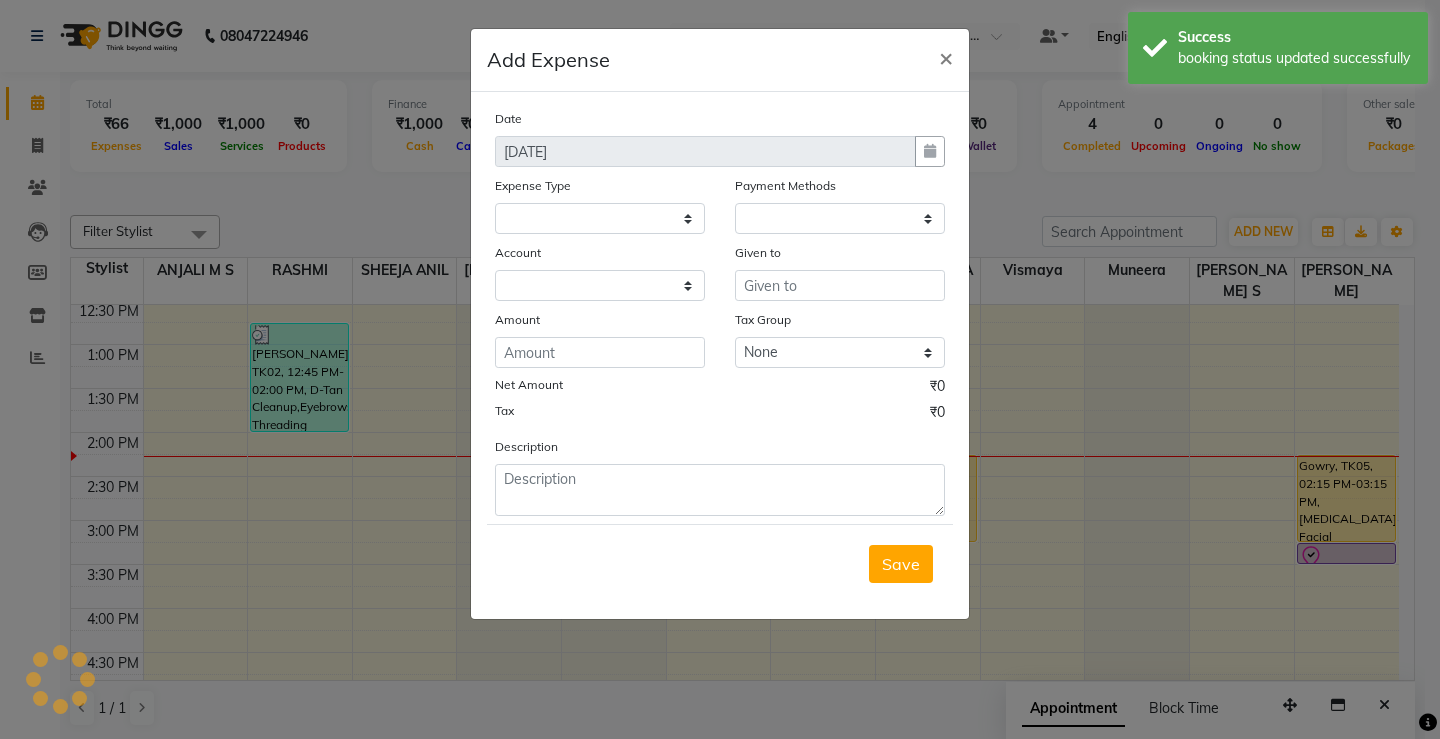 select 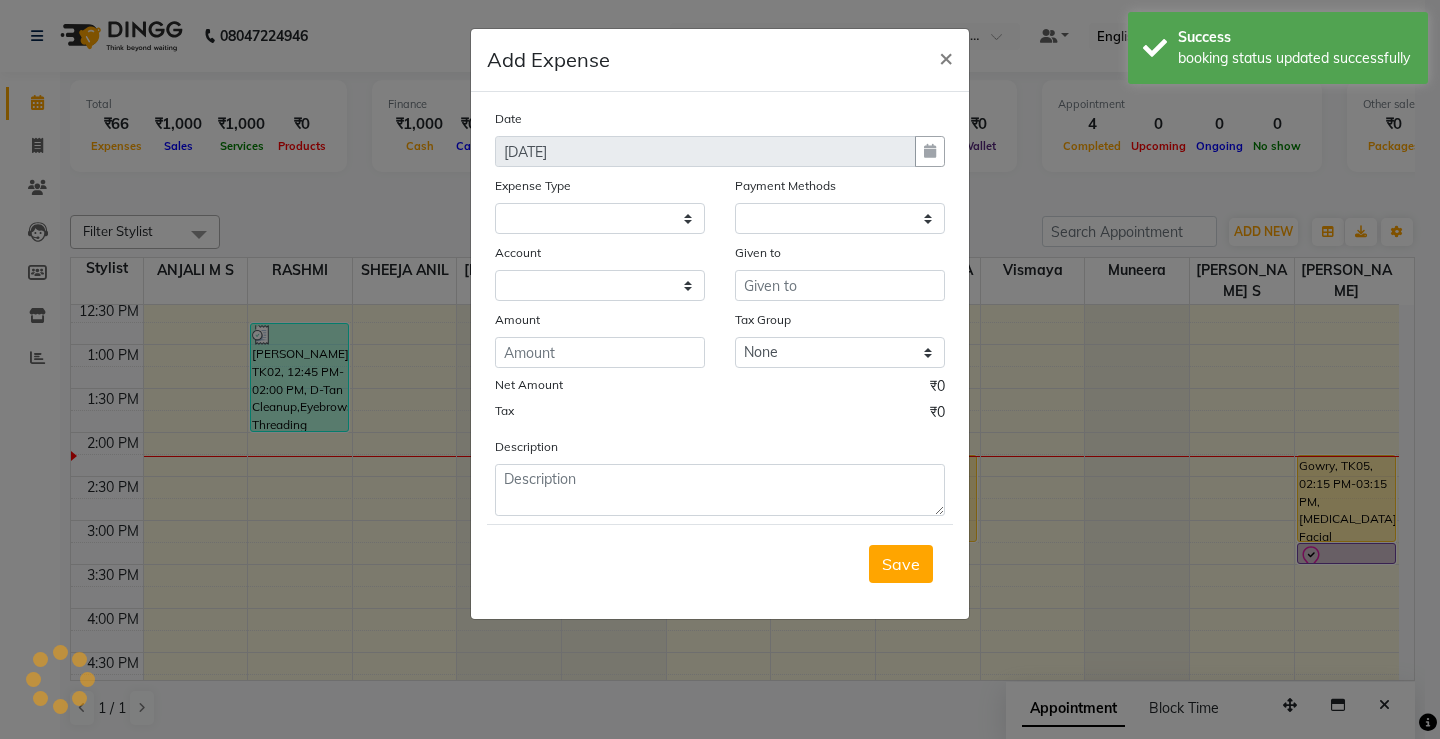 select on "1" 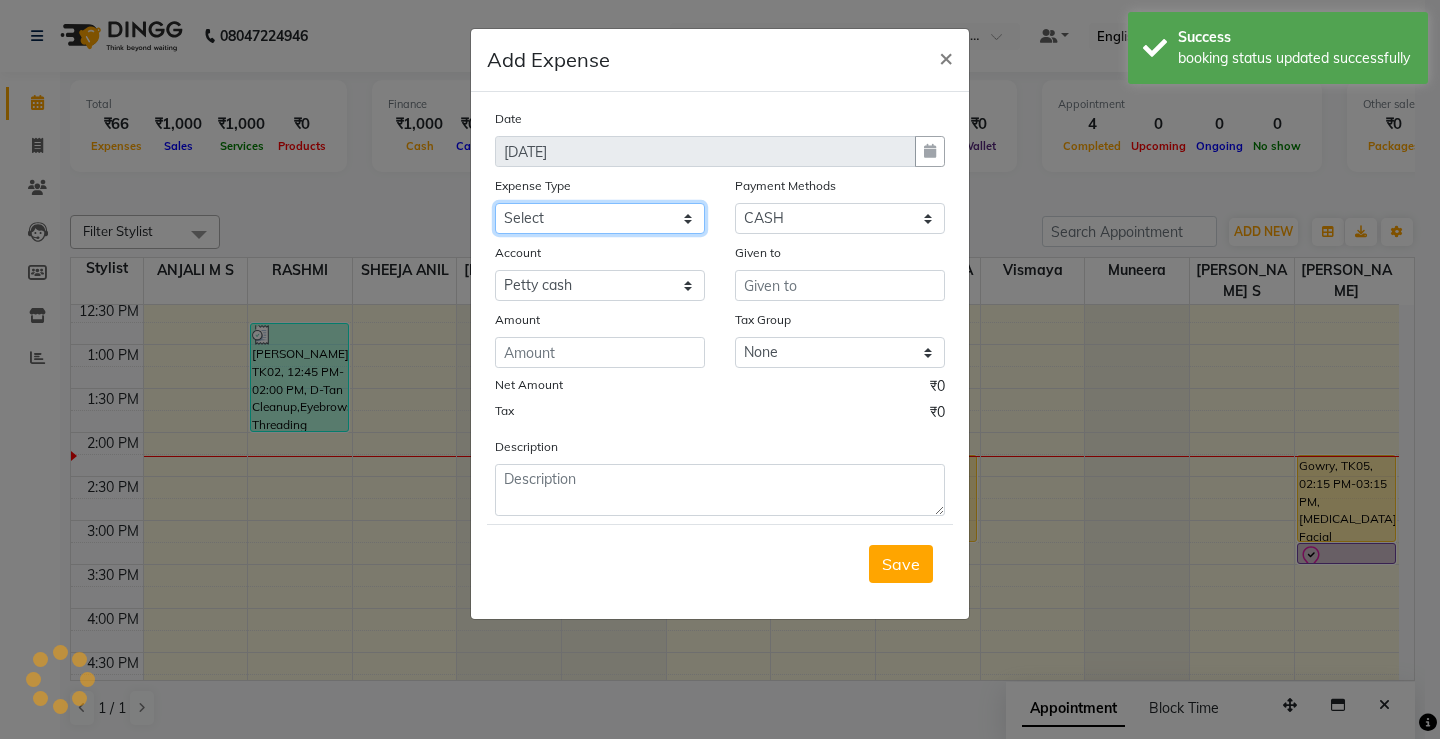 click on "Select ACCOMODATION EXPENSES ADVERTISEMENT SALES PROMOTIONAL EXPENSES Bonus BRIDAL ACCESSORIES REFUND BRIDAL COMMISSION BRIDAL FOOD BRIDAL INCENTIVES BRIDAL ORNAMENTS REFUND BRIDAL TA CASH DEPOSIT RAK BANK COMPUTER ACCESSORIES MOBILE PHONE Donation and Charity Expenses ELECTRICITY CHARGES ELECTRONICS FITTINGS Event Expense FISH FOOD EXPENSES FOOD REFRESHMENT FOR CLIENTS FOOD REFRESHMENT FOR STAFFS Freight And Forwarding Charges FUEL FOR GENERATOR FURNITURE AND EQUIPMENTS Gifts for Clients GIFTS FOR STAFFS GOKULAM CHITS HOSTEL RENT LAUNDRY EXPENSES LICENSE OTHER FEES LOADING UNLOADING CHARGES Medical Expenses MEHNDI PAYMENTS MISCELLANEOUS EXPENSES NEWSPAPER PERIODICALS Ornaments Maintenance Expense OVERTIME ALLOWANCES Payment For Pest Control Perfomance based incentives POSTAGE COURIER CHARGES Printing PRINTING STATIONERY EXPENSES PROFESSIONAL TAX REPAIRS MAINTENANCE ROUND OFF Salary SALARY ADVANCE Sales Incentives Membership Card SALES INCENTIVES PRODUCT SALES INCENTIVES SERVICES SALON ESSENTIALS SALON RENT" 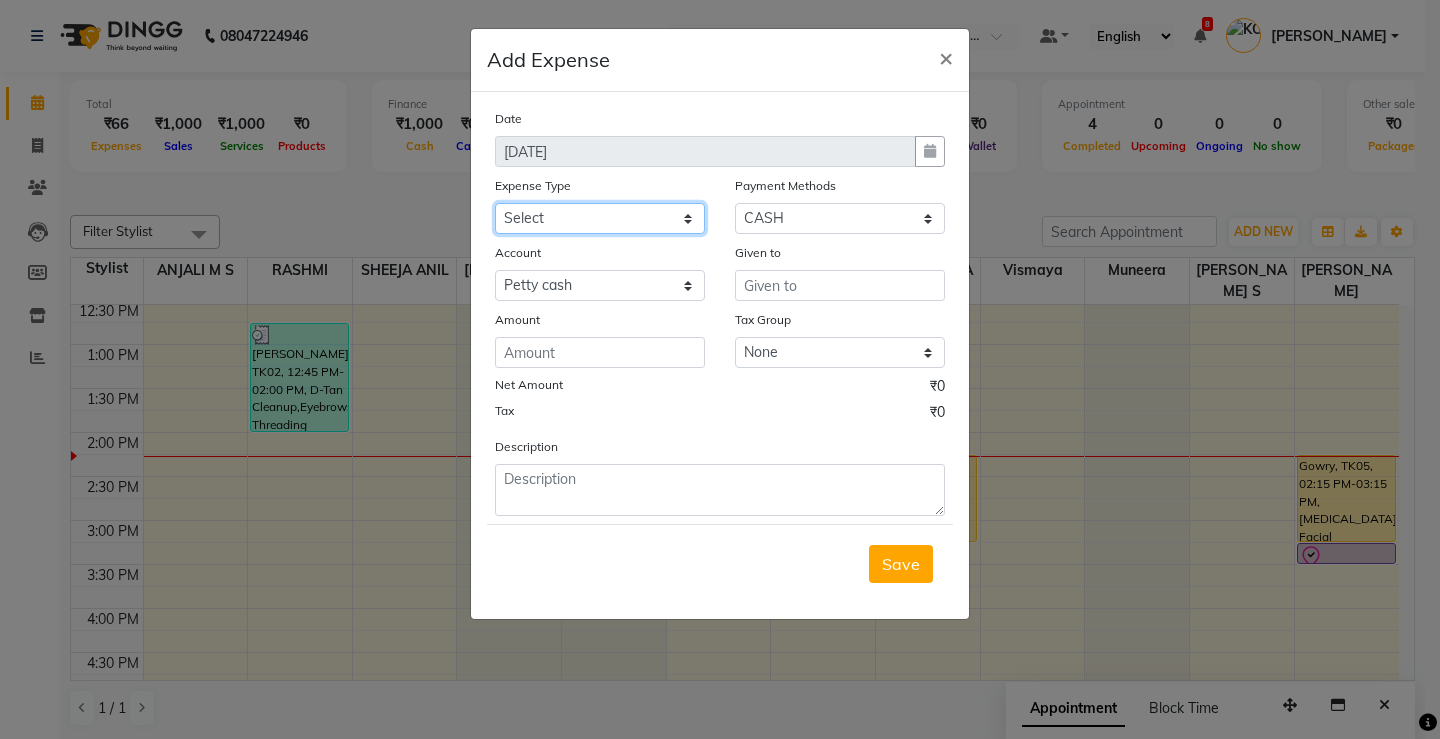 select on "6175" 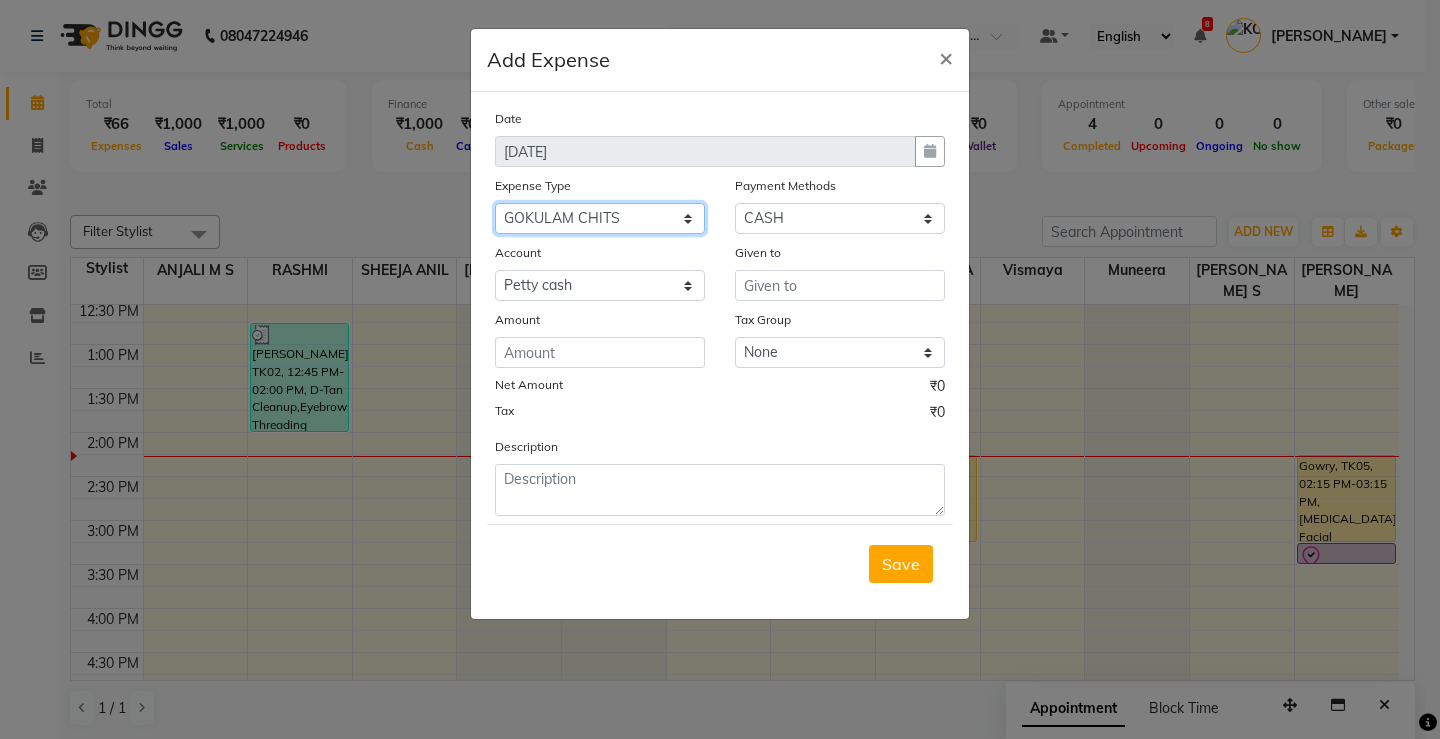 click on "Select ACCOMODATION EXPENSES ADVERTISEMENT SALES PROMOTIONAL EXPENSES Bonus BRIDAL ACCESSORIES REFUND BRIDAL COMMISSION BRIDAL FOOD BRIDAL INCENTIVES BRIDAL ORNAMENTS REFUND BRIDAL TA CASH DEPOSIT RAK BANK COMPUTER ACCESSORIES MOBILE PHONE Donation and Charity Expenses ELECTRICITY CHARGES ELECTRONICS FITTINGS Event Expense FISH FOOD EXPENSES FOOD REFRESHMENT FOR CLIENTS FOOD REFRESHMENT FOR STAFFS Freight And Forwarding Charges FUEL FOR GENERATOR FURNITURE AND EQUIPMENTS Gifts for Clients GIFTS FOR STAFFS GOKULAM CHITS HOSTEL RENT LAUNDRY EXPENSES LICENSE OTHER FEES LOADING UNLOADING CHARGES Medical Expenses MEHNDI PAYMENTS MISCELLANEOUS EXPENSES NEWSPAPER PERIODICALS Ornaments Maintenance Expense OVERTIME ALLOWANCES Payment For Pest Control Perfomance based incentives POSTAGE COURIER CHARGES Printing PRINTING STATIONERY EXPENSES PROFESSIONAL TAX REPAIRS MAINTENANCE ROUND OFF Salary SALARY ADVANCE Sales Incentives Membership Card SALES INCENTIVES PRODUCT SALES INCENTIVES SERVICES SALON ESSENTIALS SALON RENT" 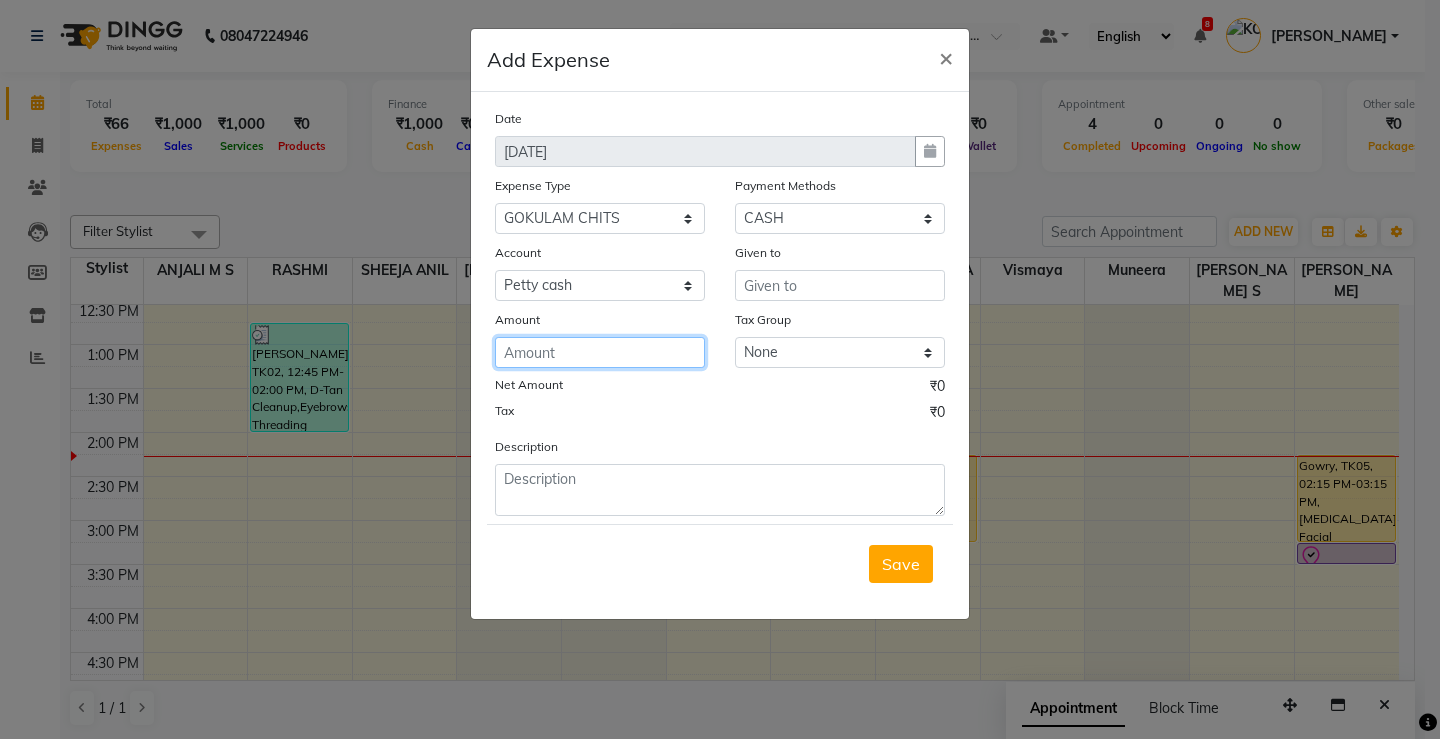 click 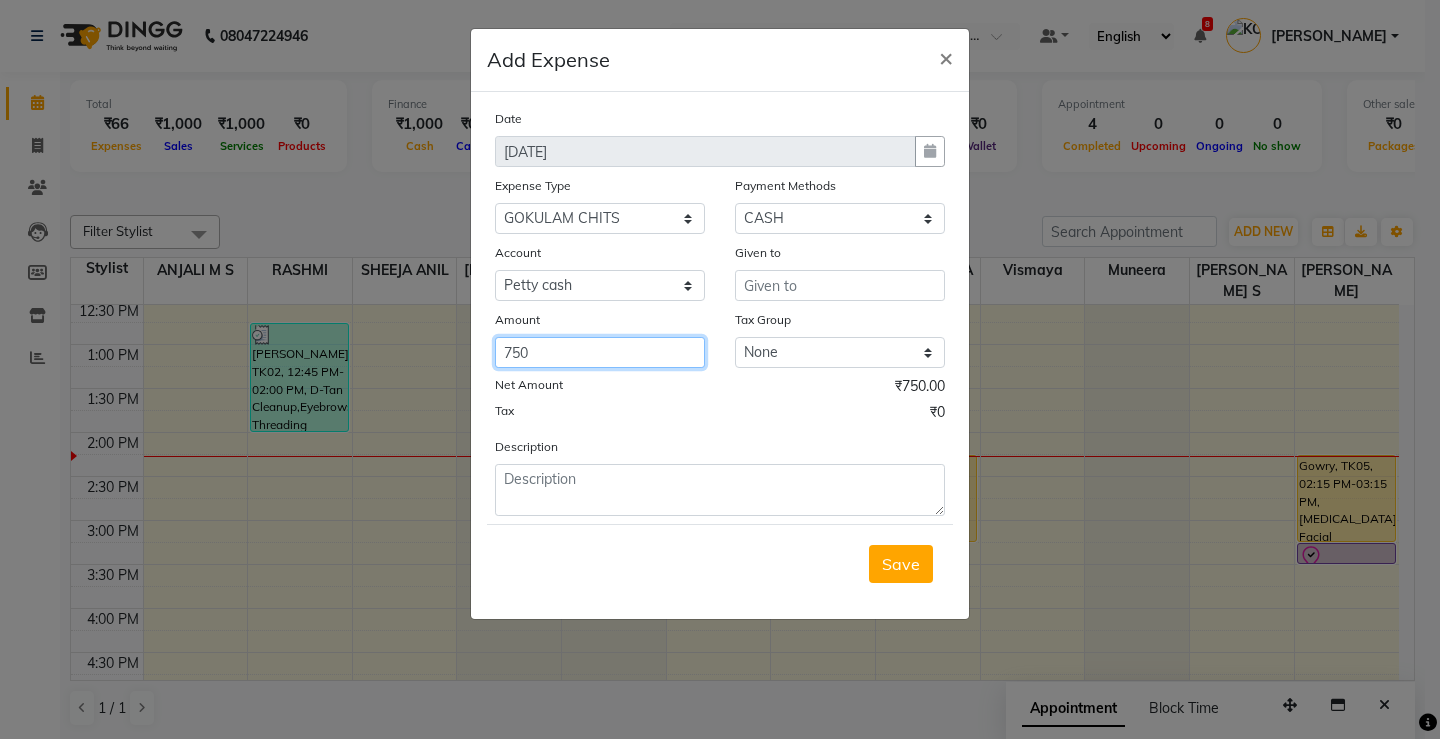 type on "750" 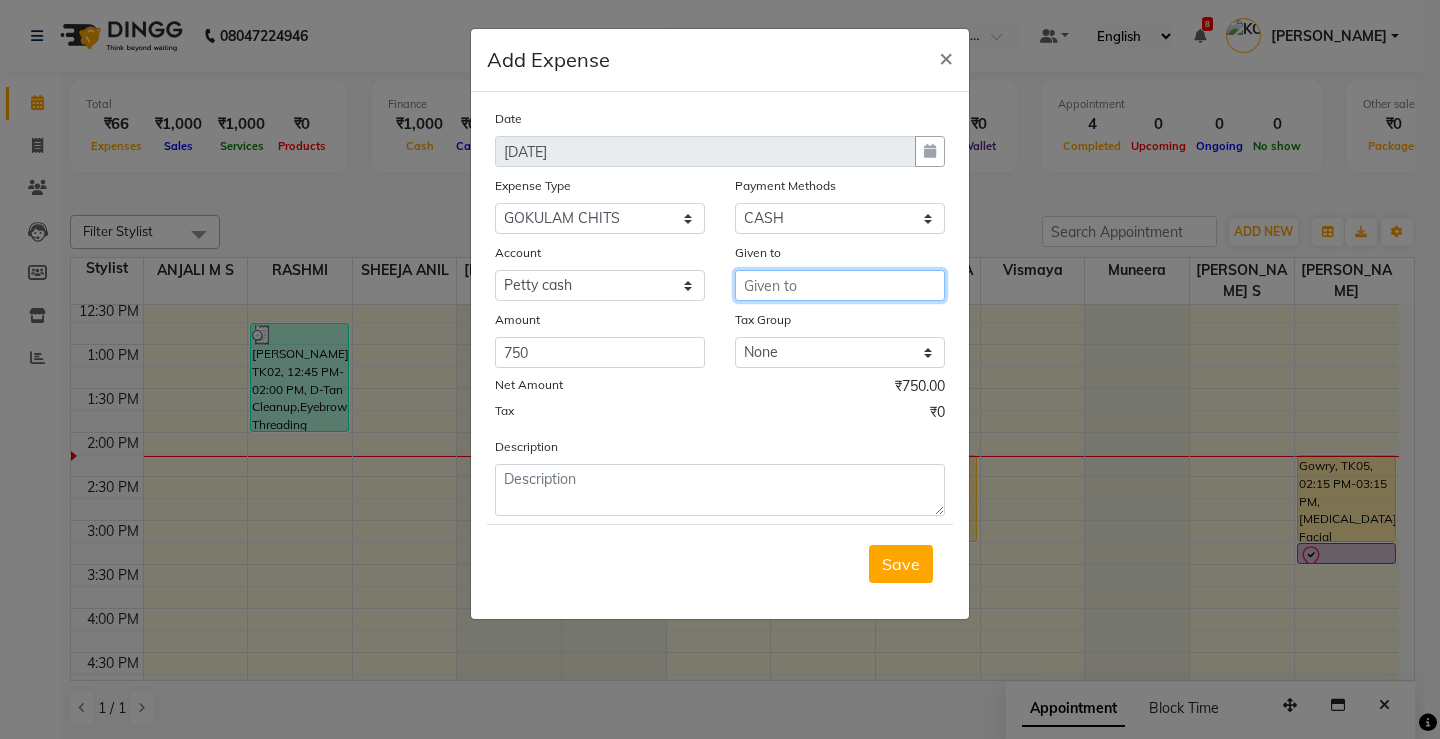 click at bounding box center [840, 285] 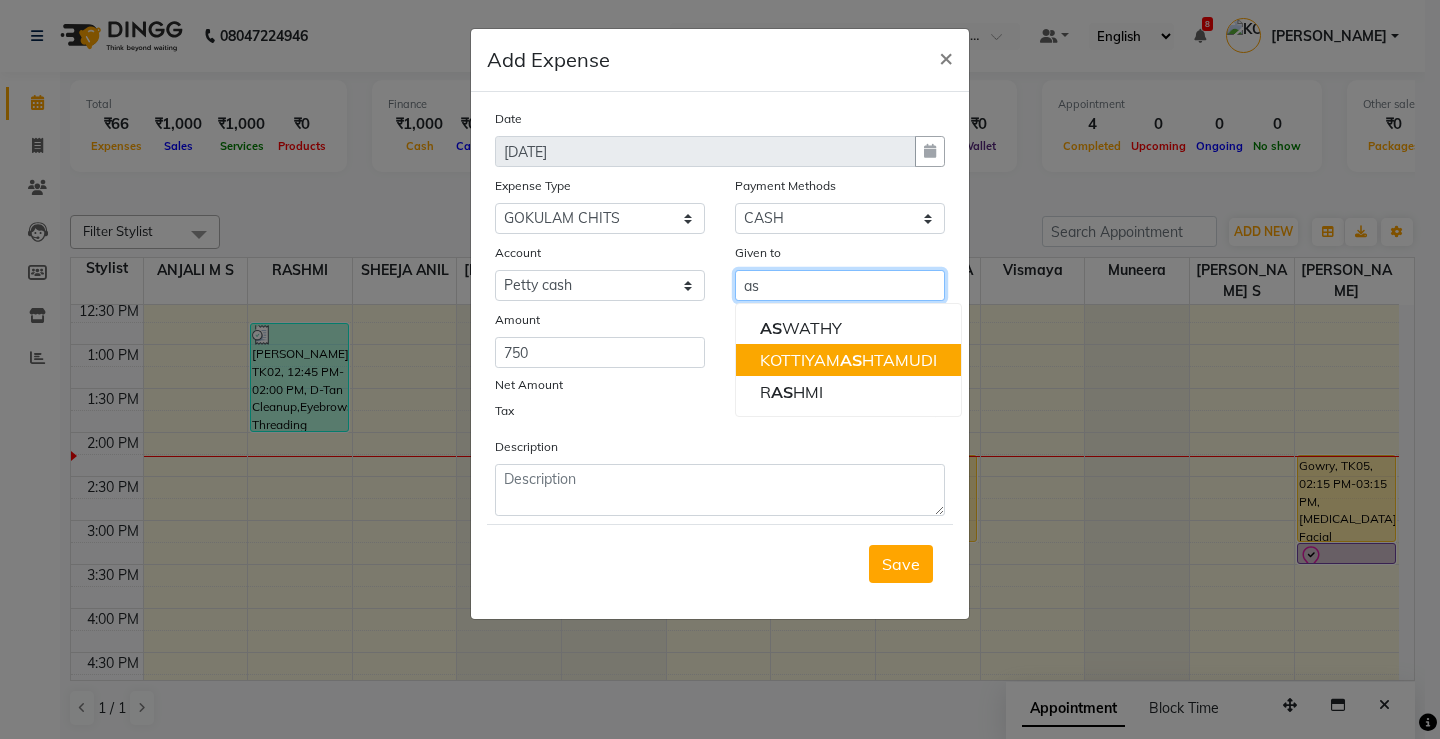 click on "KOTTIYAM  AS HTAMUDI" at bounding box center (848, 360) 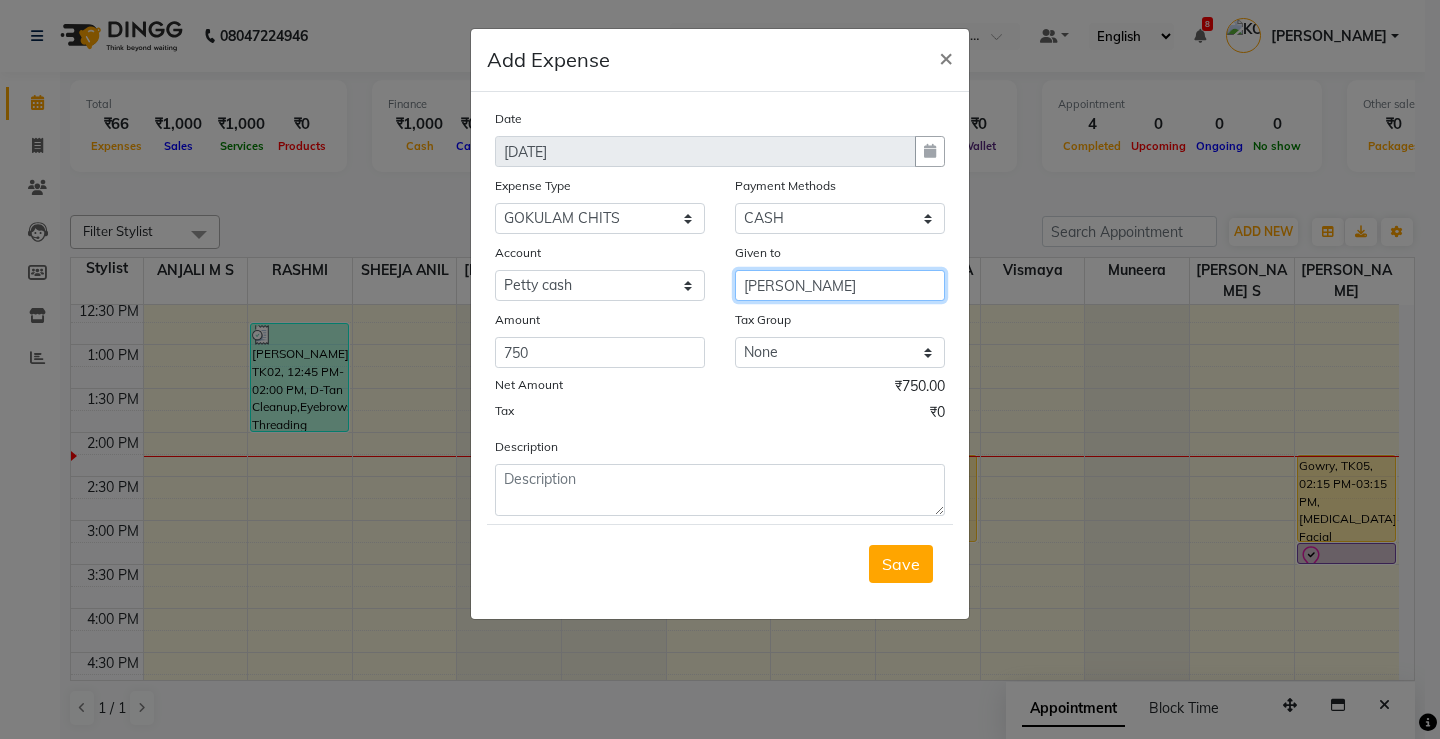 type on "[PERSON_NAME]" 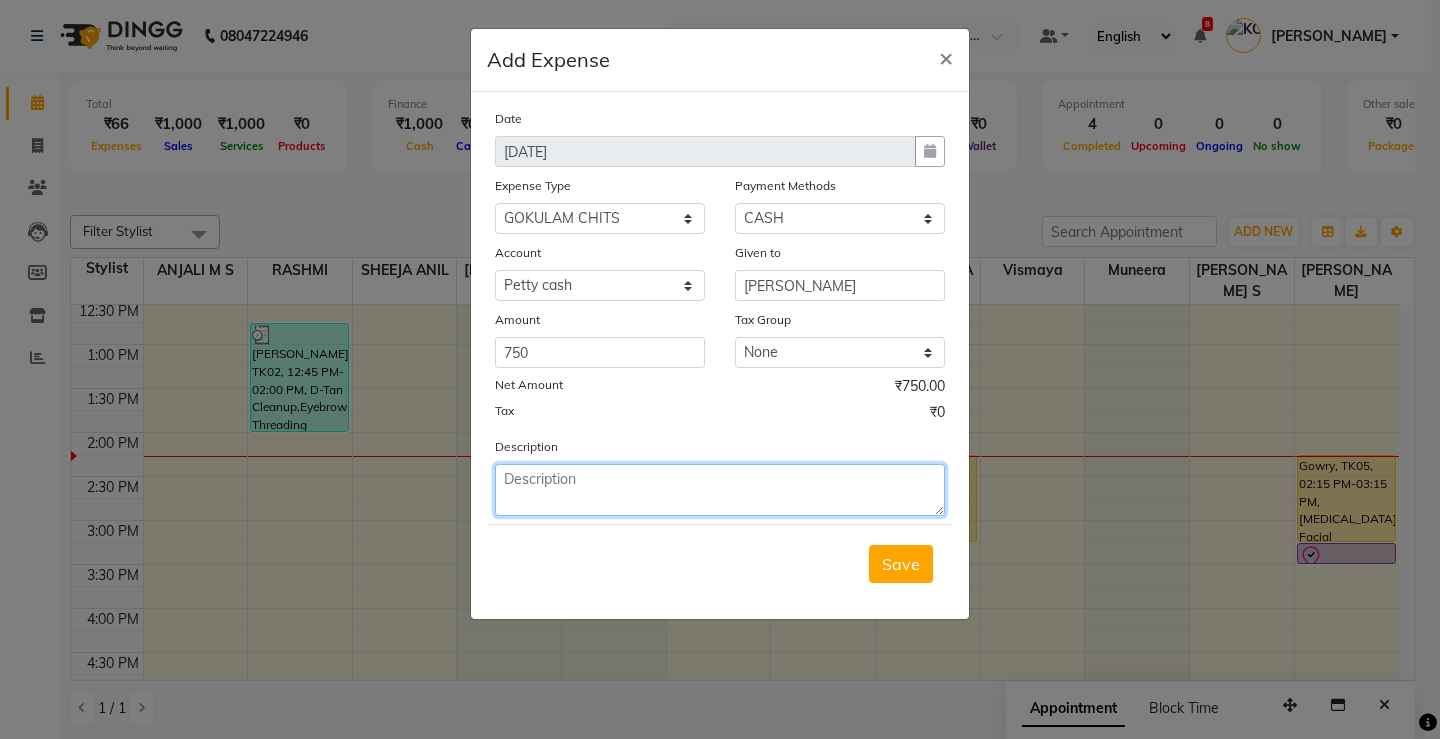click 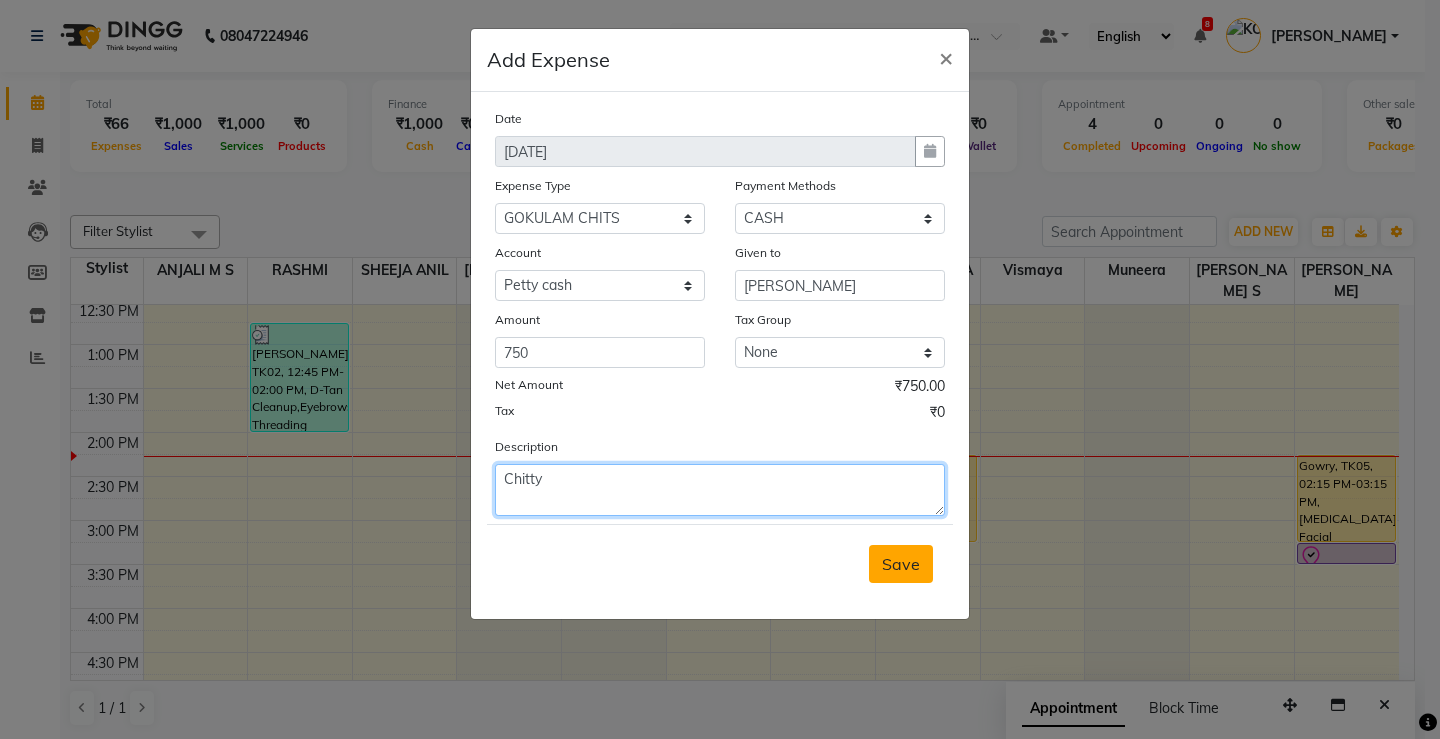 type on "Chitty" 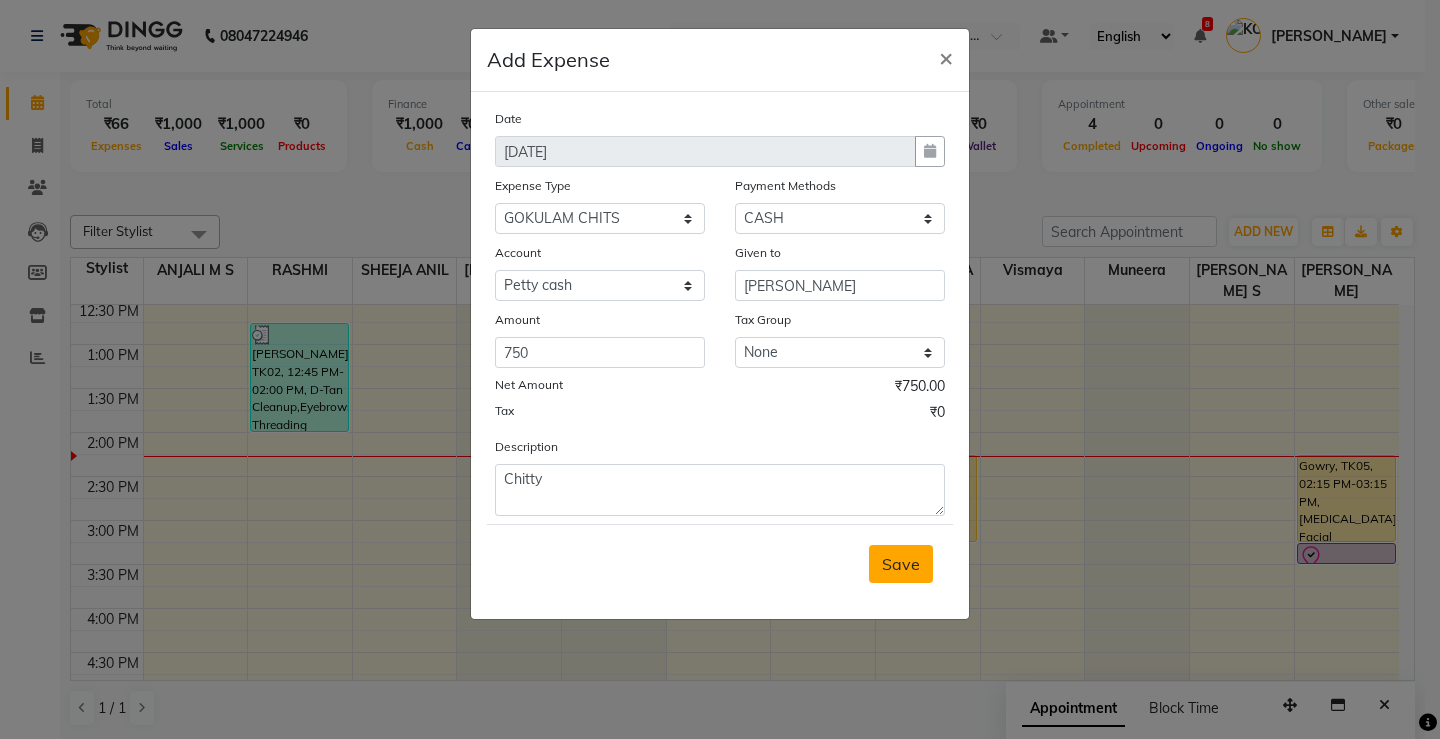 click on "Save" at bounding box center [901, 564] 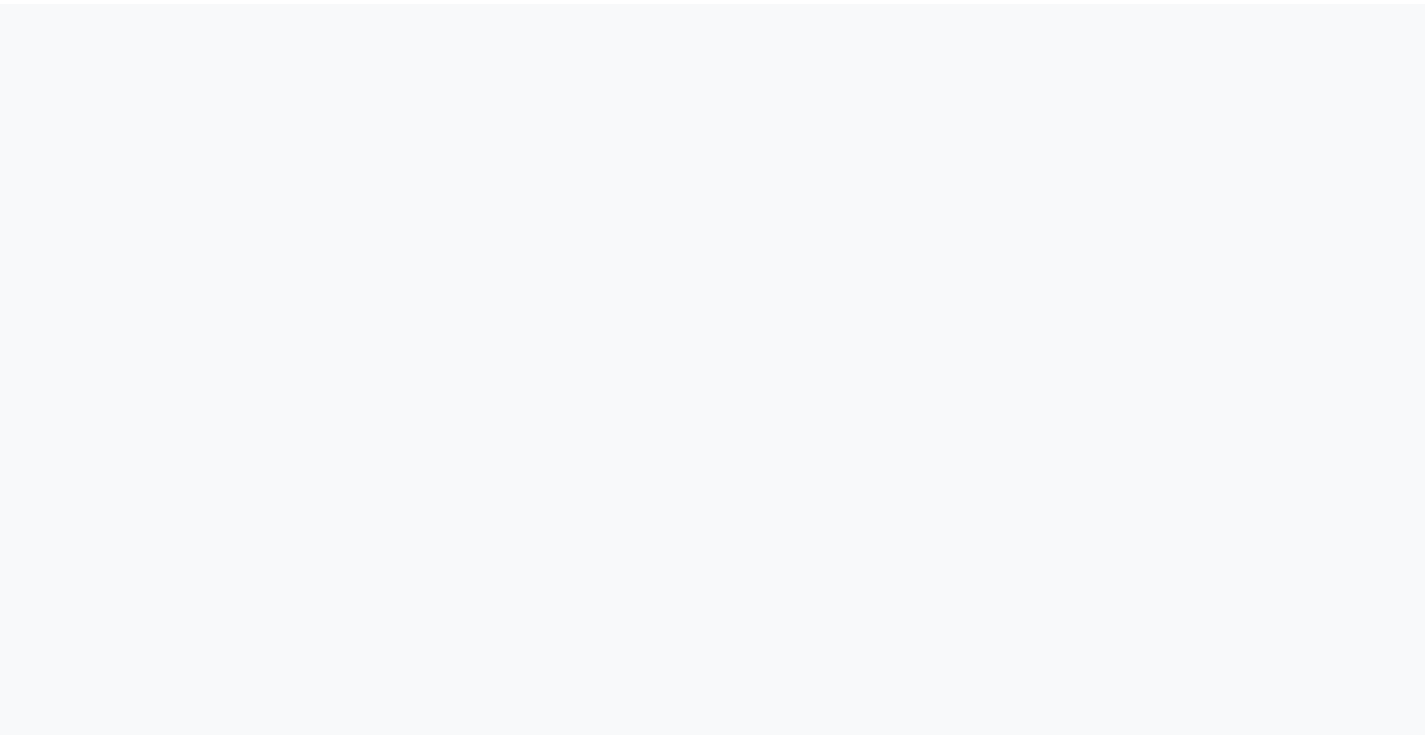 scroll, scrollTop: 0, scrollLeft: 0, axis: both 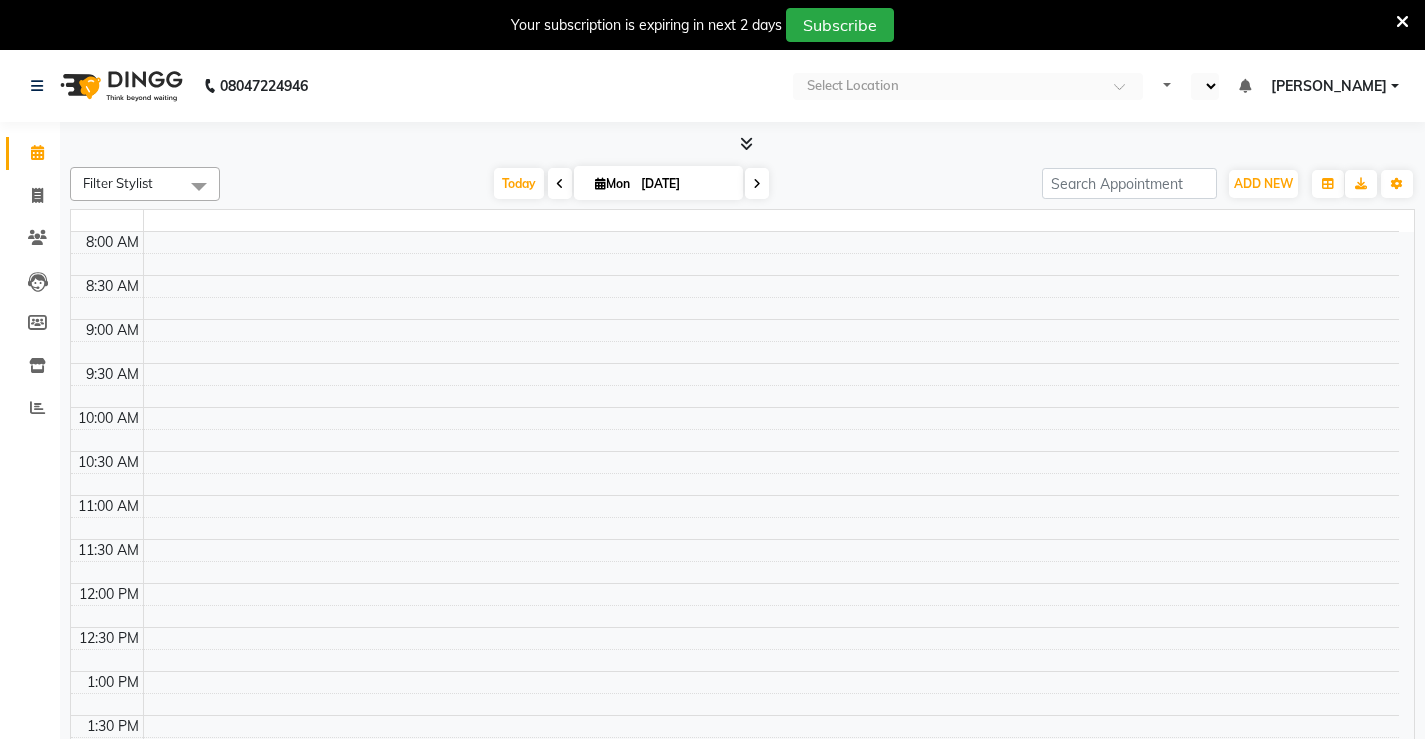 select on "en" 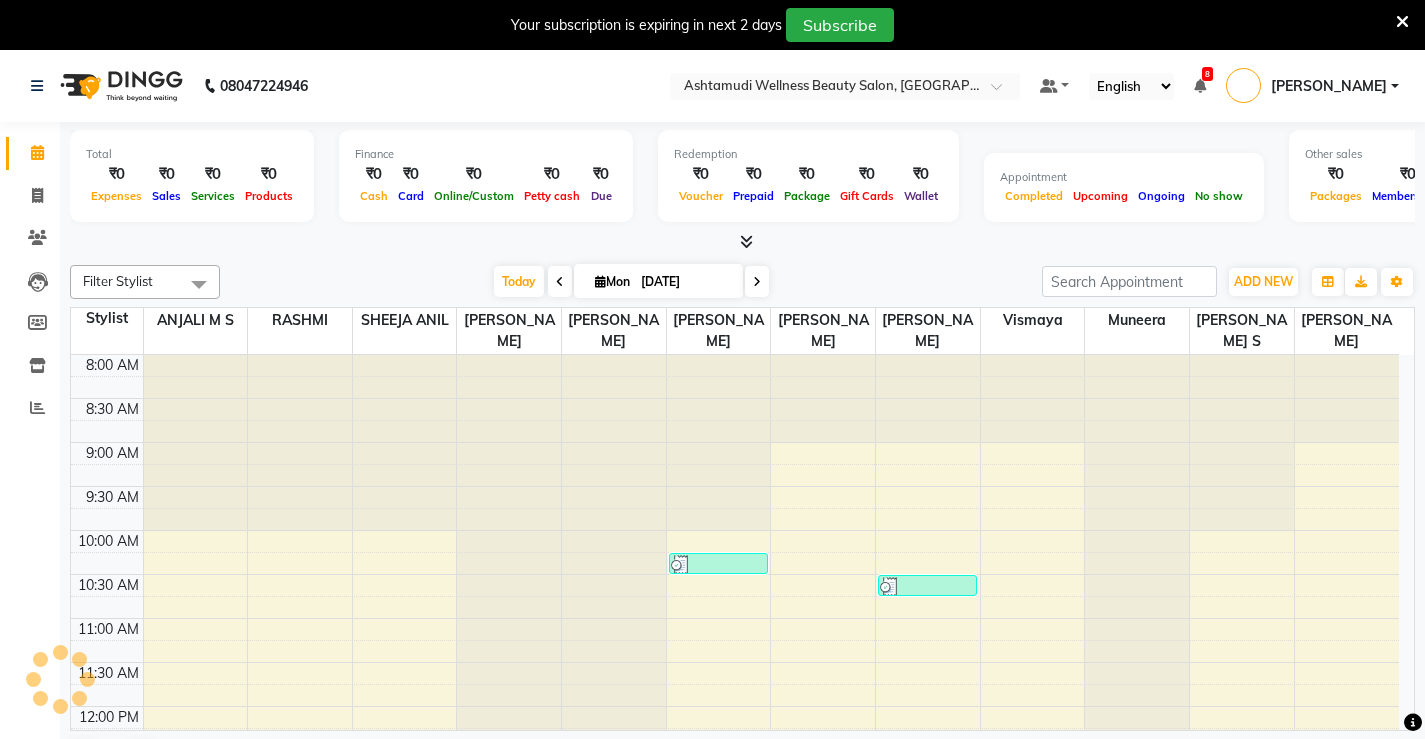 scroll, scrollTop: 0, scrollLeft: 0, axis: both 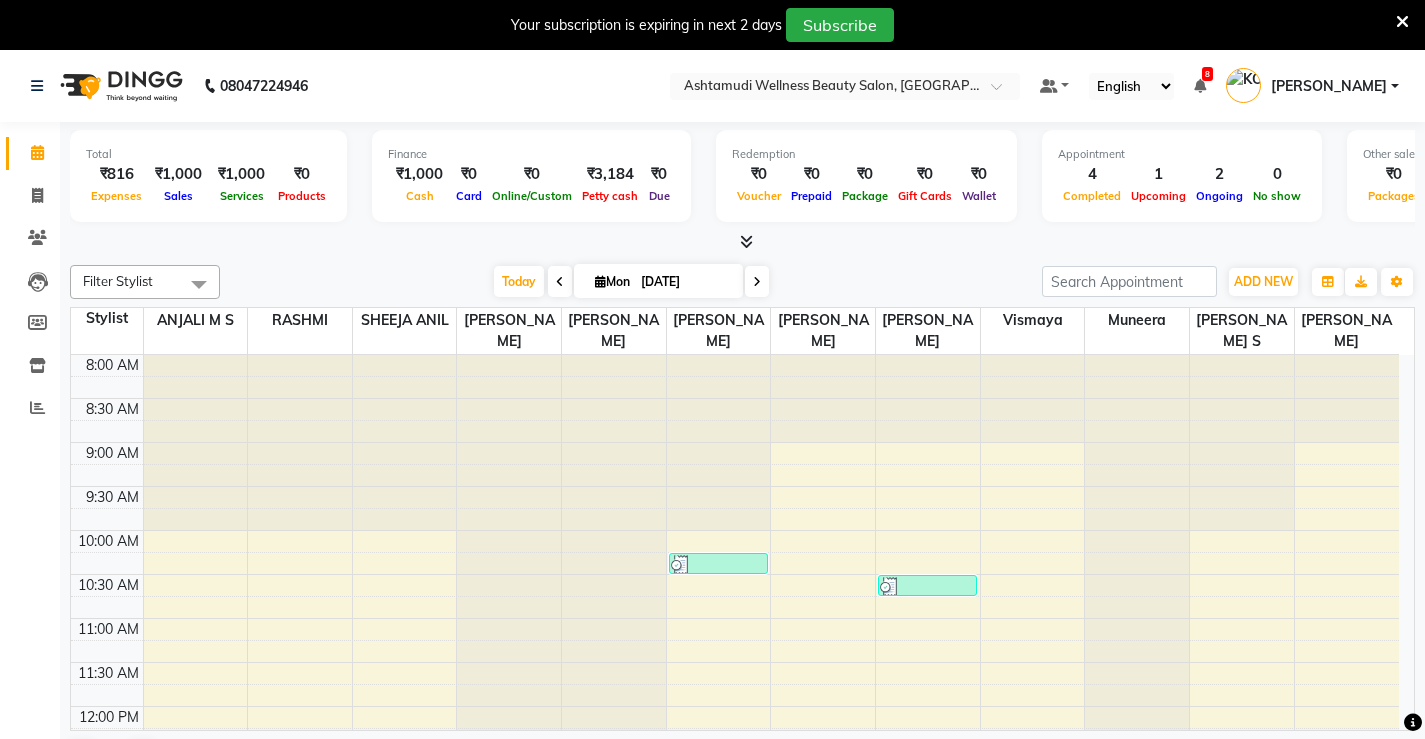 click at bounding box center [1402, 22] 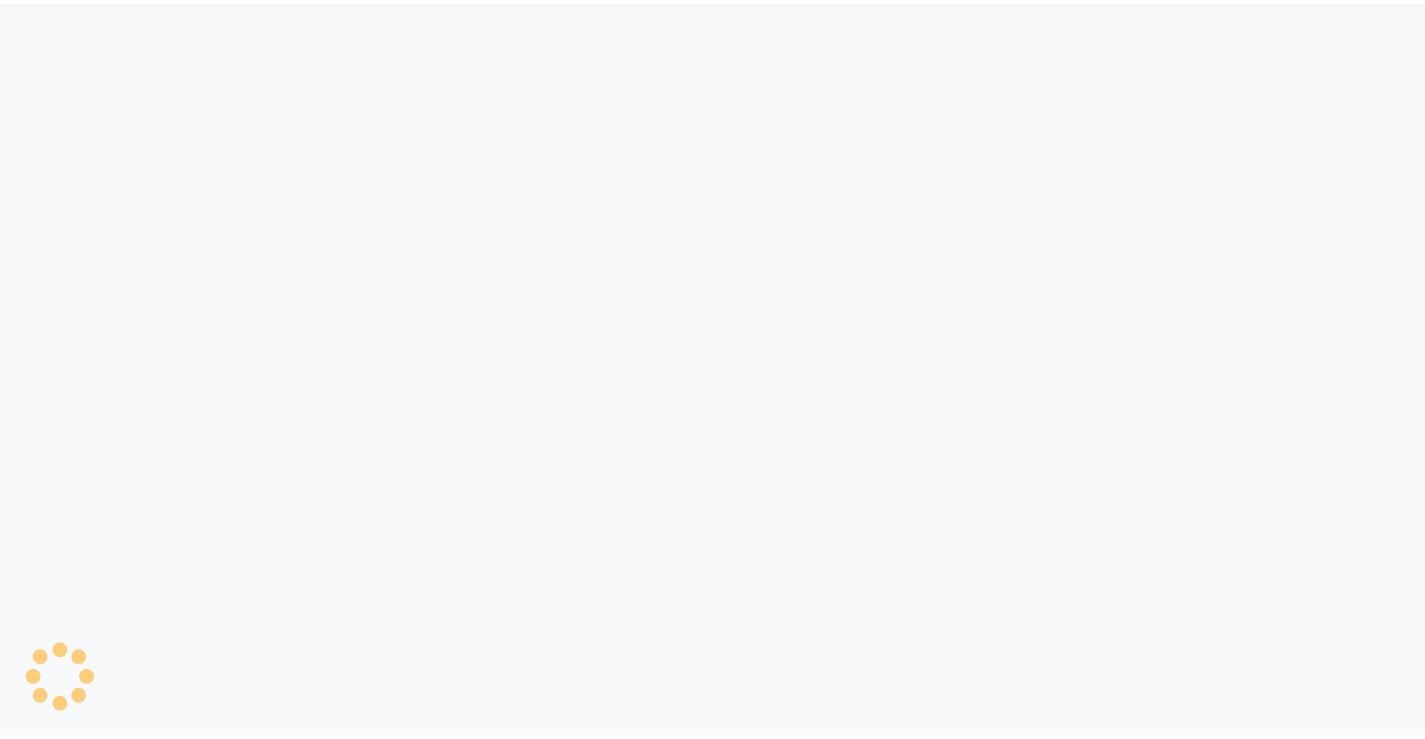 scroll, scrollTop: 0, scrollLeft: 0, axis: both 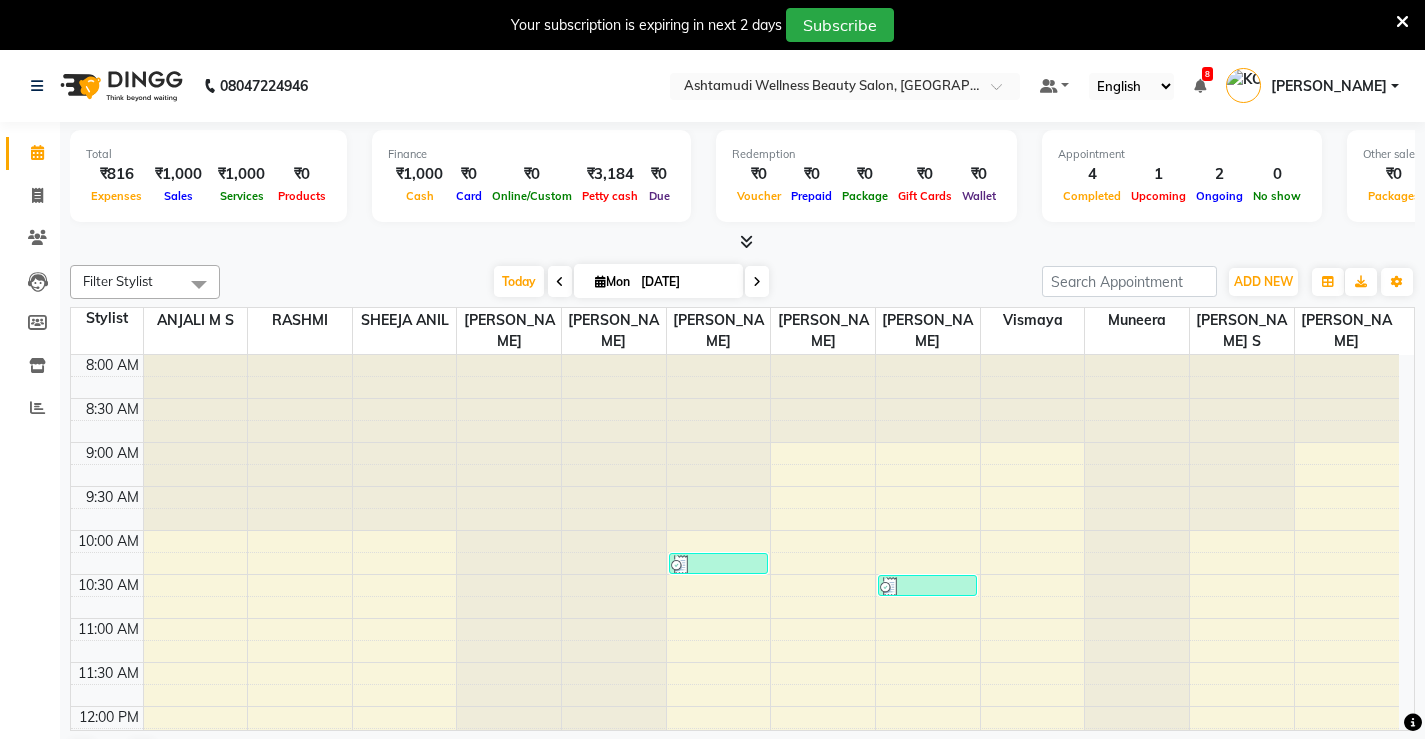 click at bounding box center (1402, 22) 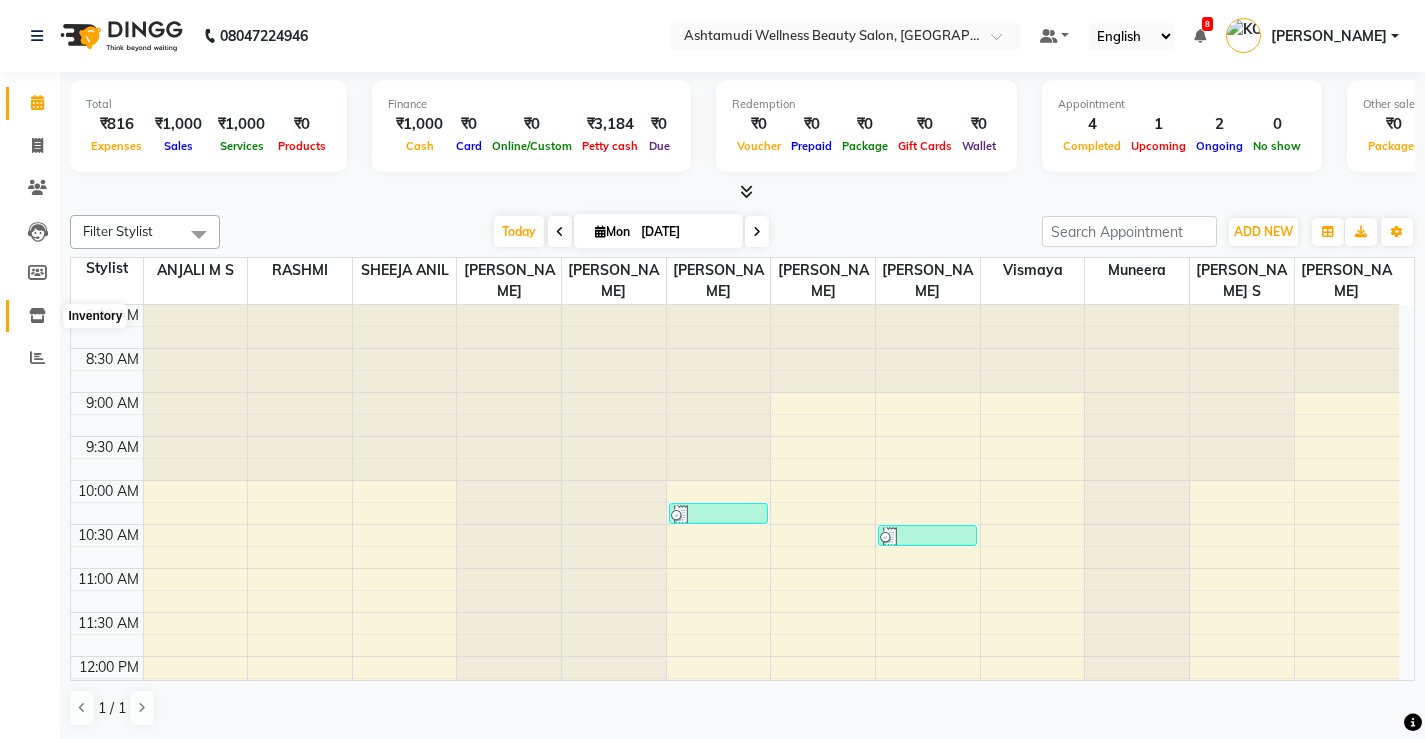 click 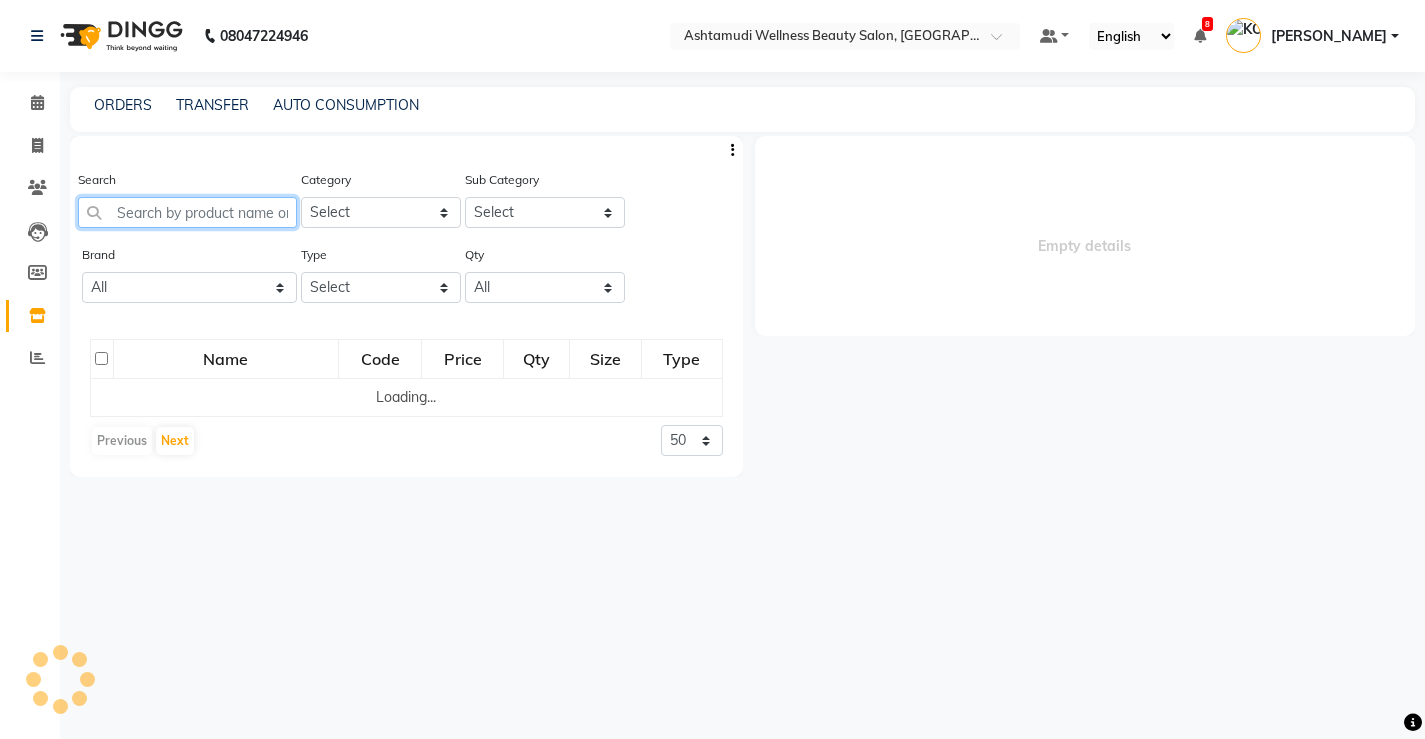 select 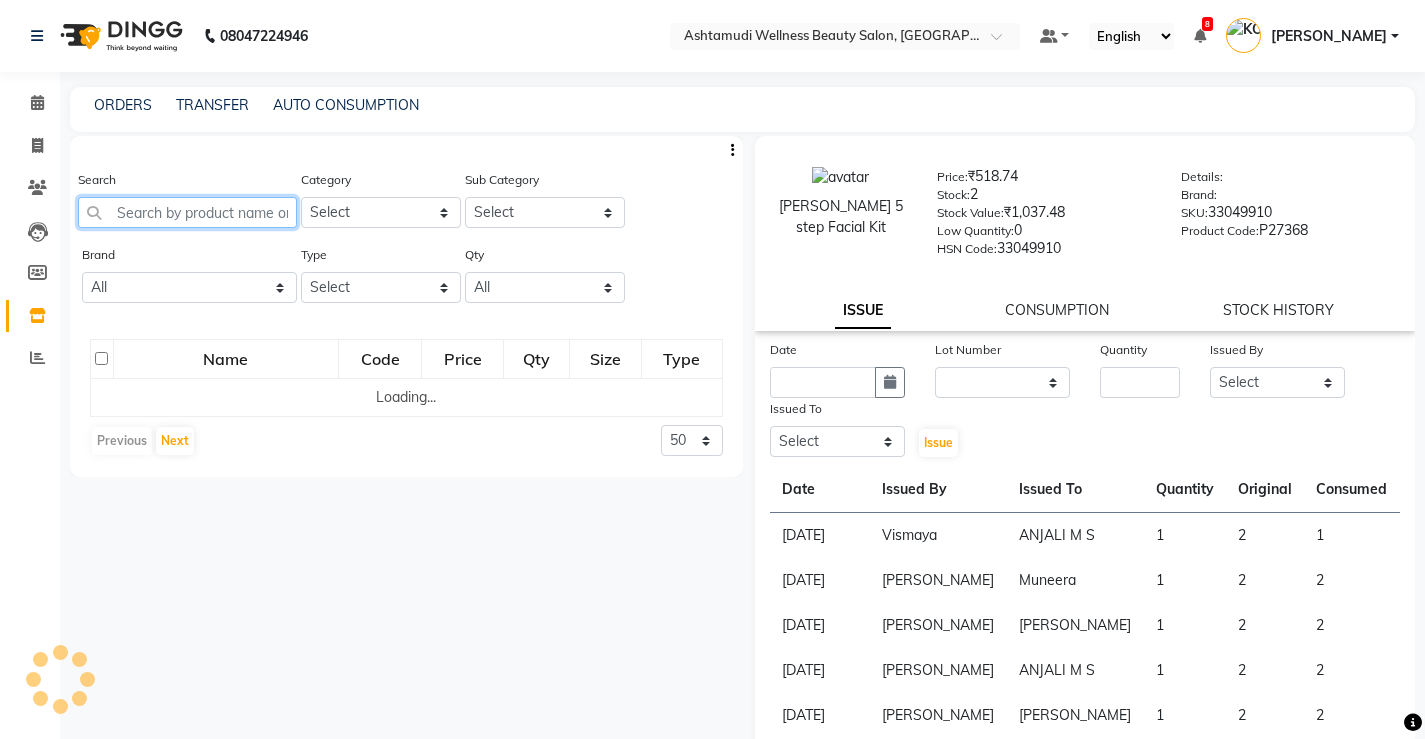 click 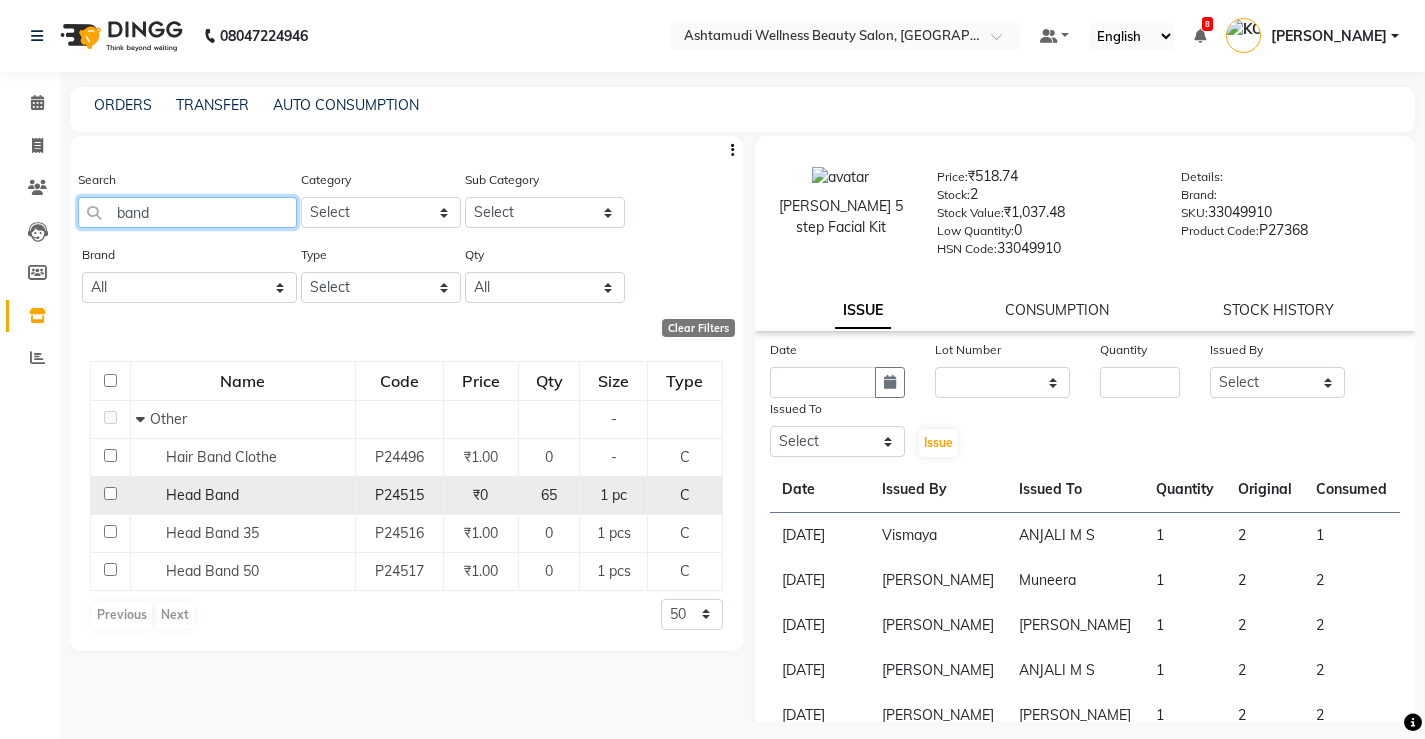 type on "band" 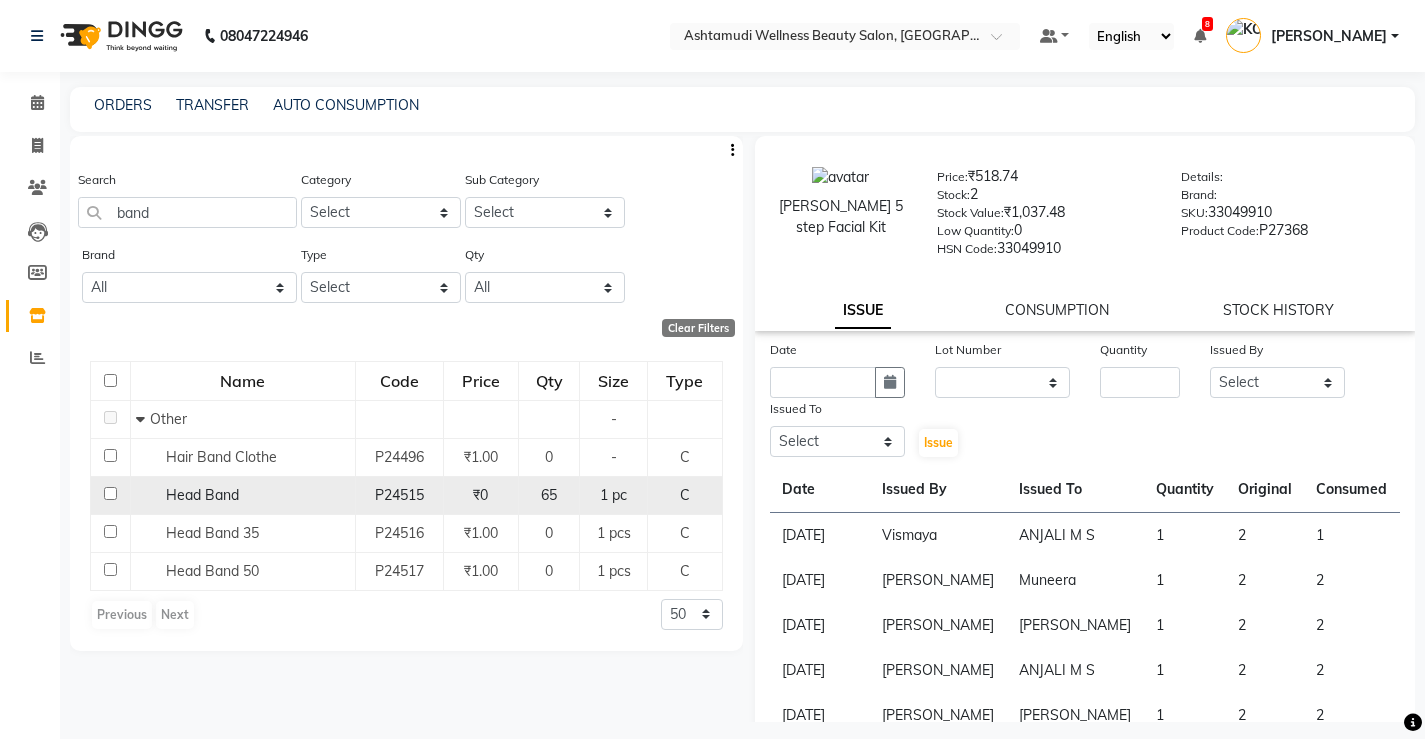 click on "Head Band" 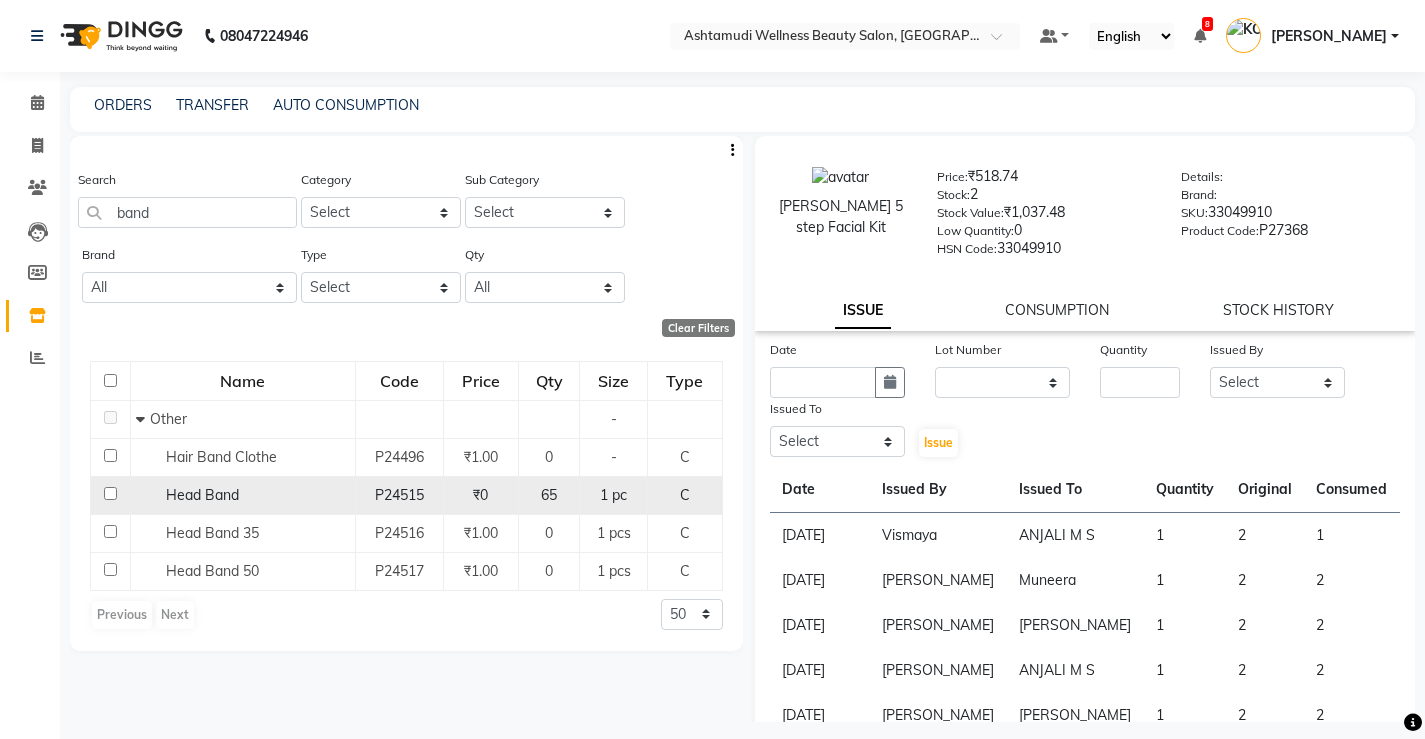 click on "Head Band" 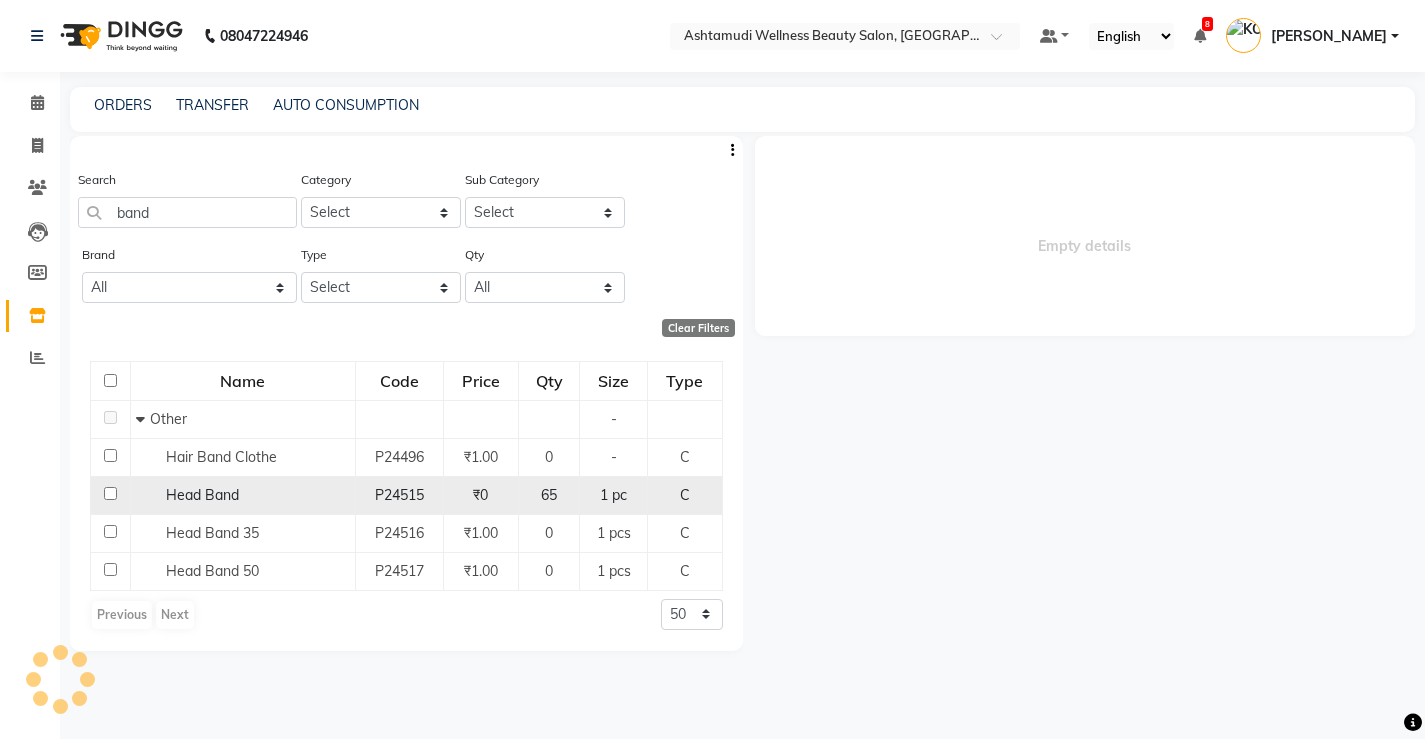 select 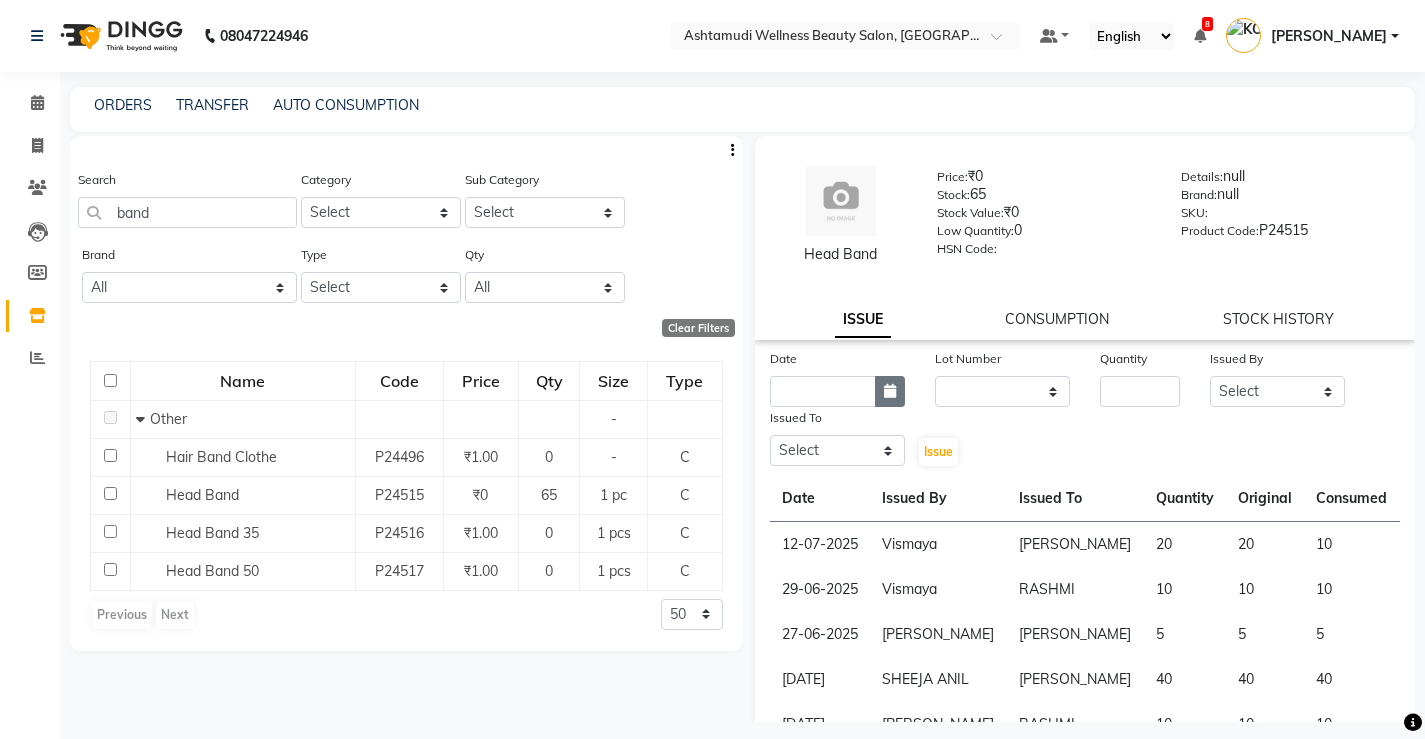 click 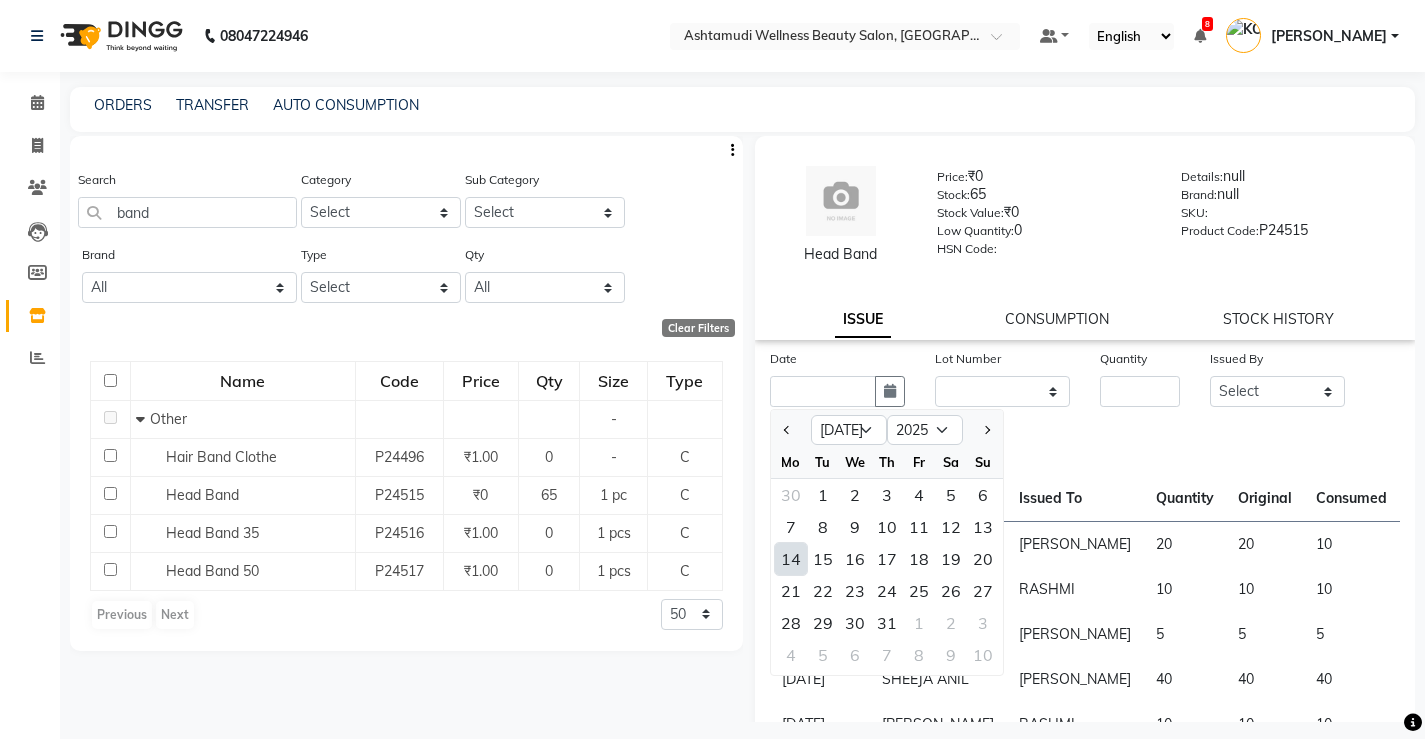 click on "14" 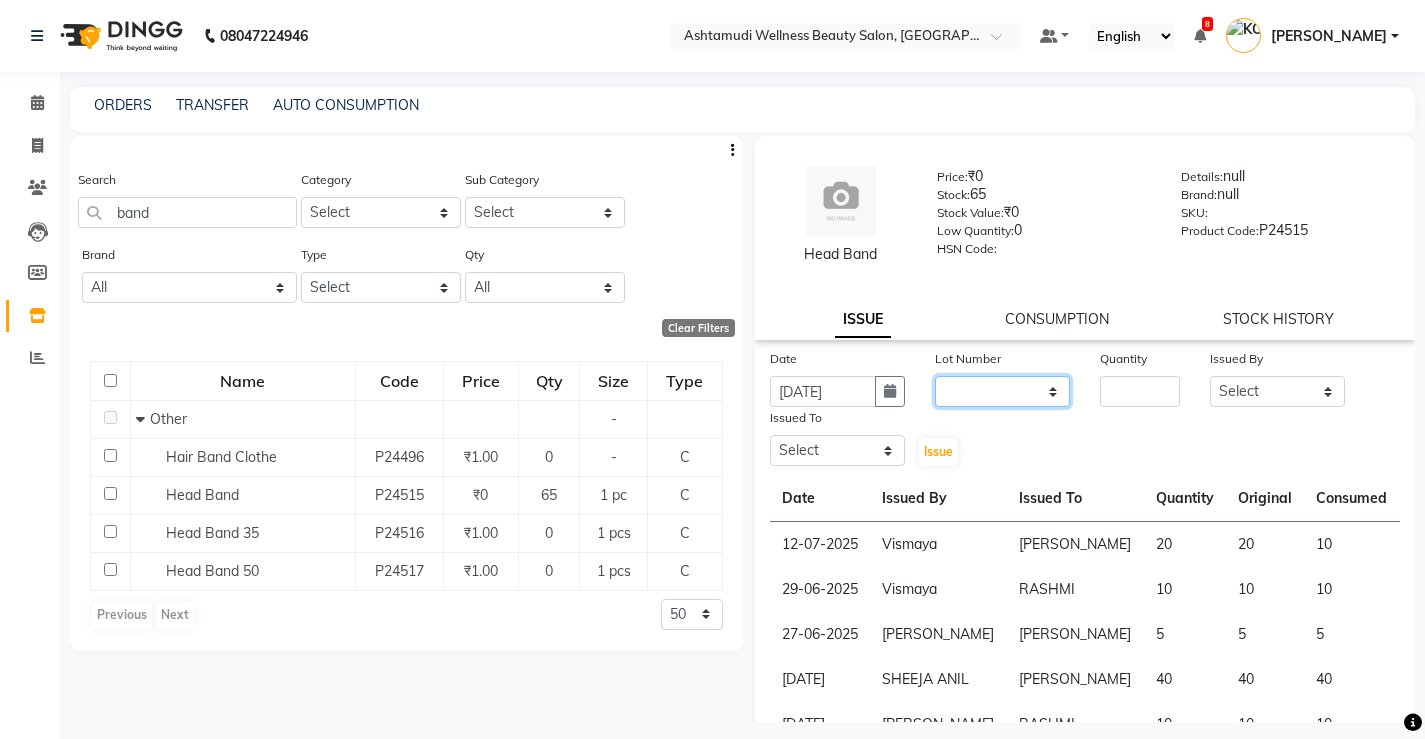 click on "None" 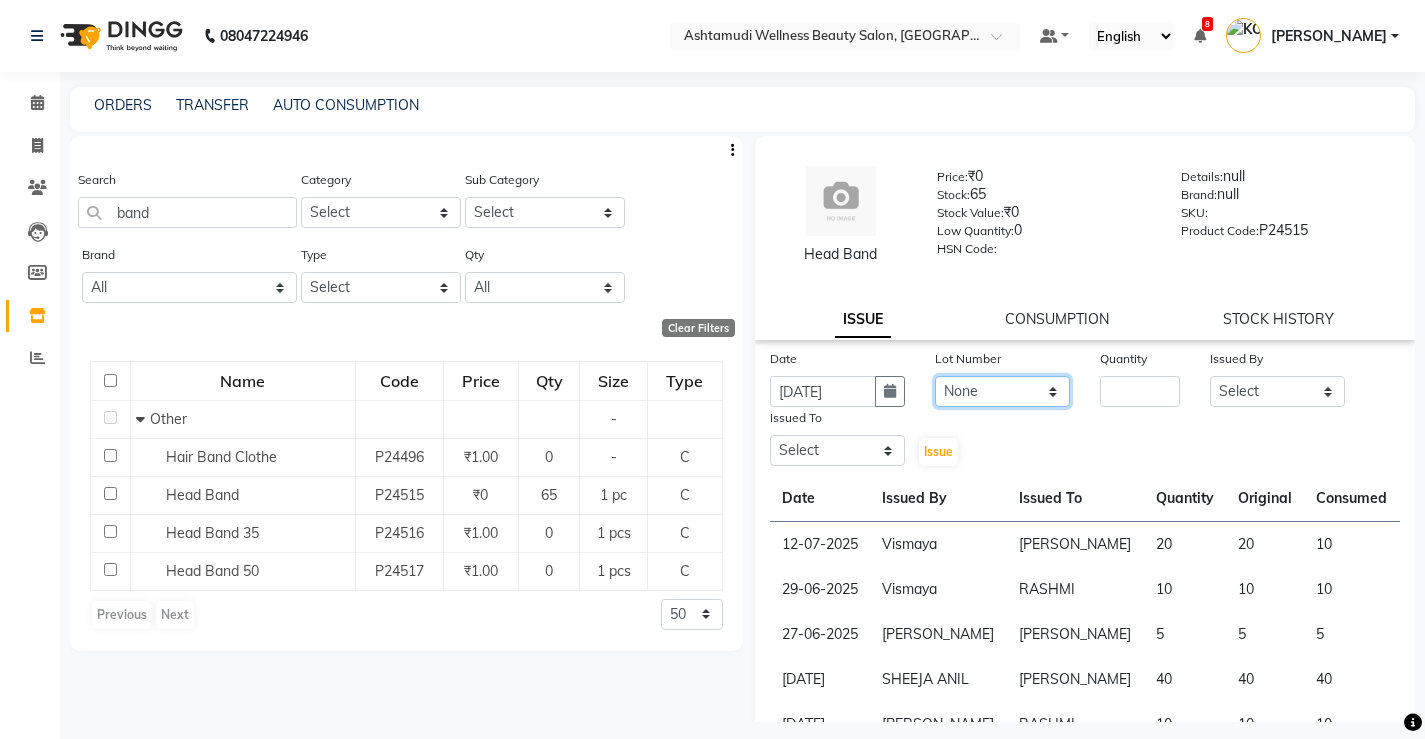 click on "None" 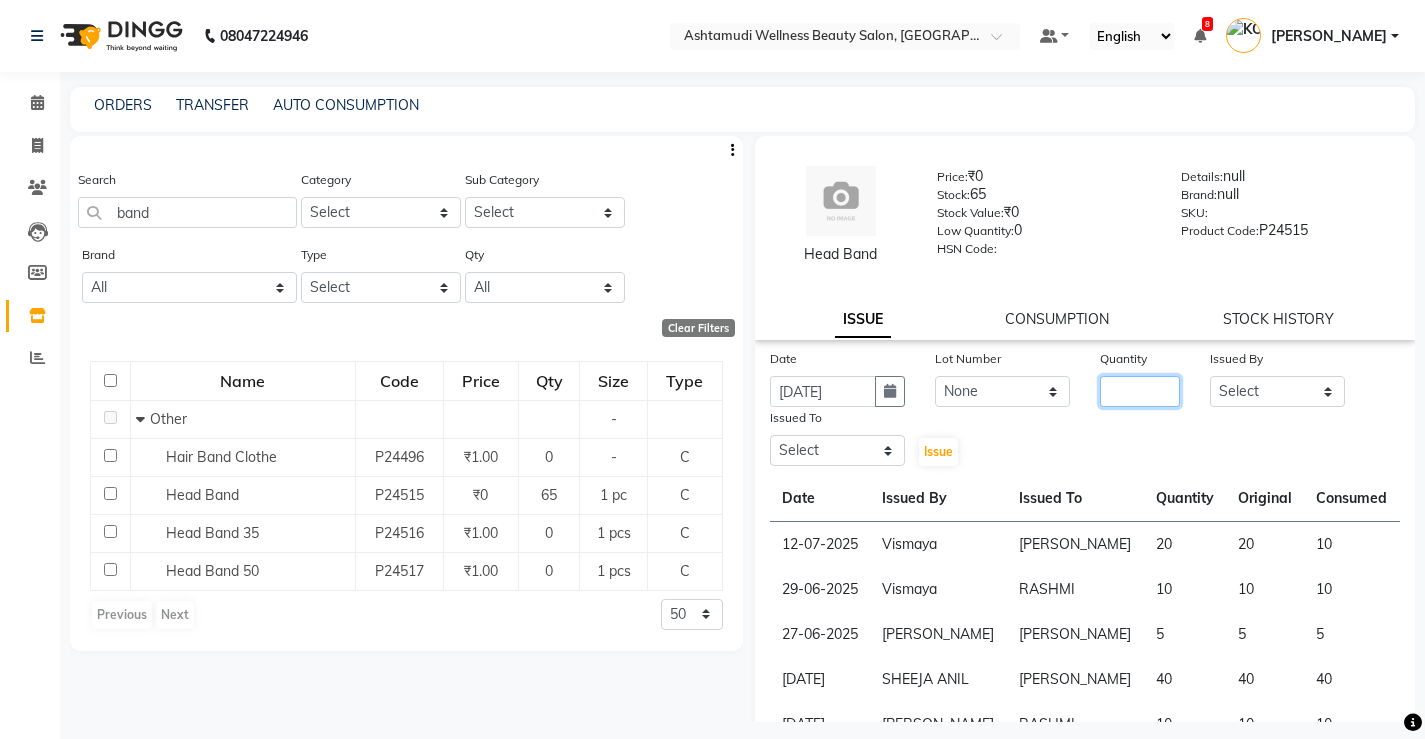 click 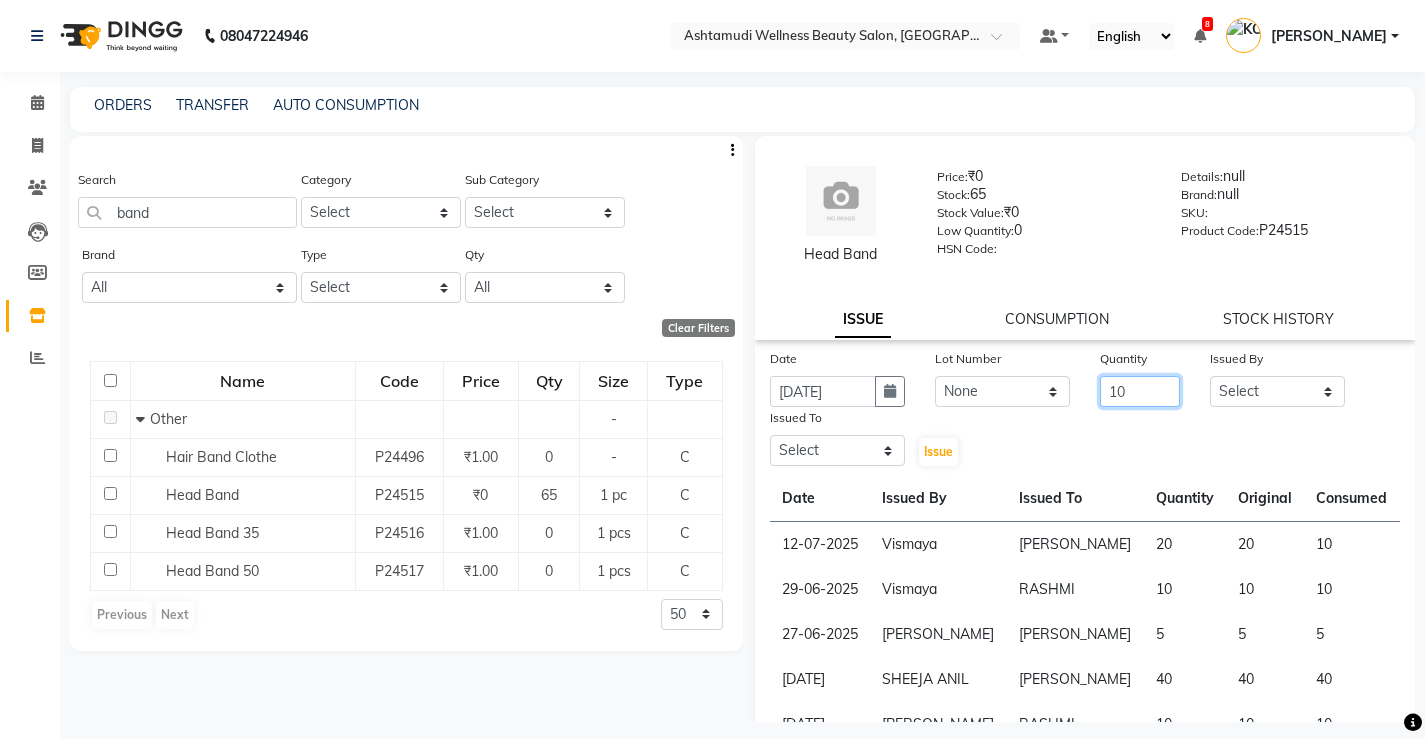 type on "10" 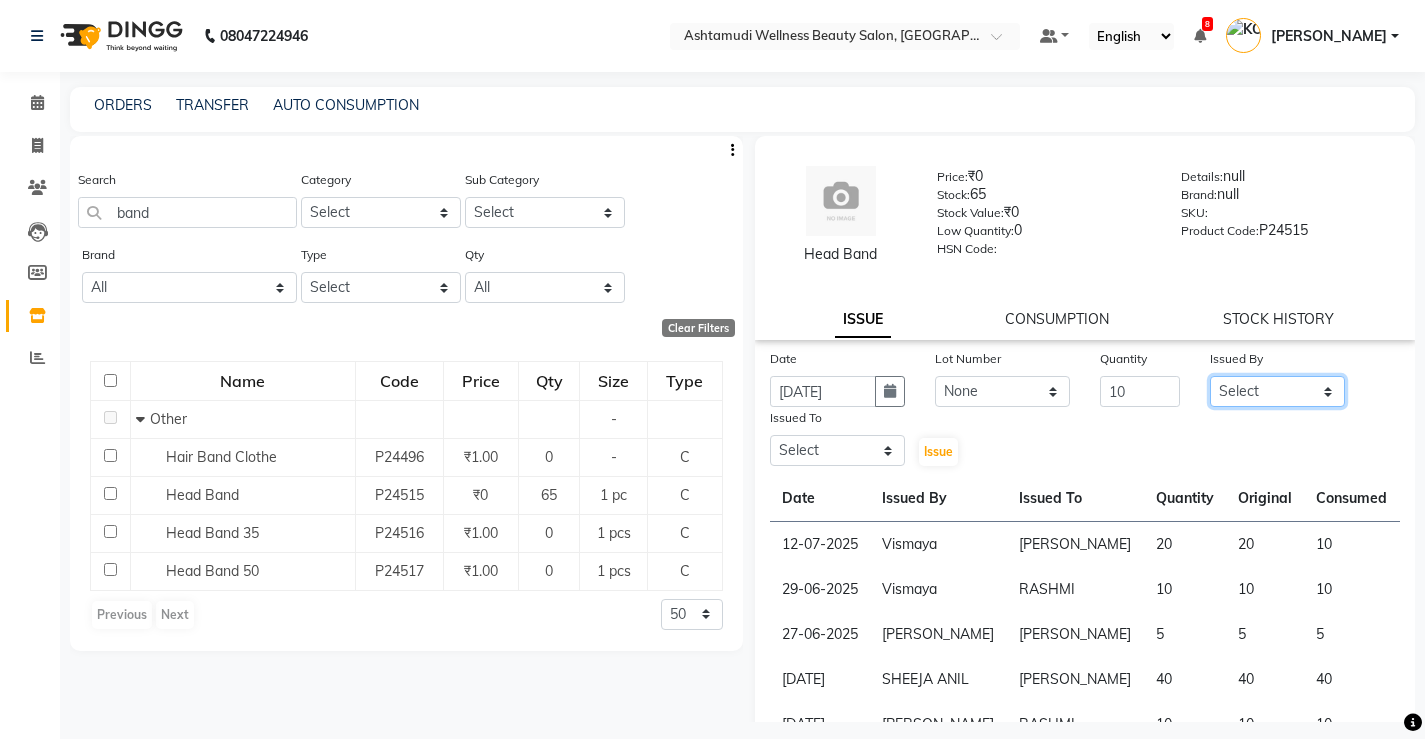 click on "Select ANJALI M S [PERSON_NAME] KOTTIYAM ASHTAMUDI [PERSON_NAME] [PERSON_NAME] [PERSON_NAME] [PERSON_NAME]  Sona [PERSON_NAME] [PERSON_NAME] [PERSON_NAME]" 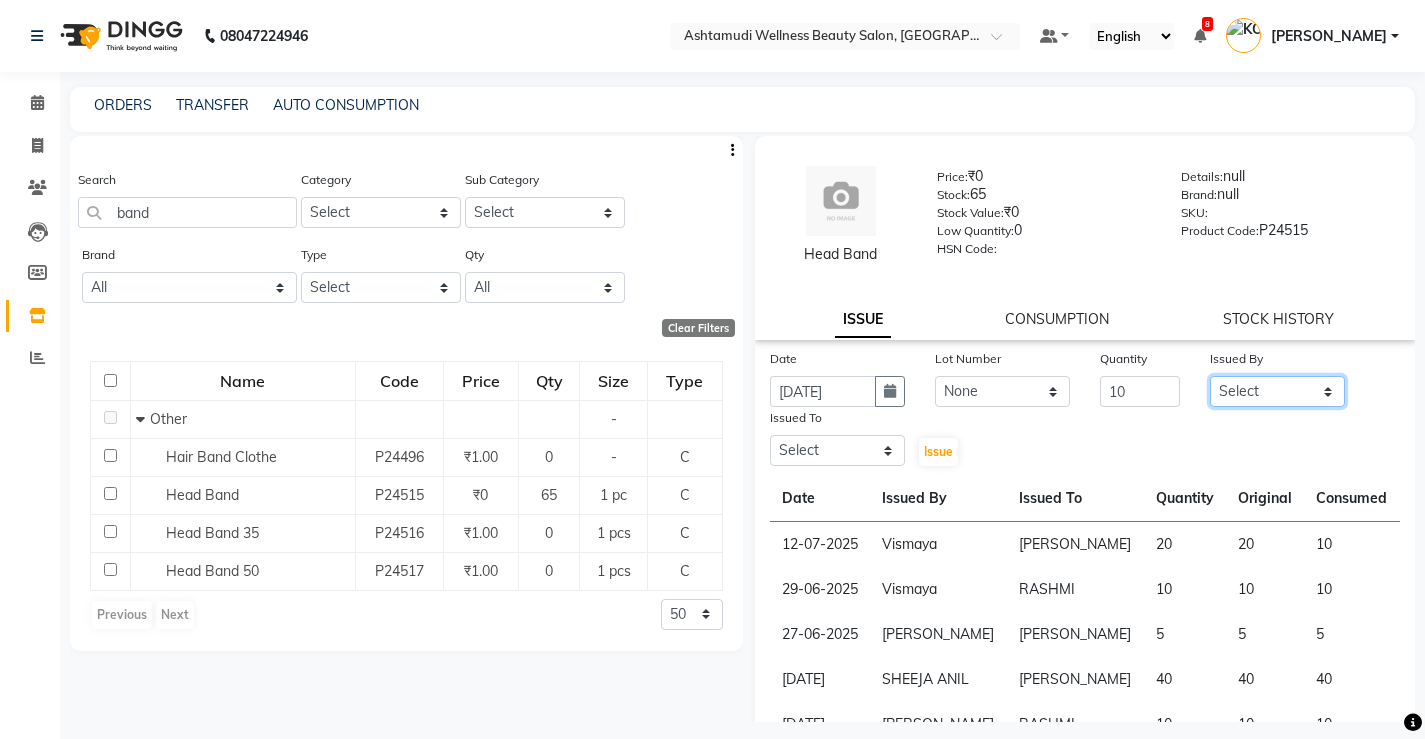select on "65322" 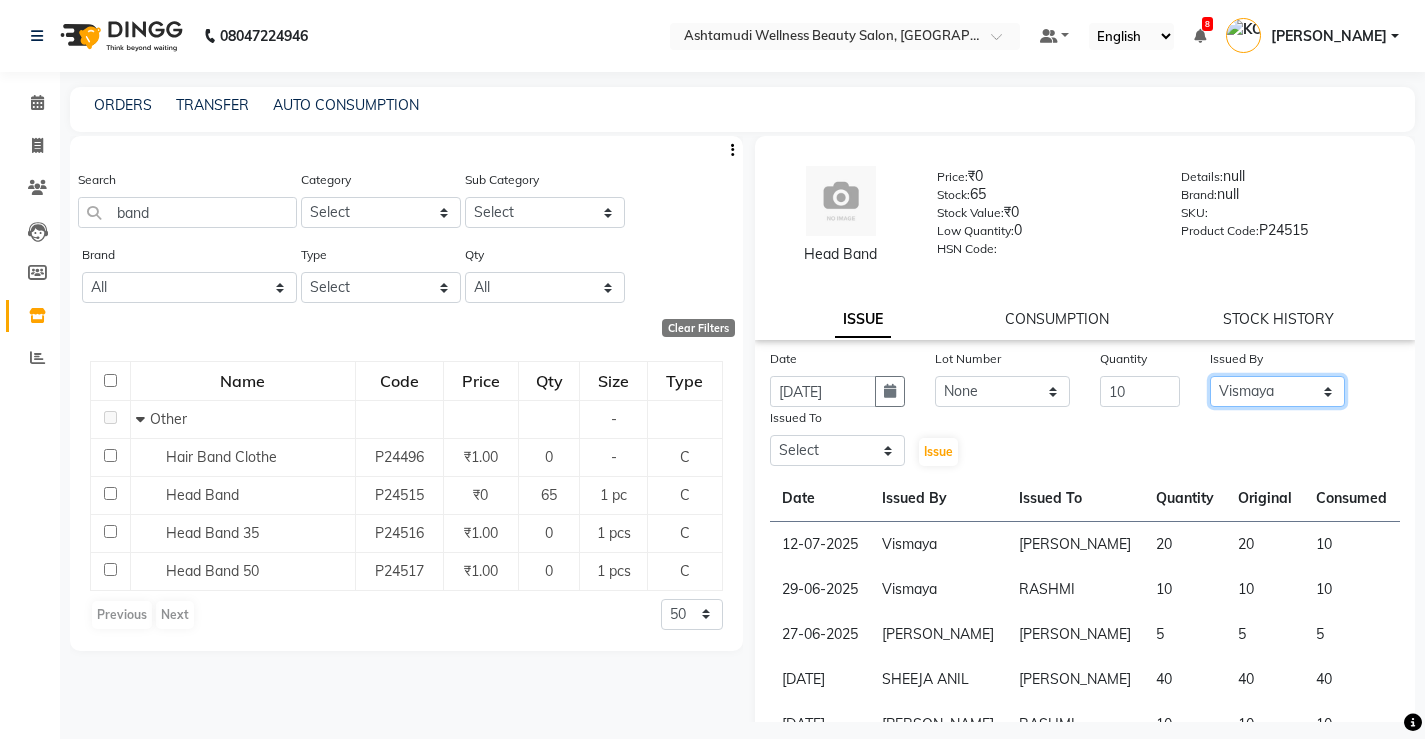 click on "Select ANJALI M S [PERSON_NAME] KOTTIYAM ASHTAMUDI [PERSON_NAME] [PERSON_NAME] [PERSON_NAME] [PERSON_NAME]  Sona [PERSON_NAME] [PERSON_NAME] [PERSON_NAME]" 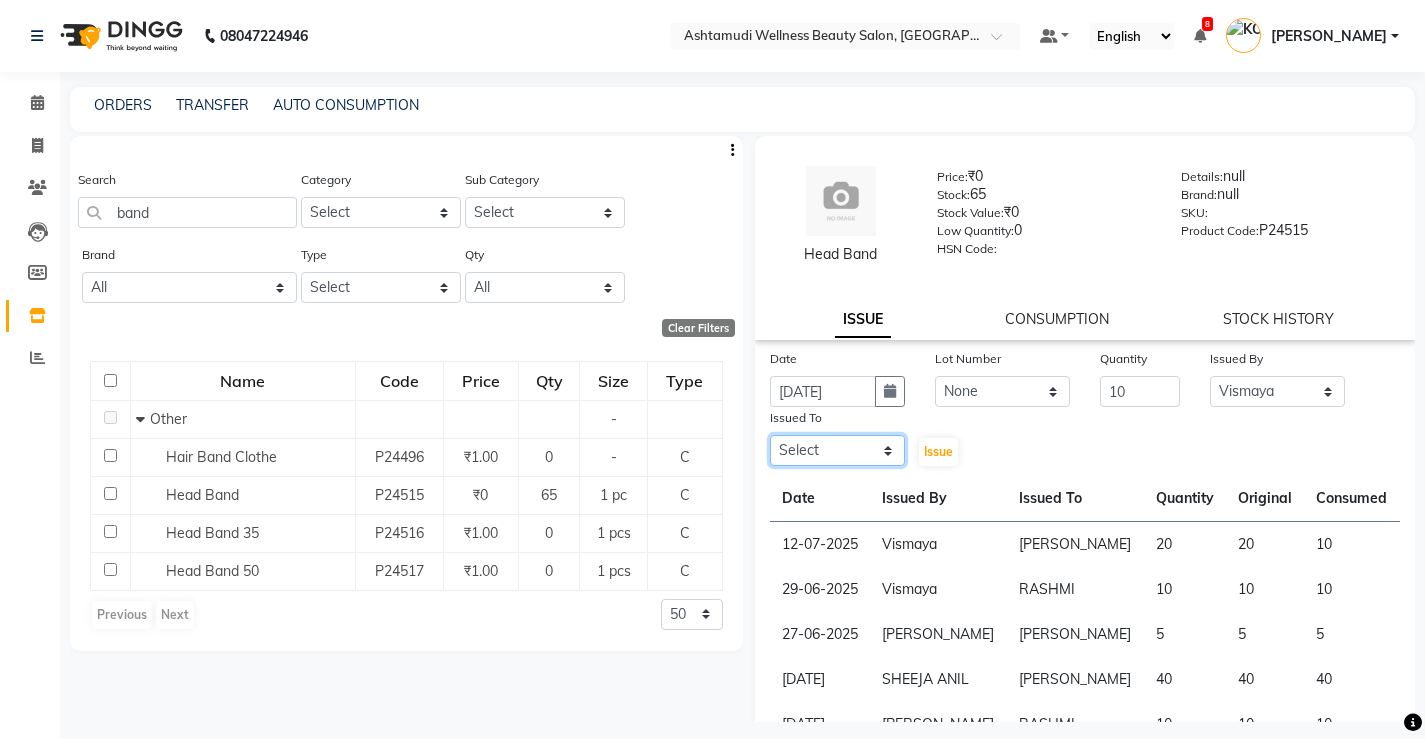 click on "Select ANJALI M S [PERSON_NAME] KOTTIYAM ASHTAMUDI [PERSON_NAME] [PERSON_NAME] [PERSON_NAME] [PERSON_NAME]  Sona [PERSON_NAME] [PERSON_NAME] [PERSON_NAME]" 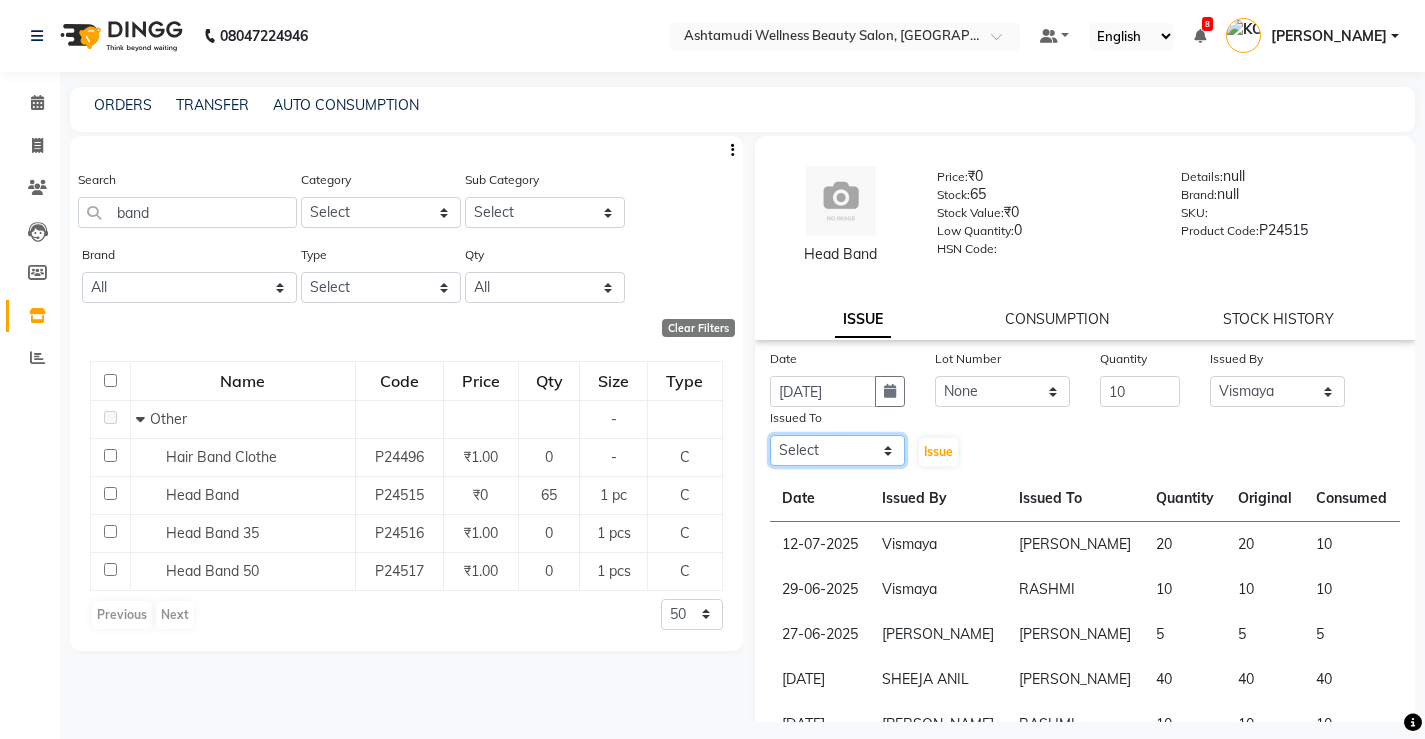 select on "71741" 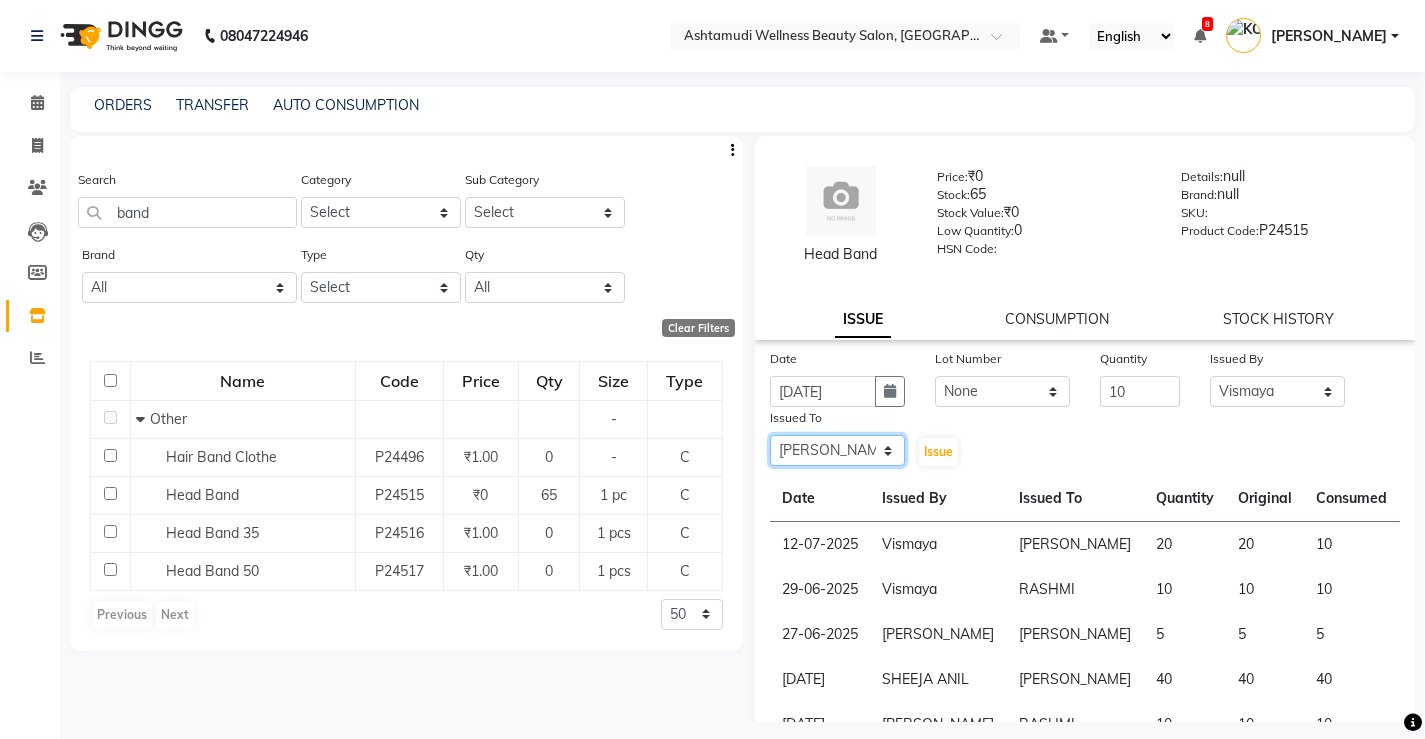 click on "Select ANJALI M S [PERSON_NAME] KOTTIYAM ASHTAMUDI [PERSON_NAME] [PERSON_NAME] [PERSON_NAME] [PERSON_NAME]  Sona [PERSON_NAME] [PERSON_NAME] [PERSON_NAME]" 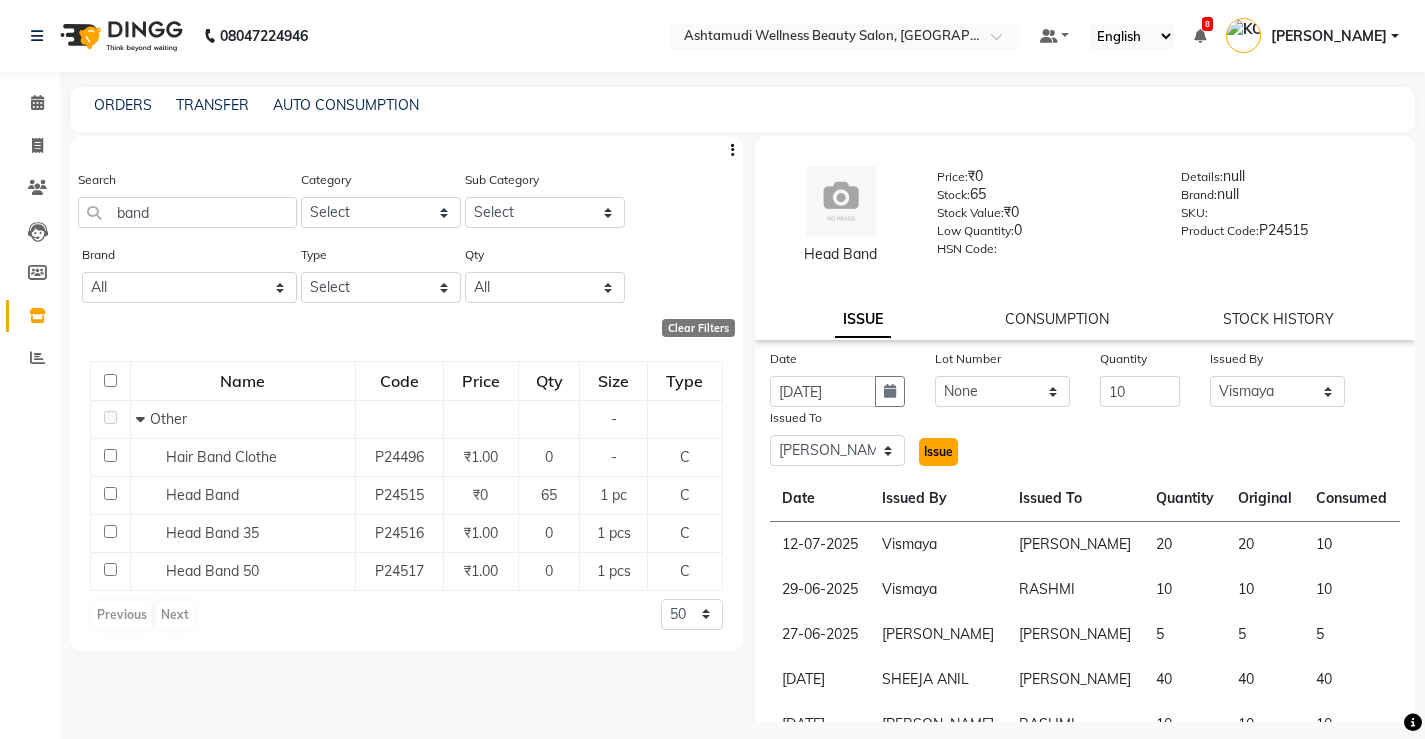 click on "Issue" 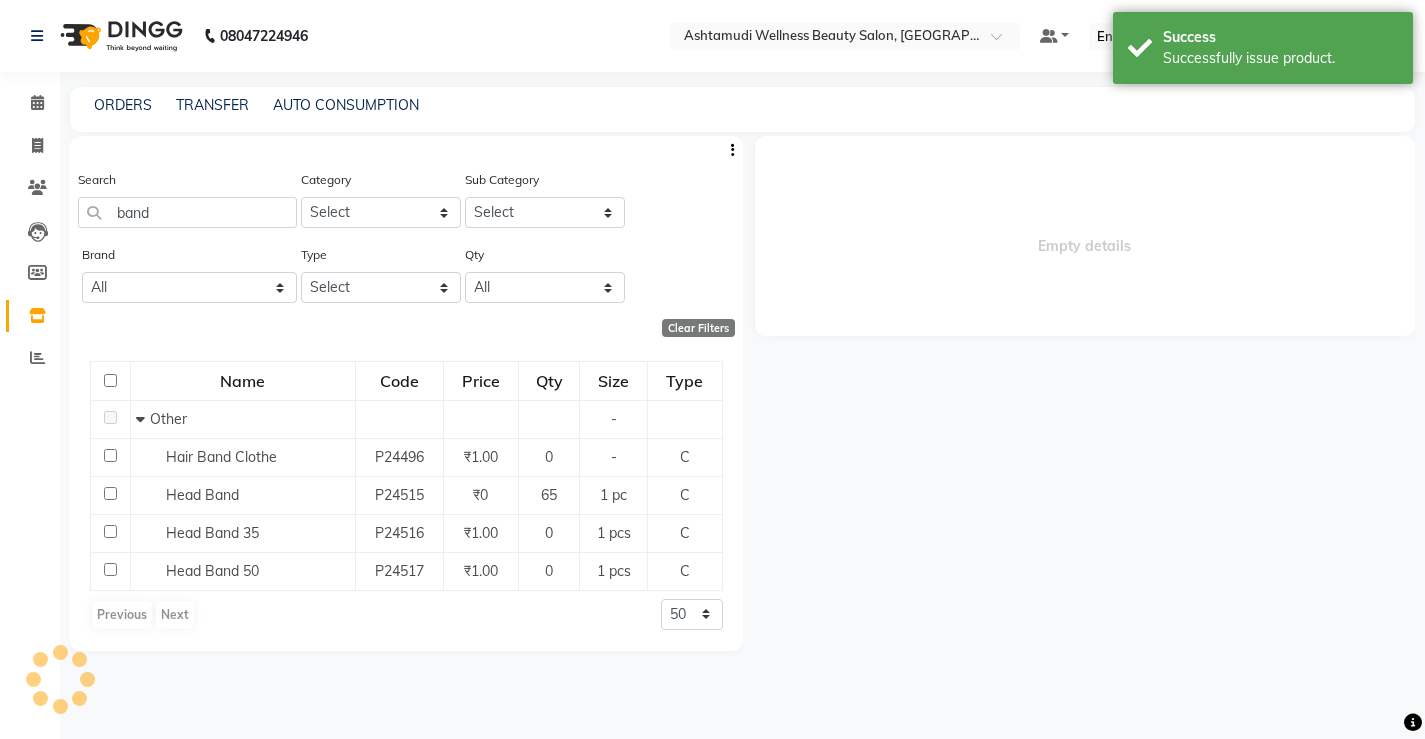 select 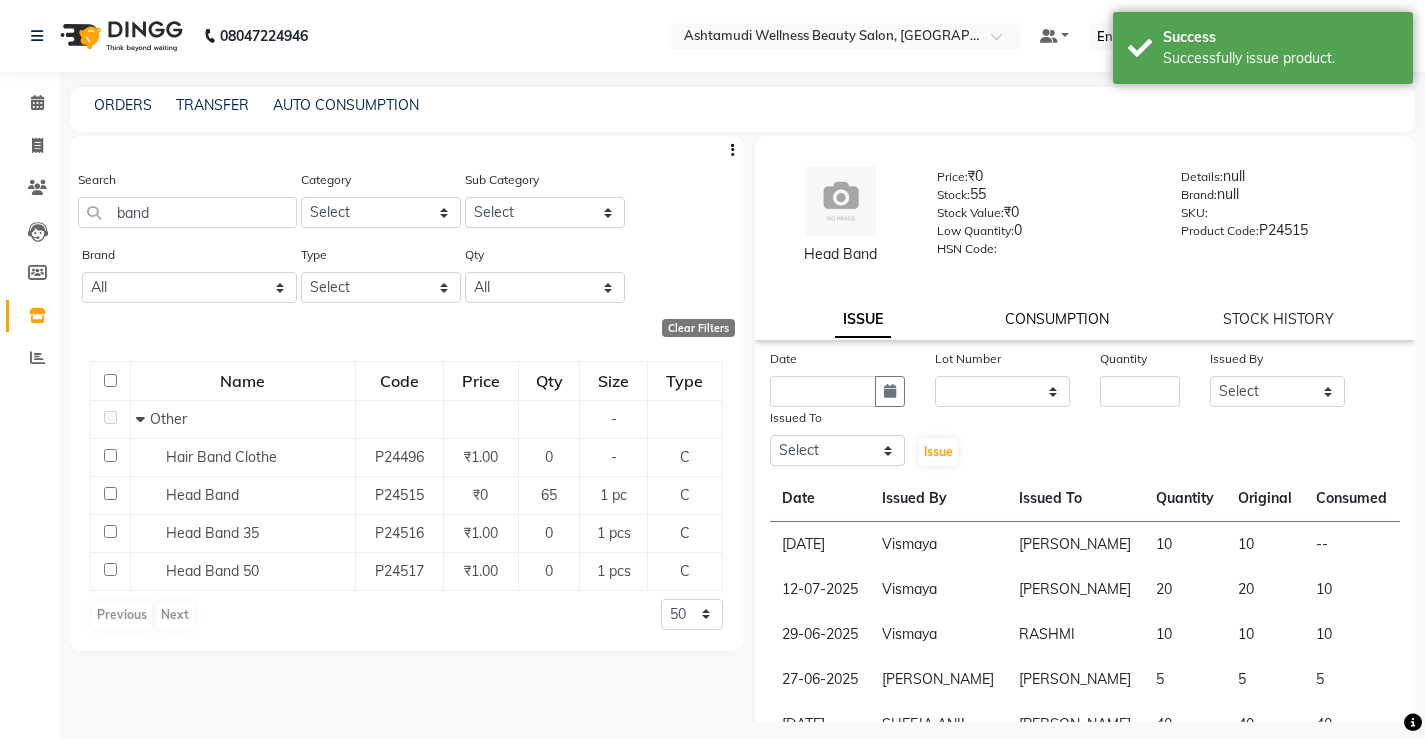 click on "CONSUMPTION" 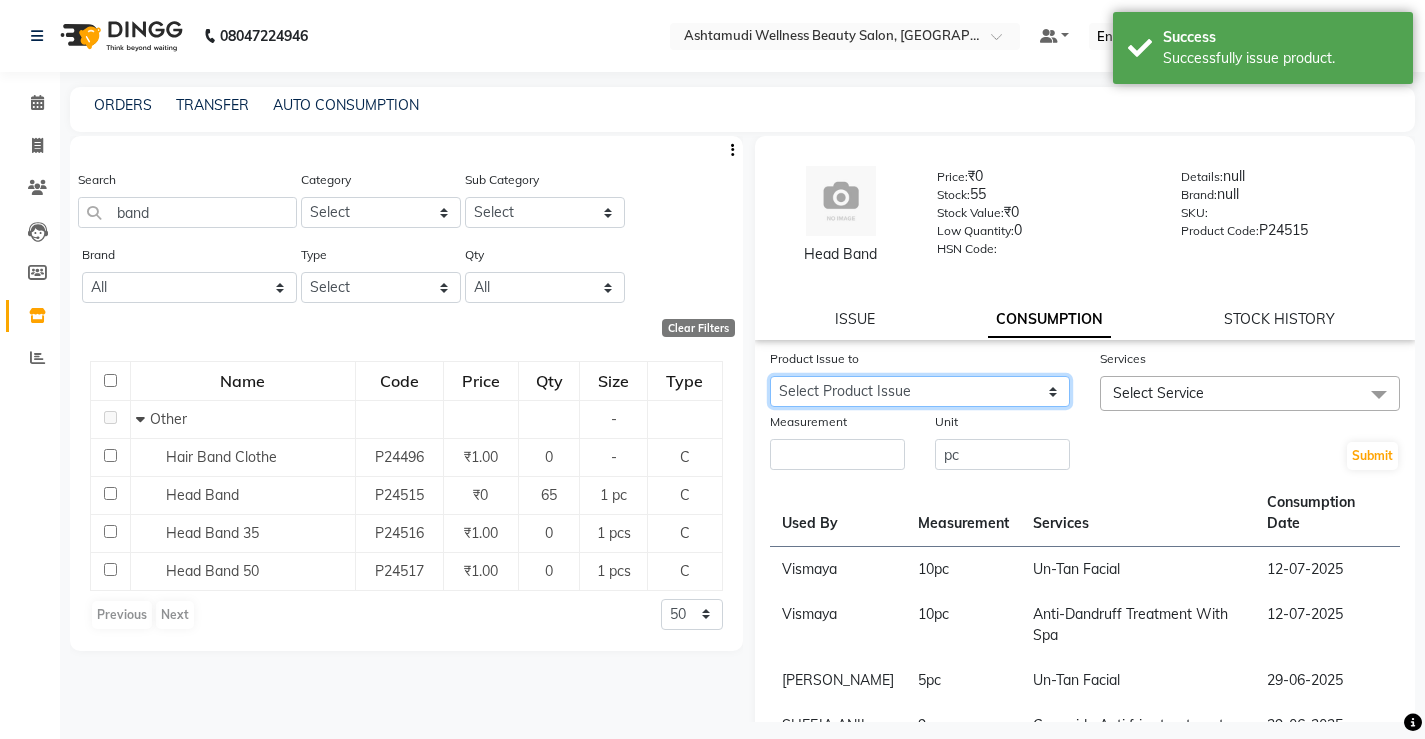 click on "Select Product Issue 2025-07-14, Issued to: Sona Sunil, Balance: 10 2025-07-12, Issued to: Sona Sunil, Balance: 10" 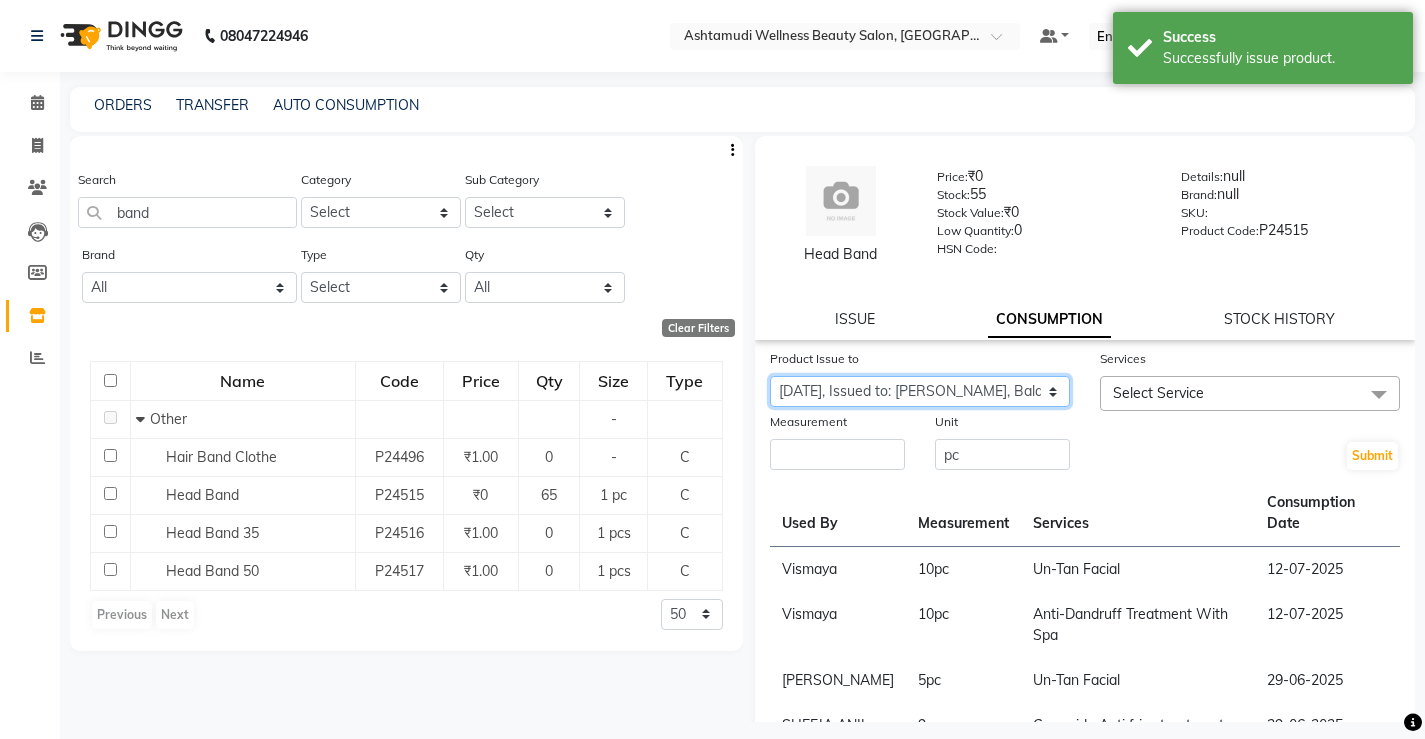 click on "Select Product Issue 2025-07-14, Issued to: Sona Sunil, Balance: 10 2025-07-12, Issued to: Sona Sunil, Balance: 10" 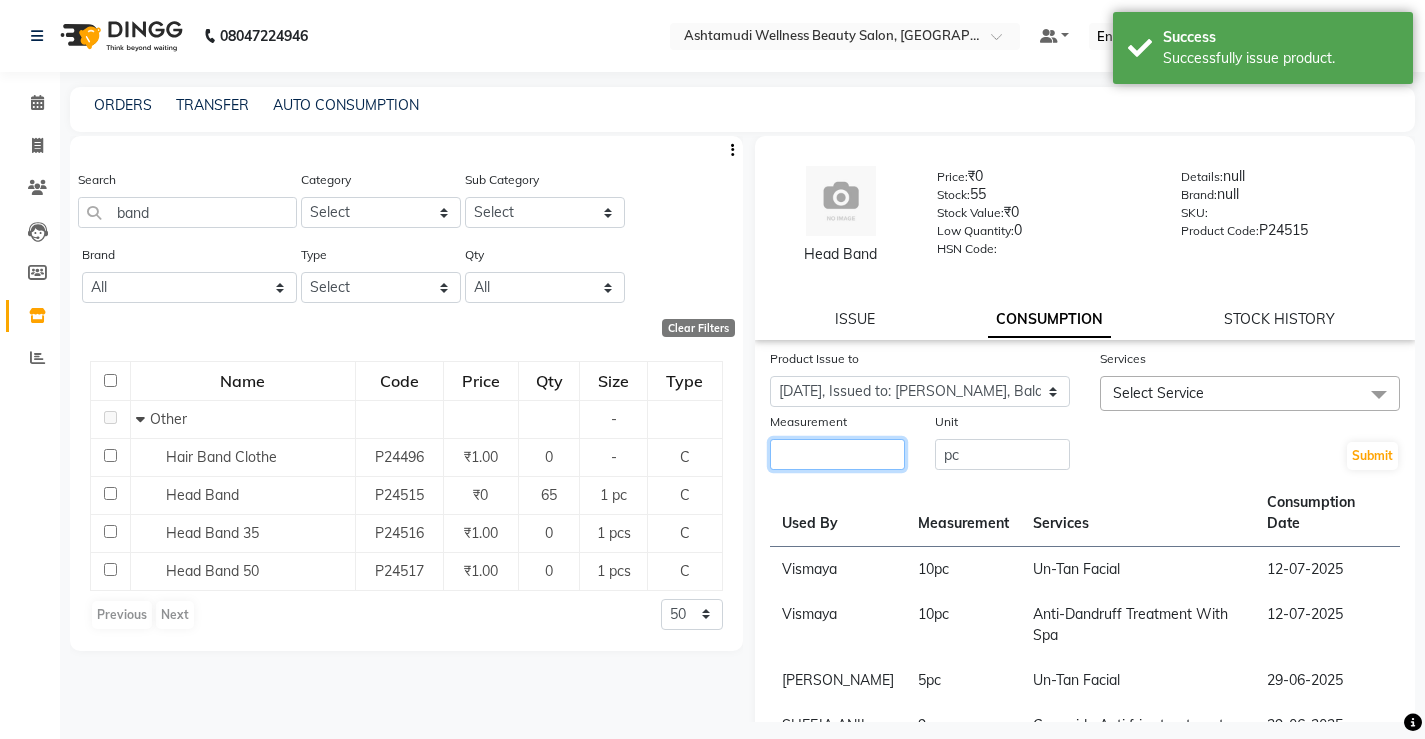 click 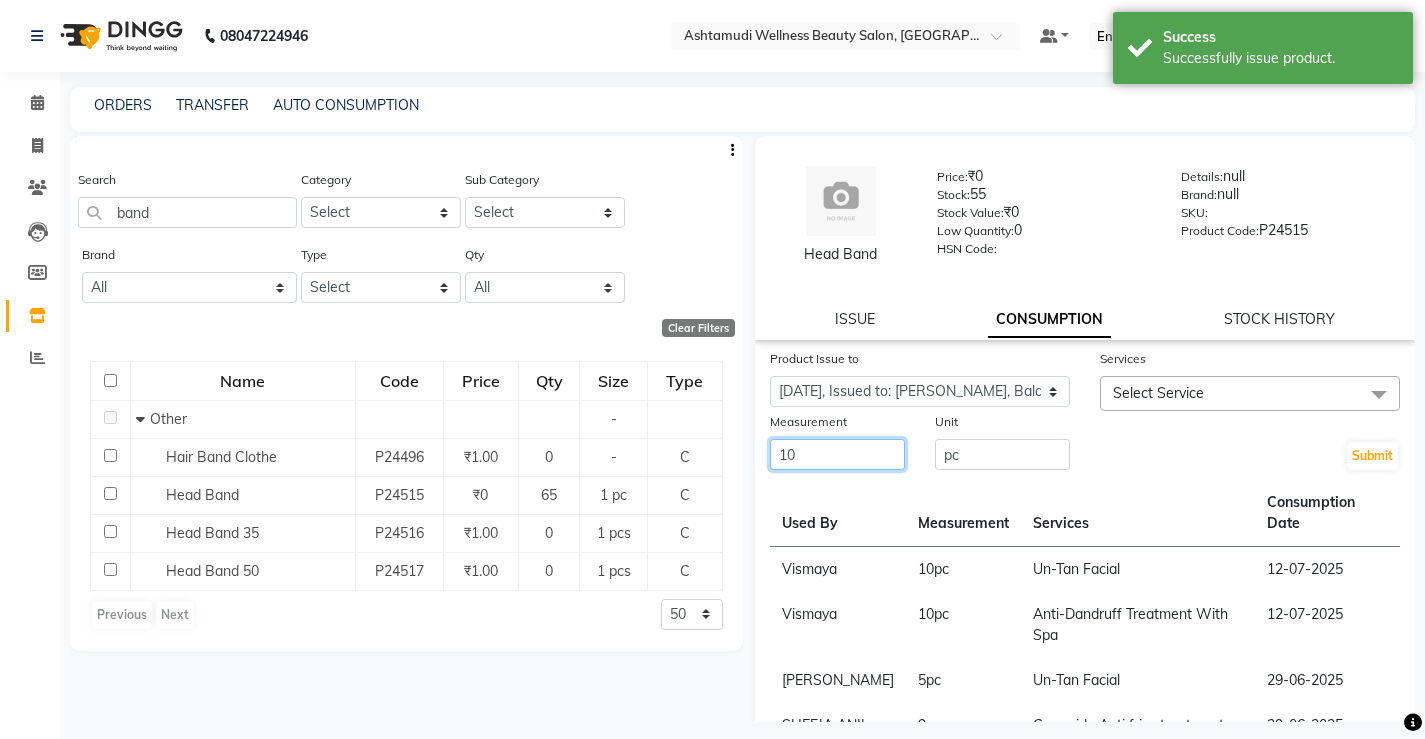 type on "10" 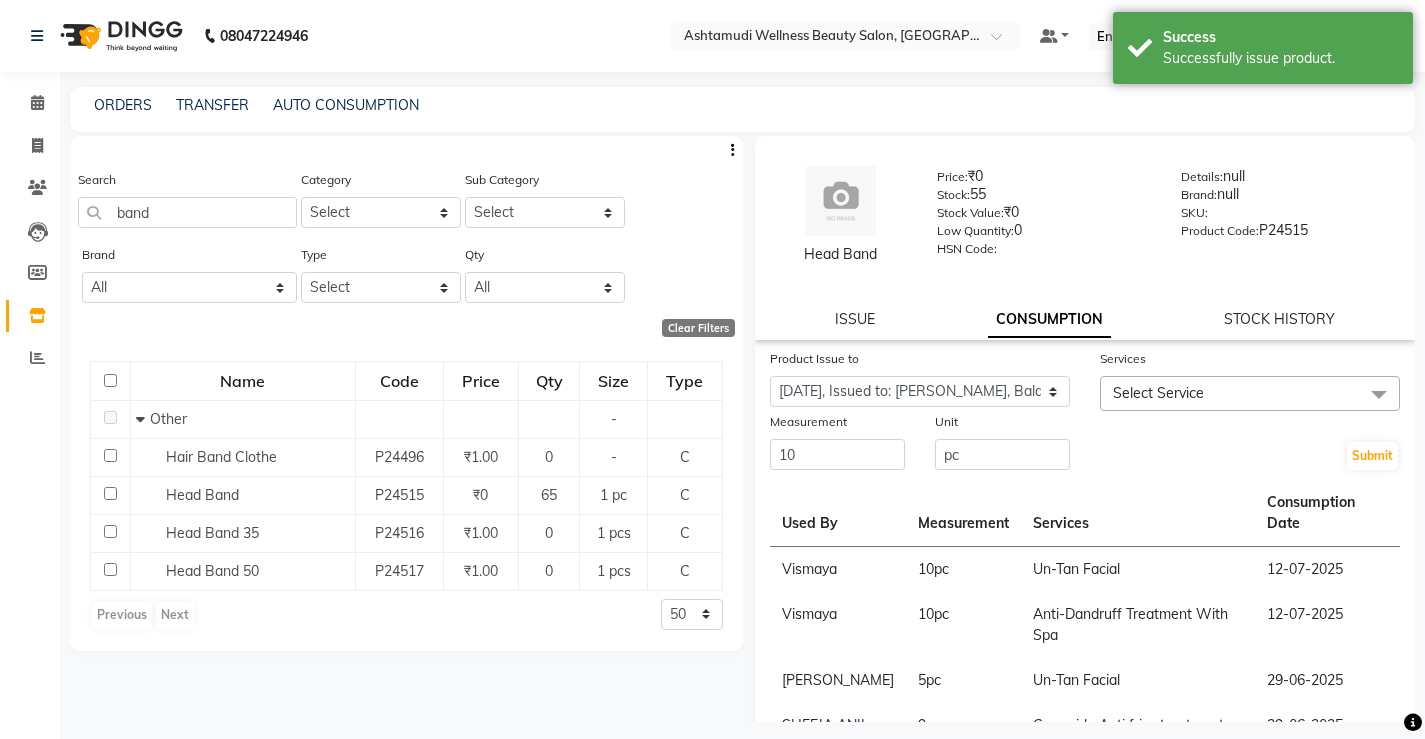 click on "Select Service" 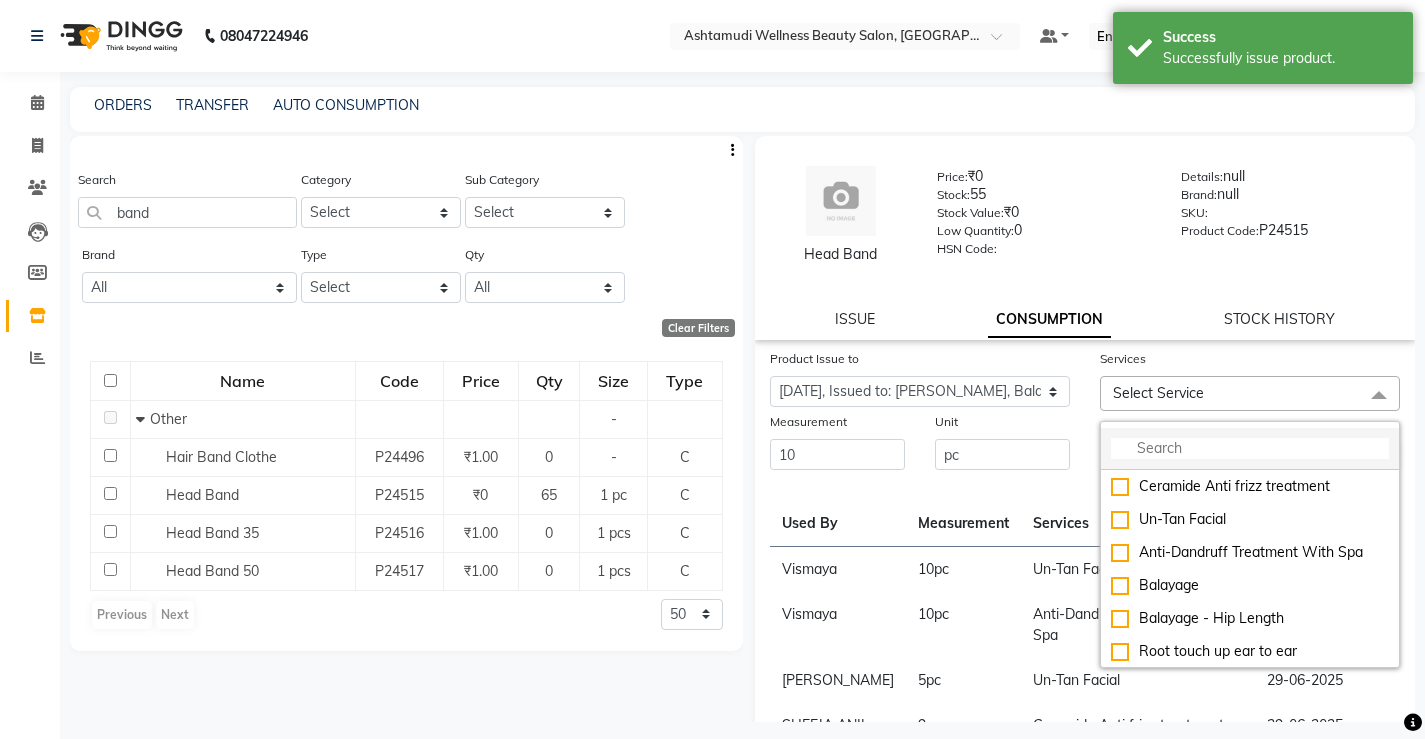 click 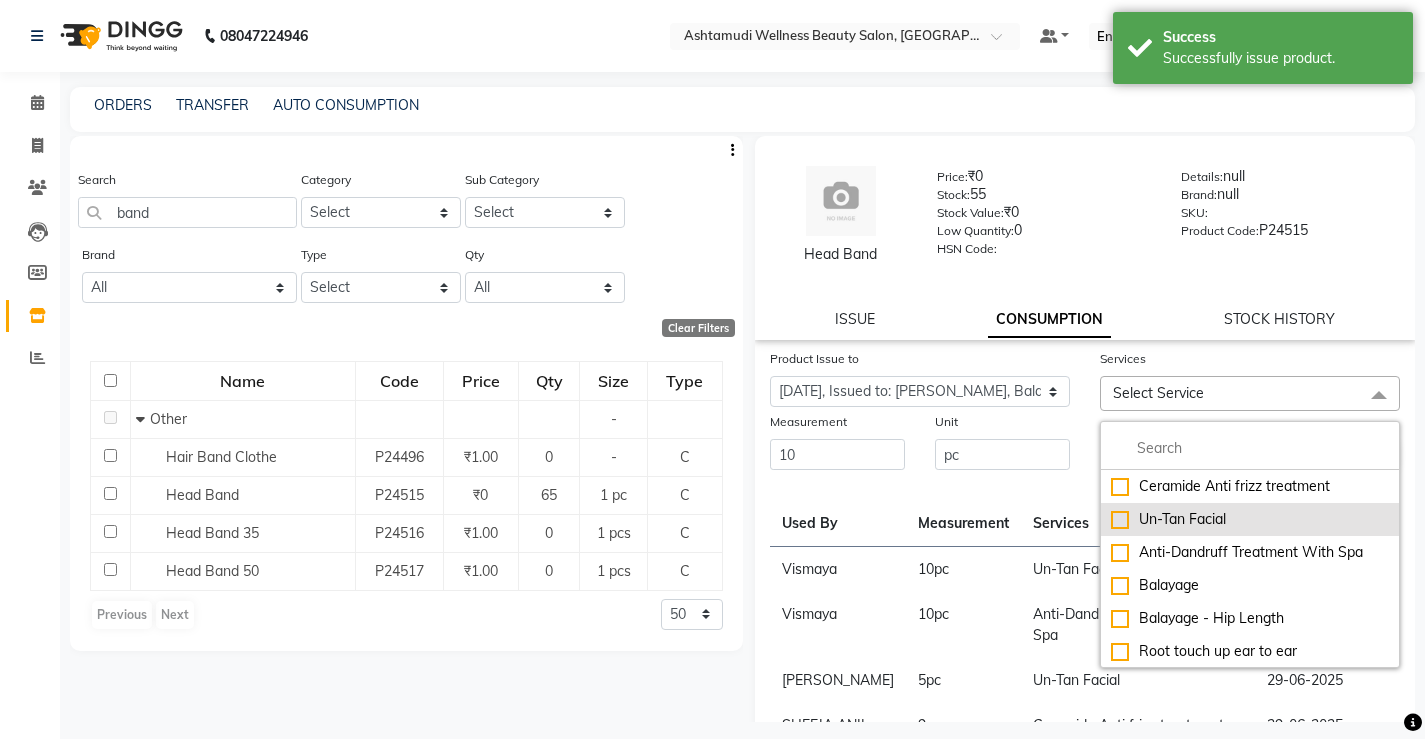 click on "Un-Tan Facial" 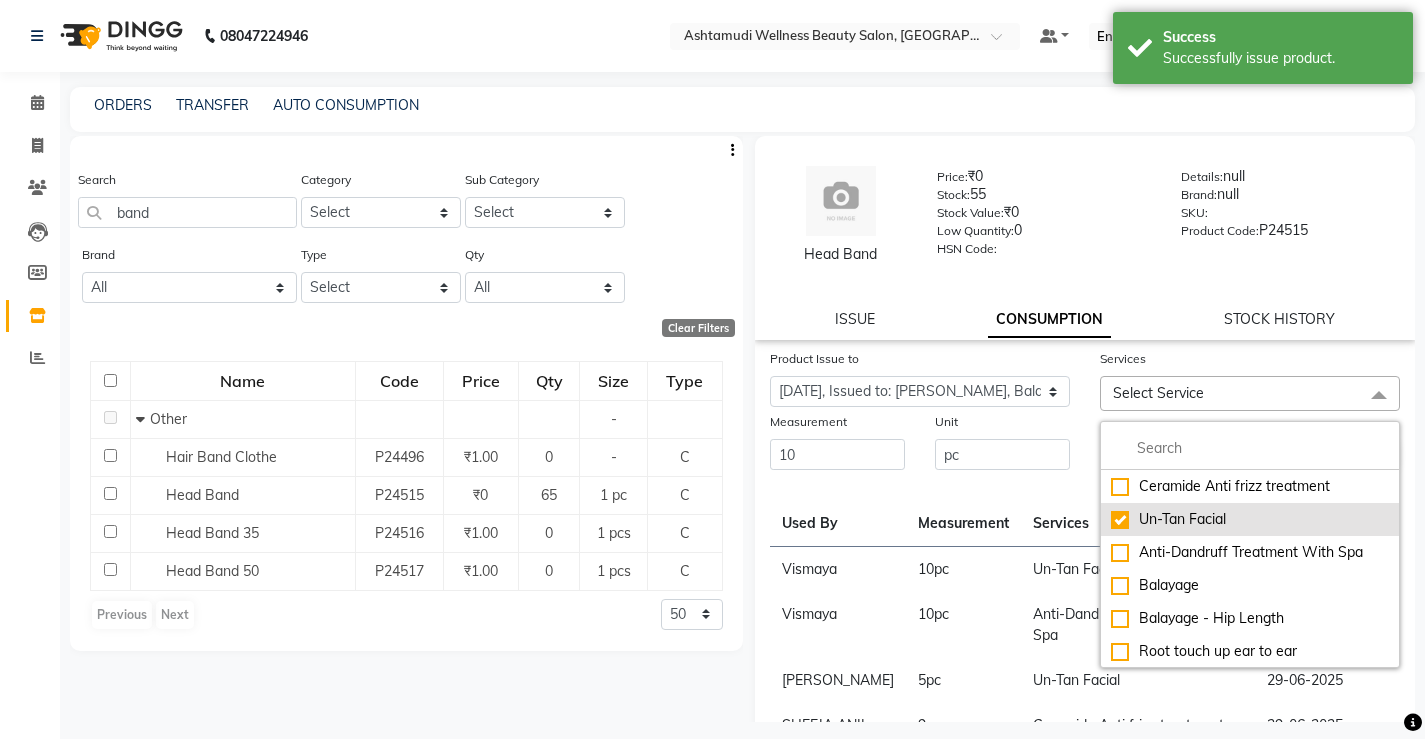 checkbox on "true" 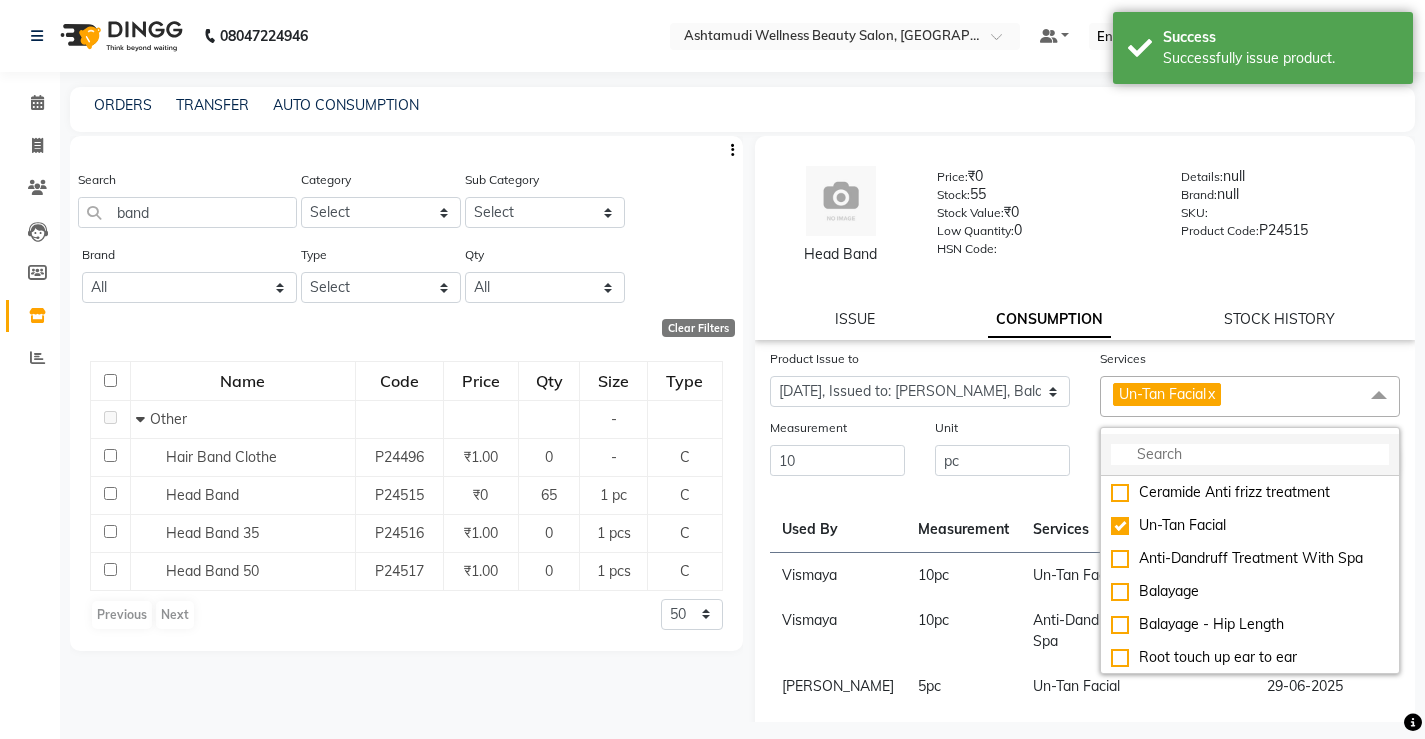 click 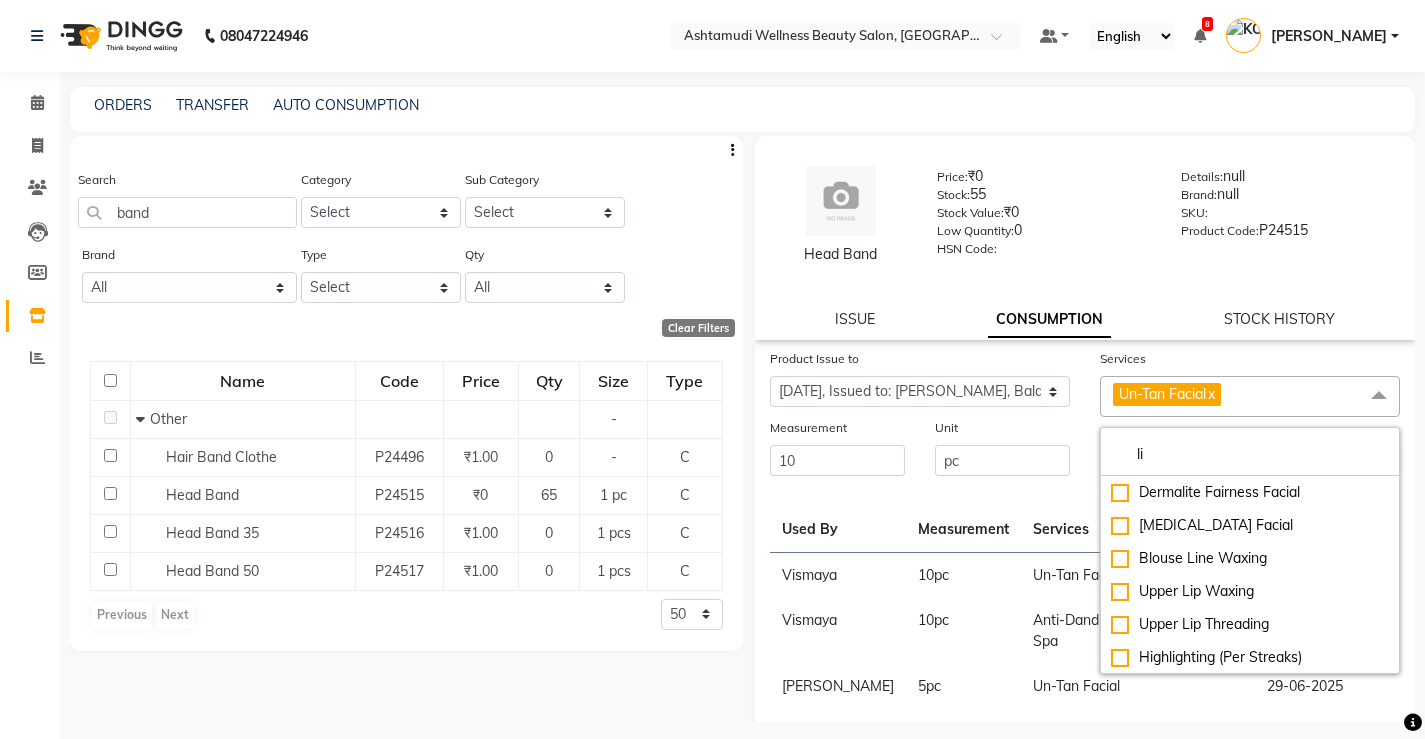 type on "li" 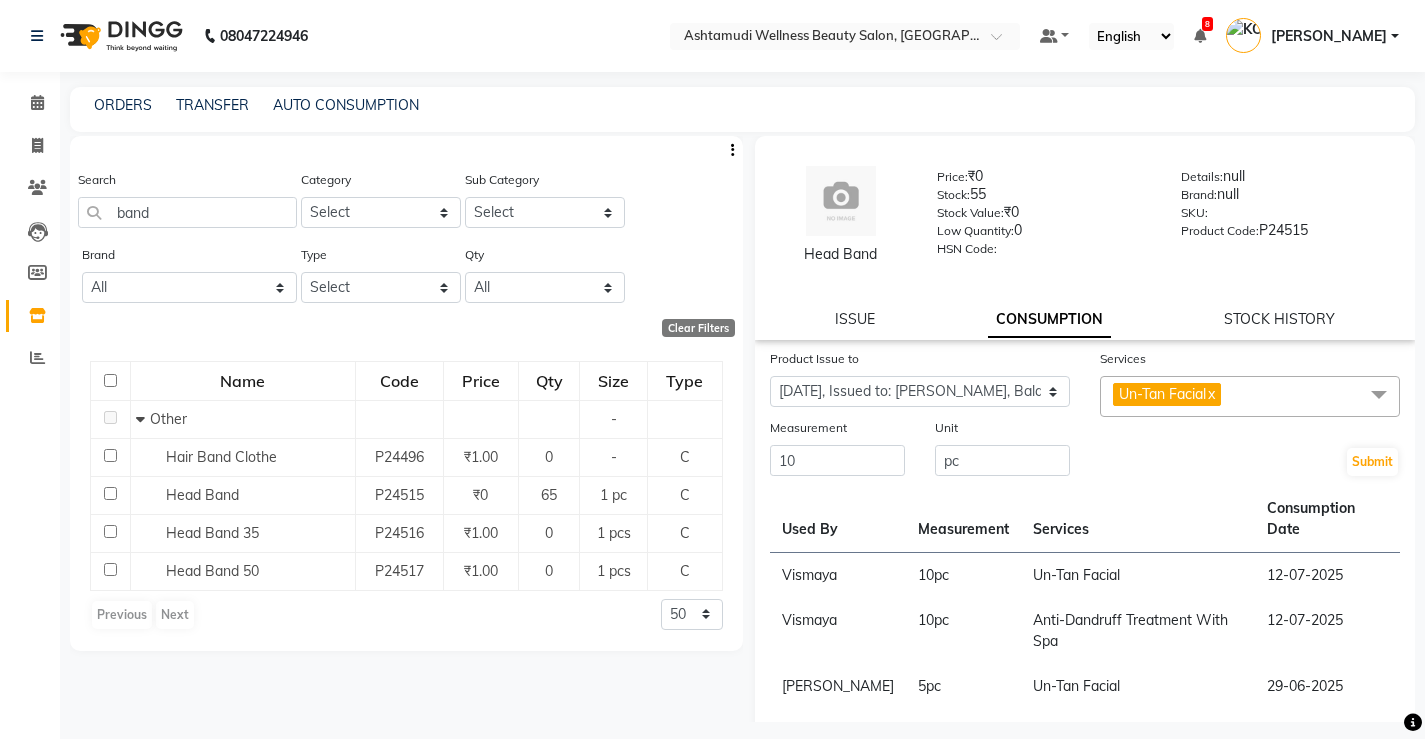 click on "Submit" 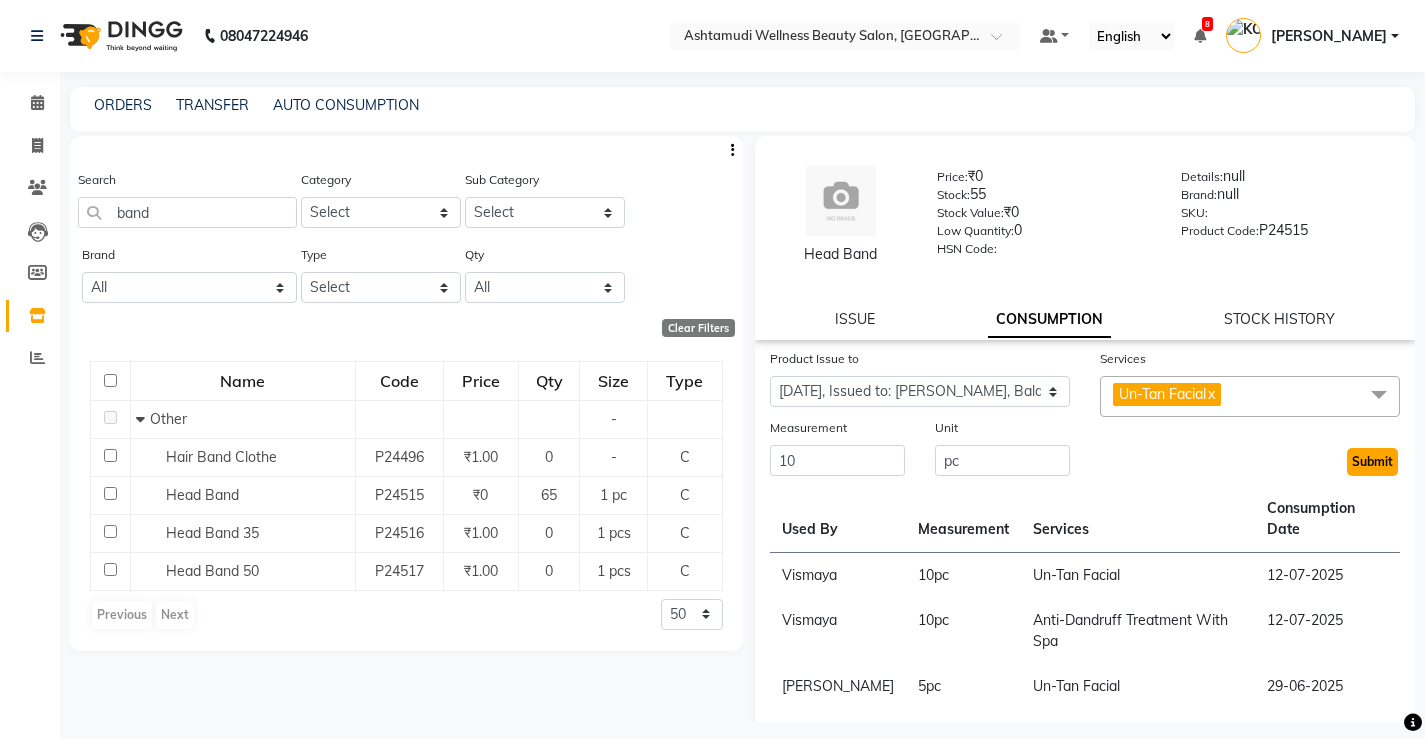 click on "Submit" 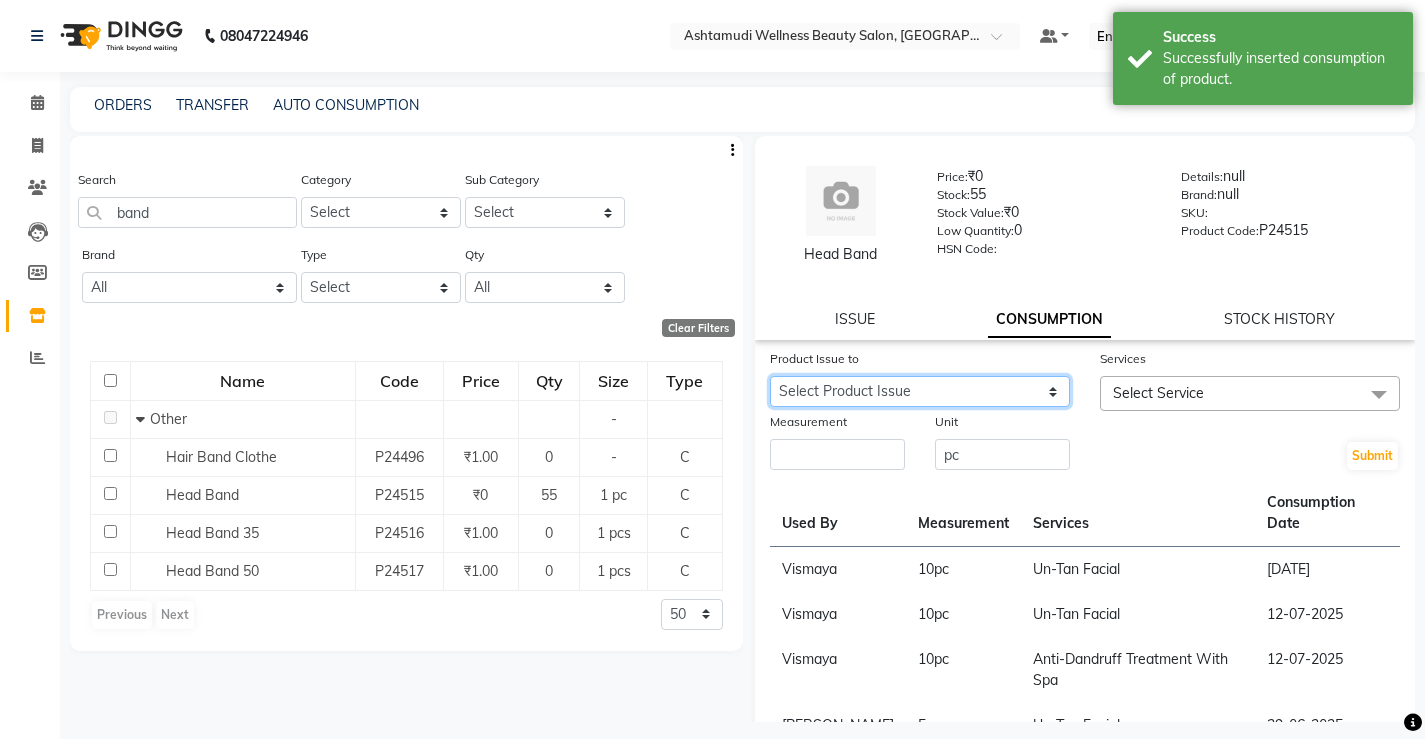 click on "Select Product Issue 2025-07-14, Issued to: Sona Sunil, Balance: 10" 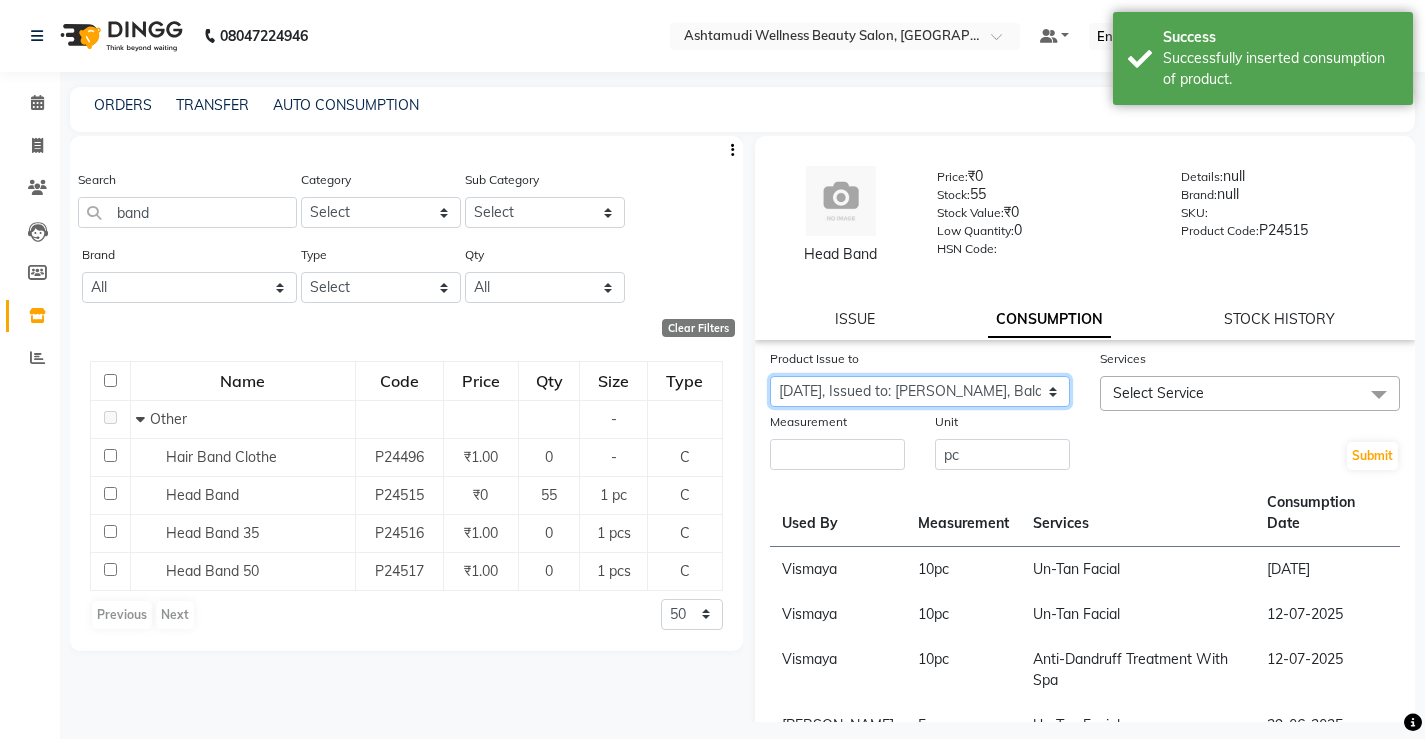 click on "Select Product Issue 2025-07-14, Issued to: Sona Sunil, Balance: 10" 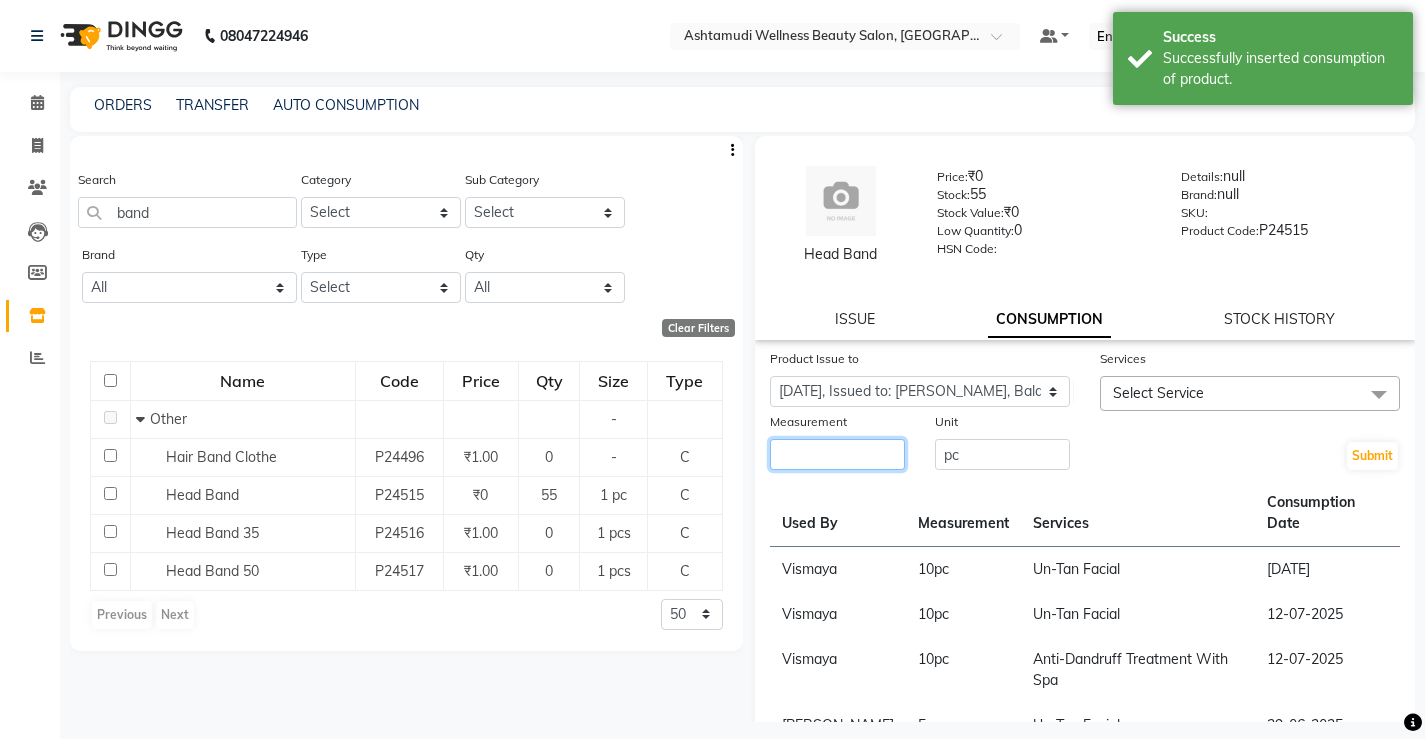 click 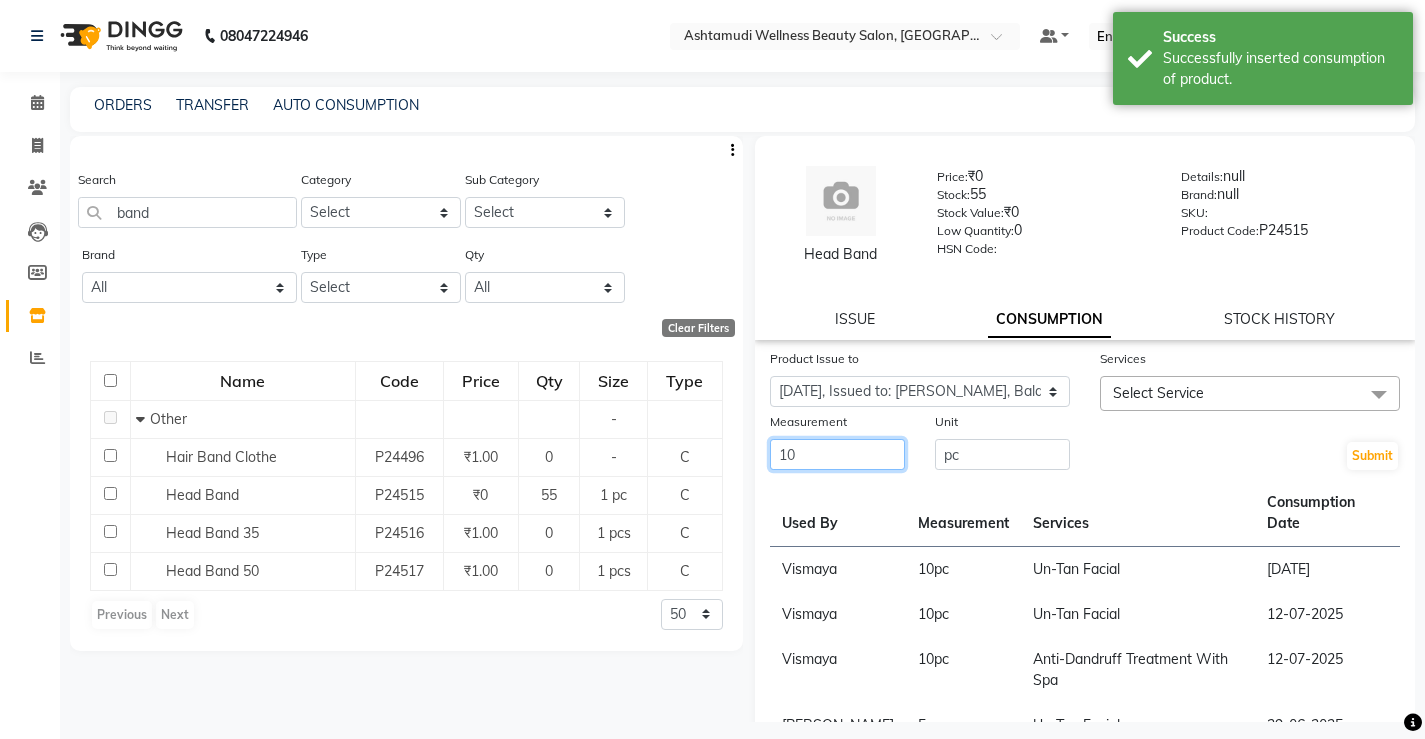type on "10" 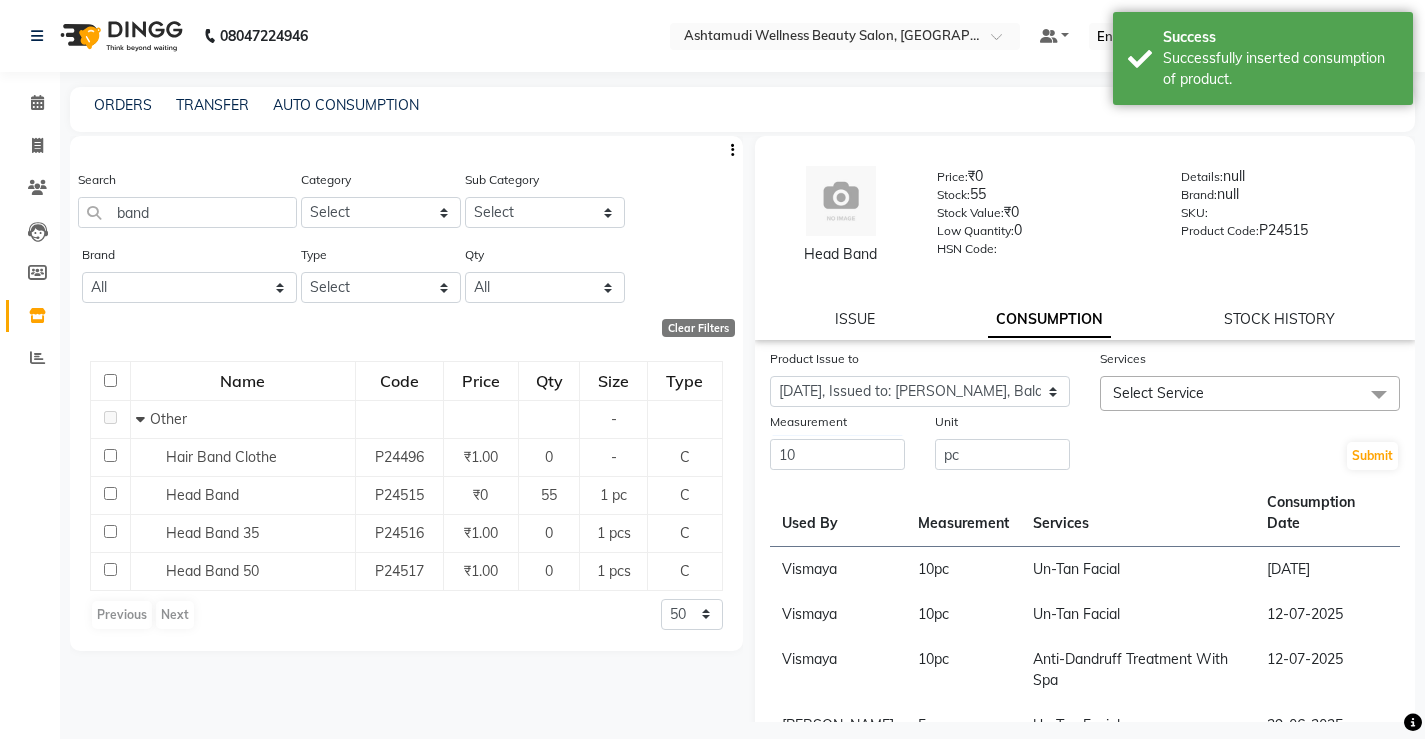 click on "Select Service" 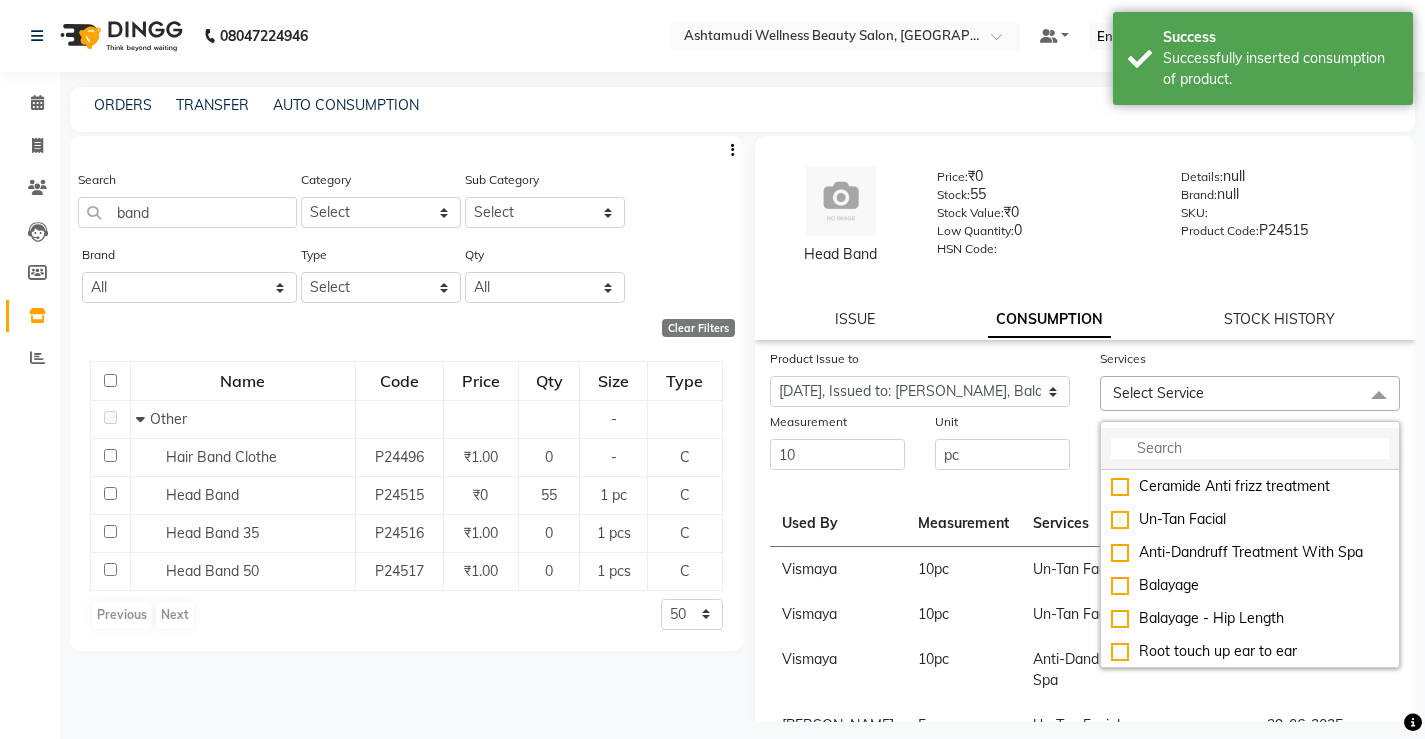 click 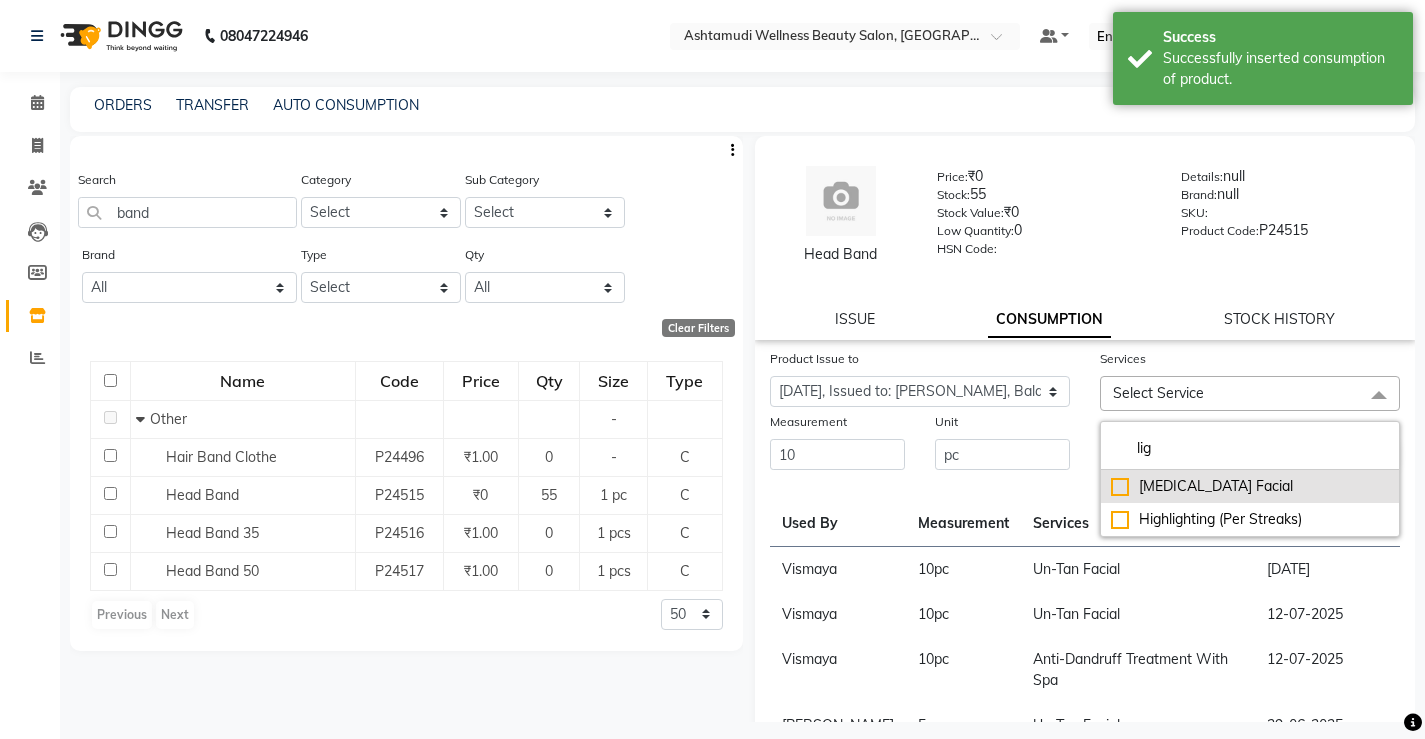 type on "lig" 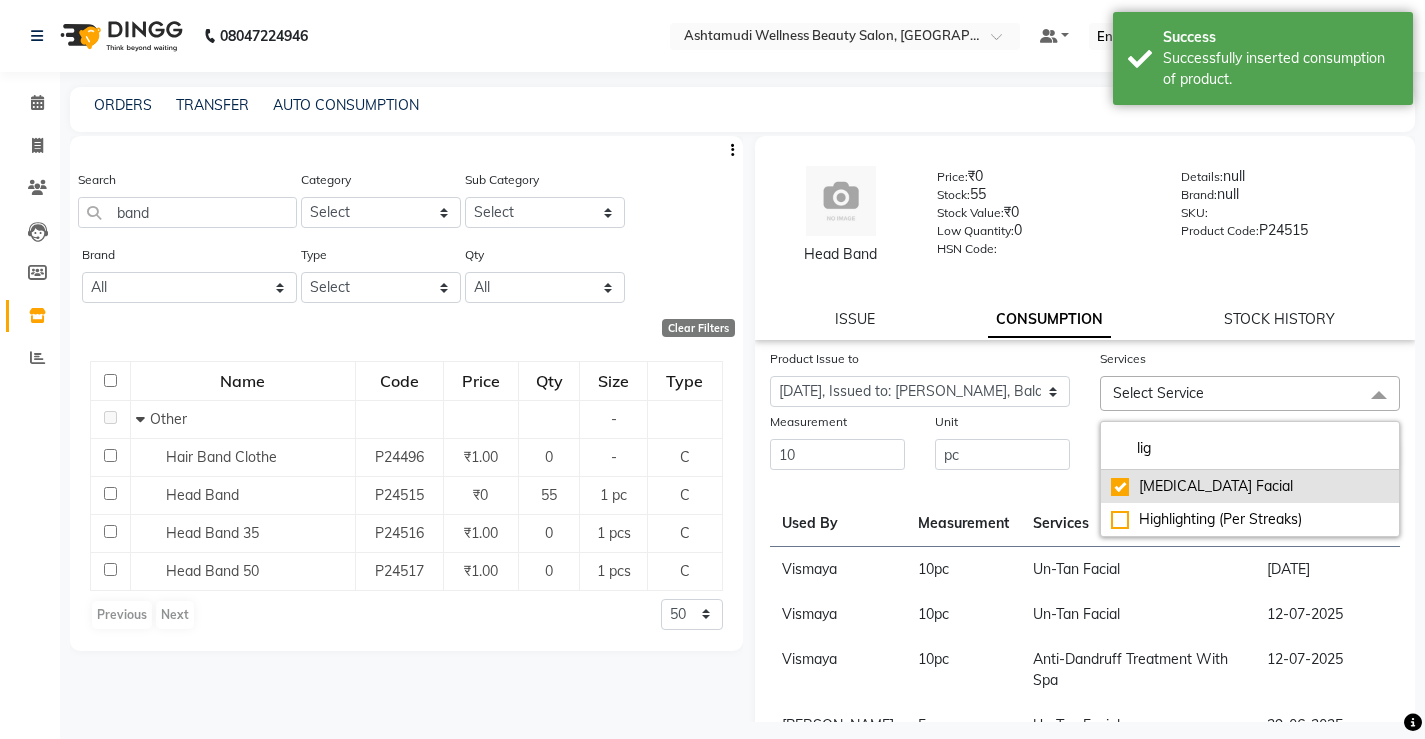 checkbox on "true" 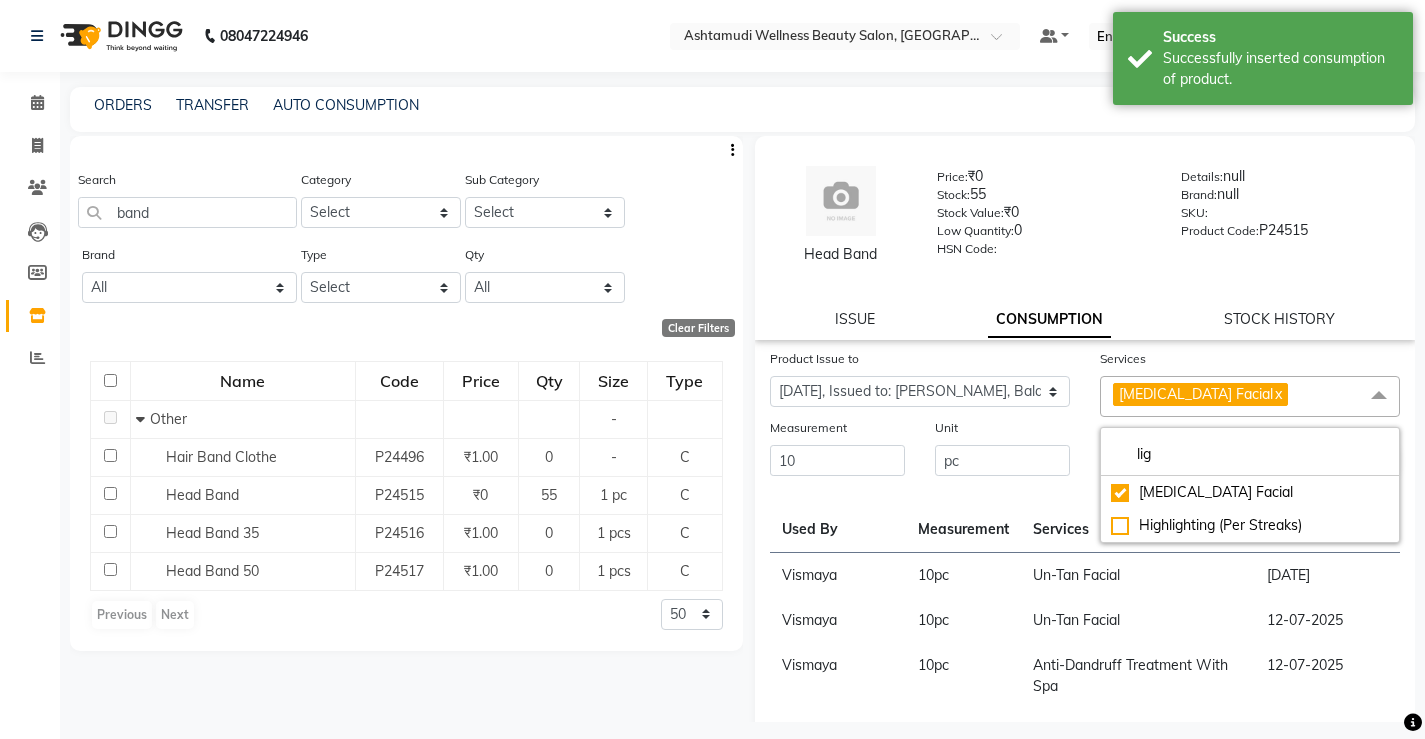 drag, startPoint x: 1070, startPoint y: 580, endPoint x: 1368, endPoint y: 525, distance: 303.033 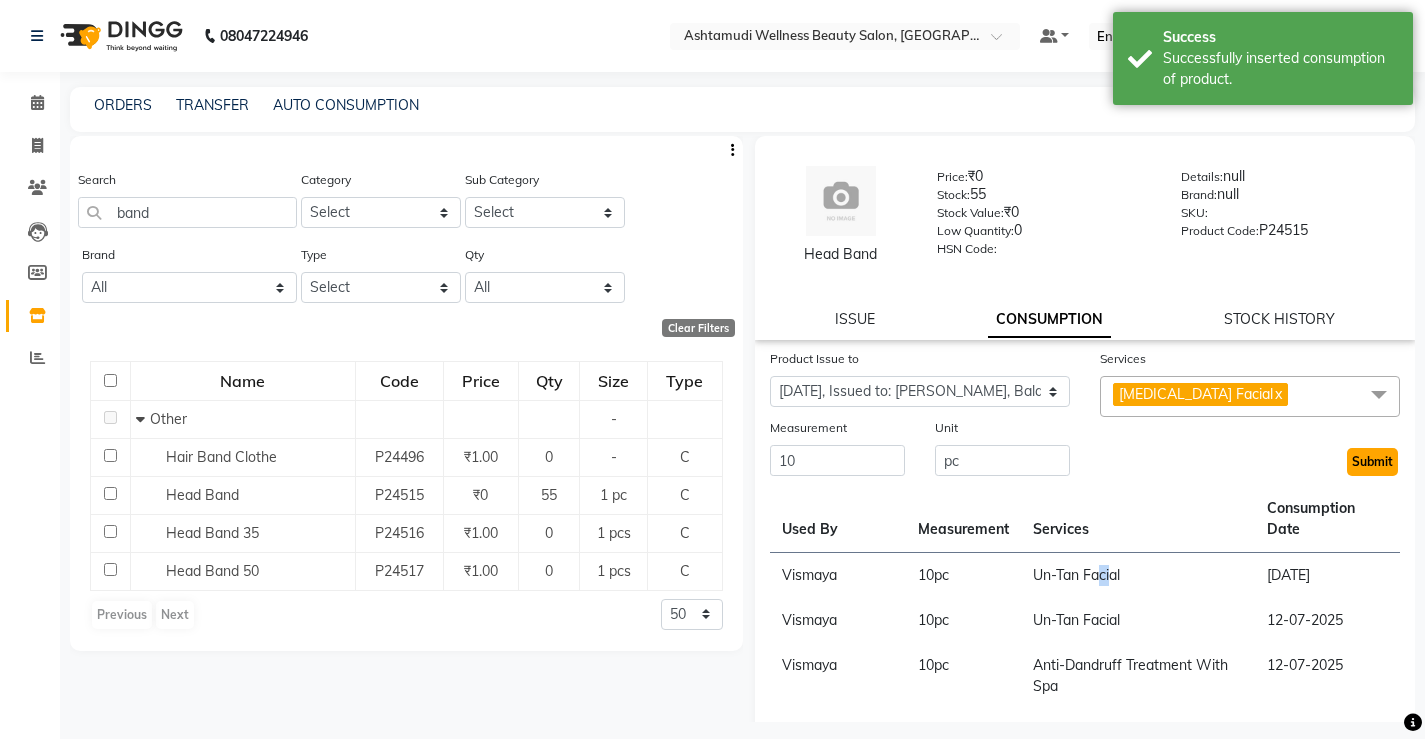 click on "Submit" 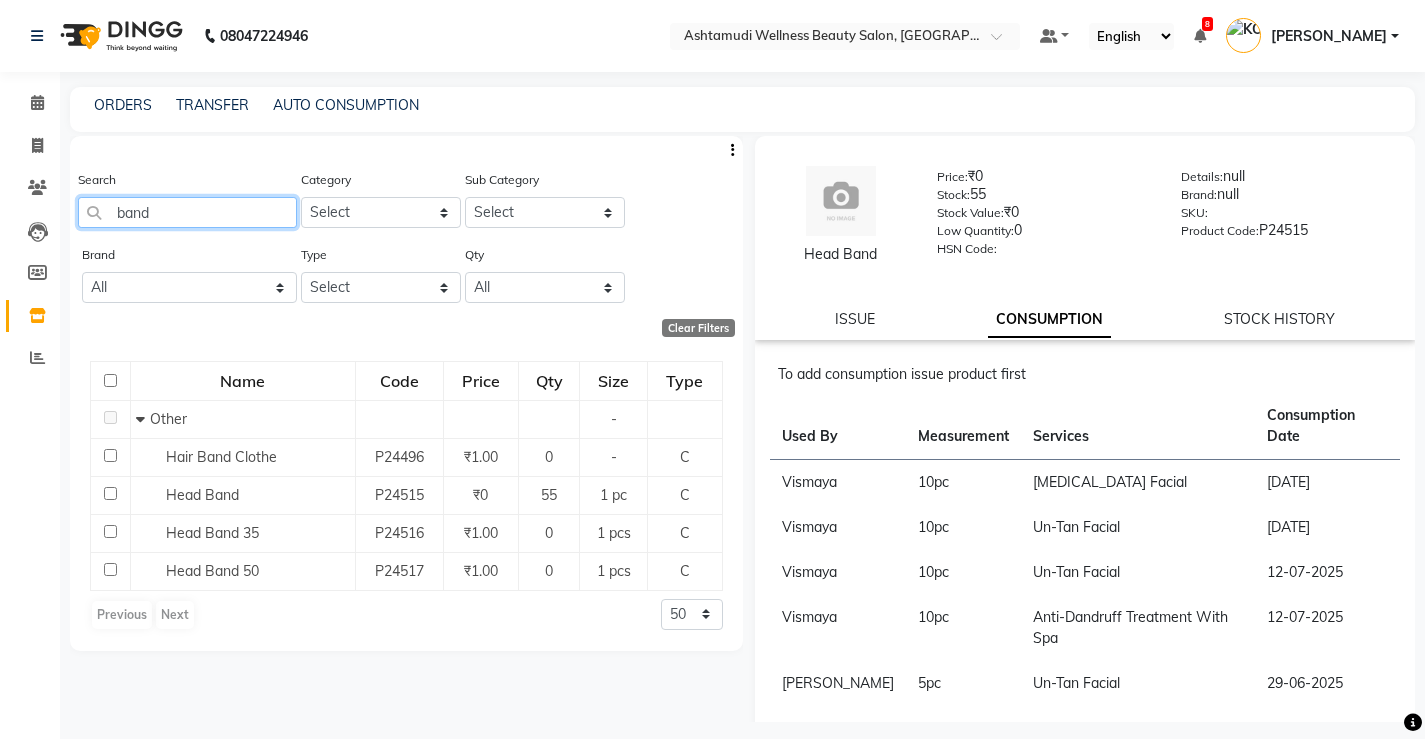 click on "band" 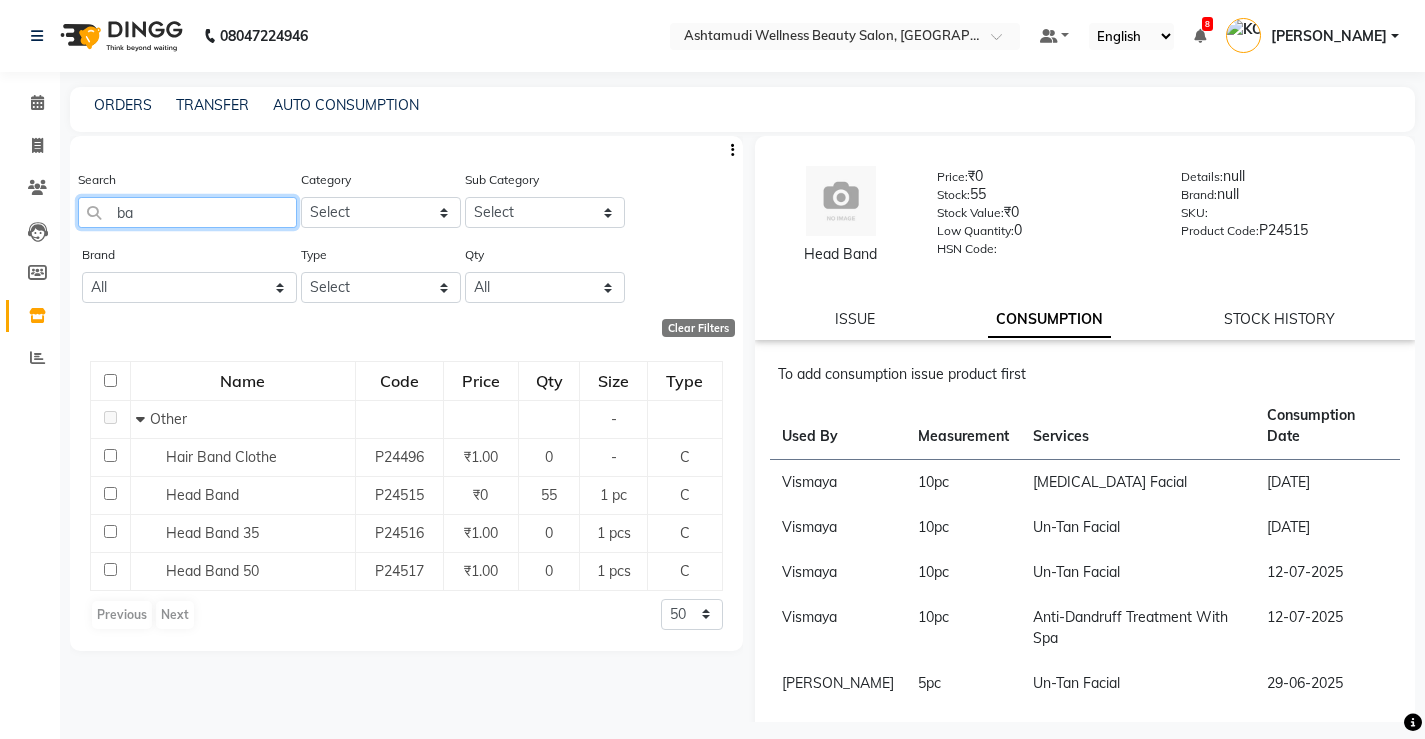 type on "b" 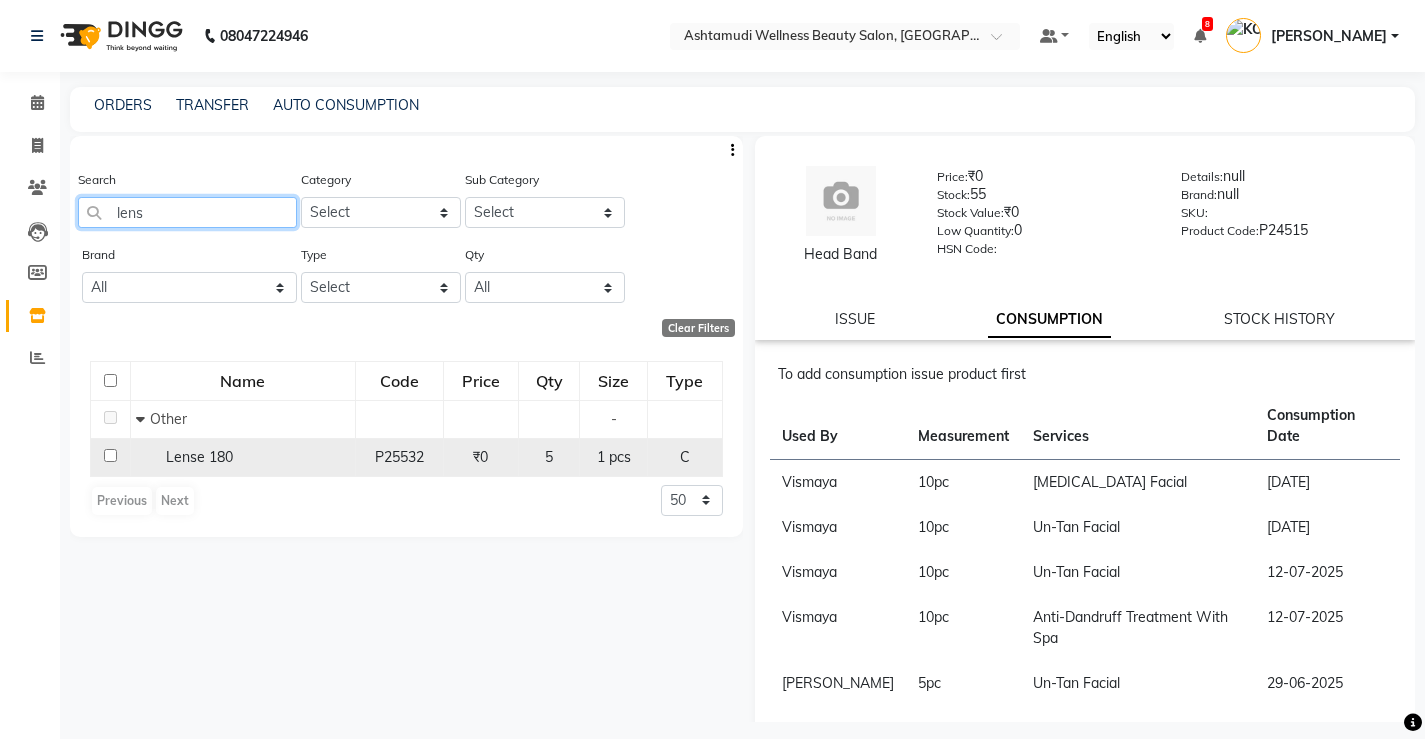 type on "lens" 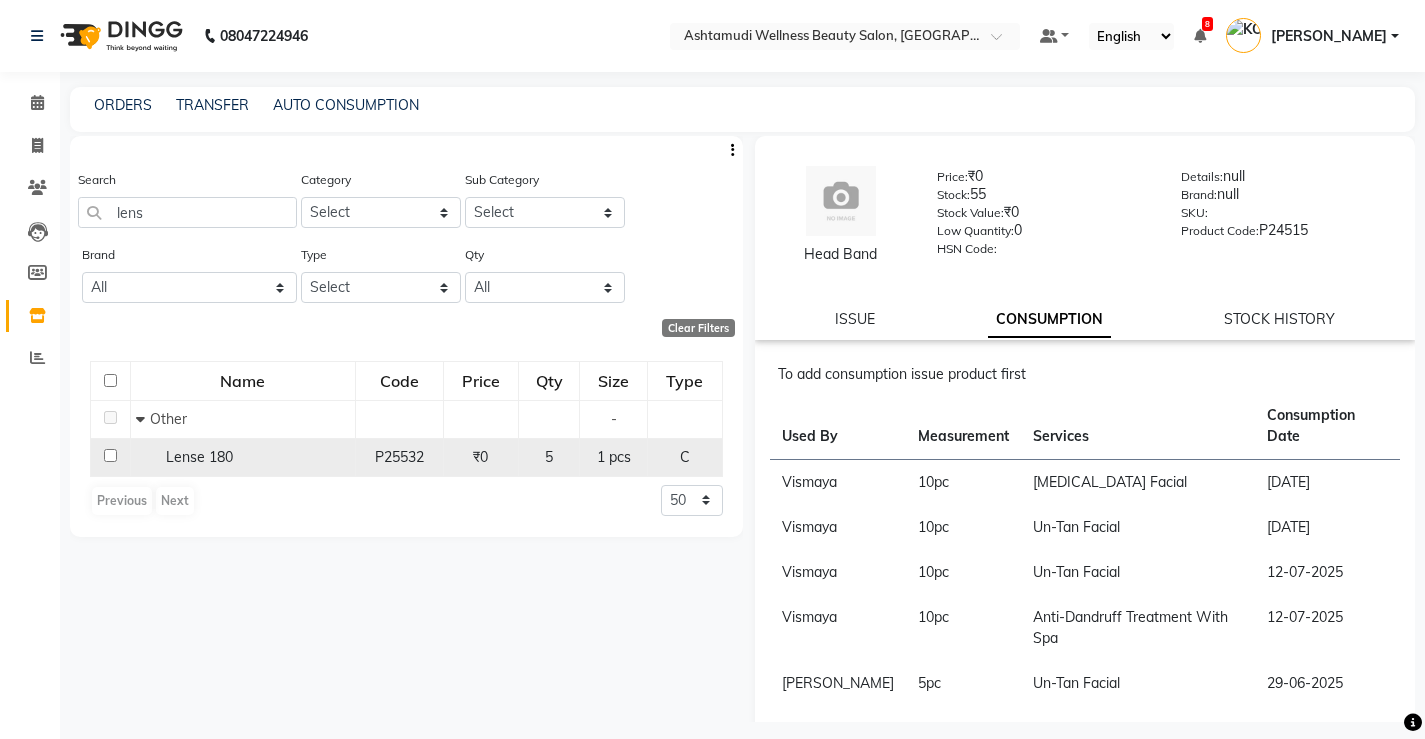 click on "Lense 180" 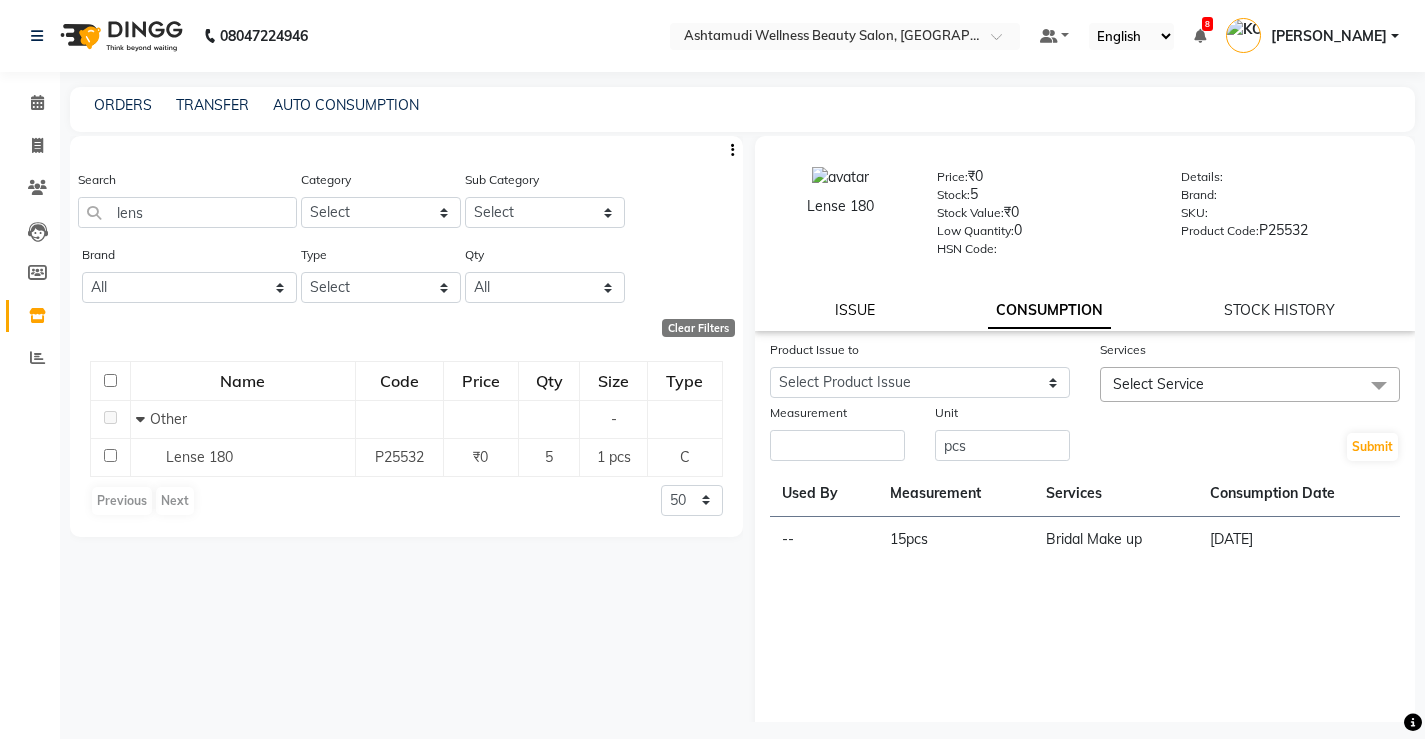 click on "ISSUE" 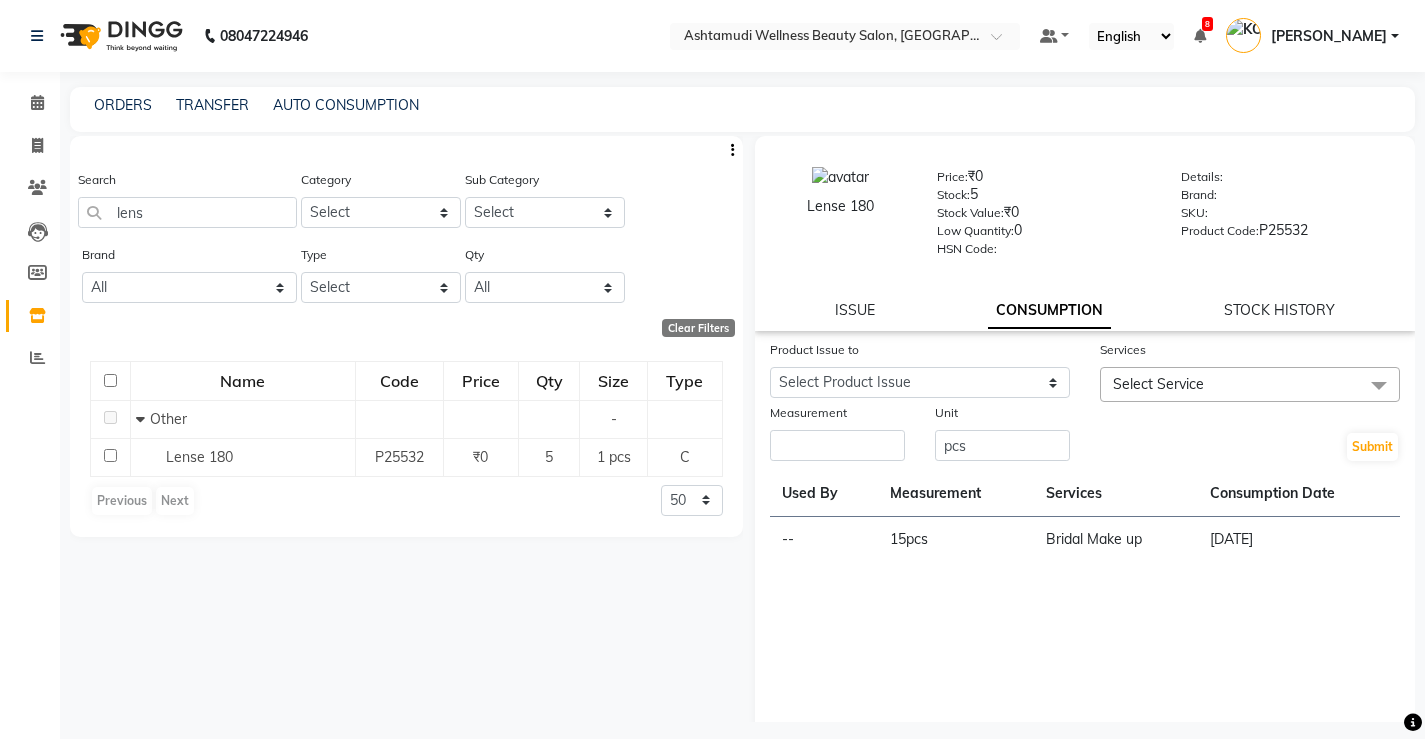 select 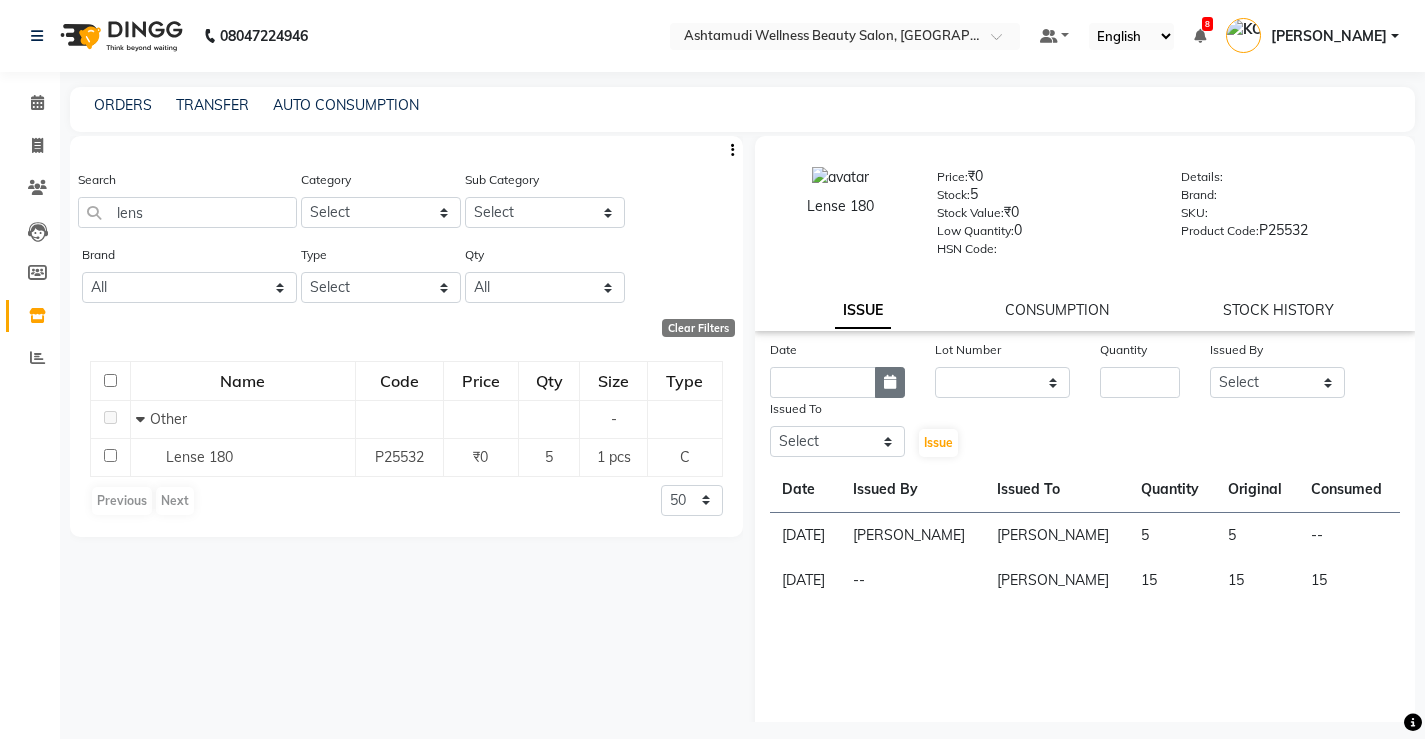 click 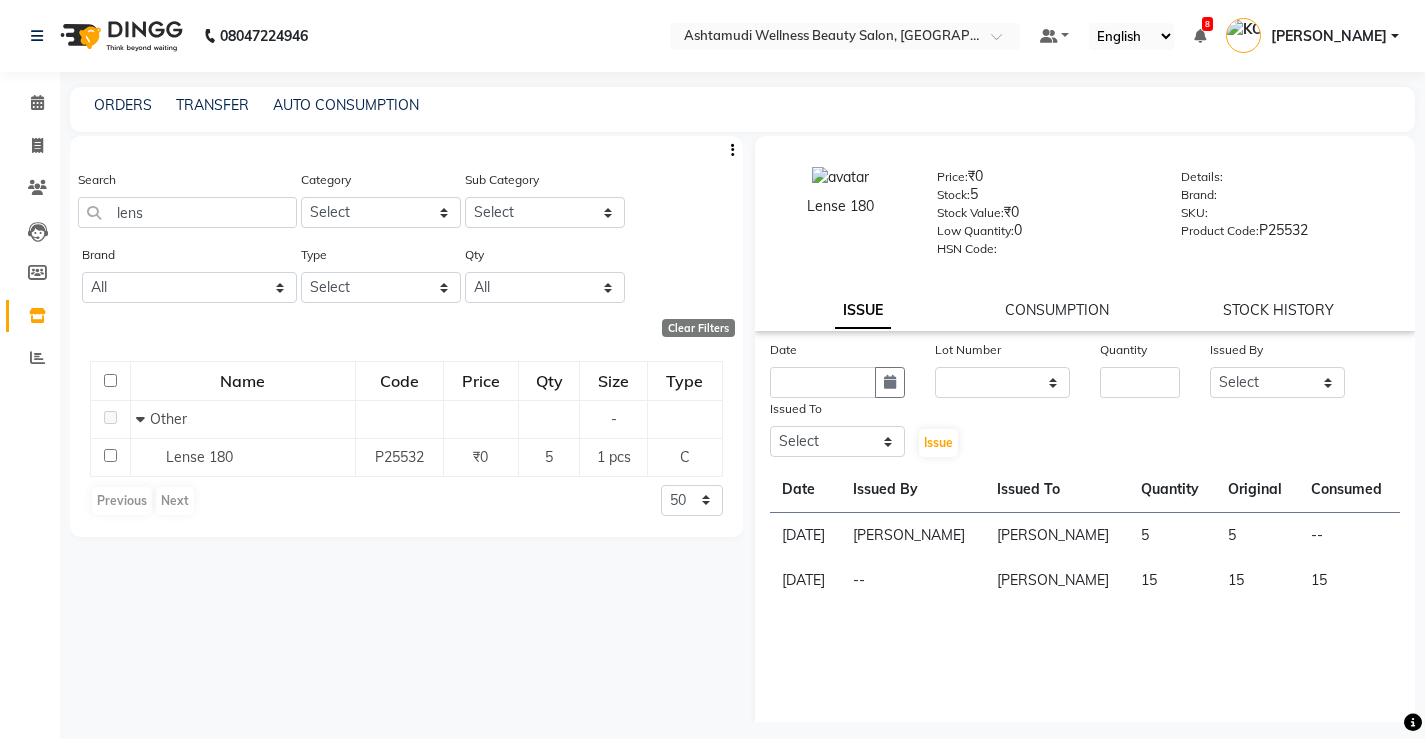 select on "7" 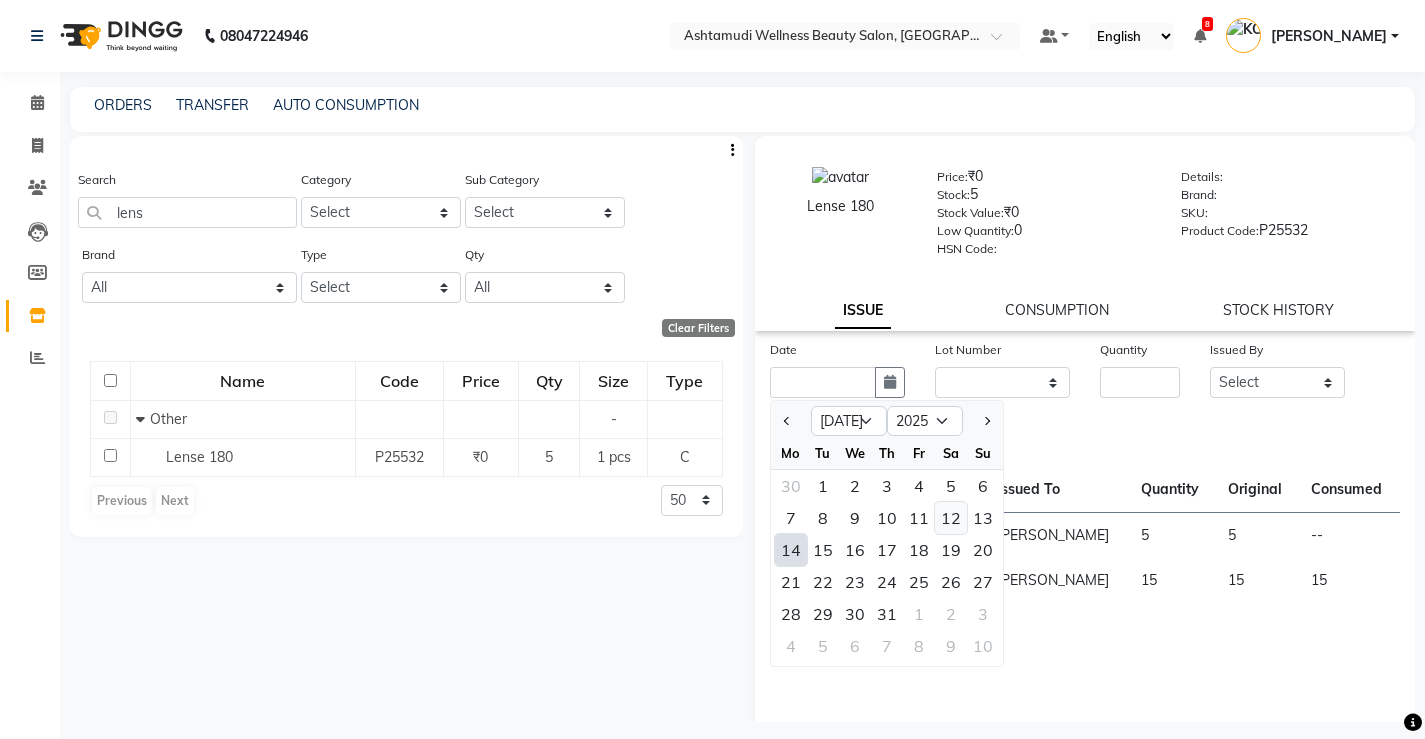 click on "12" 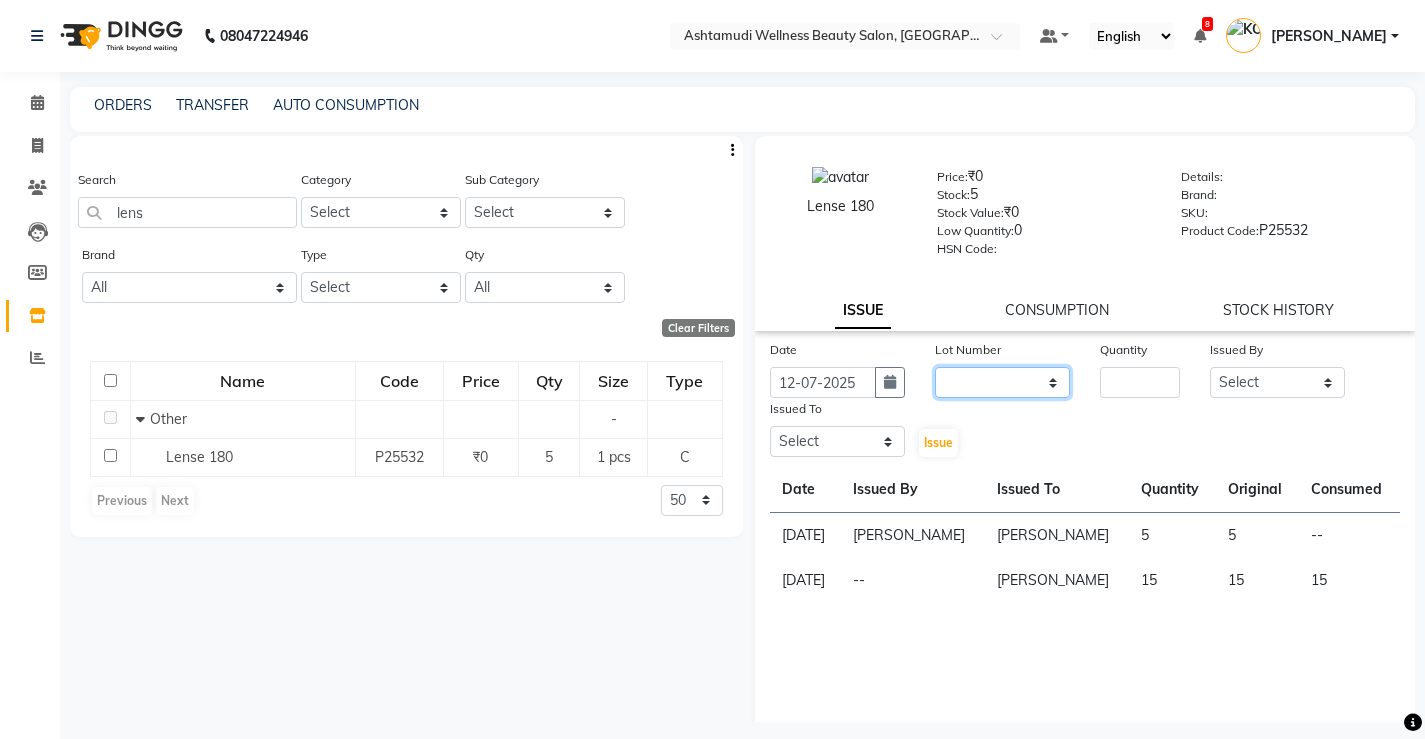 drag, startPoint x: 980, startPoint y: 374, endPoint x: 993, endPoint y: 391, distance: 21.400934 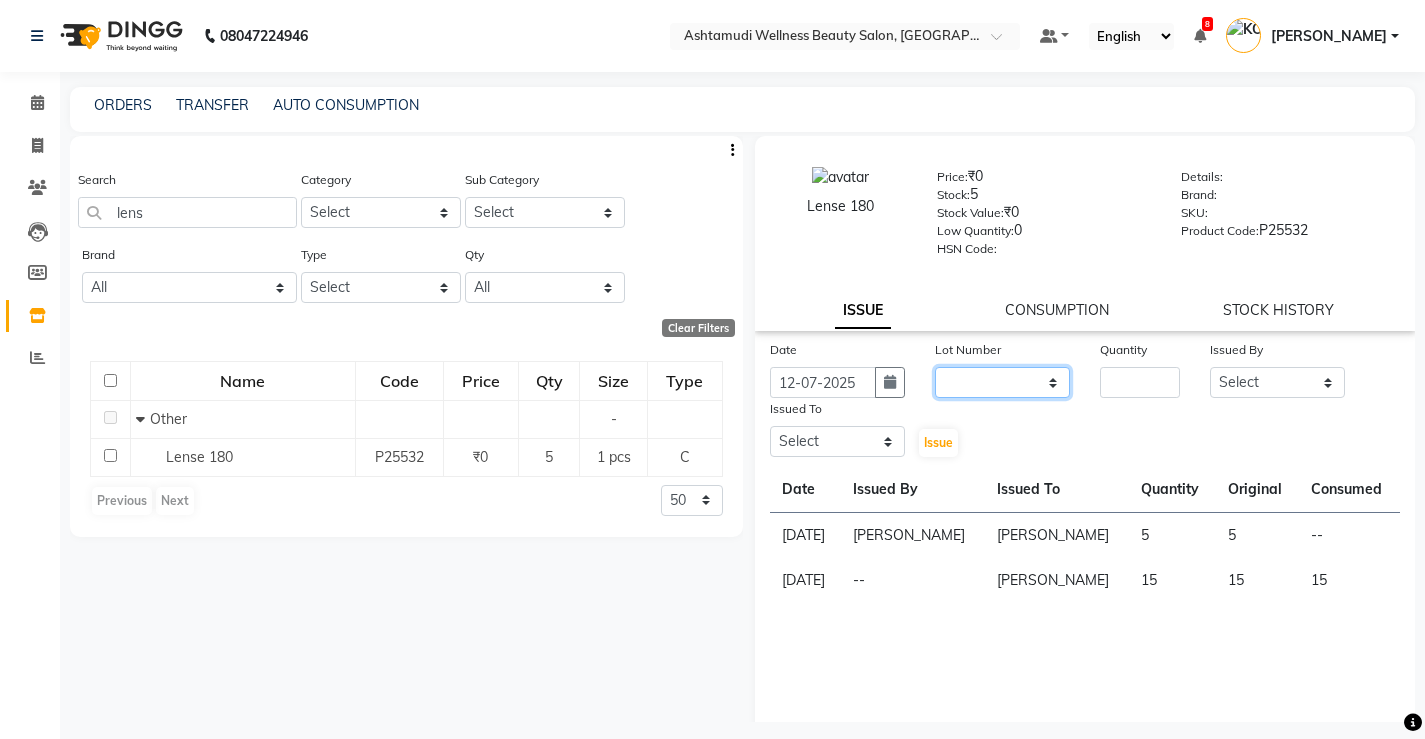 select on "0: null" 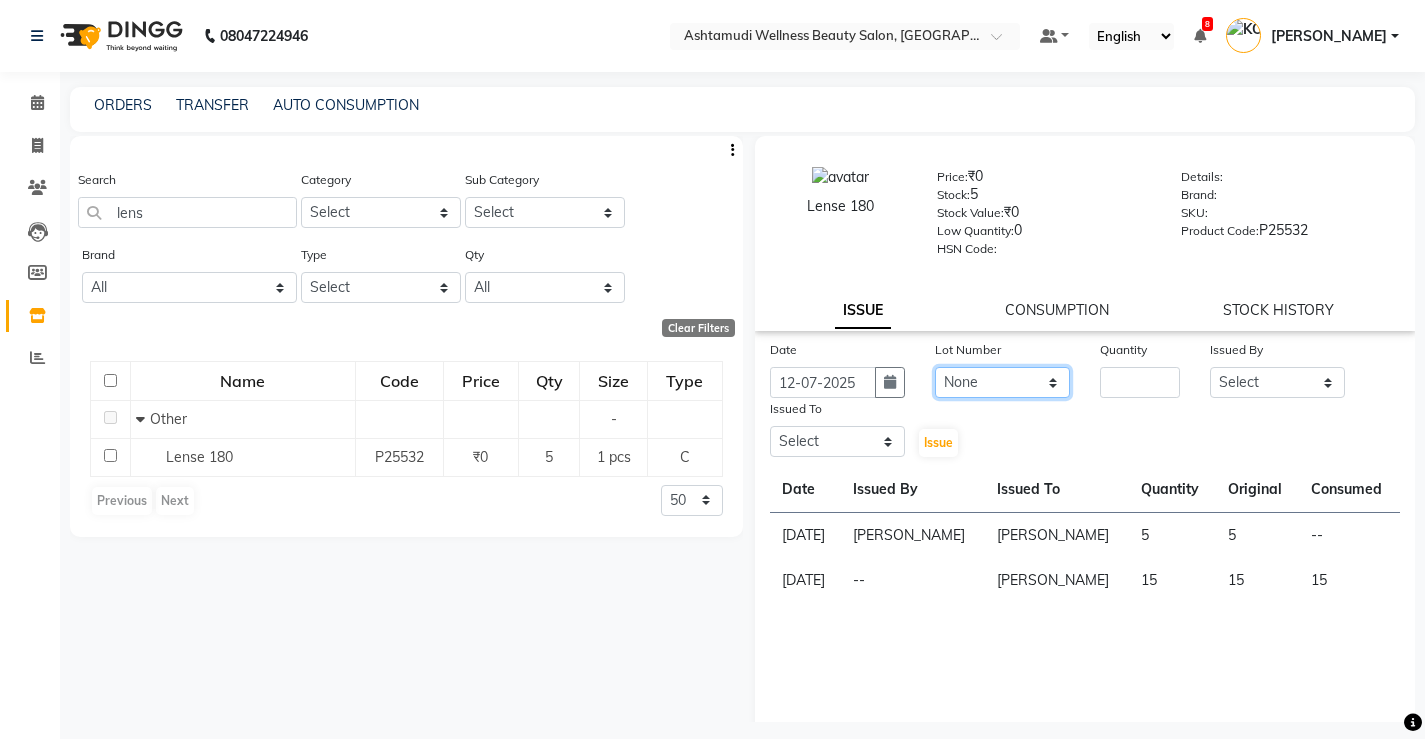 click on "None" 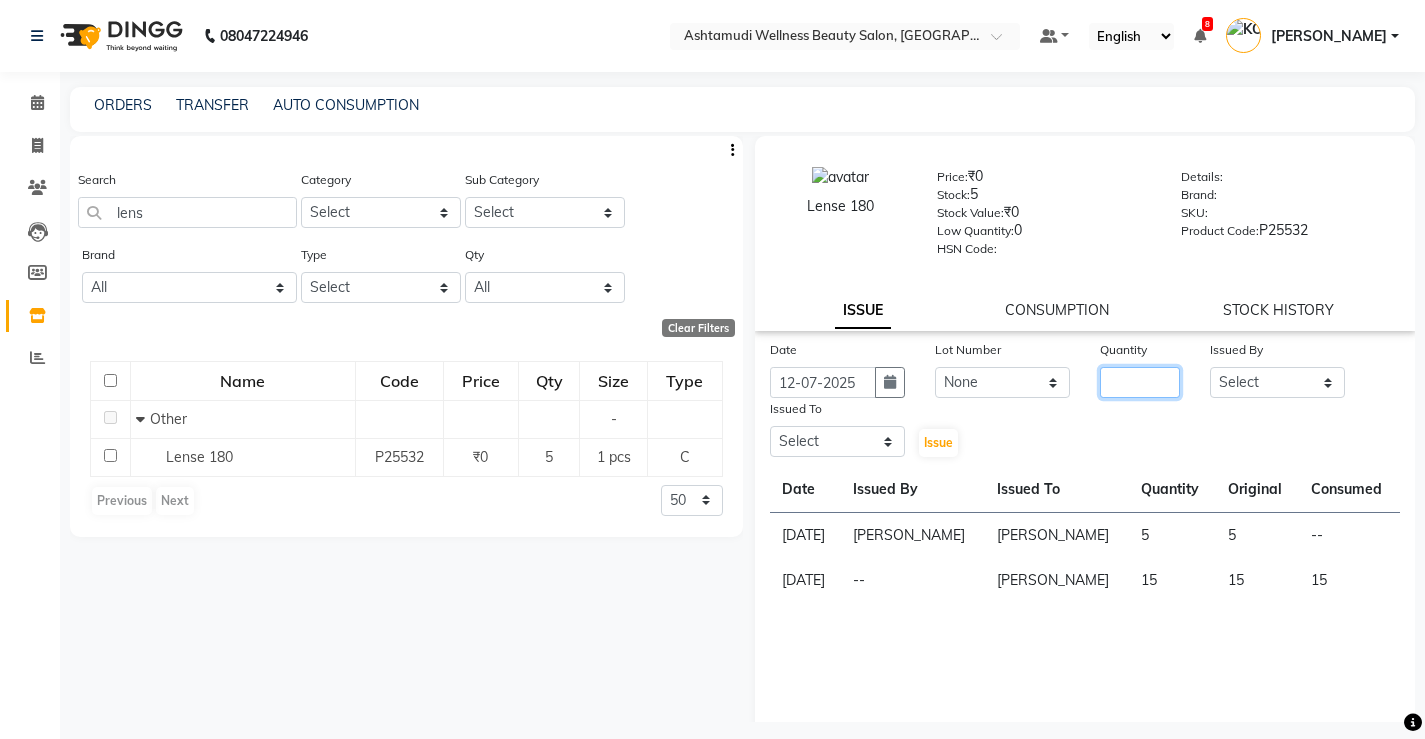 click 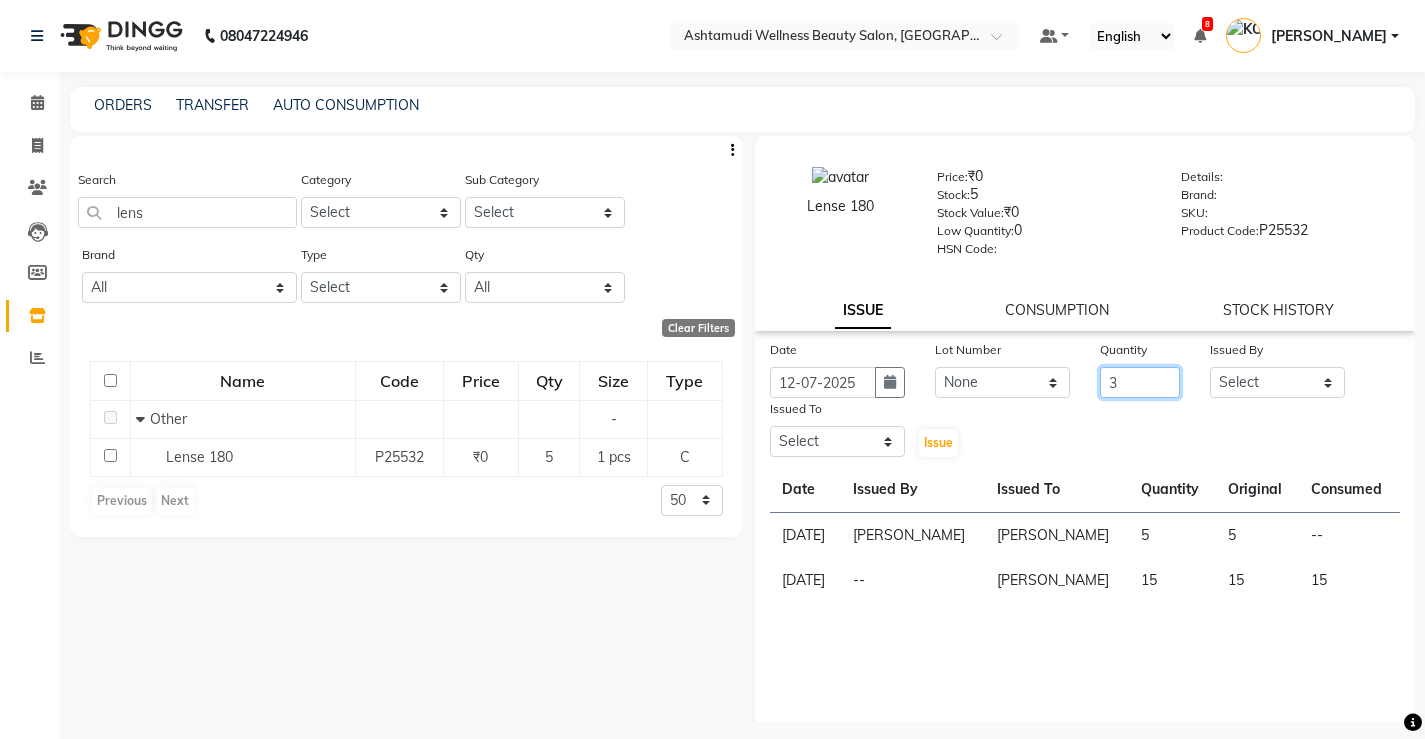 type on "3" 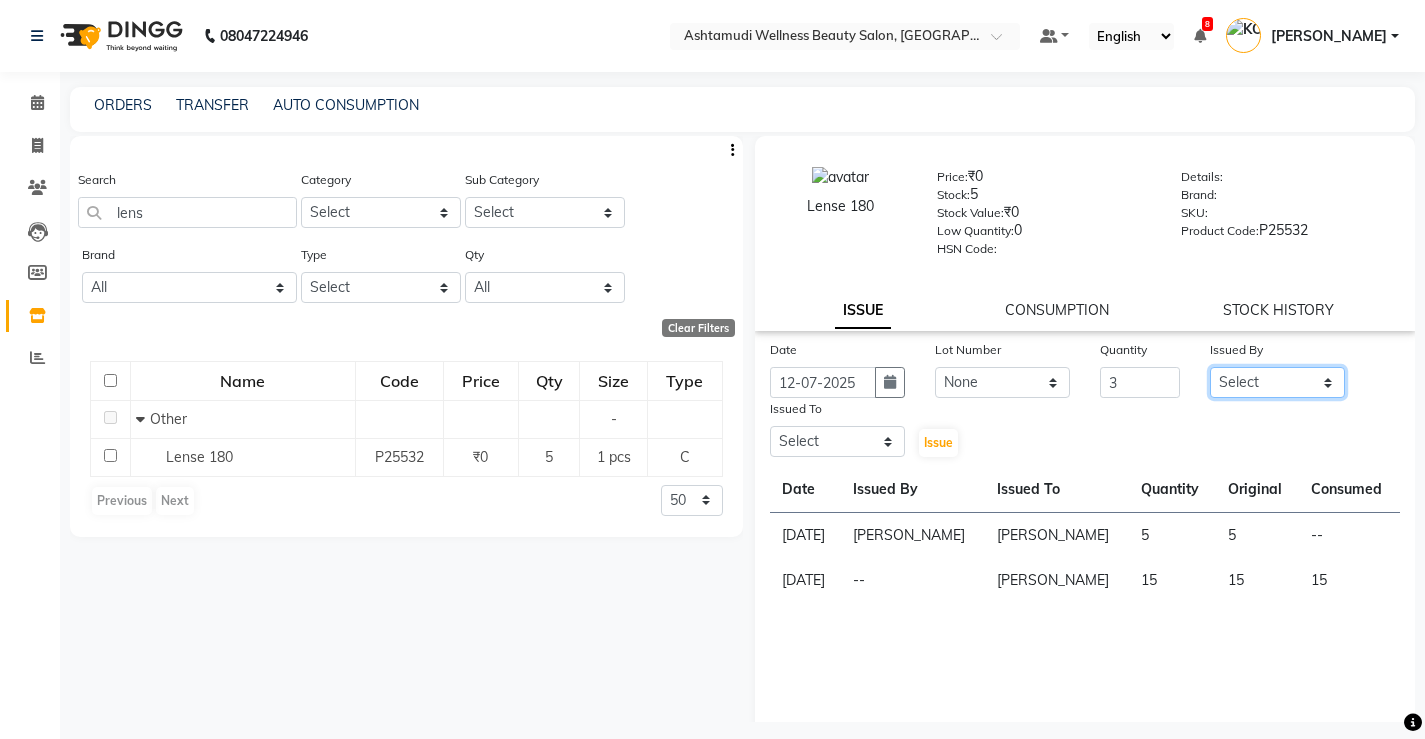click on "Select ANJALI M S [PERSON_NAME] KOTTIYAM ASHTAMUDI [PERSON_NAME] [PERSON_NAME] [PERSON_NAME] [PERSON_NAME]  Sona [PERSON_NAME] [PERSON_NAME] [PERSON_NAME]" 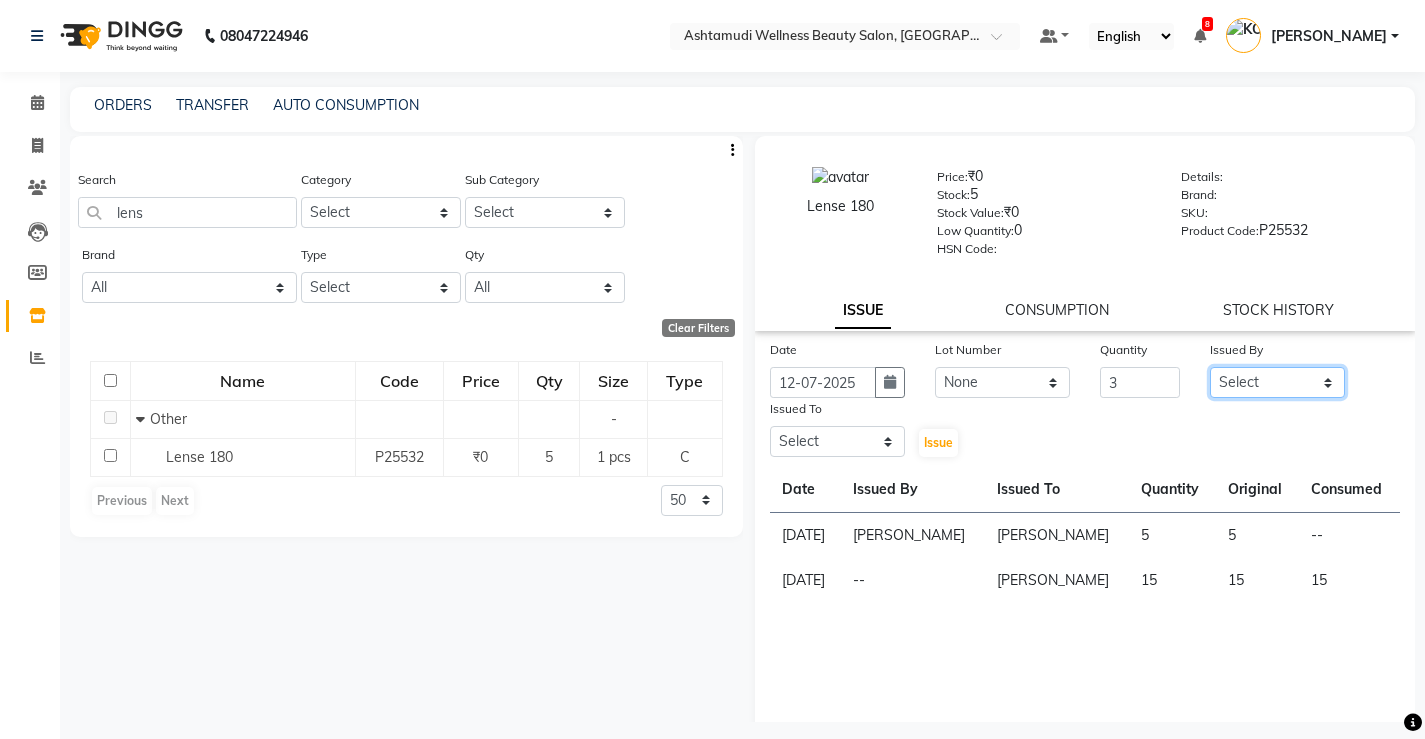 select on "65322" 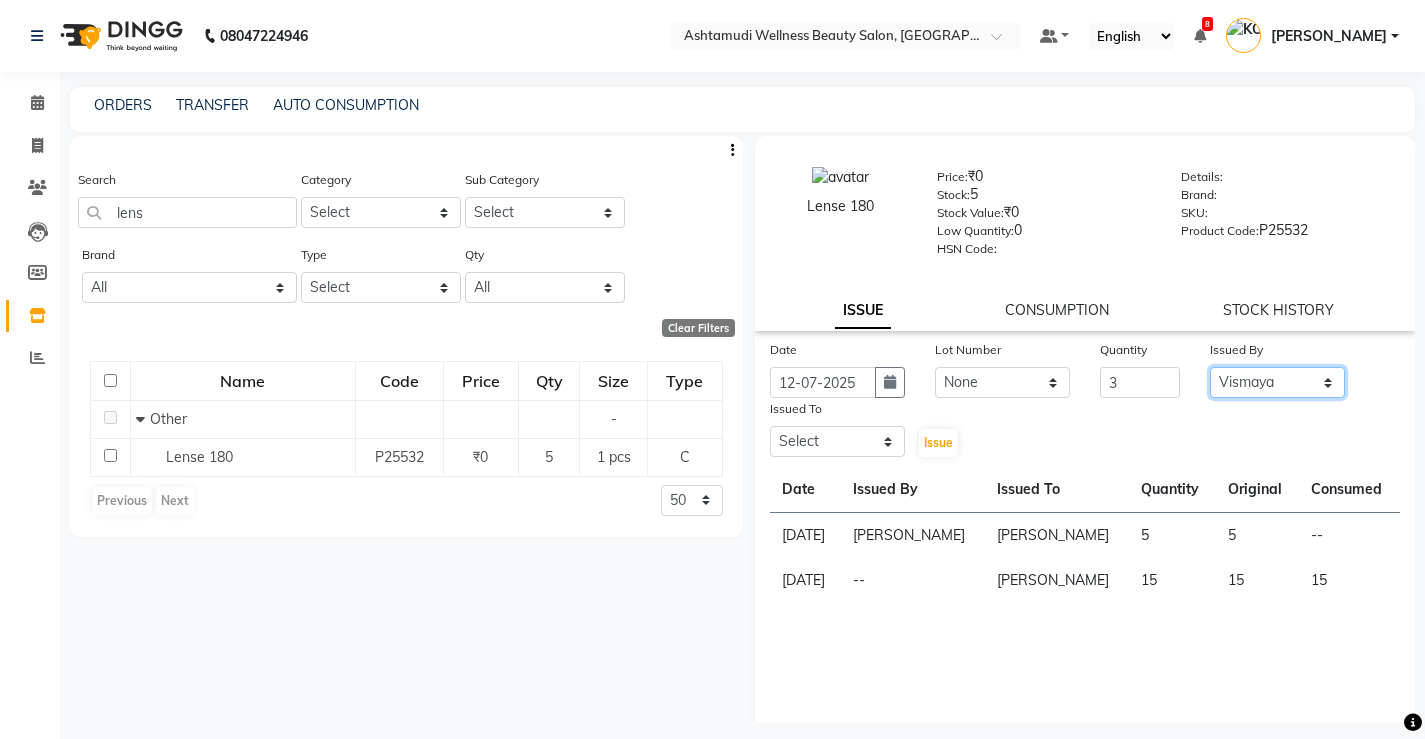 click on "Select ANJALI M S [PERSON_NAME] KOTTIYAM ASHTAMUDI [PERSON_NAME] [PERSON_NAME] [PERSON_NAME] [PERSON_NAME]  Sona [PERSON_NAME] [PERSON_NAME] [PERSON_NAME]" 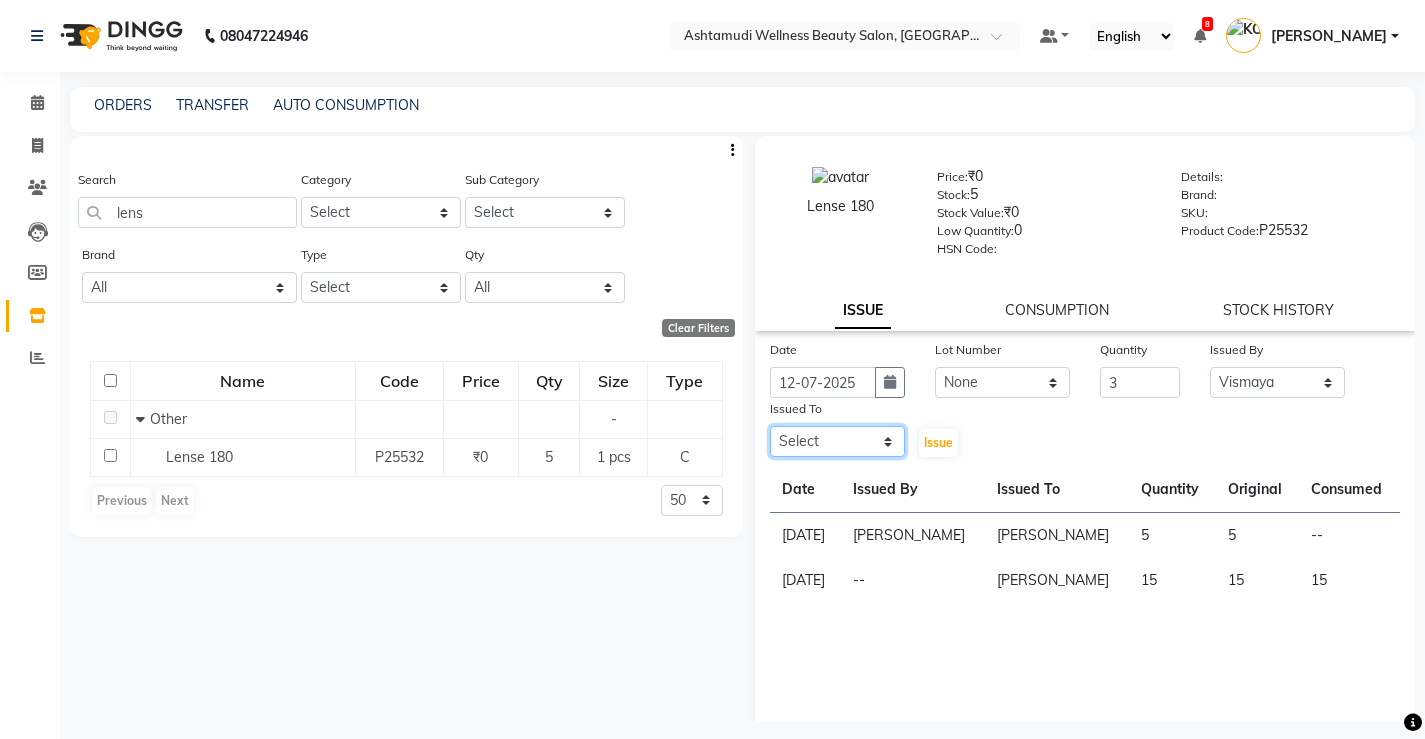 click on "Select ANJALI M S [PERSON_NAME] KOTTIYAM ASHTAMUDI [PERSON_NAME] [PERSON_NAME] [PERSON_NAME] [PERSON_NAME]  Sona [PERSON_NAME] [PERSON_NAME] [PERSON_NAME]" 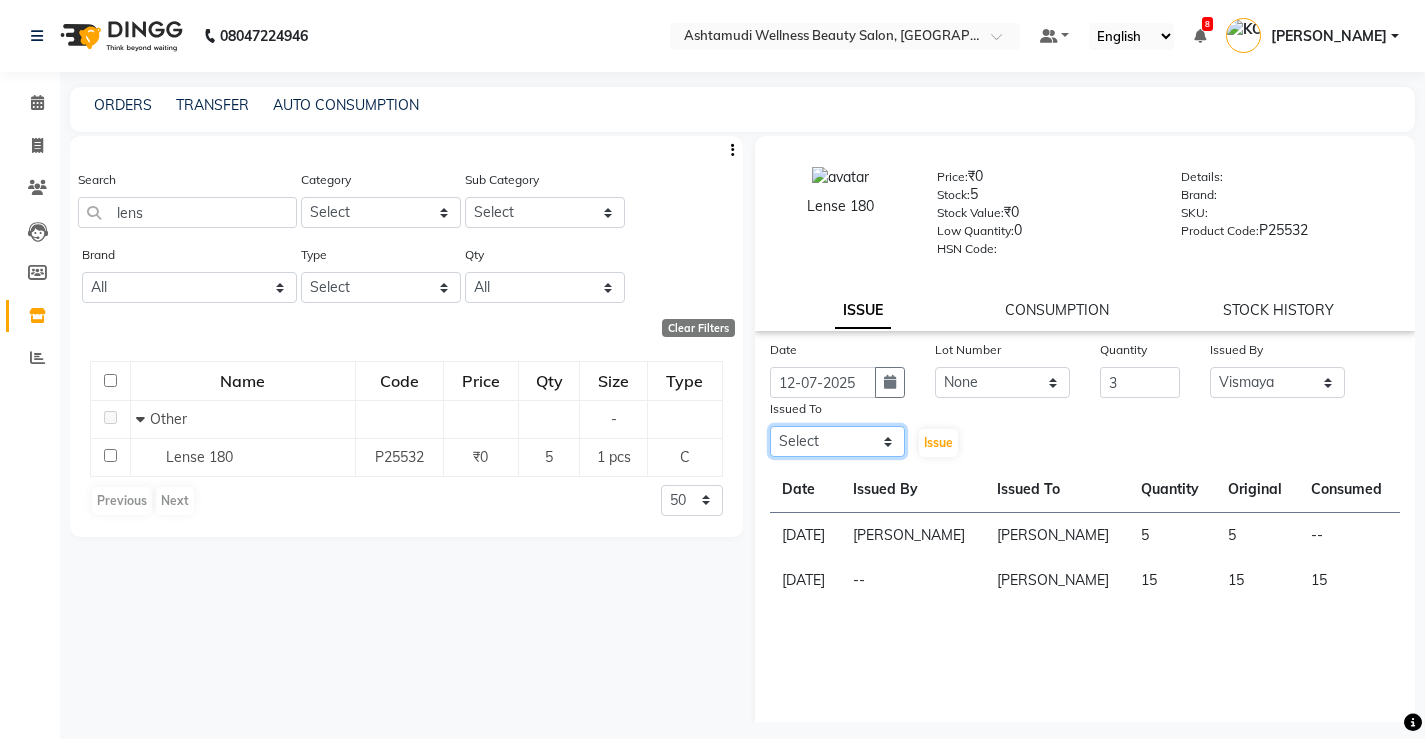 select on "50208" 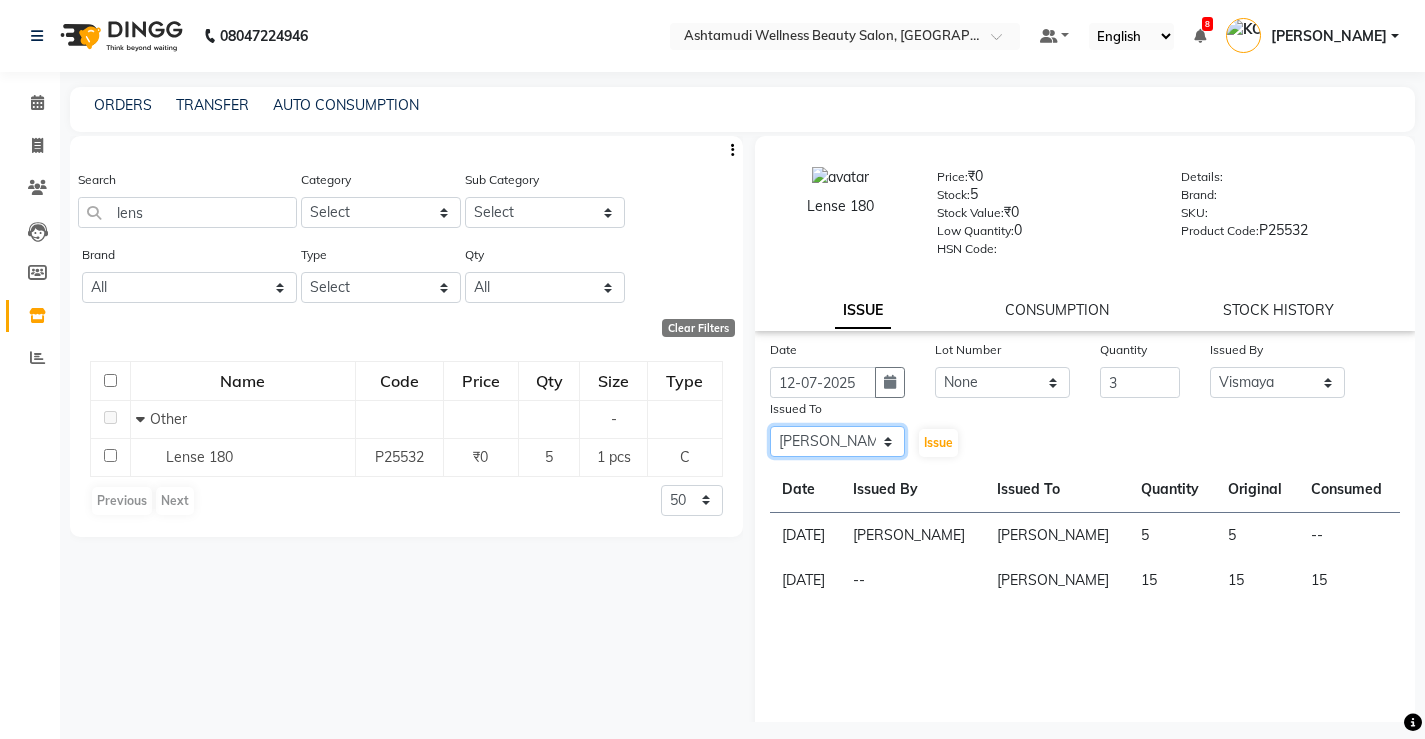 click on "Select ANJALI M S [PERSON_NAME] KOTTIYAM ASHTAMUDI [PERSON_NAME] [PERSON_NAME] [PERSON_NAME] [PERSON_NAME]  Sona [PERSON_NAME] [PERSON_NAME] [PERSON_NAME]" 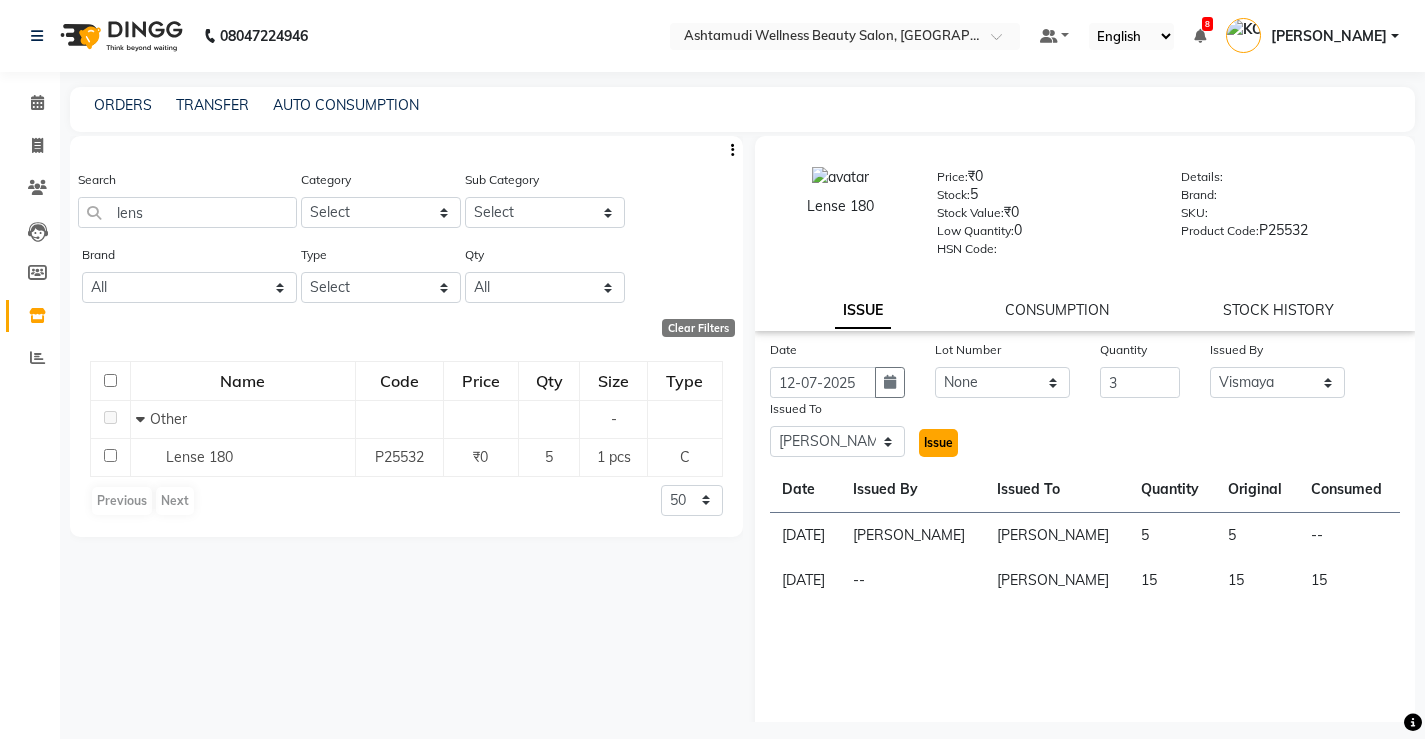 click on "Issue" 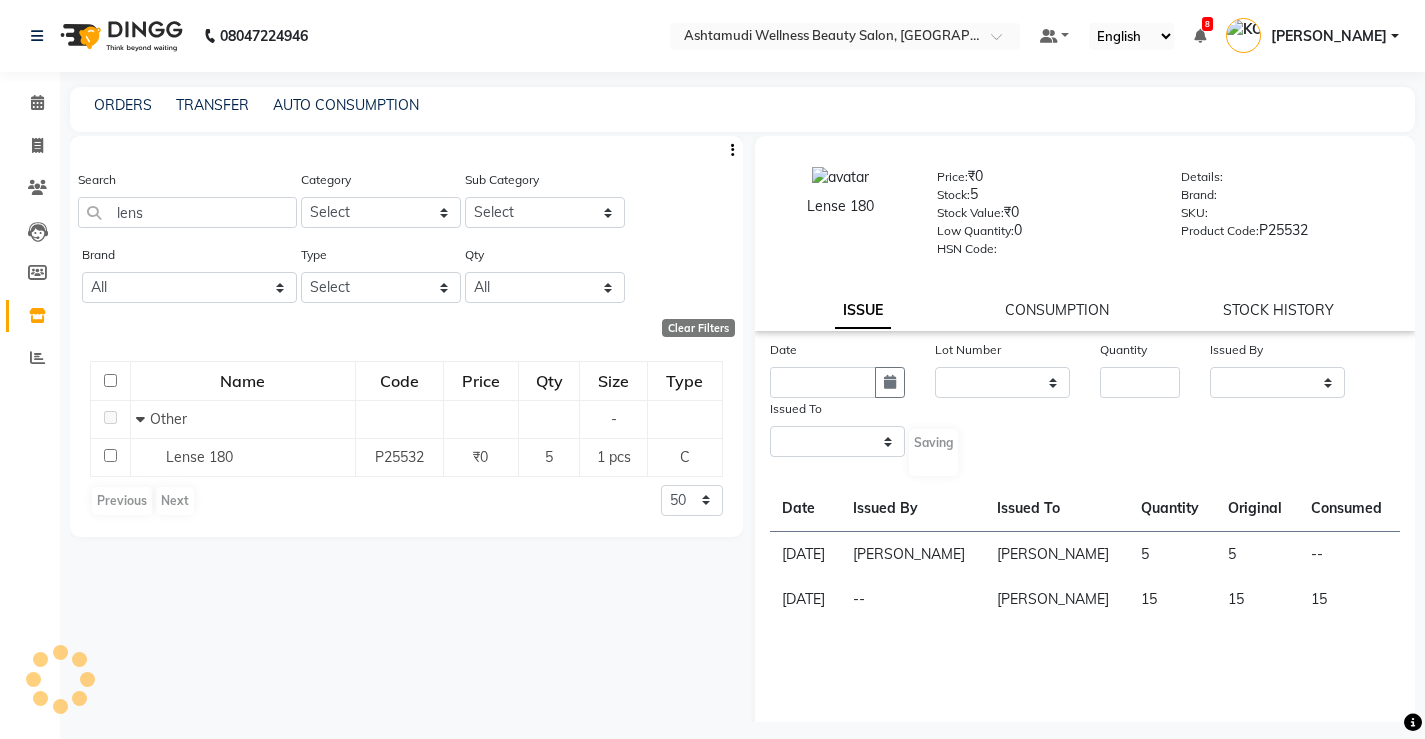 select 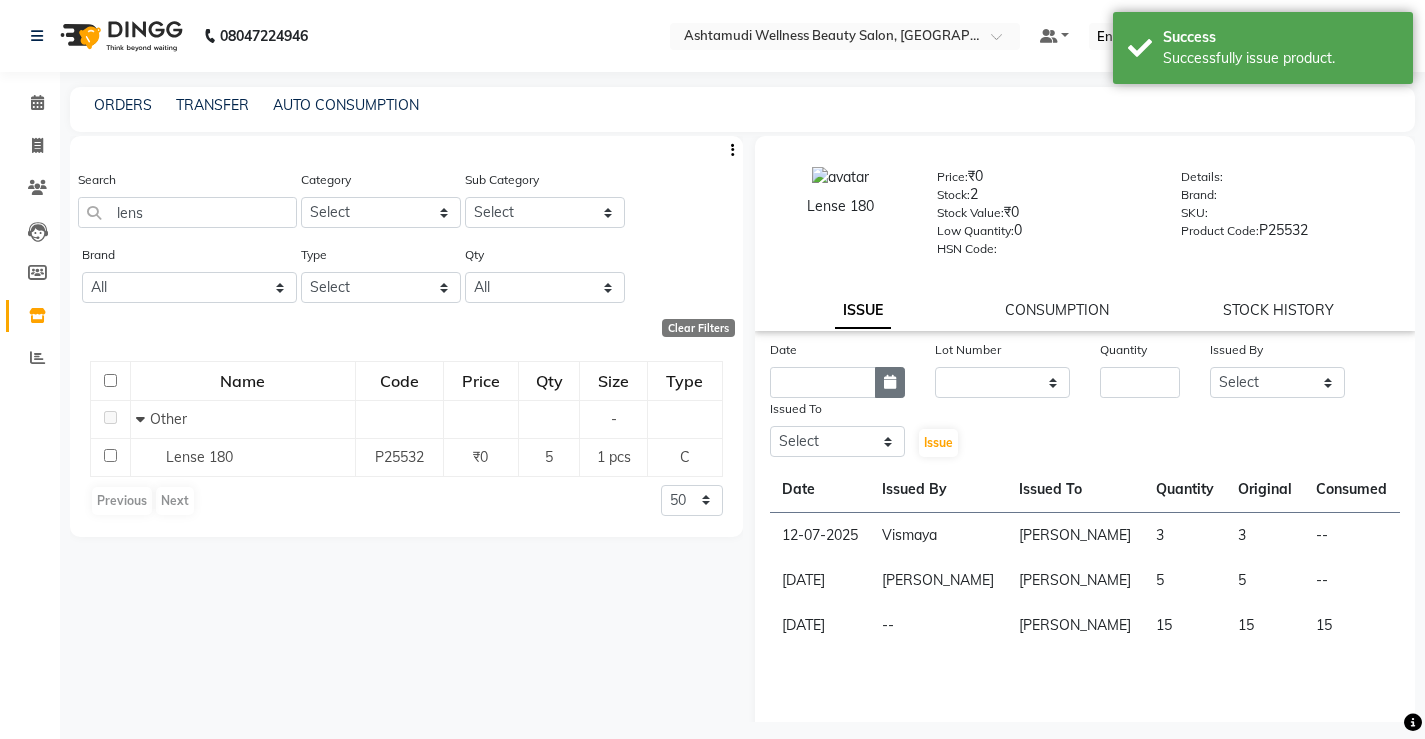 click 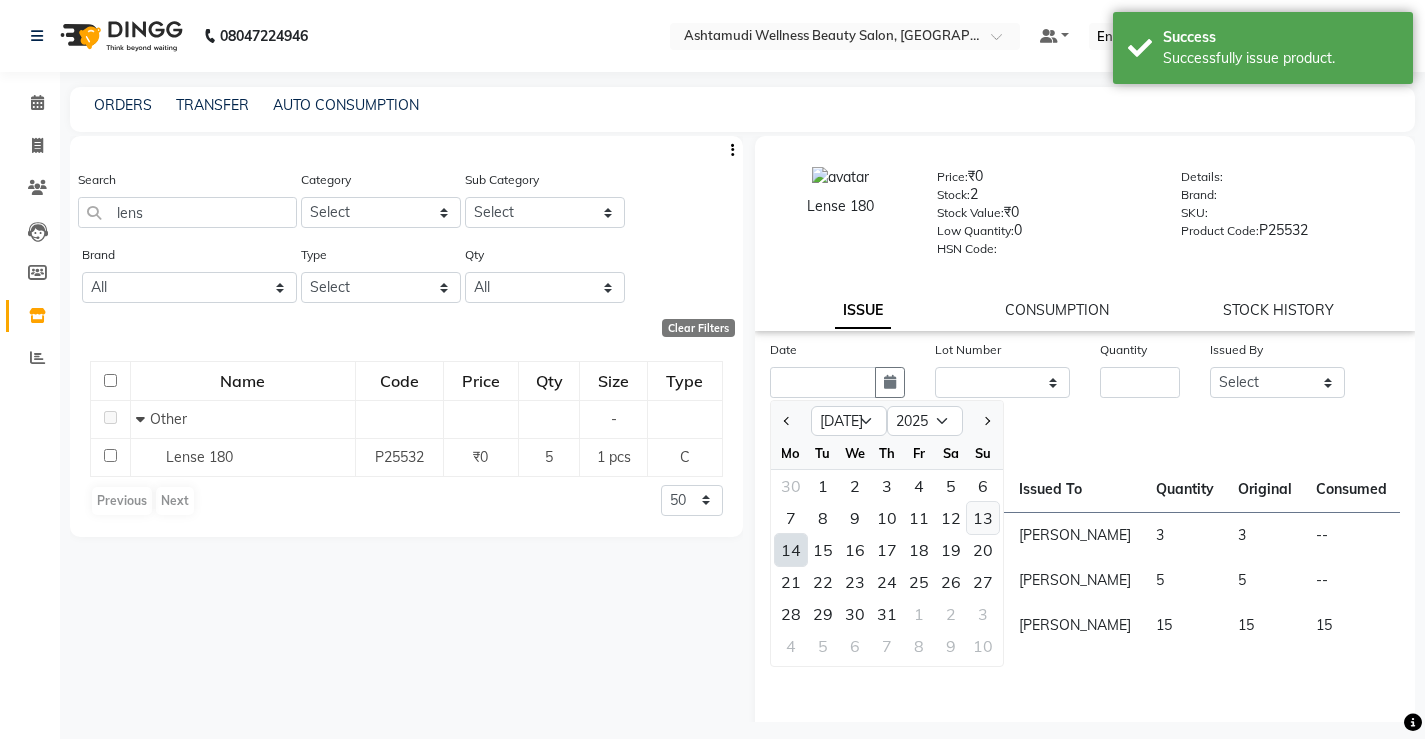 click on "13" 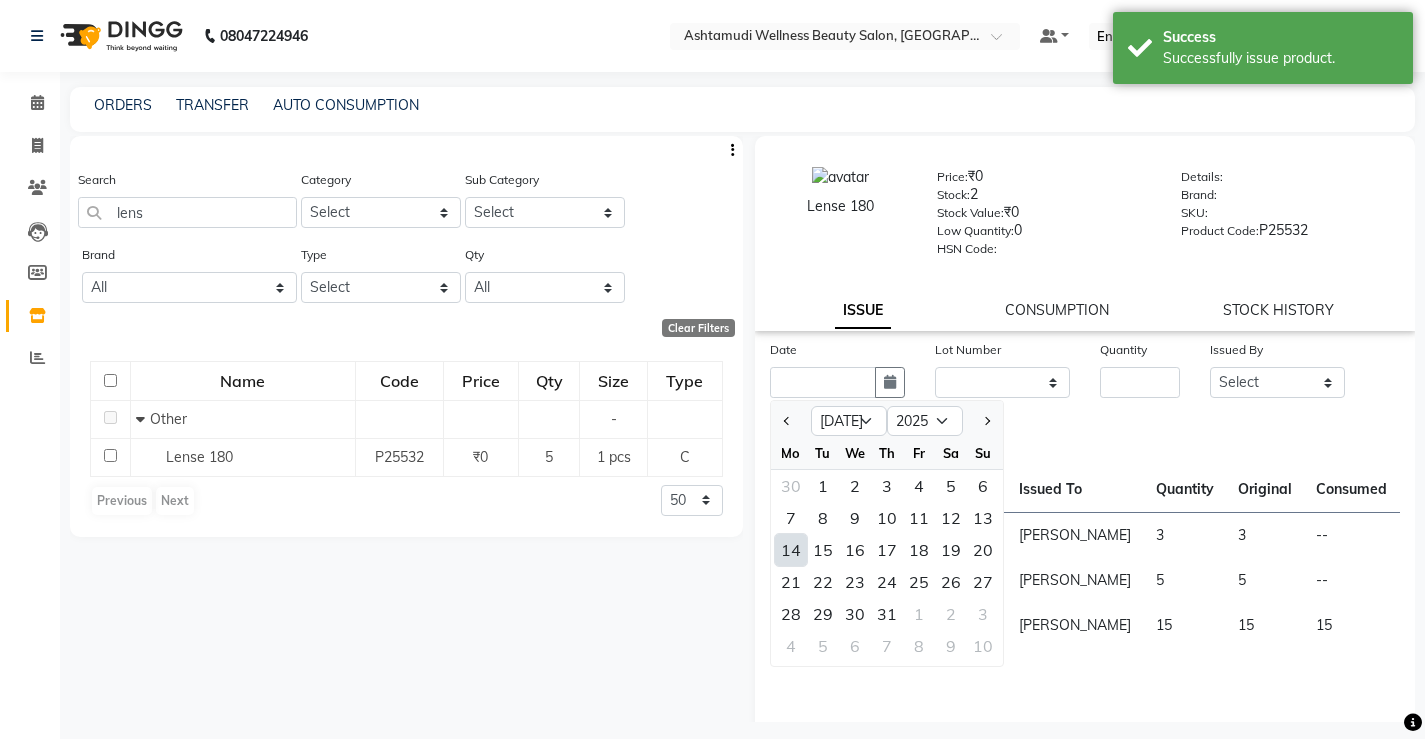 type on "[DATE]" 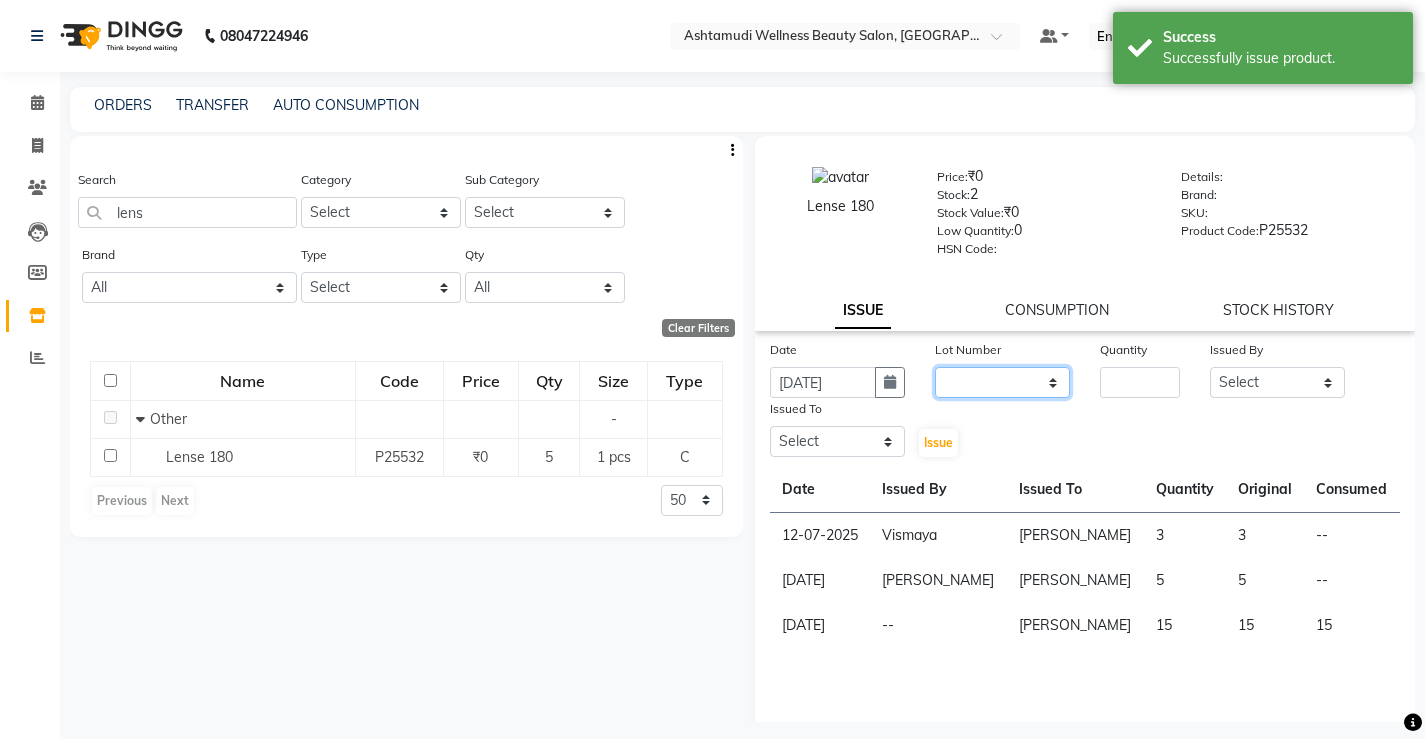 click on "None" 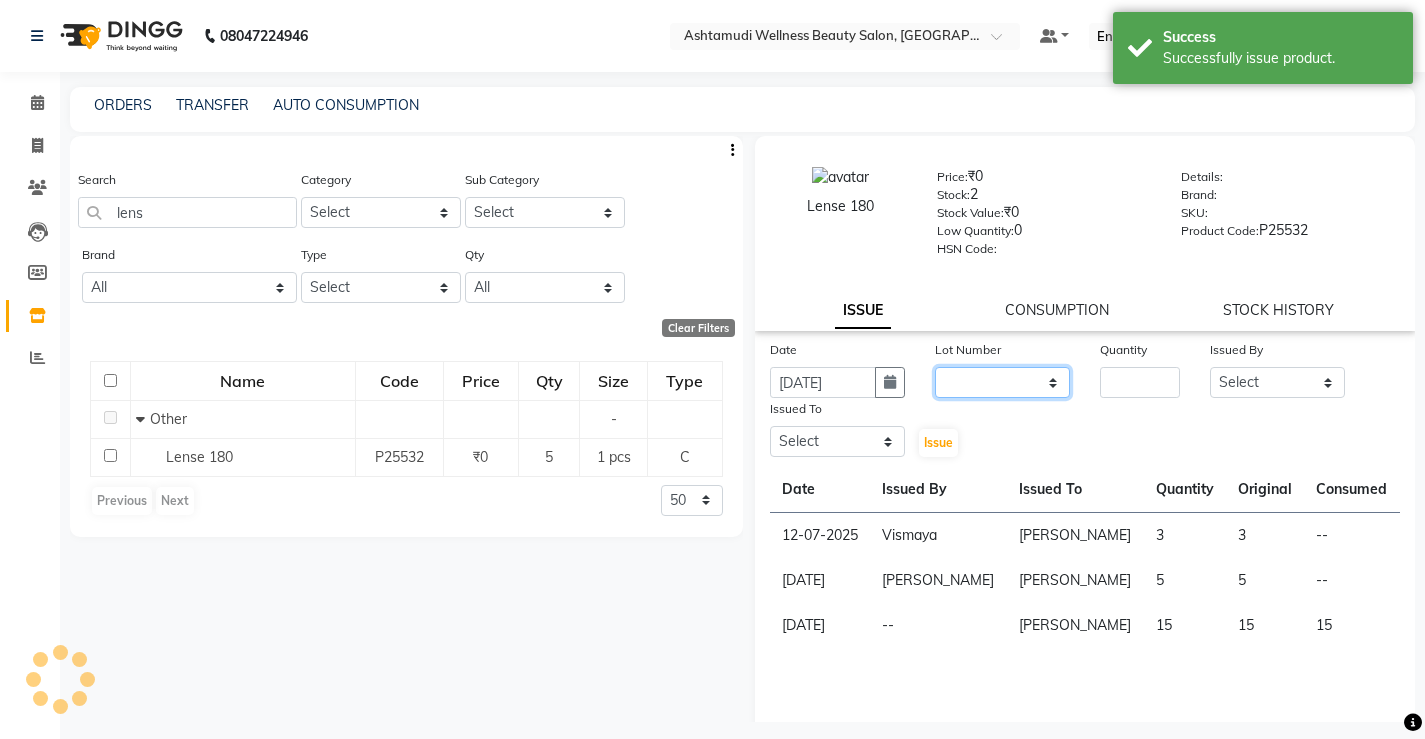 select on "0: null" 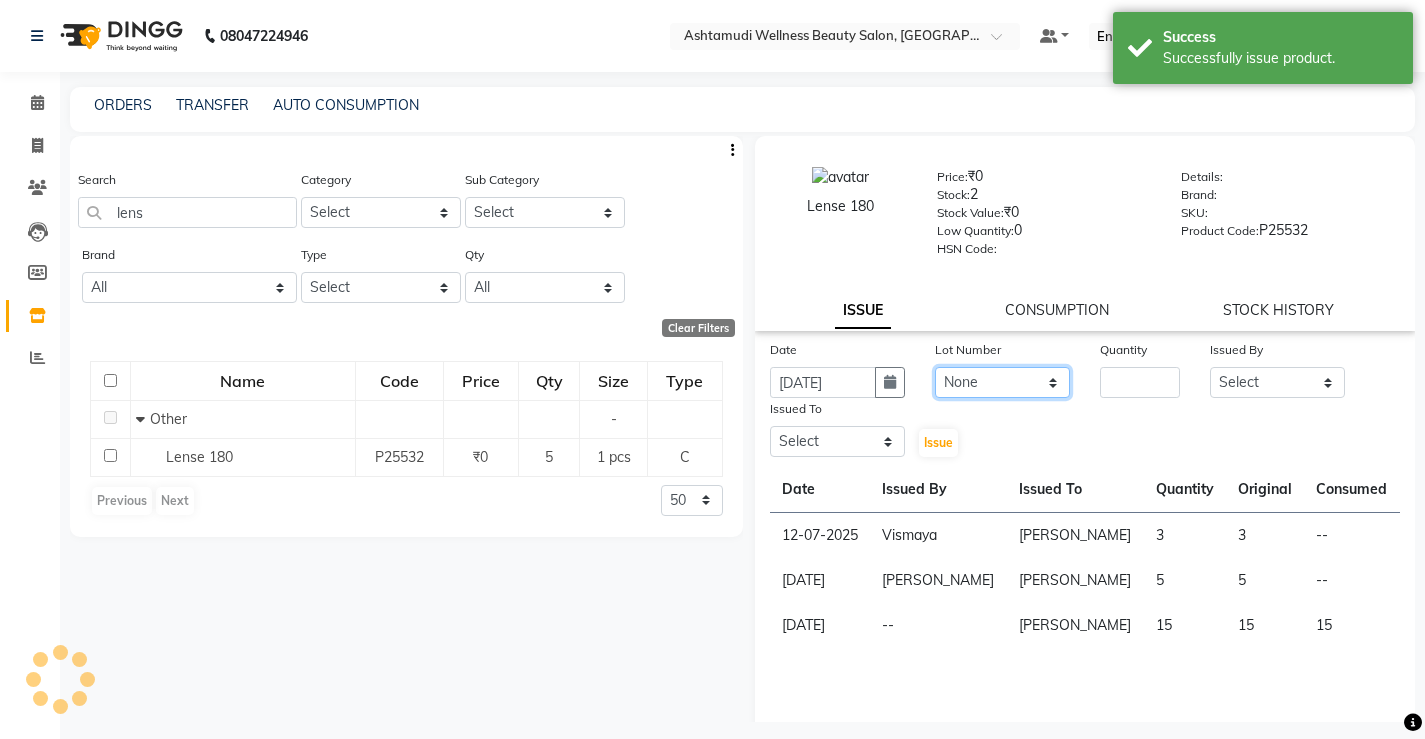 click on "None" 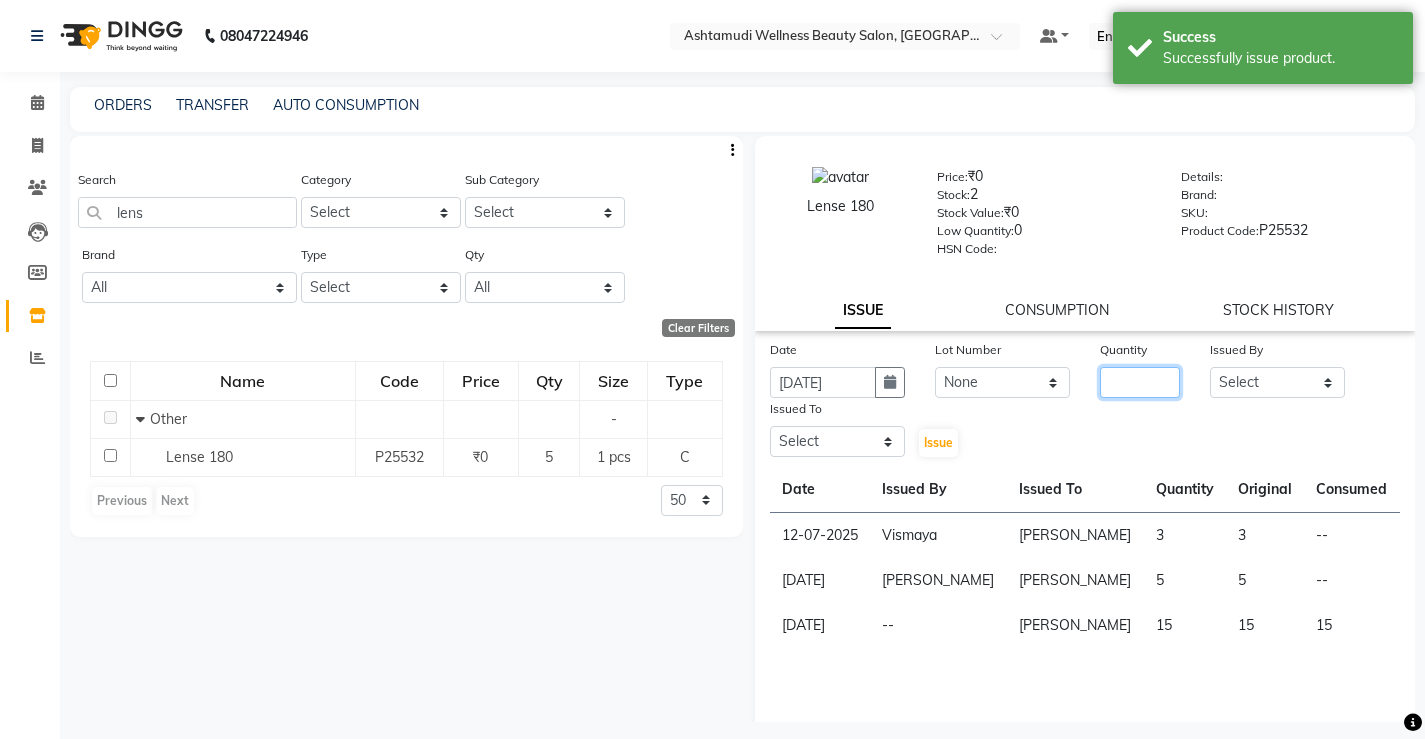 click 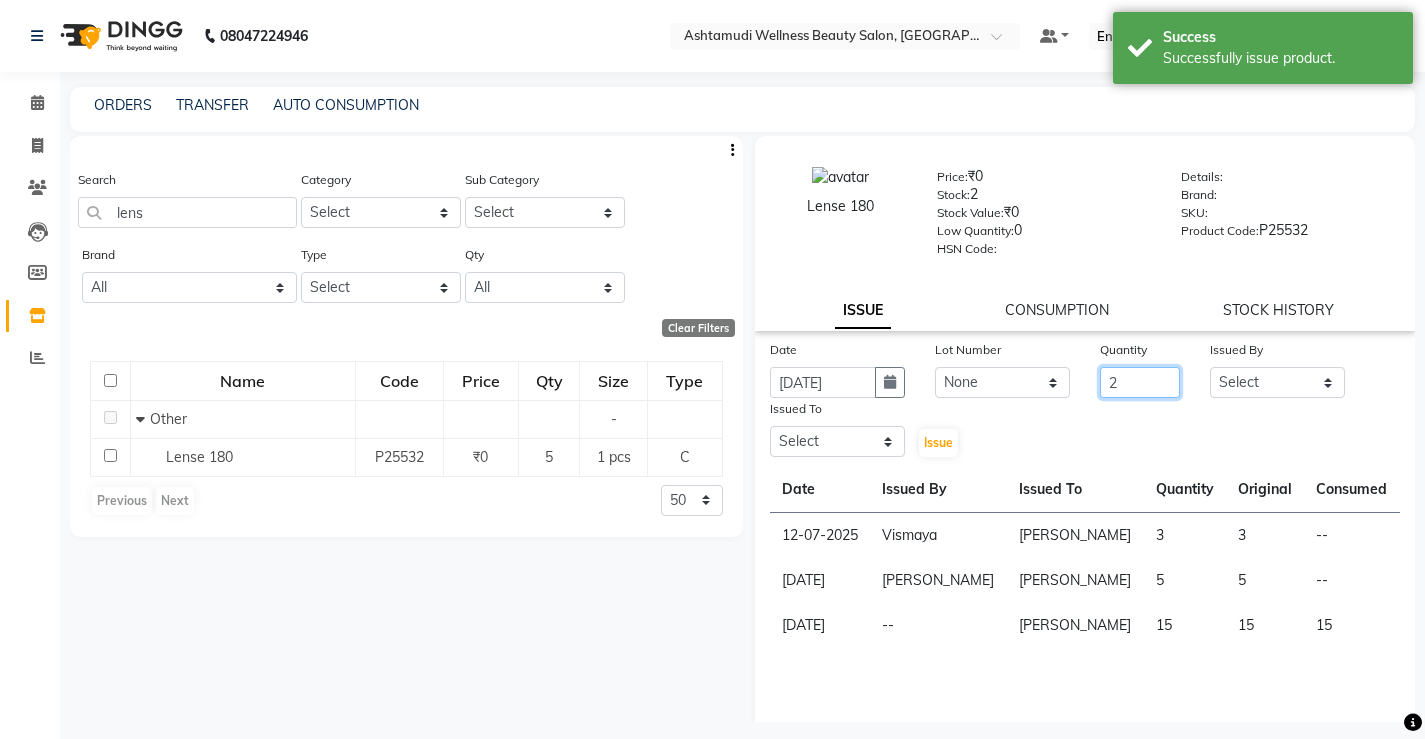 type on "2" 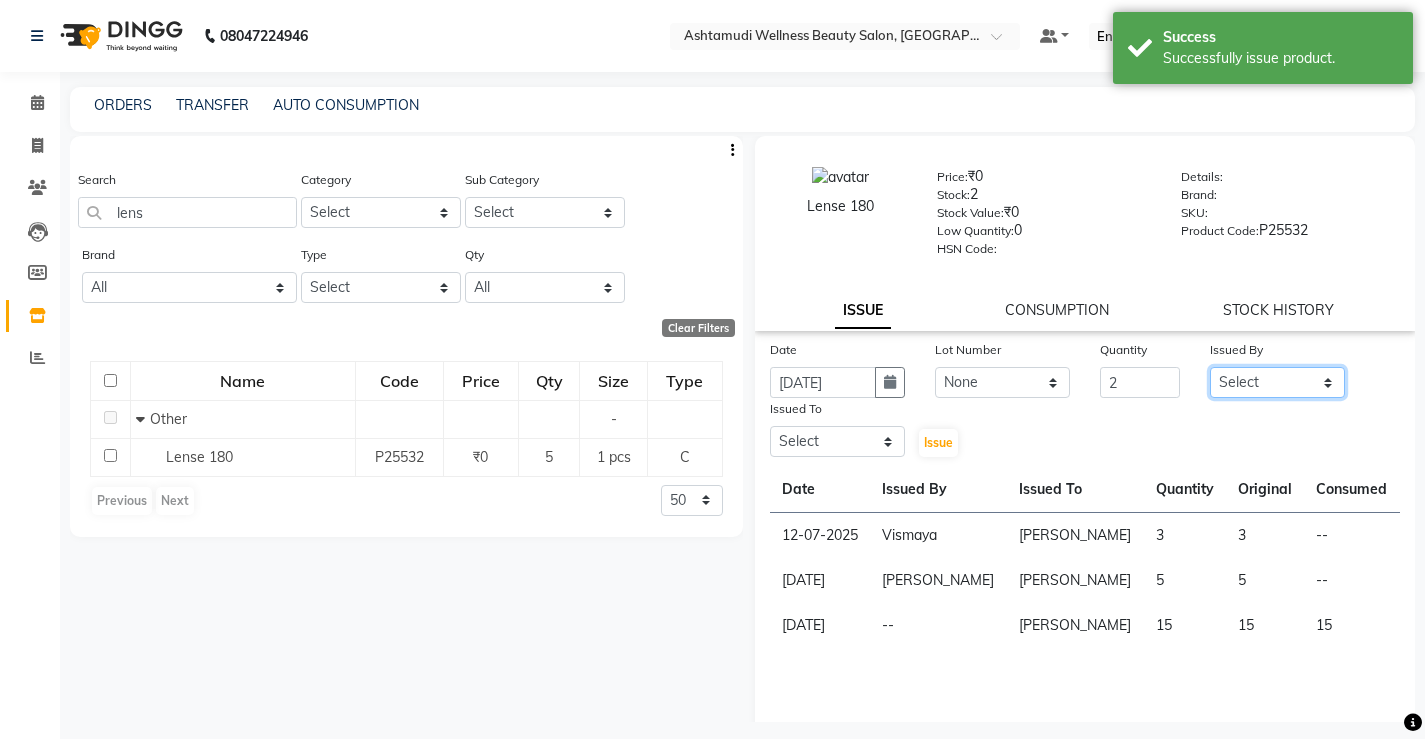 click on "Select ANJALI M S [PERSON_NAME] KOTTIYAM ASHTAMUDI [PERSON_NAME] [PERSON_NAME] [PERSON_NAME] [PERSON_NAME]  Sona [PERSON_NAME] [PERSON_NAME] [PERSON_NAME]" 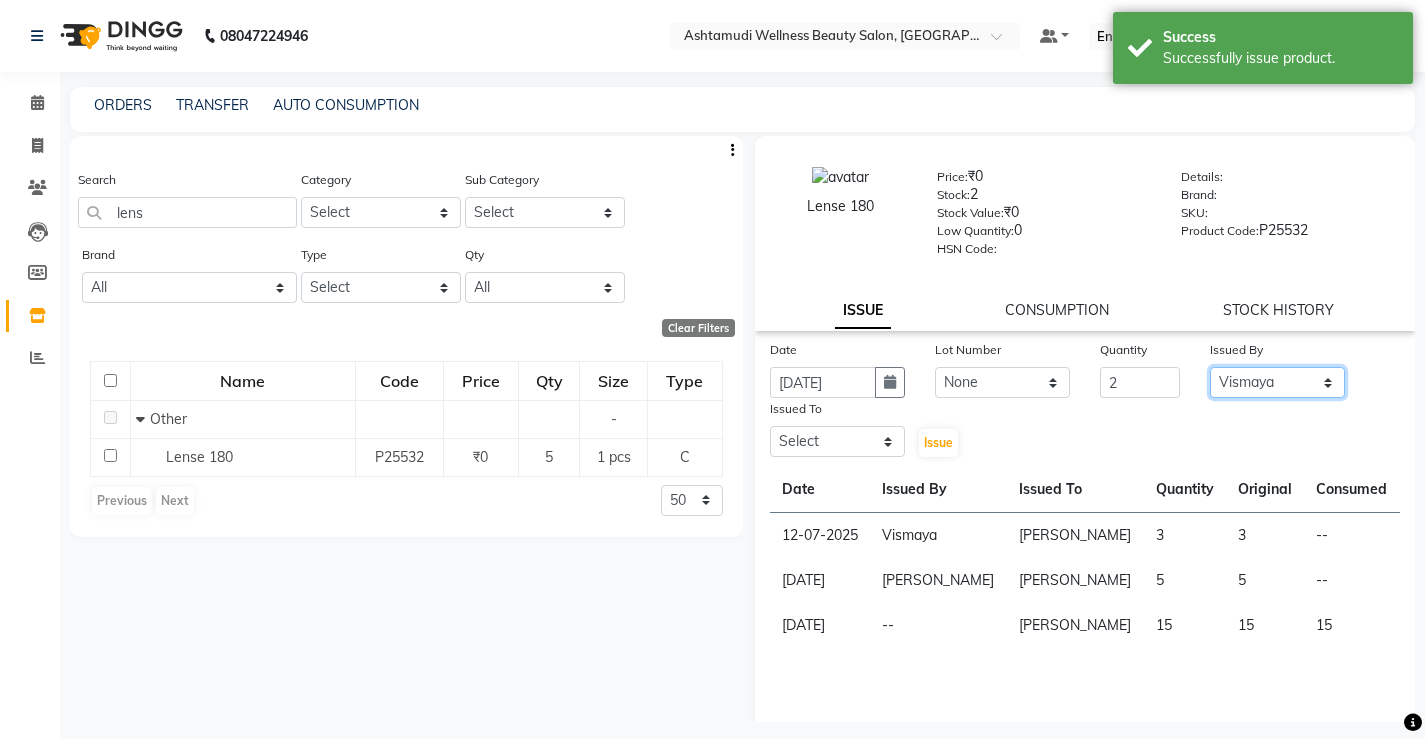 click on "Select ANJALI M S [PERSON_NAME] KOTTIYAM ASHTAMUDI [PERSON_NAME] [PERSON_NAME] [PERSON_NAME] [PERSON_NAME]  Sona [PERSON_NAME] [PERSON_NAME] [PERSON_NAME]" 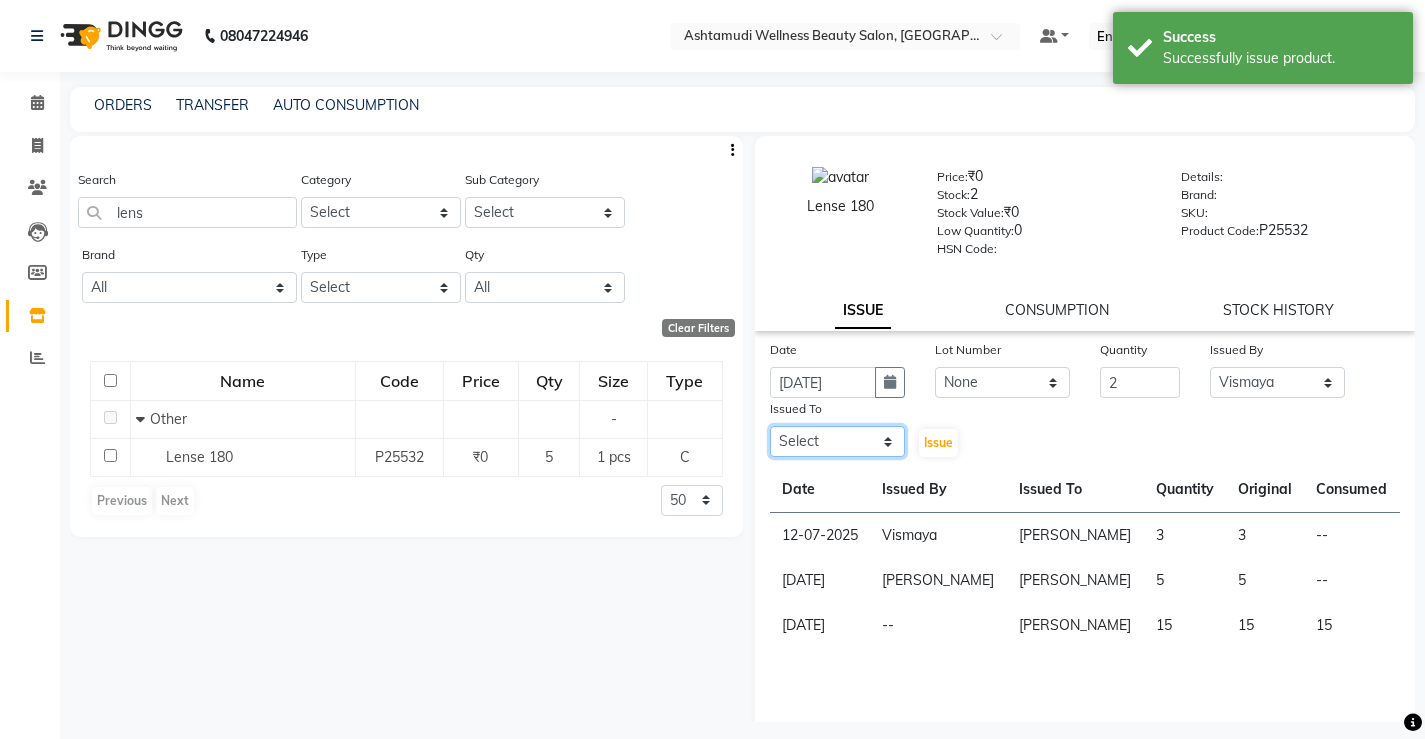 click on "Select ANJALI M S [PERSON_NAME] KOTTIYAM ASHTAMUDI [PERSON_NAME] [PERSON_NAME] [PERSON_NAME] [PERSON_NAME]  Sona [PERSON_NAME] [PERSON_NAME] [PERSON_NAME]" 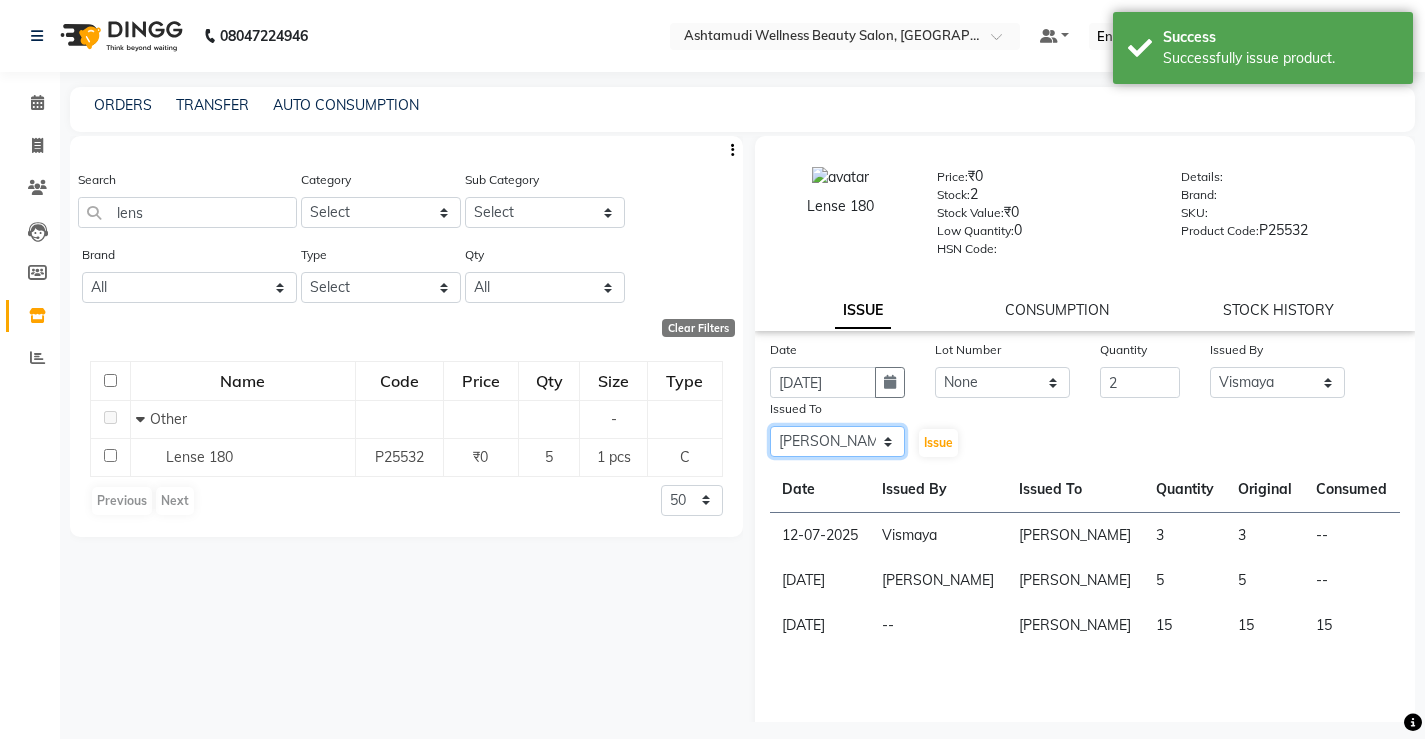click on "Select ANJALI M S [PERSON_NAME] KOTTIYAM ASHTAMUDI [PERSON_NAME] [PERSON_NAME] [PERSON_NAME] [PERSON_NAME]  Sona [PERSON_NAME] [PERSON_NAME] [PERSON_NAME]" 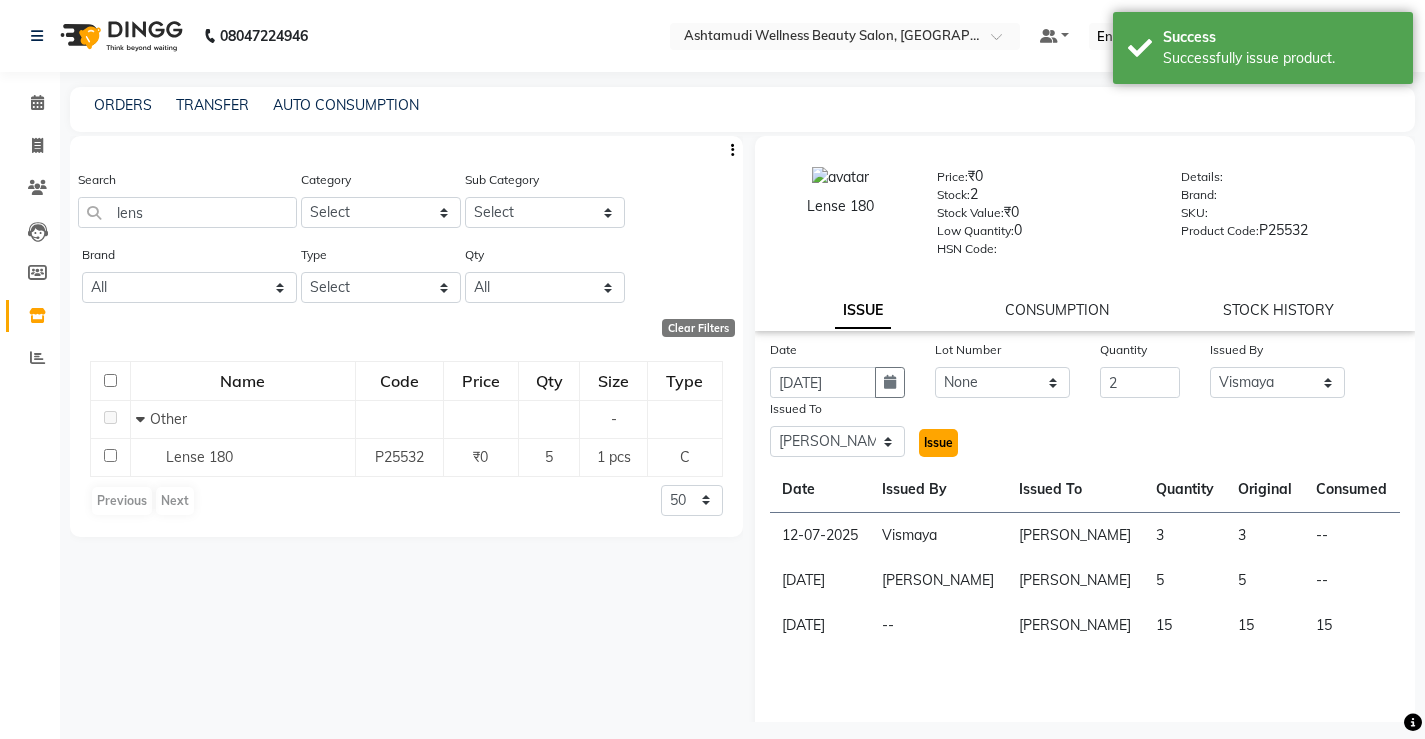 click on "Issue" 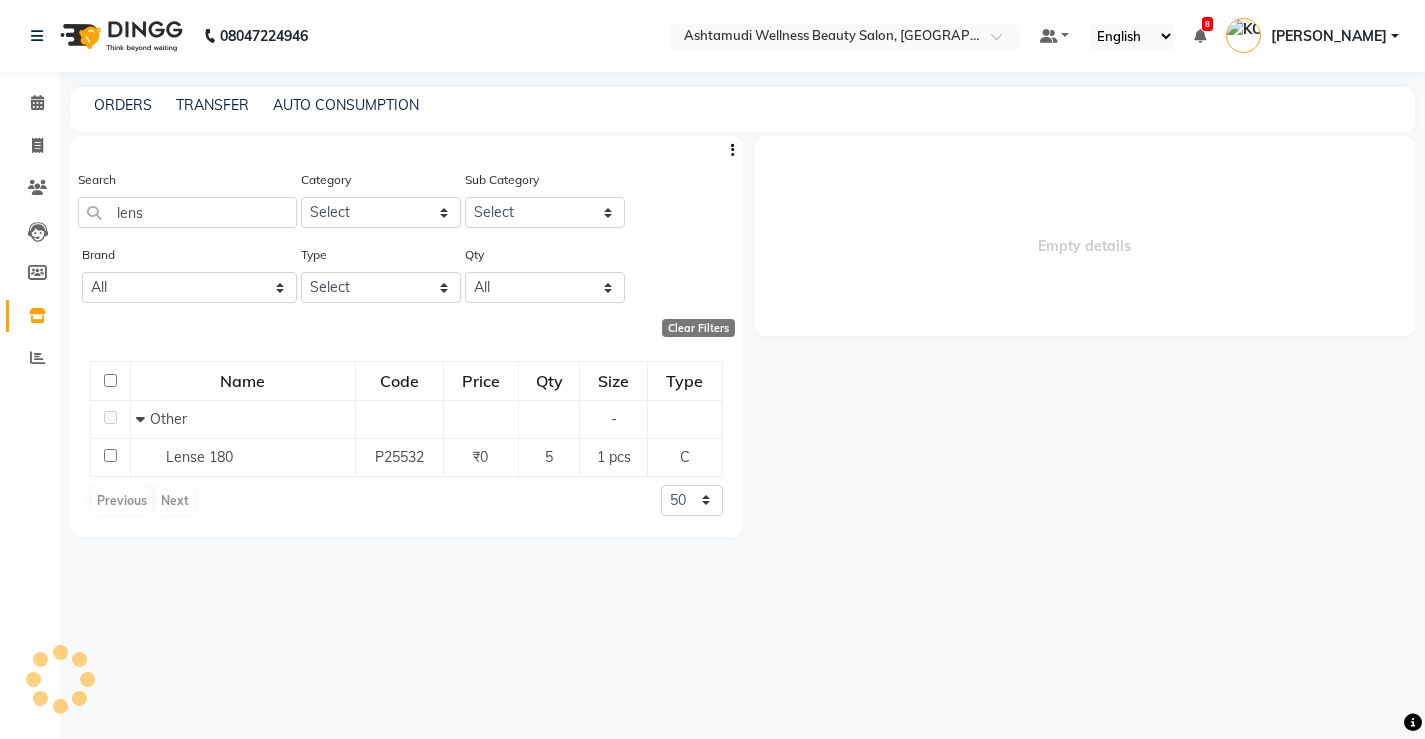 select 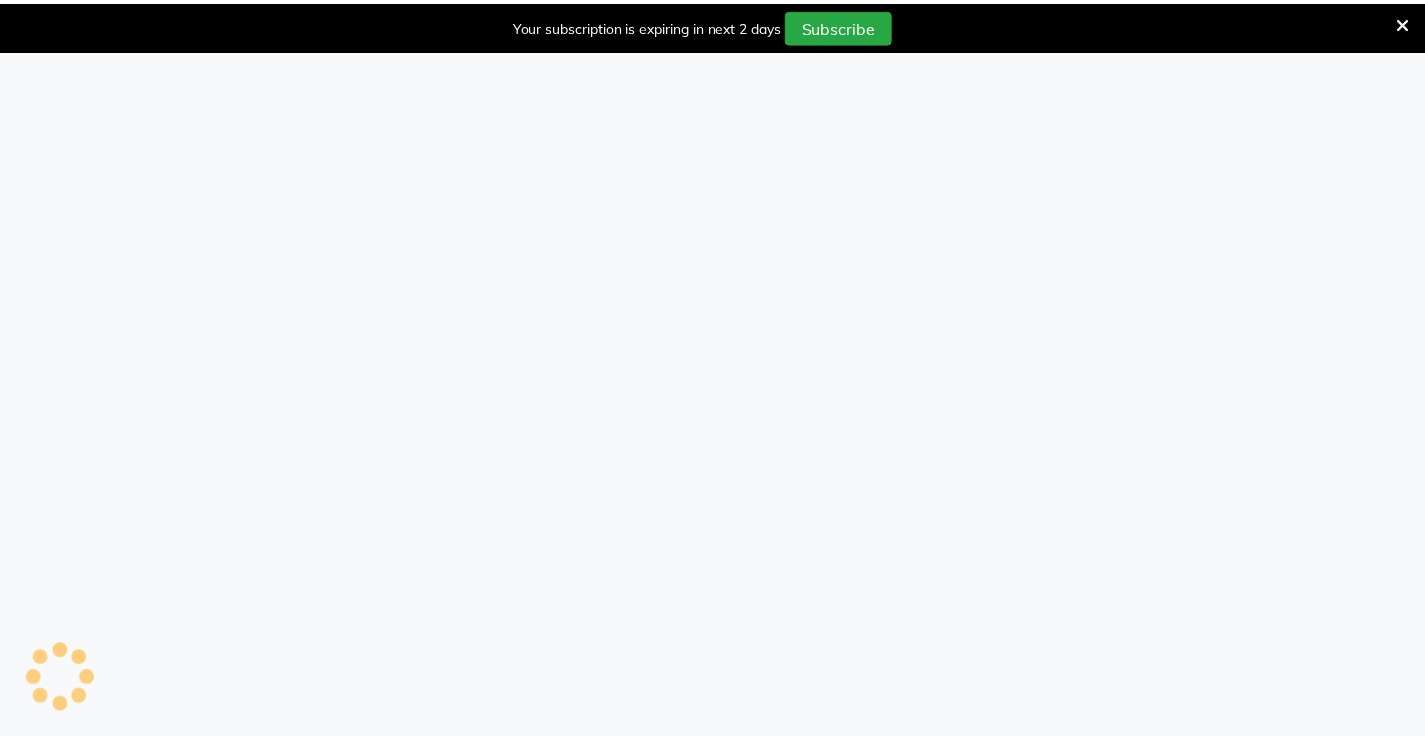 scroll, scrollTop: 0, scrollLeft: 0, axis: both 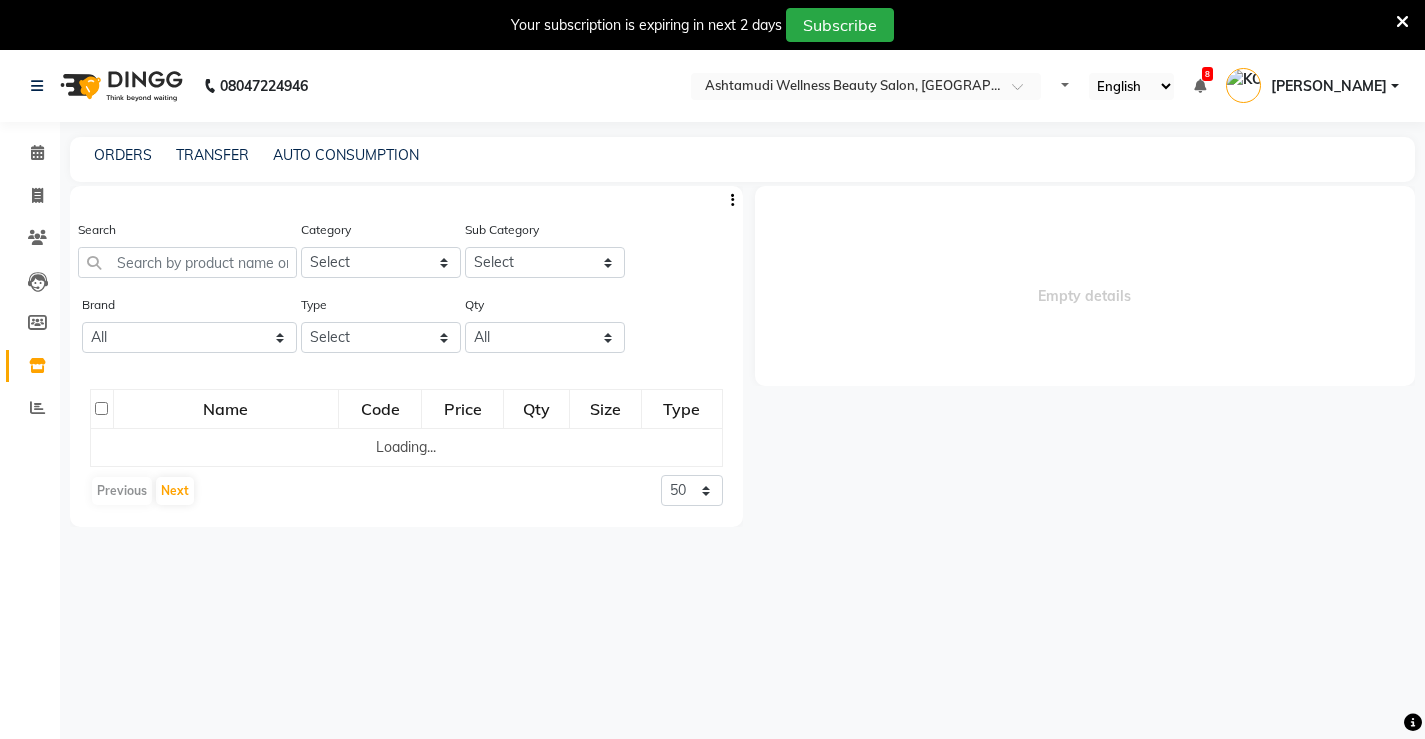 select 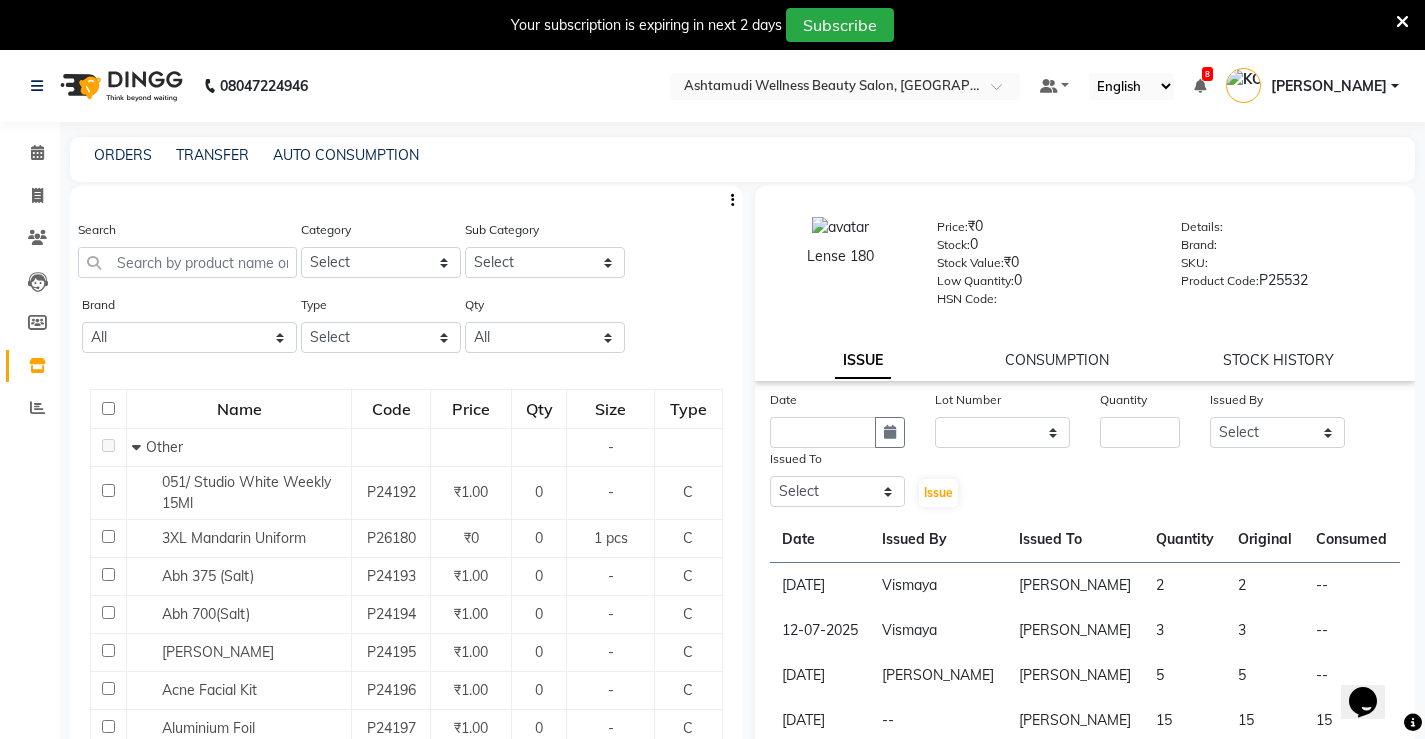 scroll, scrollTop: 0, scrollLeft: 0, axis: both 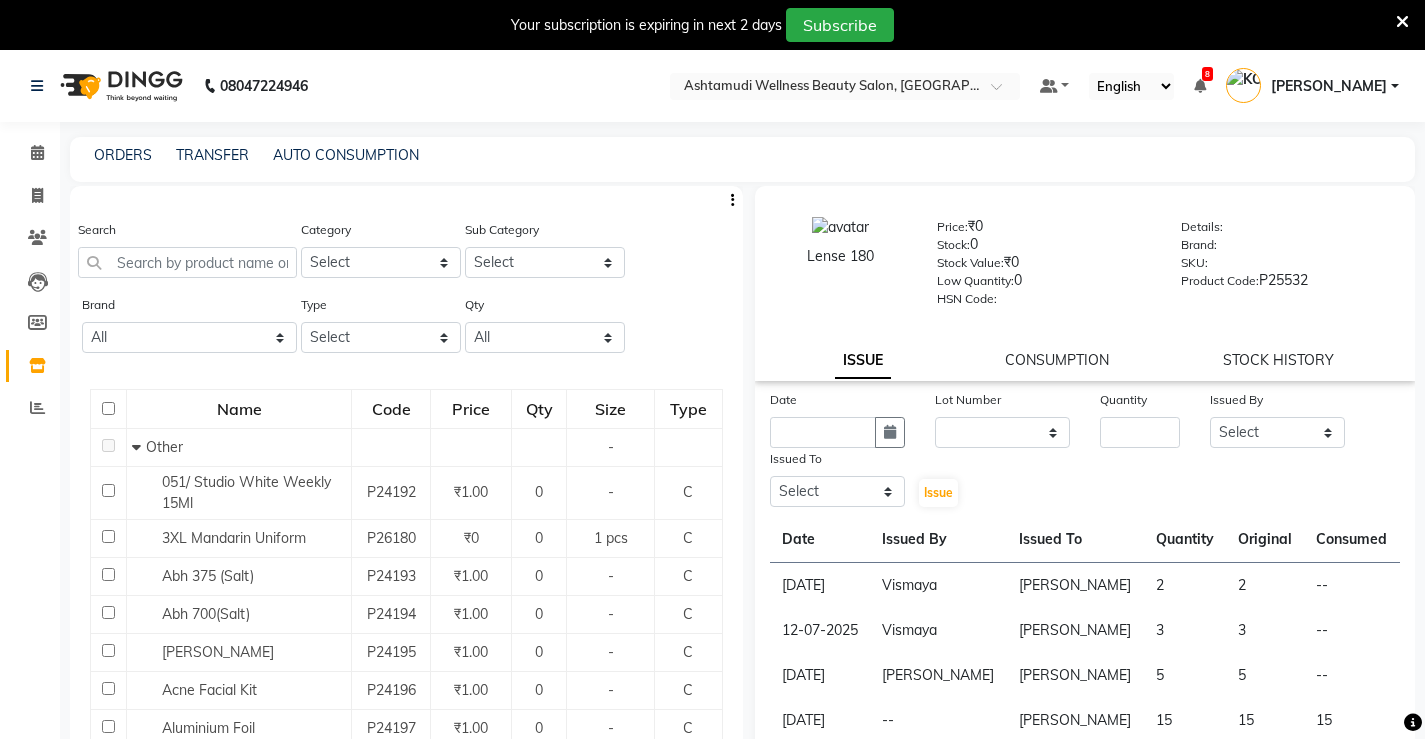 click at bounding box center [1402, 22] 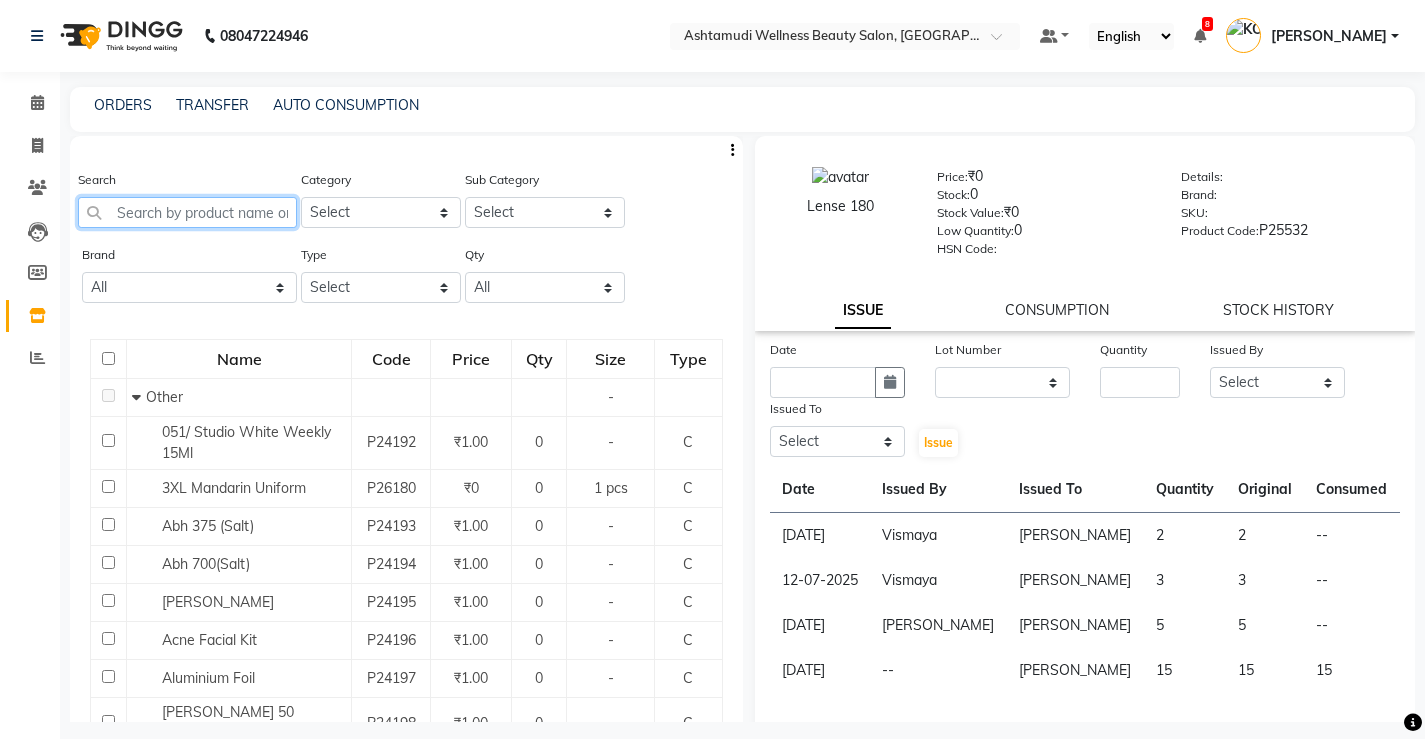click 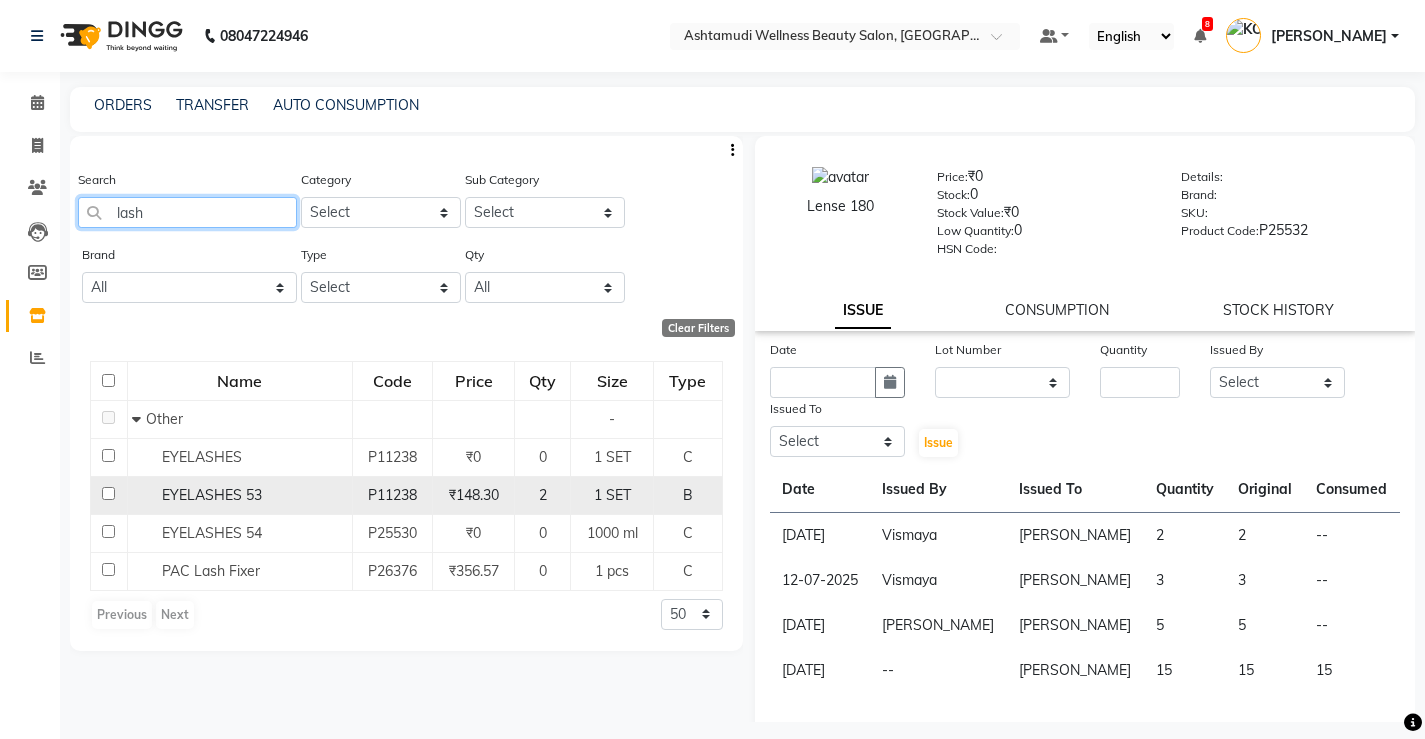 type on "lash" 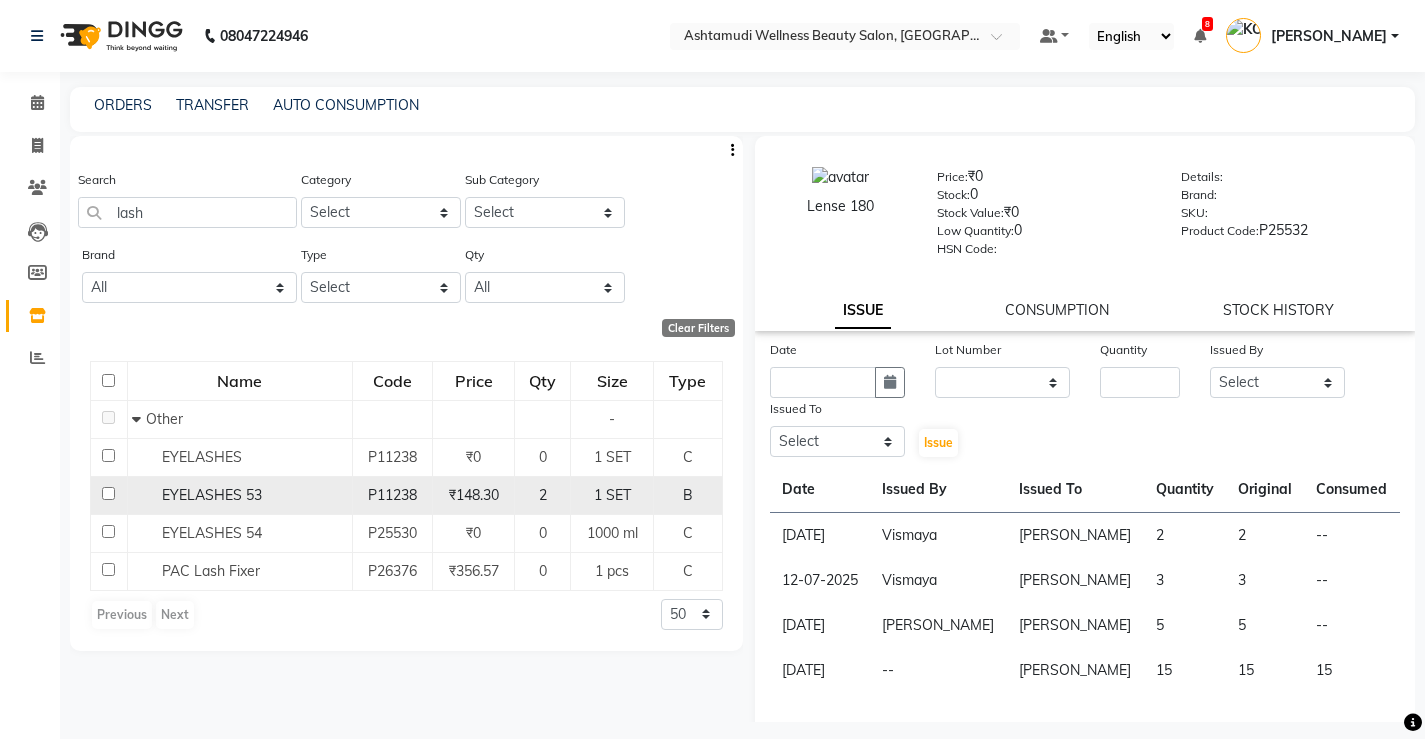 click on "EYELASHES 53" 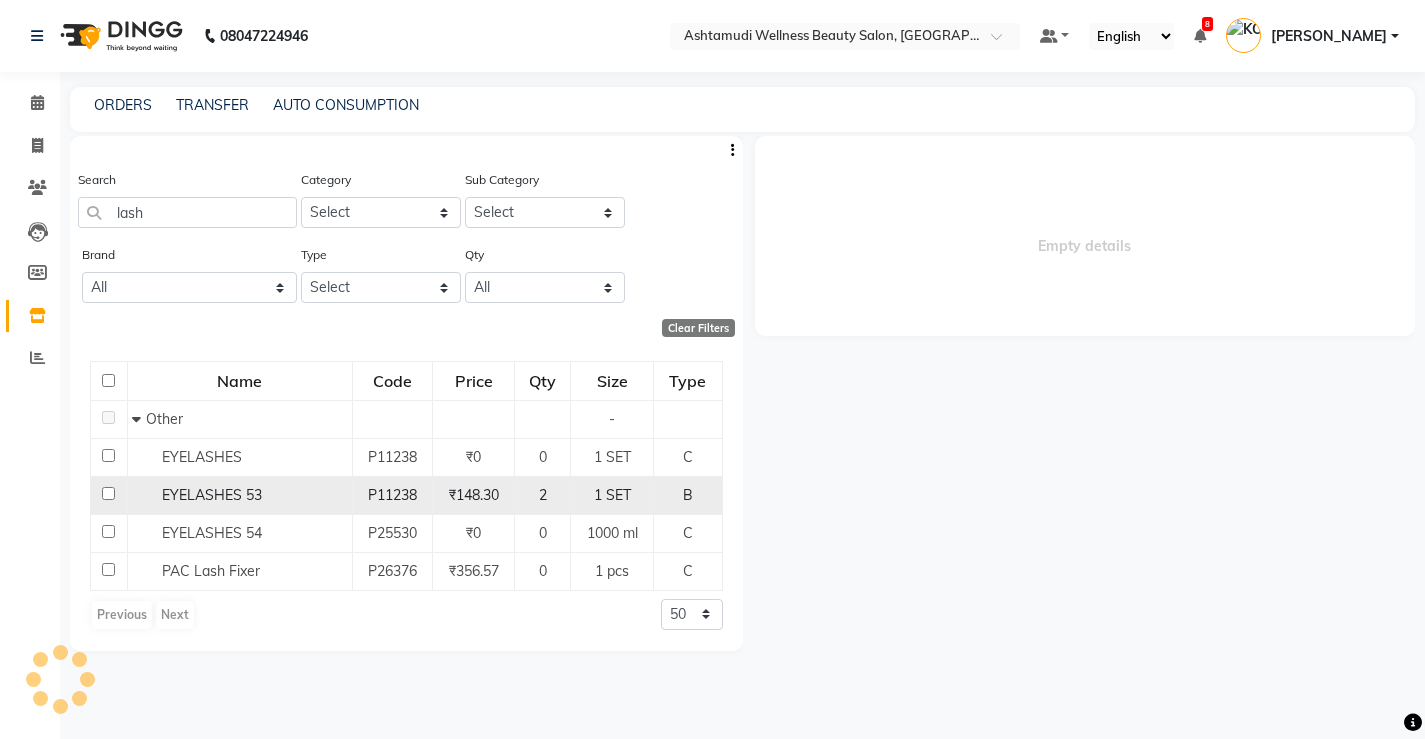 select 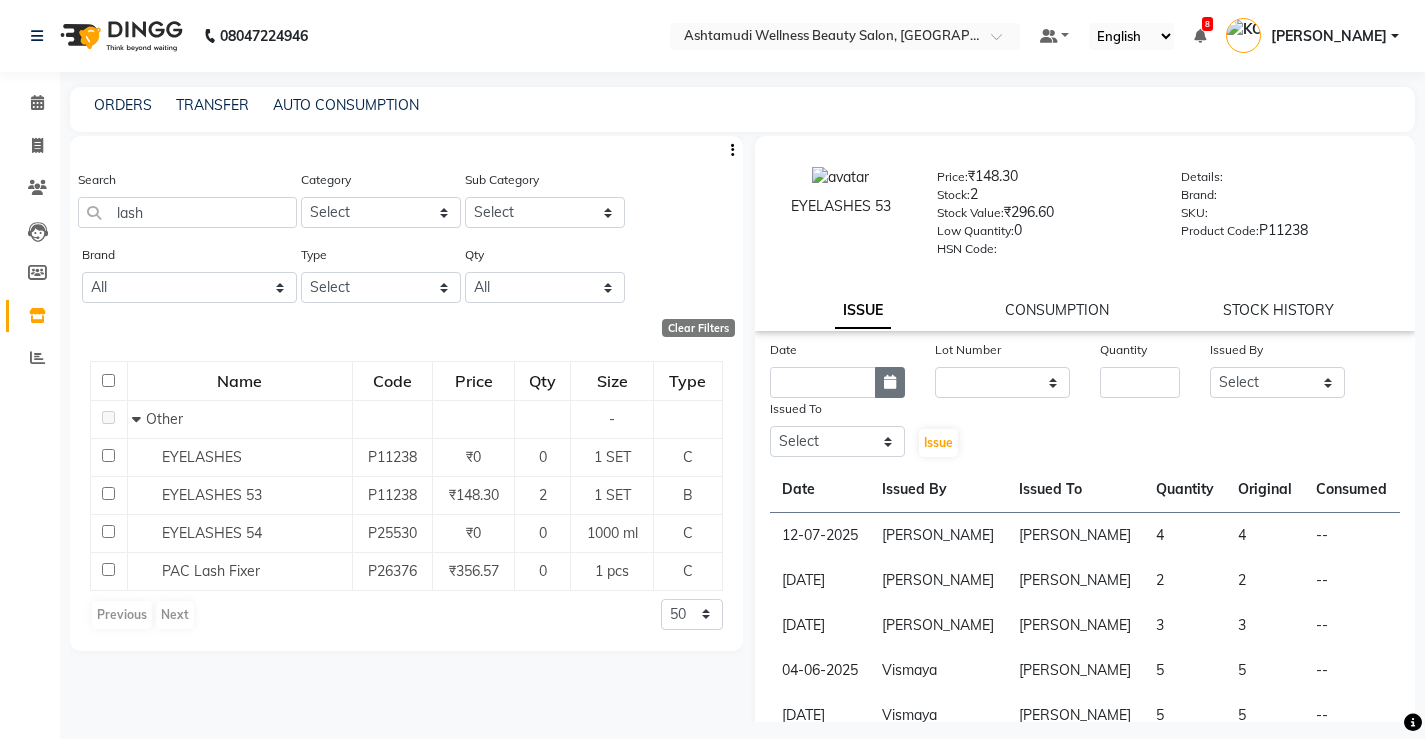 click 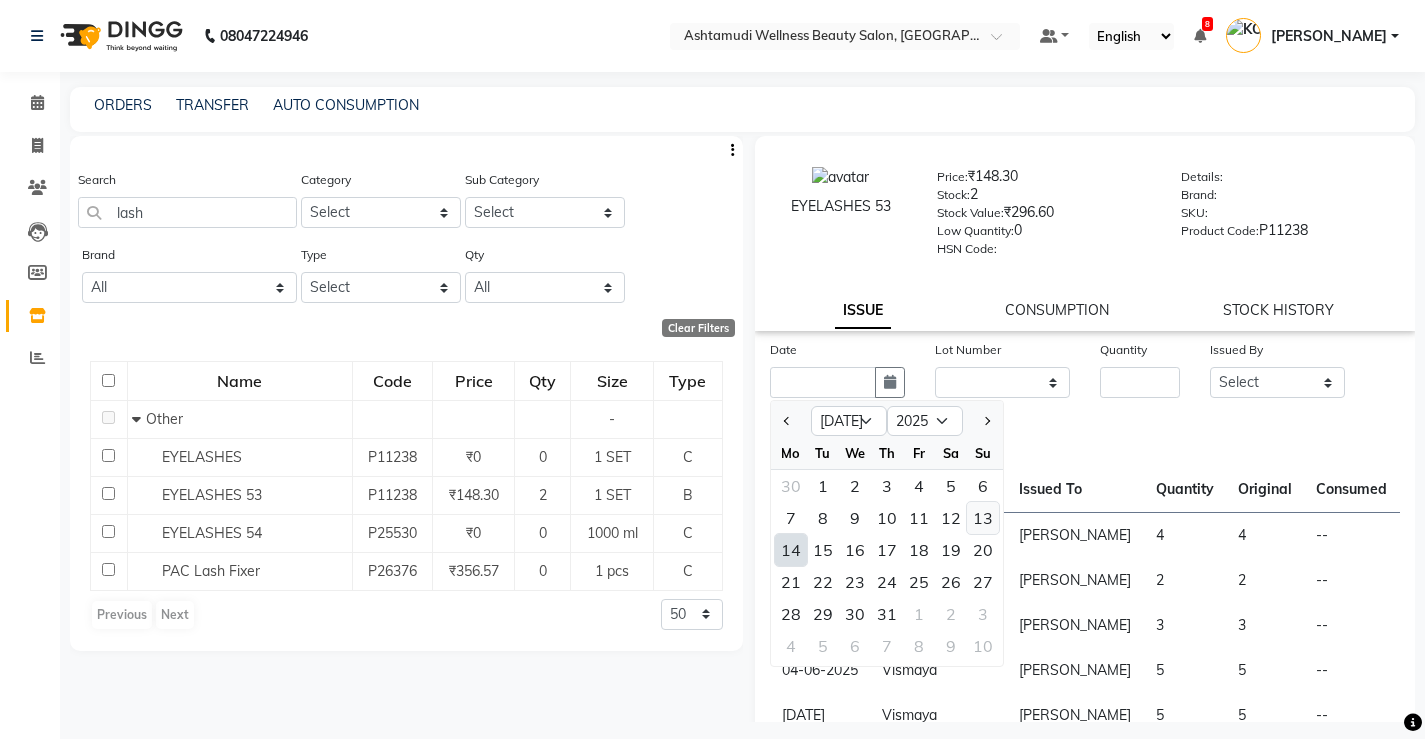 click on "13" 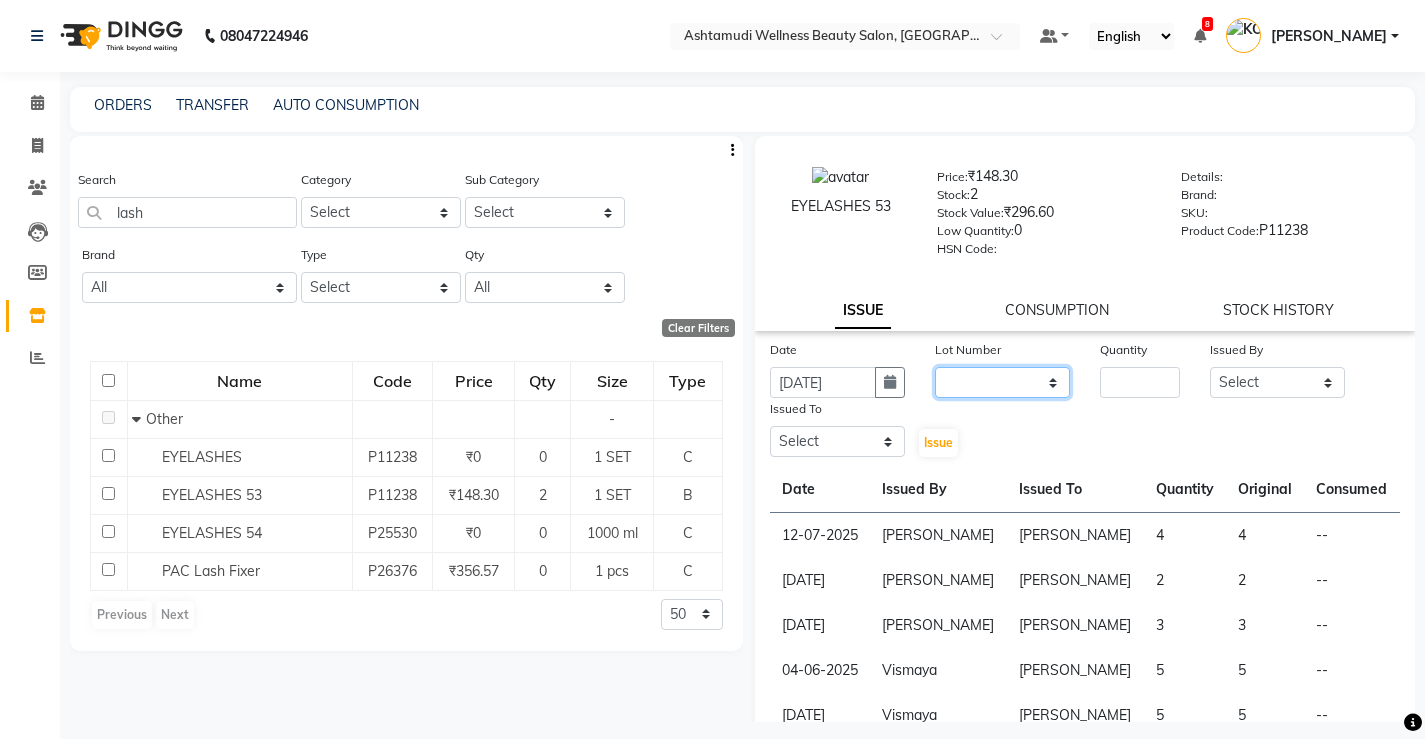 click on "None" 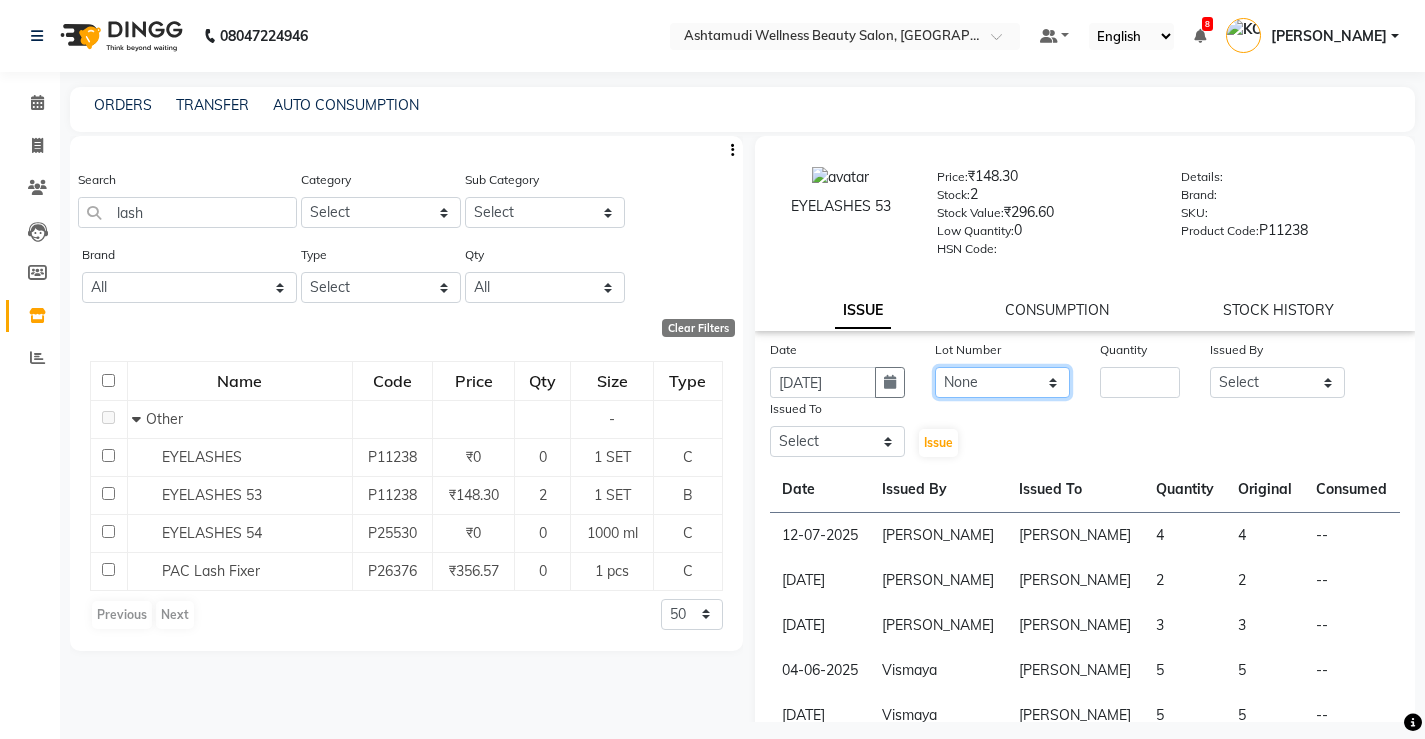 click on "None" 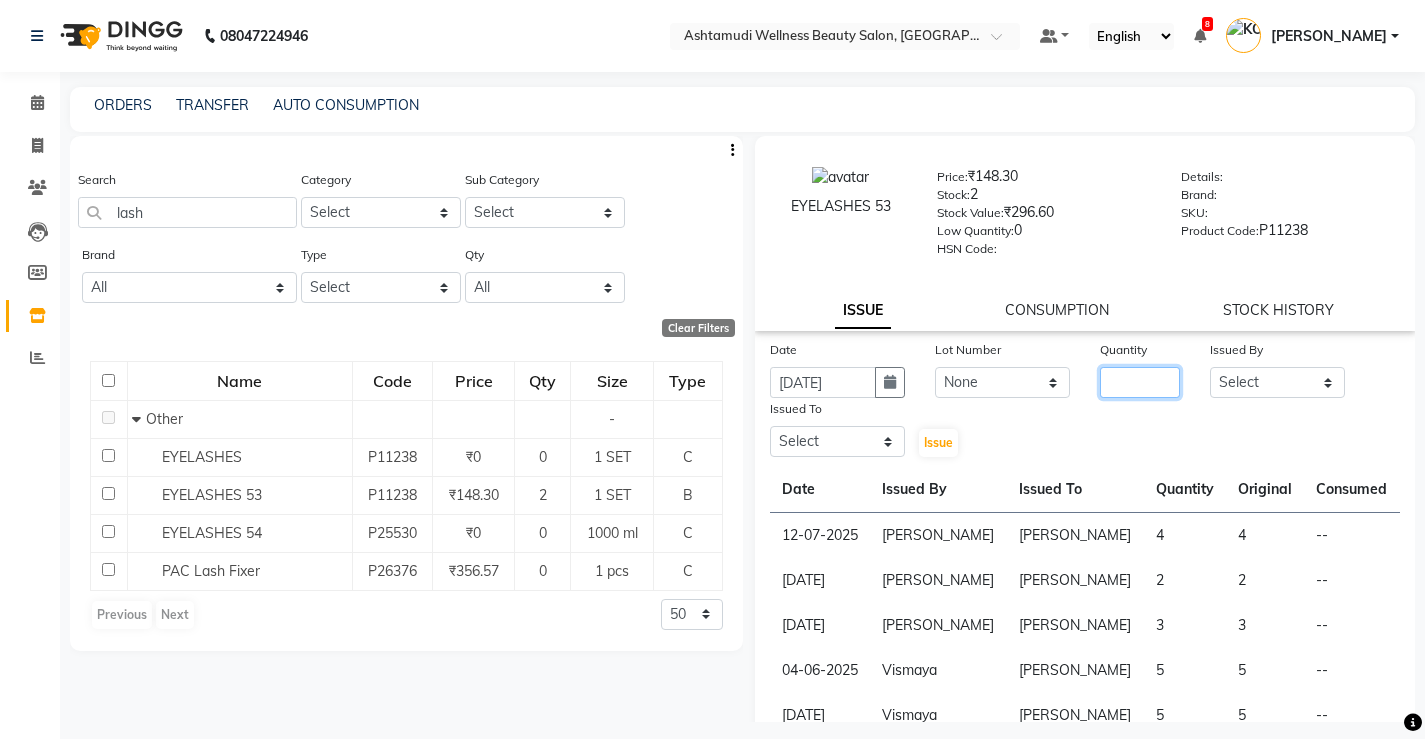 click 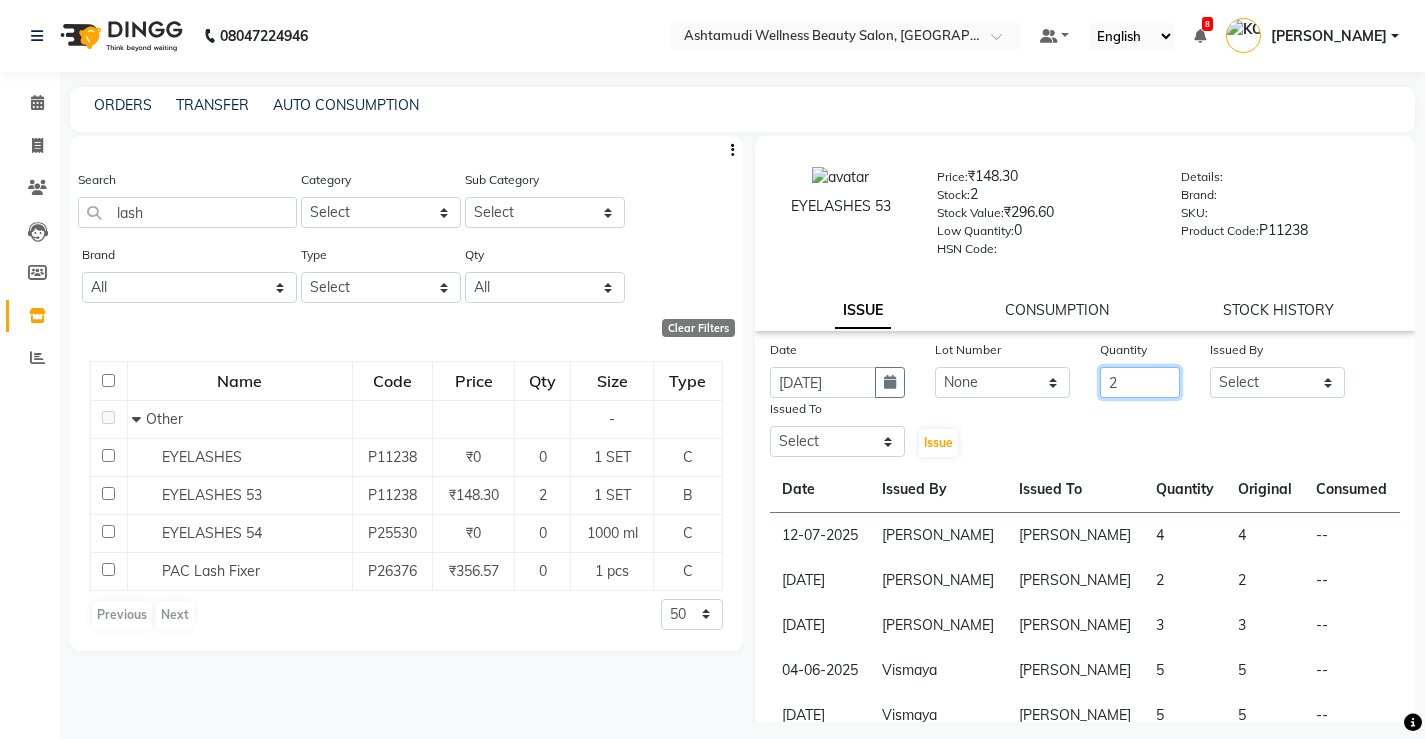 type on "2" 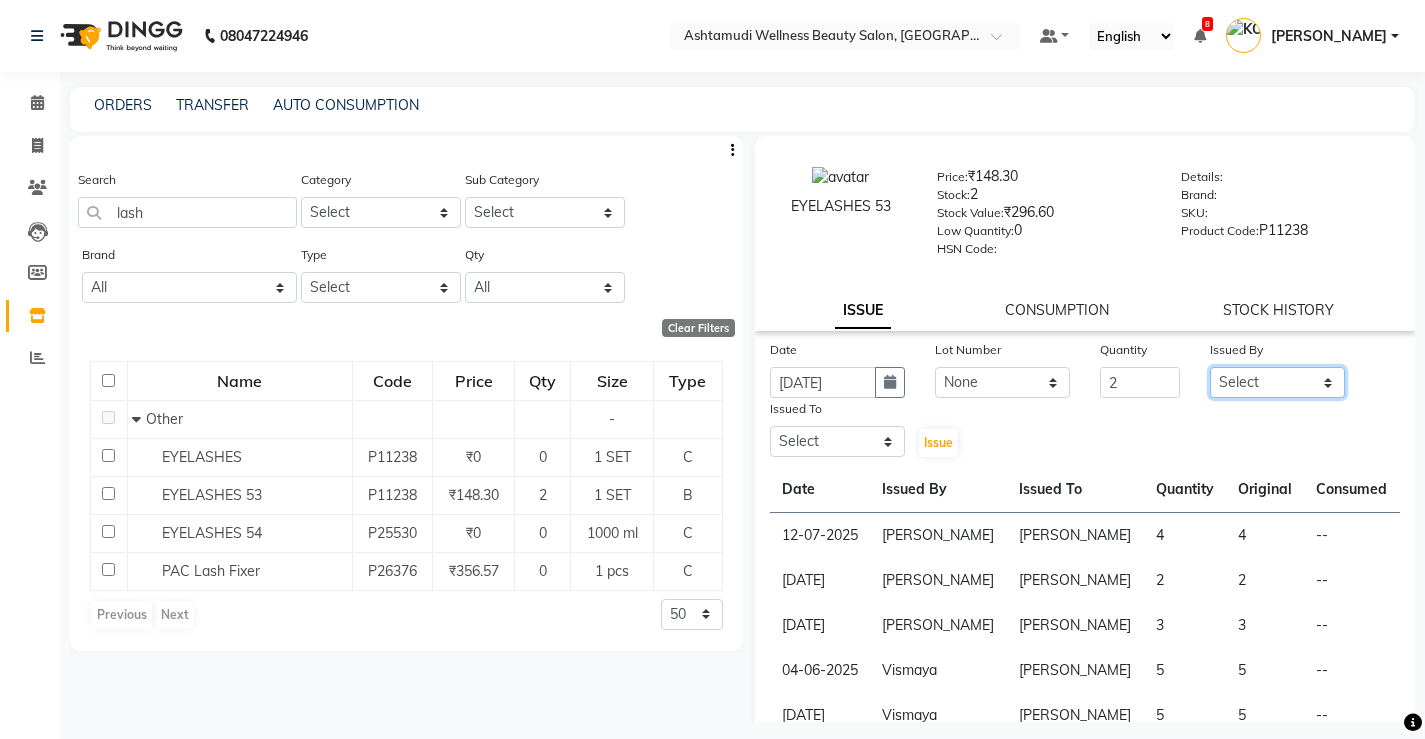 click on "Select ANJALI M S [PERSON_NAME] KOTTIYAM ASHTAMUDI [PERSON_NAME] [PERSON_NAME] [PERSON_NAME] [PERSON_NAME]  Sona [PERSON_NAME] [PERSON_NAME] [PERSON_NAME]" 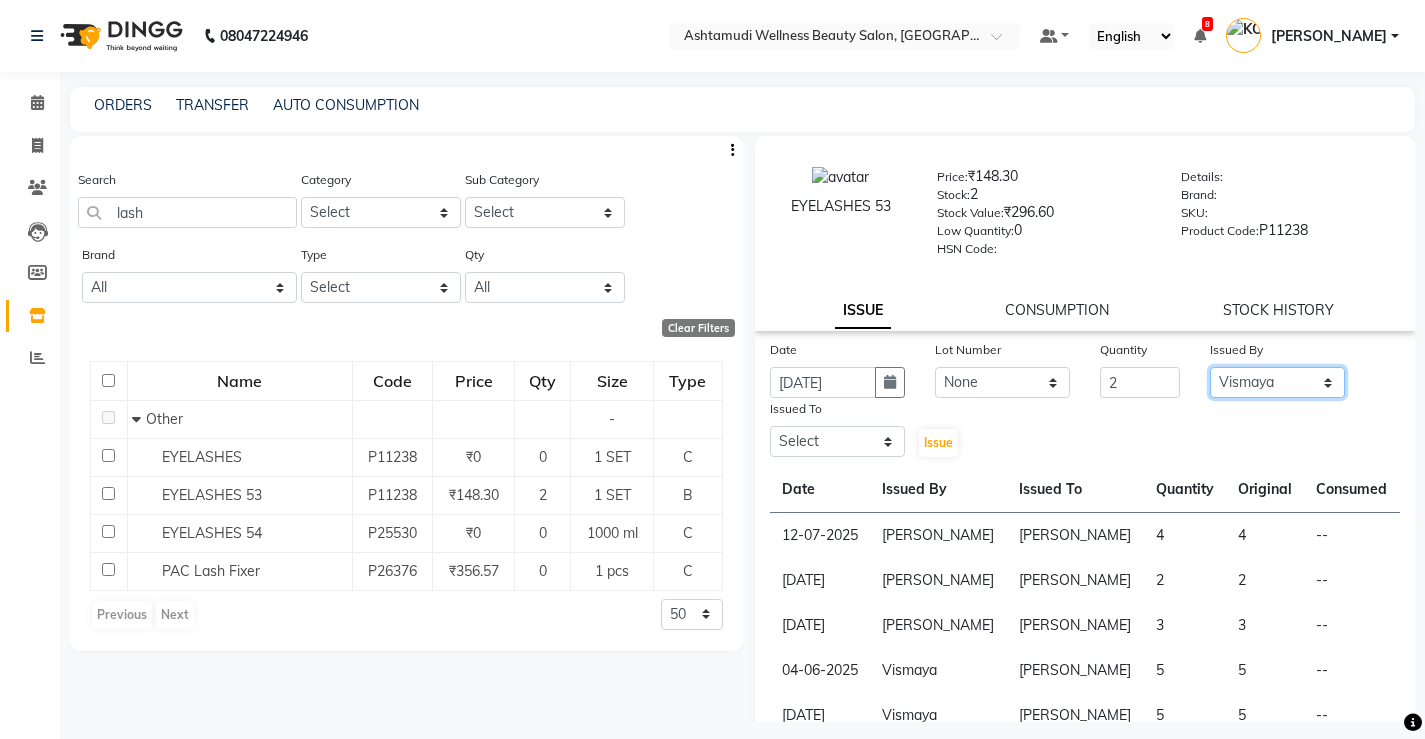 click on "Select ANJALI M S [PERSON_NAME] KOTTIYAM ASHTAMUDI [PERSON_NAME] [PERSON_NAME] [PERSON_NAME] [PERSON_NAME]  Sona [PERSON_NAME] [PERSON_NAME] [PERSON_NAME]" 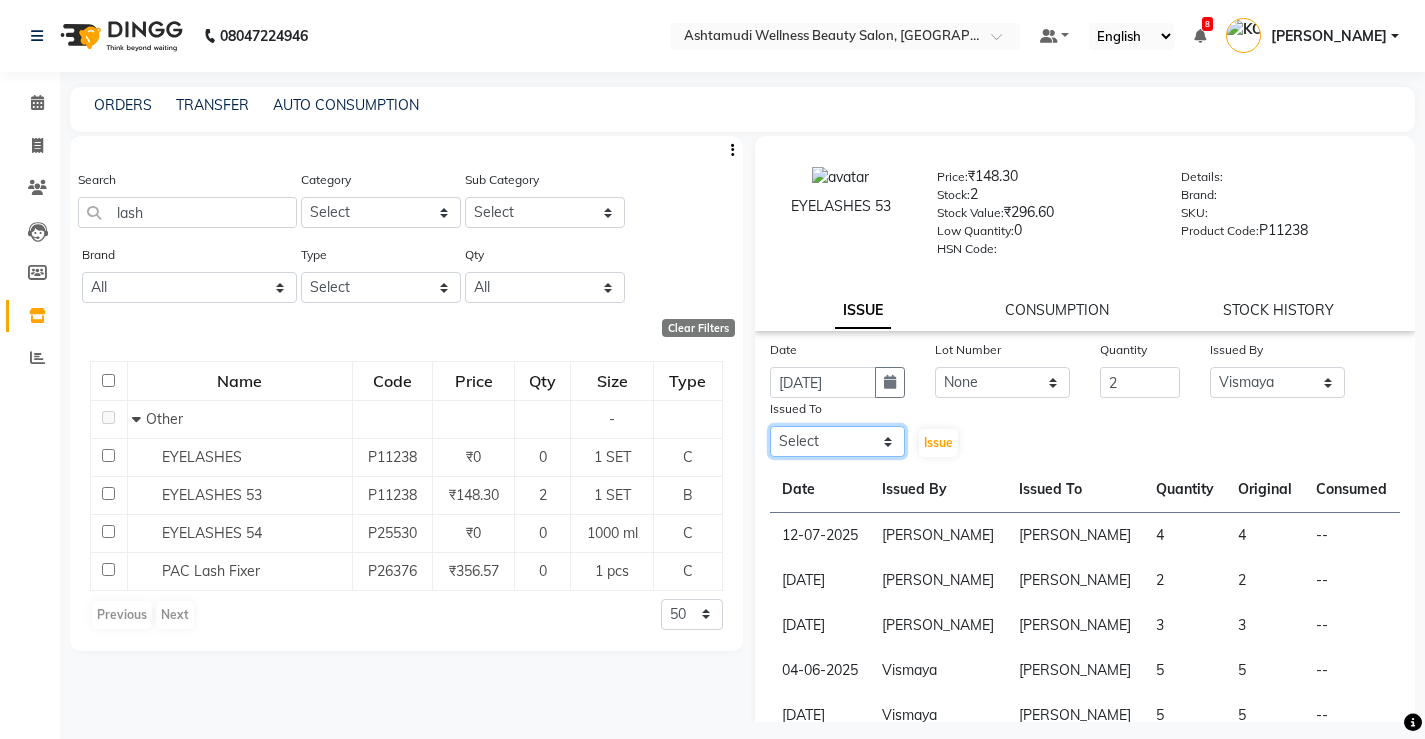 drag, startPoint x: 803, startPoint y: 441, endPoint x: 803, endPoint y: 427, distance: 14 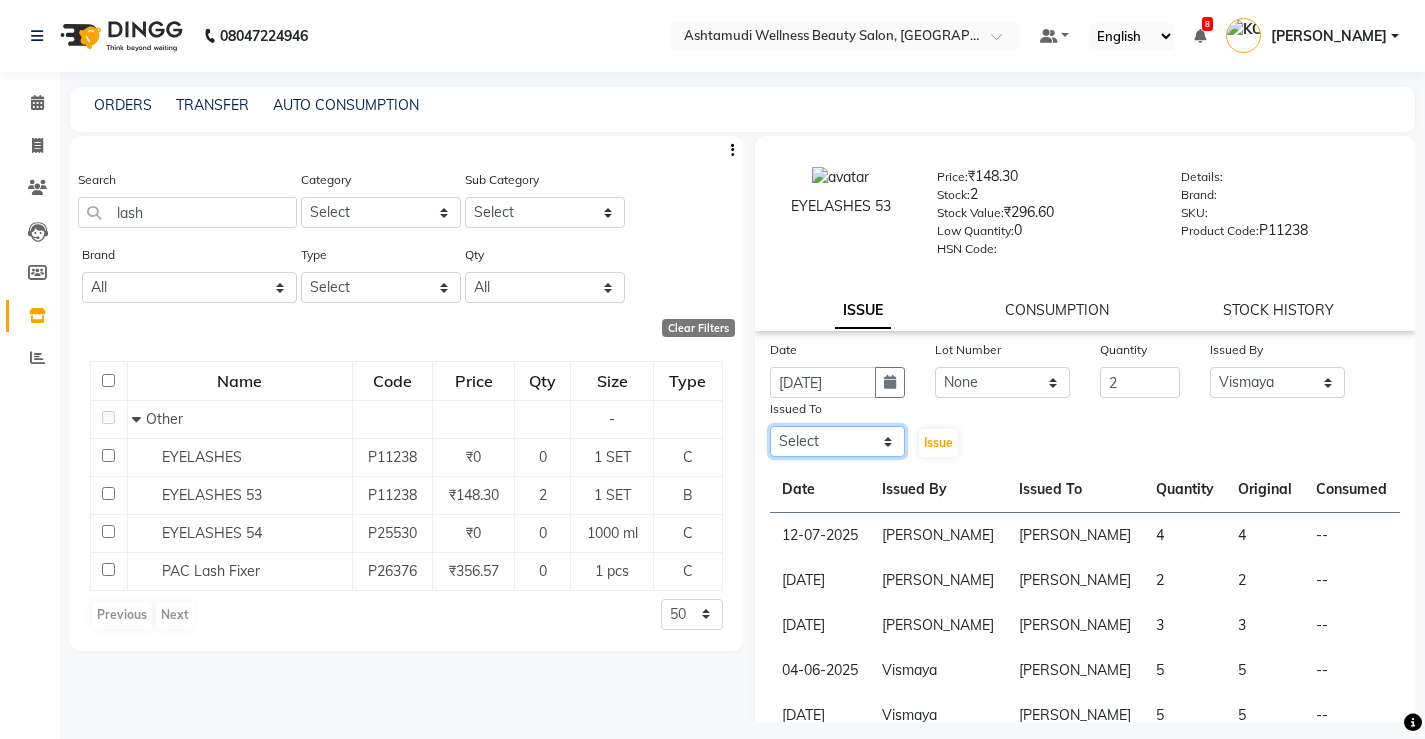 select on "50208" 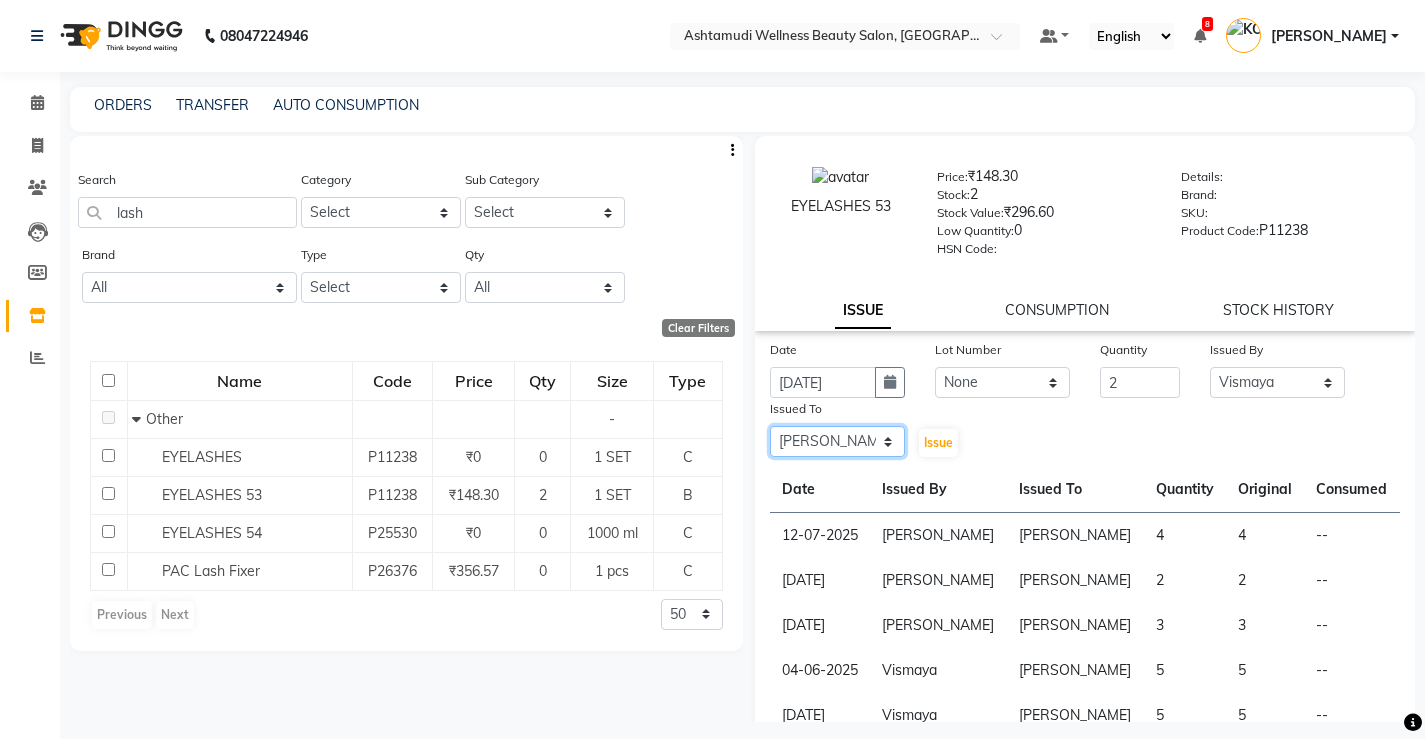 click on "Select ANJALI M S [PERSON_NAME] KOTTIYAM ASHTAMUDI [PERSON_NAME] [PERSON_NAME] [PERSON_NAME] [PERSON_NAME]  Sona [PERSON_NAME] [PERSON_NAME] [PERSON_NAME]" 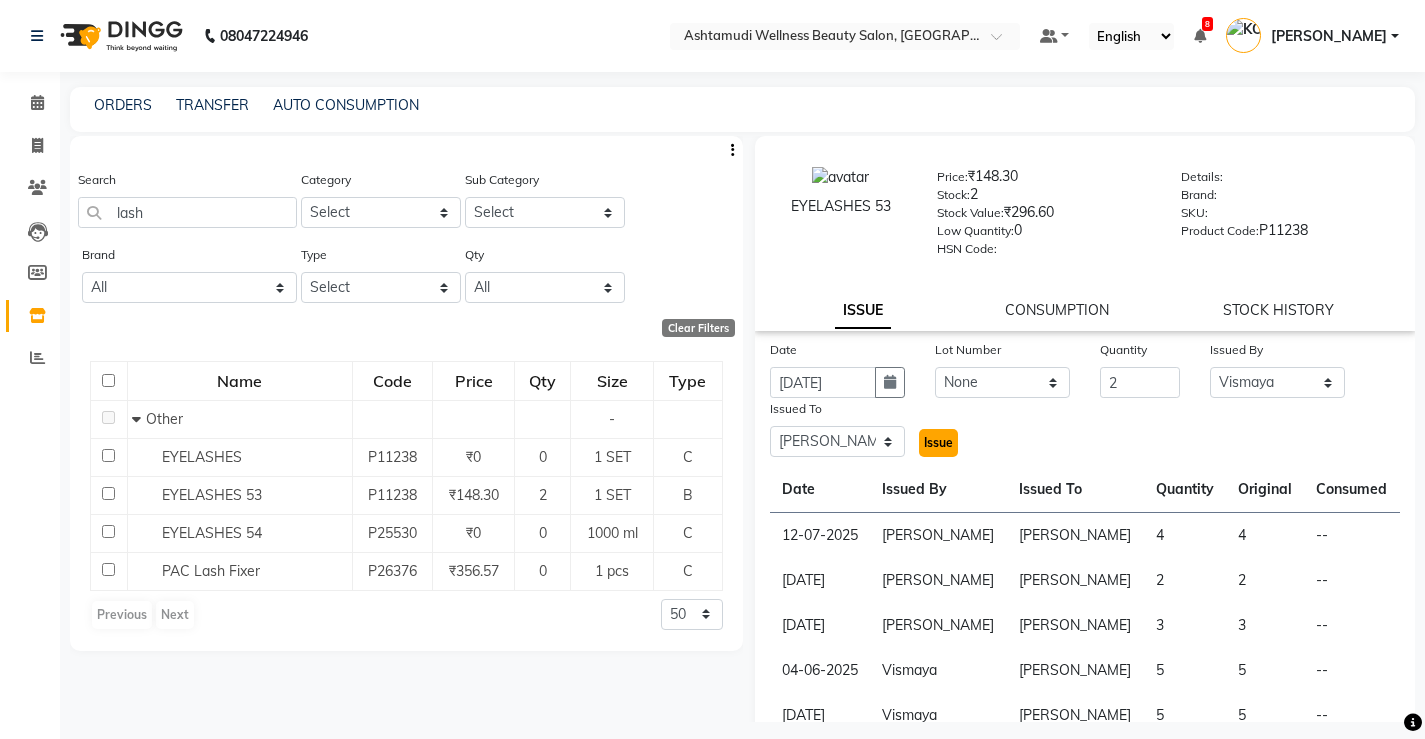 click on "Issue" 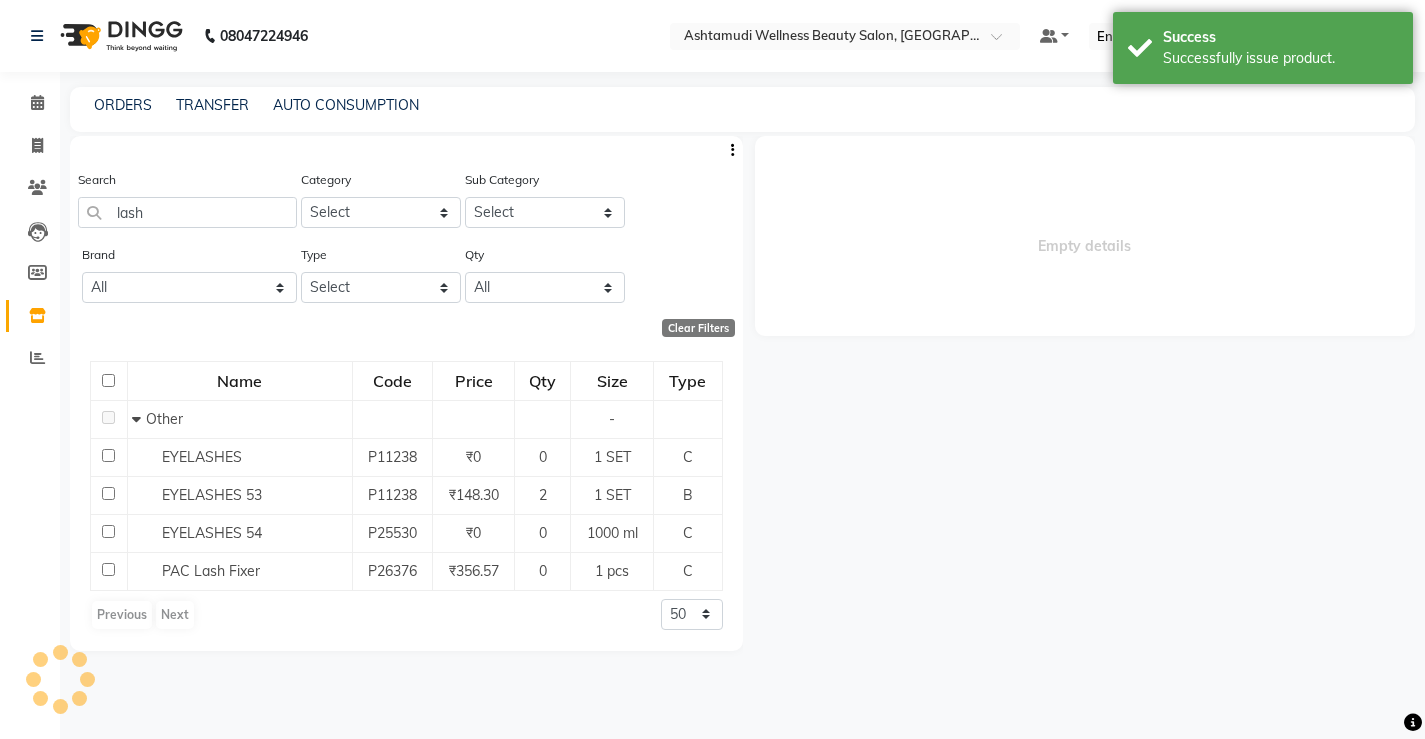 select 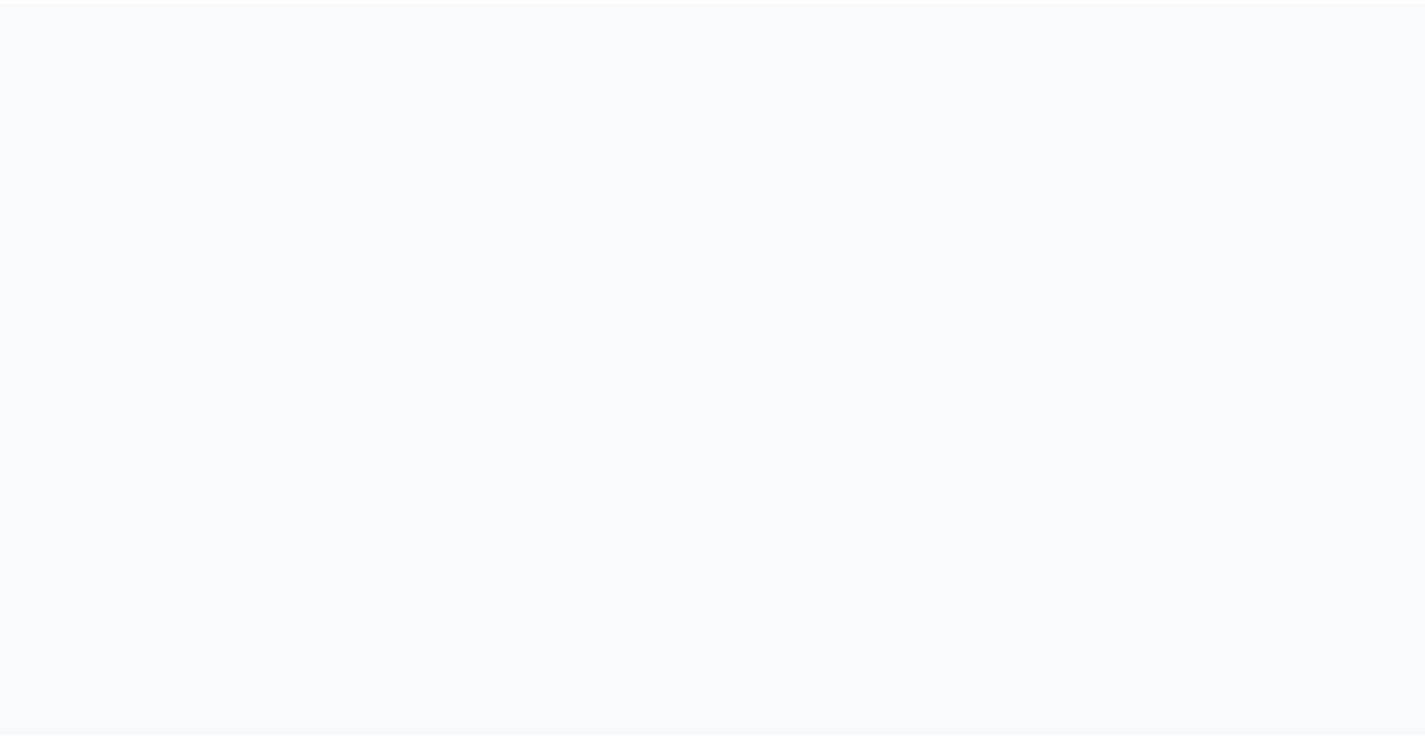 scroll, scrollTop: 0, scrollLeft: 0, axis: both 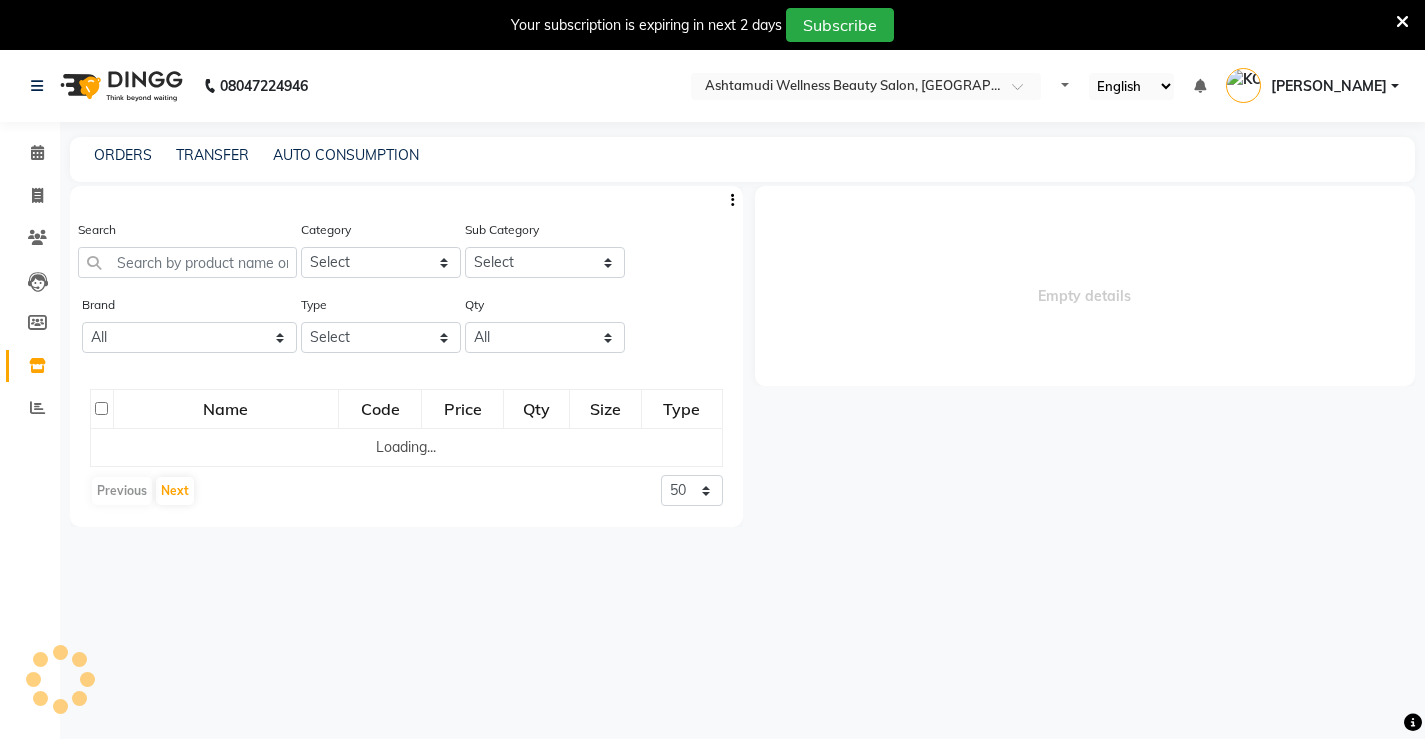 select 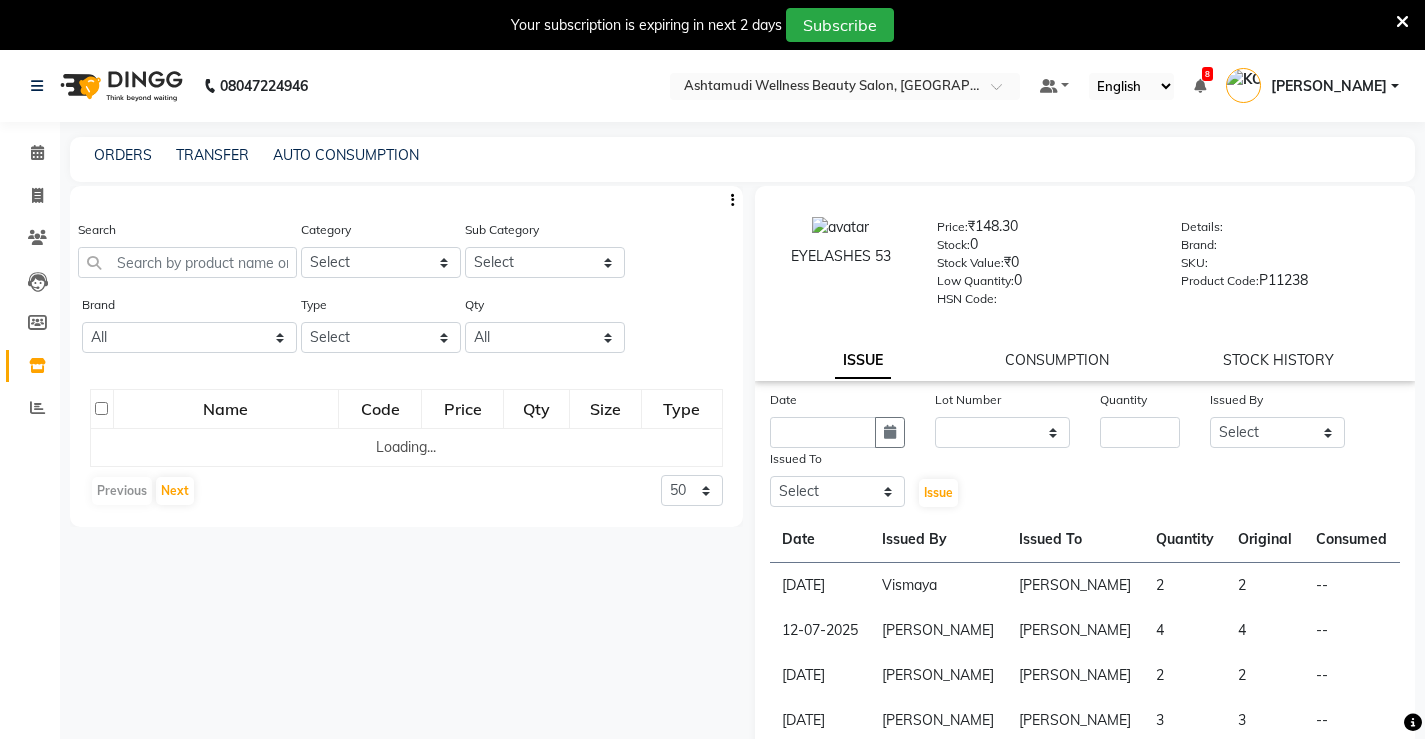 click at bounding box center (1402, 22) 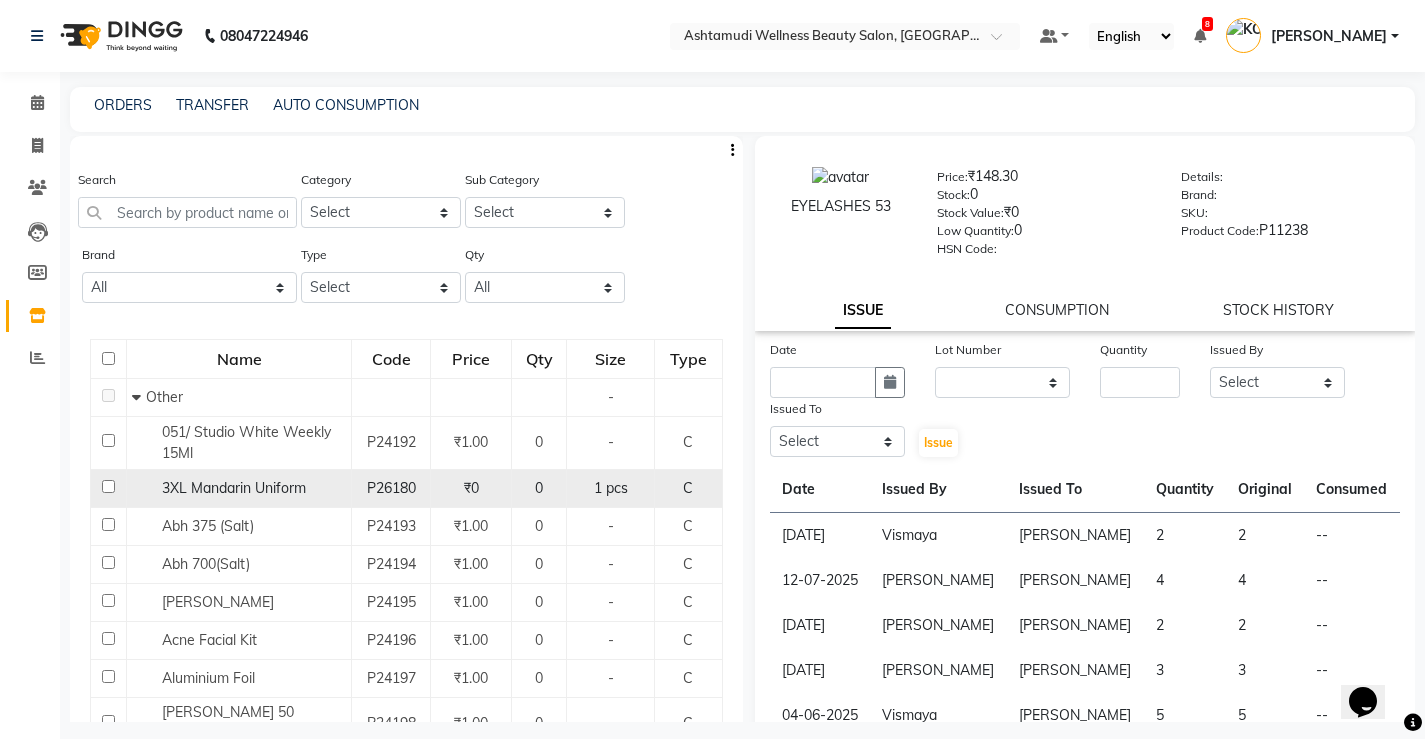 scroll, scrollTop: 0, scrollLeft: 0, axis: both 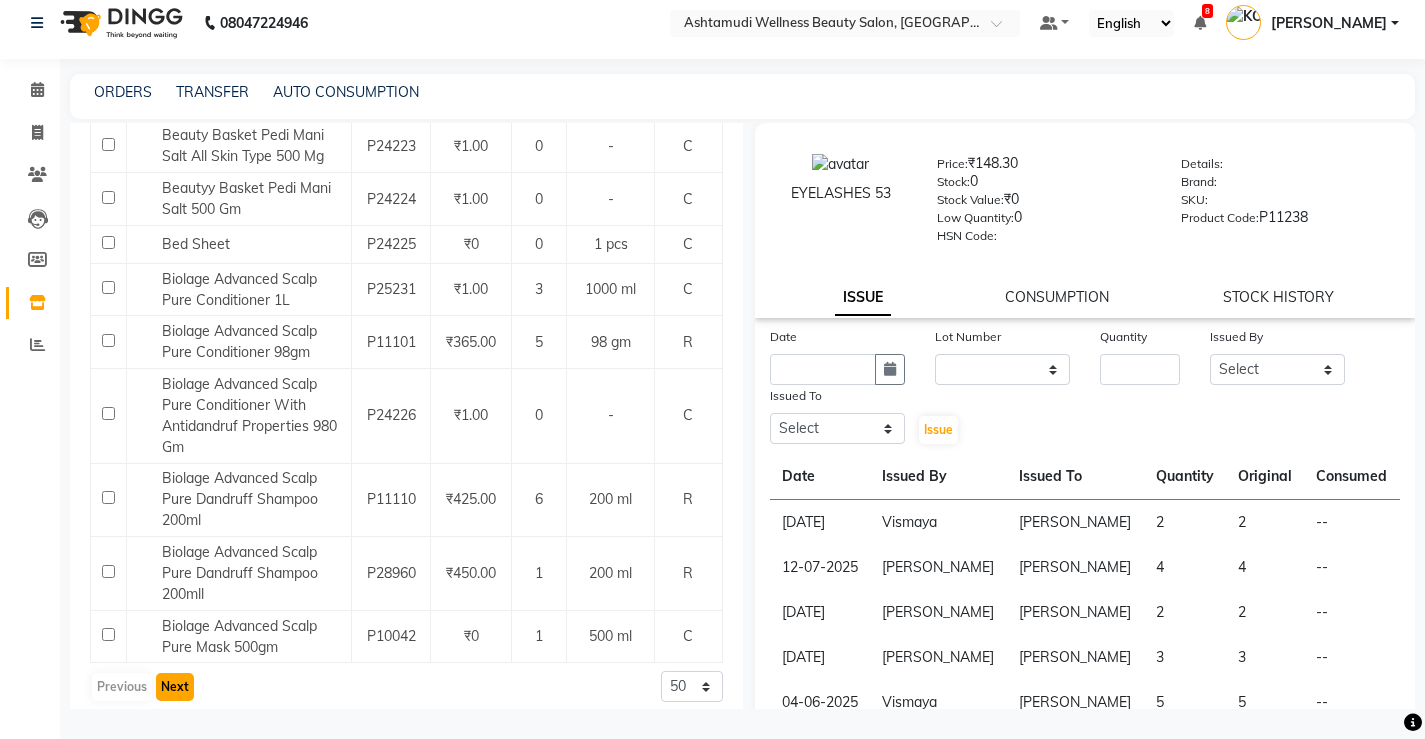 click on "Next" 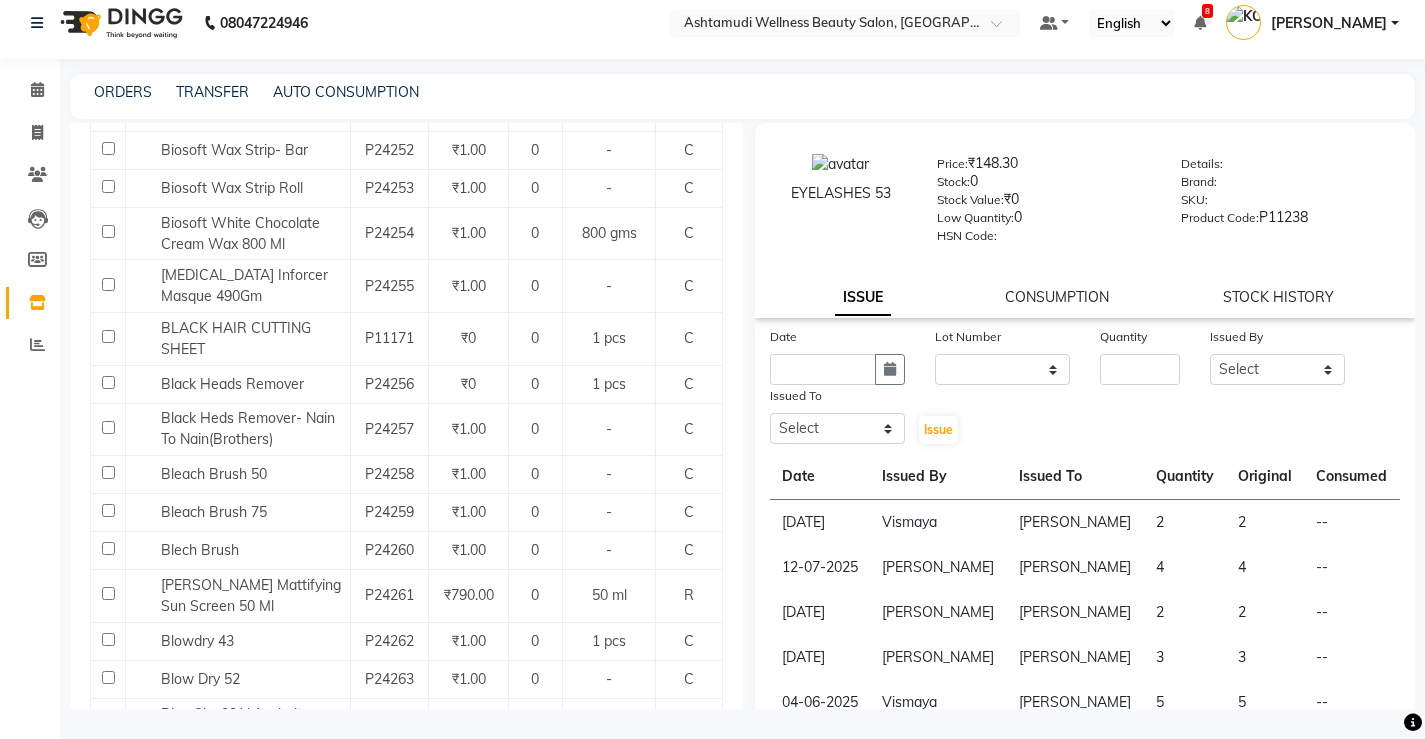 scroll, scrollTop: 2274, scrollLeft: 0, axis: vertical 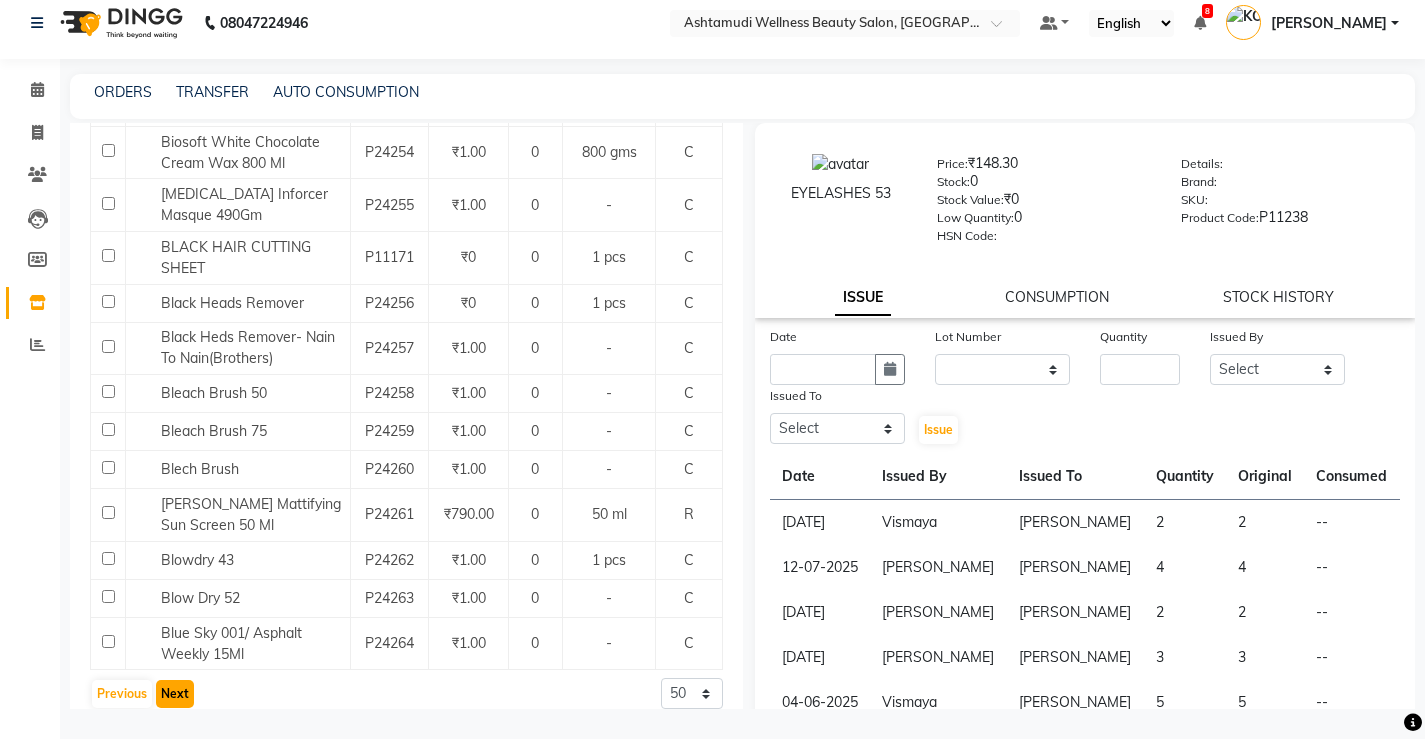 click on "Next" 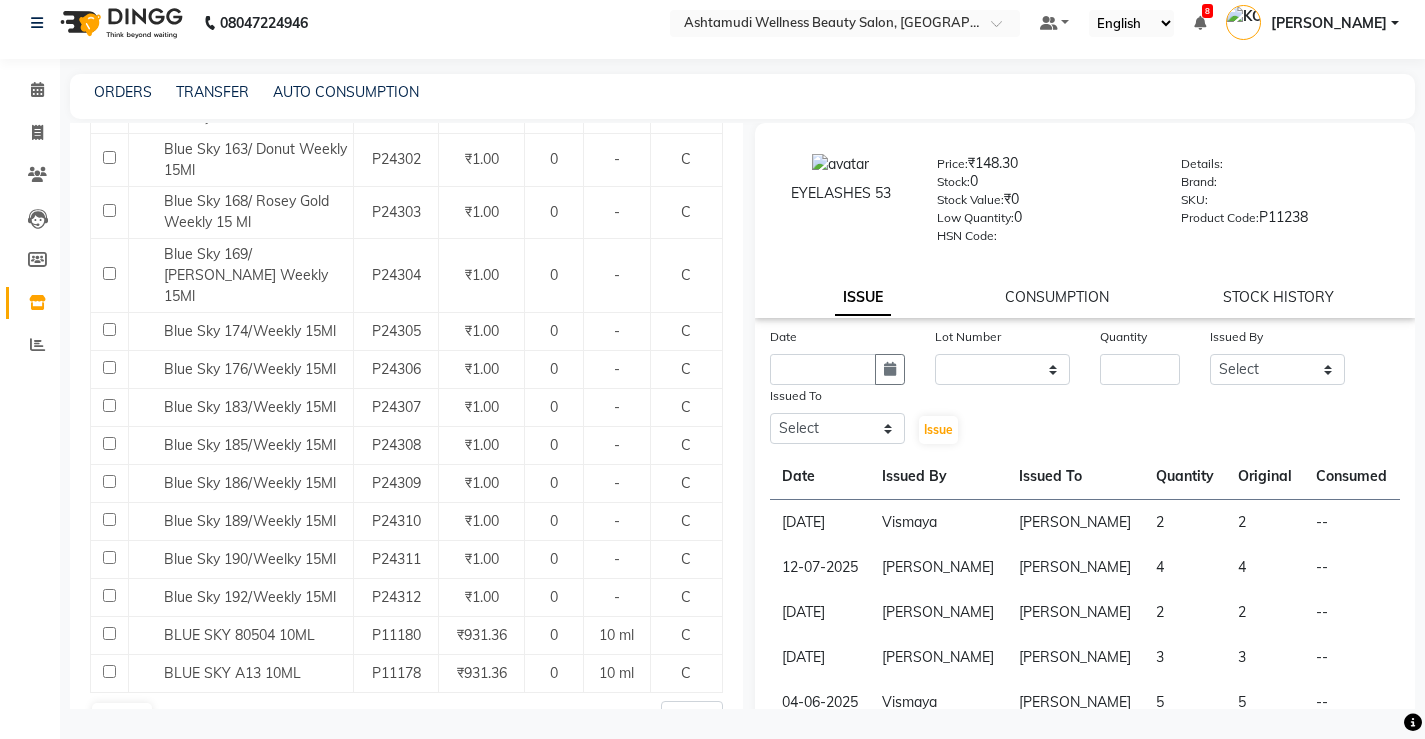 scroll, scrollTop: 2239, scrollLeft: 0, axis: vertical 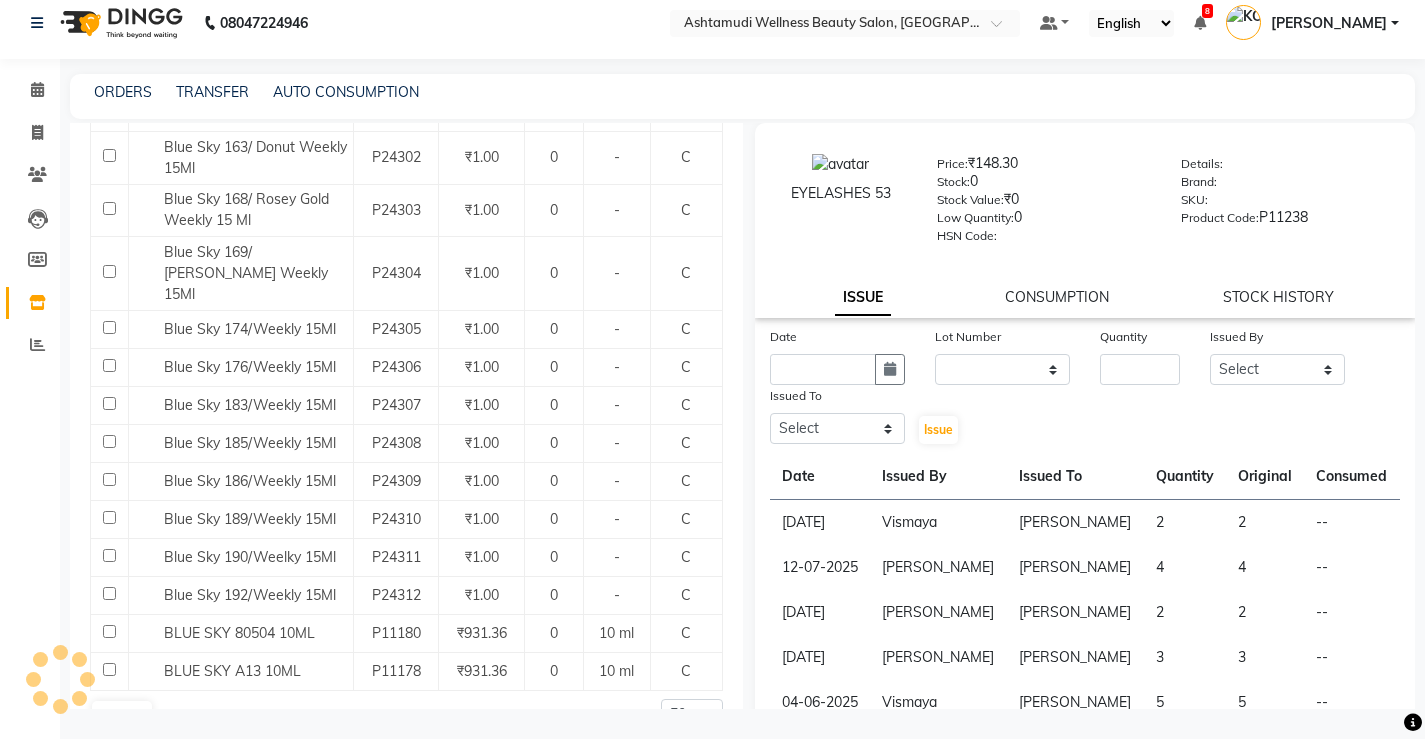 drag, startPoint x: 181, startPoint y: 669, endPoint x: 288, endPoint y: 578, distance: 140.46352 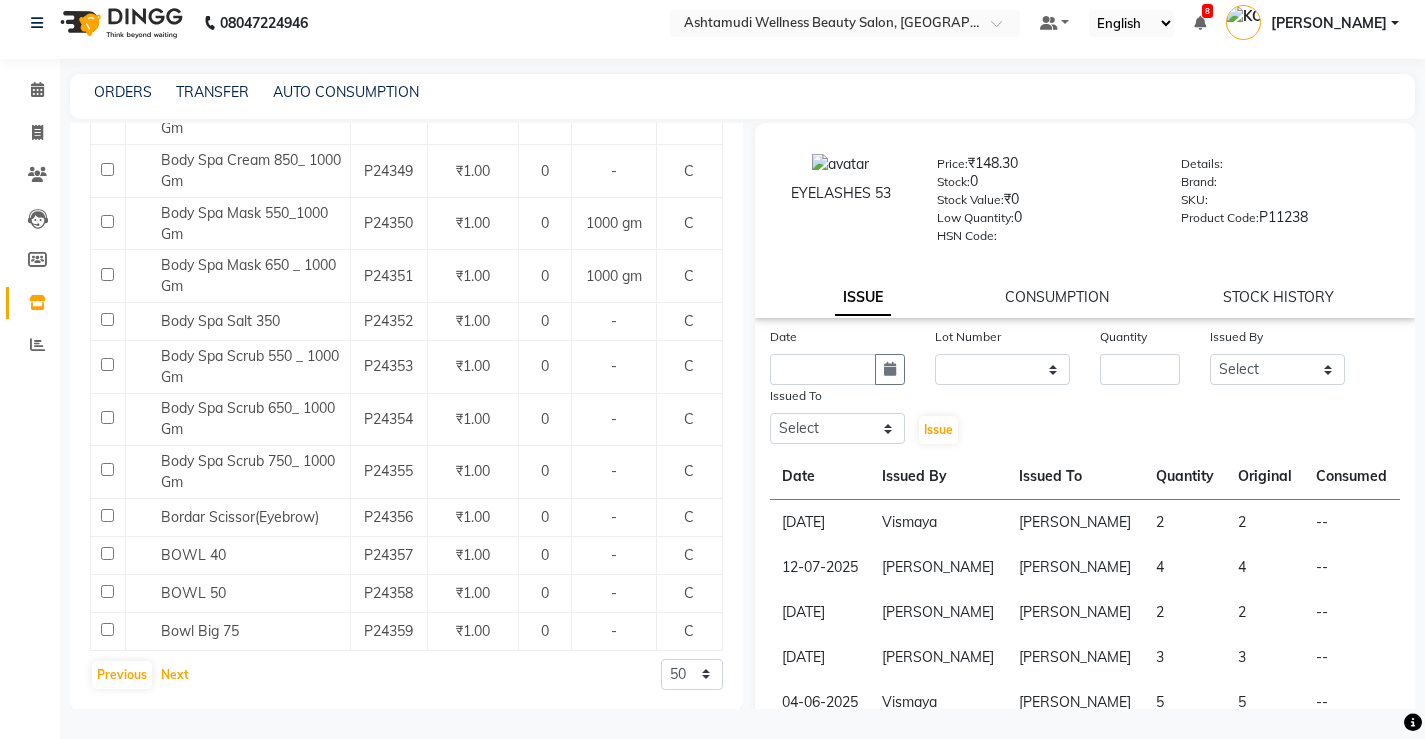 scroll, scrollTop: 2166, scrollLeft: 0, axis: vertical 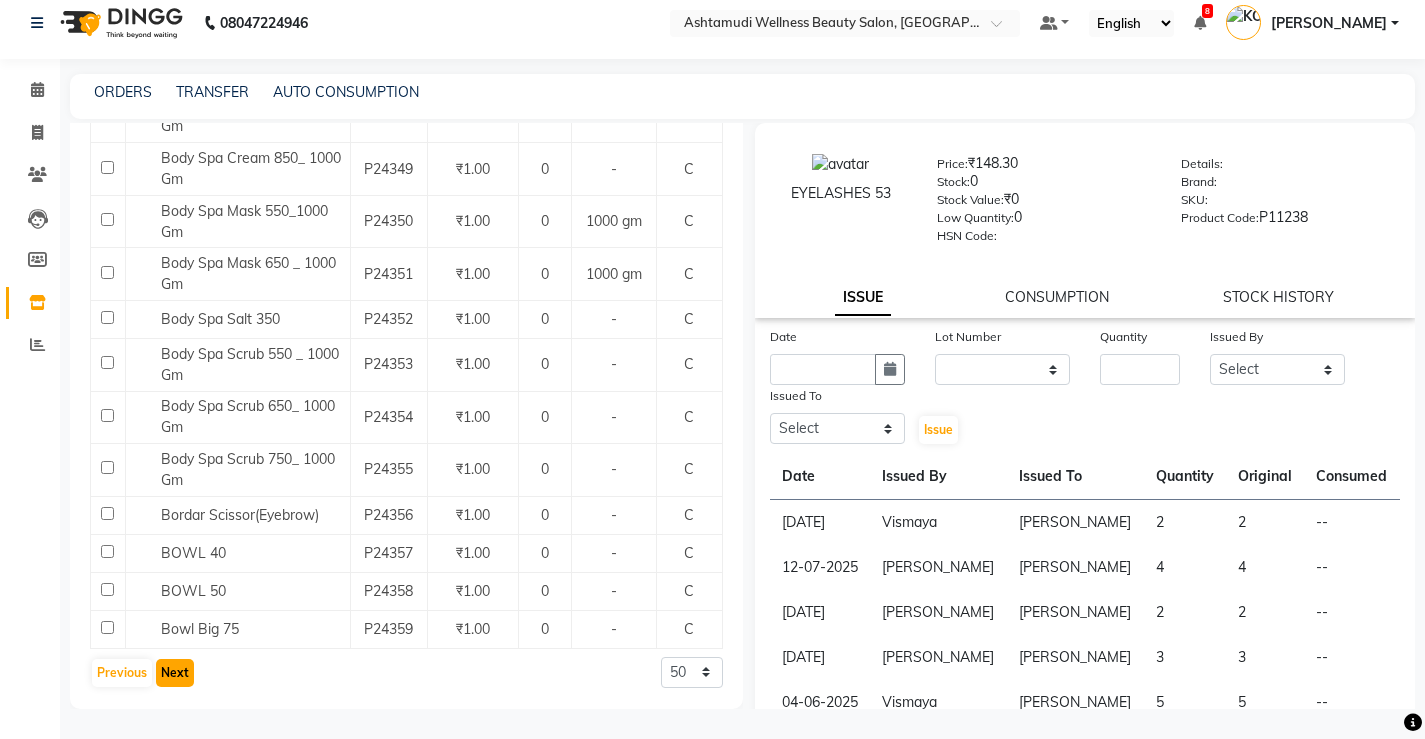 click on "Next" 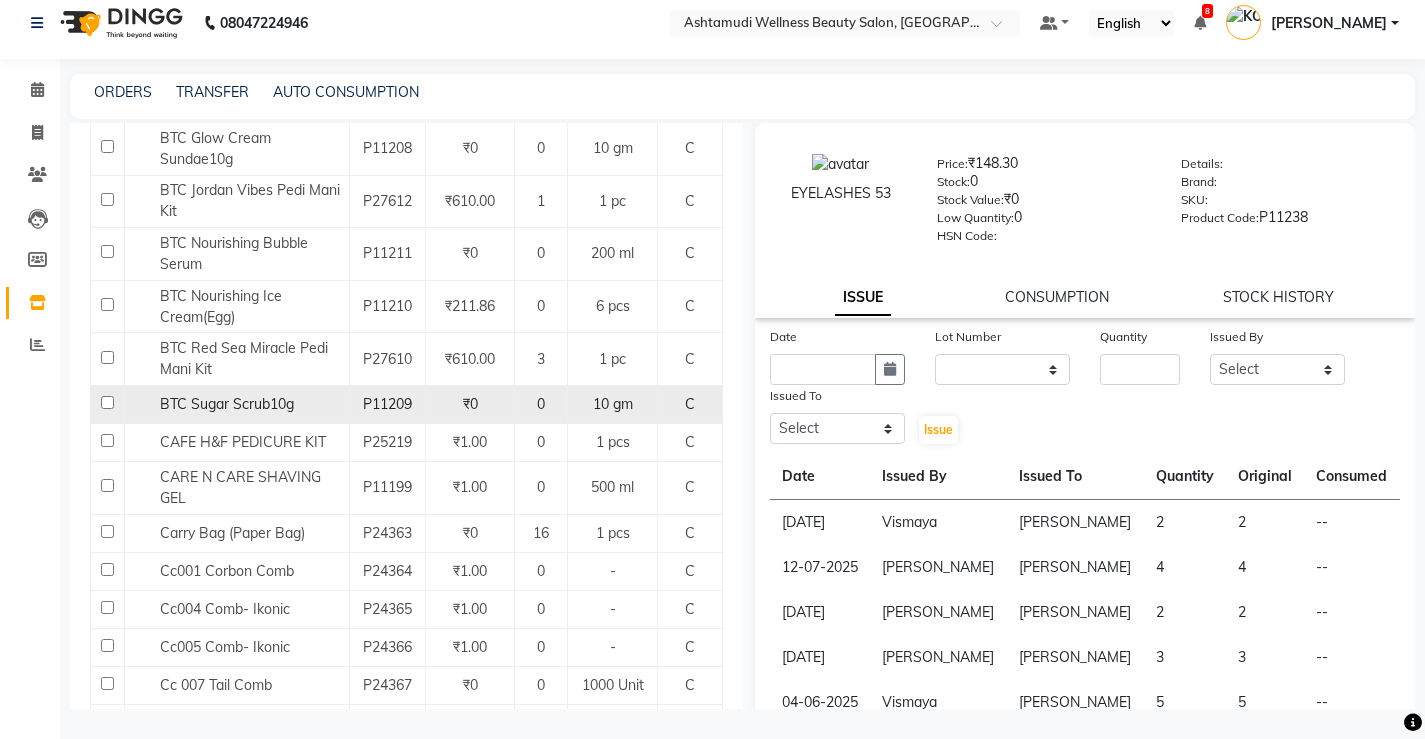 scroll, scrollTop: 700, scrollLeft: 0, axis: vertical 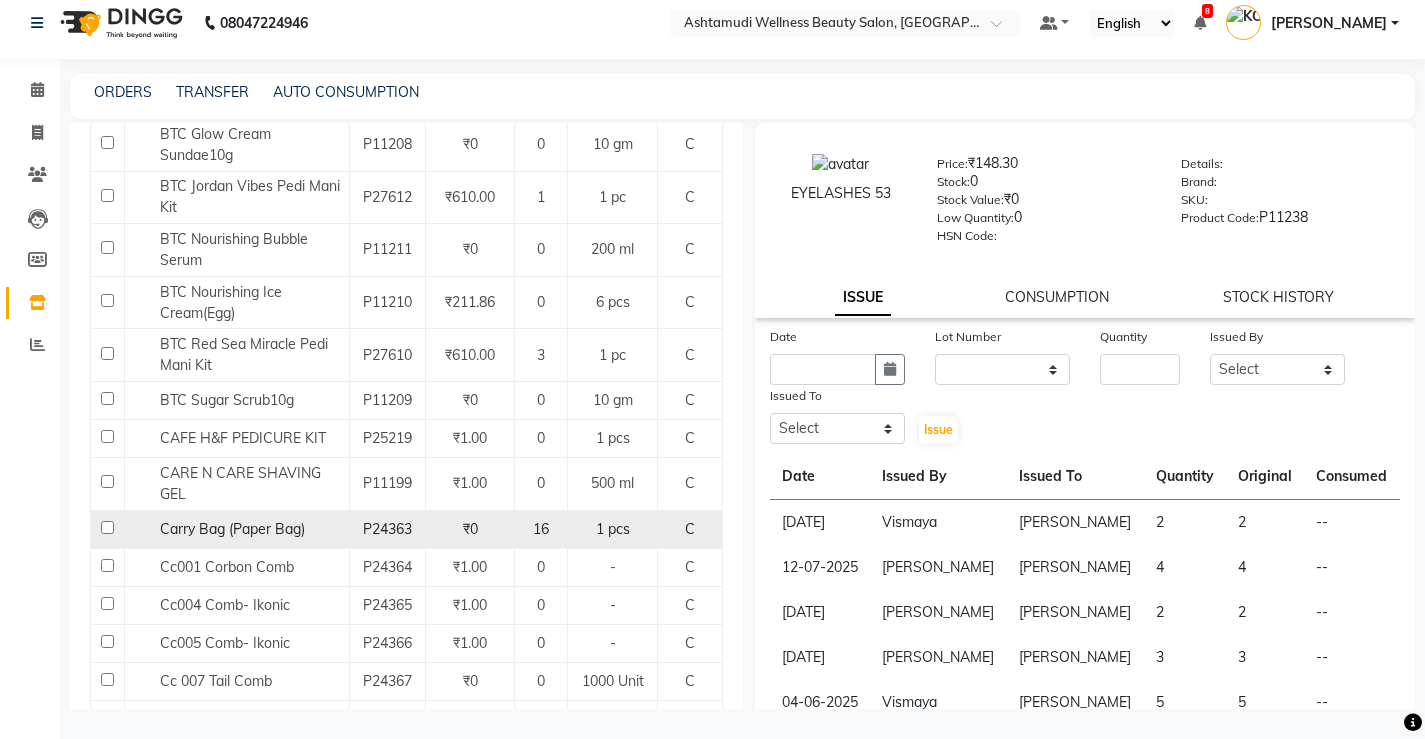 click on "Carry Bag (Paper Bag)" 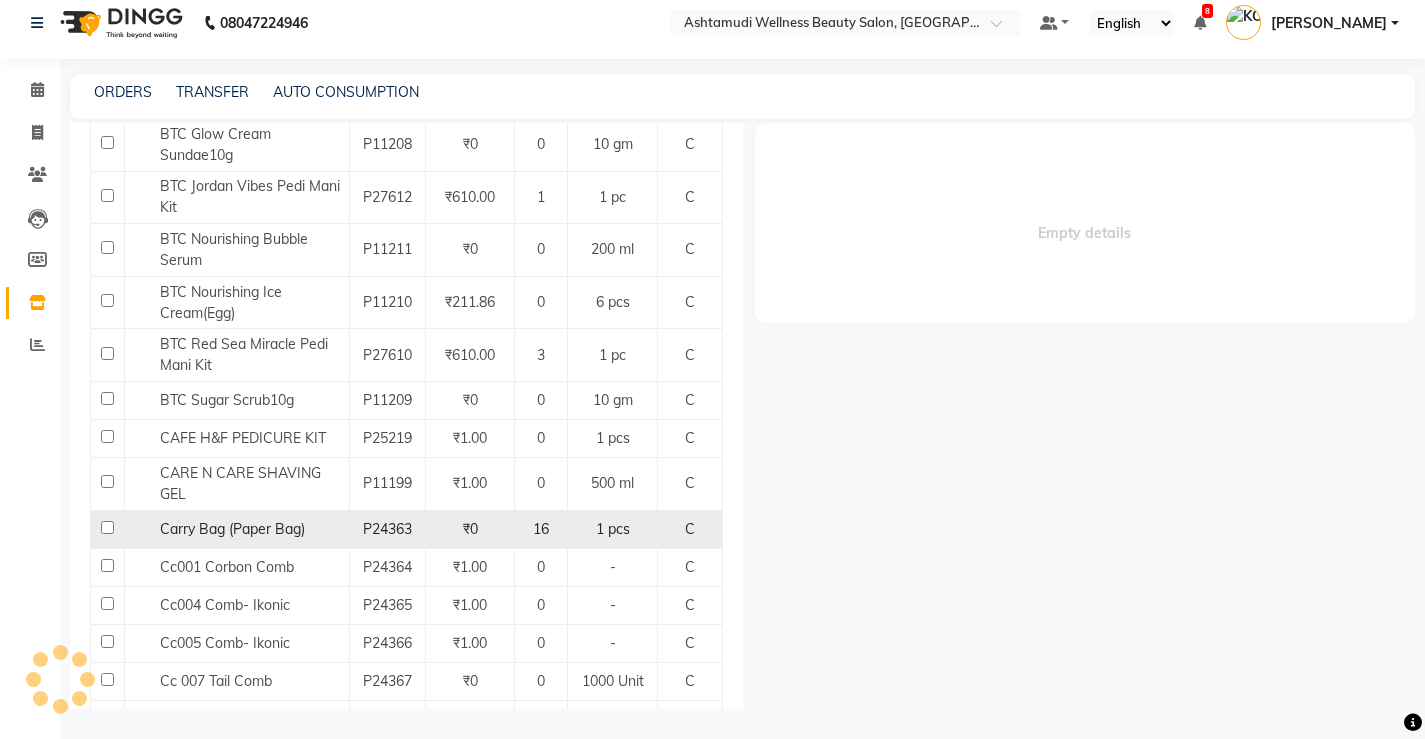 select 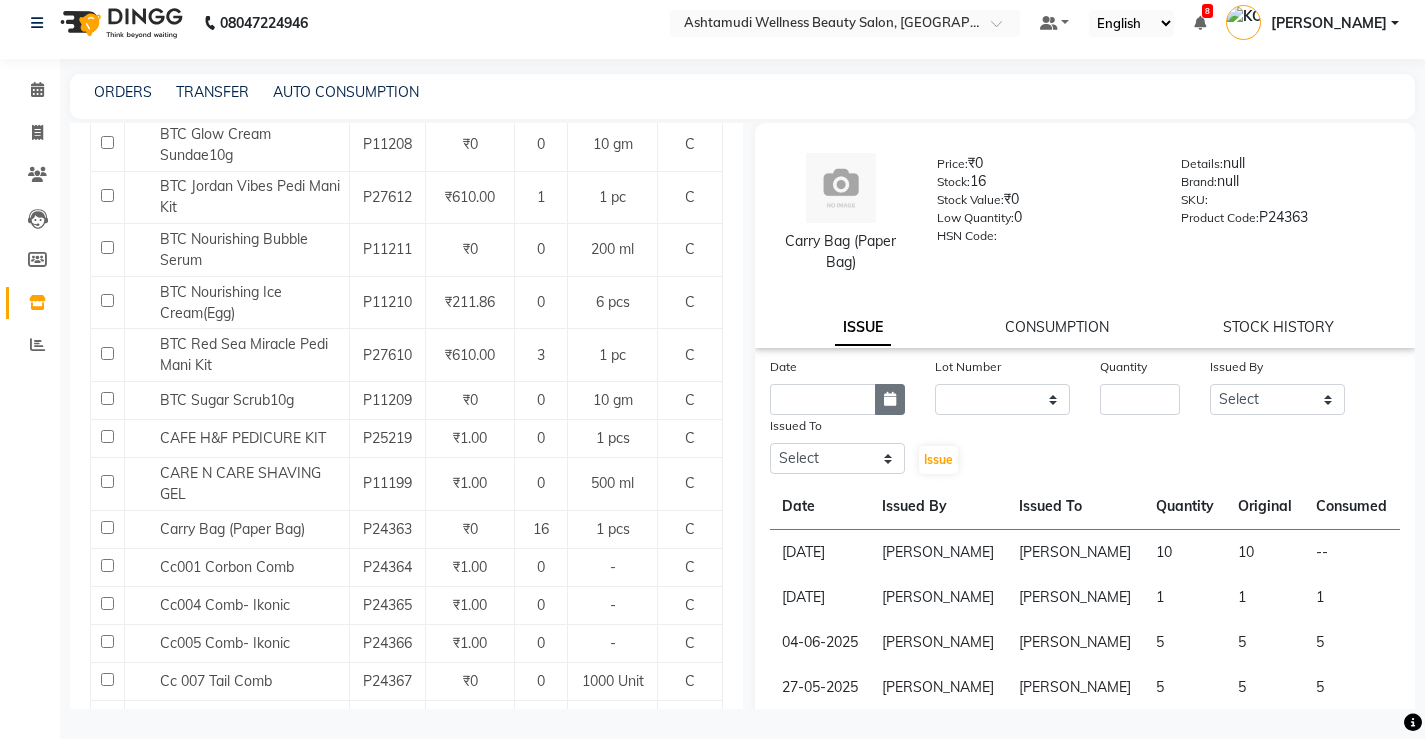 click 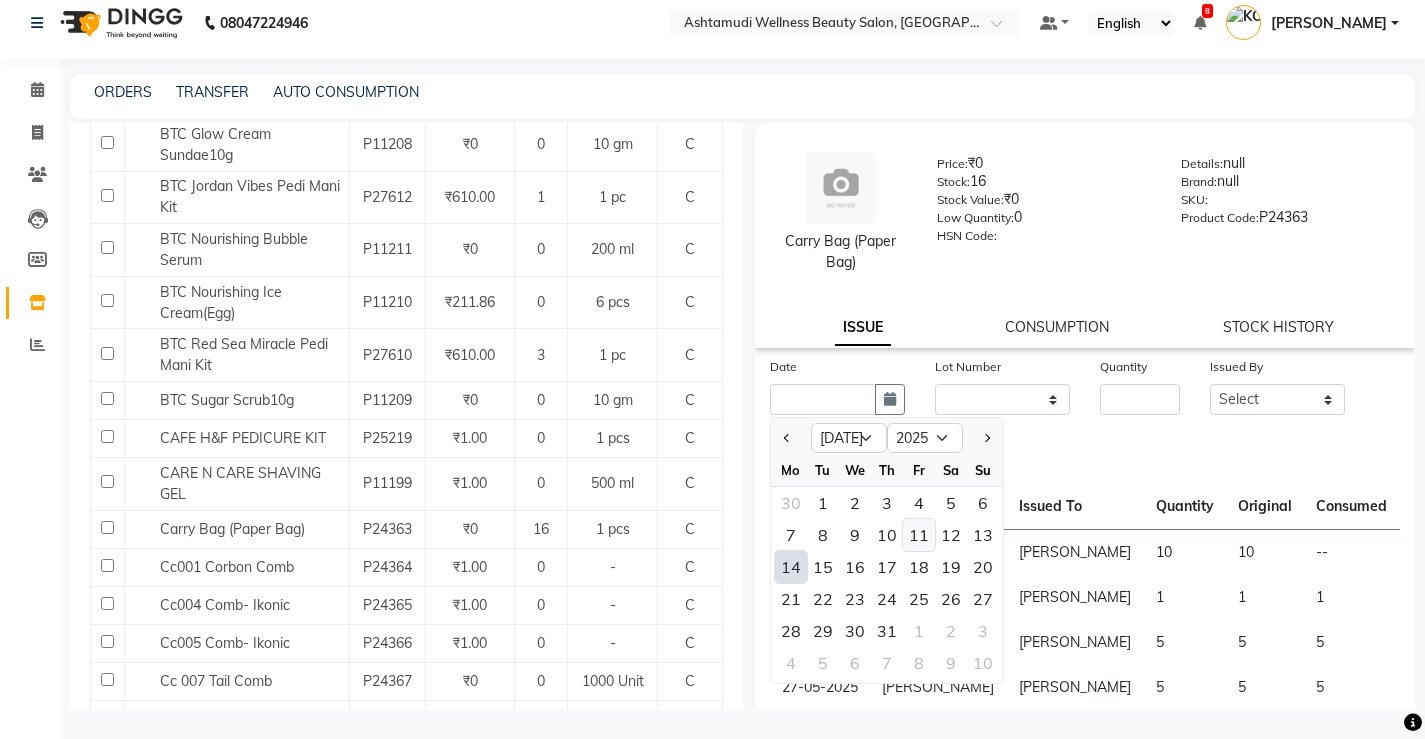 click on "11" 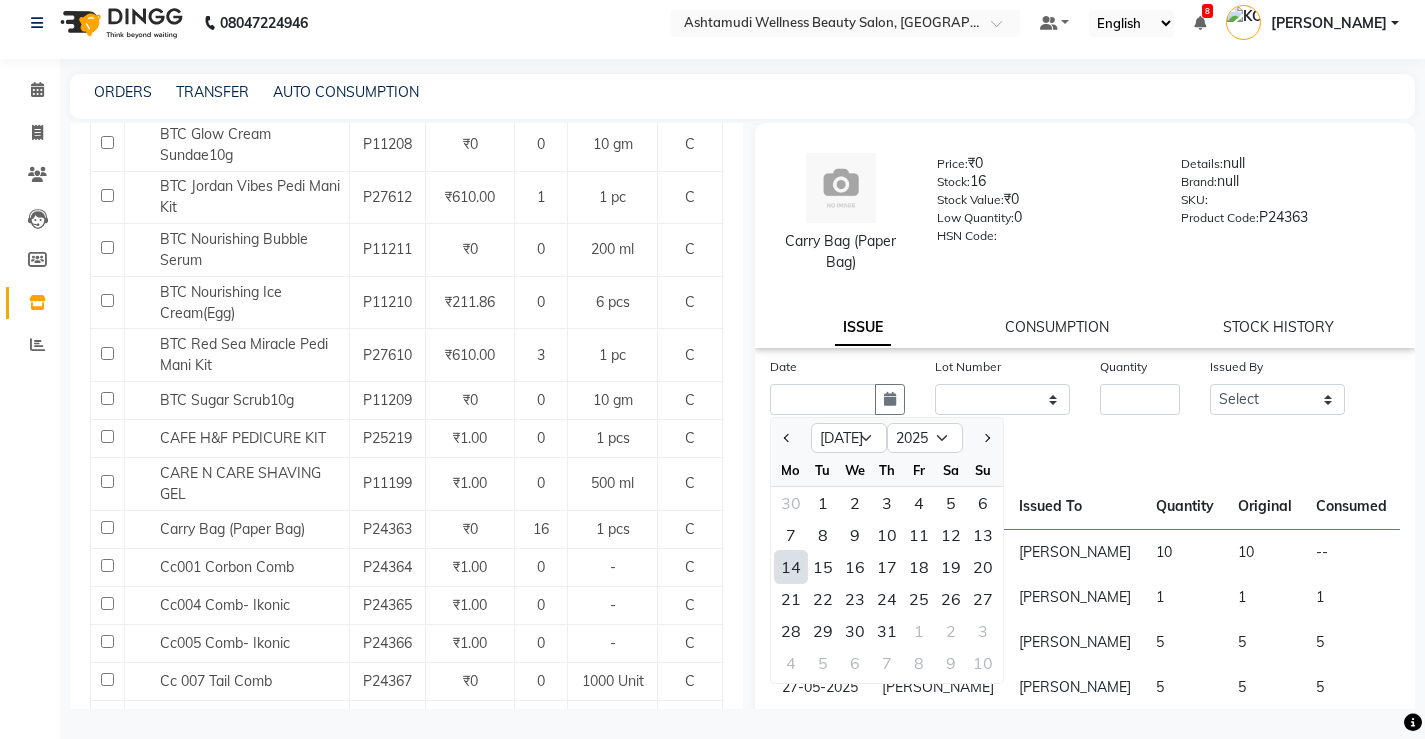 type on "[DATE]" 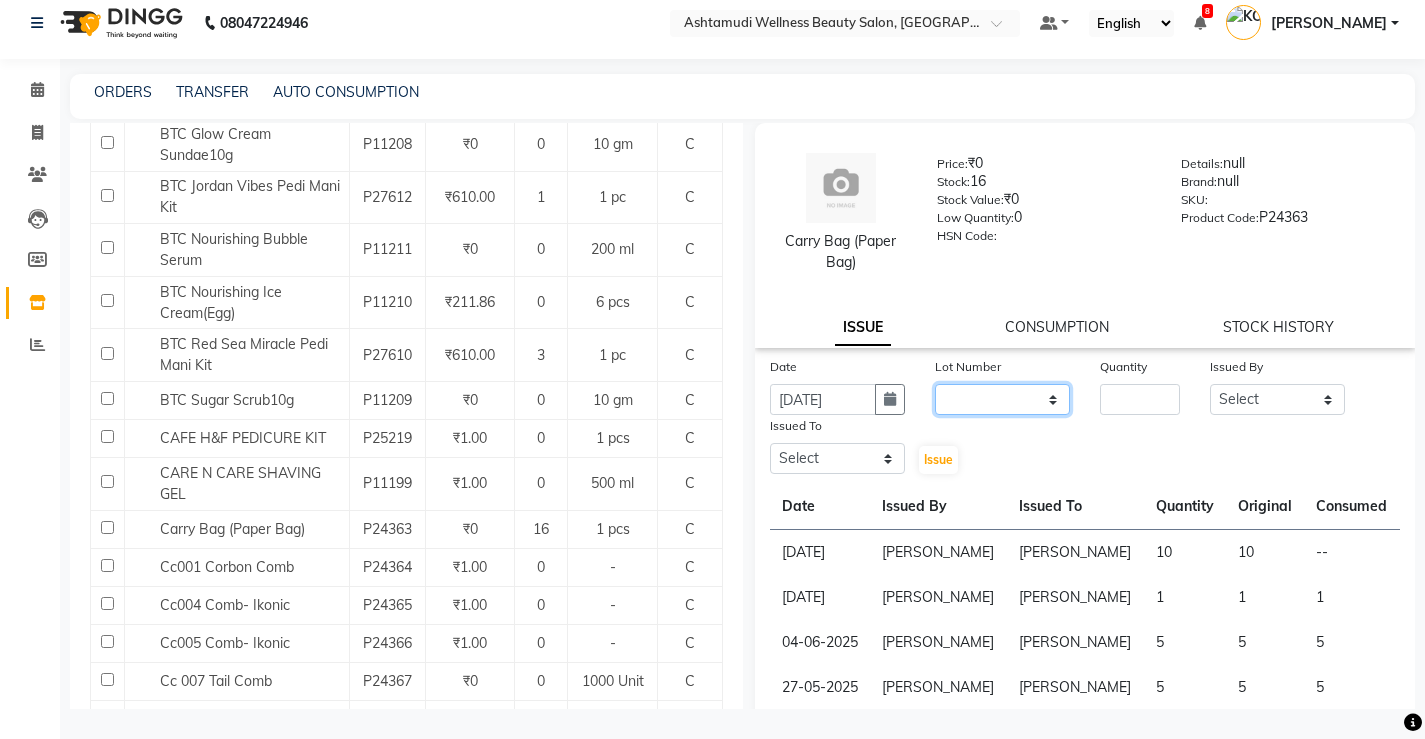 click on "None" 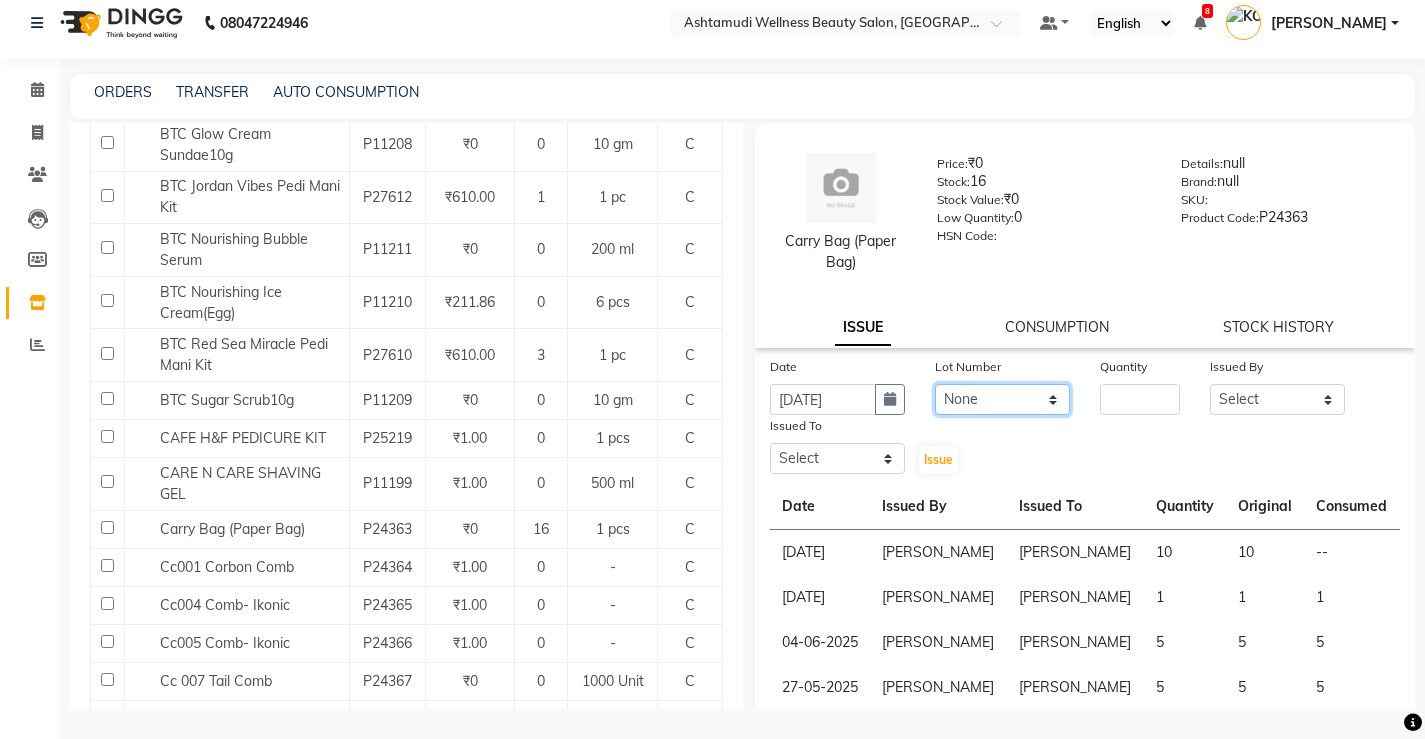 click on "None" 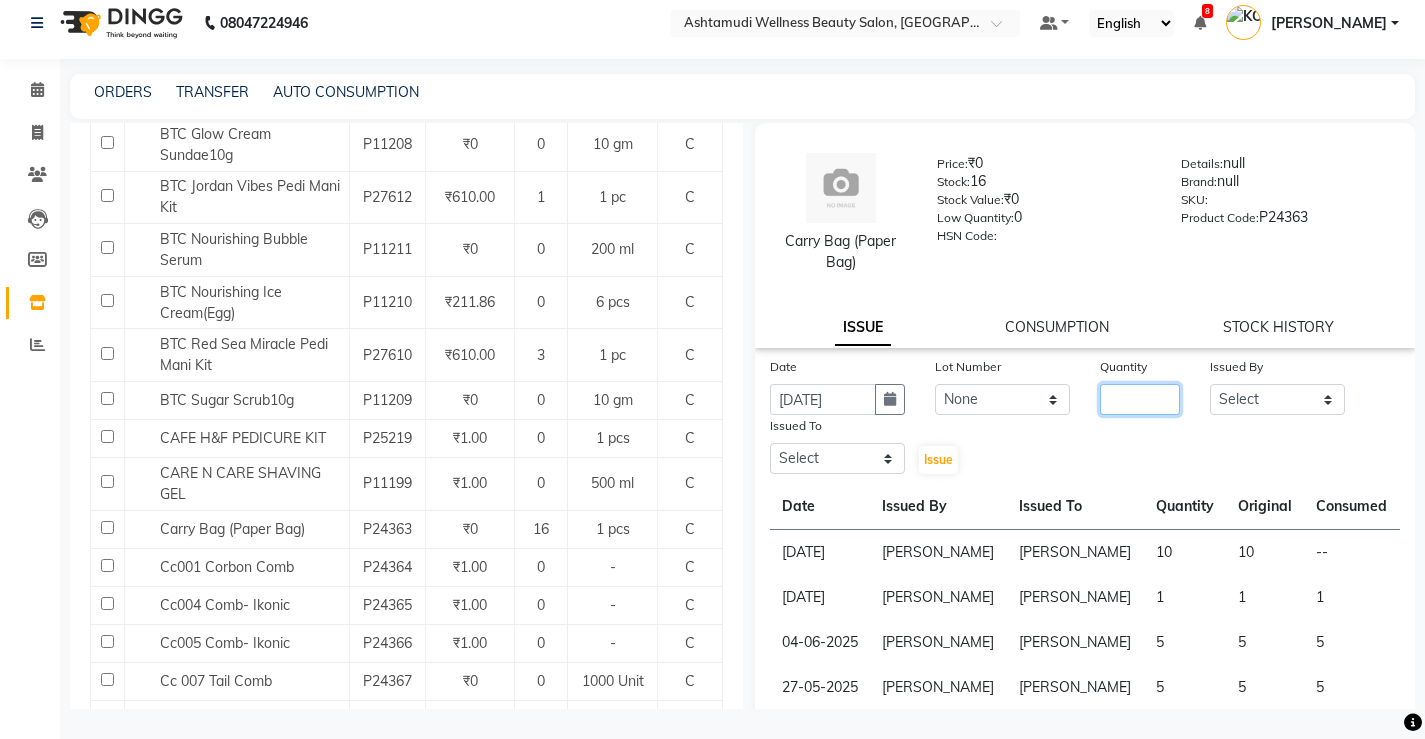 click 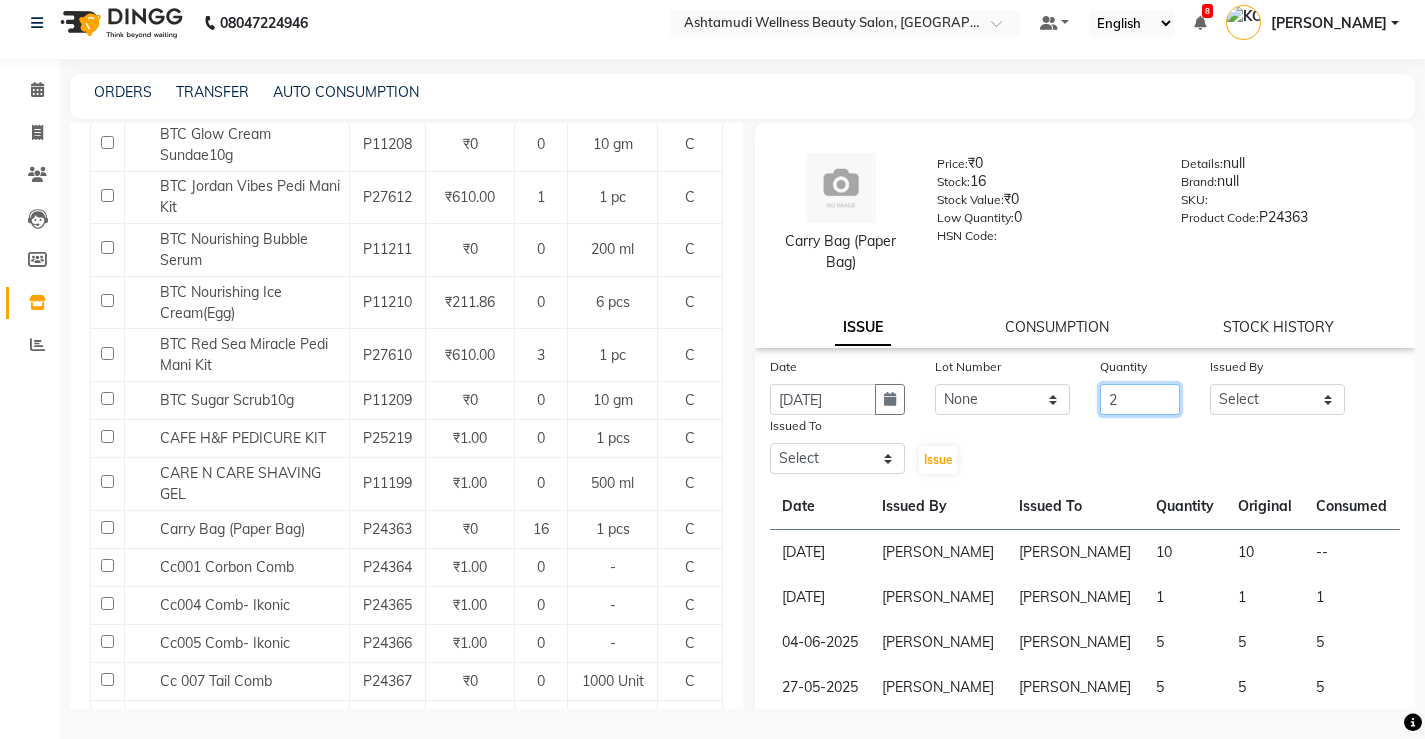 type on "2" 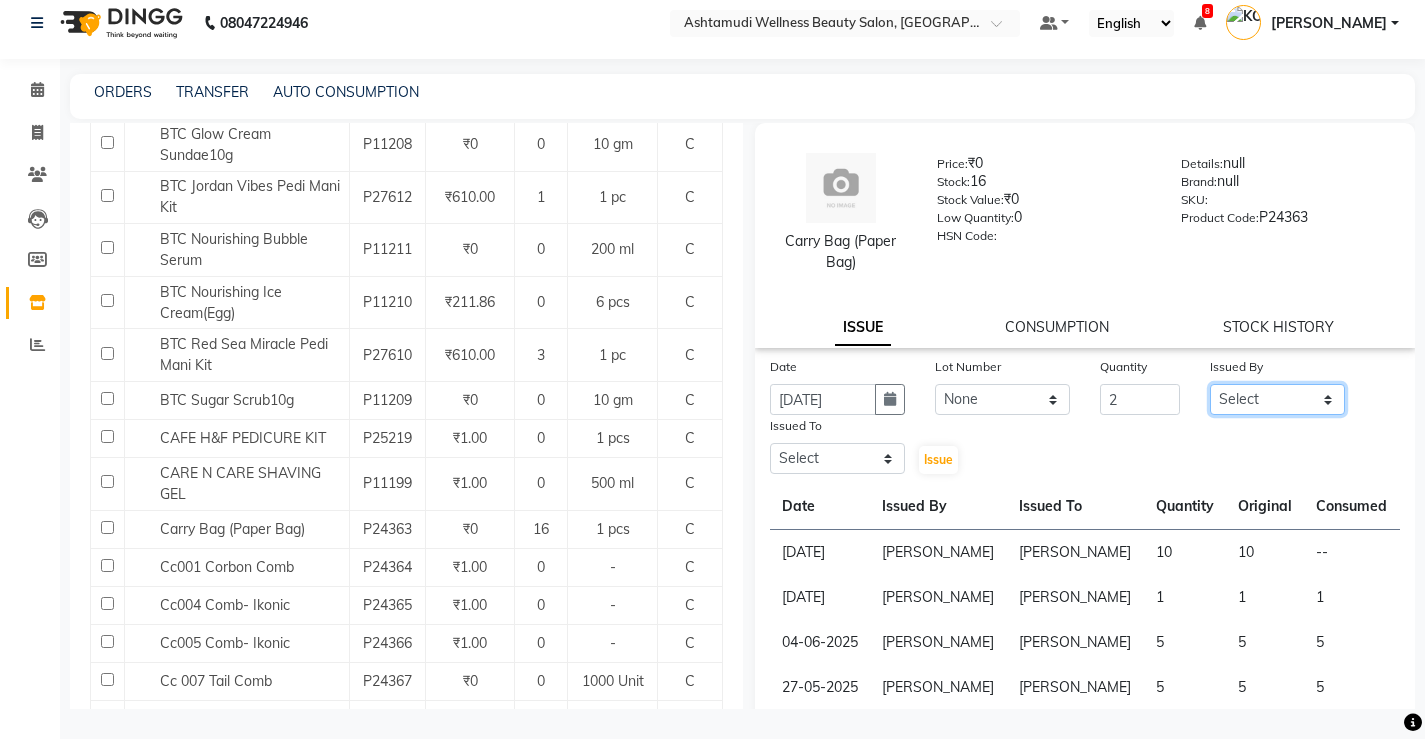 click on "Select ANJALI M S [PERSON_NAME] KOTTIYAM ASHTAMUDI [PERSON_NAME] [PERSON_NAME] [PERSON_NAME] [PERSON_NAME]  Sona [PERSON_NAME] [PERSON_NAME] [PERSON_NAME]" 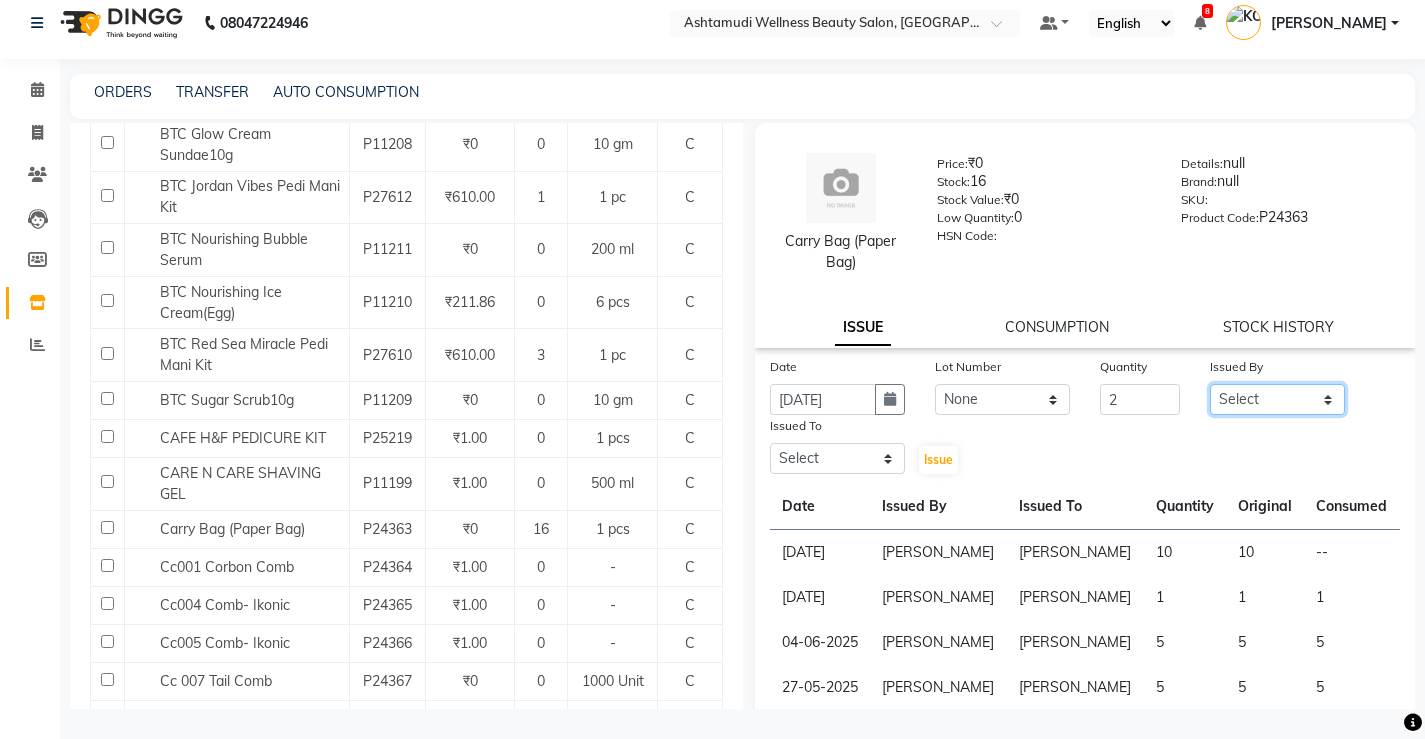 select on "27529" 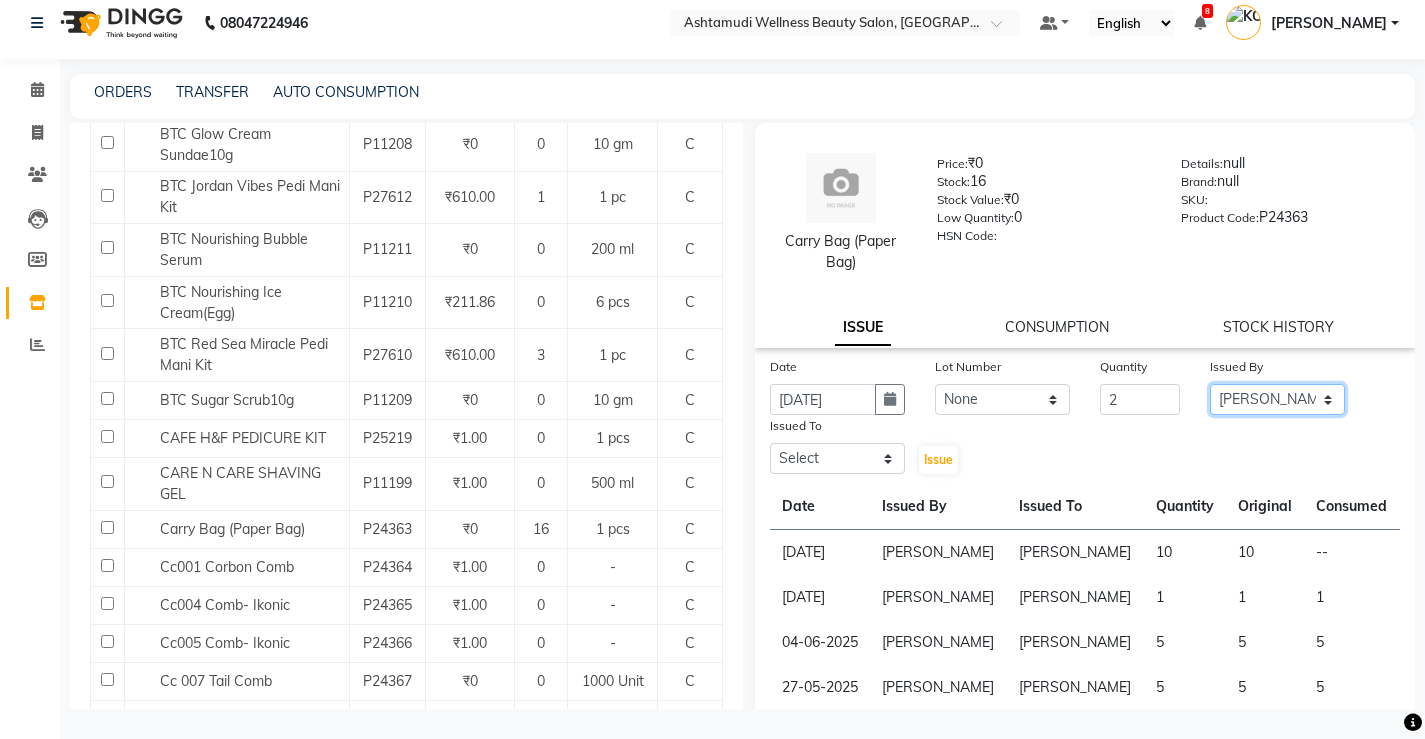click on "Select ANJALI M S [PERSON_NAME] KOTTIYAM ASHTAMUDI [PERSON_NAME] [PERSON_NAME] [PERSON_NAME] [PERSON_NAME]  Sona [PERSON_NAME] [PERSON_NAME] [PERSON_NAME]" 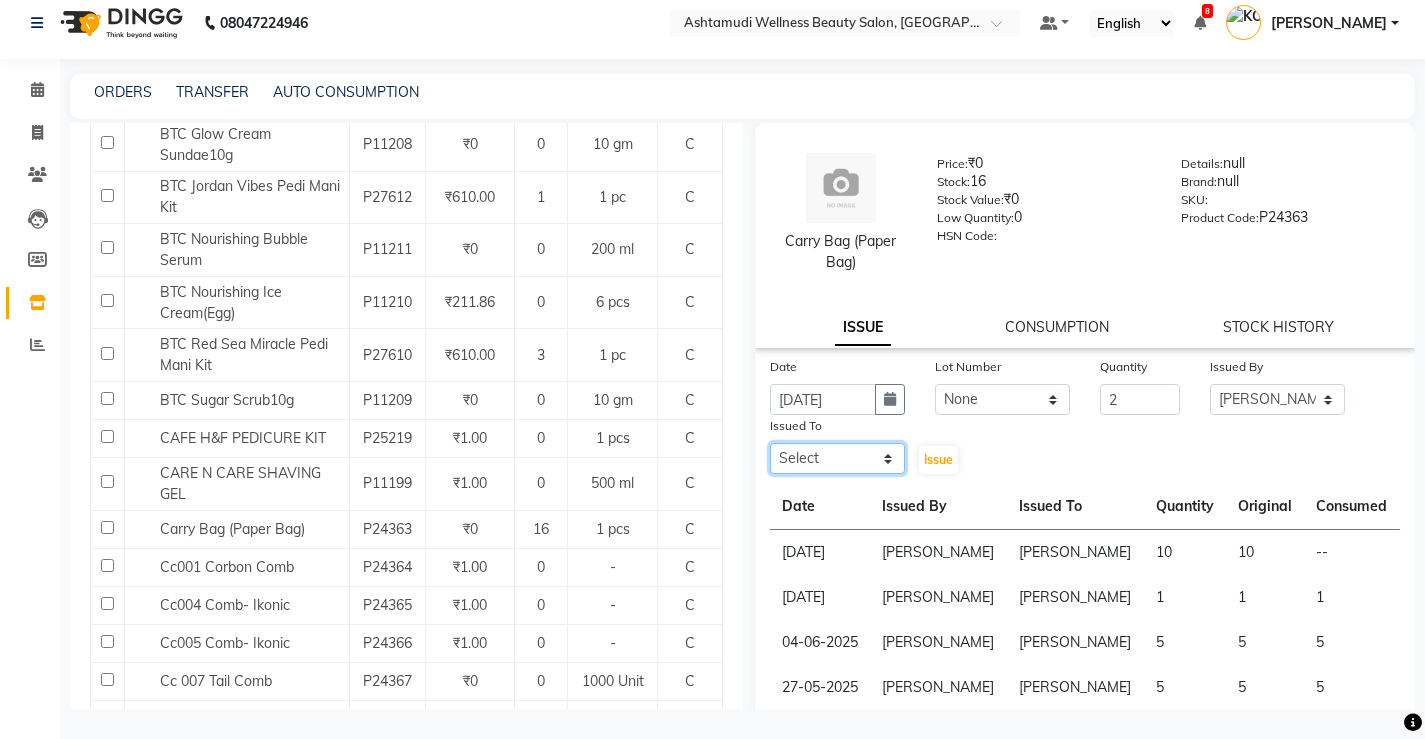 click on "Select ANJALI M S [PERSON_NAME] KOTTIYAM ASHTAMUDI [PERSON_NAME] [PERSON_NAME] [PERSON_NAME] [PERSON_NAME]  Sona [PERSON_NAME] [PERSON_NAME] [PERSON_NAME]" 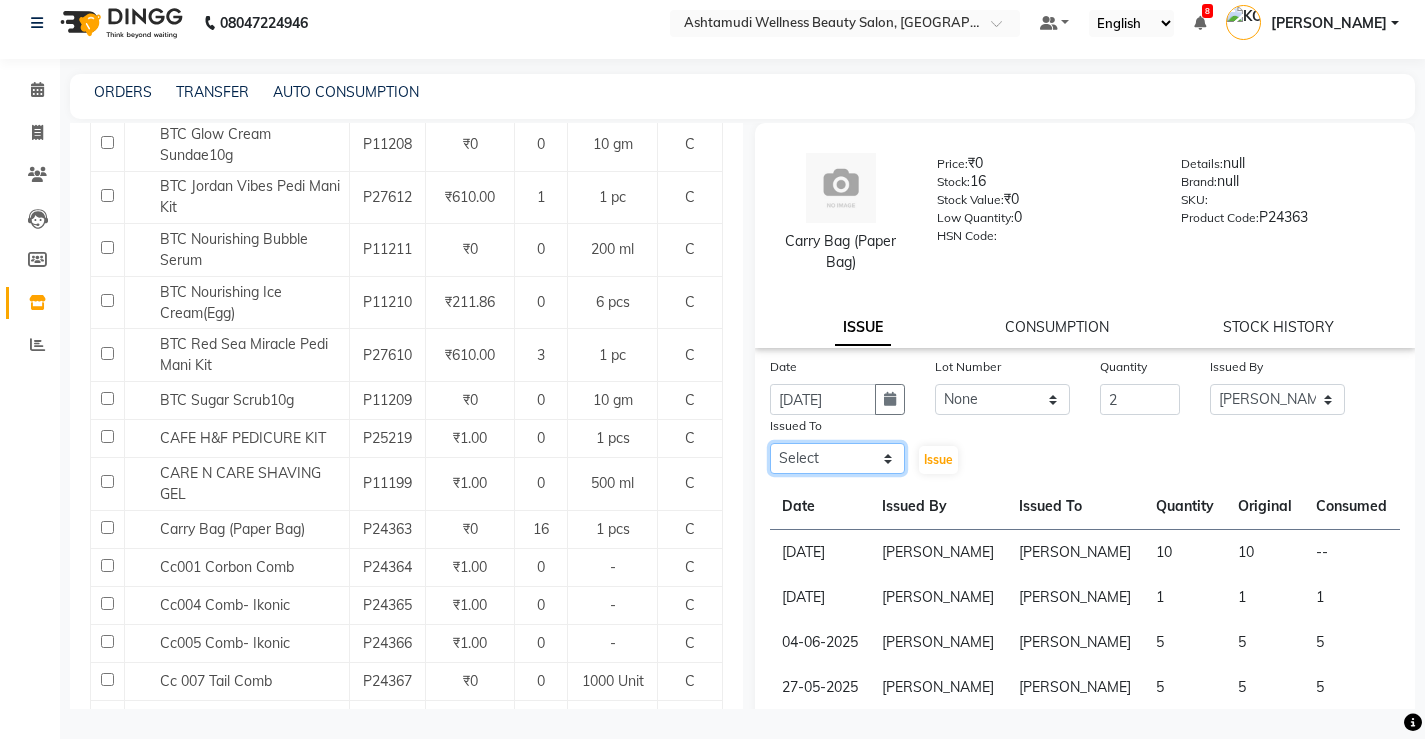 select on "27529" 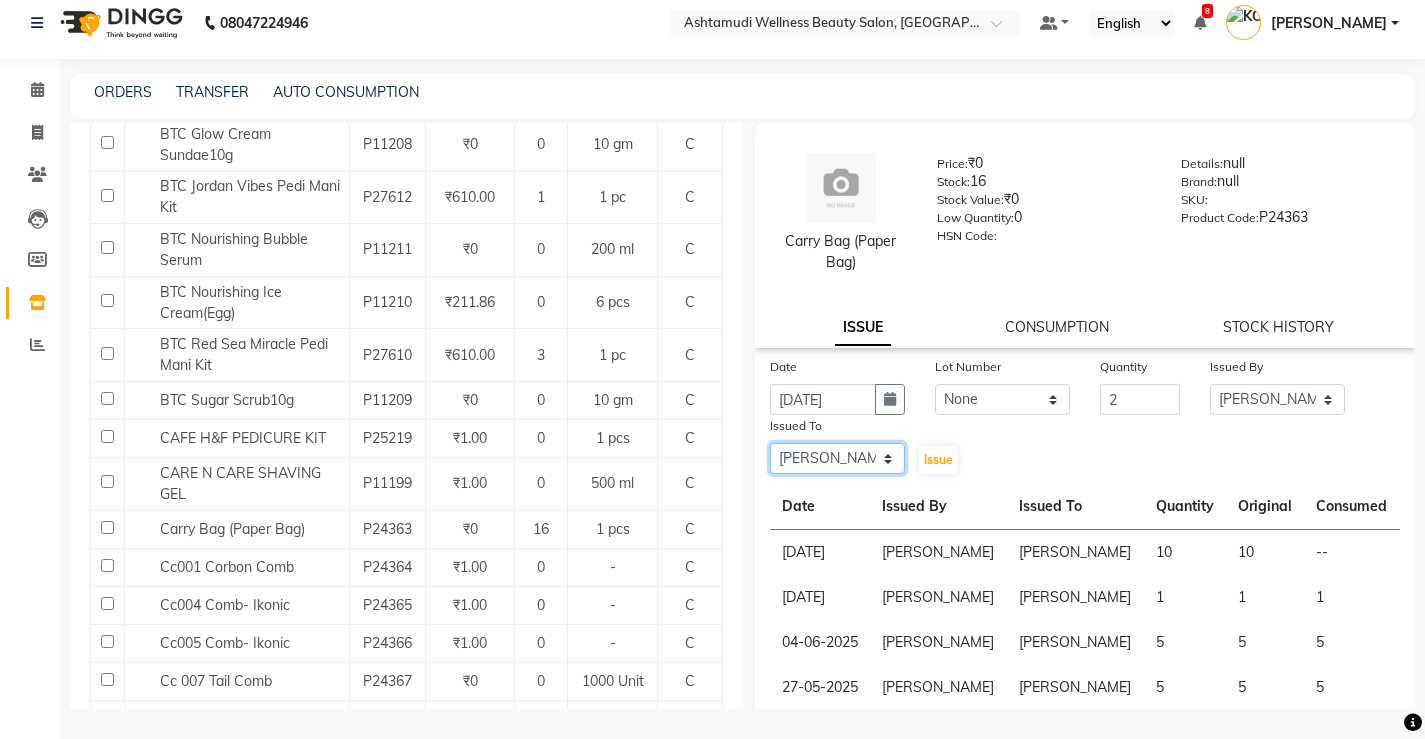 click on "Select ANJALI M S [PERSON_NAME] KOTTIYAM ASHTAMUDI [PERSON_NAME] [PERSON_NAME] [PERSON_NAME] [PERSON_NAME]  Sona [PERSON_NAME] [PERSON_NAME] [PERSON_NAME]" 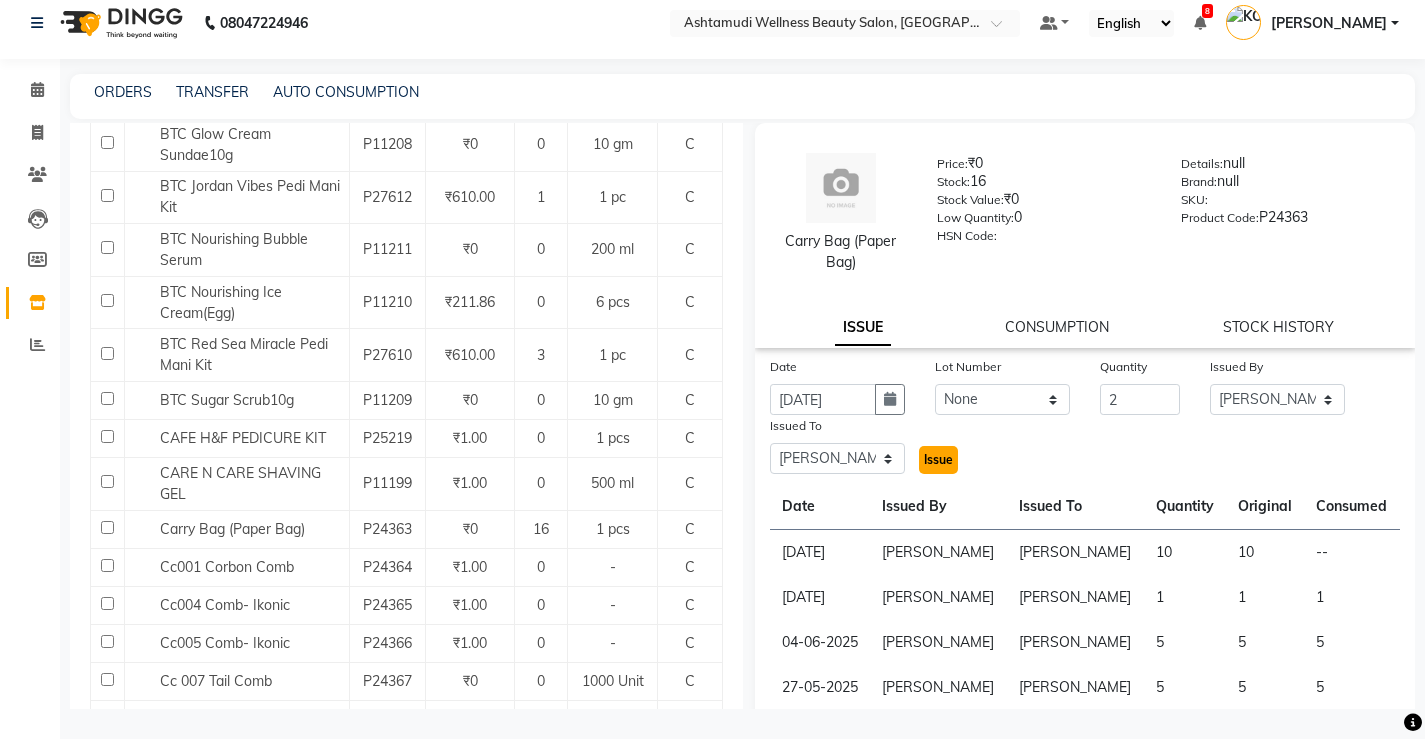 click on "Issue" 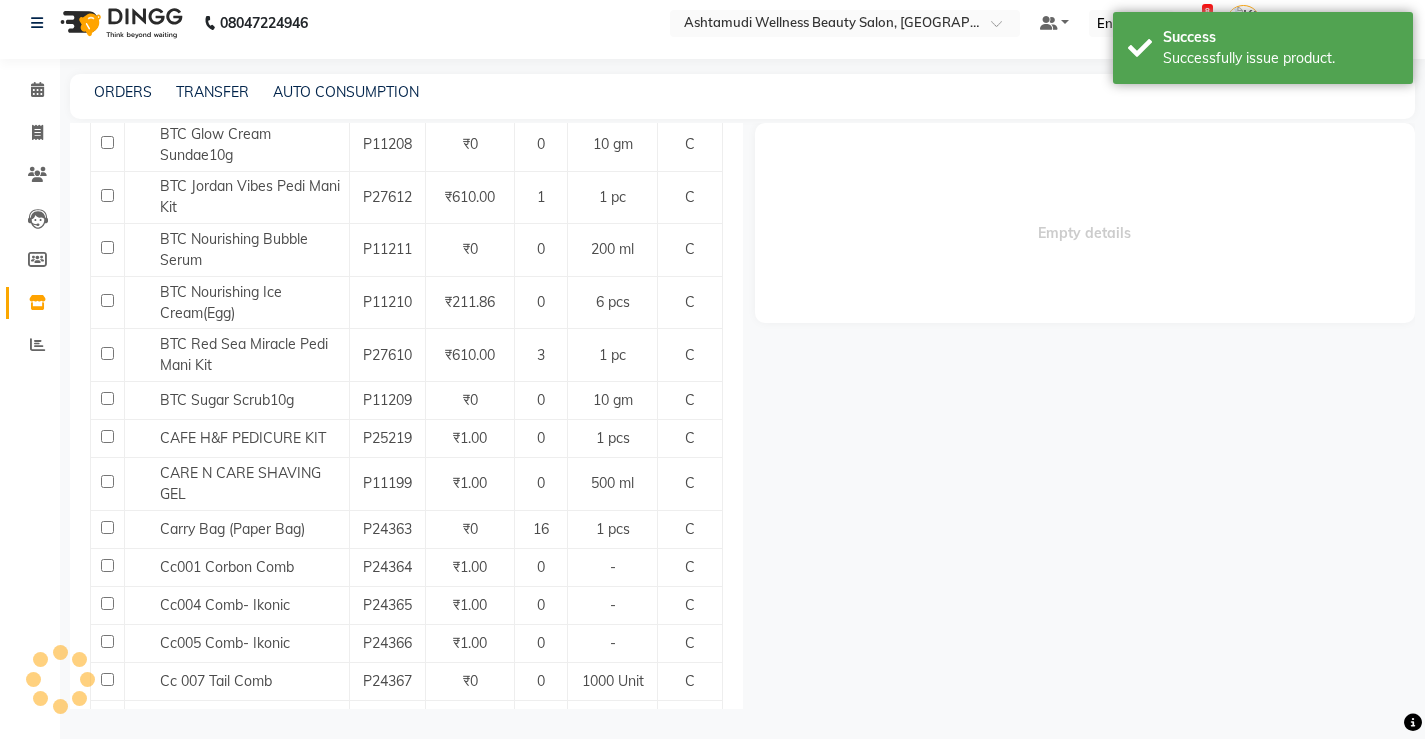 select 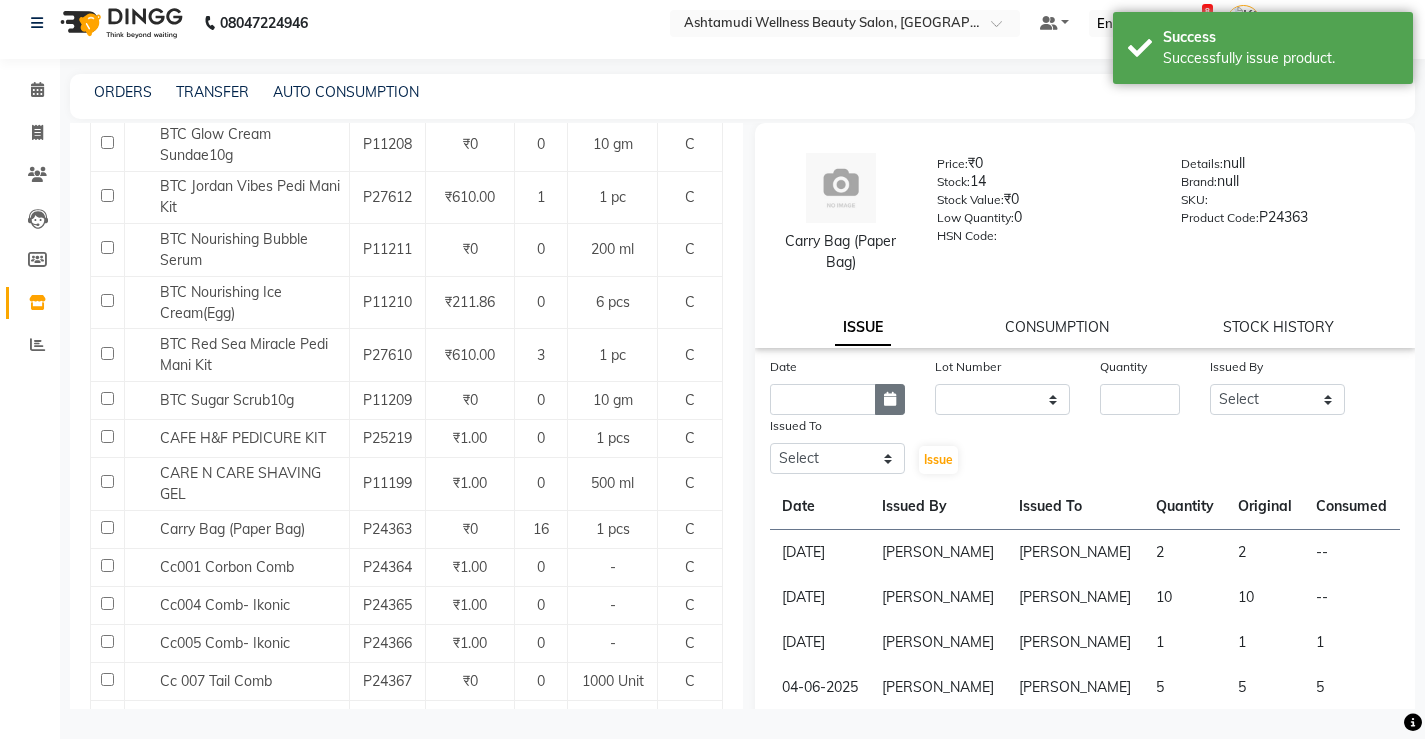 click 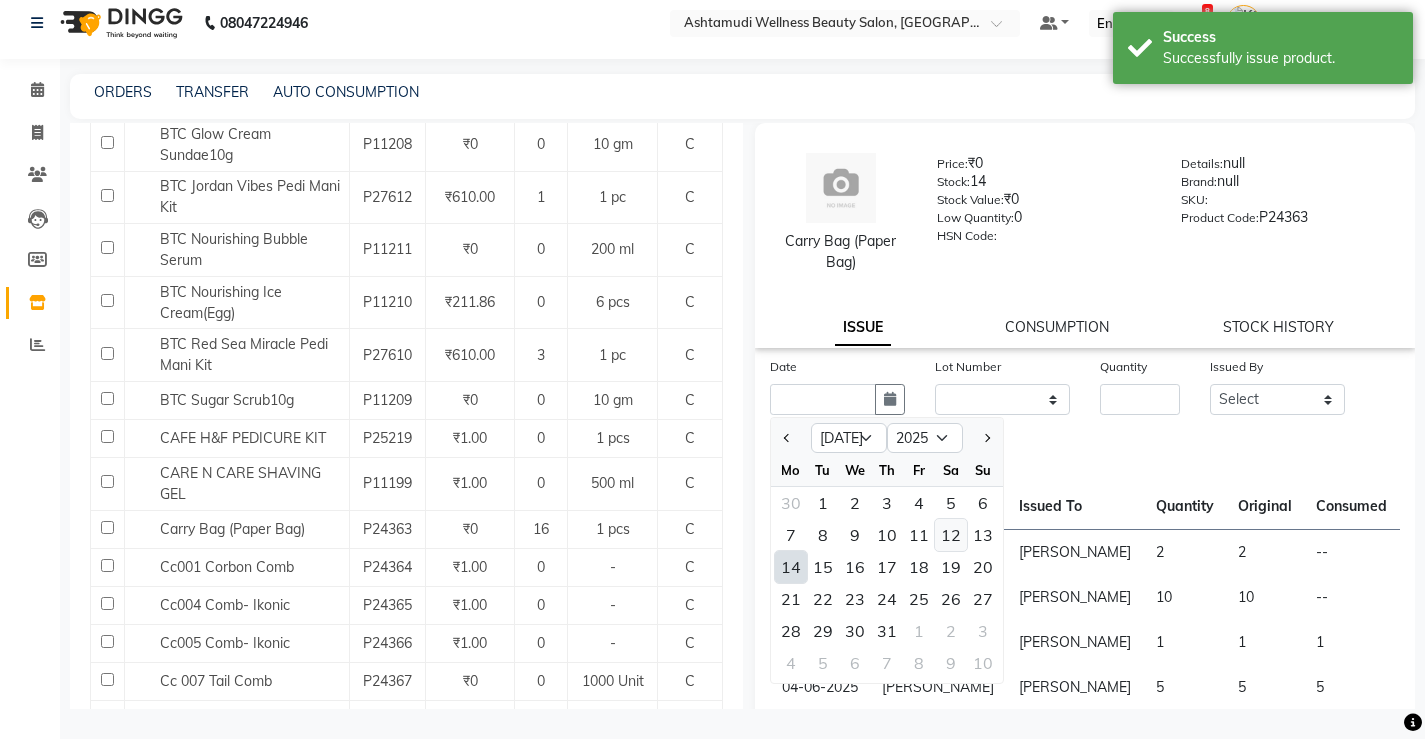 click on "12" 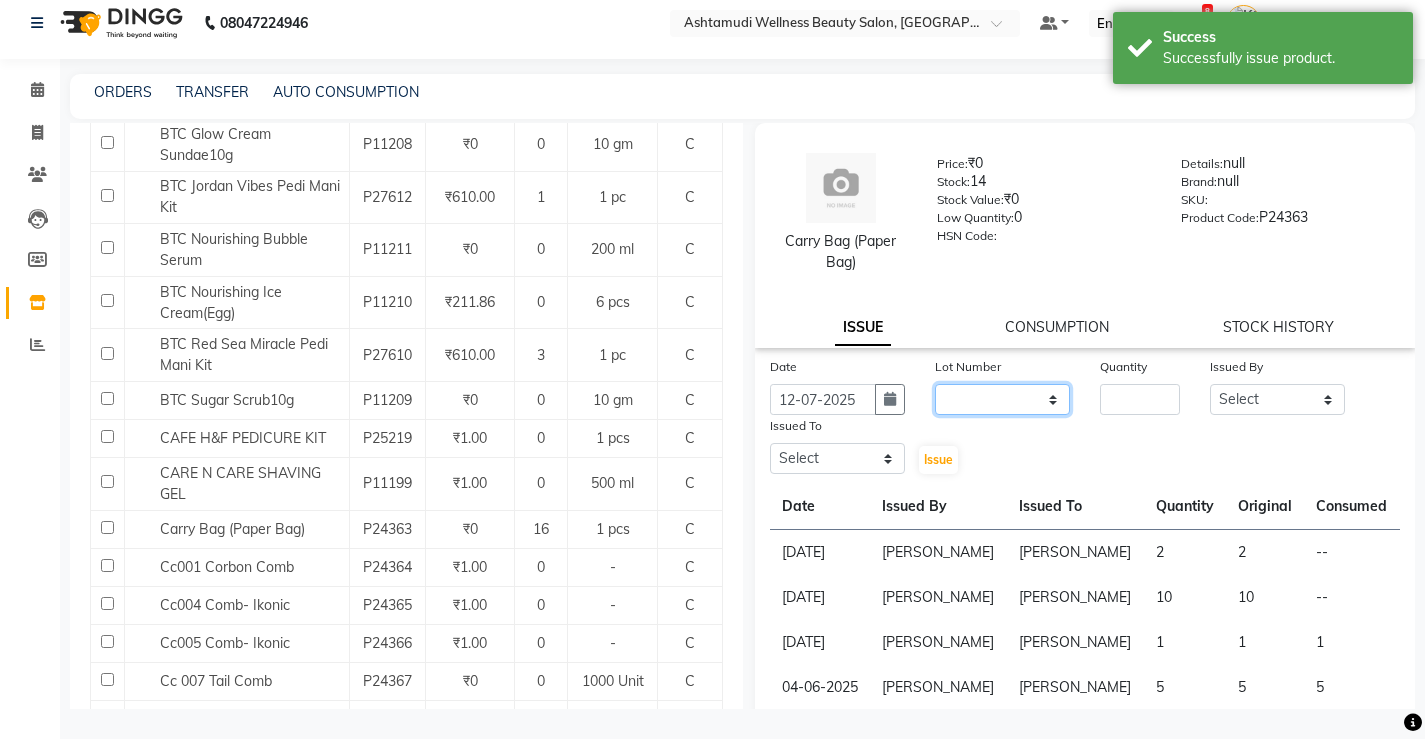 click on "None" 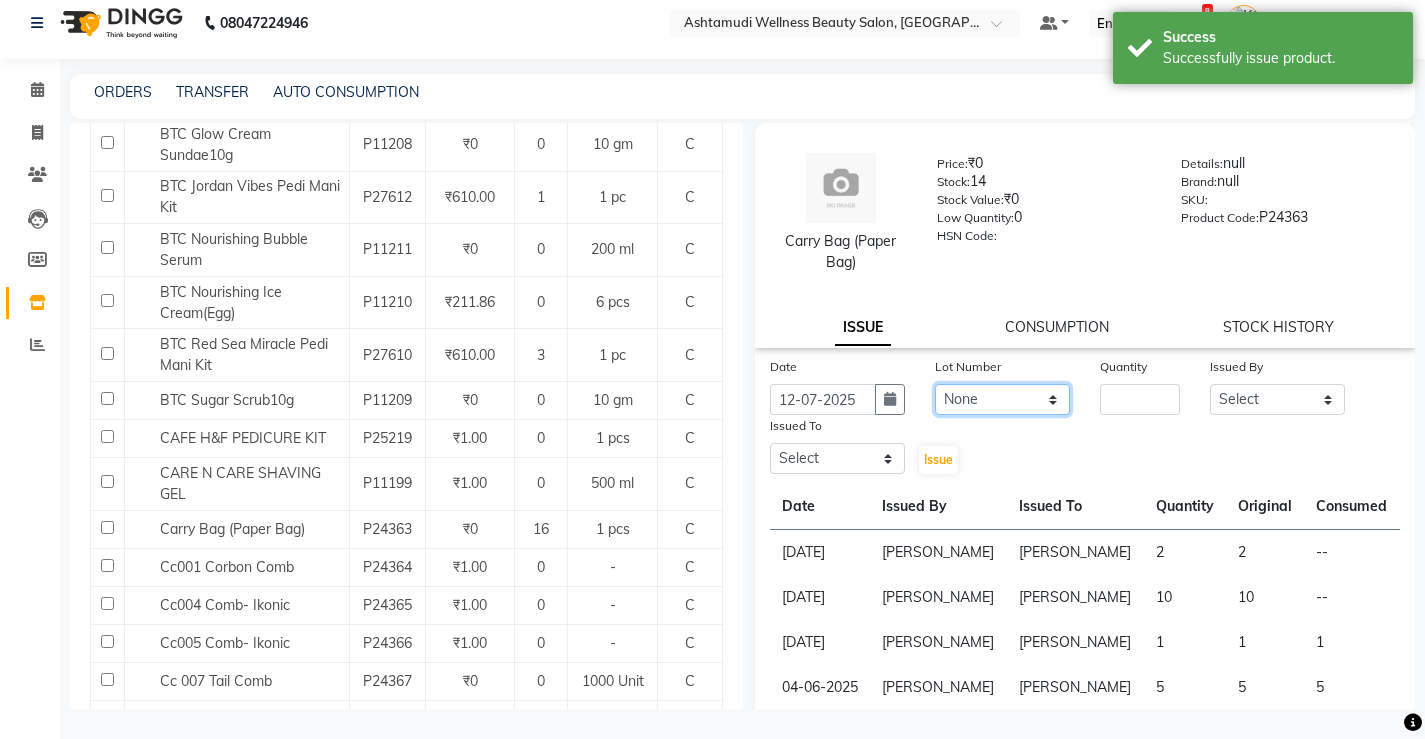 click on "None" 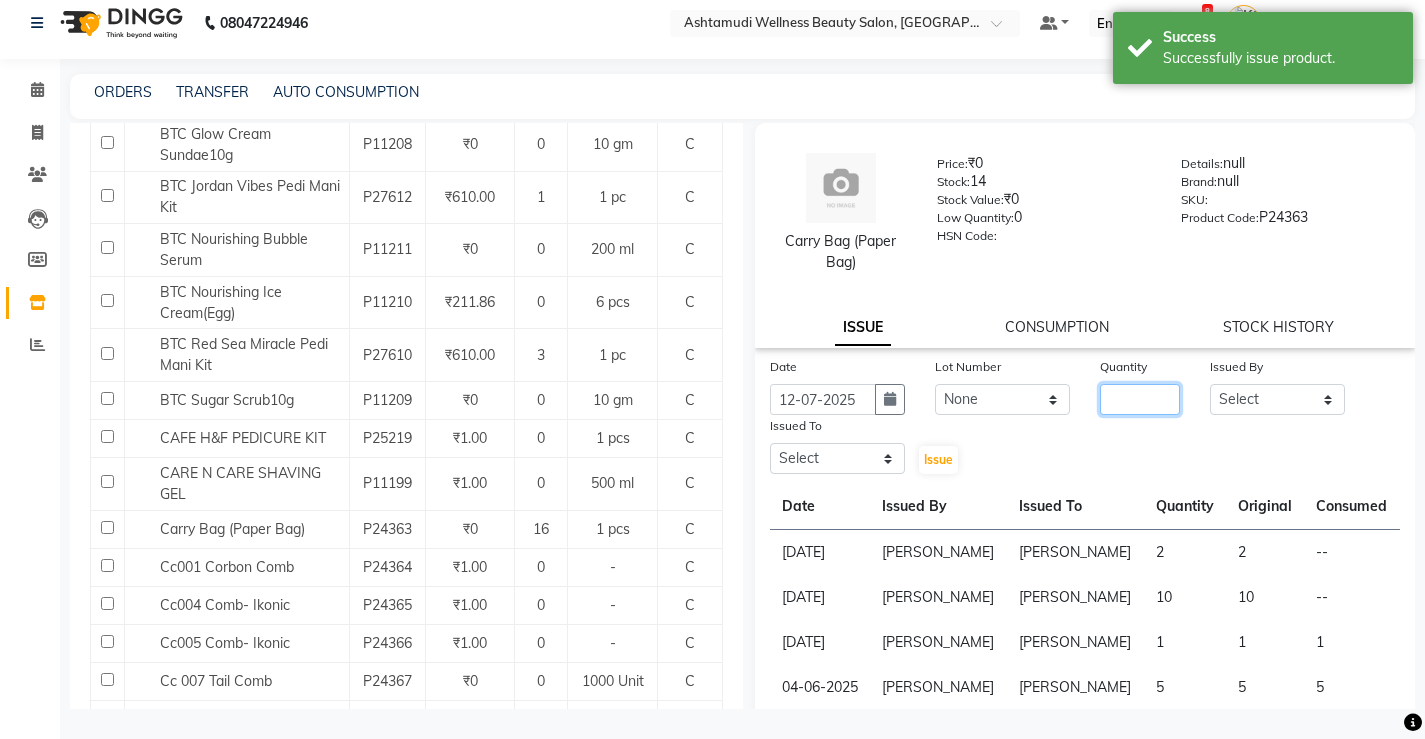 click 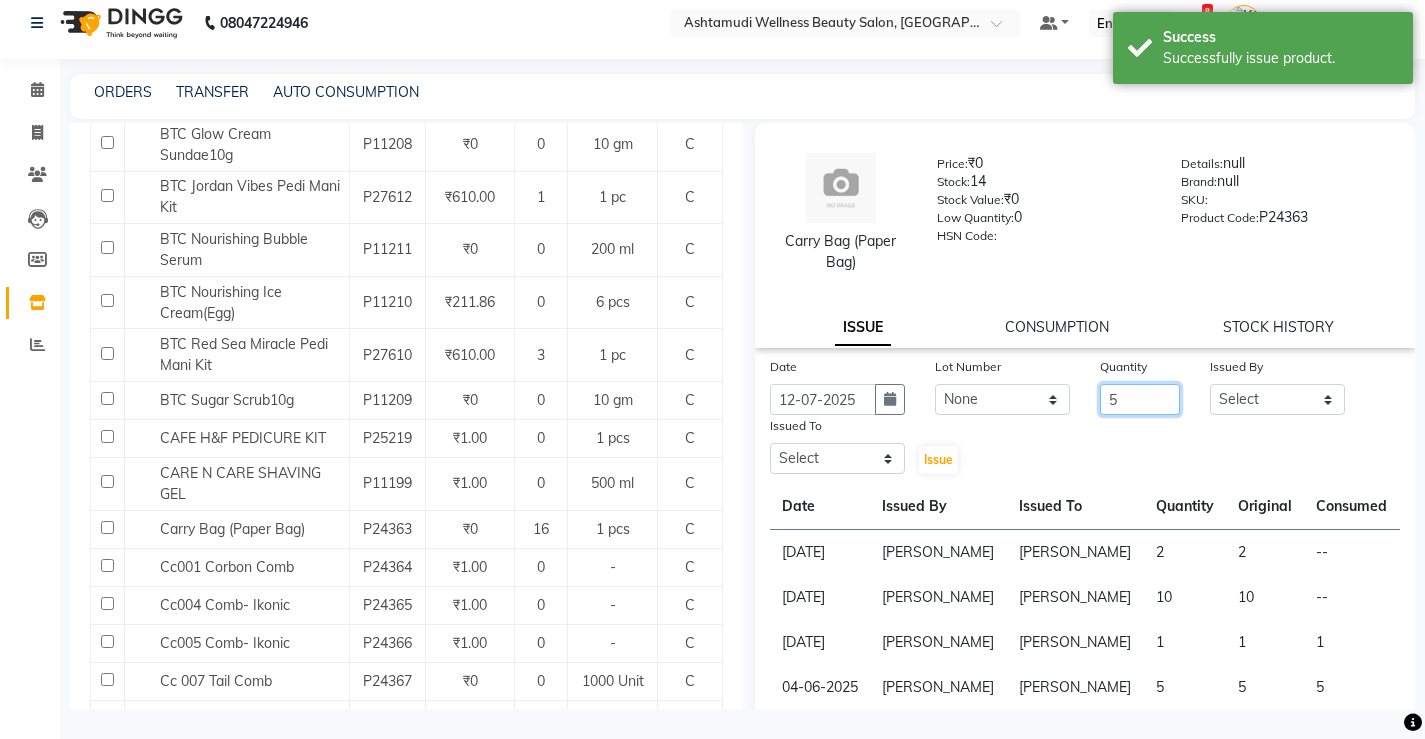 type on "5" 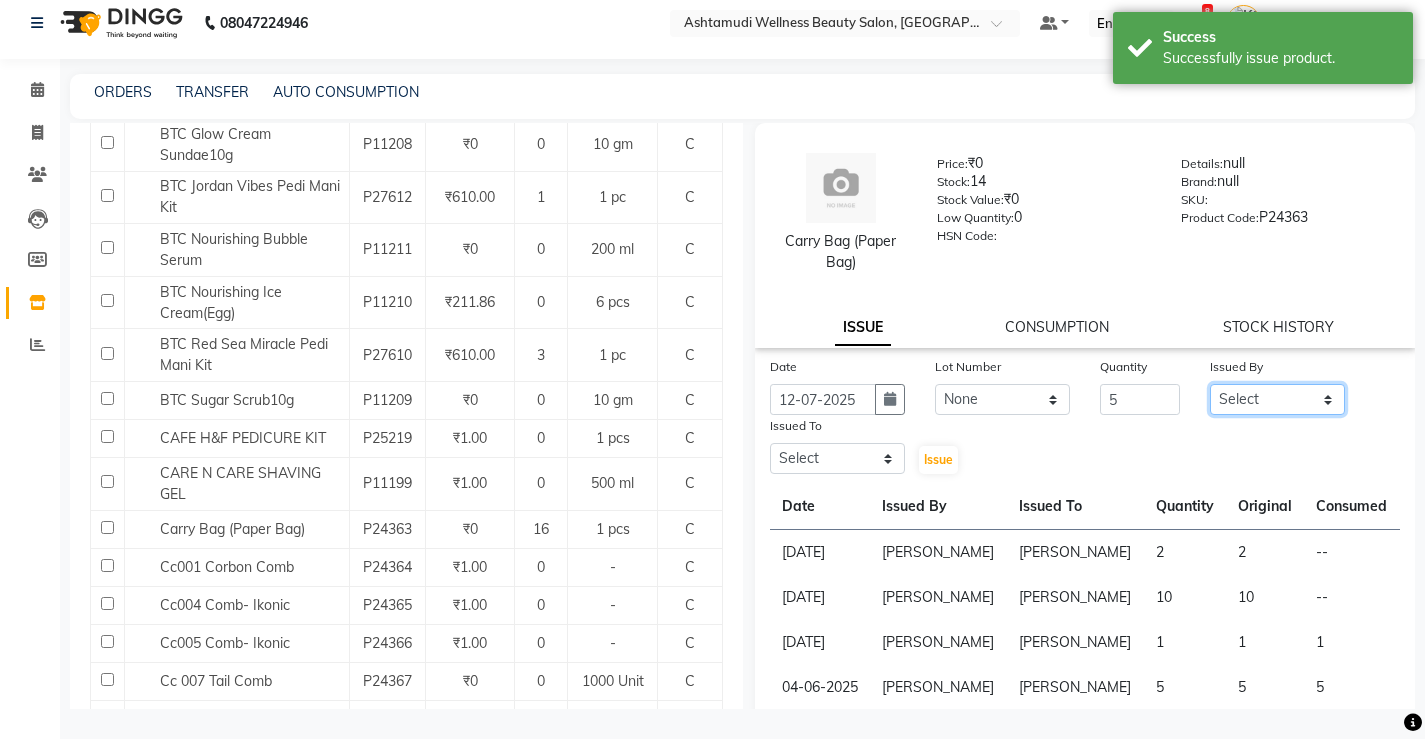 click on "Select ANJALI M S [PERSON_NAME] KOTTIYAM ASHTAMUDI [PERSON_NAME] [PERSON_NAME] [PERSON_NAME] [PERSON_NAME]  Sona [PERSON_NAME] [PERSON_NAME] [PERSON_NAME]" 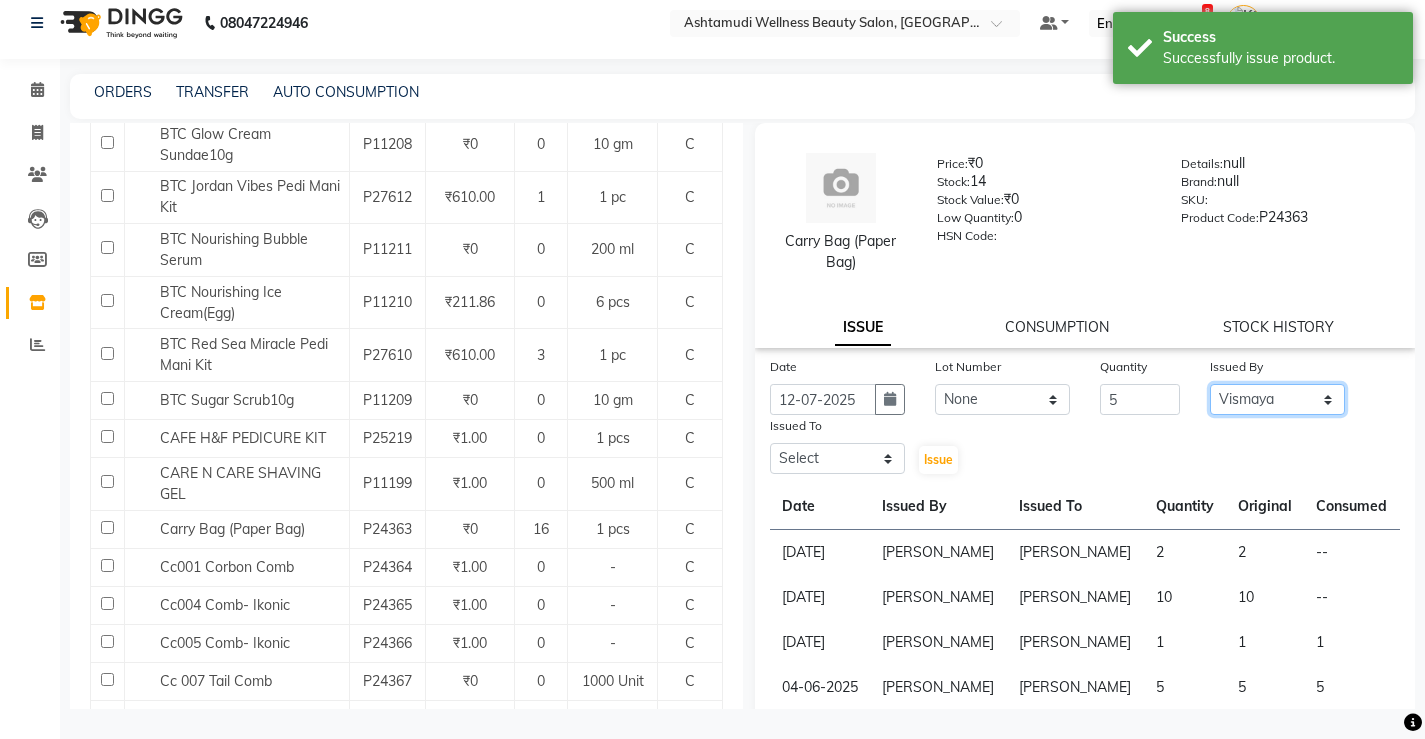 click on "Select ANJALI M S [PERSON_NAME] KOTTIYAM ASHTAMUDI [PERSON_NAME] [PERSON_NAME] [PERSON_NAME] [PERSON_NAME]  Sona [PERSON_NAME] [PERSON_NAME] [PERSON_NAME]" 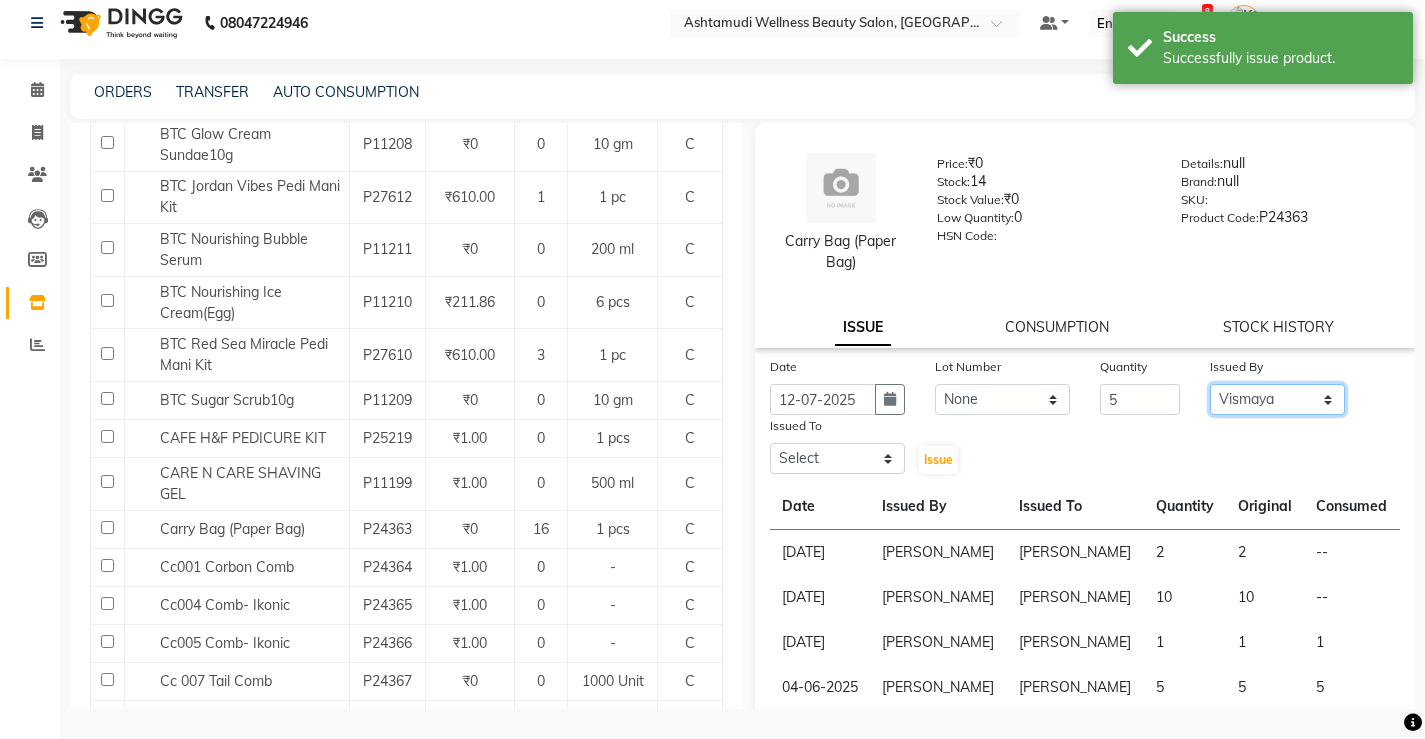 drag, startPoint x: 1270, startPoint y: 402, endPoint x: 1269, endPoint y: 387, distance: 15.033297 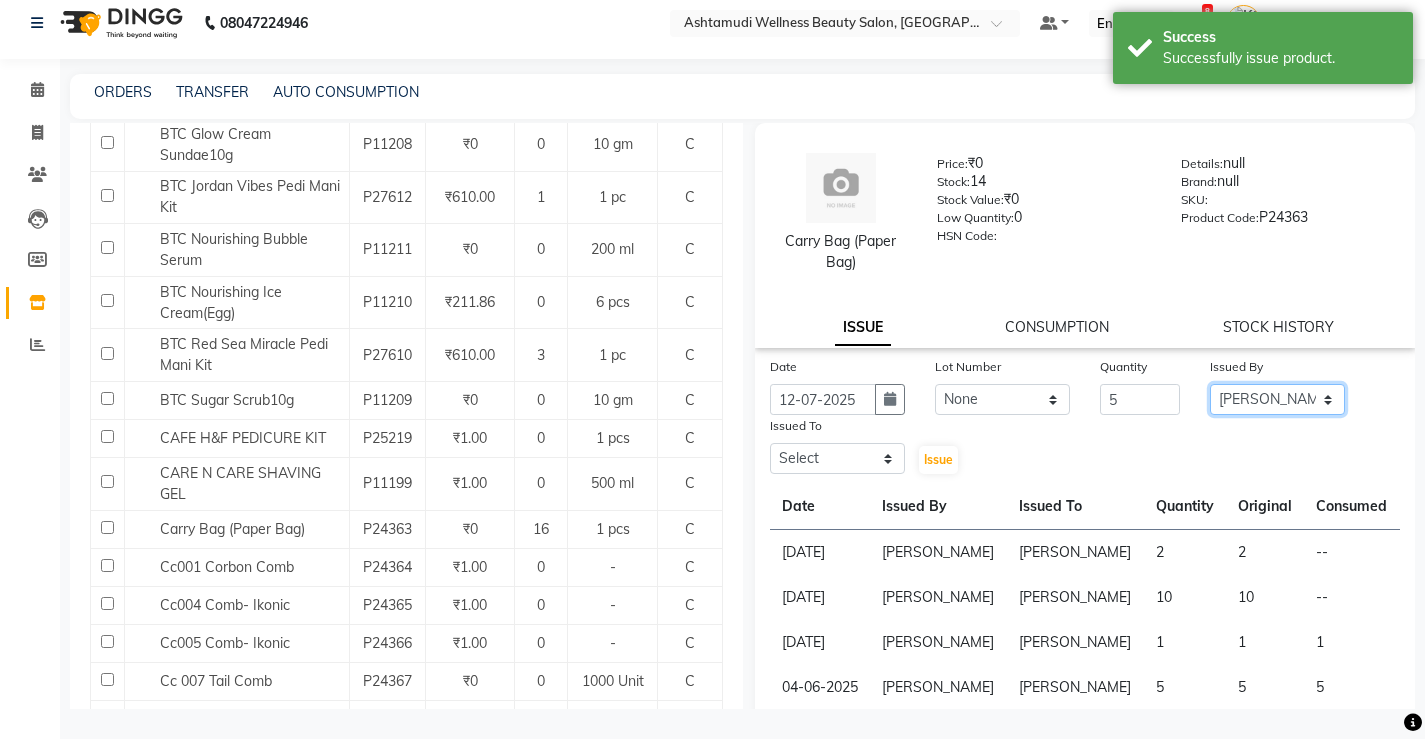 click on "Select ANJALI M S [PERSON_NAME] KOTTIYAM ASHTAMUDI [PERSON_NAME] [PERSON_NAME] [PERSON_NAME] [PERSON_NAME]  Sona [PERSON_NAME] [PERSON_NAME] [PERSON_NAME]" 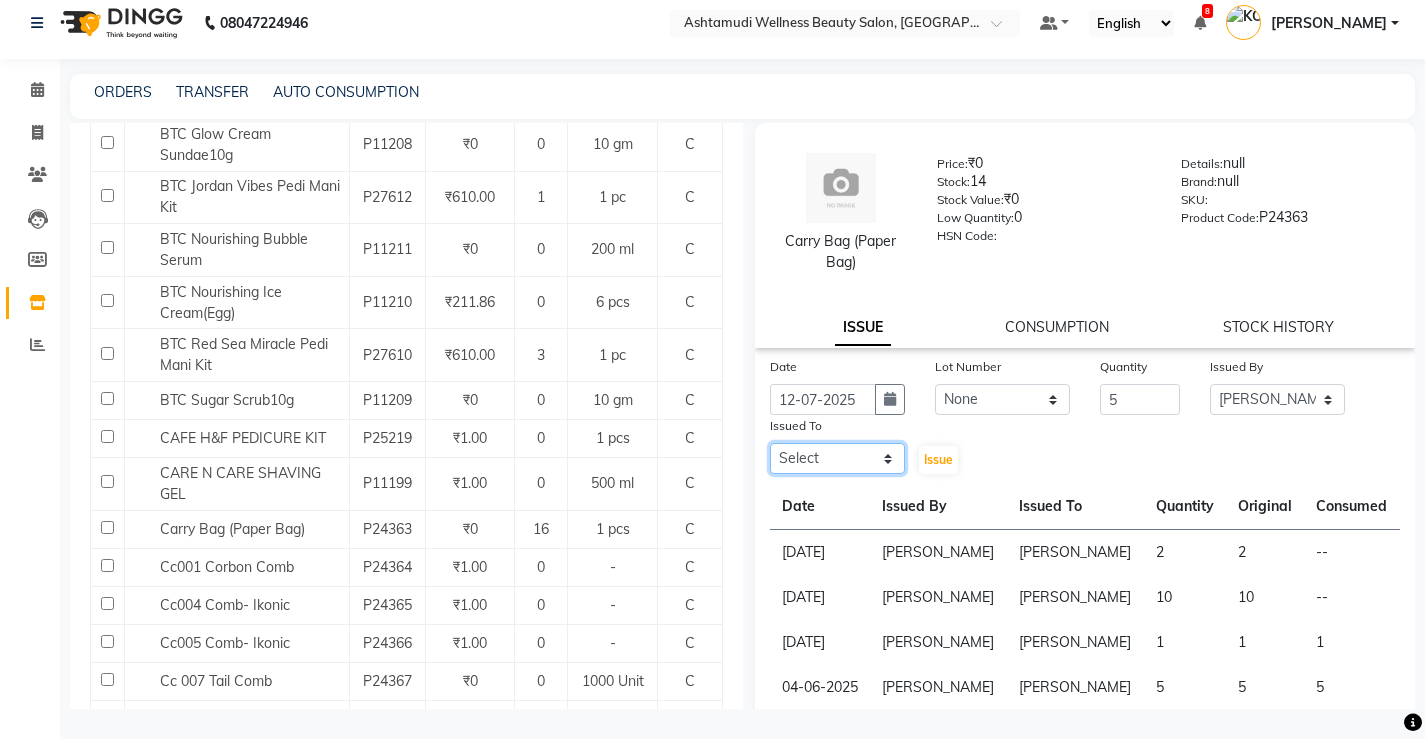 drag, startPoint x: 817, startPoint y: 463, endPoint x: 815, endPoint y: 443, distance: 20.09975 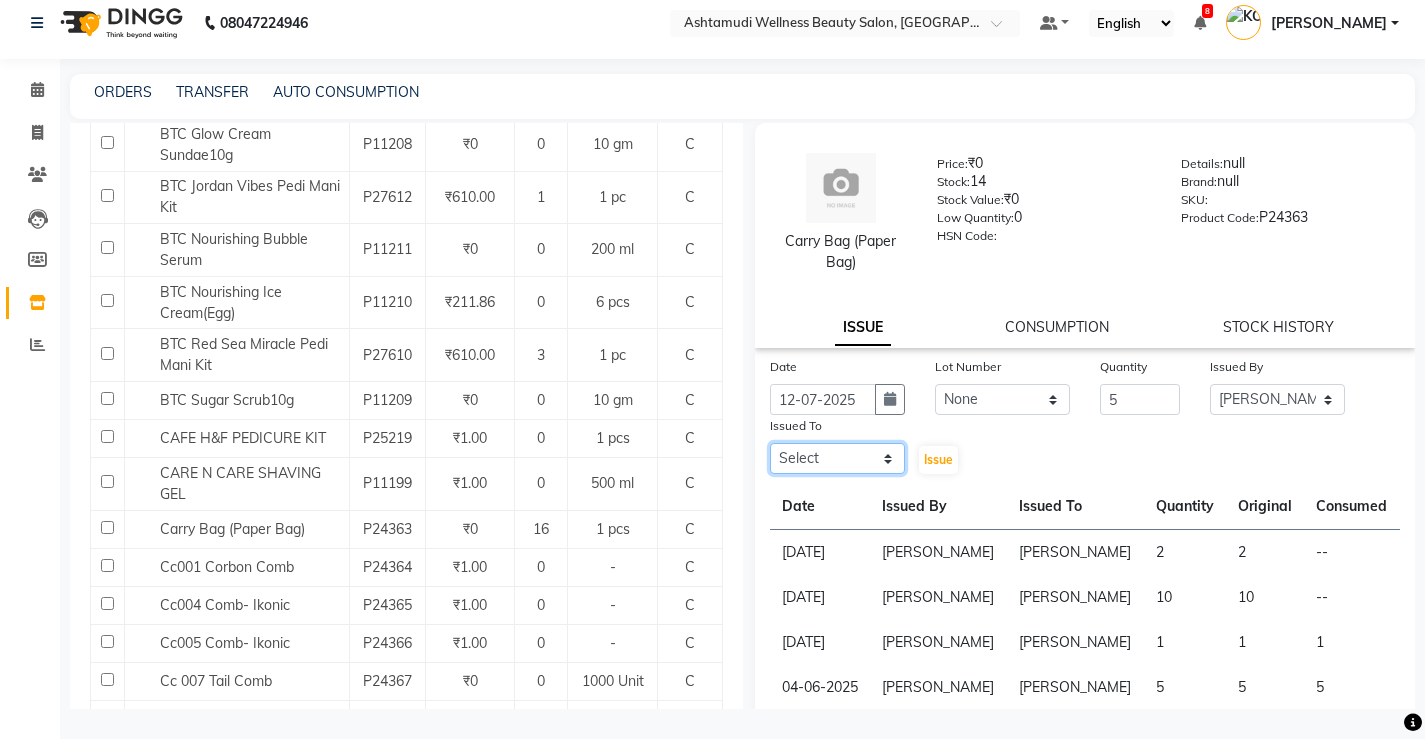 select on "27529" 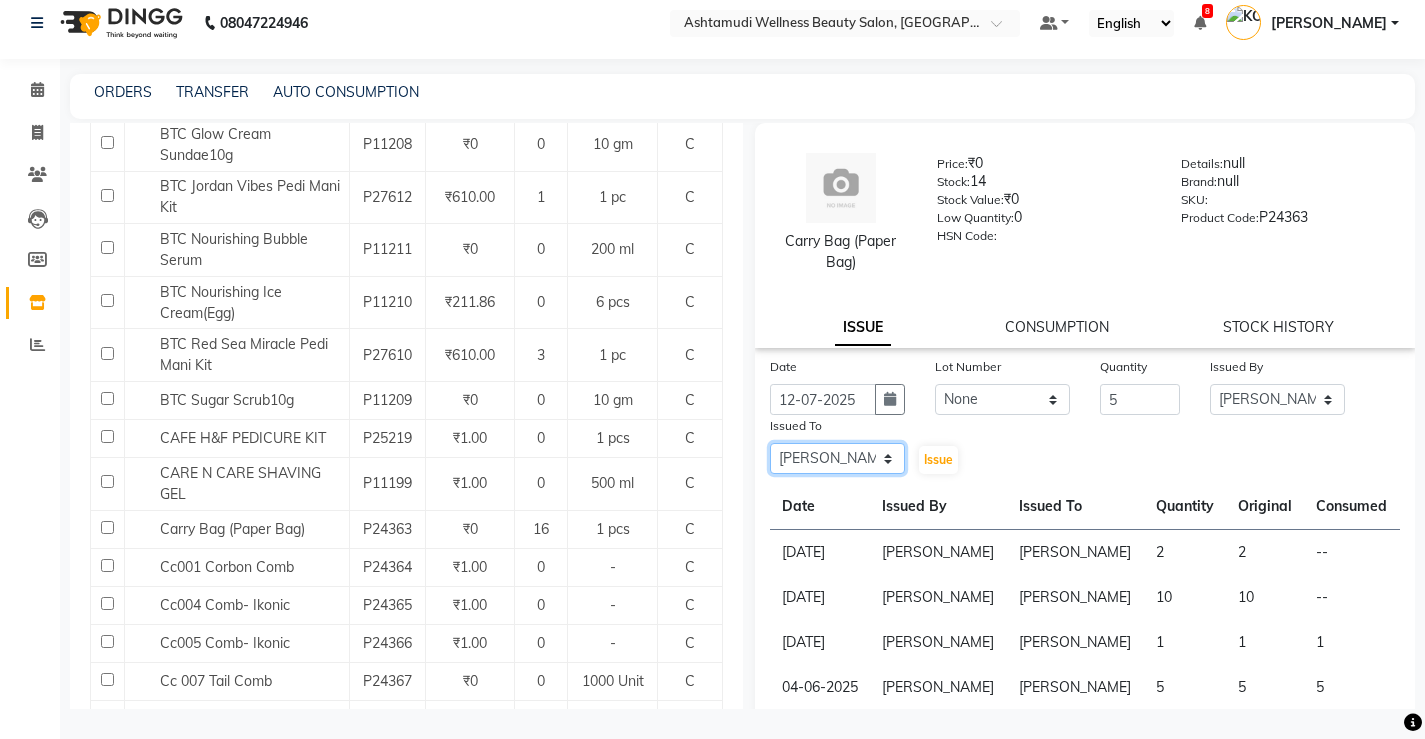 click on "Select ANJALI M S [PERSON_NAME] KOTTIYAM ASHTAMUDI [PERSON_NAME] [PERSON_NAME] [PERSON_NAME] [PERSON_NAME]  Sona [PERSON_NAME] [PERSON_NAME] [PERSON_NAME]" 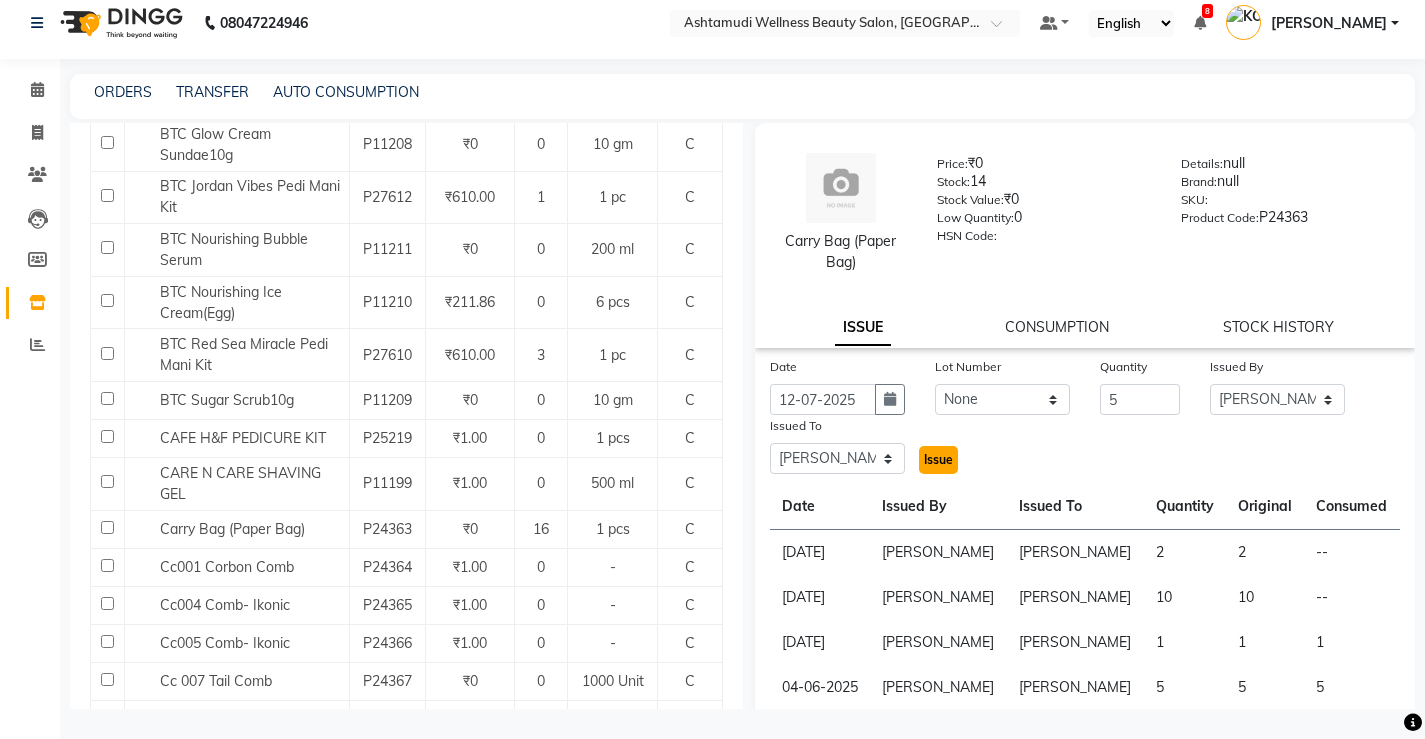 click on "Issue" 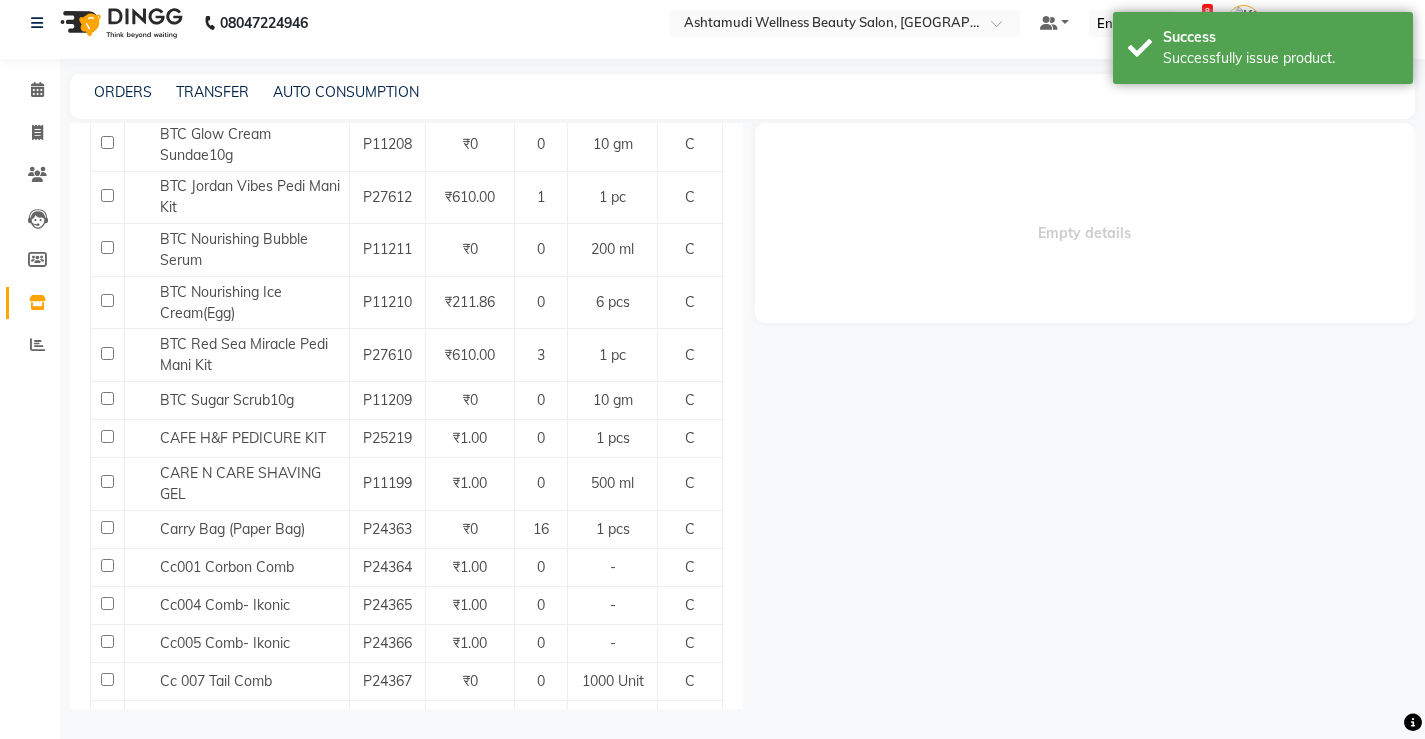 select 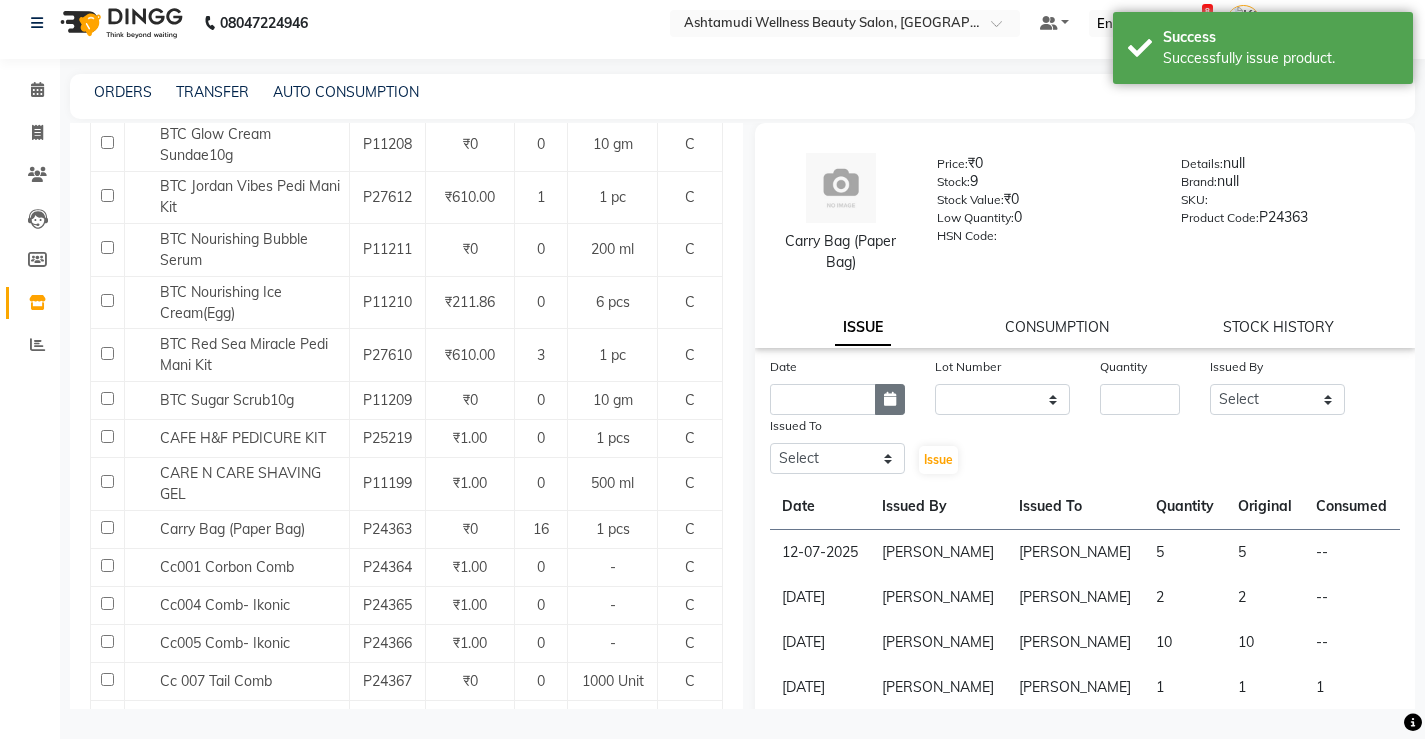 click 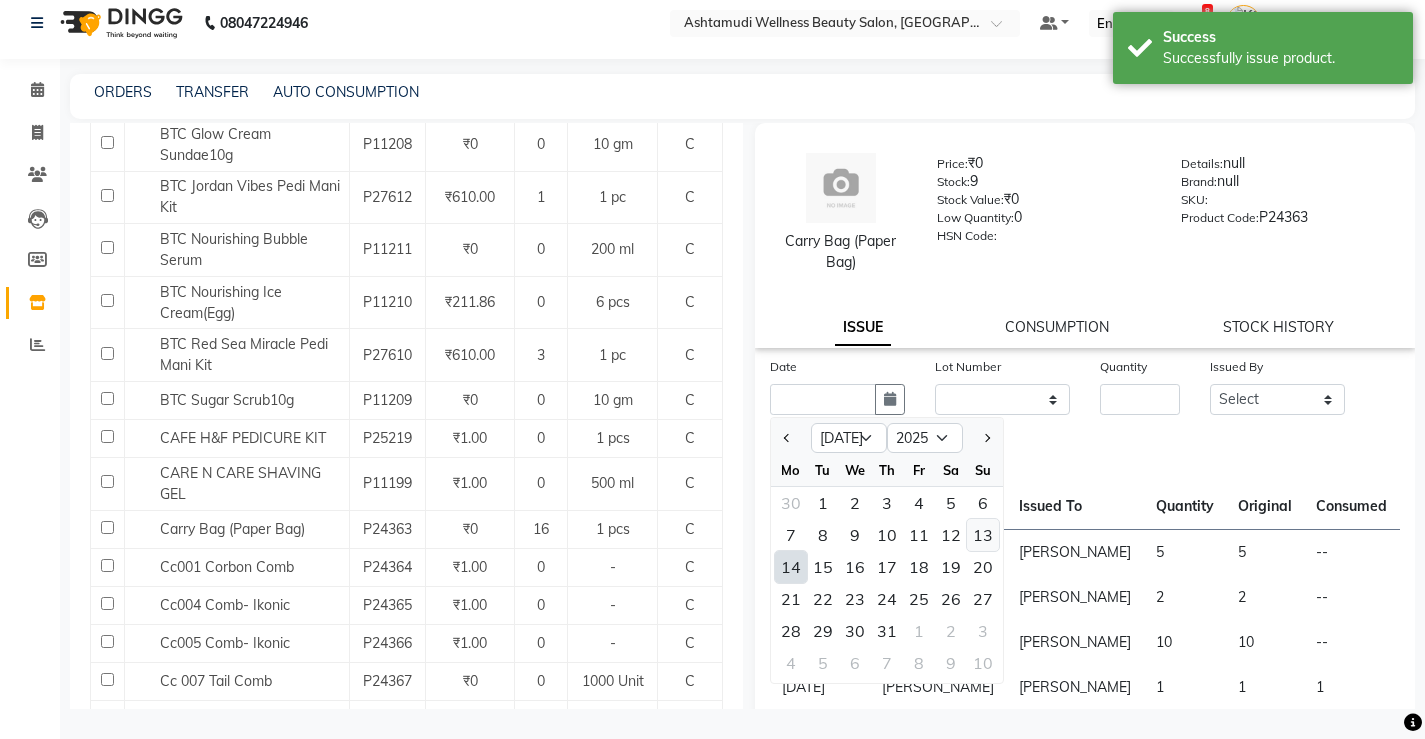click on "13" 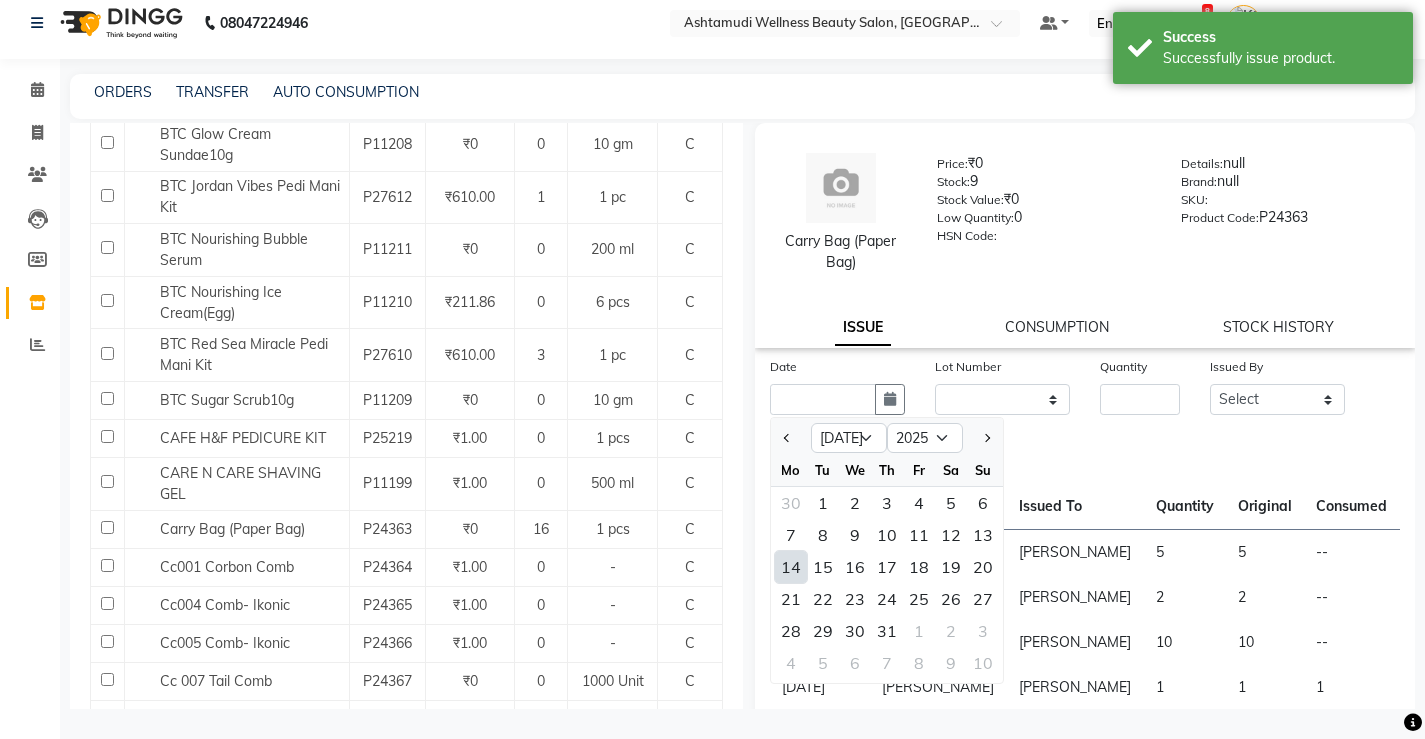 type on "[DATE]" 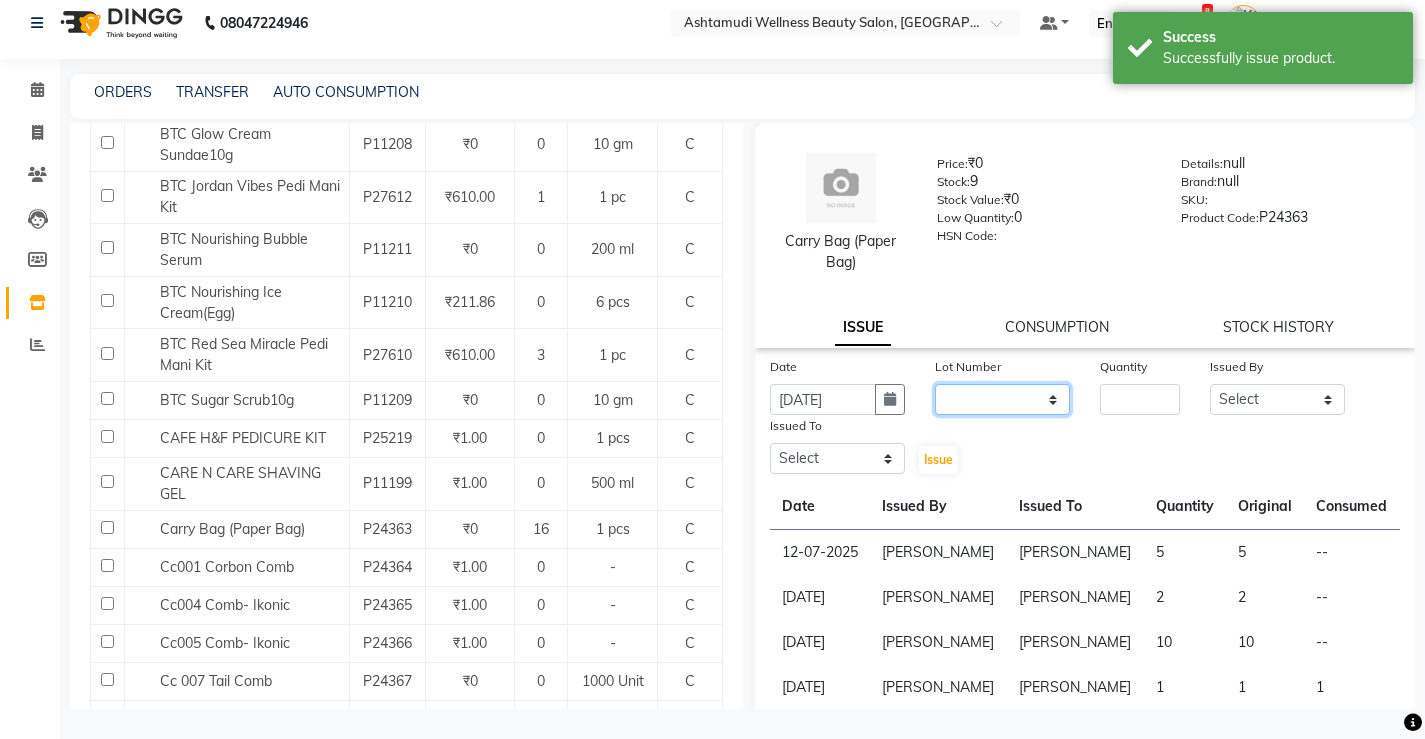 click on "None" 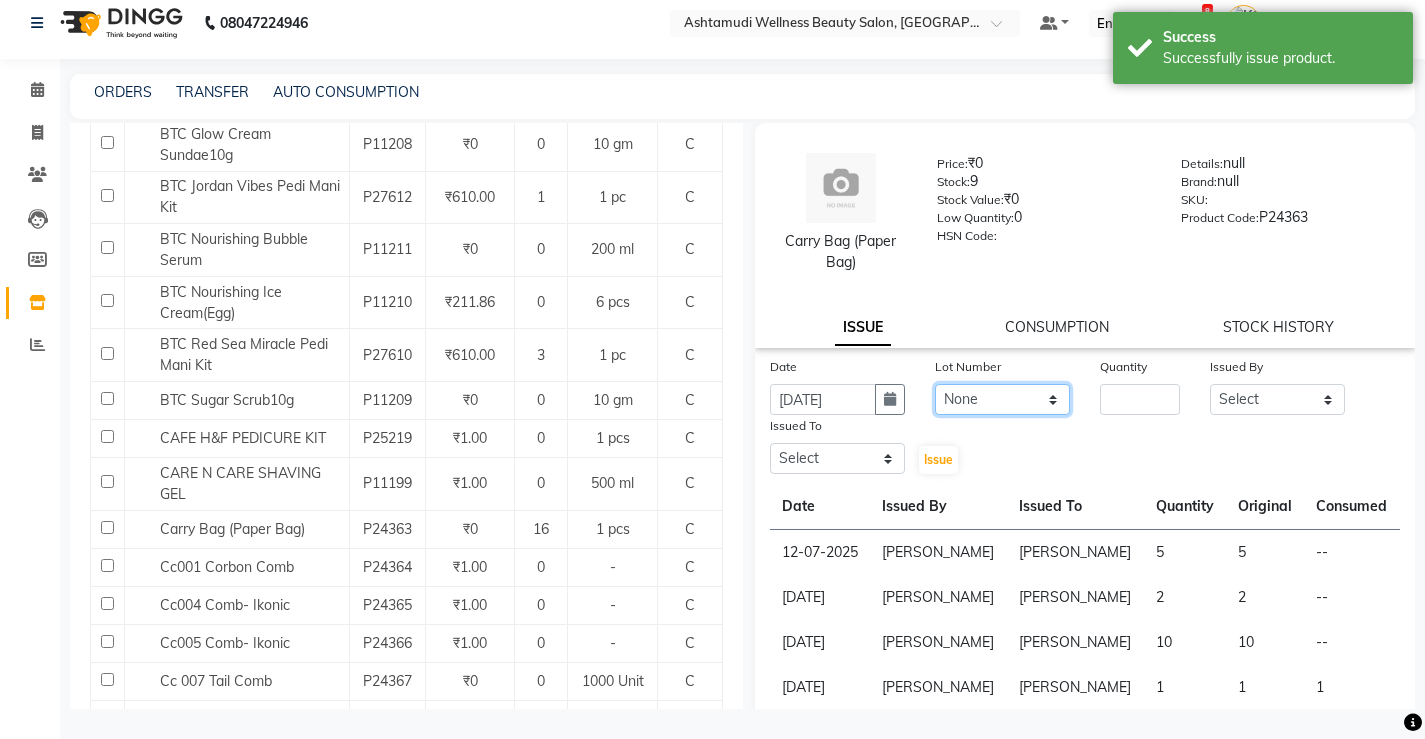 click on "None" 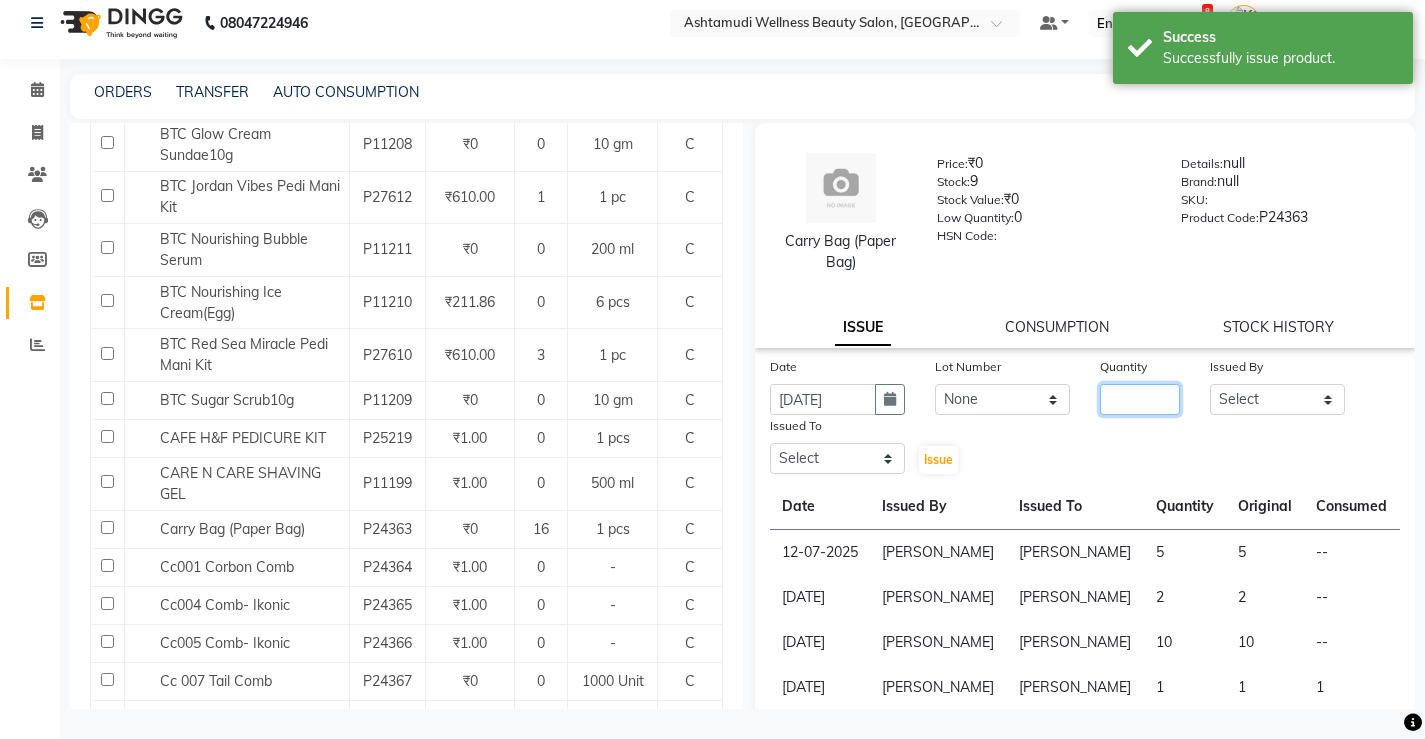 click 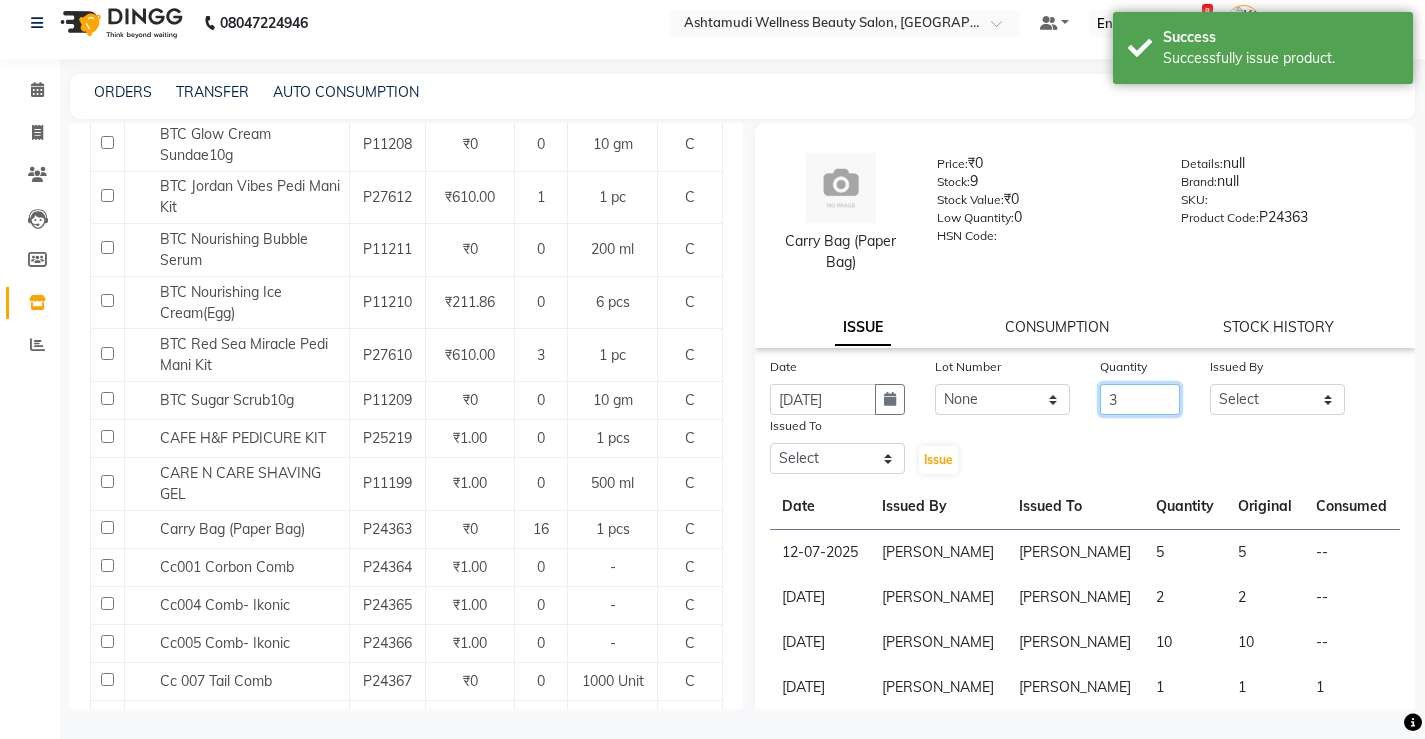 type on "3" 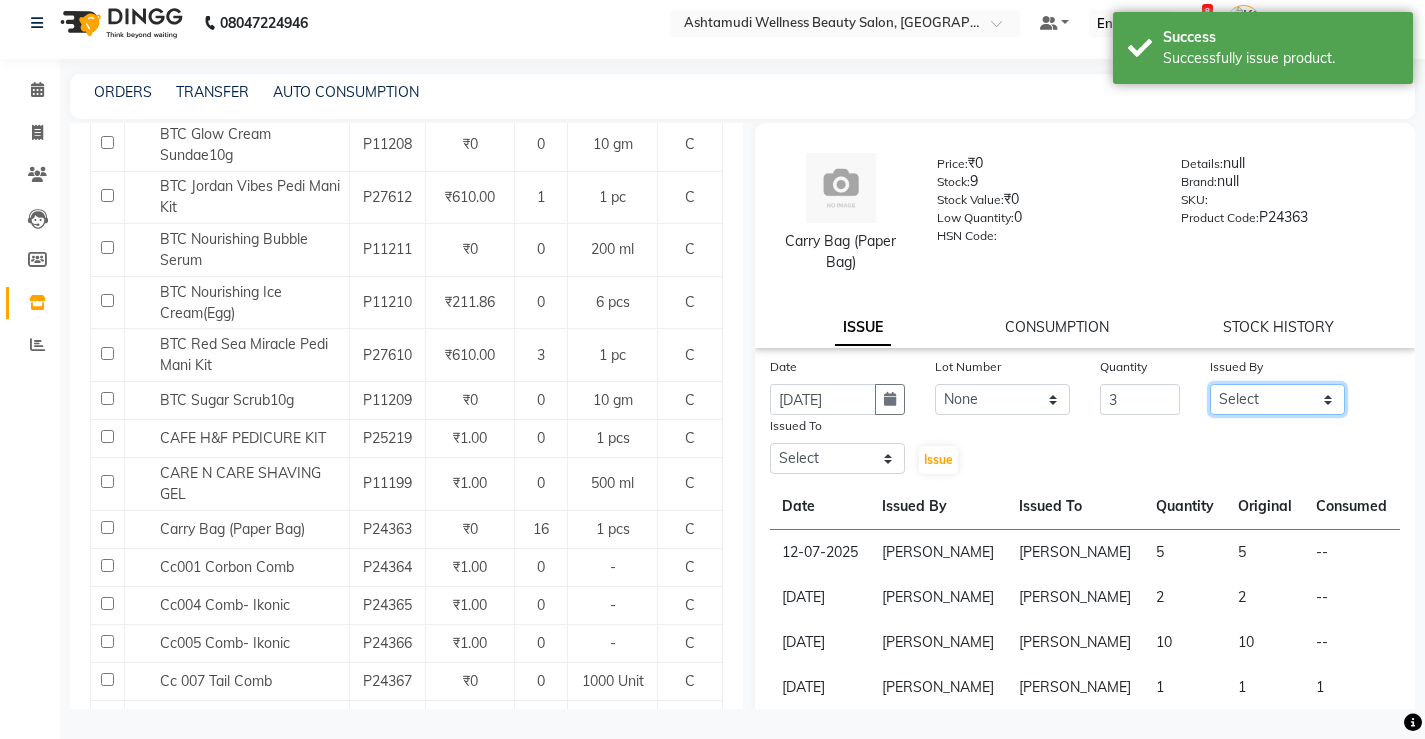 click on "Select ANJALI M S [PERSON_NAME] KOTTIYAM ASHTAMUDI [PERSON_NAME] [PERSON_NAME] [PERSON_NAME] [PERSON_NAME]  Sona [PERSON_NAME] [PERSON_NAME] [PERSON_NAME]" 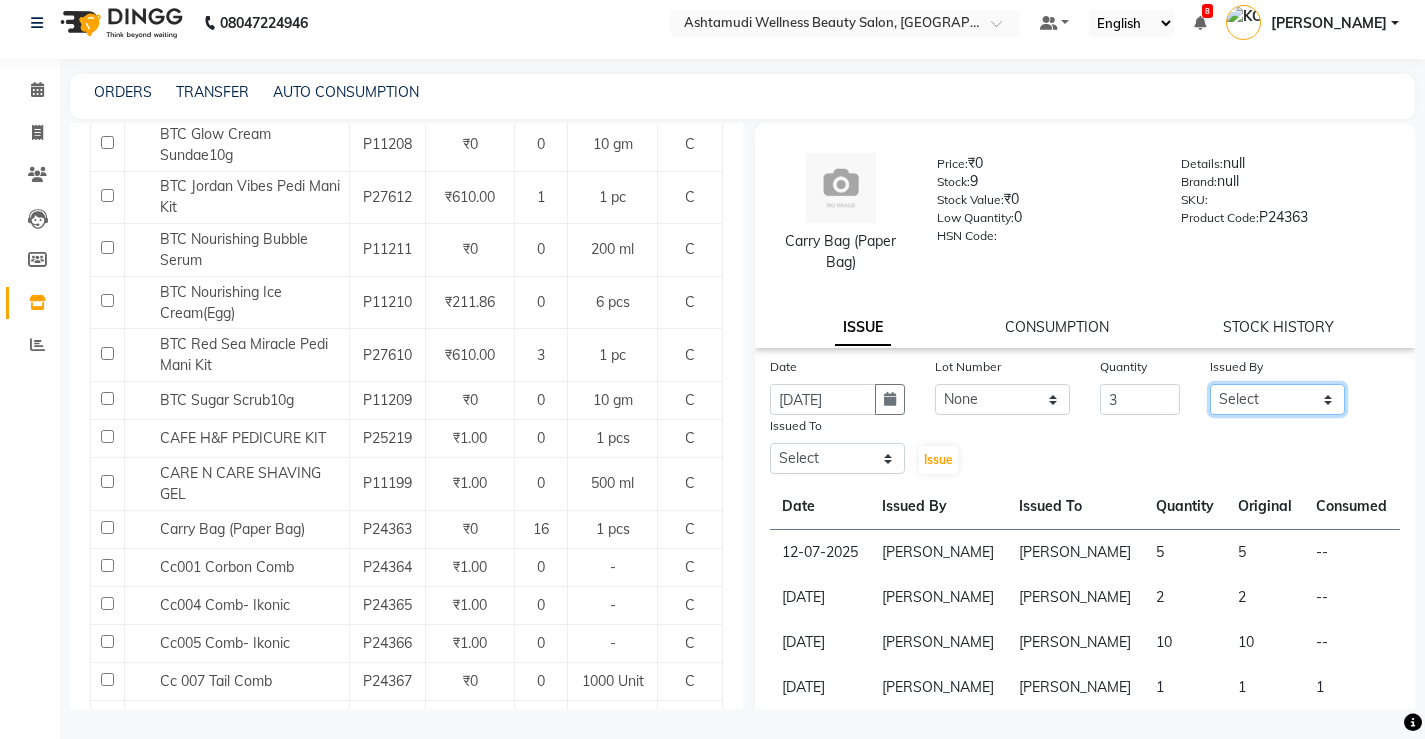 select on "27529" 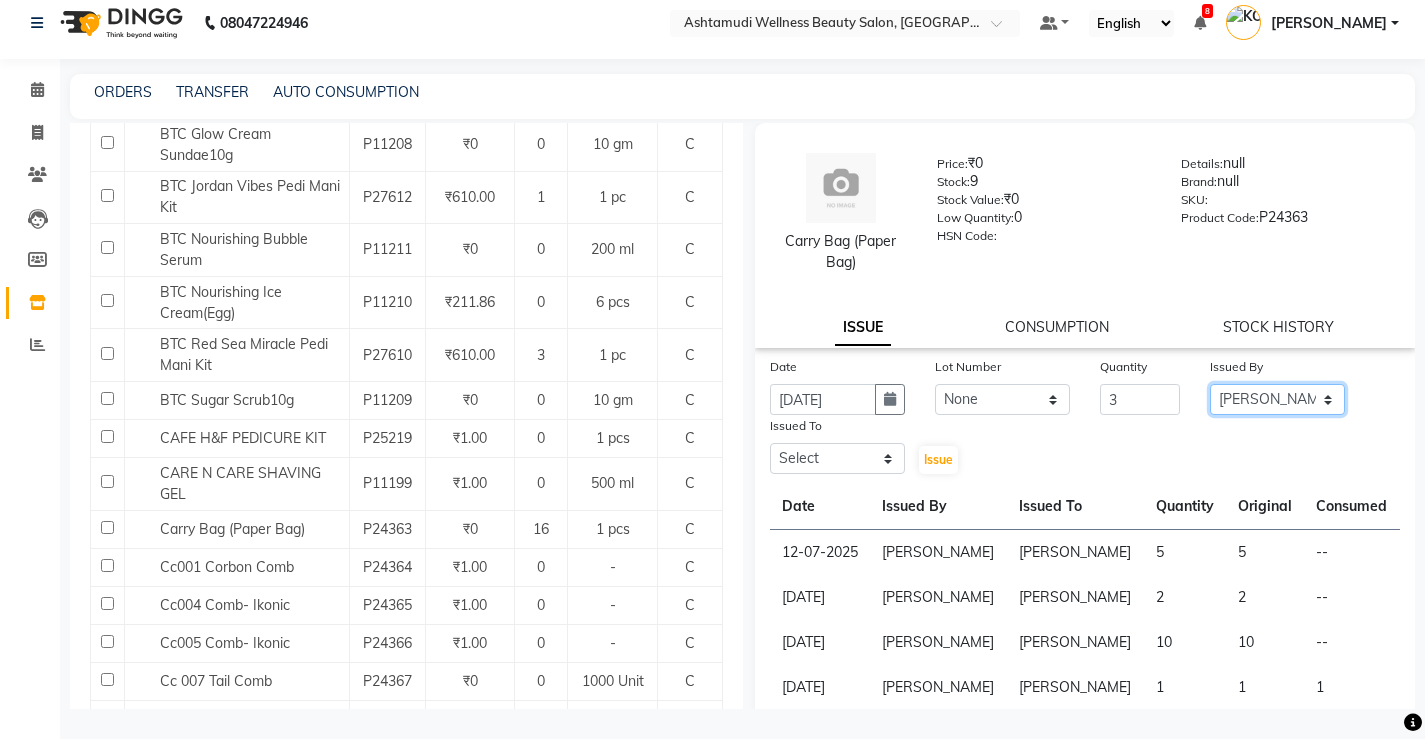 click on "Select ANJALI M S [PERSON_NAME] KOTTIYAM ASHTAMUDI [PERSON_NAME] [PERSON_NAME] [PERSON_NAME] [PERSON_NAME]  Sona [PERSON_NAME] [PERSON_NAME] [PERSON_NAME]" 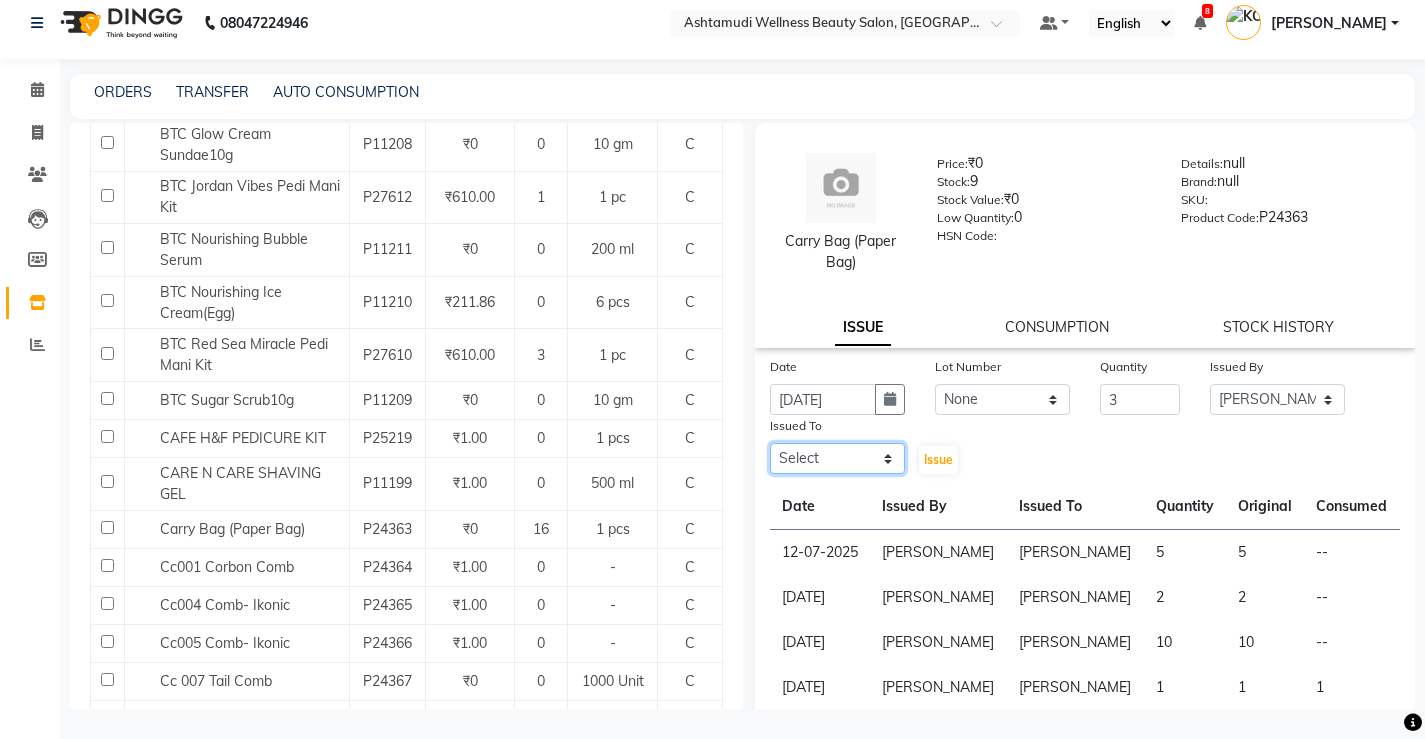 drag, startPoint x: 833, startPoint y: 460, endPoint x: 834, endPoint y: 446, distance: 14.035668 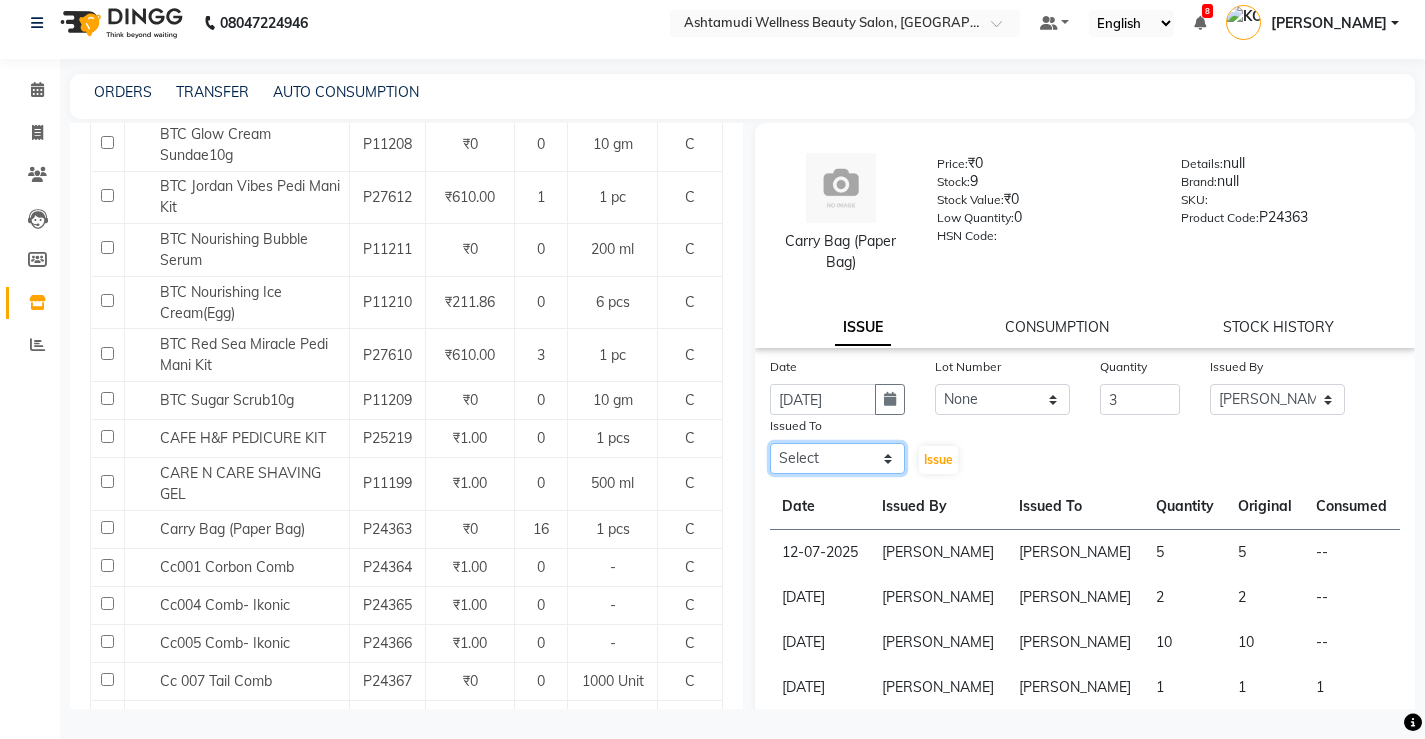 select on "27529" 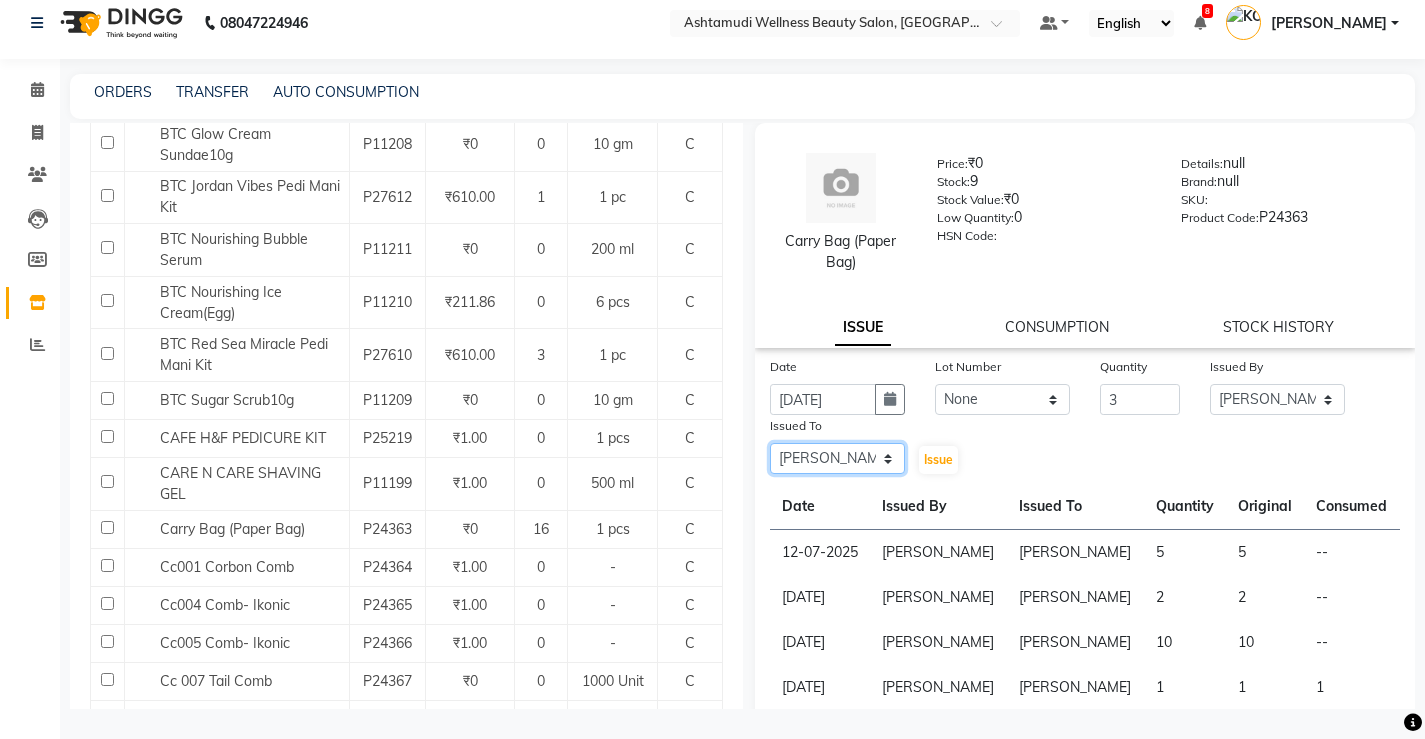 click on "Select ANJALI M S [PERSON_NAME] KOTTIYAM ASHTAMUDI [PERSON_NAME] [PERSON_NAME] [PERSON_NAME] [PERSON_NAME]  Sona [PERSON_NAME] [PERSON_NAME] [PERSON_NAME]" 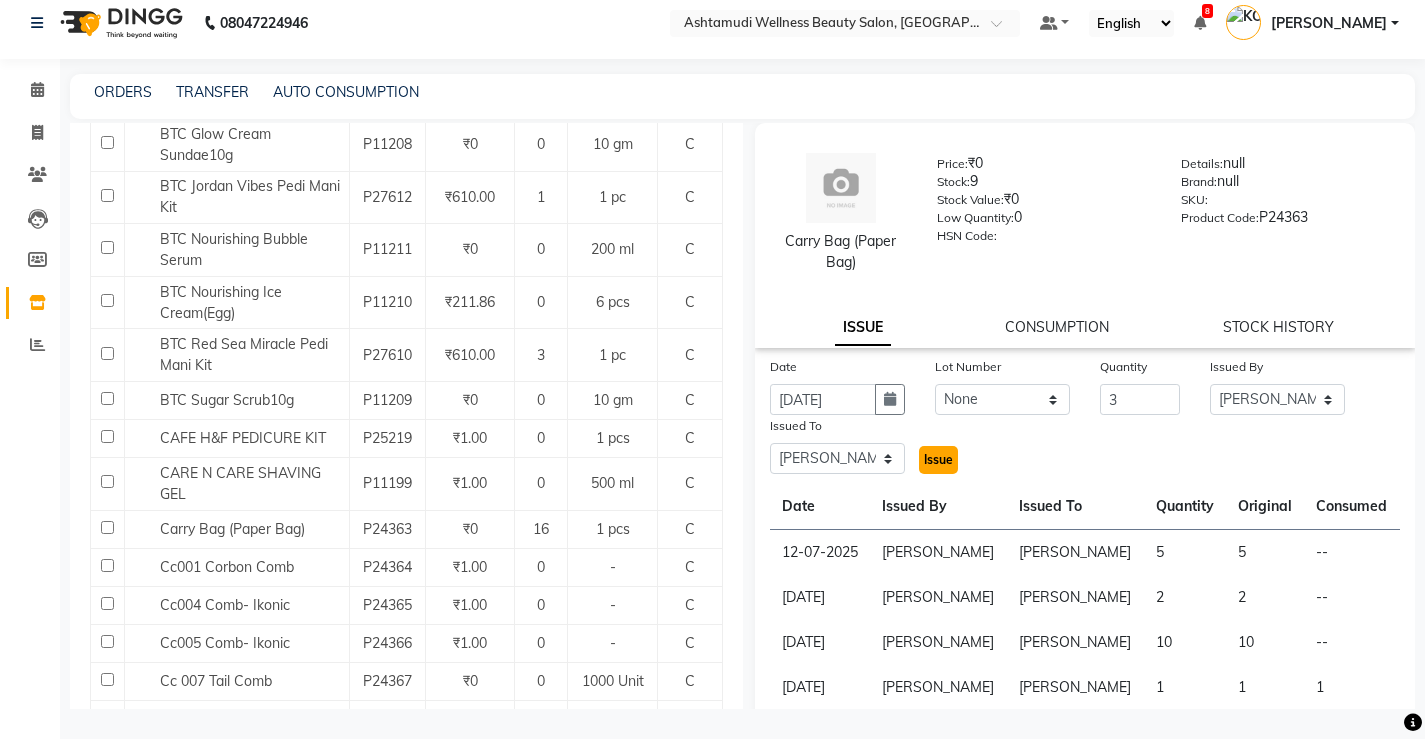 click on "Issue" 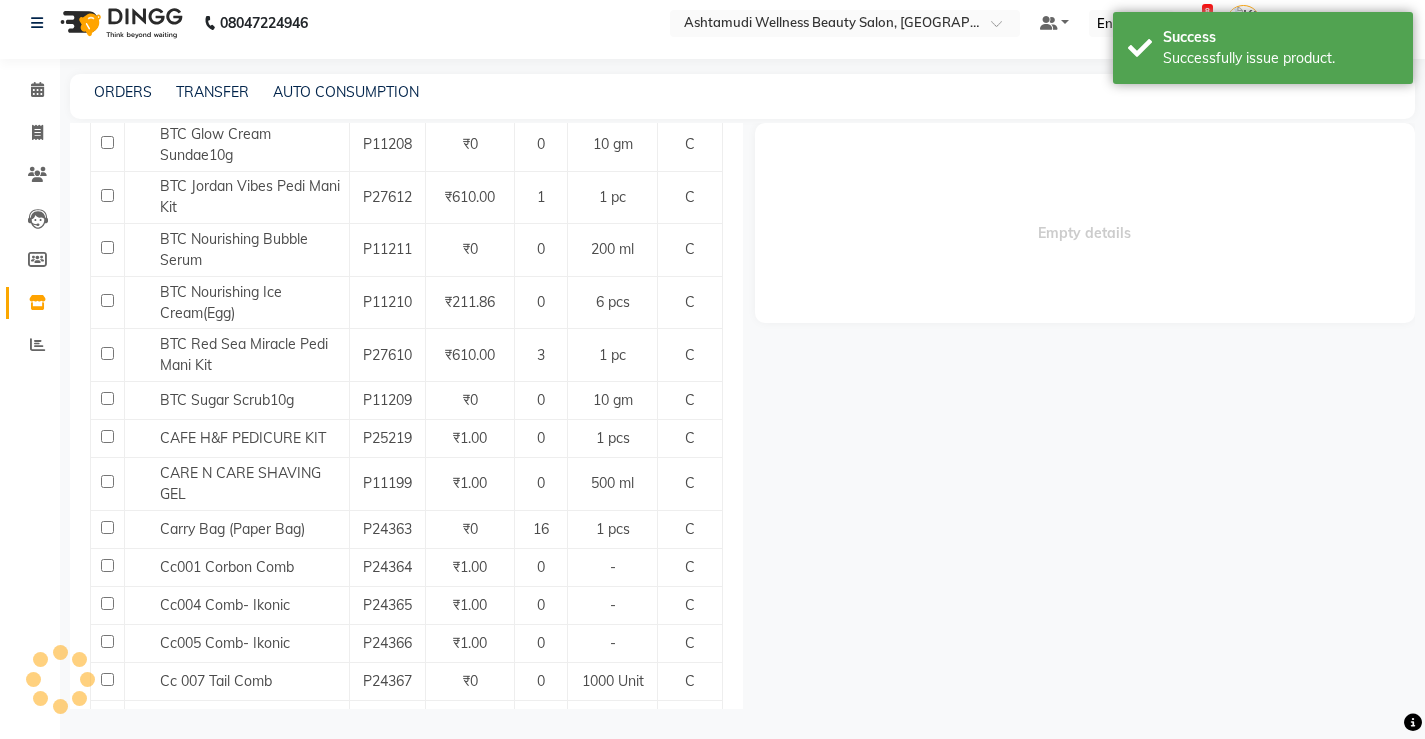 select 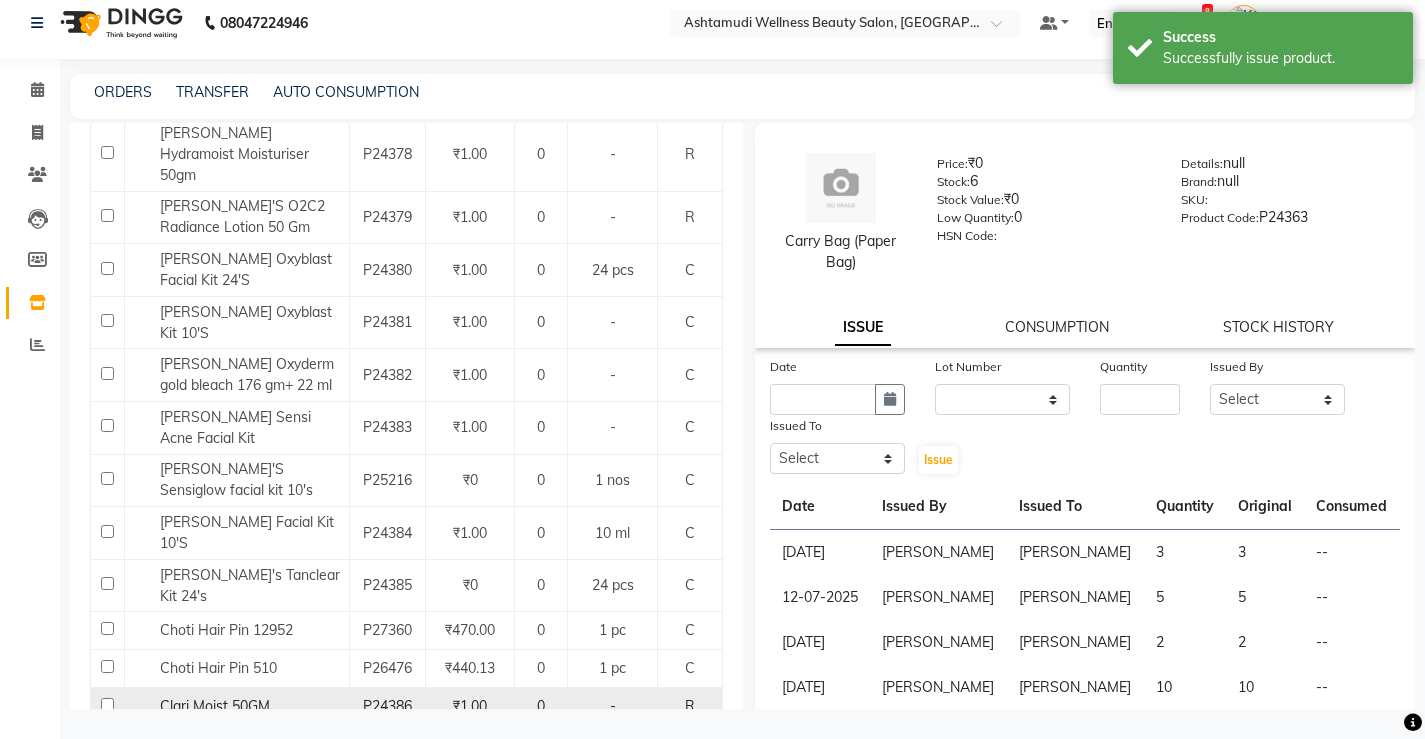 scroll, scrollTop: 2034, scrollLeft: 0, axis: vertical 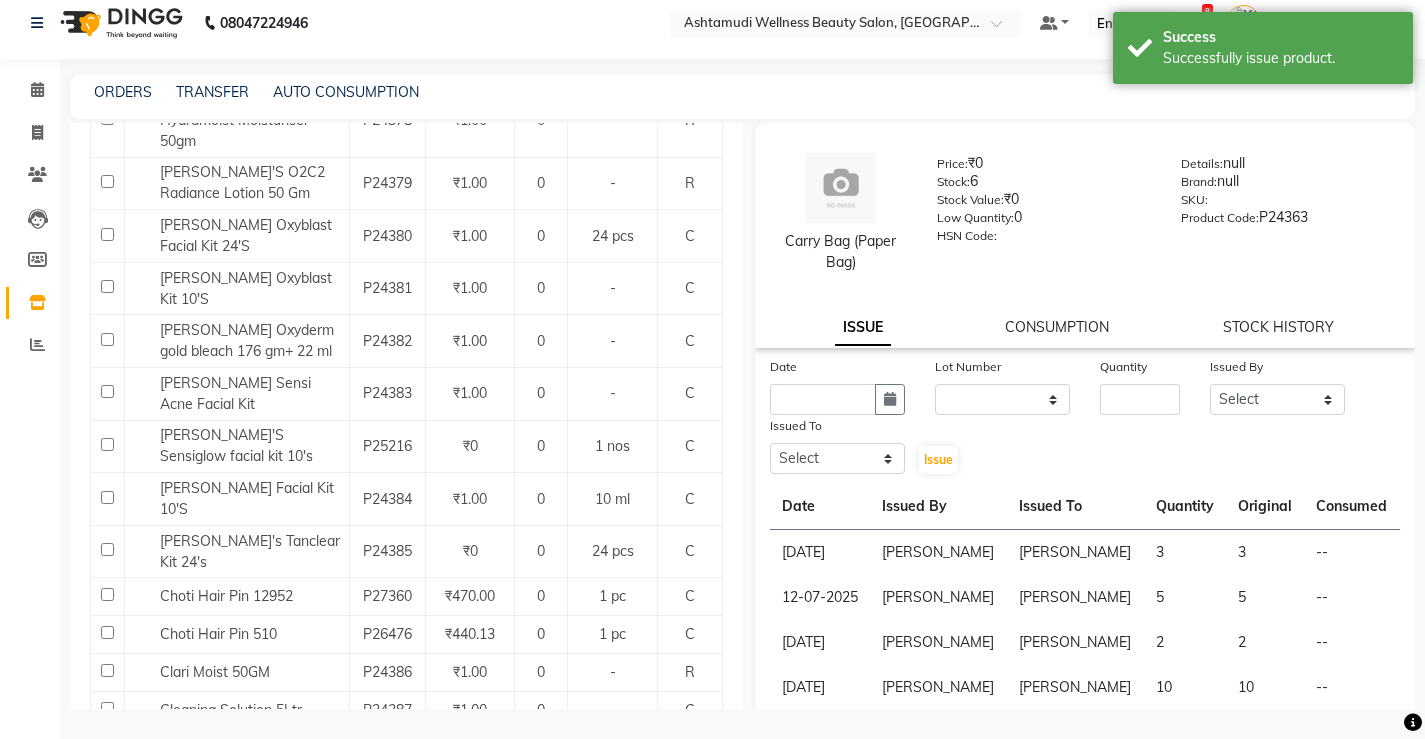 click on "Next" 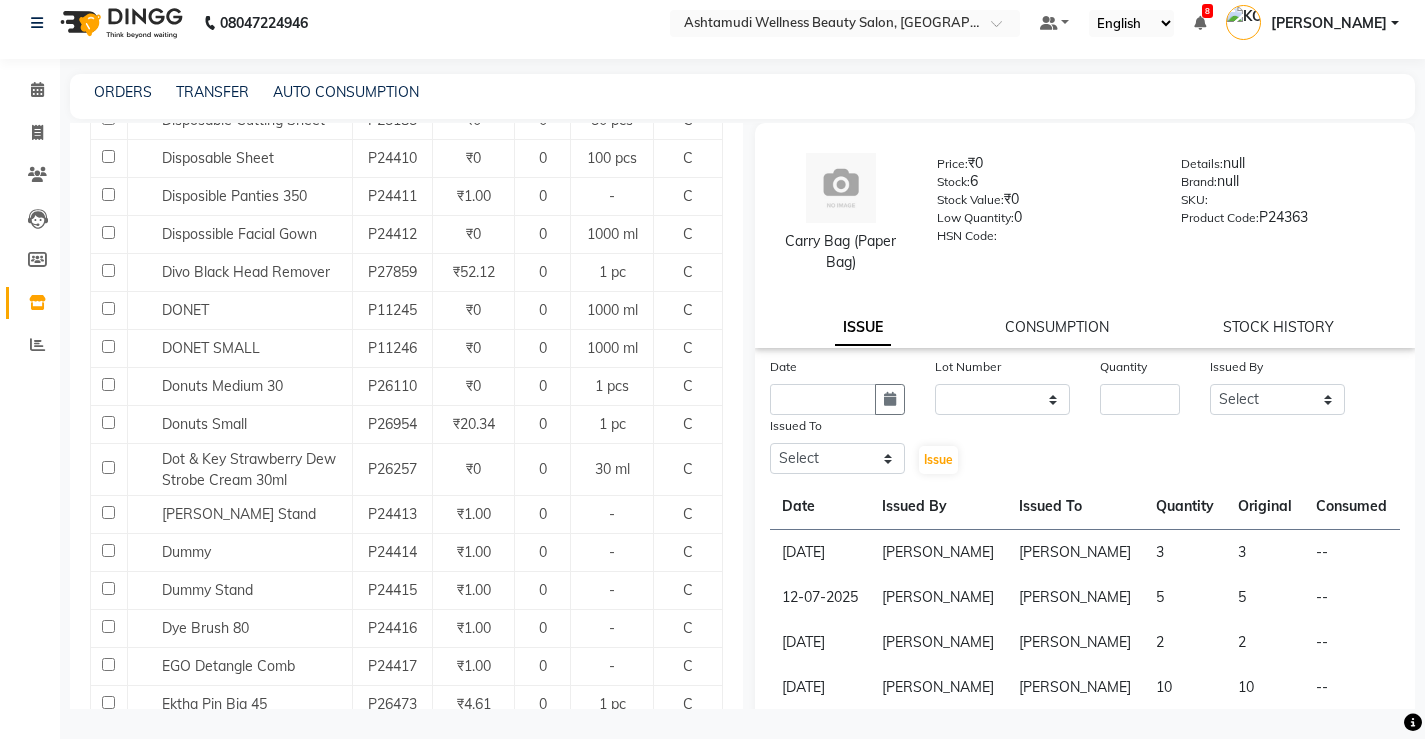 scroll, scrollTop: 1699, scrollLeft: 0, axis: vertical 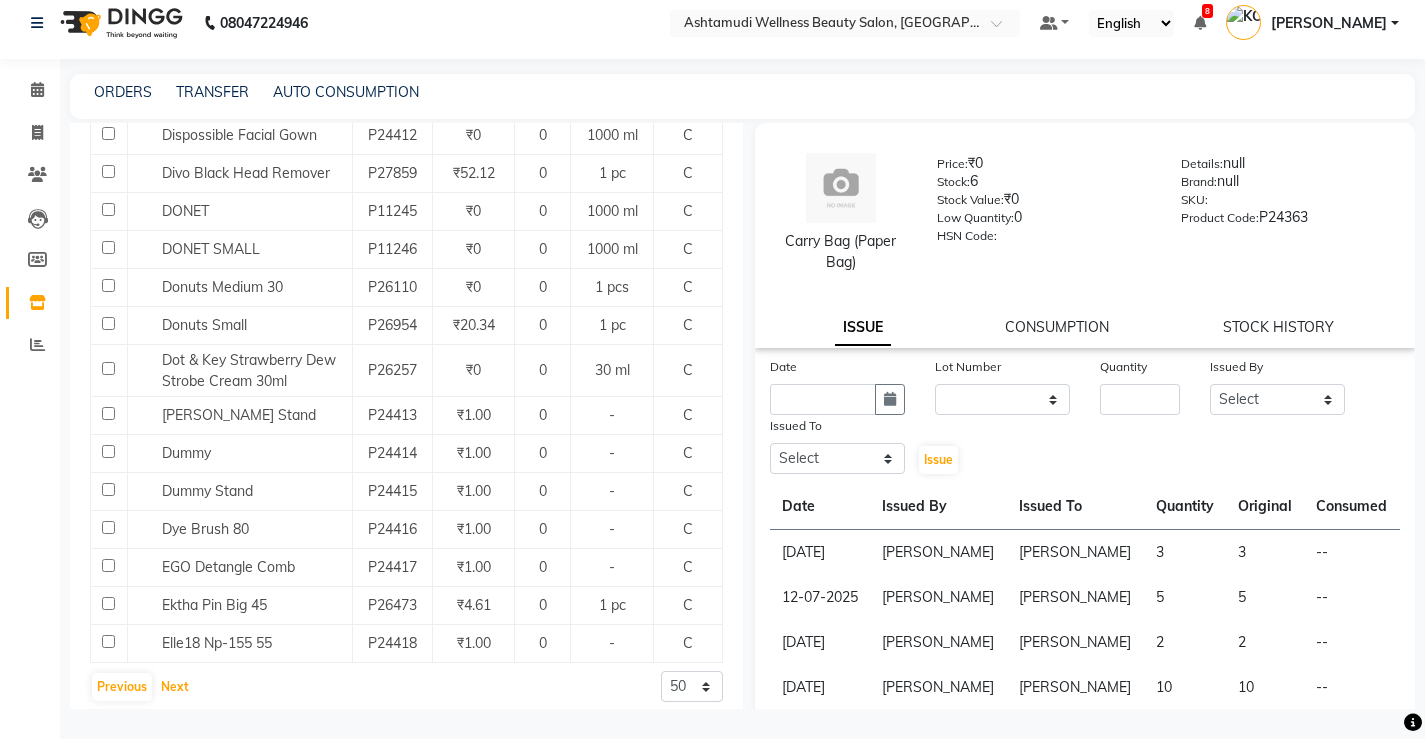 click on "Next" 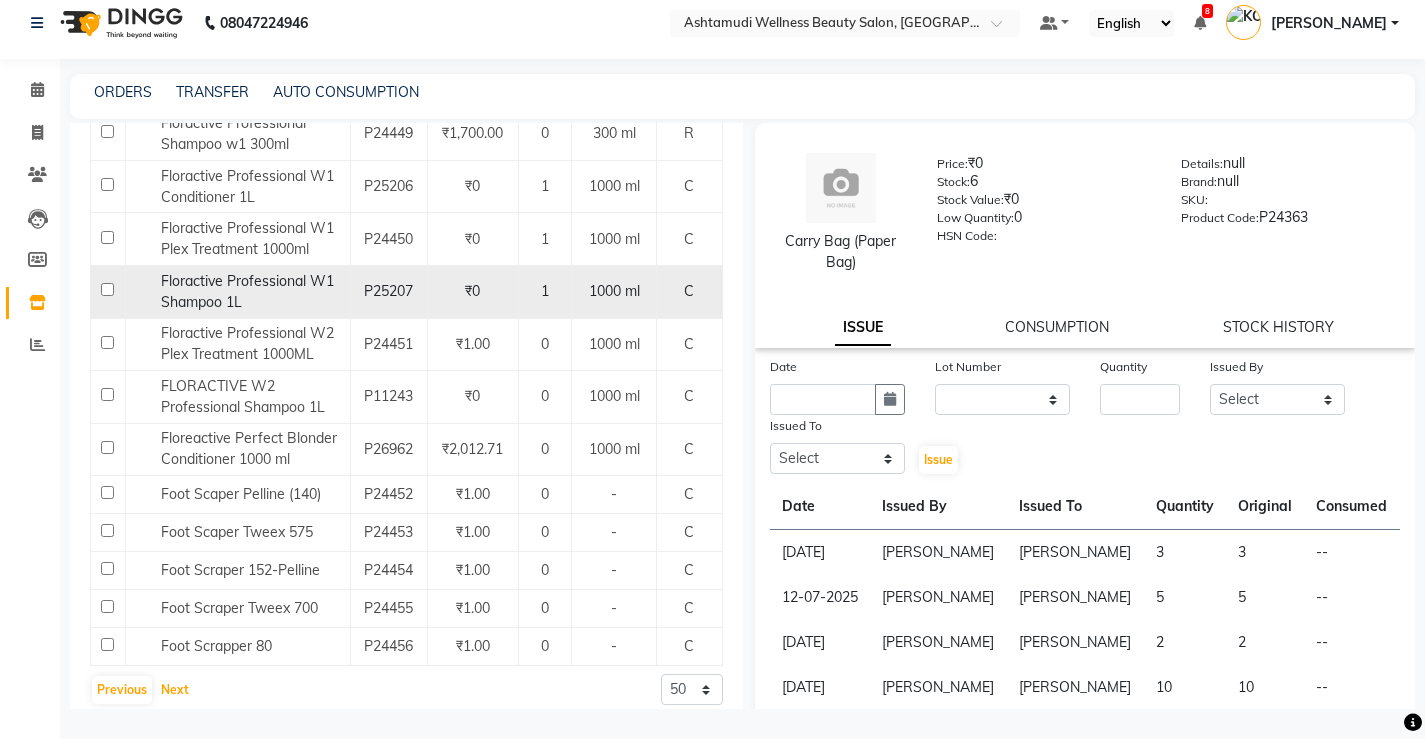 scroll, scrollTop: 1939, scrollLeft: 0, axis: vertical 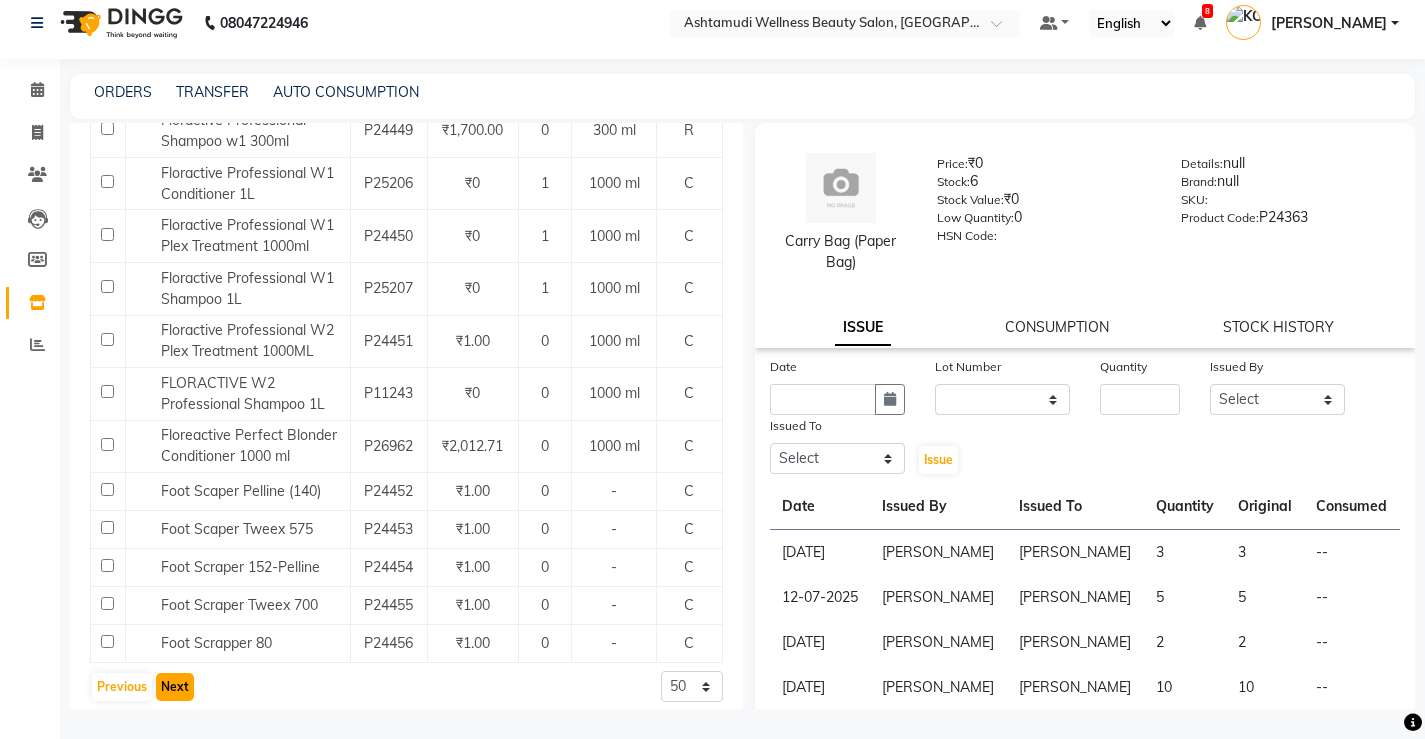 click on "Next" 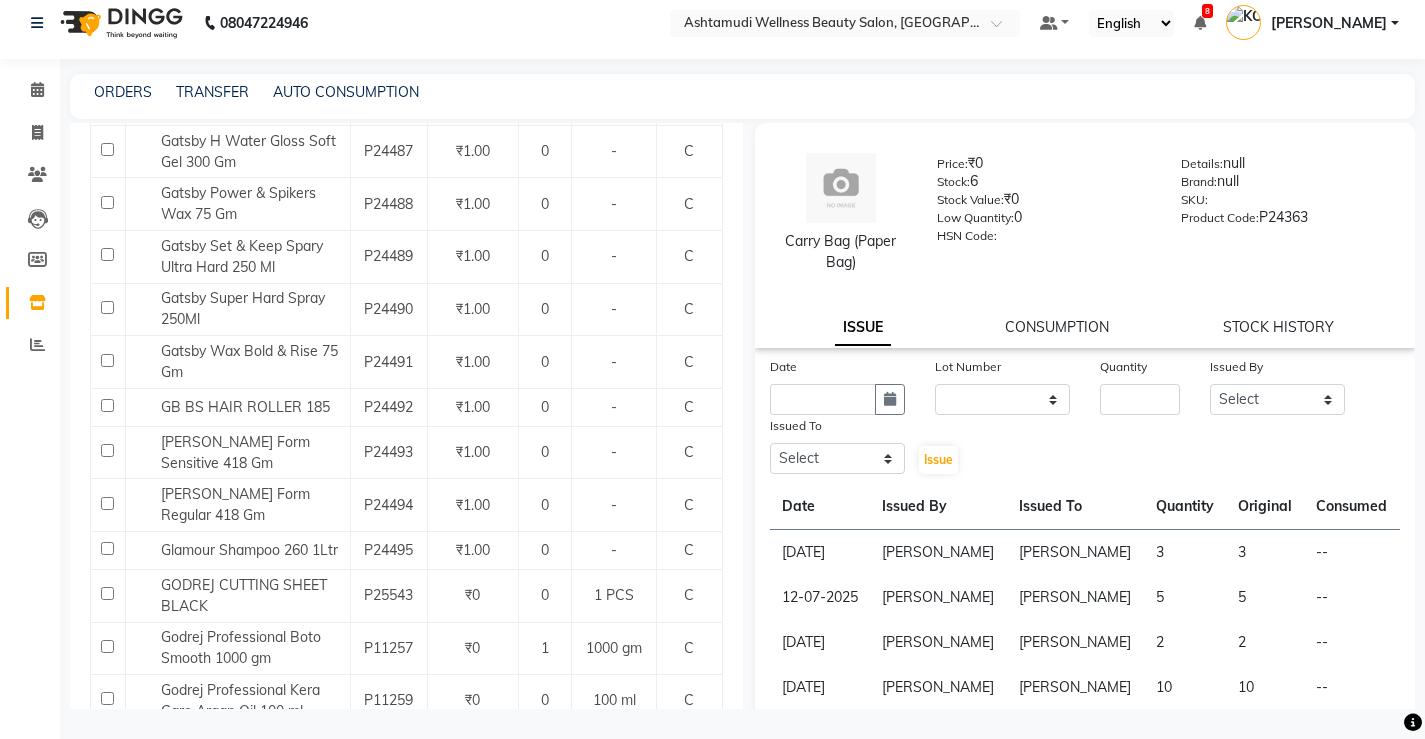 scroll, scrollTop: 0, scrollLeft: 0, axis: both 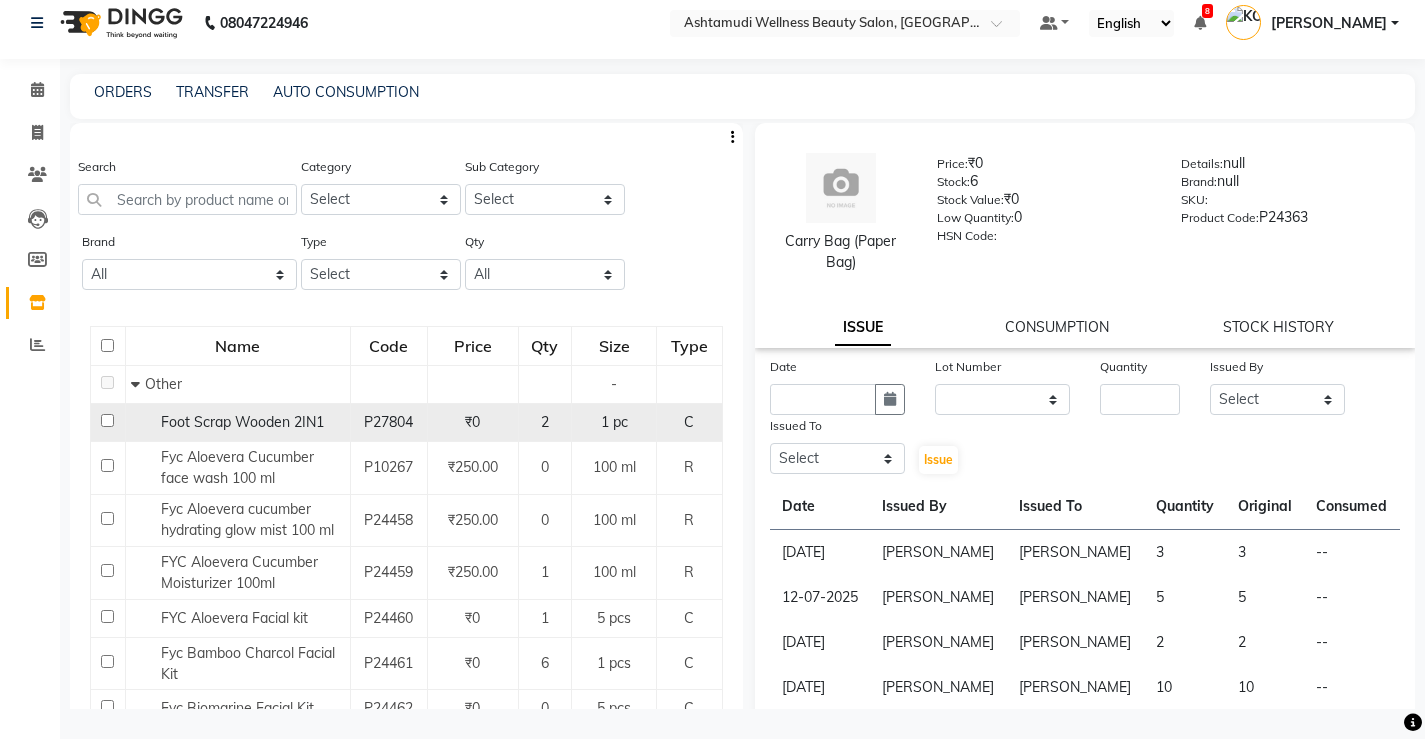click 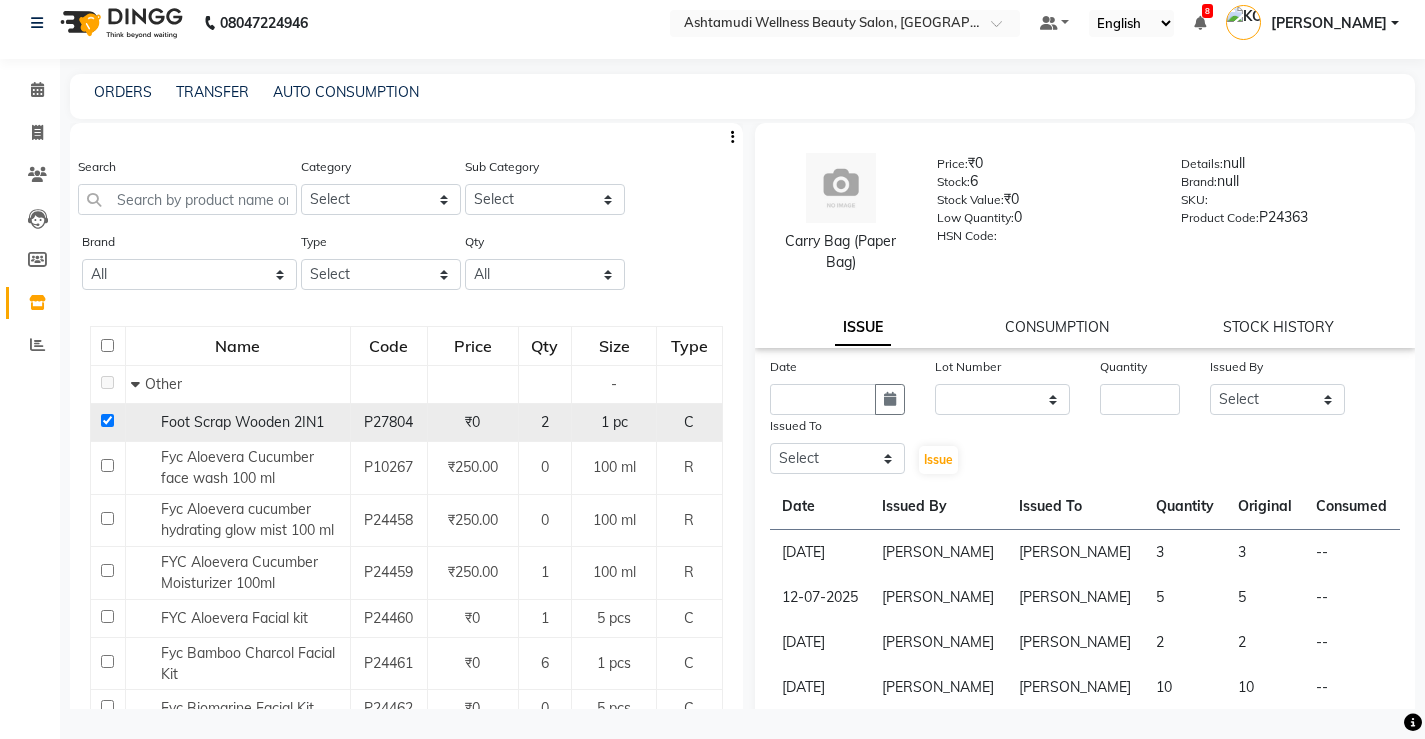 checkbox on "true" 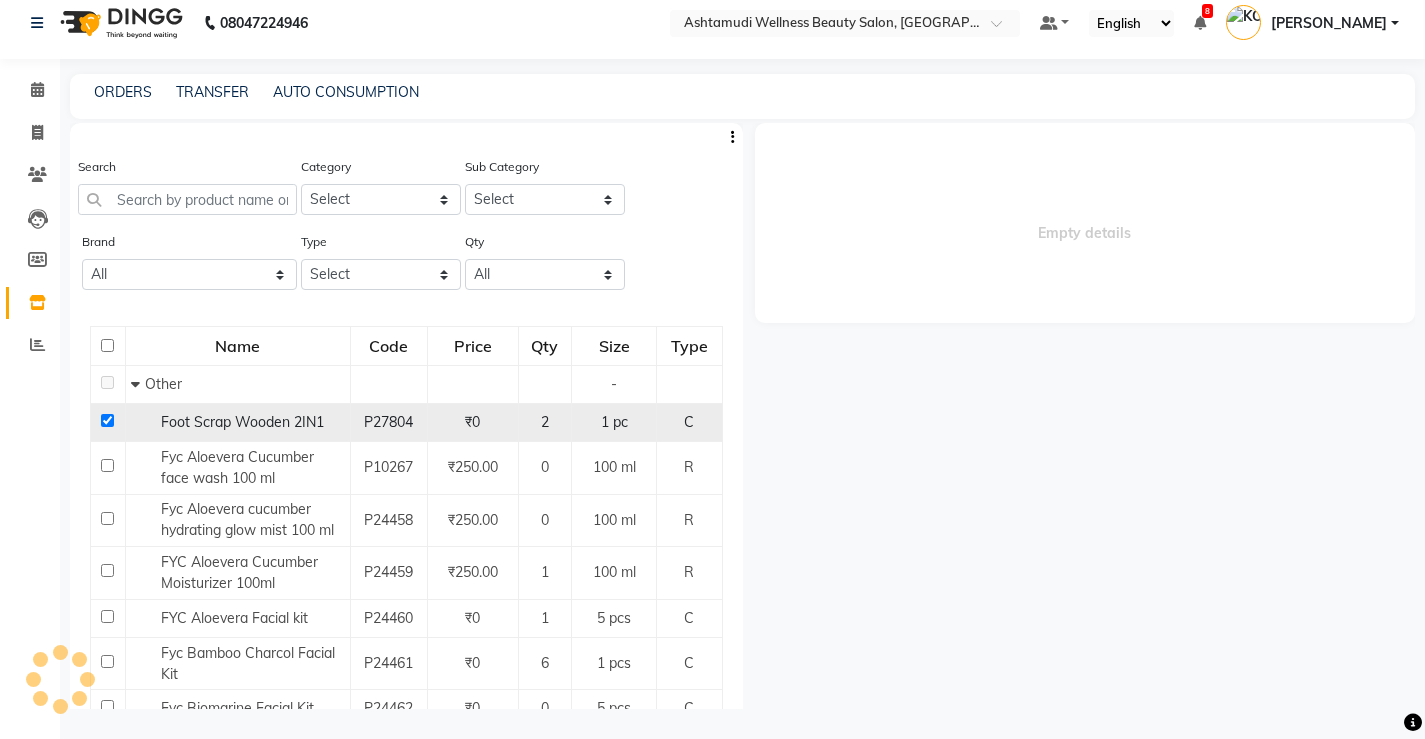 select 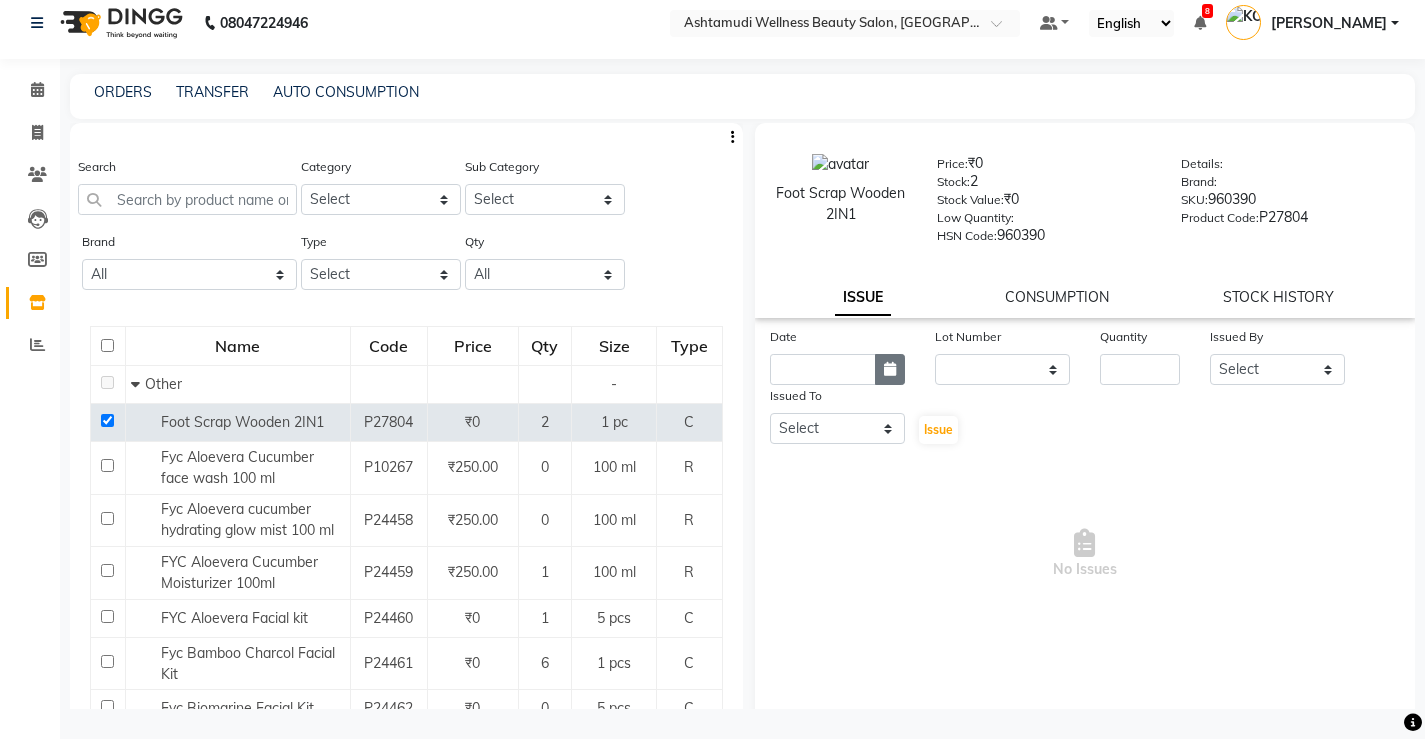 click 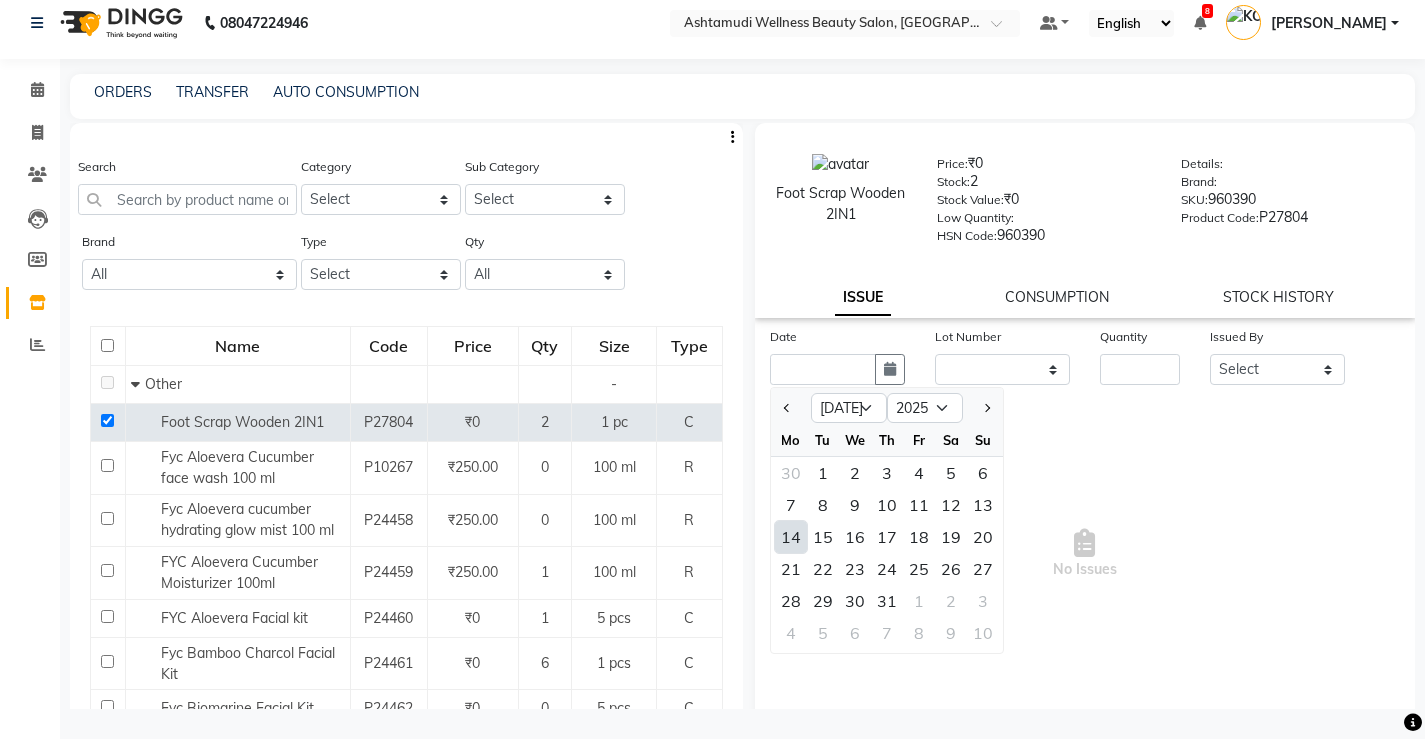 click on "10" 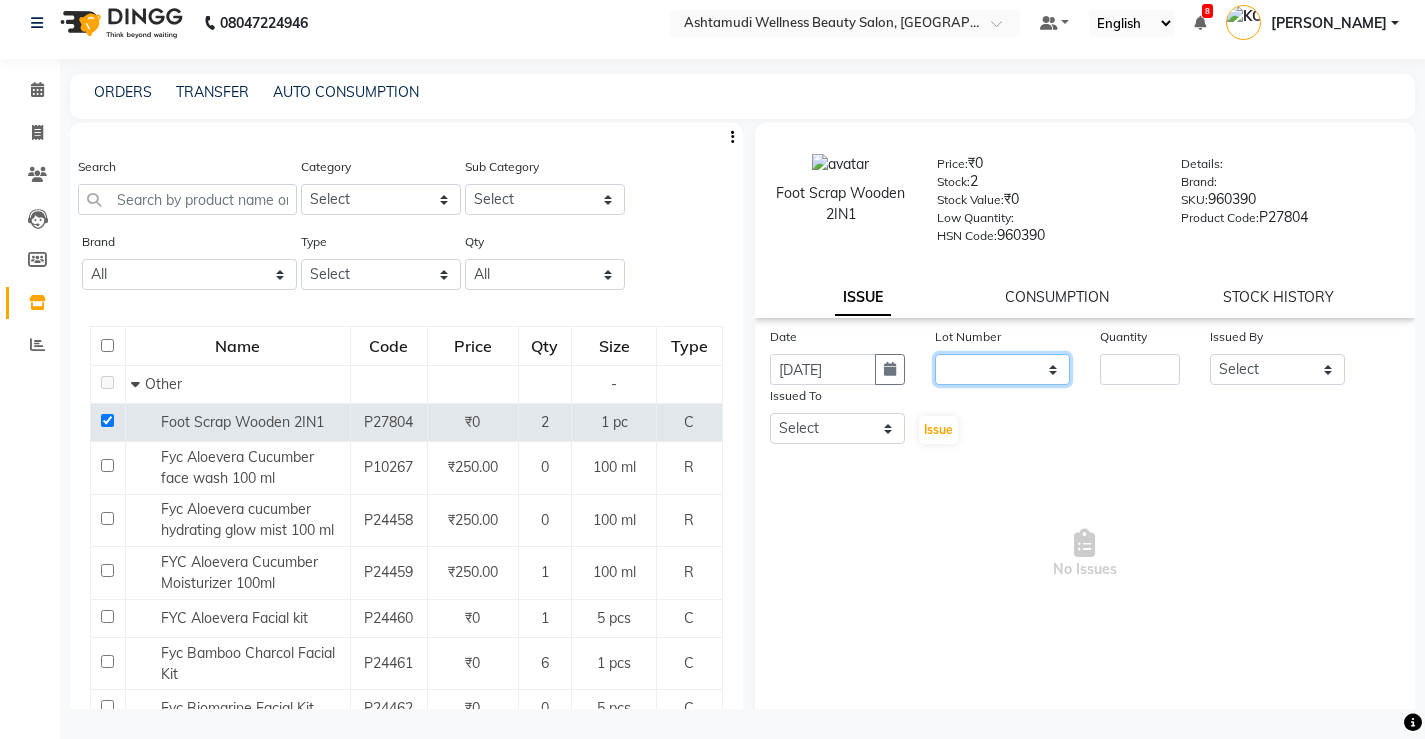 click on "None" 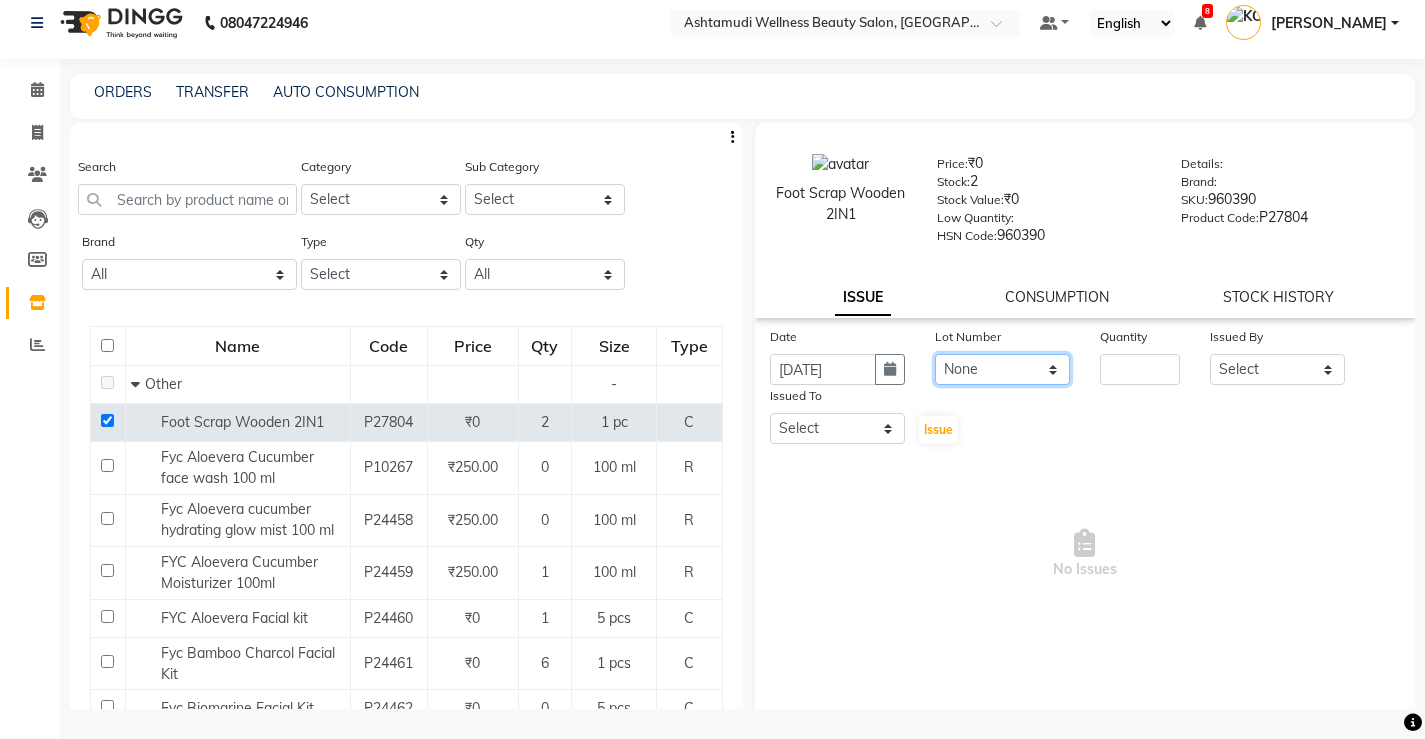 click on "None" 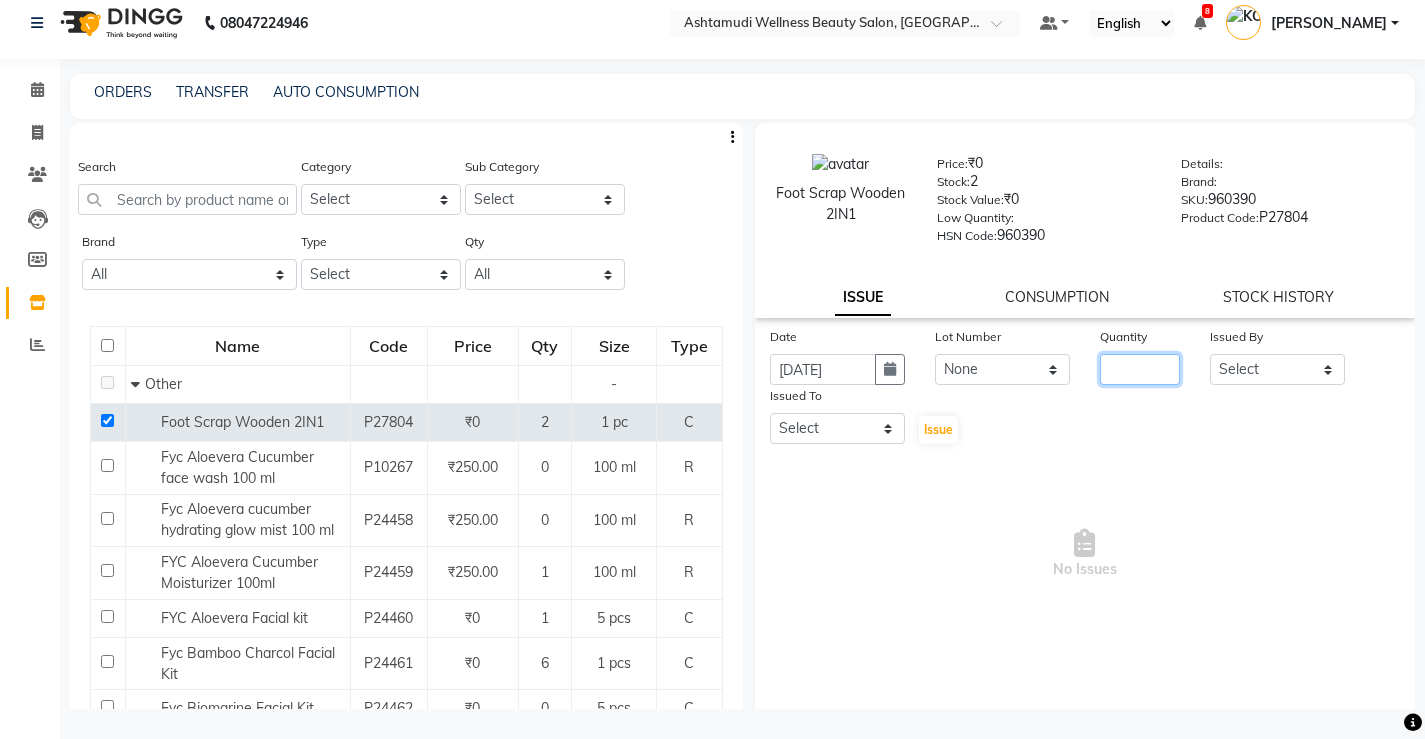 click 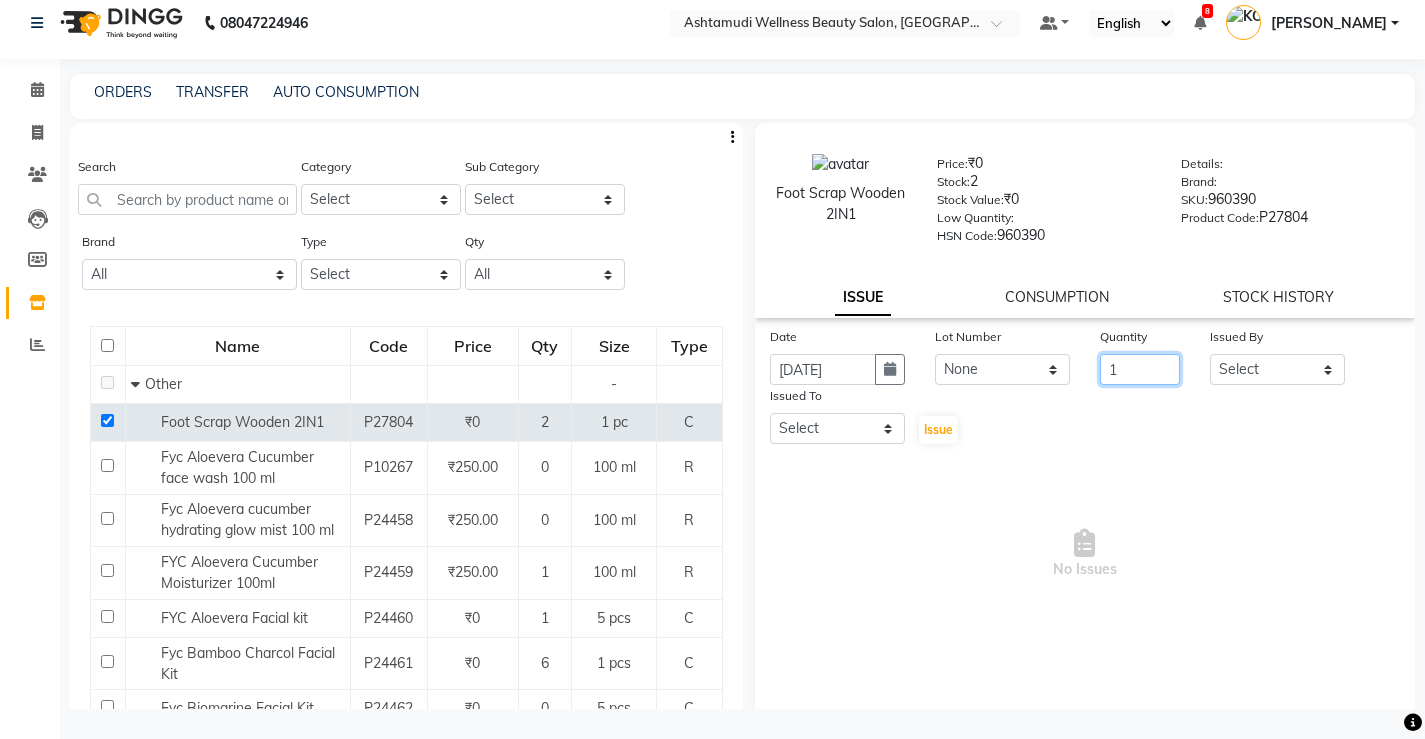 type on "1" 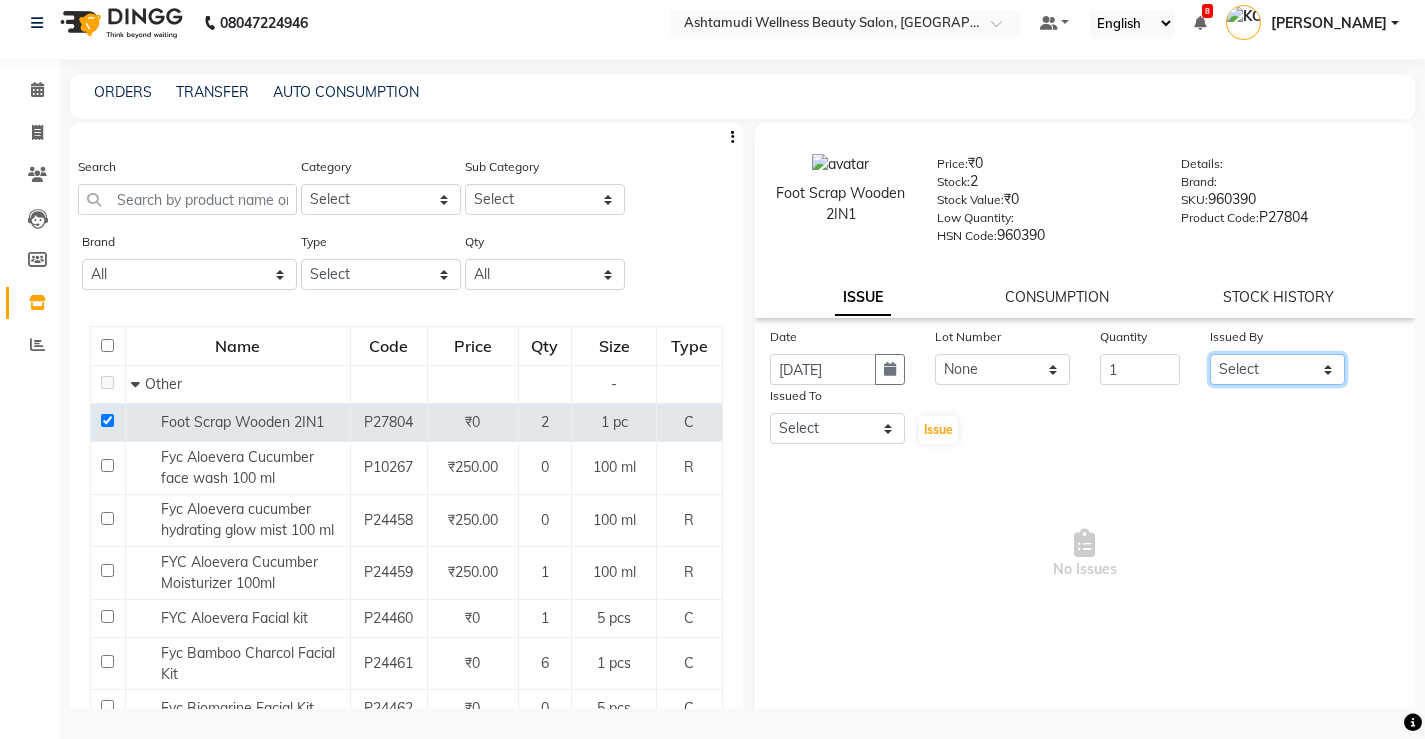 click on "Select ANJALI M S [PERSON_NAME] KOTTIYAM ASHTAMUDI [PERSON_NAME] [PERSON_NAME] [PERSON_NAME] [PERSON_NAME]  Sona [PERSON_NAME] [PERSON_NAME] [PERSON_NAME]" 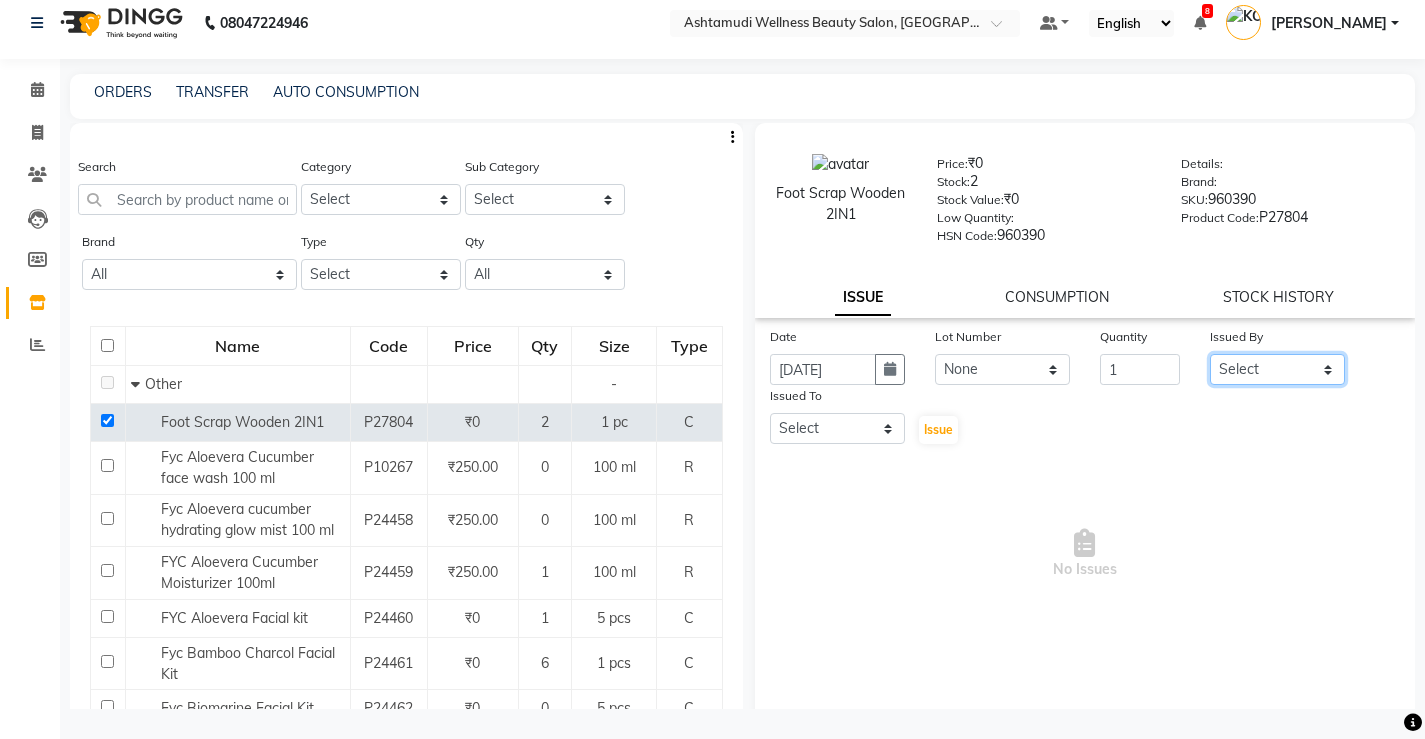 select on "27473" 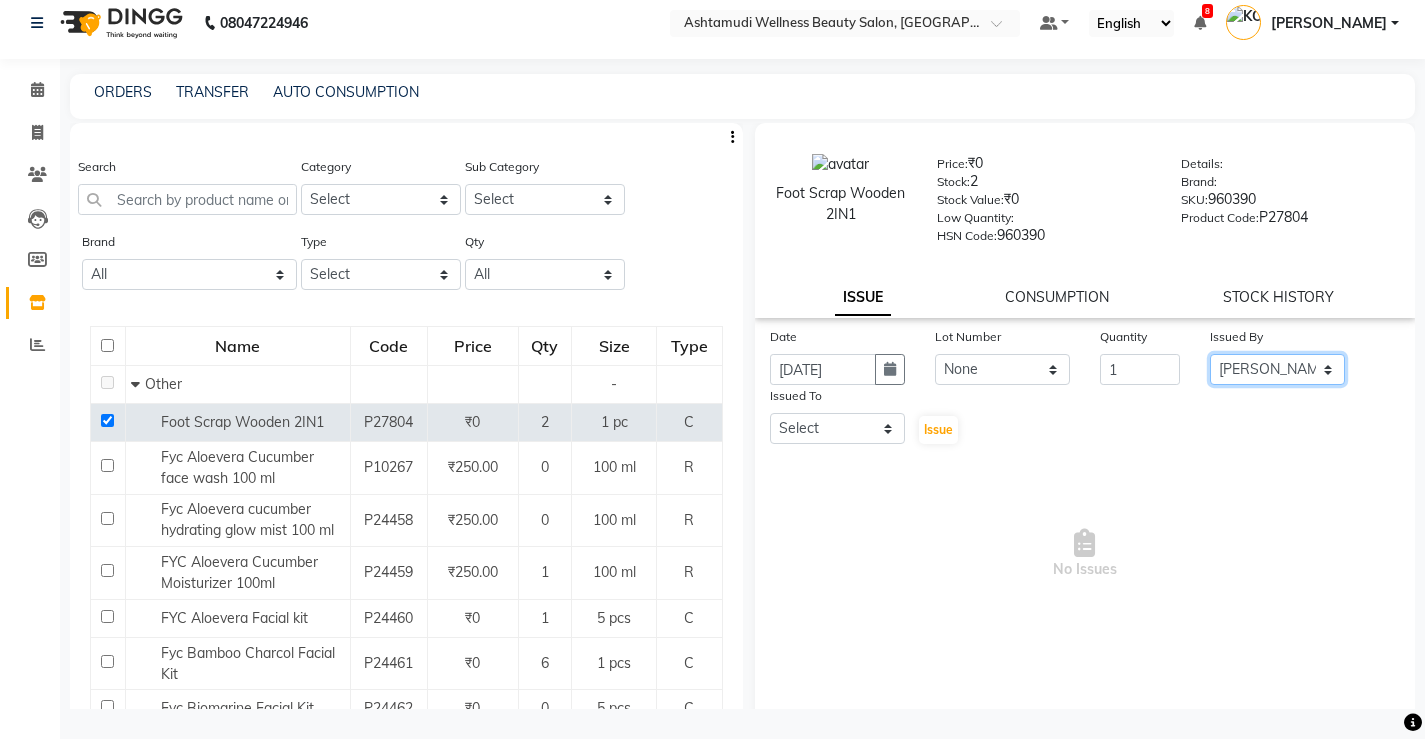 click on "Select ANJALI M S [PERSON_NAME] KOTTIYAM ASHTAMUDI [PERSON_NAME] [PERSON_NAME] [PERSON_NAME] [PERSON_NAME]  Sona [PERSON_NAME] [PERSON_NAME] [PERSON_NAME]" 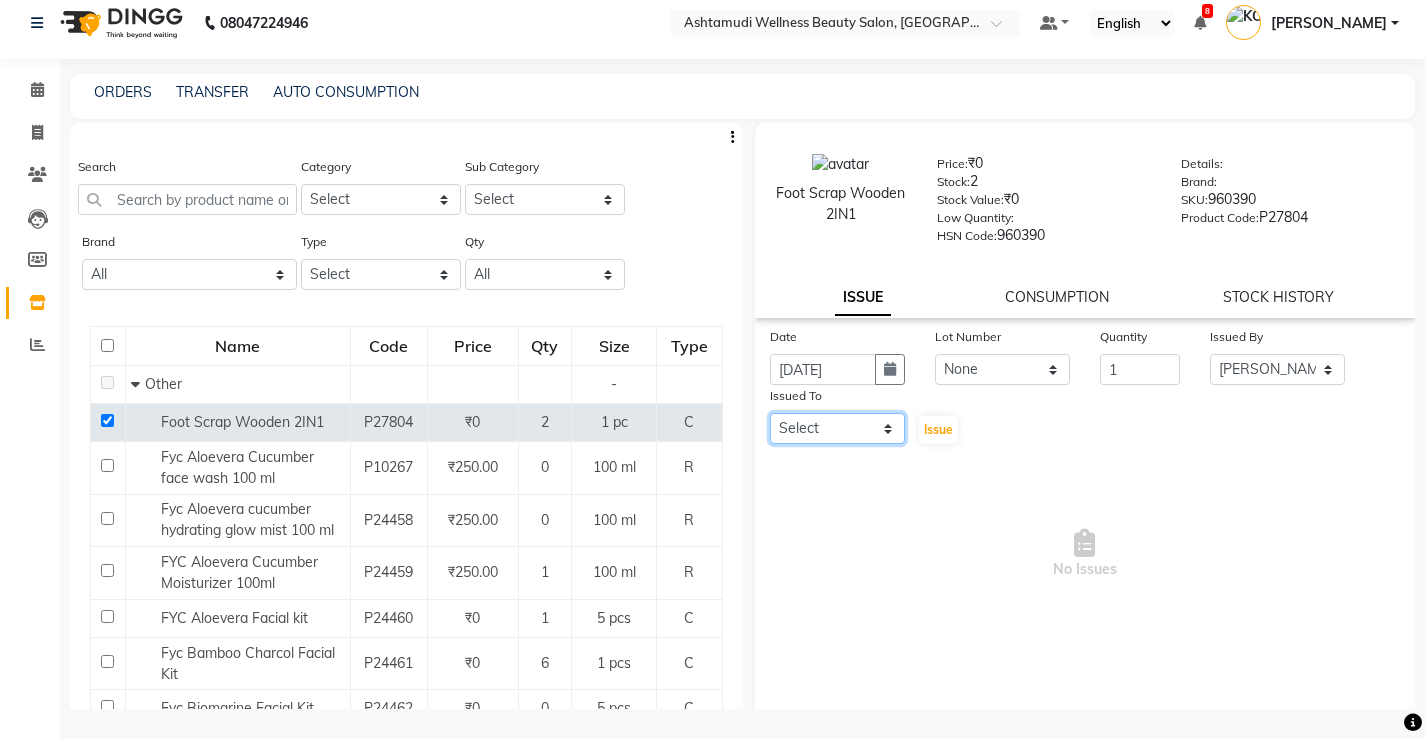 click on "Select ANJALI M S [PERSON_NAME] KOTTIYAM ASHTAMUDI [PERSON_NAME] [PERSON_NAME] [PERSON_NAME] [PERSON_NAME]  Sona [PERSON_NAME] [PERSON_NAME] [PERSON_NAME]" 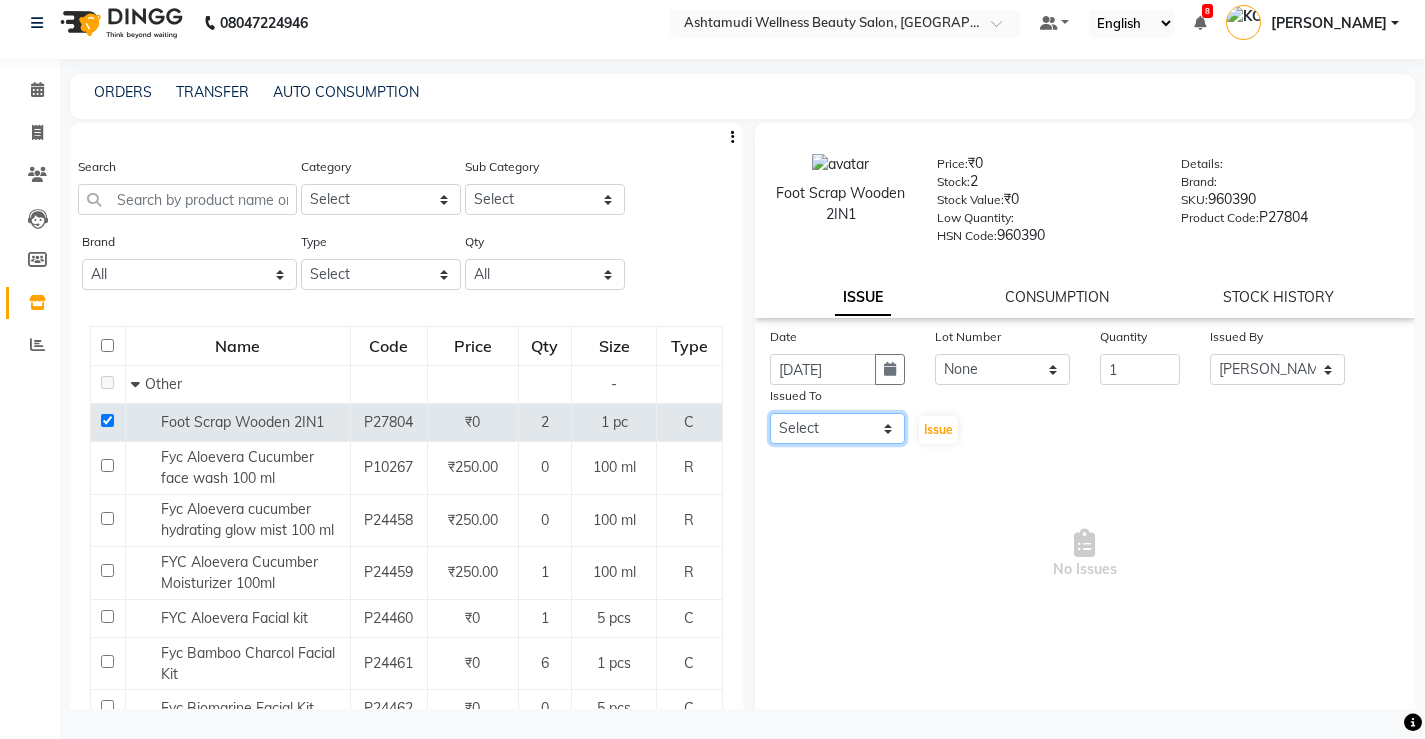 select on "27466" 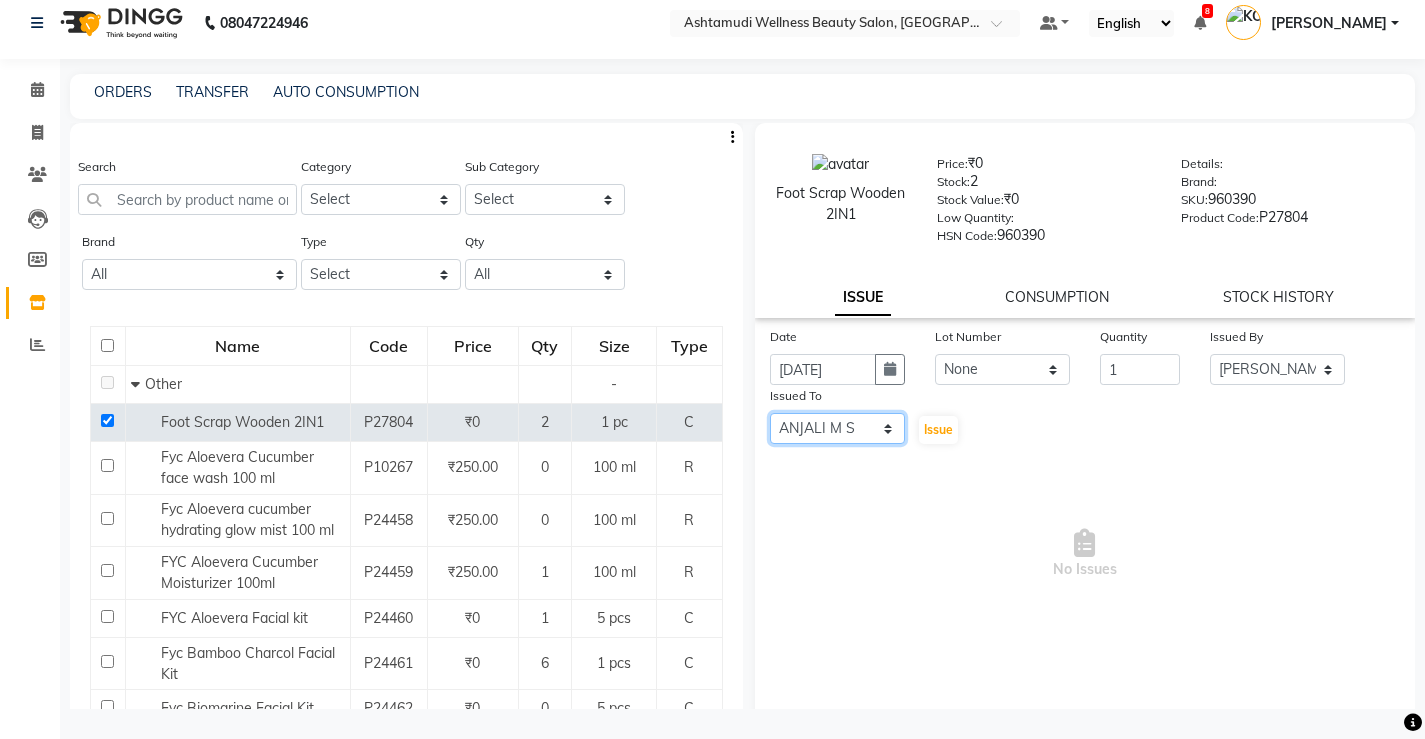 click on "Select ANJALI M S [PERSON_NAME] KOTTIYAM ASHTAMUDI [PERSON_NAME] [PERSON_NAME] [PERSON_NAME] [PERSON_NAME]  Sona [PERSON_NAME] [PERSON_NAME] [PERSON_NAME]" 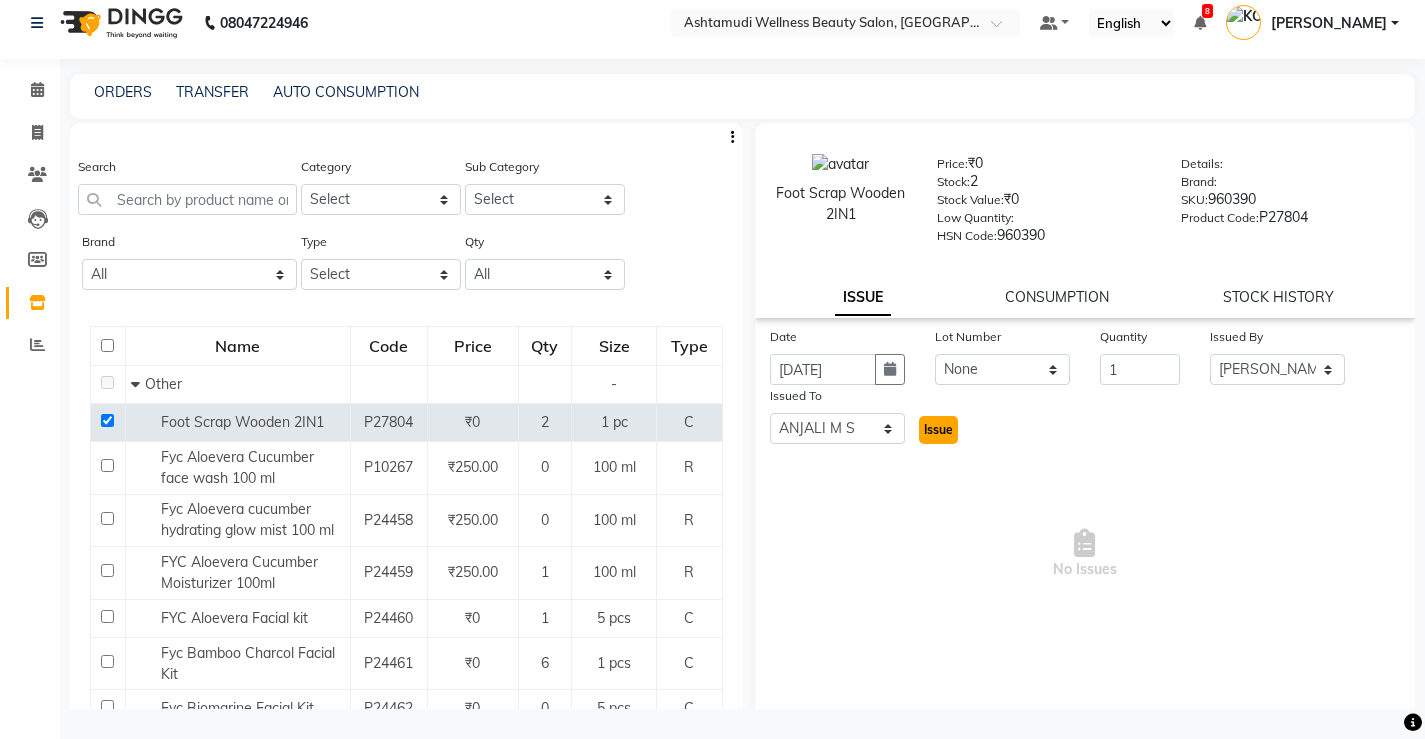 click on "Issue" 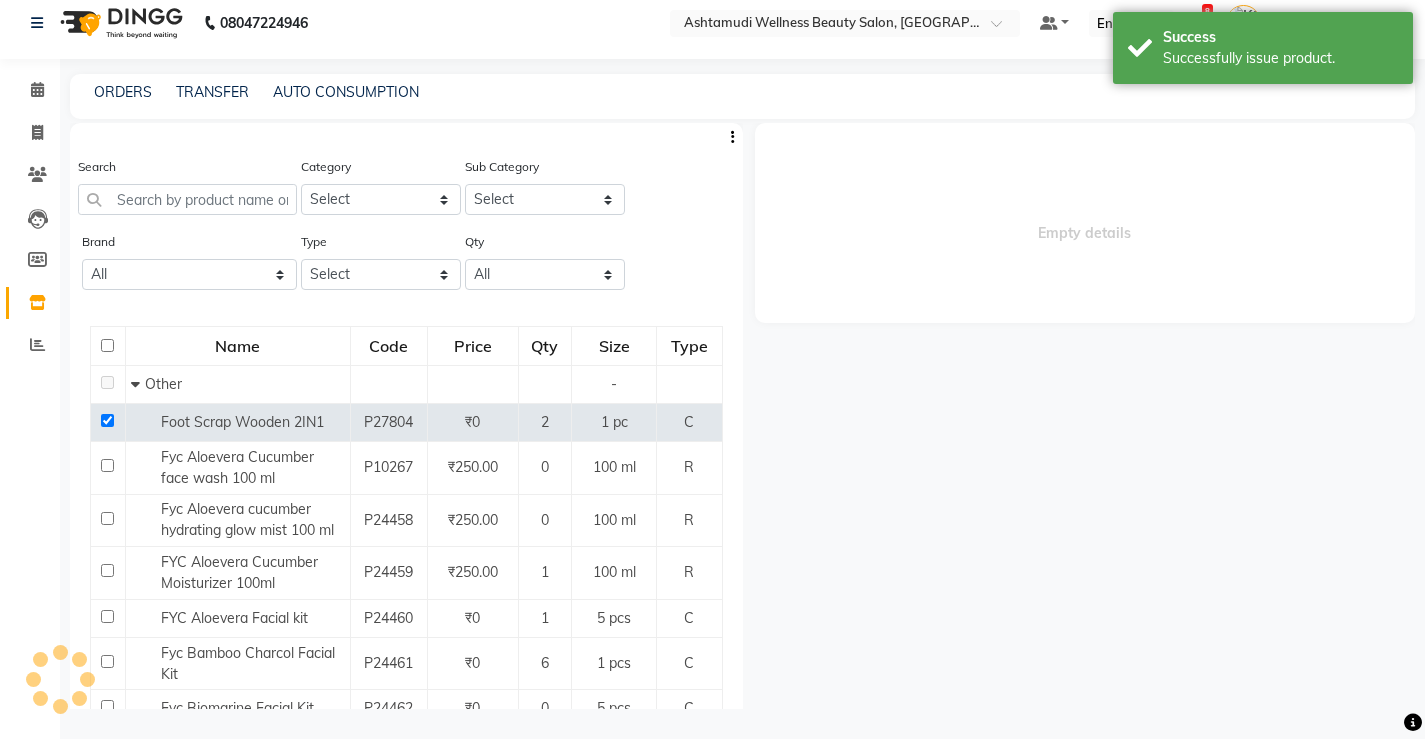 select 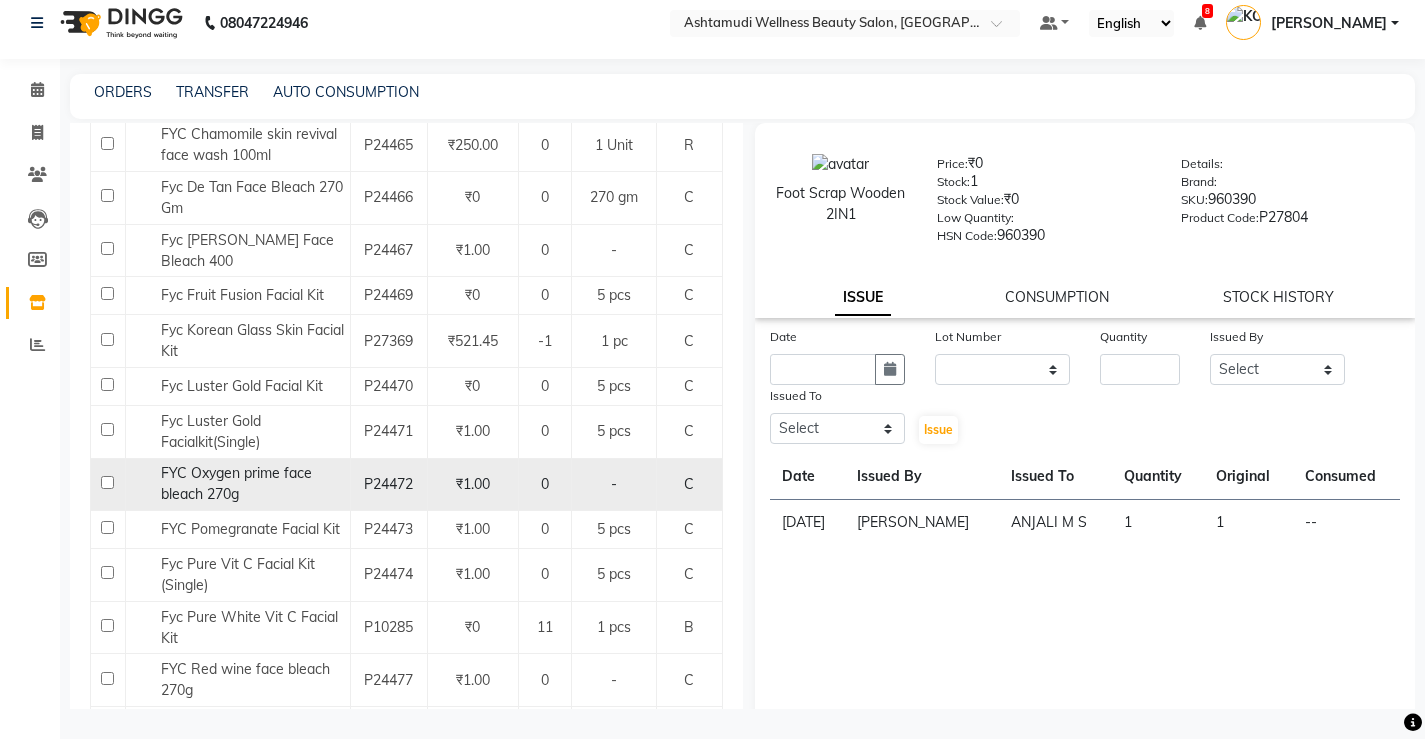 scroll, scrollTop: 700, scrollLeft: 0, axis: vertical 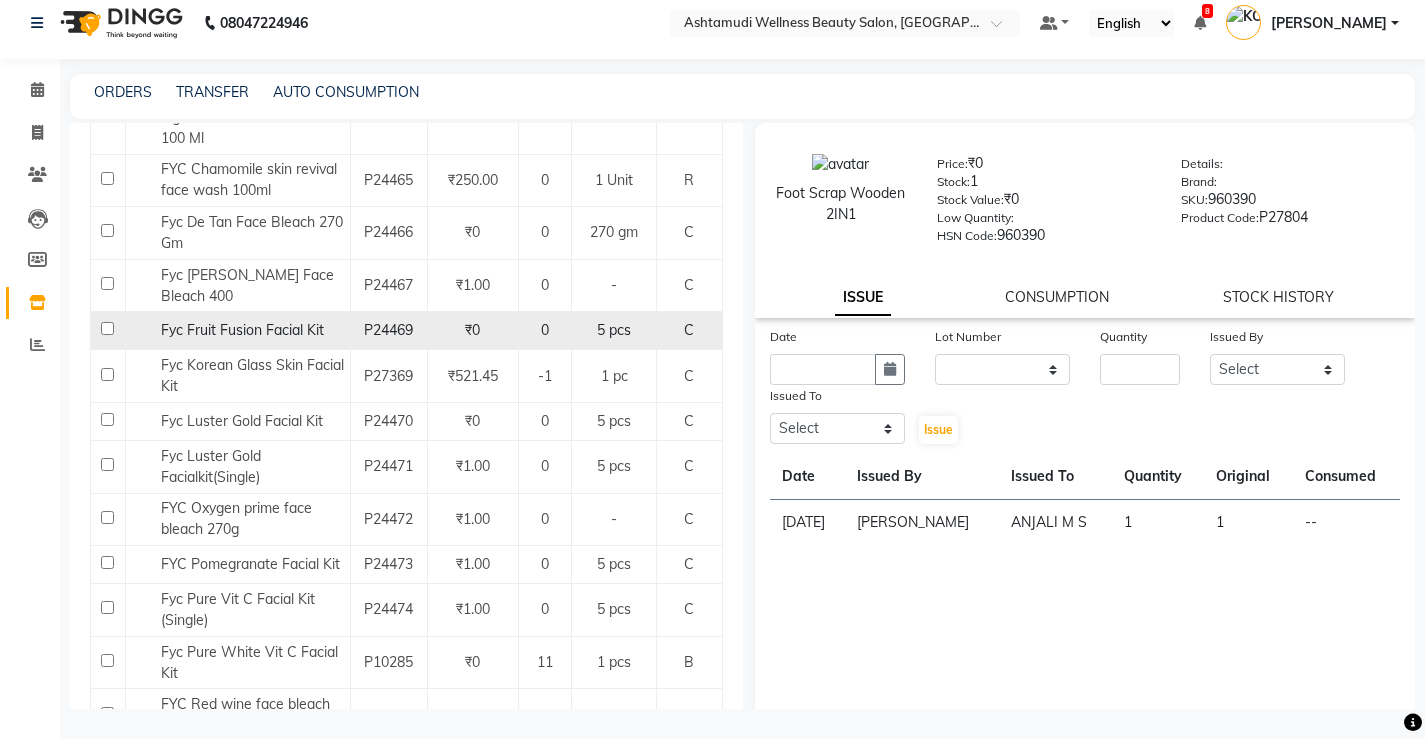 click on "Fyc Fruit Fusion Facial Kit" 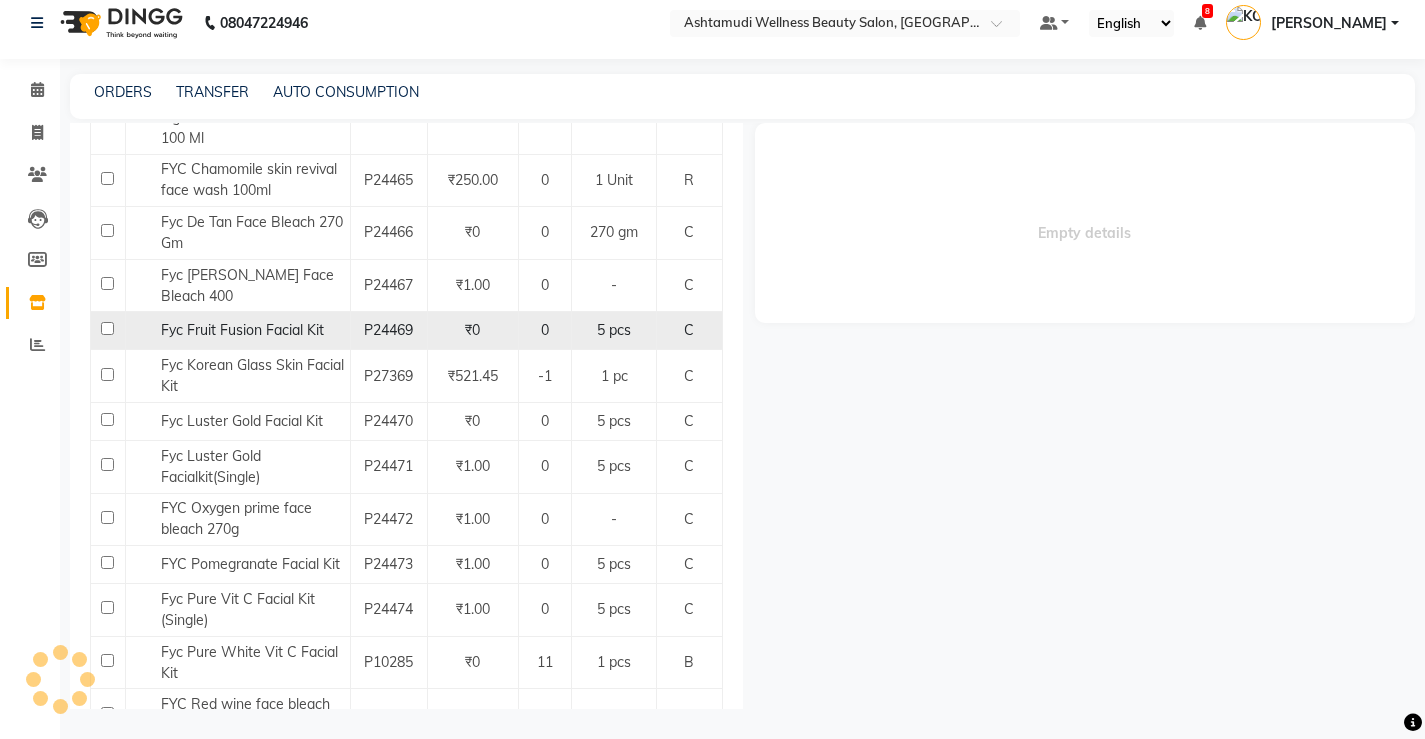 select 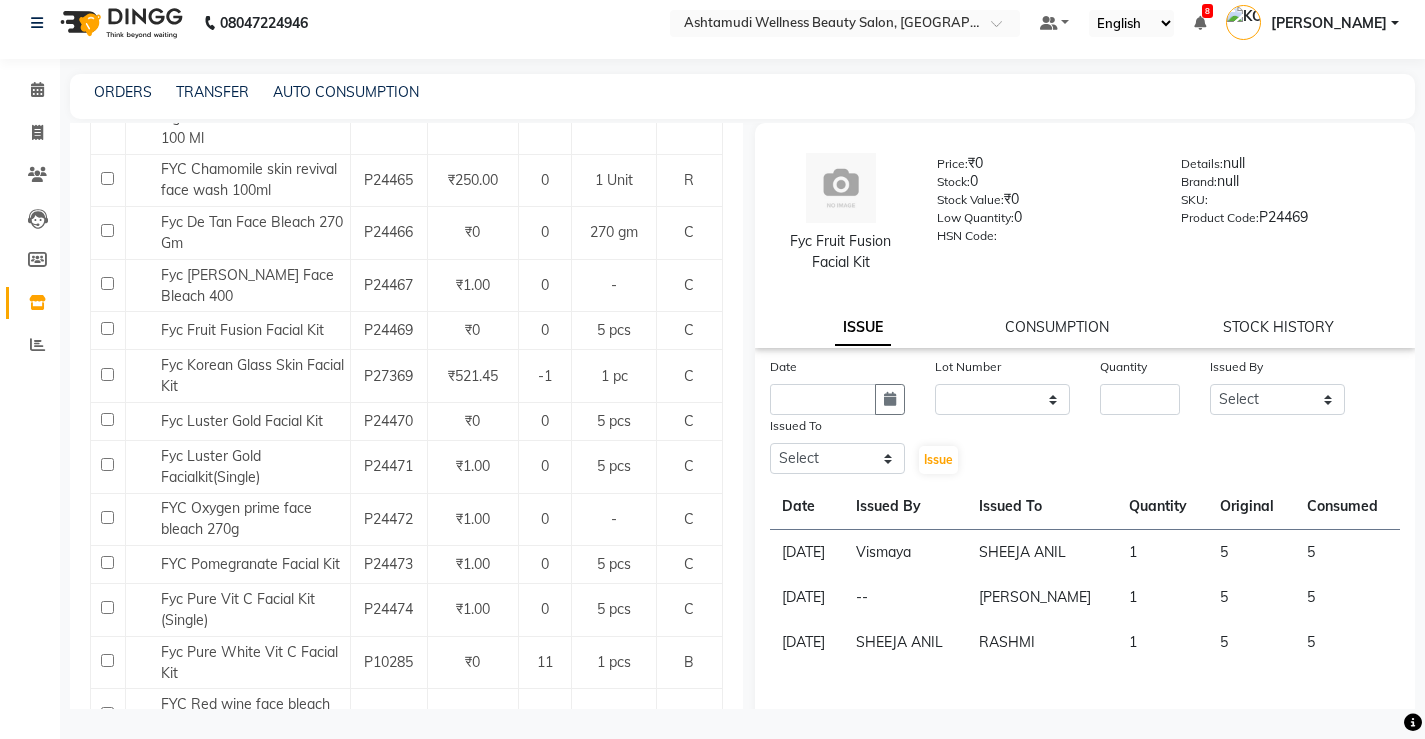 click on "CONSUMPTION" 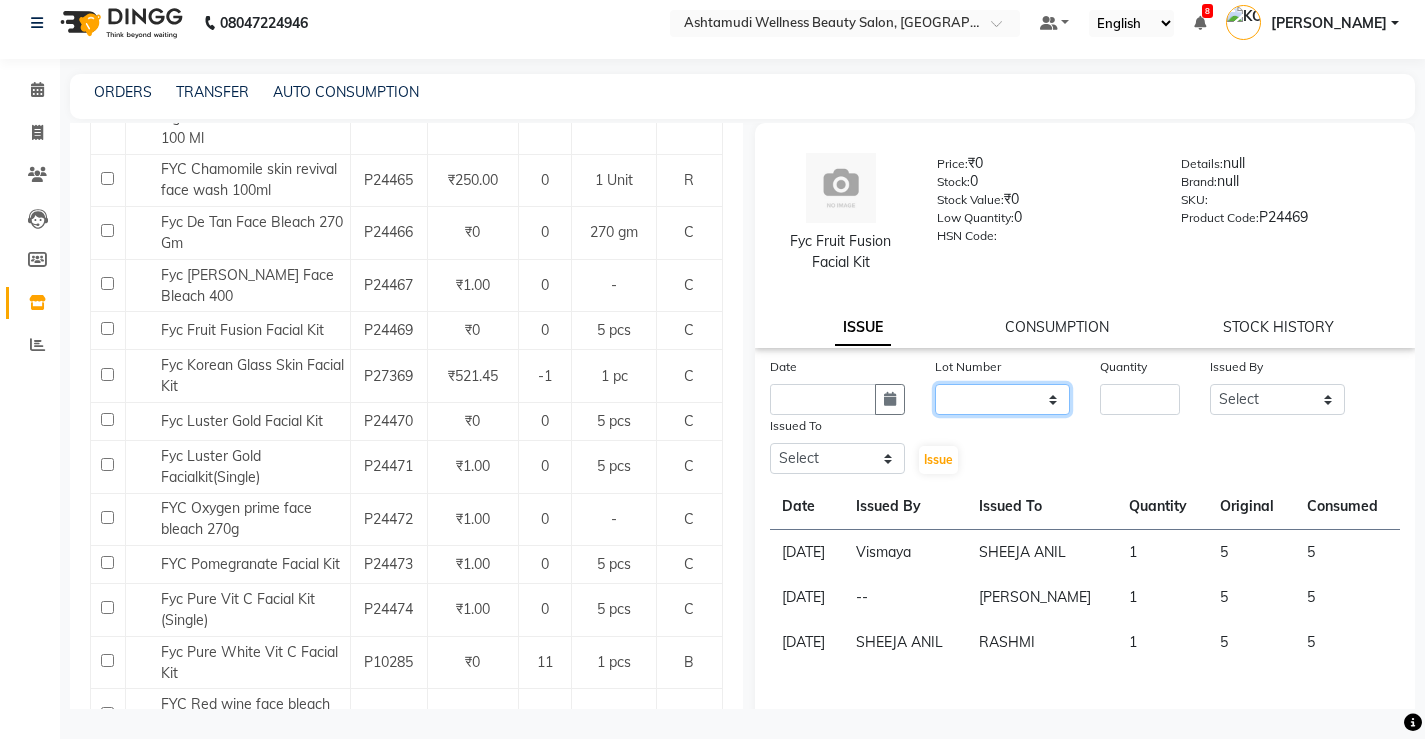 click on "None" 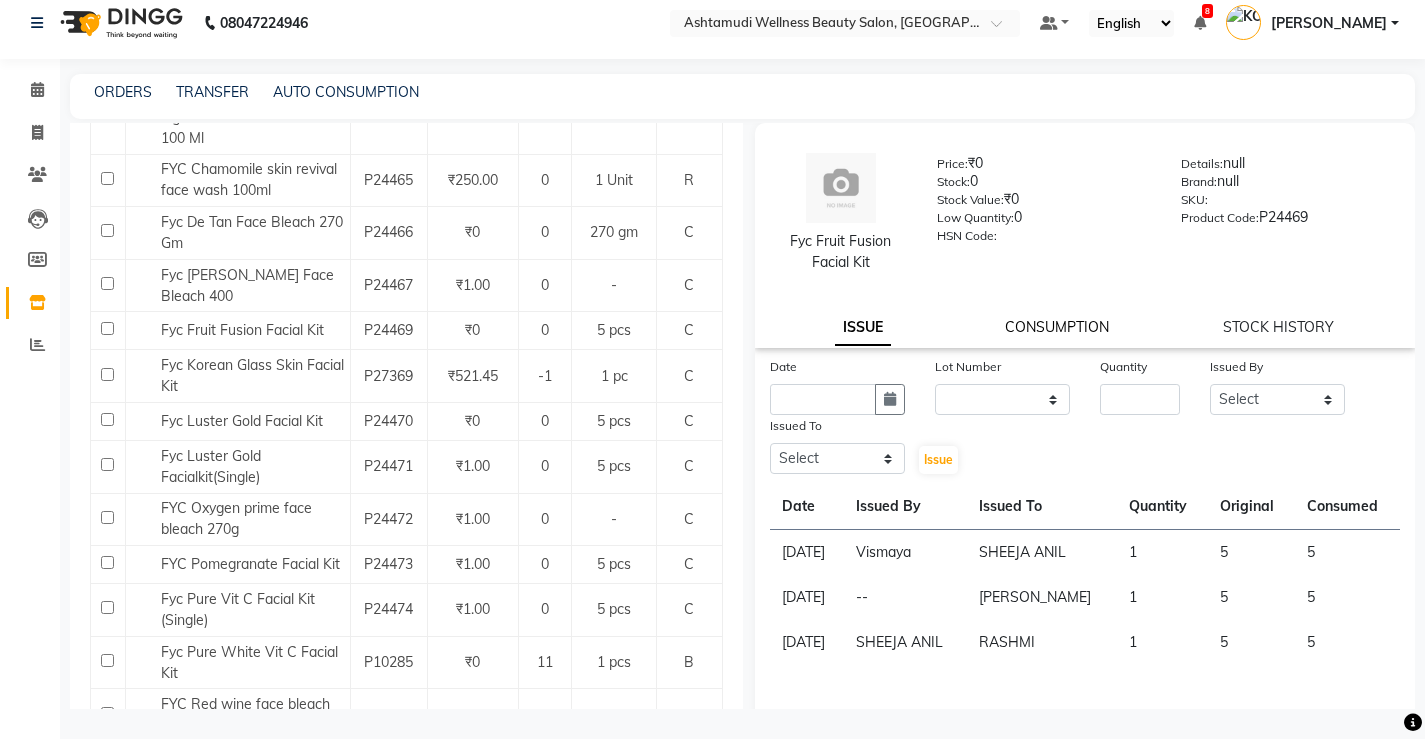 click on "CONSUMPTION" 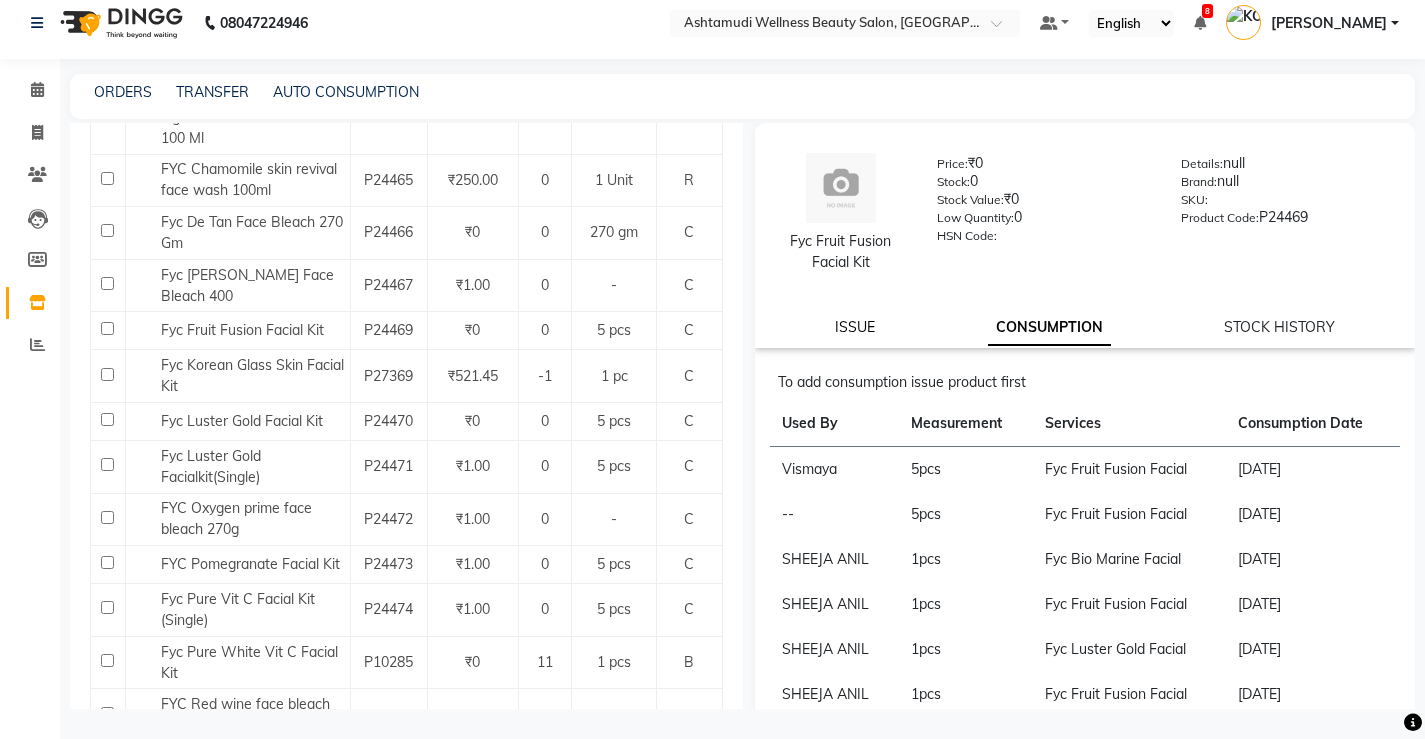 click on "ISSUE" 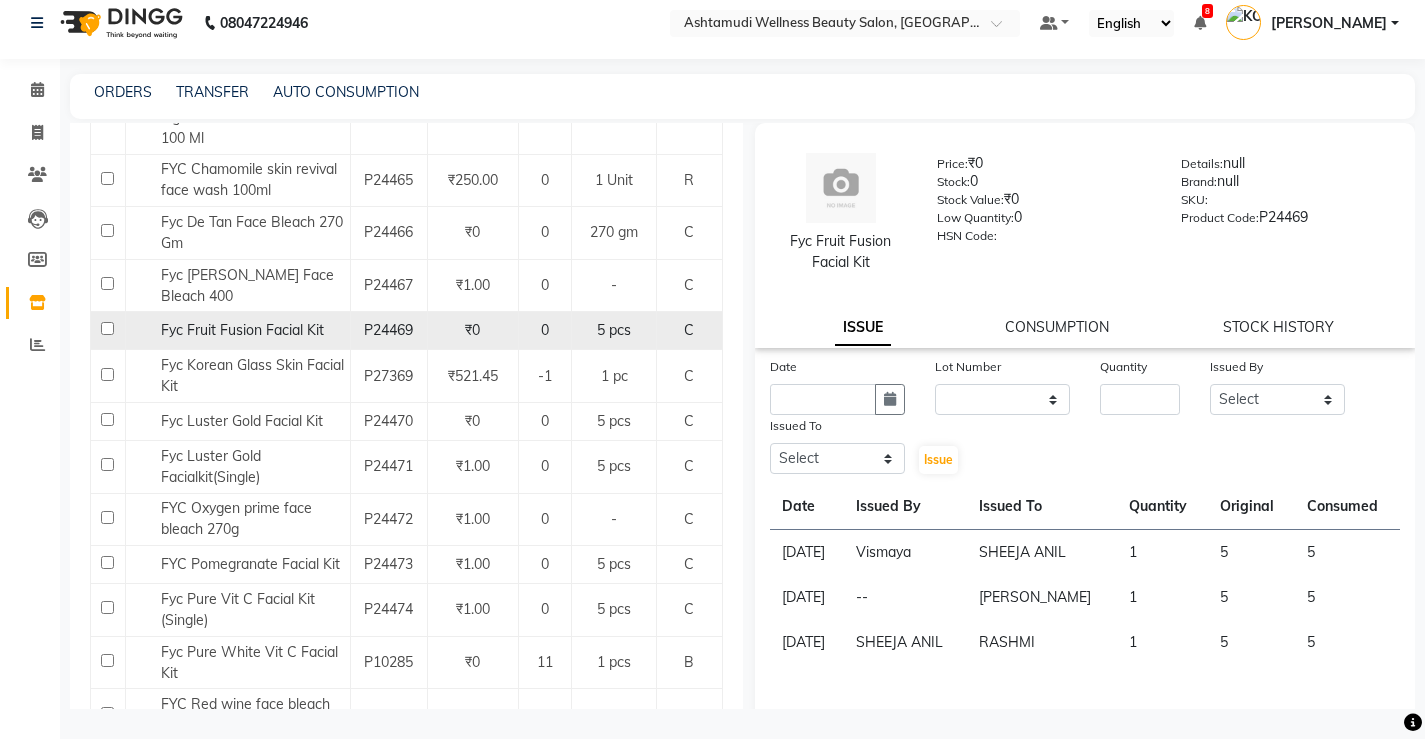click on "Fyc Fruit Fusion Facial Kit" 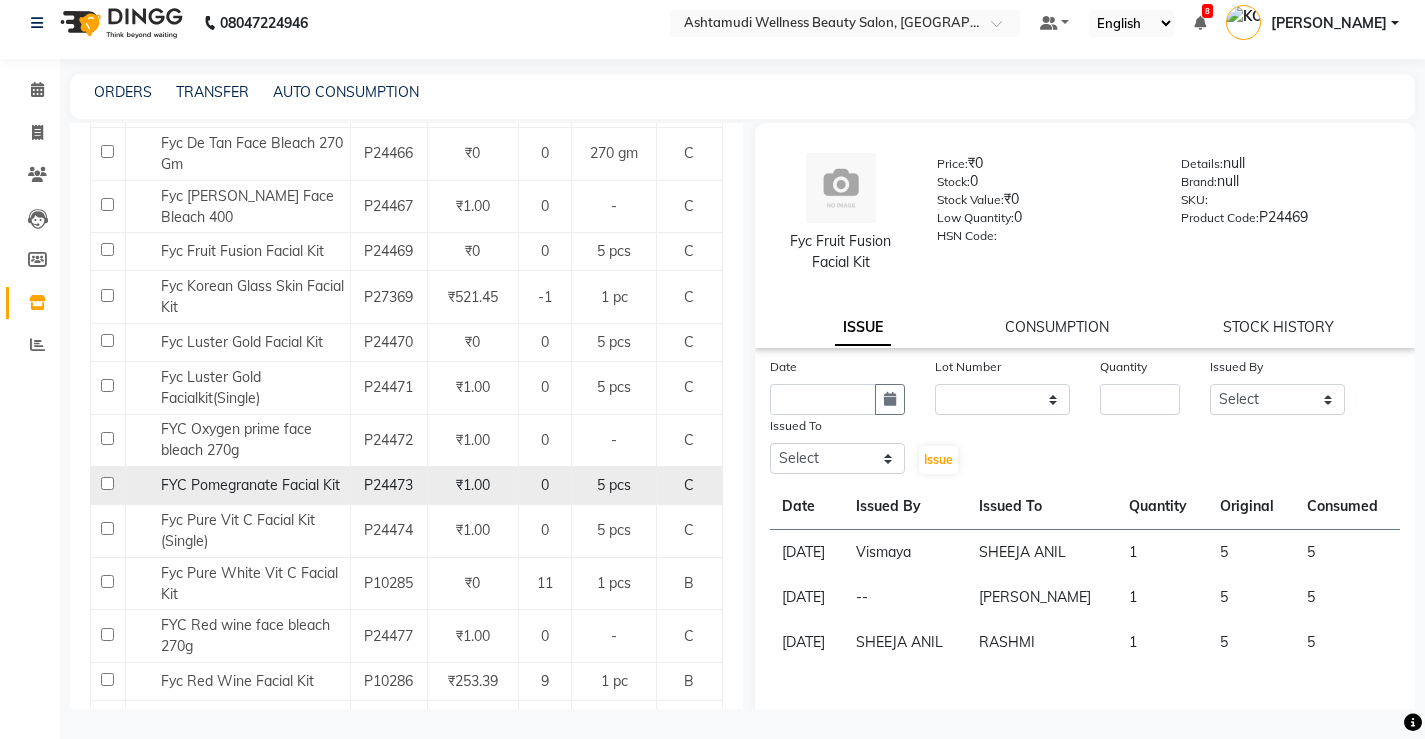 scroll, scrollTop: 900, scrollLeft: 0, axis: vertical 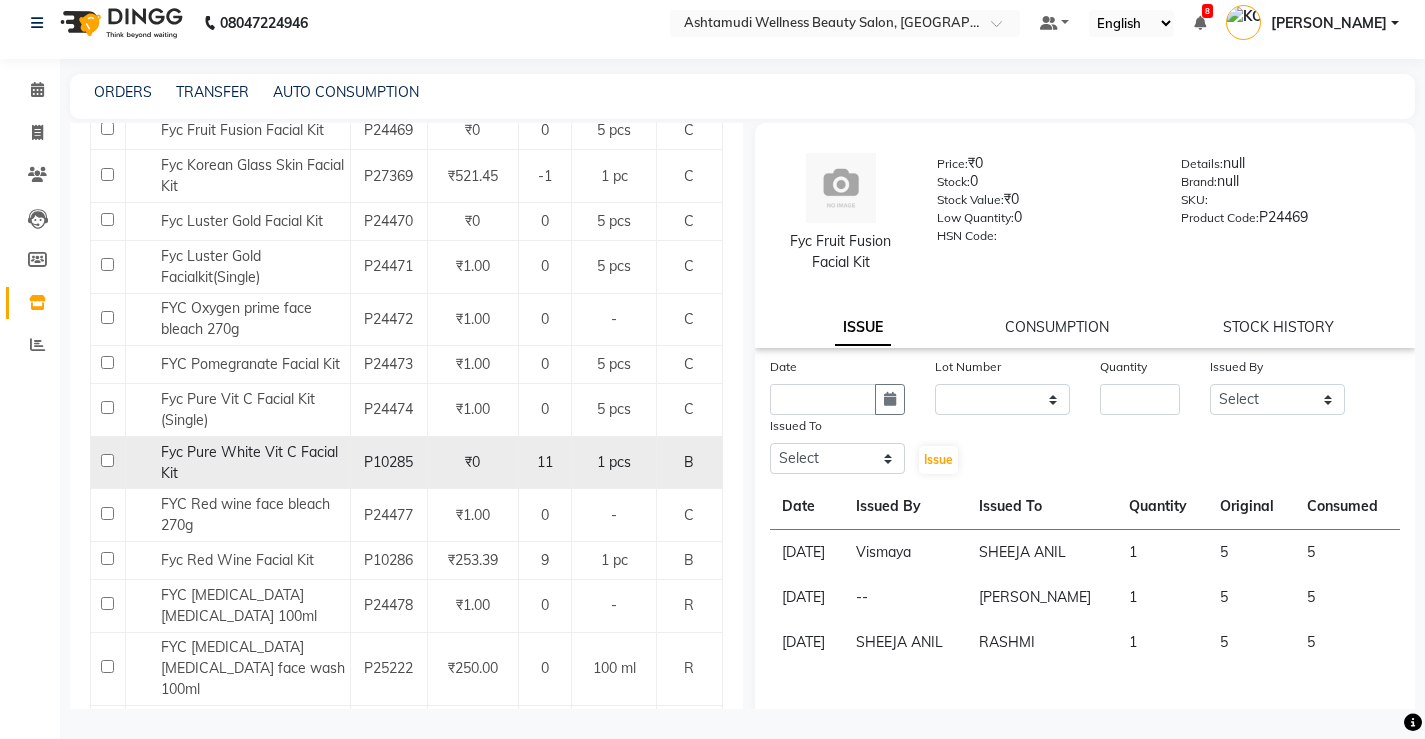 click 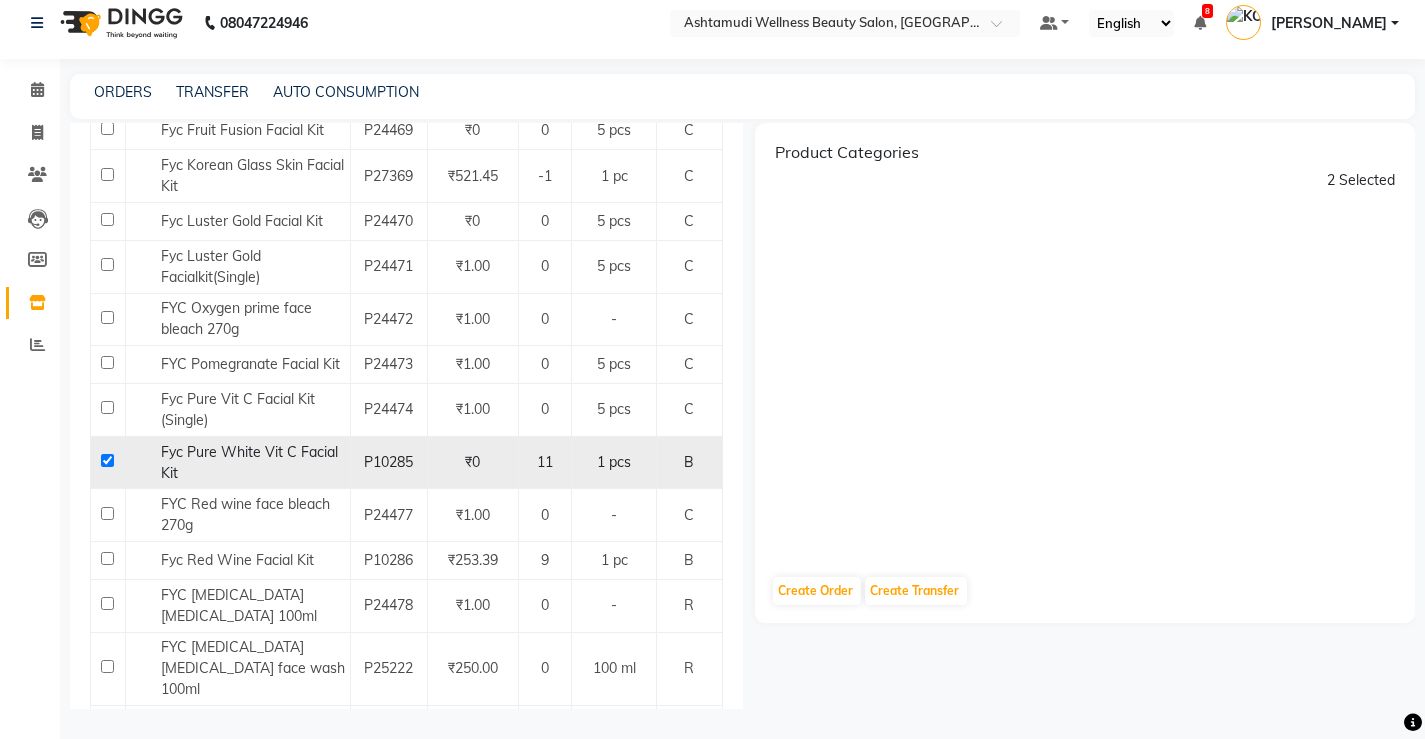 click 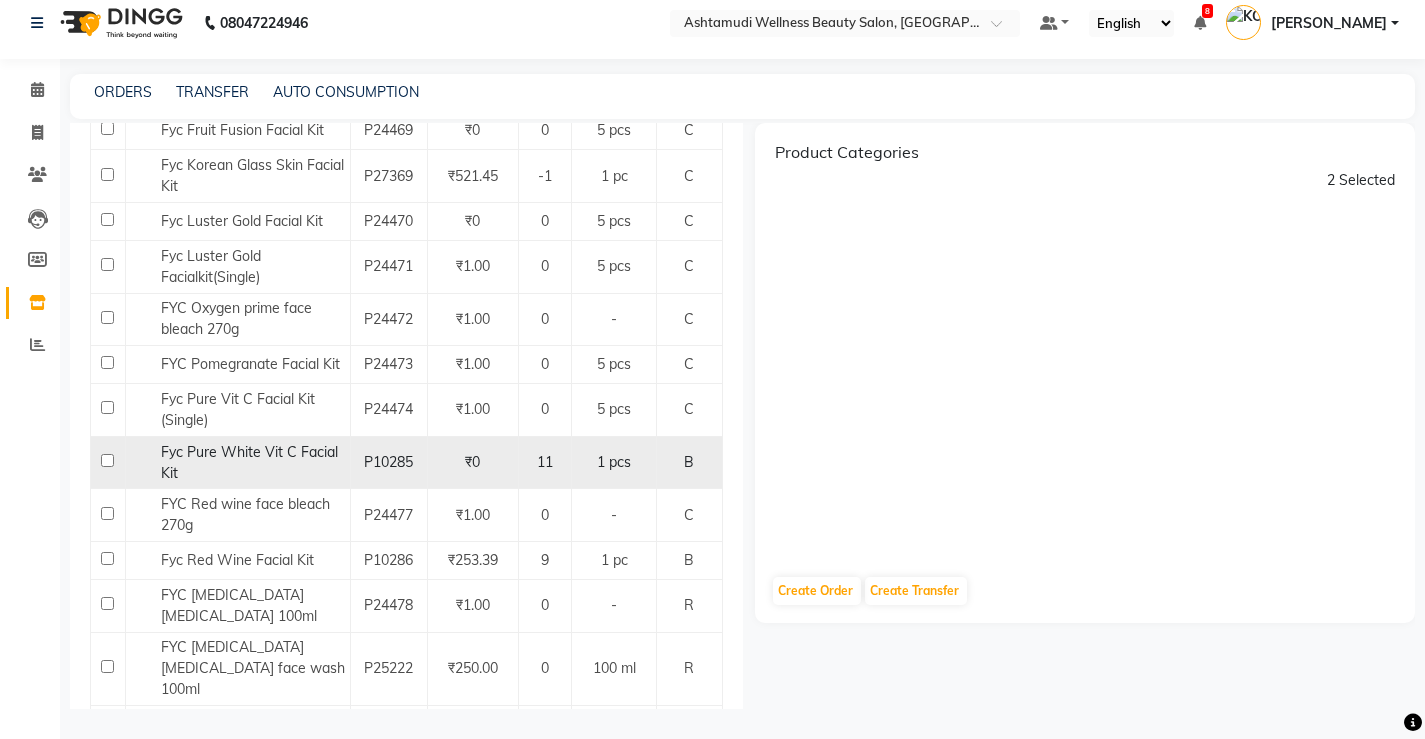 checkbox on "false" 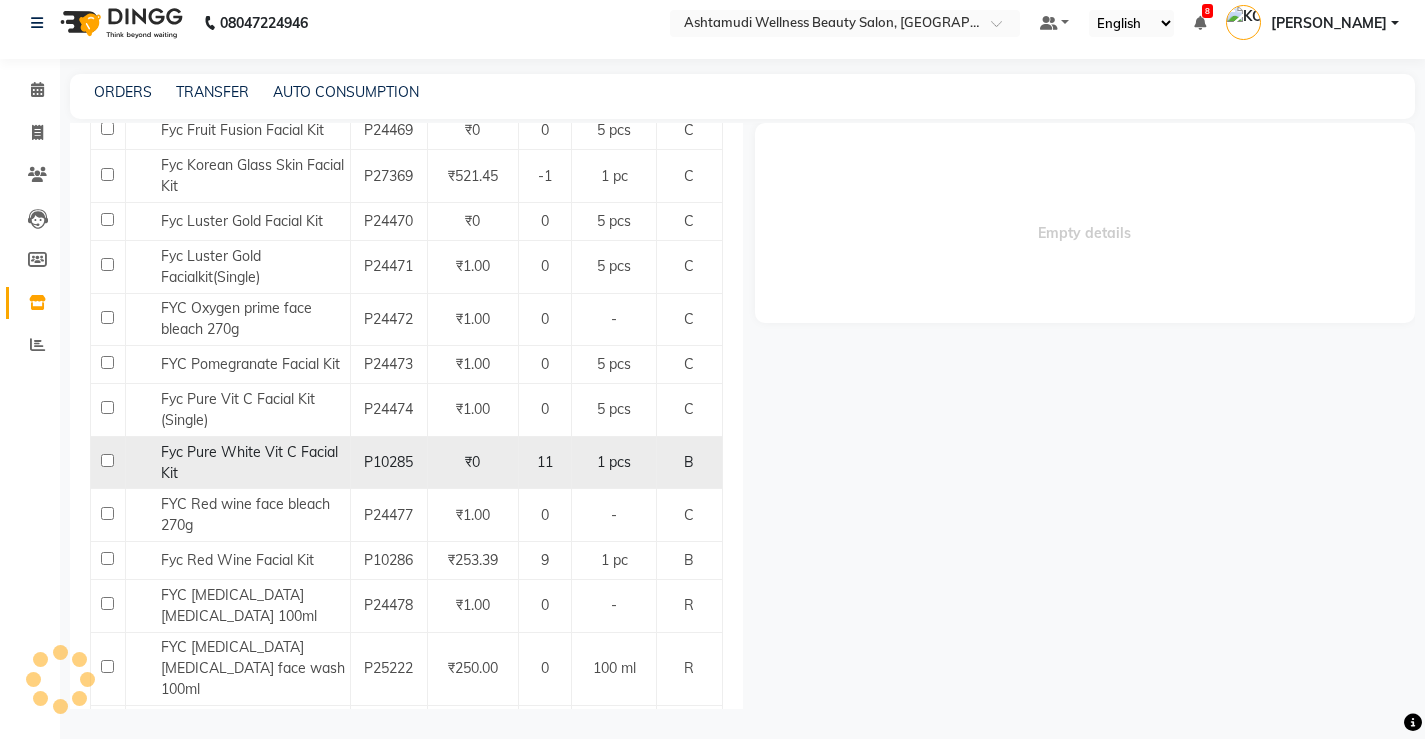 select 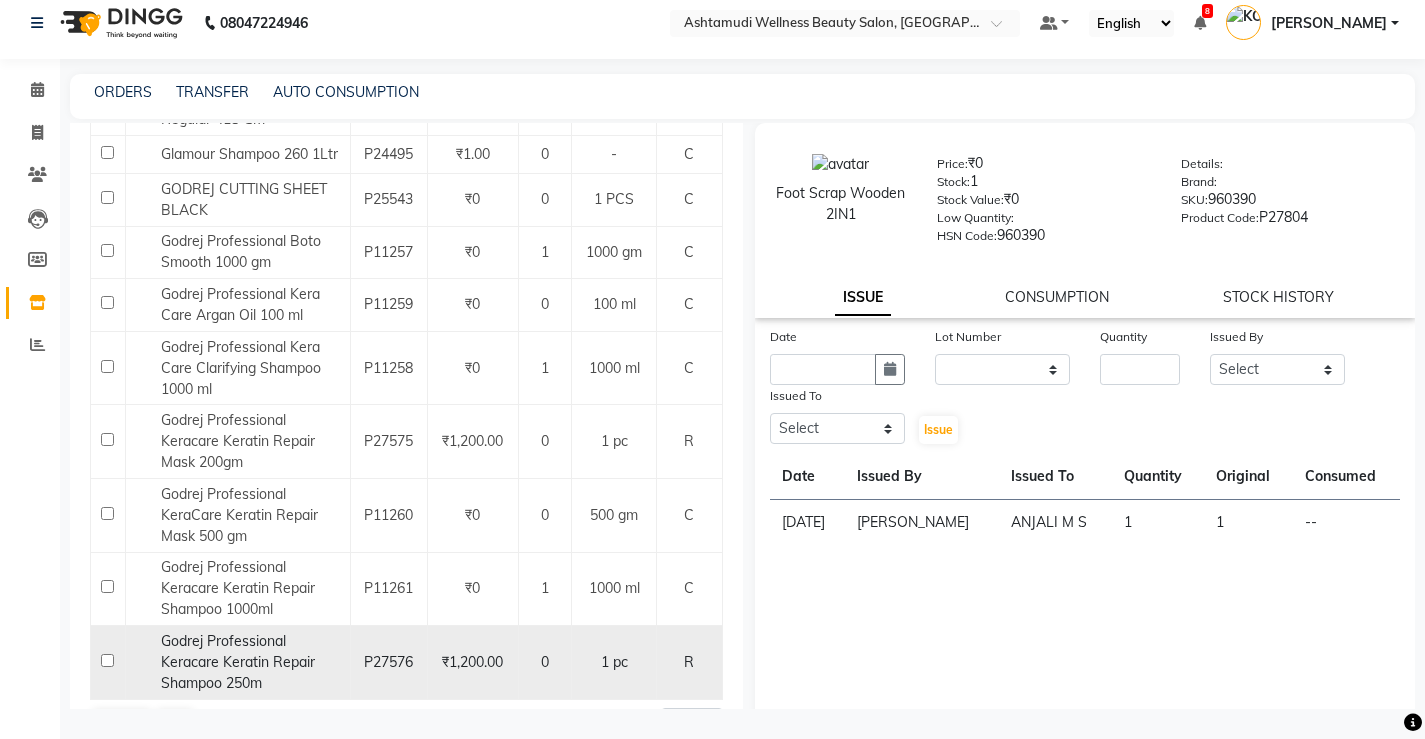 scroll, scrollTop: 2336, scrollLeft: 0, axis: vertical 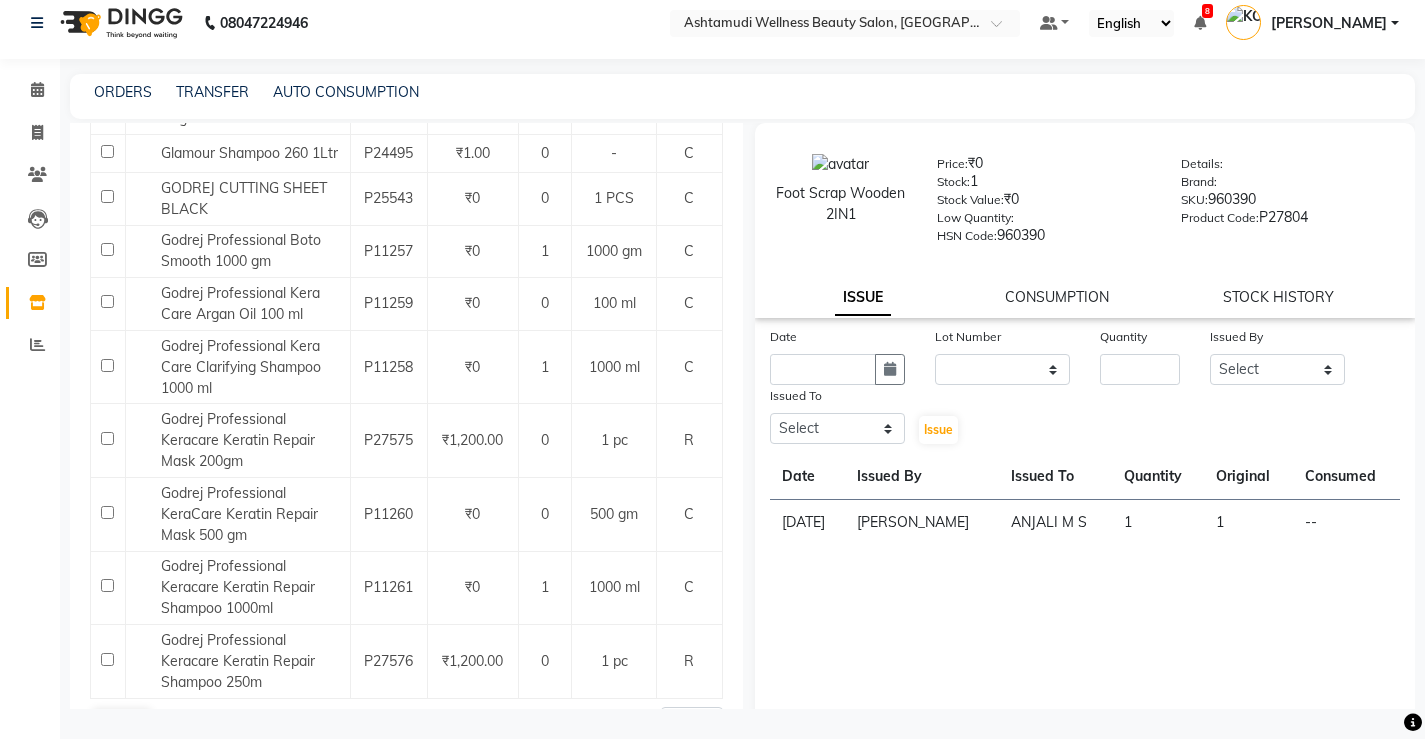 click on "Next" 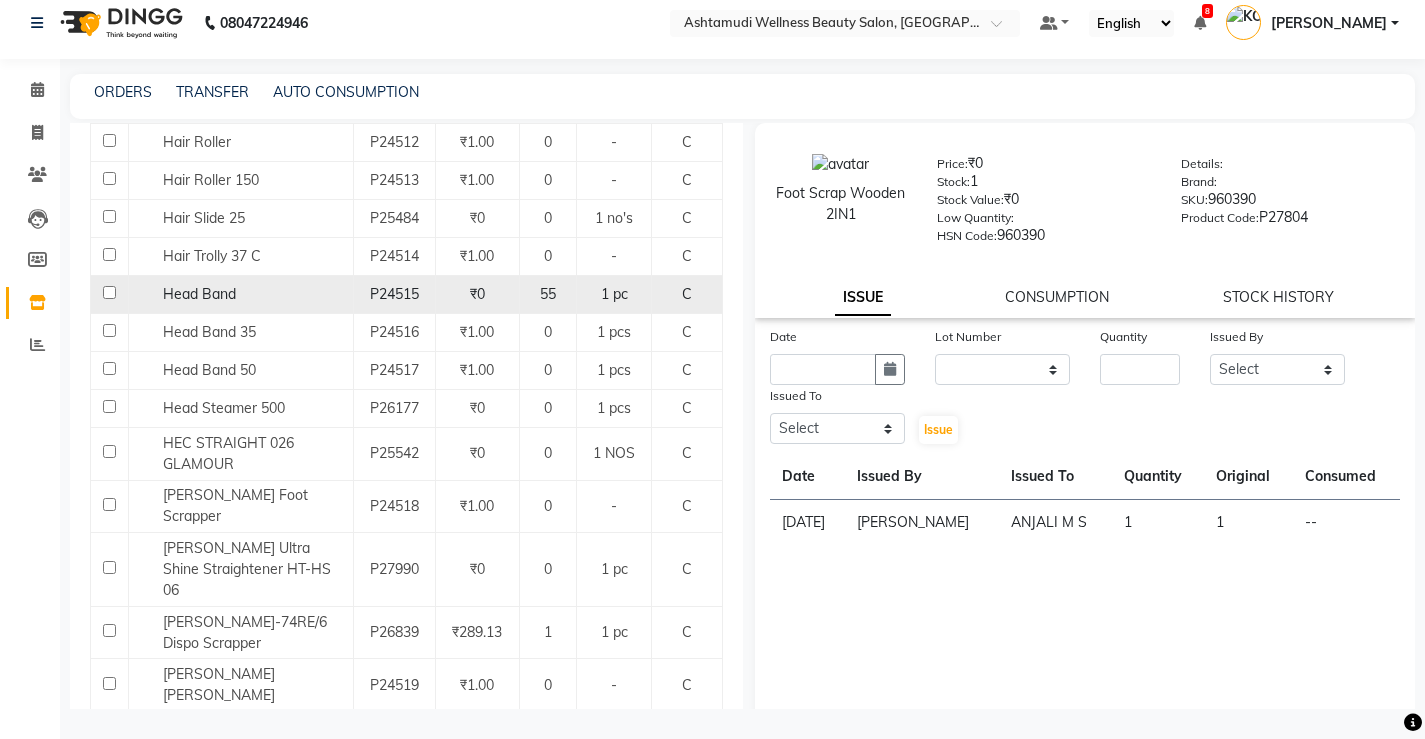 scroll, scrollTop: 1400, scrollLeft: 0, axis: vertical 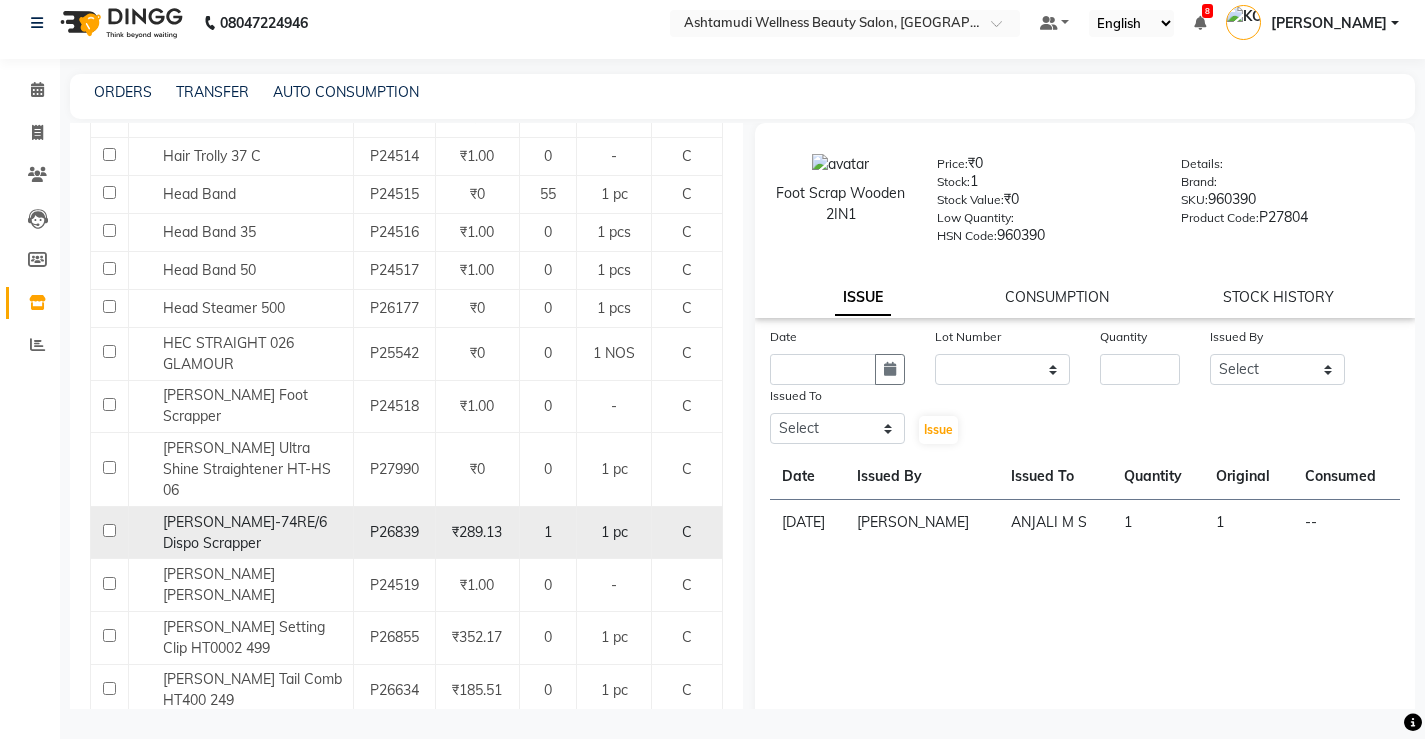 click 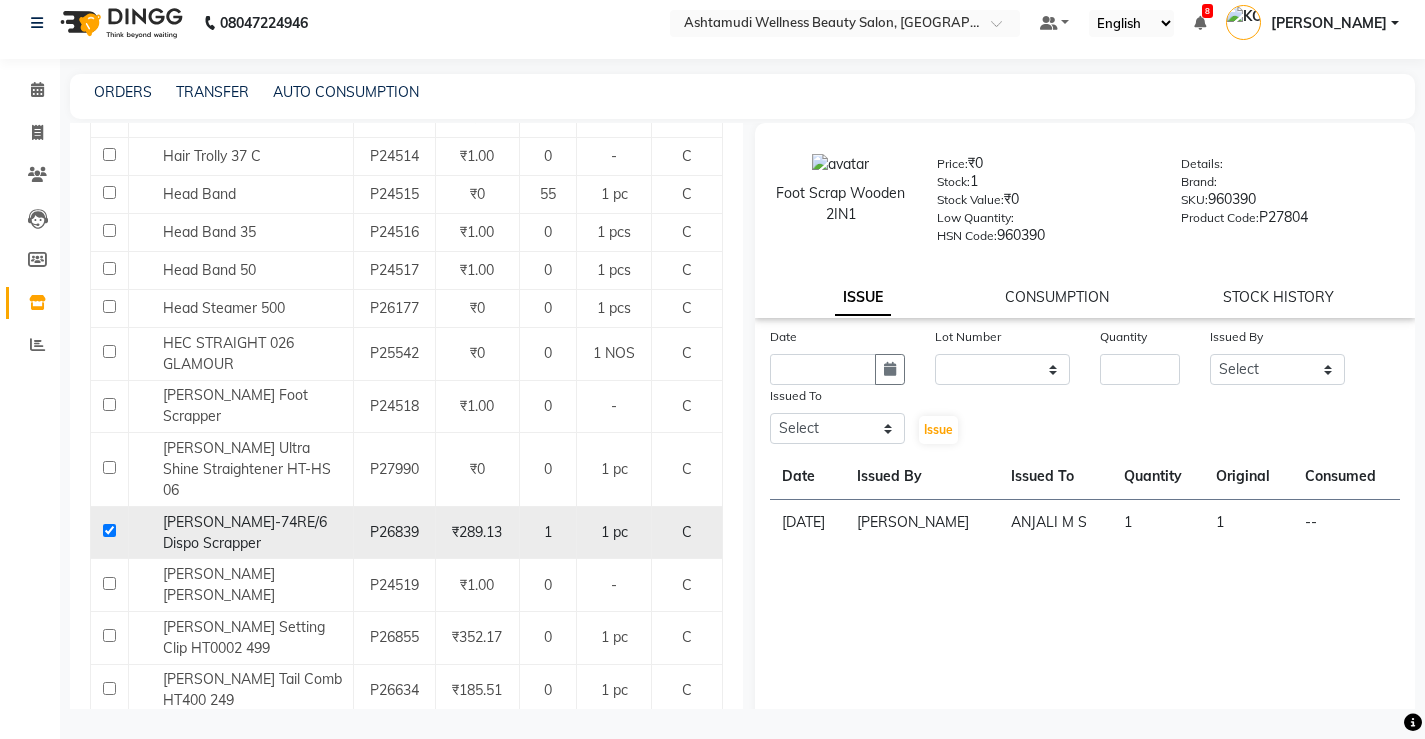 checkbox on "true" 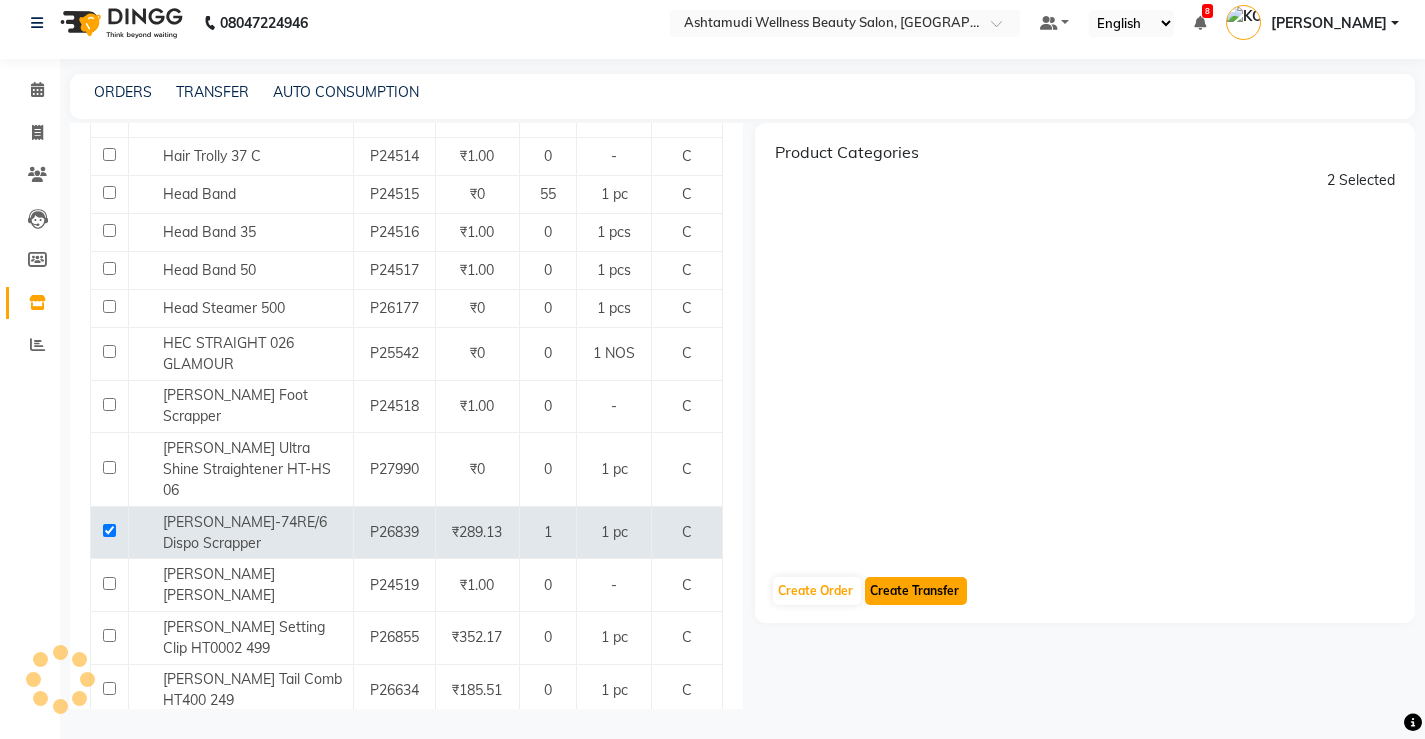 click on "Create Transfer" 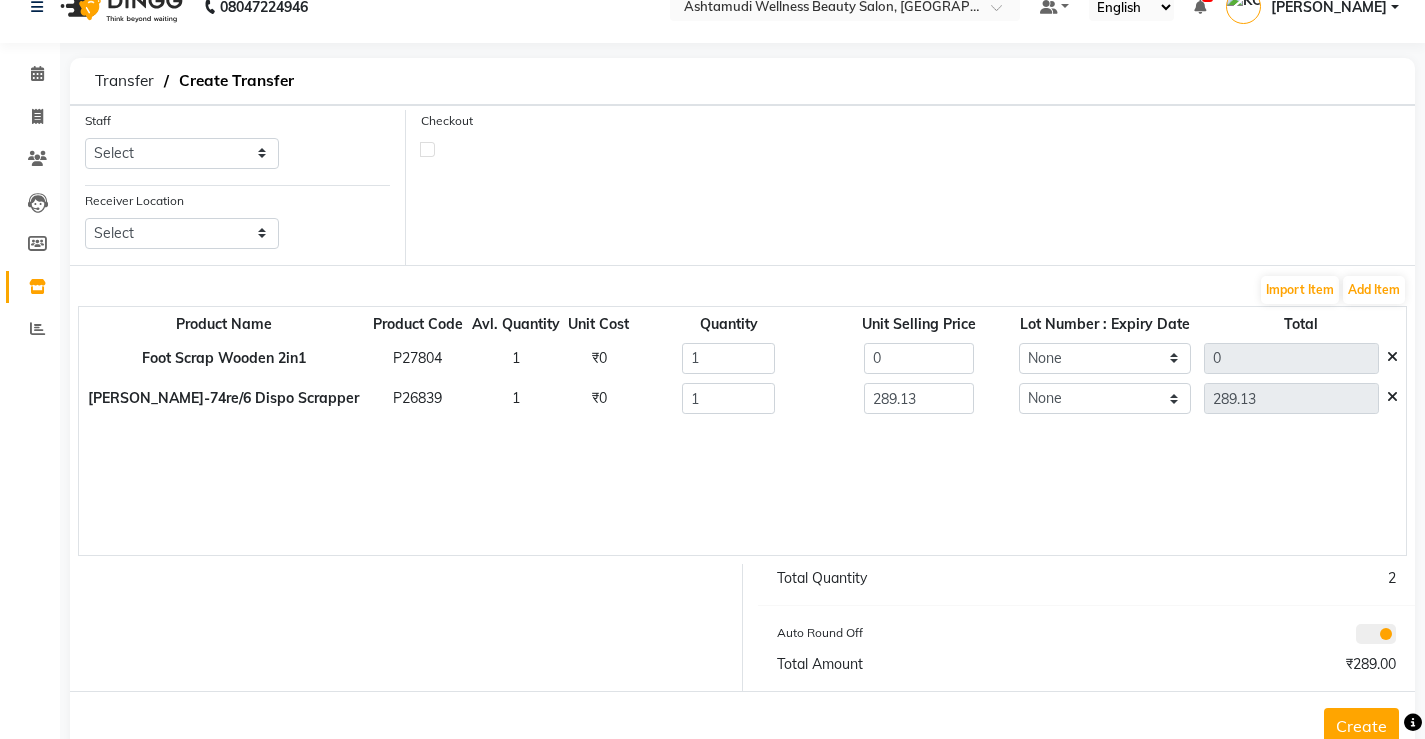scroll, scrollTop: 0, scrollLeft: 0, axis: both 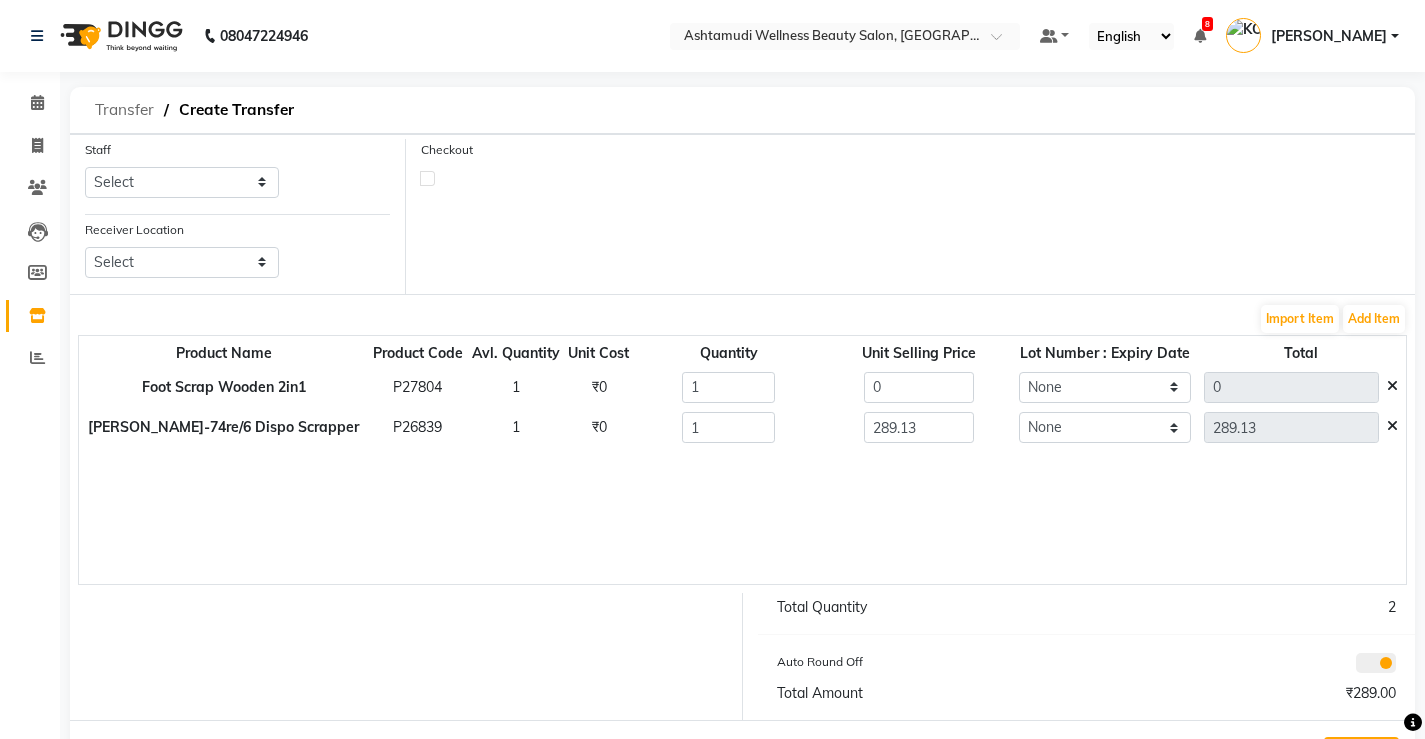 click on "Transfer" 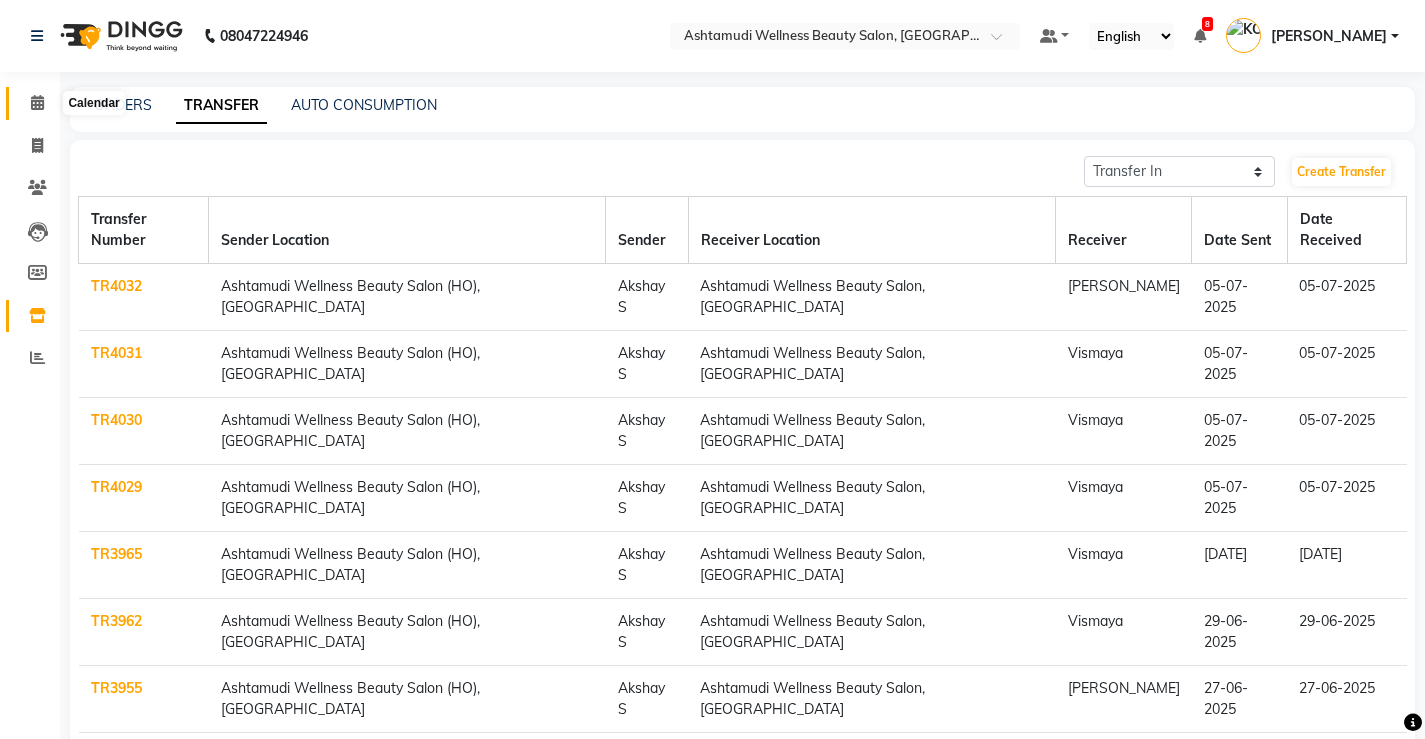 click 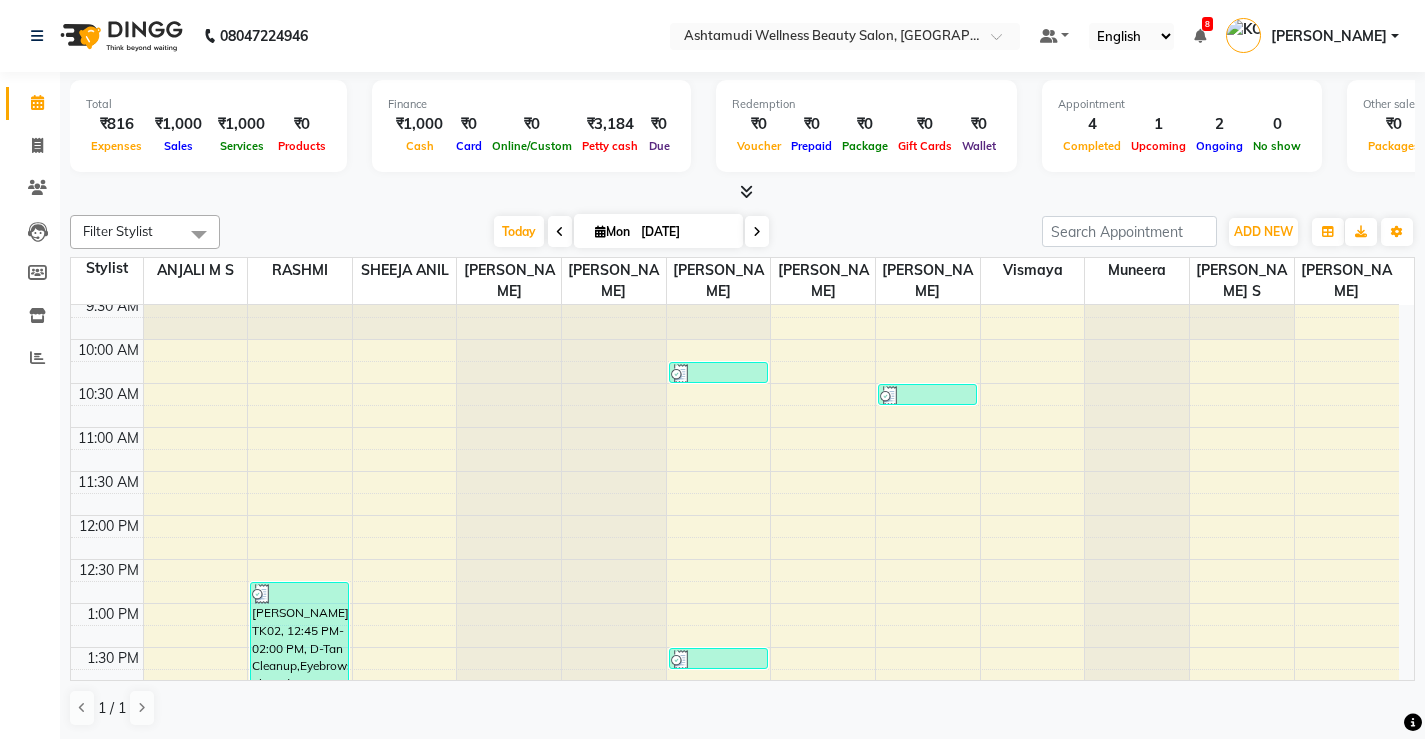 scroll, scrollTop: 300, scrollLeft: 0, axis: vertical 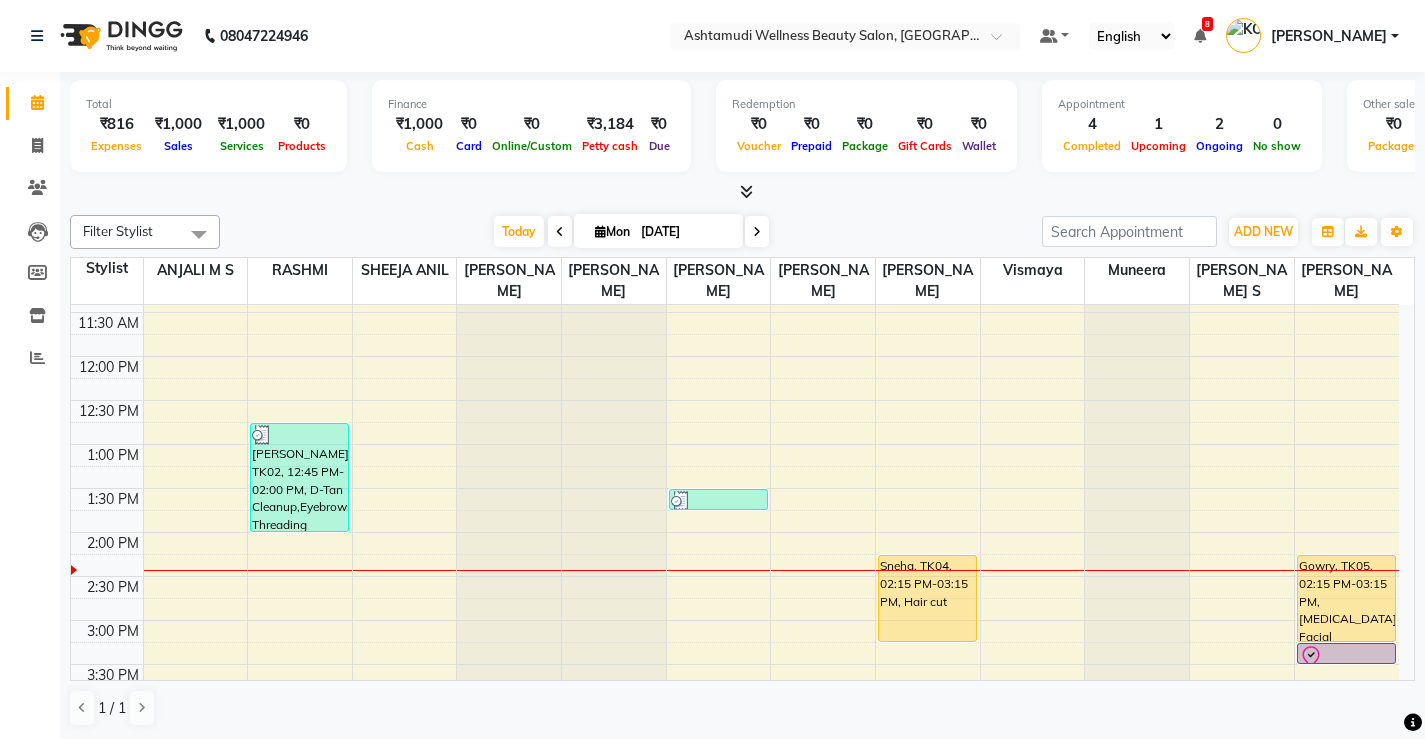 click on "8:00 AM 8:30 AM 9:00 AM 9:30 AM 10:00 AM 10:30 AM 11:00 AM 11:30 AM 12:00 PM 12:30 PM 1:00 PM 1:30 PM 2:00 PM 2:30 PM 3:00 PM 3:30 PM 4:00 PM 4:30 PM 5:00 PM 5:30 PM 6:00 PM 6:30 PM 7:00 PM 7:30 PM 8:00 PM 8:30 PM     [PERSON_NAME], TK02, 12:45 PM-02:00 PM, D-Tan Cleanup,Eyebrows Threading     [PERSON_NAME], TK01, 10:15 AM-10:30 AM, Eyebrows Threading     Sariga, TK03, 01:30 PM-01:45 PM, Eyebrows Threading     [PERSON_NAME], TK01, 10:30 AM-10:45 AM, Eyebrows Threading    Sneha, TK04, 02:15 PM-03:15 PM, Hair cut     Gowry, TK05, 02:15 PM-03:15 PM, [MEDICAL_DATA] Facial
Gowry, TK05, 03:15 PM-03:30 PM, Eyebrows Threading" at bounding box center [735, 576] 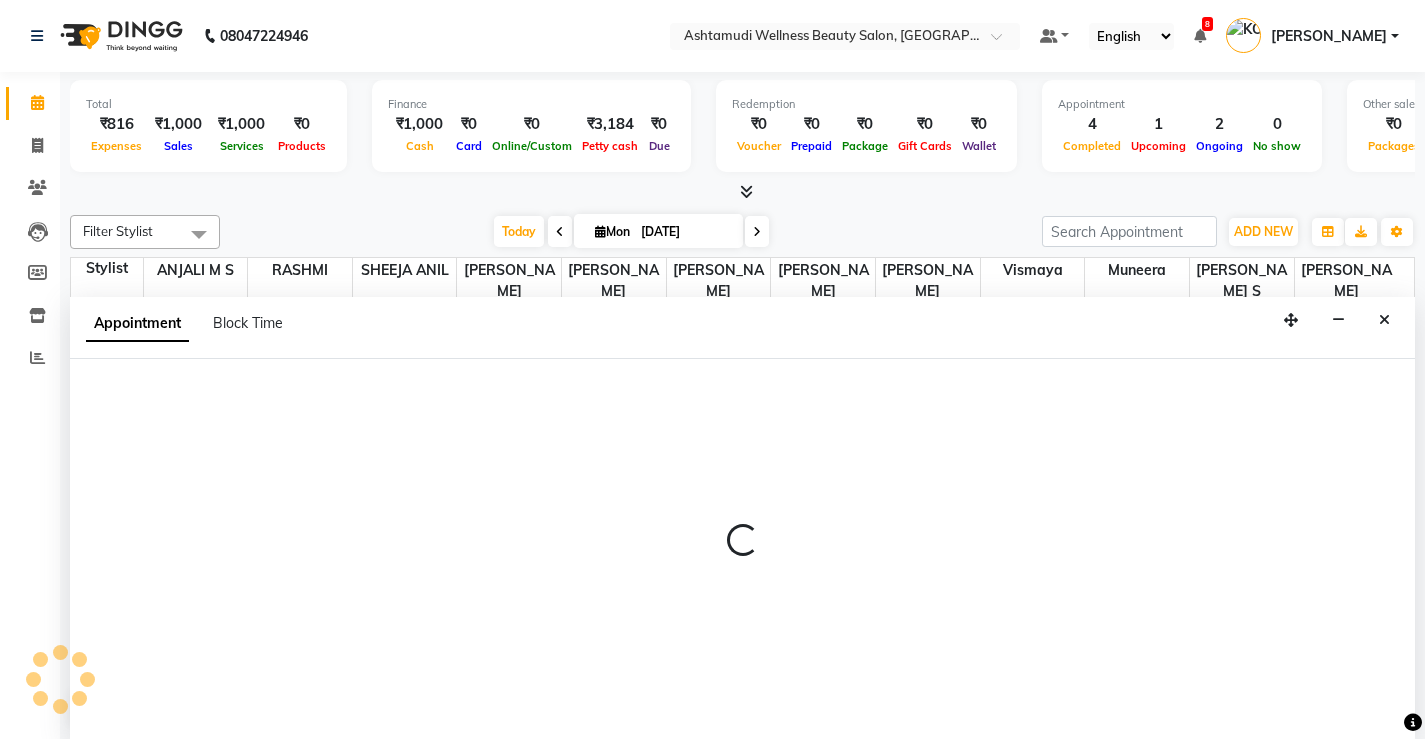 scroll, scrollTop: 1, scrollLeft: 0, axis: vertical 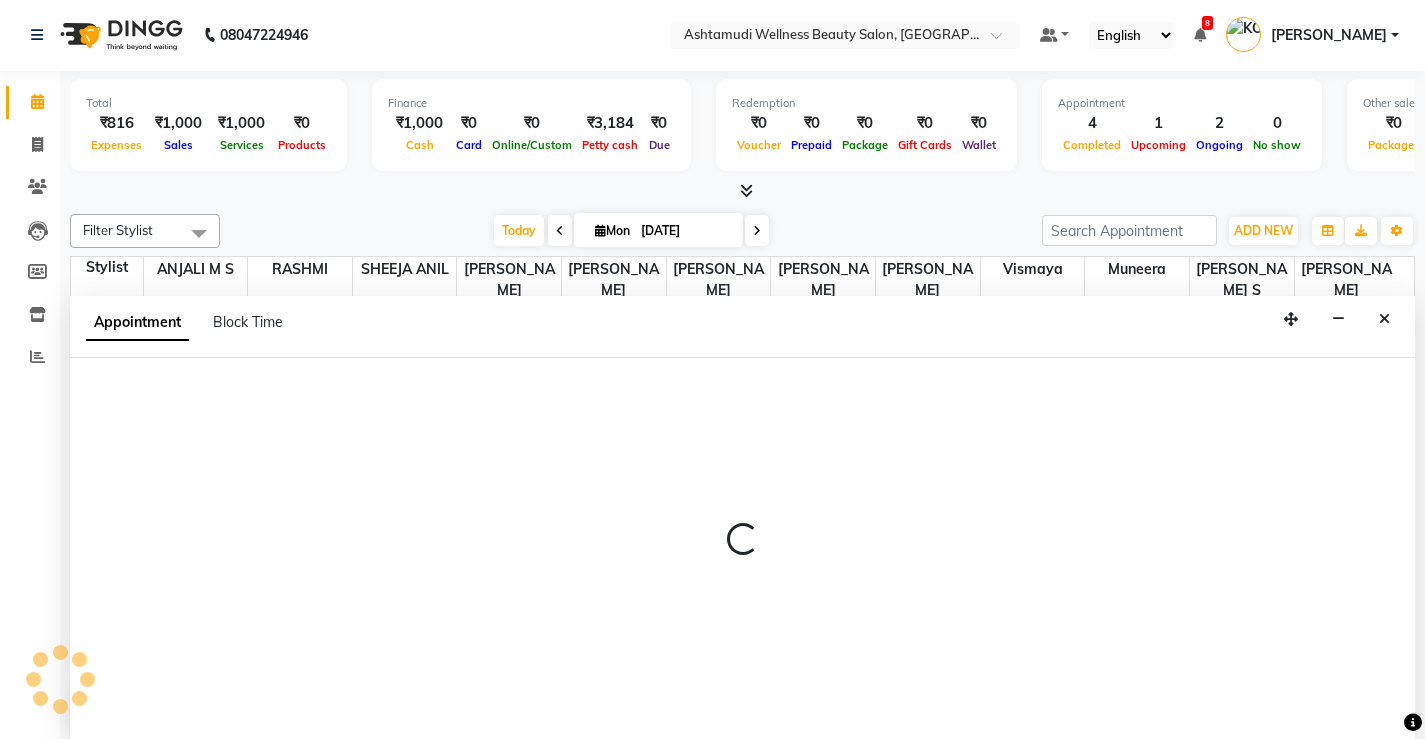 select on "27529" 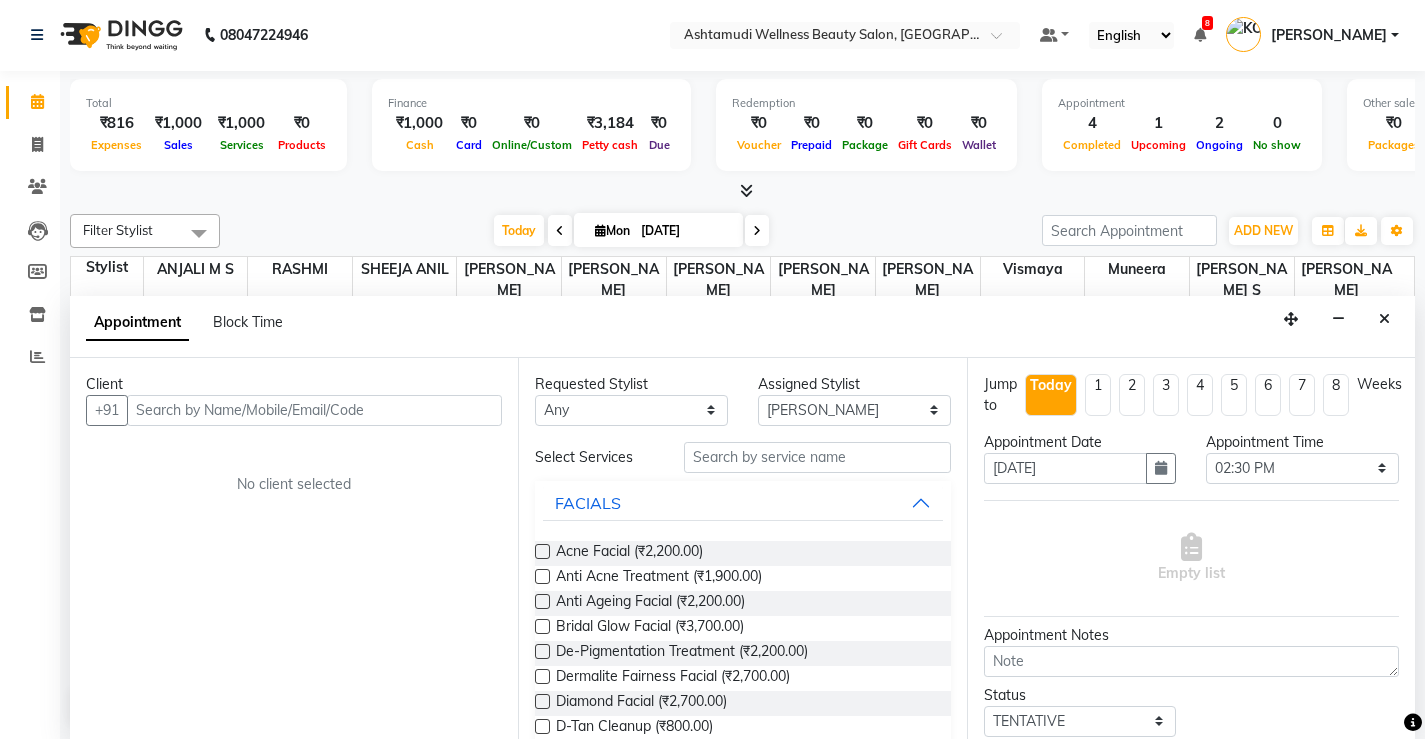 click at bounding box center [314, 410] 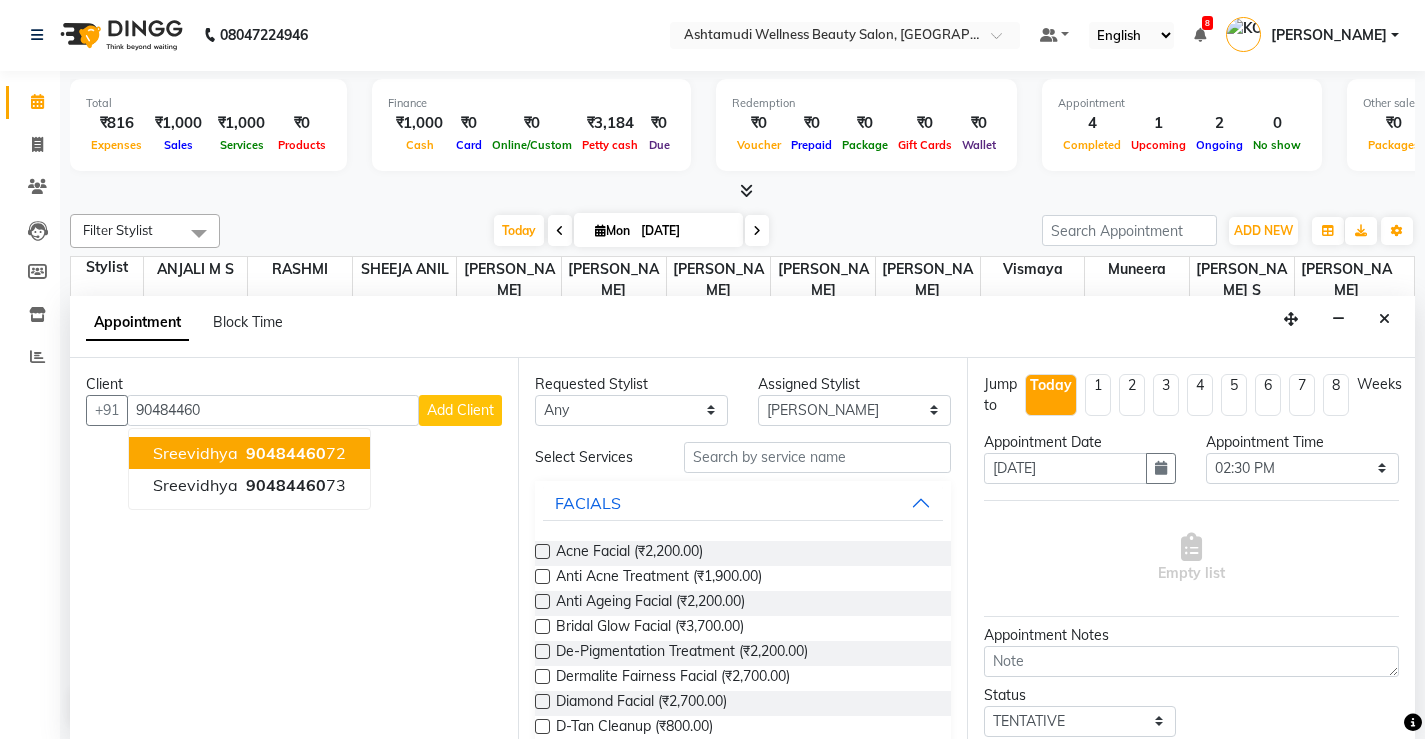 click on "Sreevidhya" at bounding box center [195, 453] 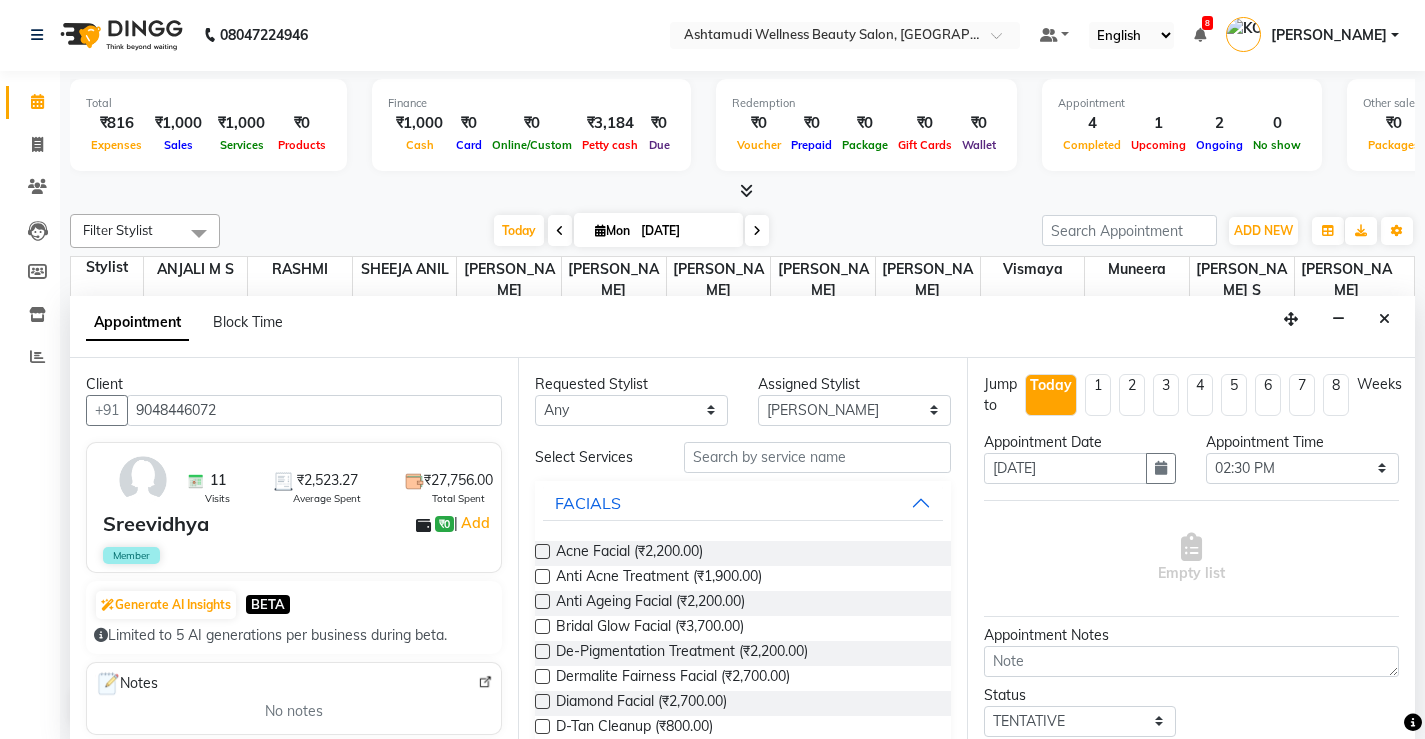 type on "9048446072" 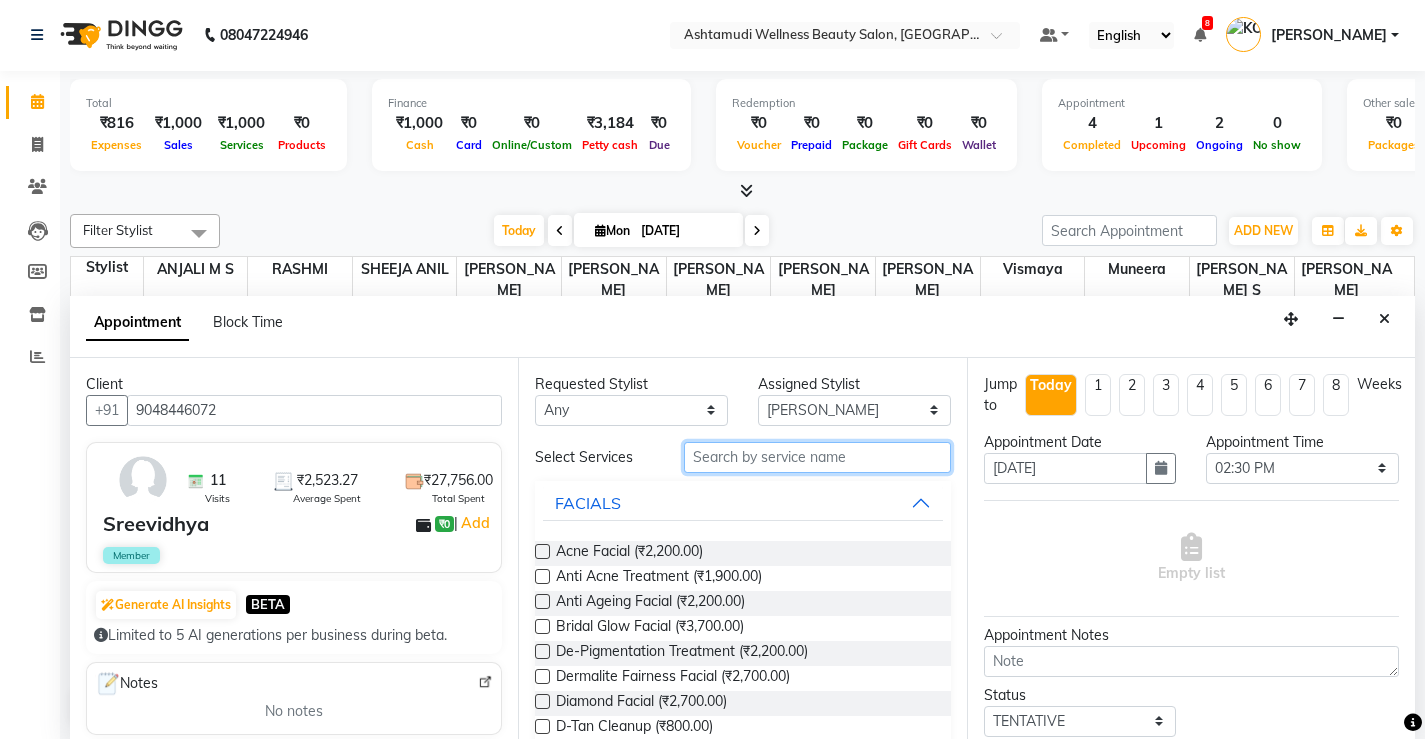 click at bounding box center [817, 457] 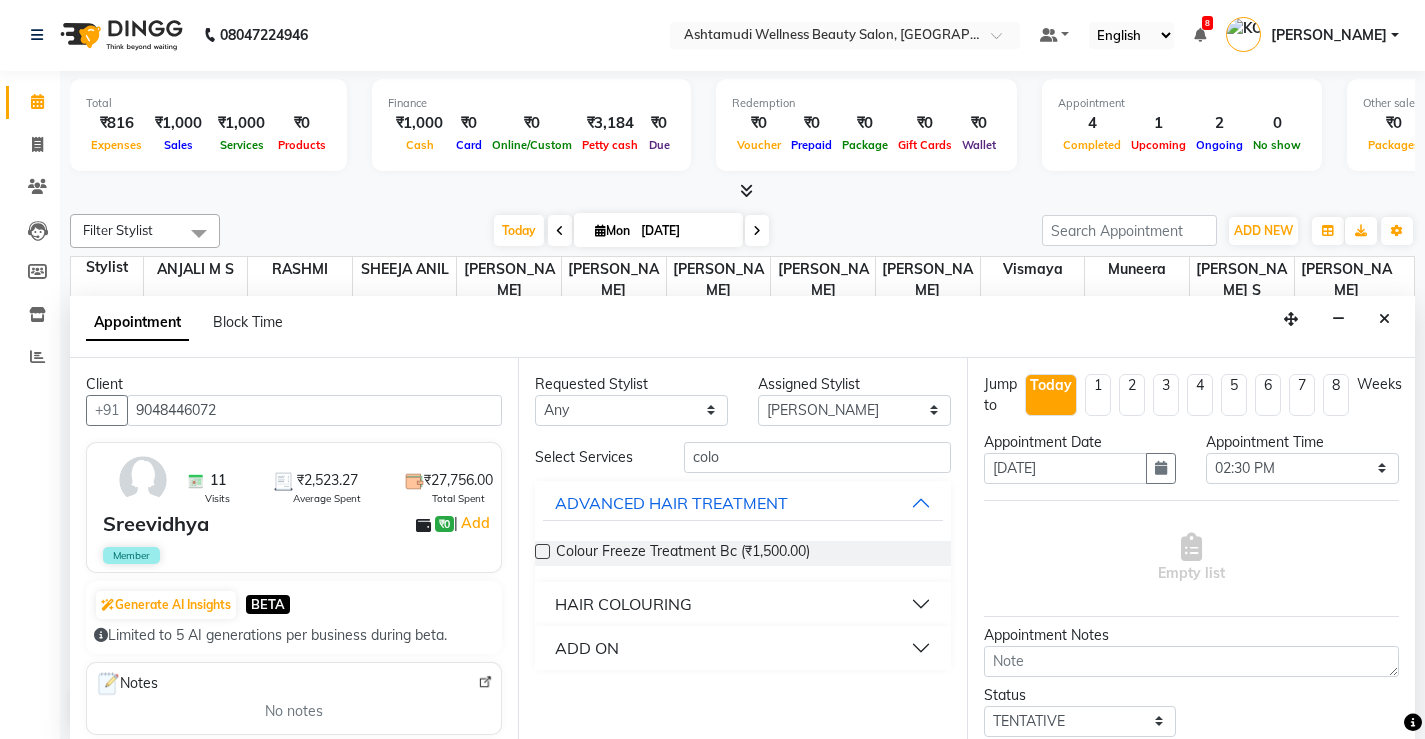 click on "HAIR COLOURING" at bounding box center [623, 604] 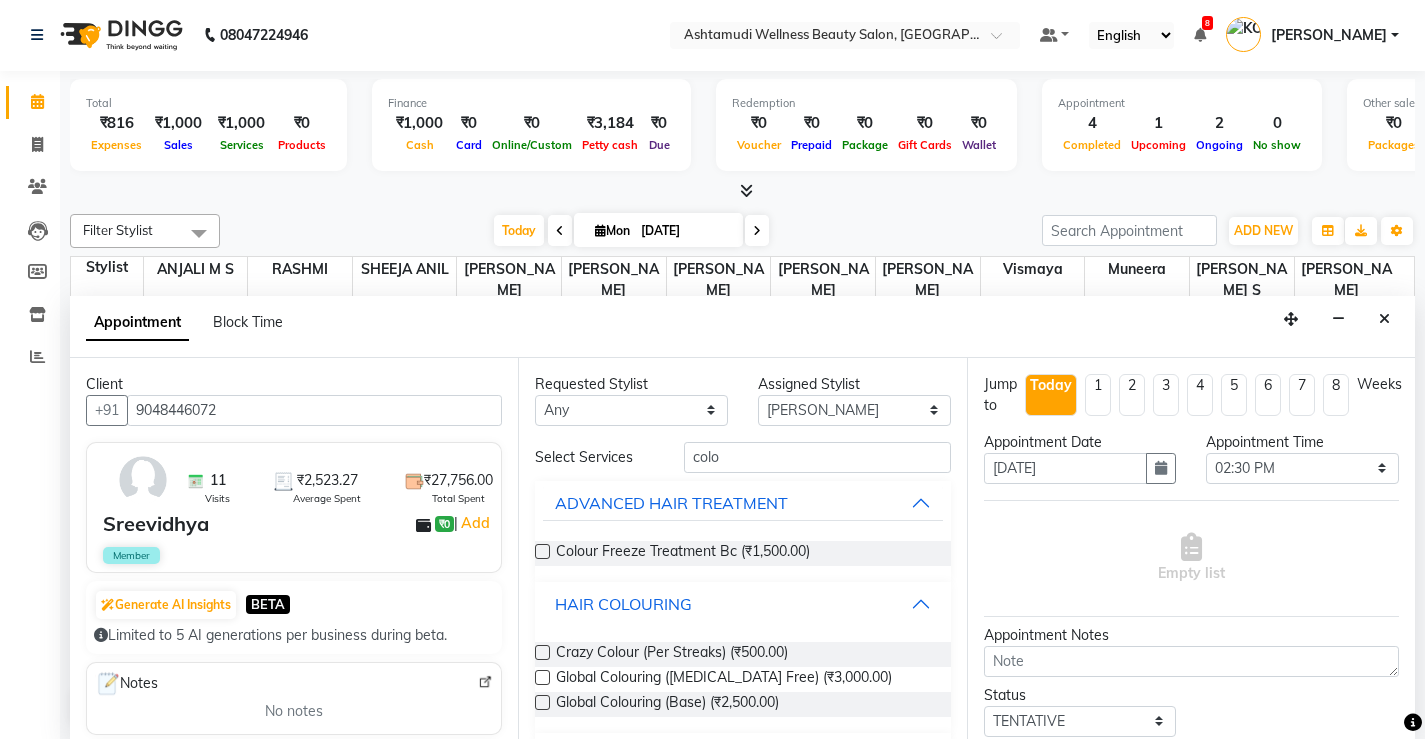 scroll, scrollTop: 54, scrollLeft: 0, axis: vertical 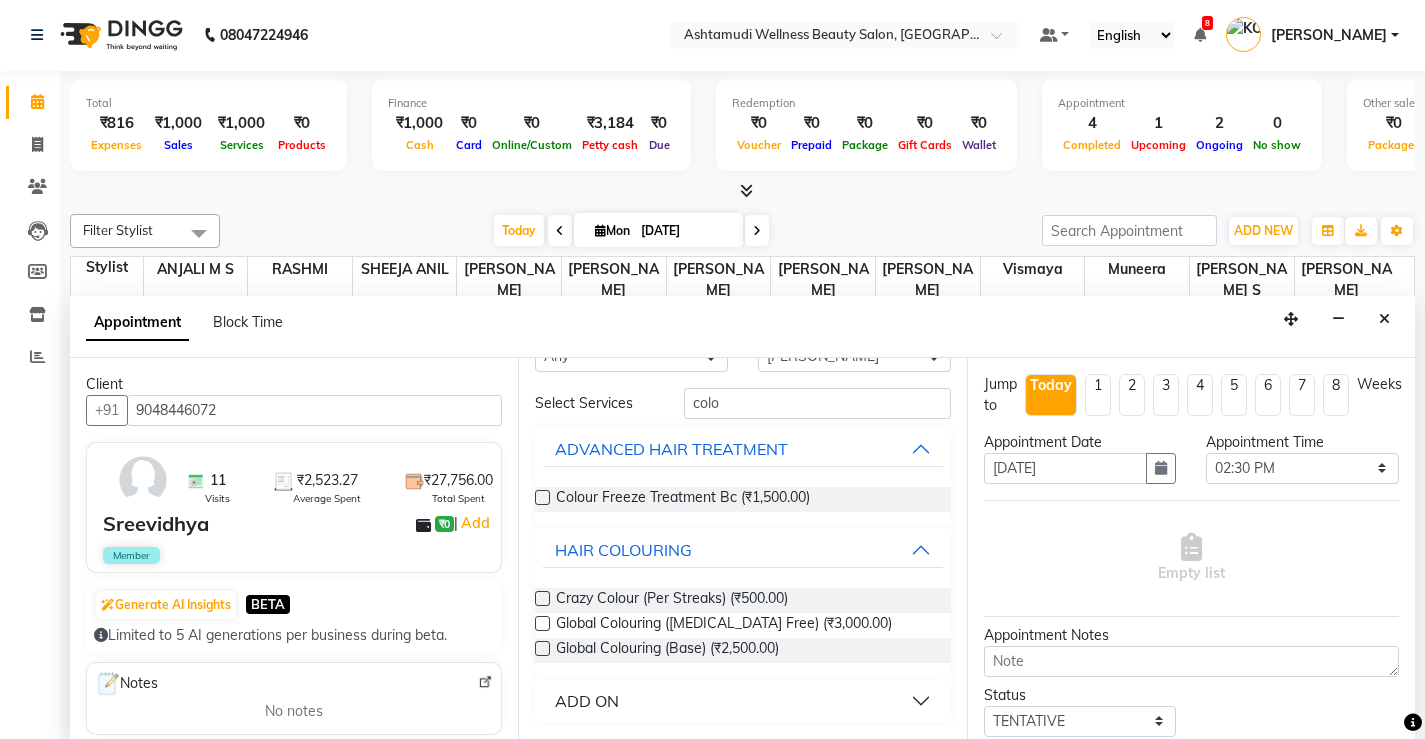click on "ADD ON" at bounding box center (587, 701) 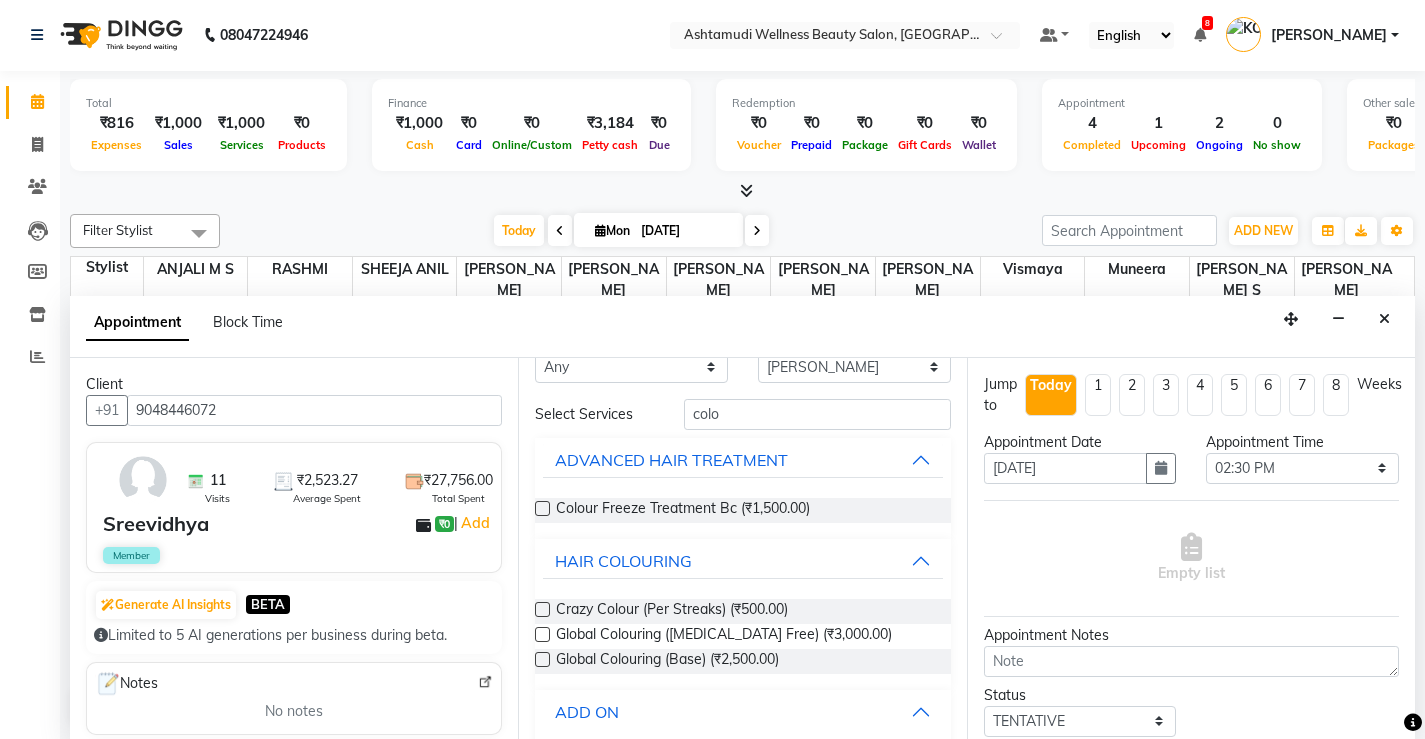 scroll, scrollTop: 0, scrollLeft: 0, axis: both 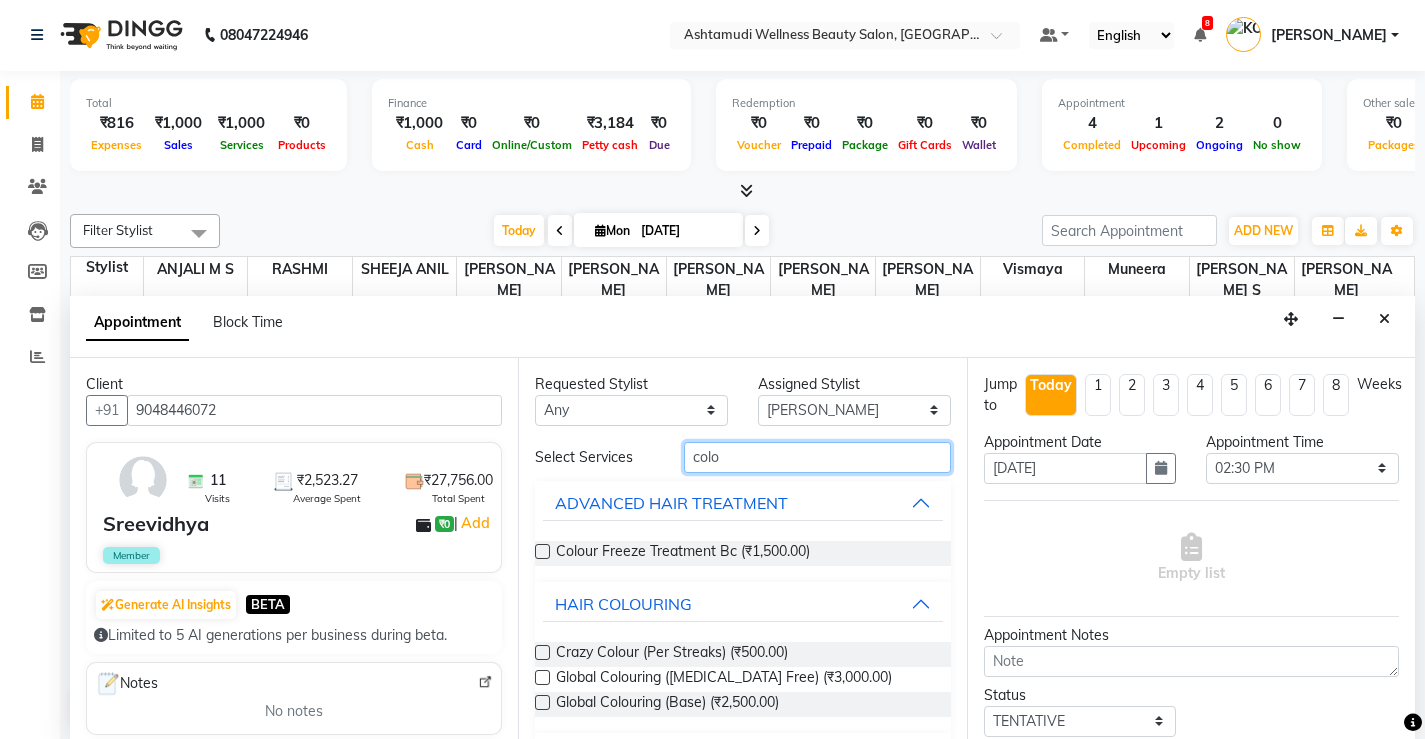 click on "colo" at bounding box center (817, 457) 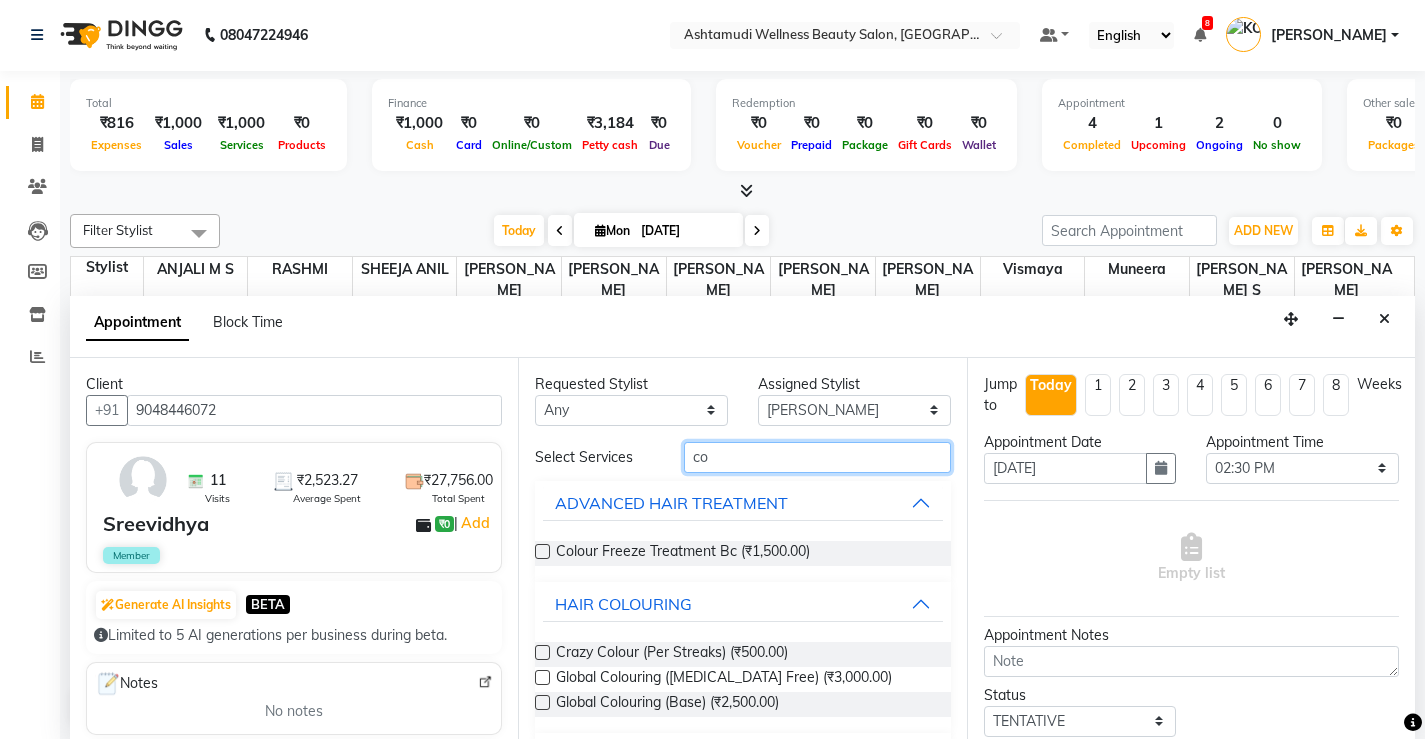 type on "c" 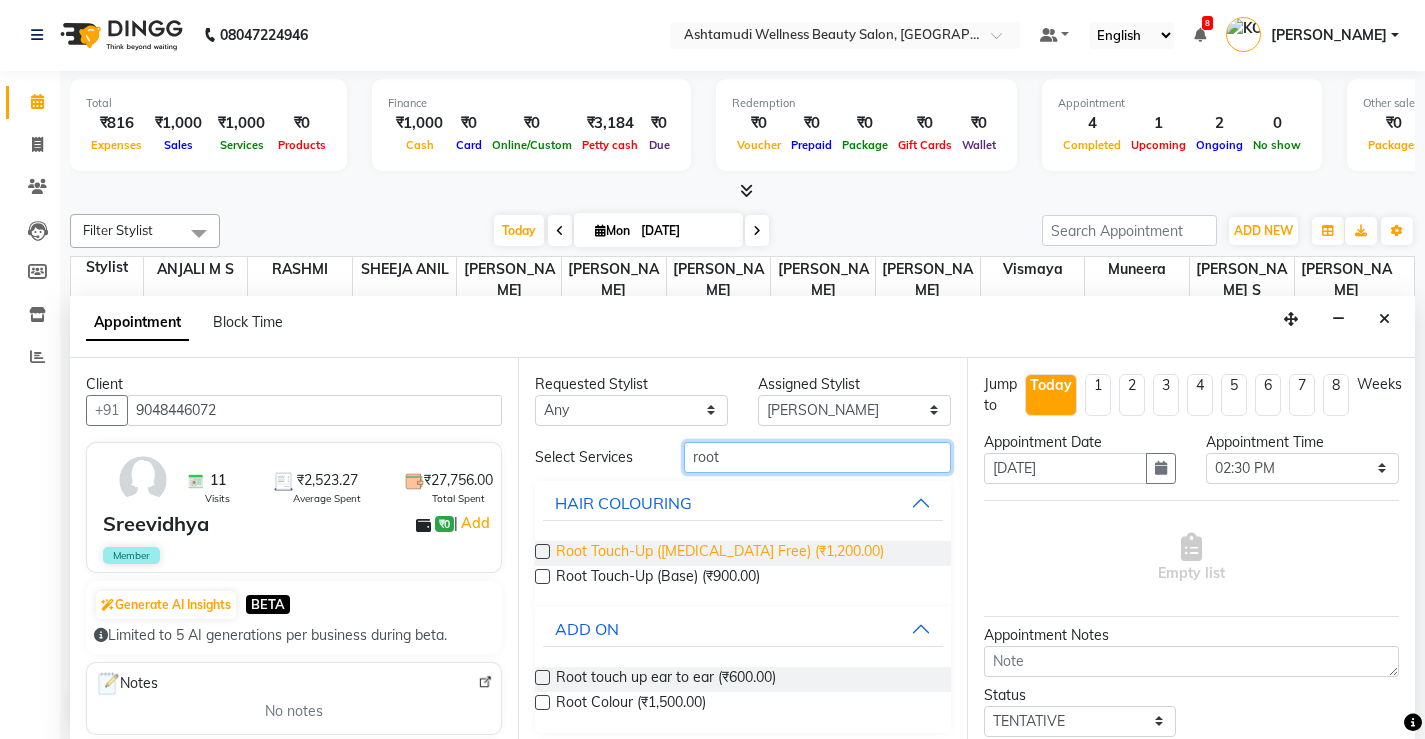 type on "root" 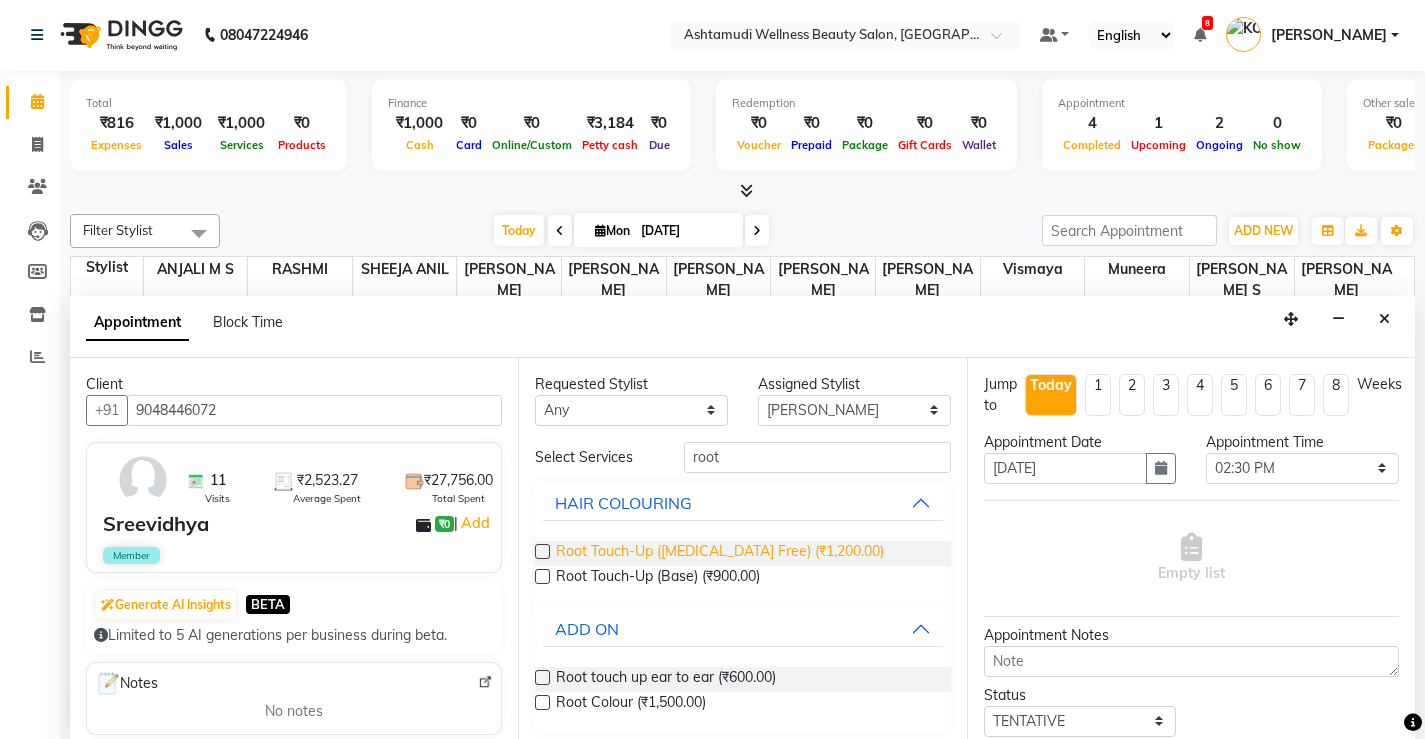 click on "Root Touch-Up ([MEDICAL_DATA] Free) (₹1,200.00)" at bounding box center (720, 553) 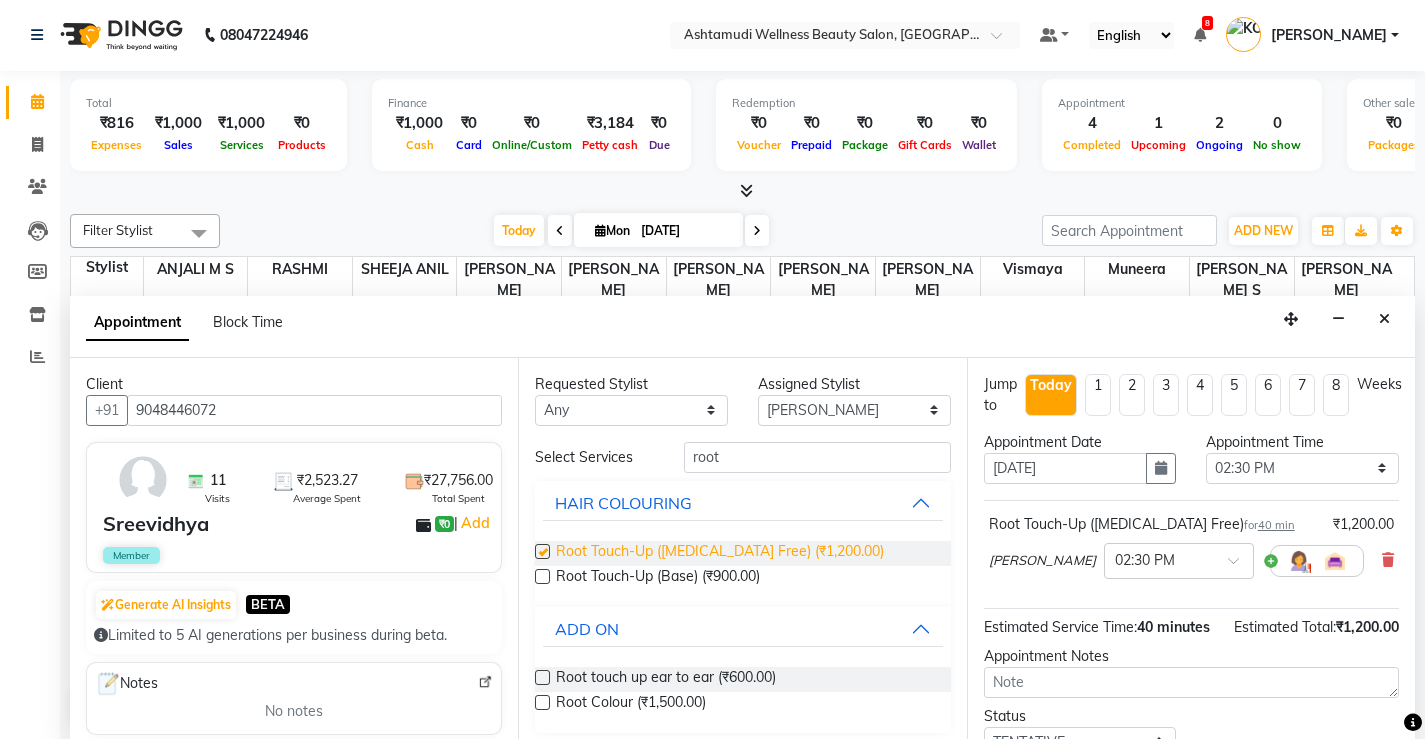 checkbox on "false" 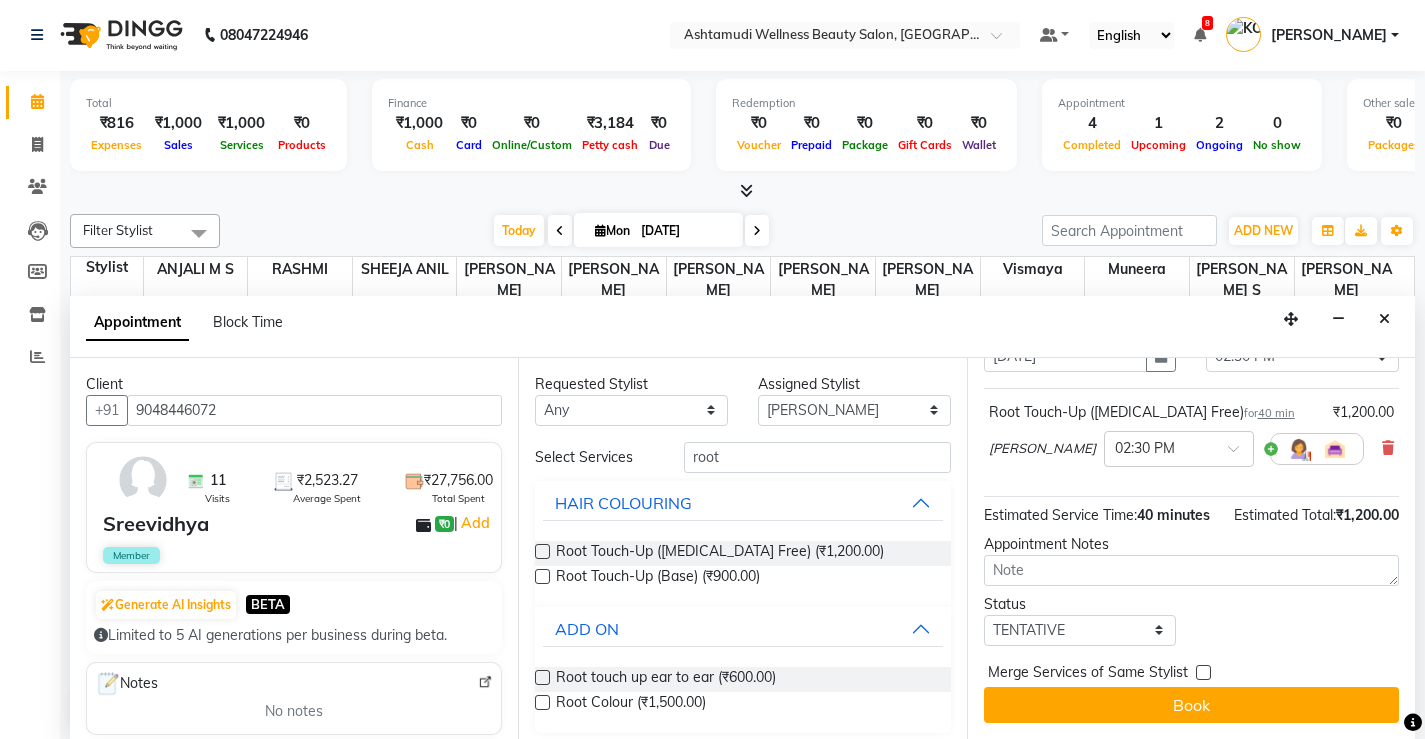 scroll, scrollTop: 136, scrollLeft: 0, axis: vertical 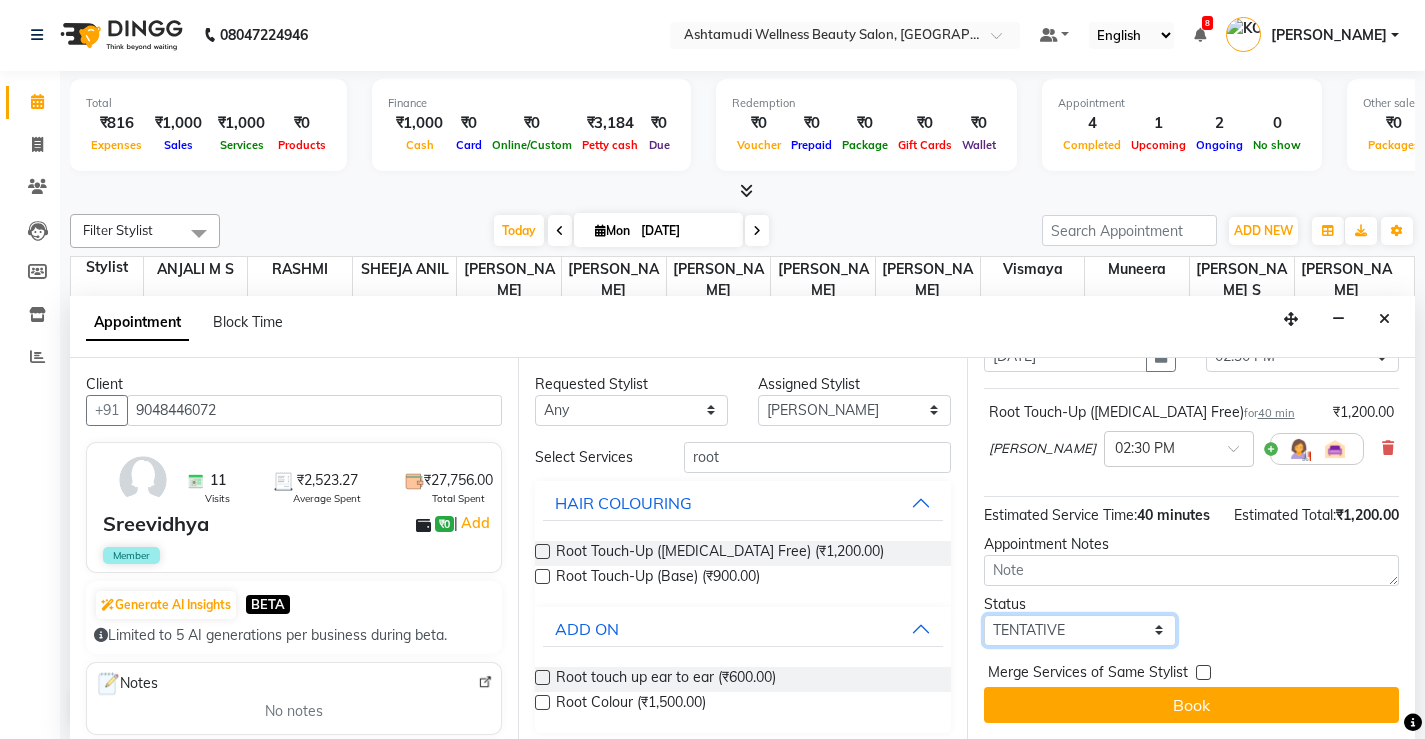 click on "Select TENTATIVE CONFIRM CHECK-IN UPCOMING" at bounding box center [1080, 630] 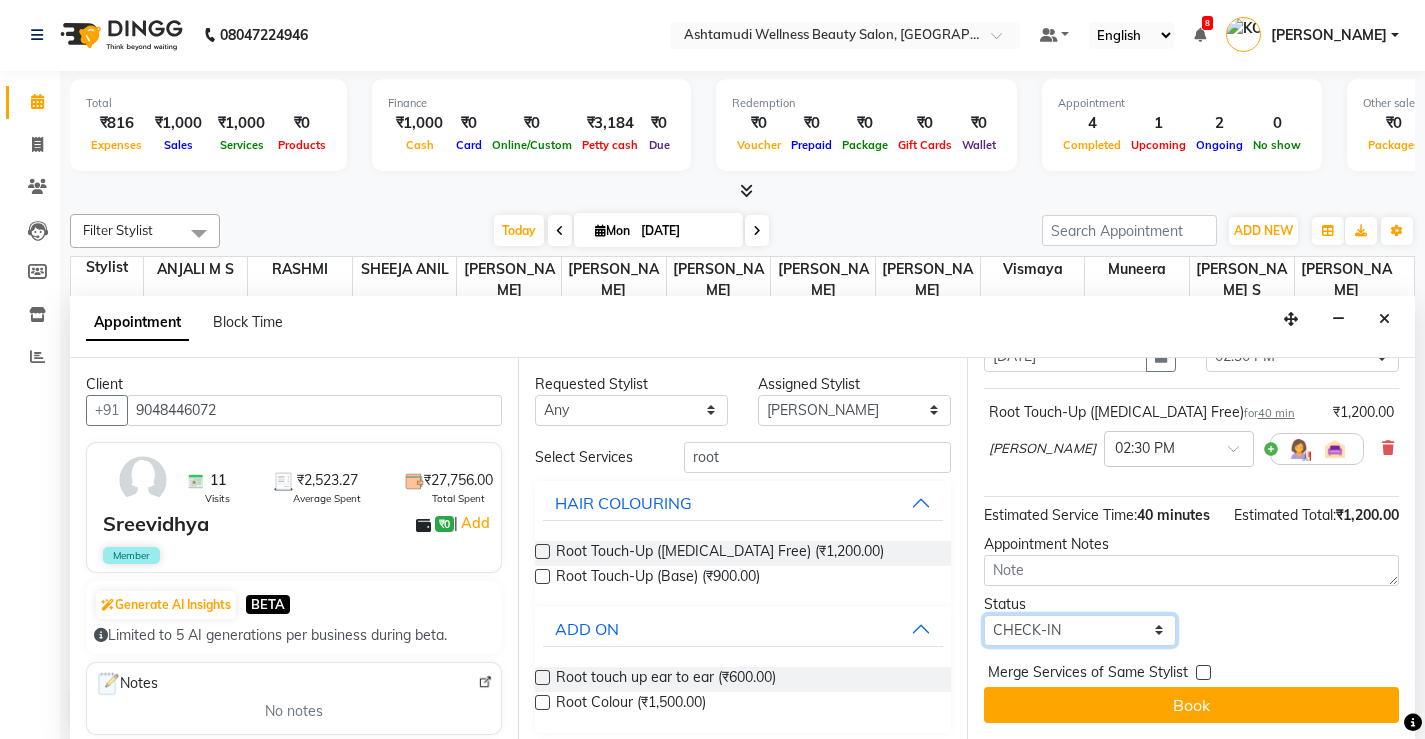 click on "Select TENTATIVE CONFIRM CHECK-IN UPCOMING" at bounding box center [1080, 630] 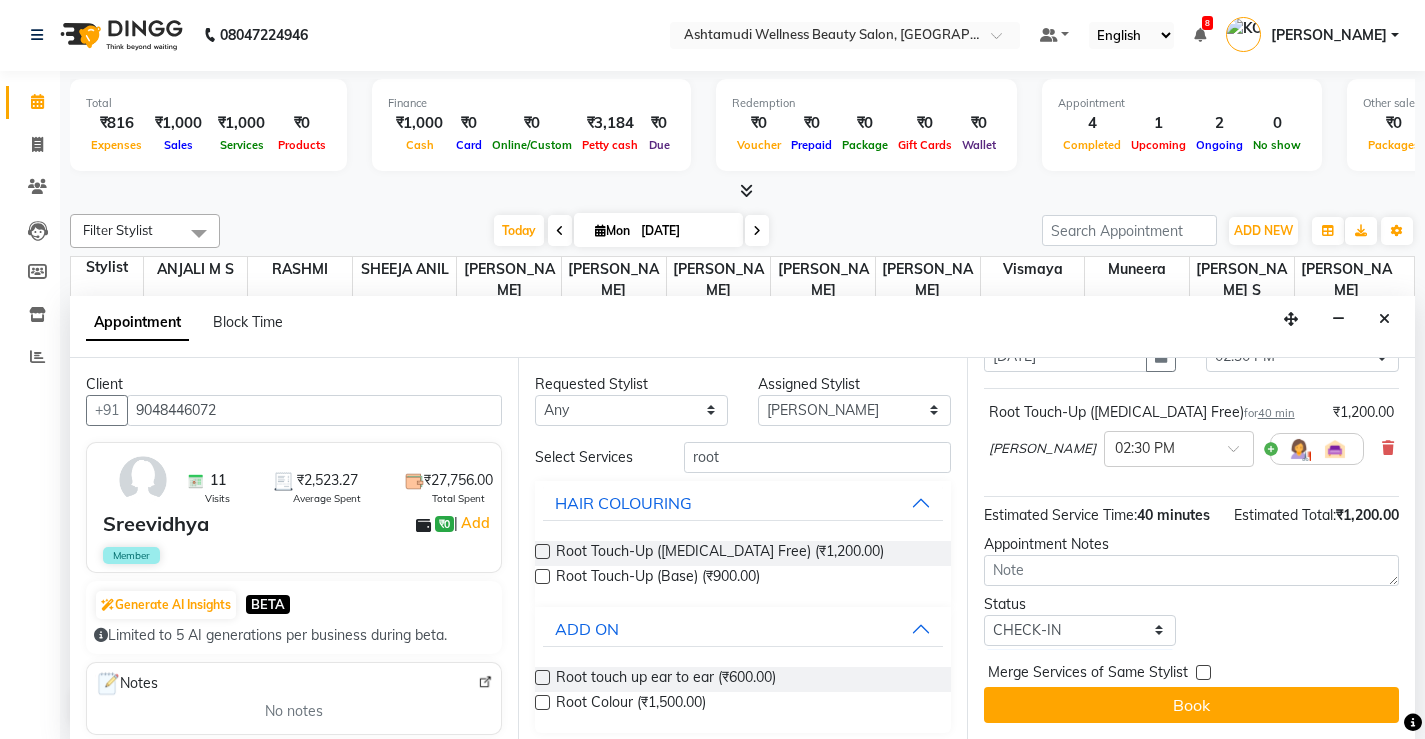 click on "Jump to [DATE] 1 2 3 4 5 6 7 8 Weeks Appointment Date [DATE] Appointment Time Select 09:00 AM 09:15 AM 09:30 AM 09:45 AM 10:00 AM 10:15 AM 10:30 AM 10:45 AM 11:00 AM 11:15 AM 11:30 AM 11:45 AM 12:00 PM 12:15 PM 12:30 PM 12:45 PM 01:00 PM 01:15 PM 01:30 PM 01:45 PM 02:00 PM 02:15 PM 02:30 PM 02:45 PM 03:00 PM 03:15 PM 03:30 PM 03:45 PM 04:00 PM 04:15 PM 04:30 PM 04:45 PM 05:00 PM 05:15 PM 05:30 PM 05:45 PM 06:00 PM 06:15 PM 06:30 PM 06:45 PM 07:00 PM 07:15 PM 07:30 PM 07:45 PM 08:00 PM Root Touch-Up ([MEDICAL_DATA] Free)   for  40 min ₹1,200.00 KOTTIYAM ASHTAMUDI × 02:30 PM Estimated Service Time:  40 minutes Estimated Total:  ₹1,200.00 Appointment Notes Status Select TENTATIVE CONFIRM CHECK-IN UPCOMING Merge Services of Same Stylist  Book" at bounding box center (1191, 548) 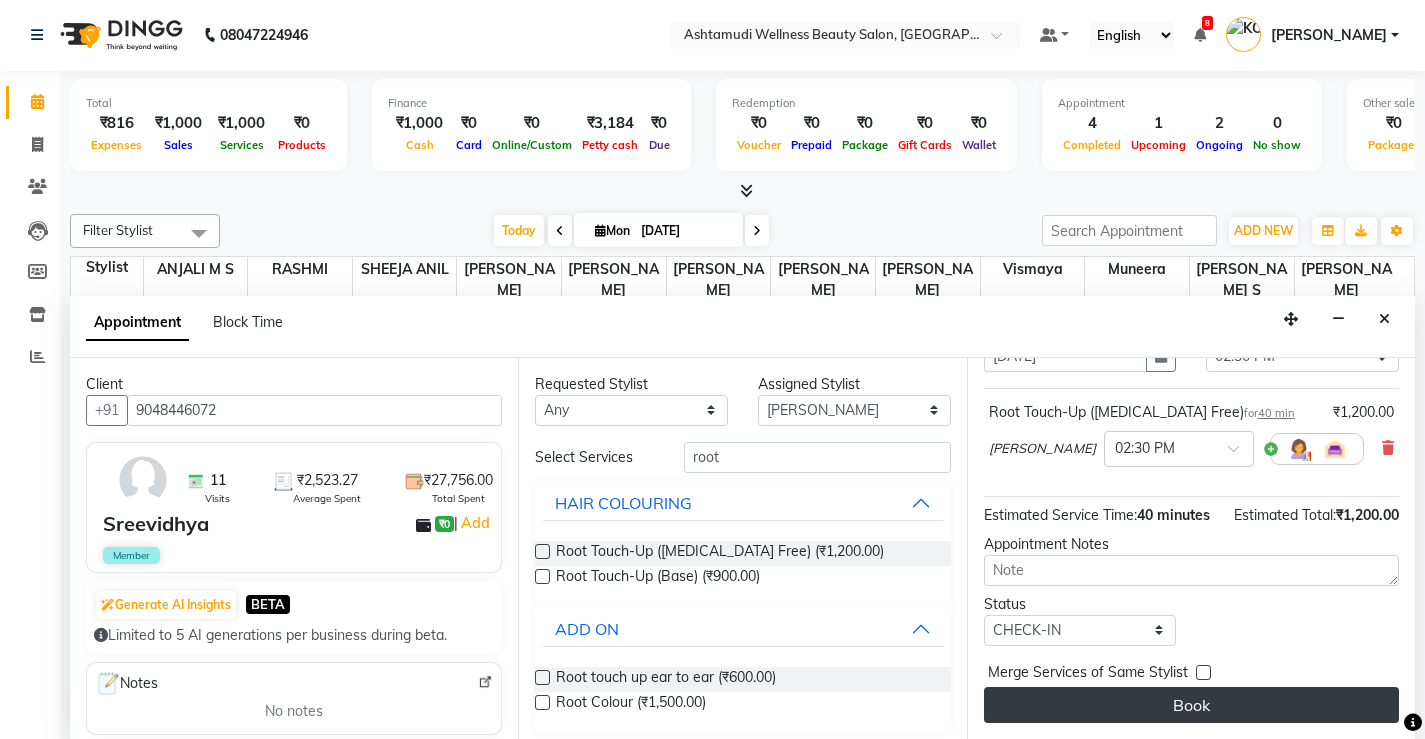 click on "Book" at bounding box center (1191, 705) 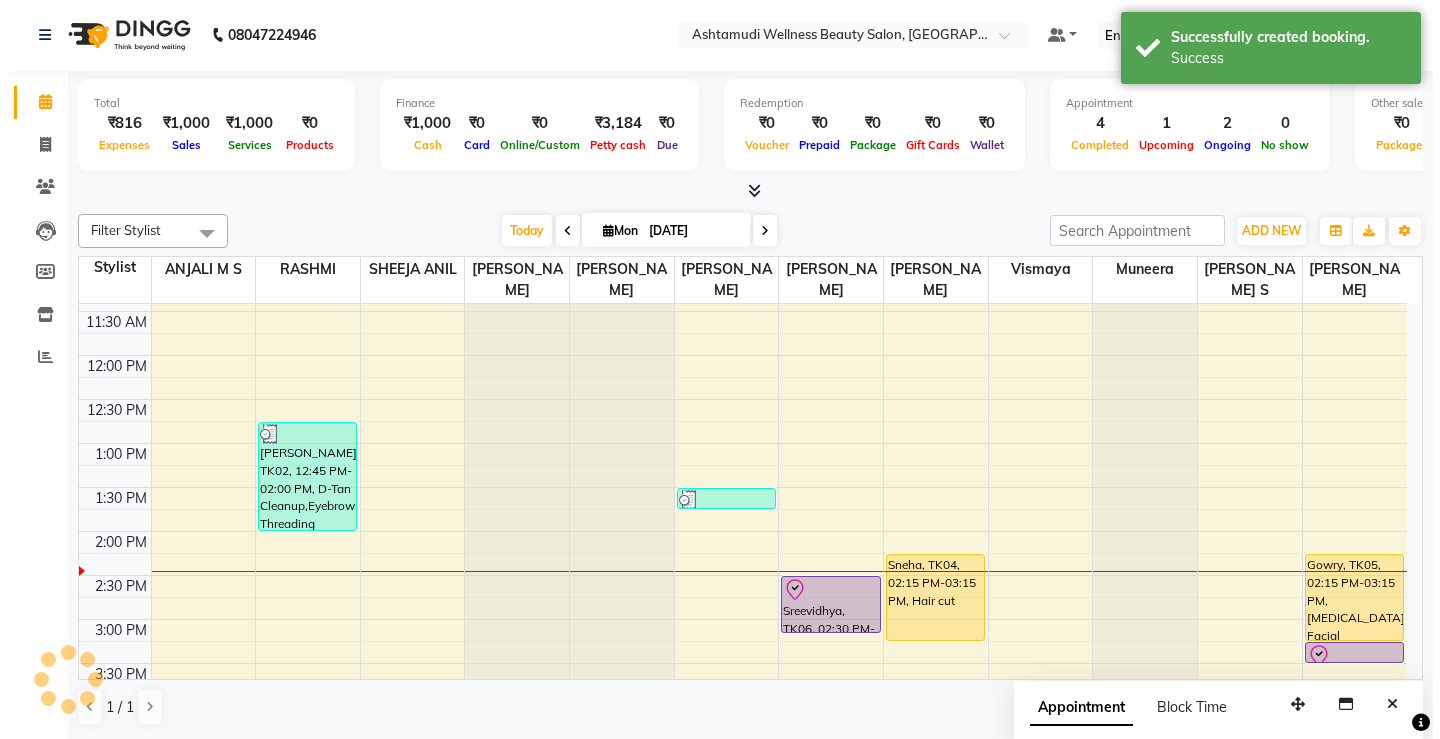 scroll, scrollTop: 0, scrollLeft: 0, axis: both 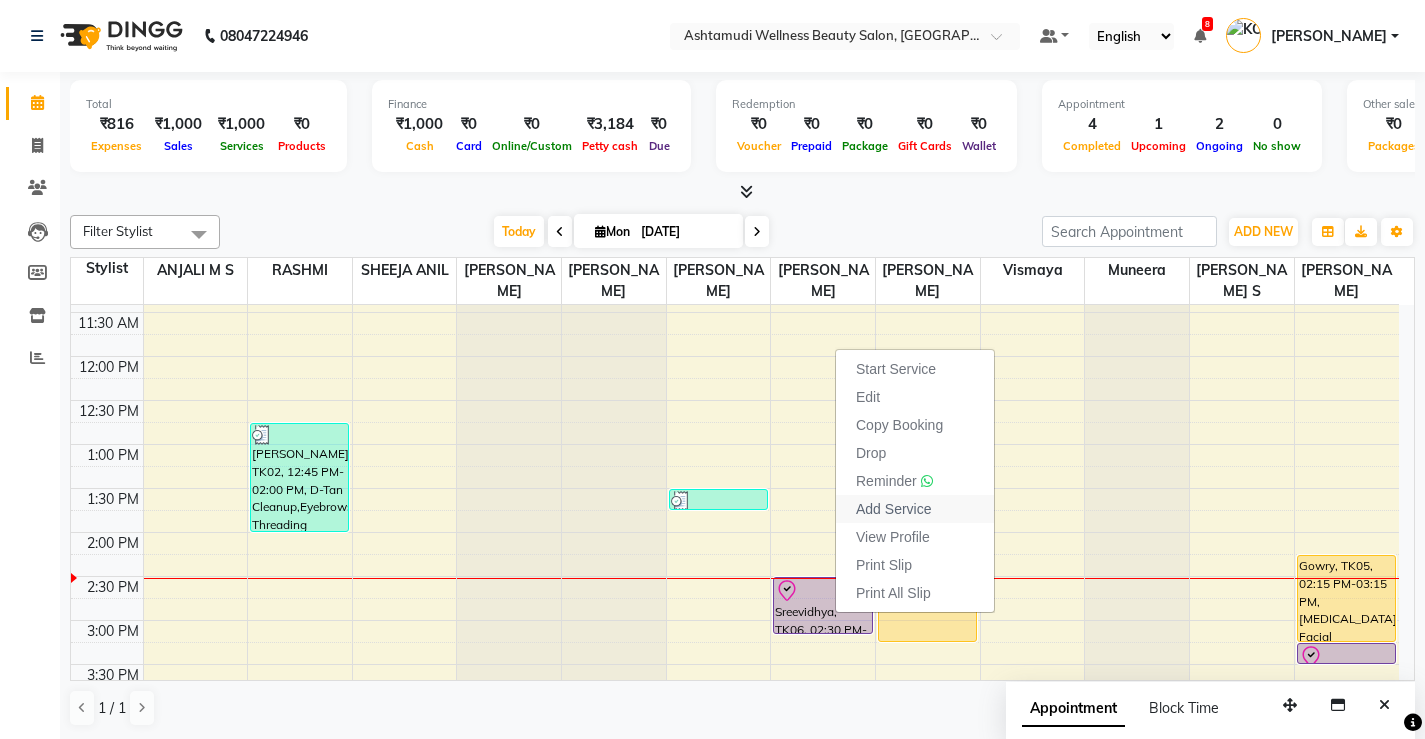 click on "Add Service" at bounding box center (893, 509) 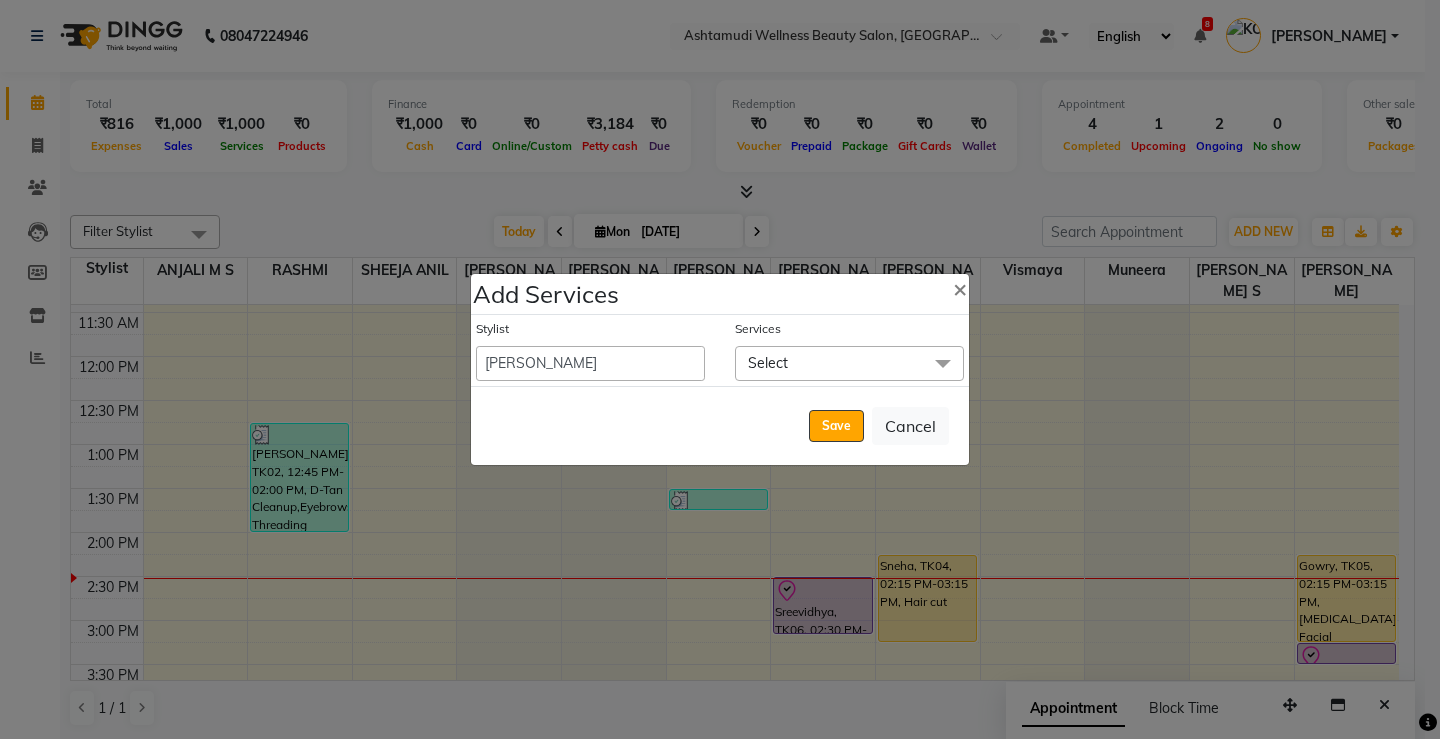 click on "Select" 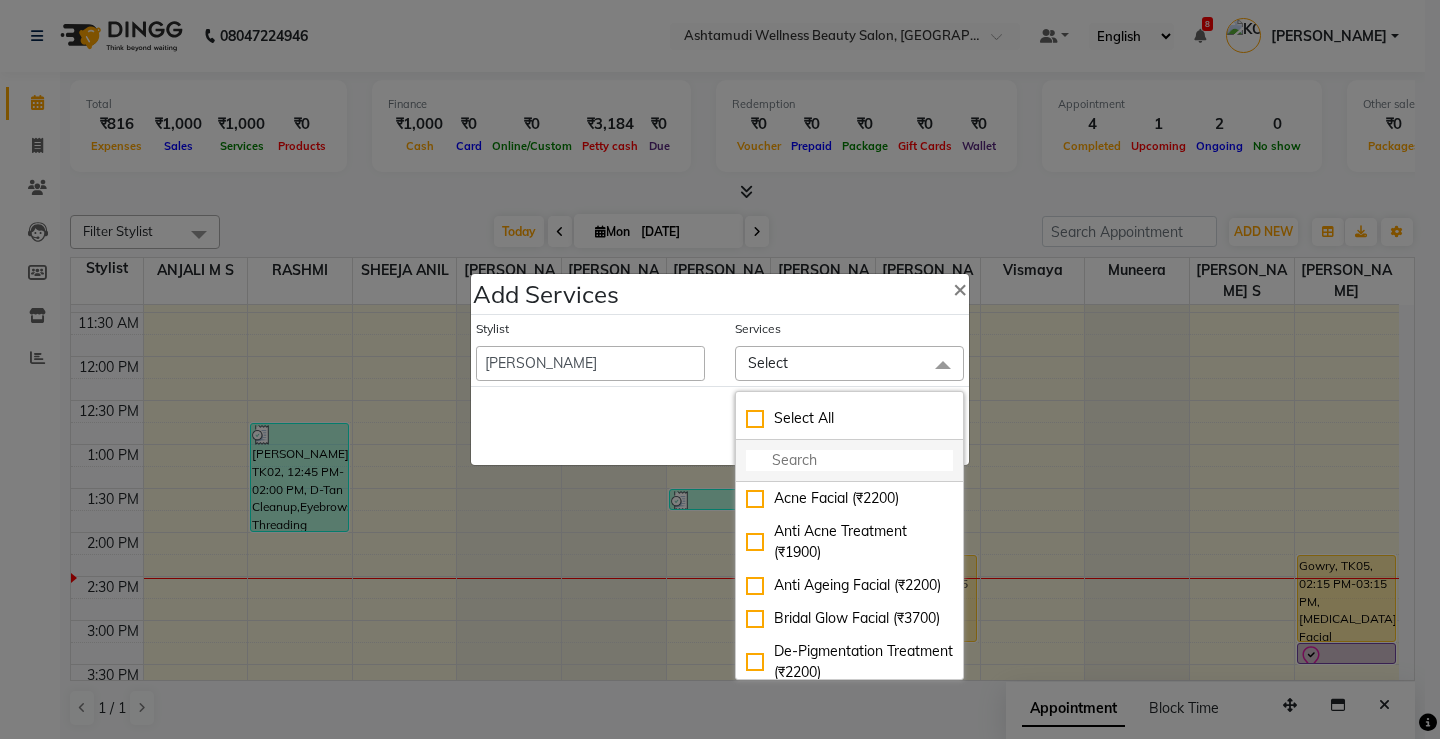 click 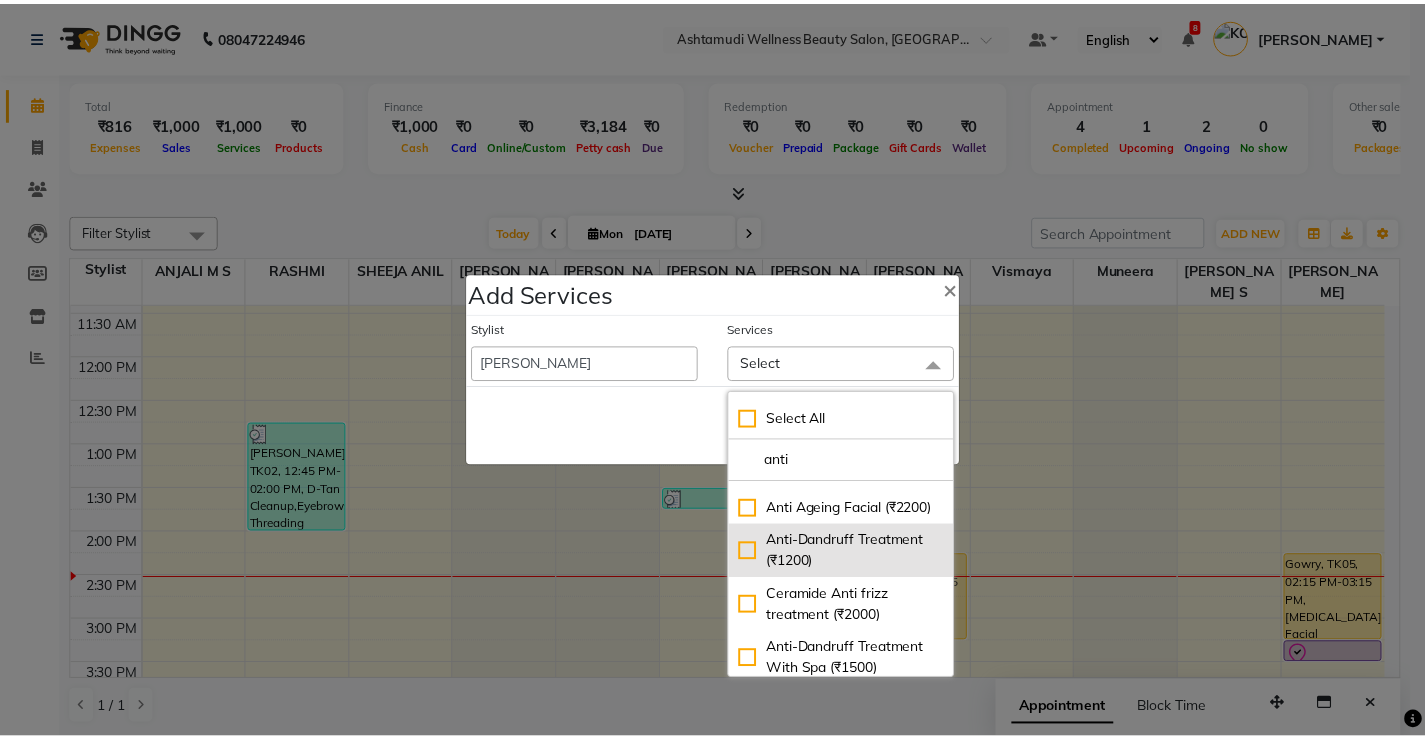scroll, scrollTop: 73, scrollLeft: 0, axis: vertical 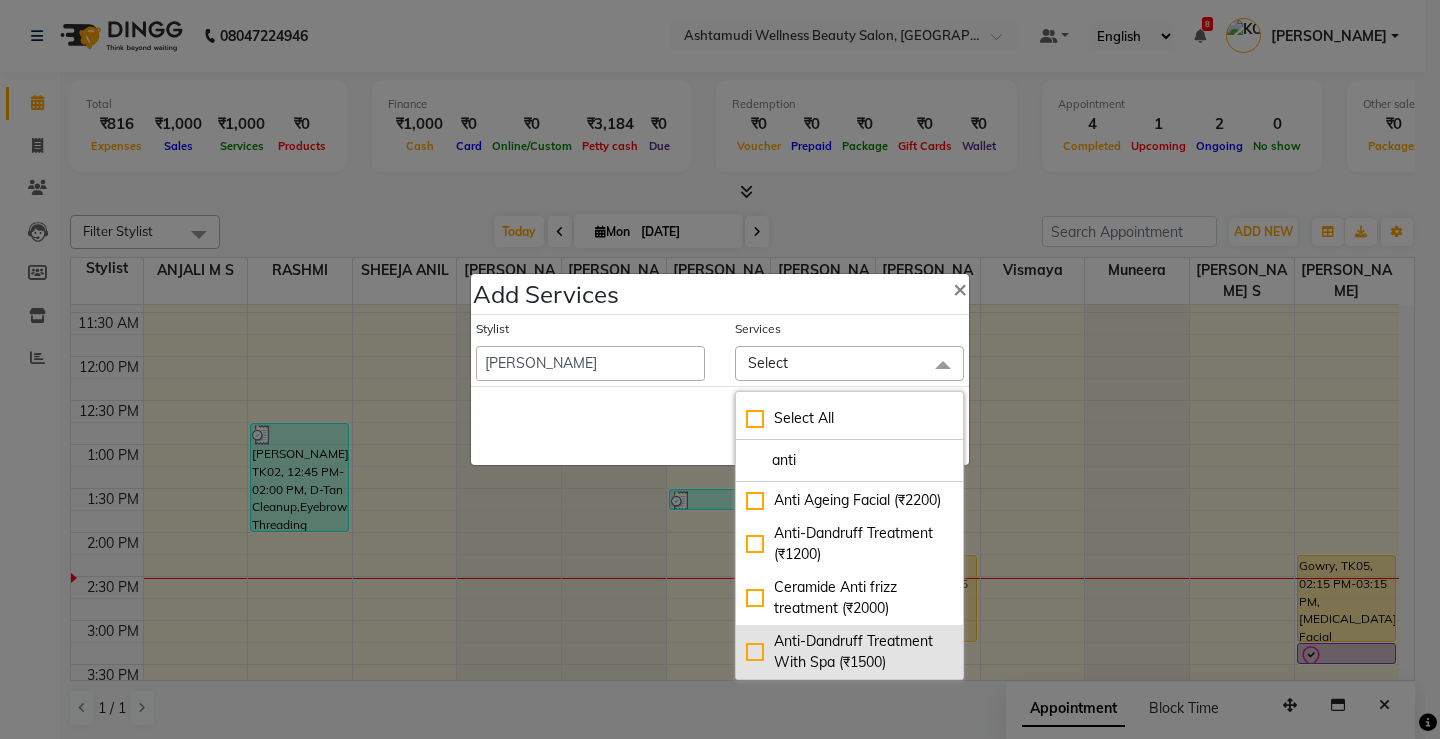 type on "anti" 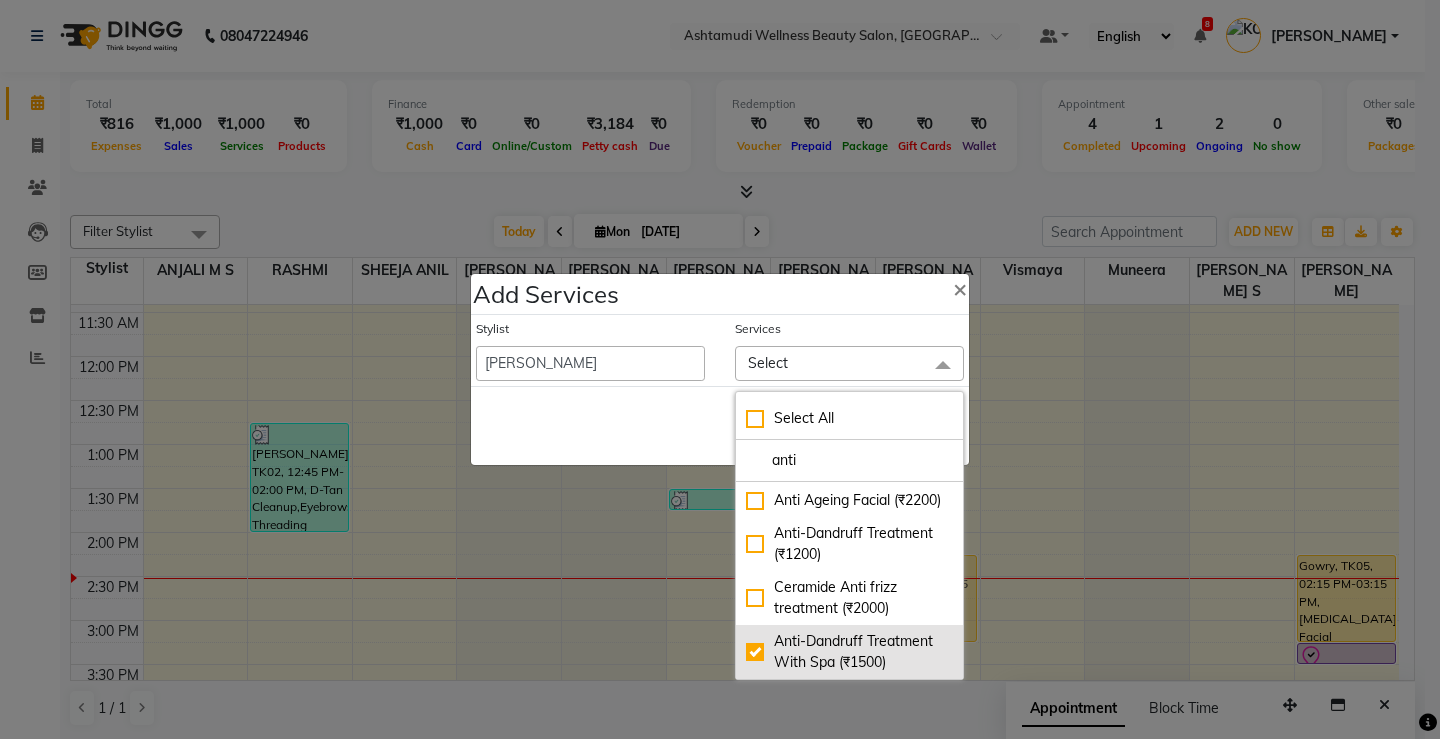 checkbox on "true" 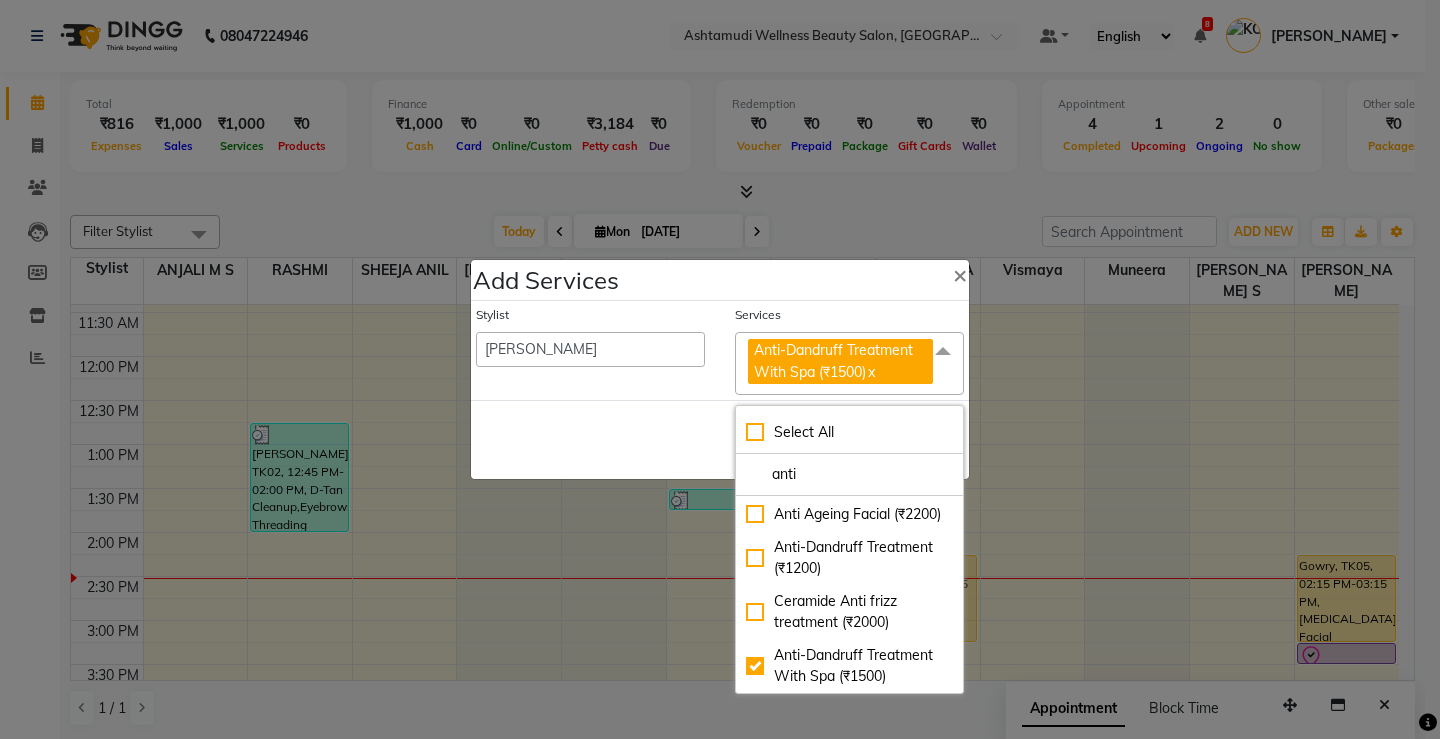 click on "Save   Cancel" 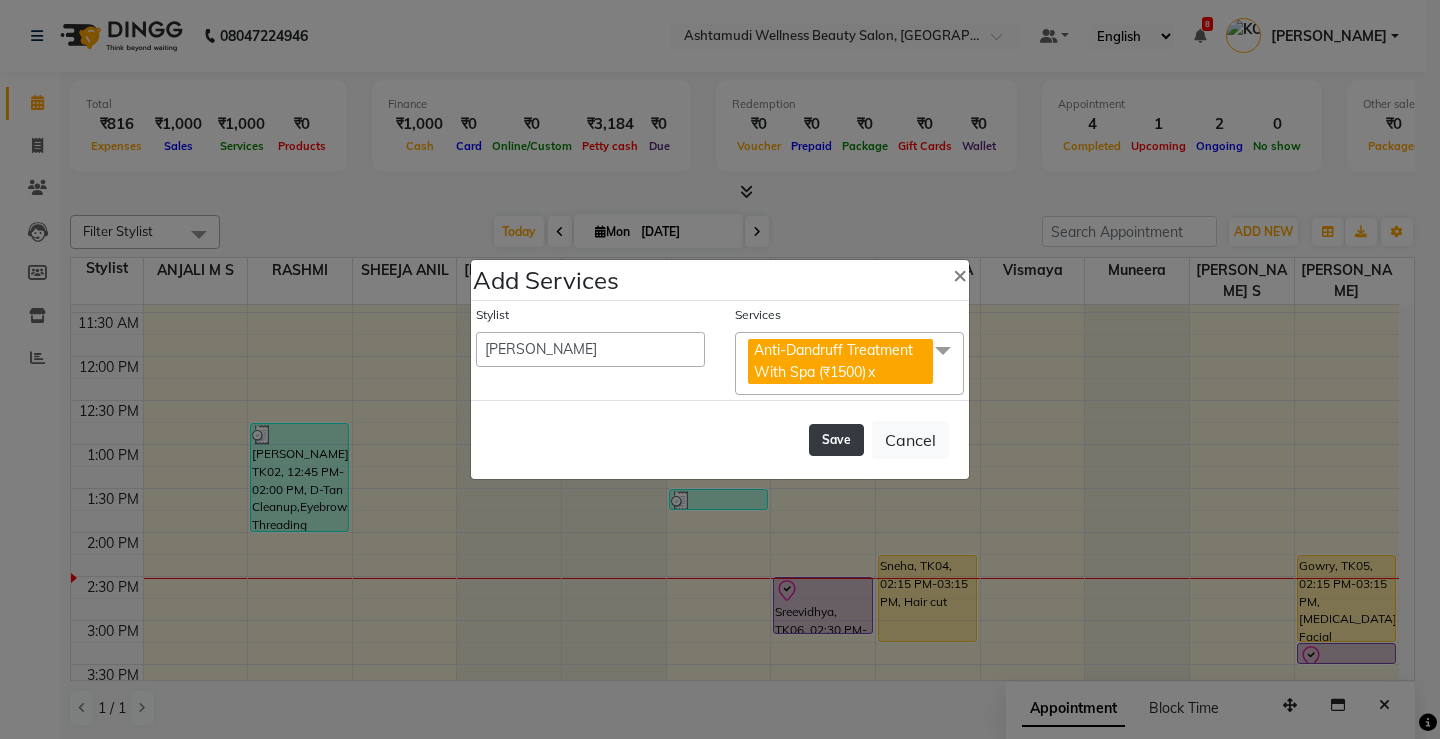 click on "Save" 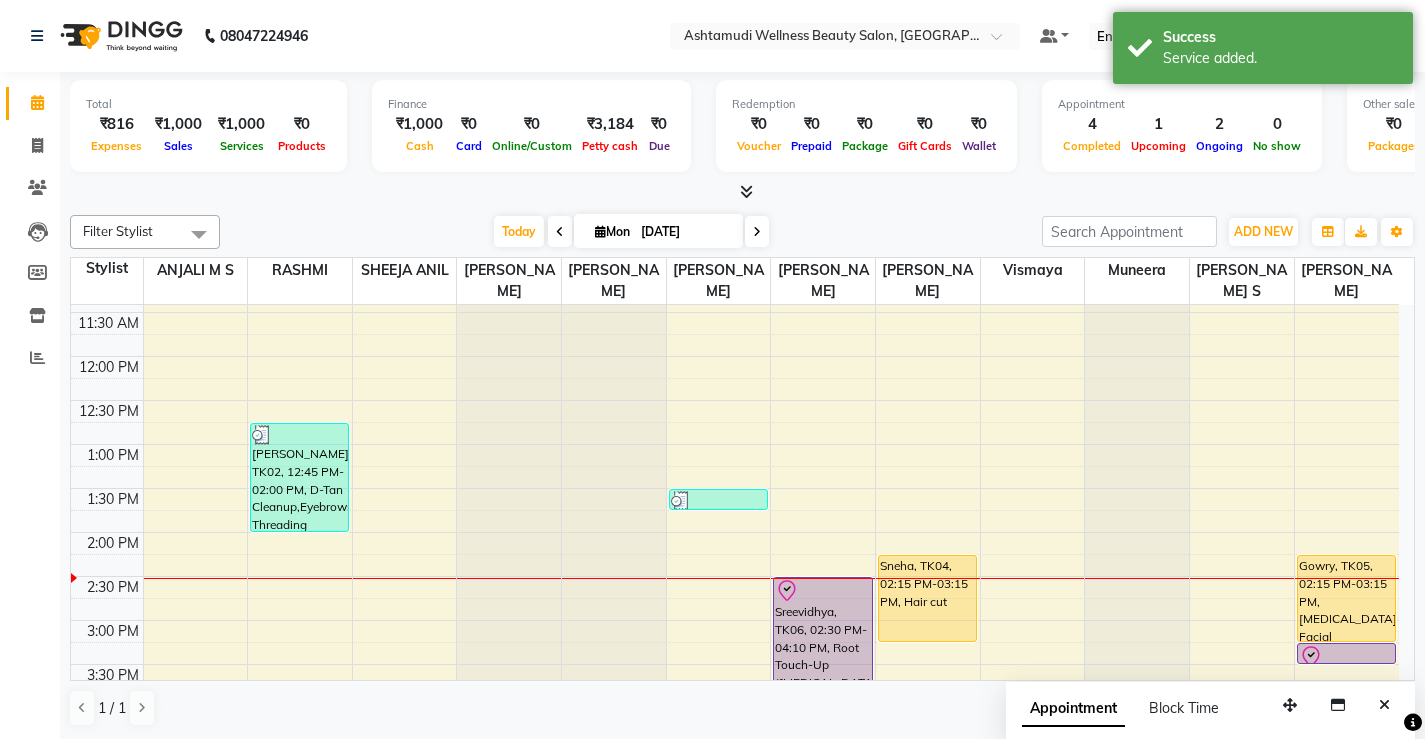 scroll, scrollTop: 400, scrollLeft: 0, axis: vertical 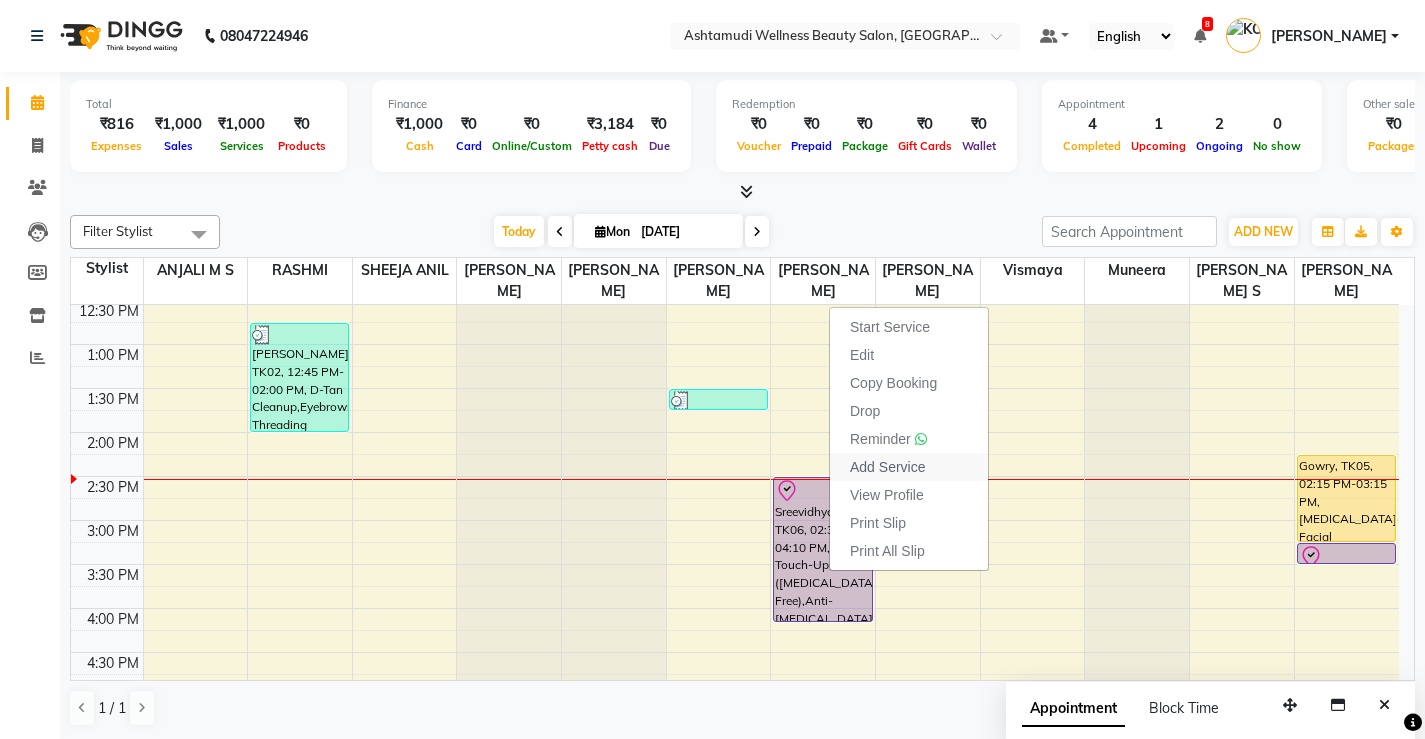 click on "Add Service" at bounding box center (887, 467) 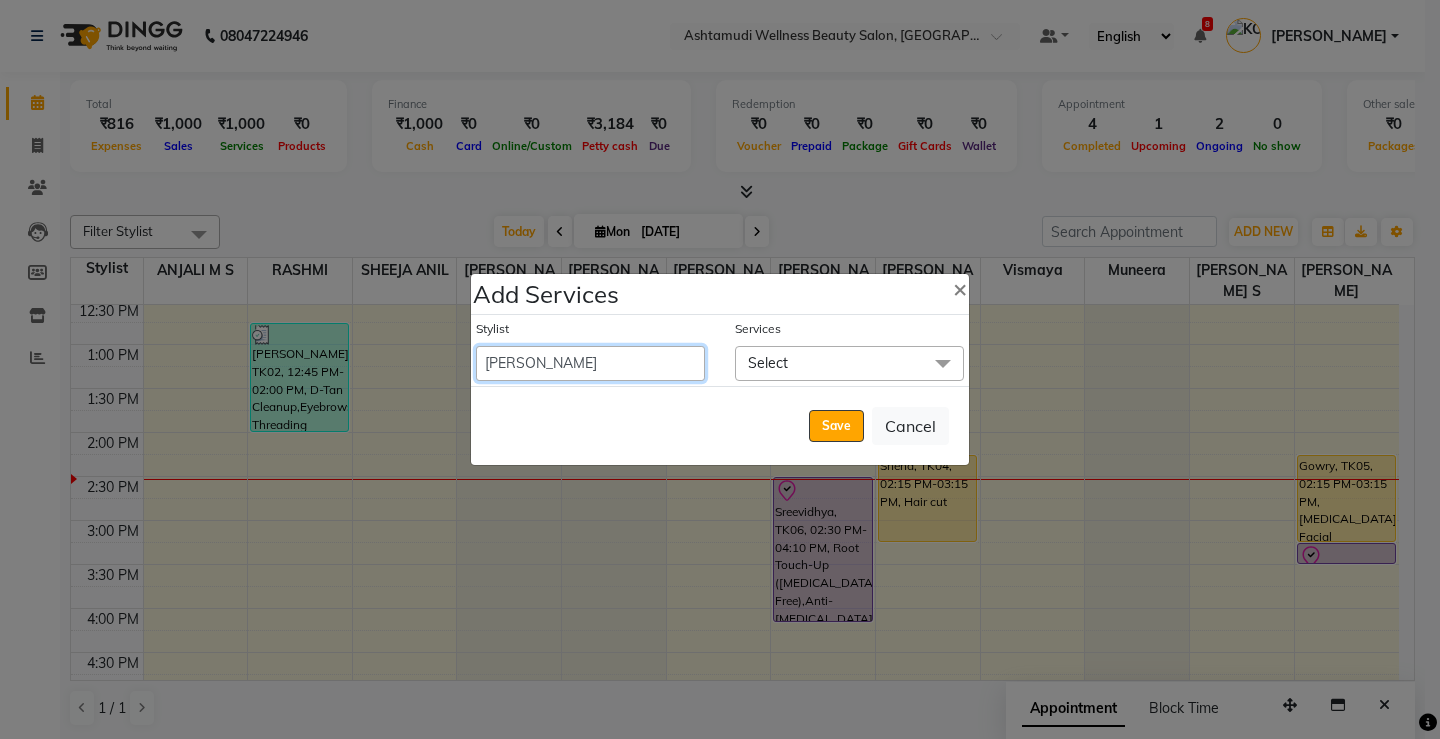 click on "ANJALI M S   [PERSON_NAME]   KOTTIYAM ASHTAMUDI   [PERSON_NAME]   [PERSON_NAME] [PERSON_NAME]   [PERSON_NAME]    Sona [PERSON_NAME]   [PERSON_NAME] [PERSON_NAME]" at bounding box center [590, 363] 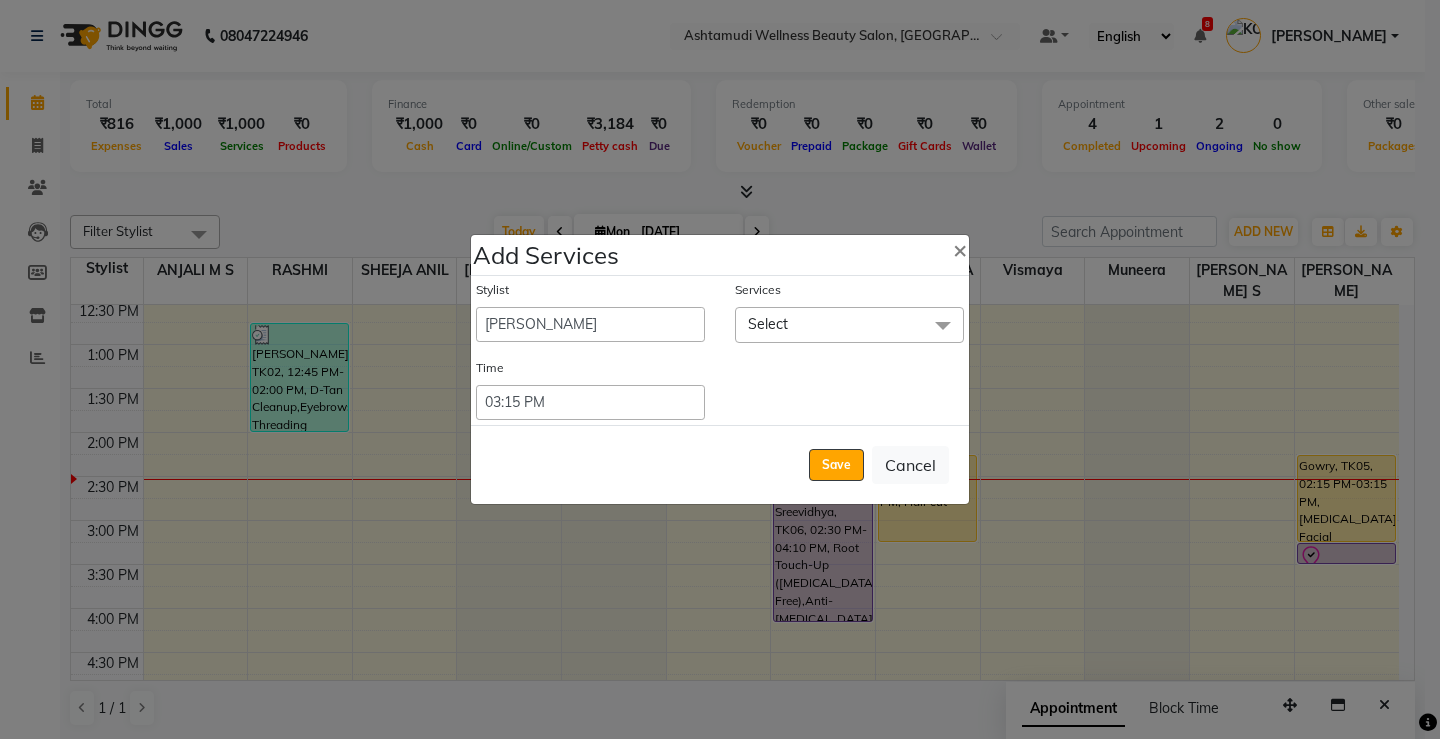 click on "Select" 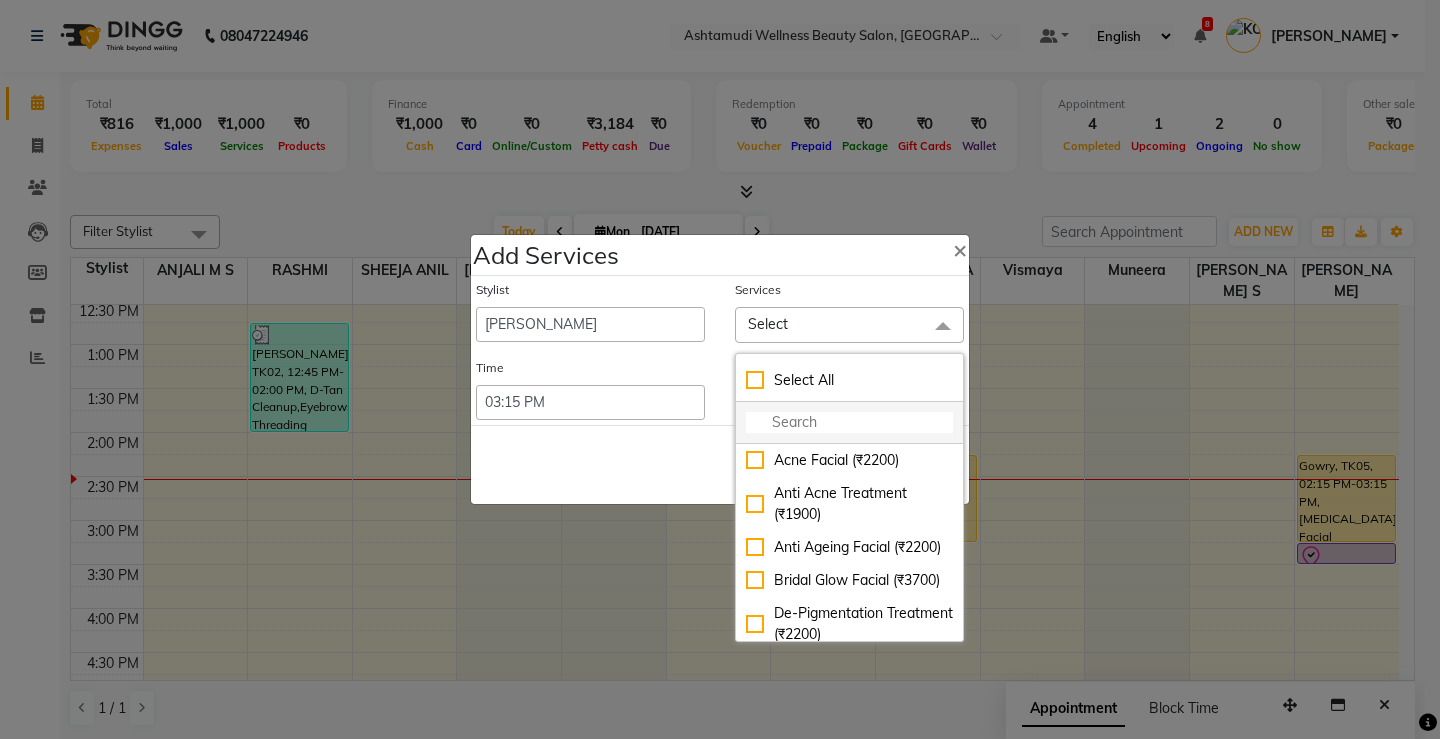 click 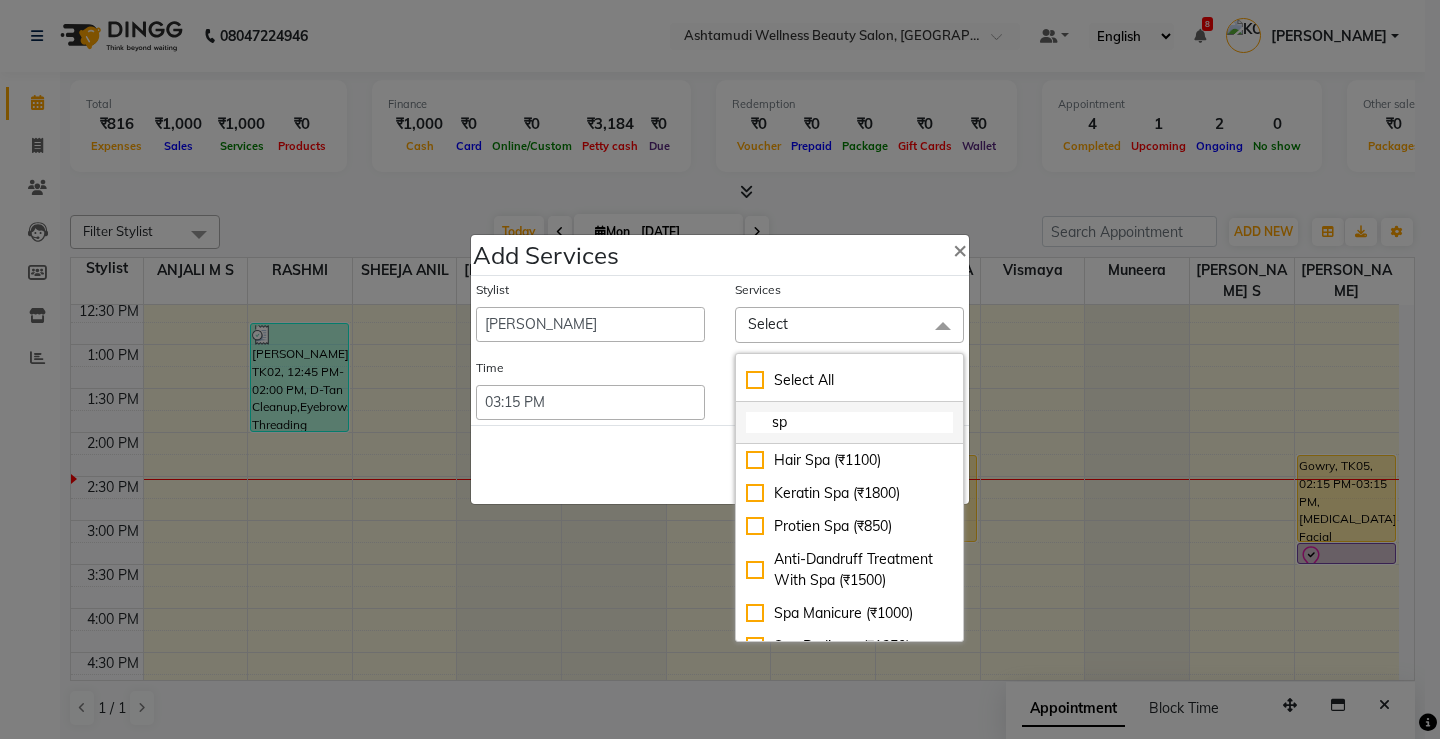 type on "s" 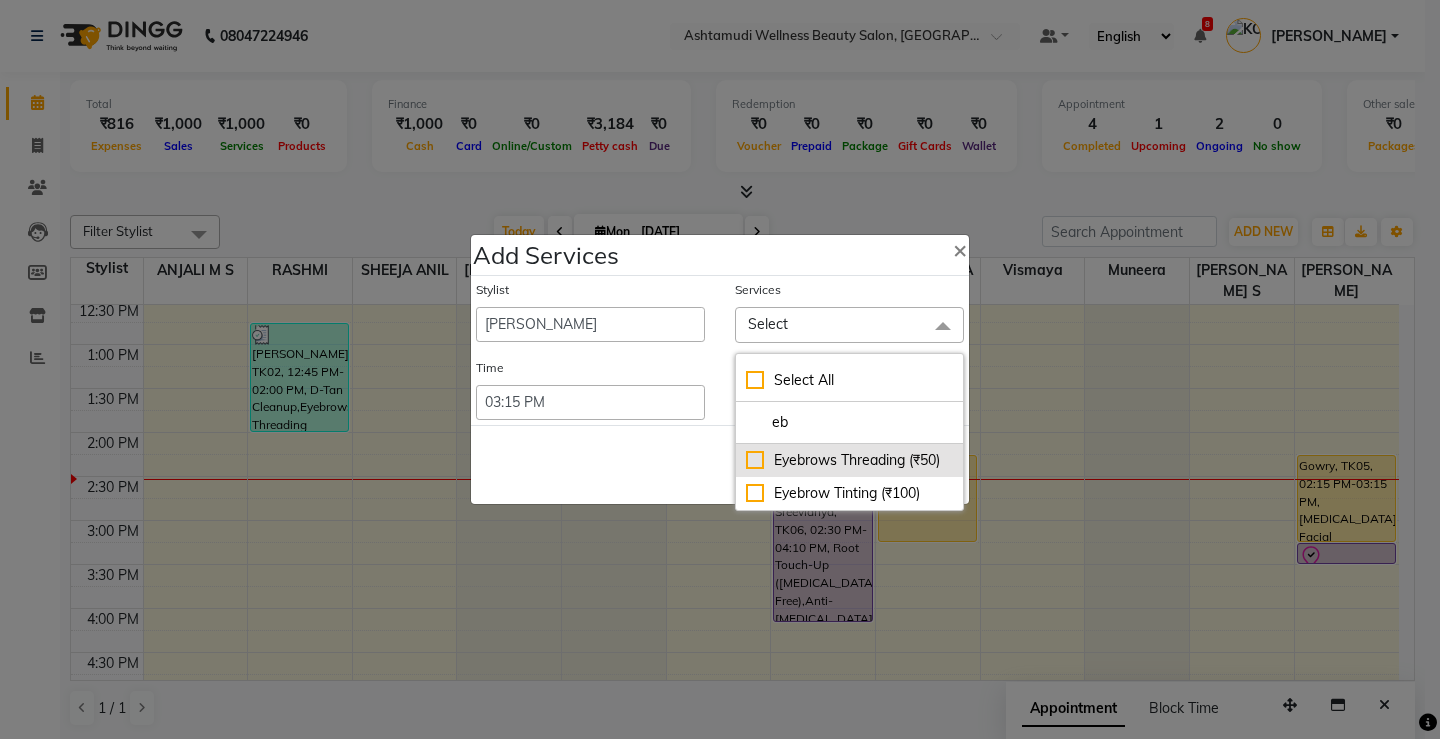 type on "eb" 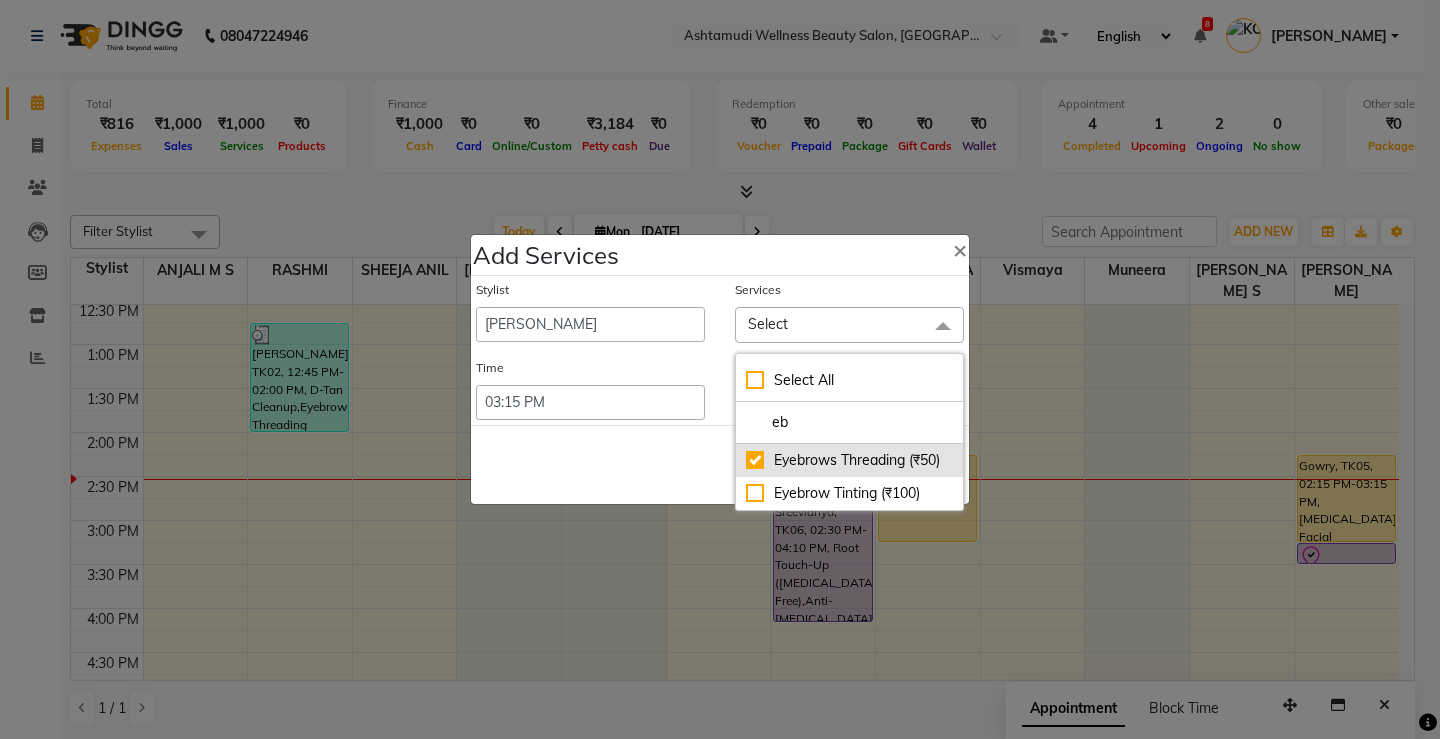 checkbox on "true" 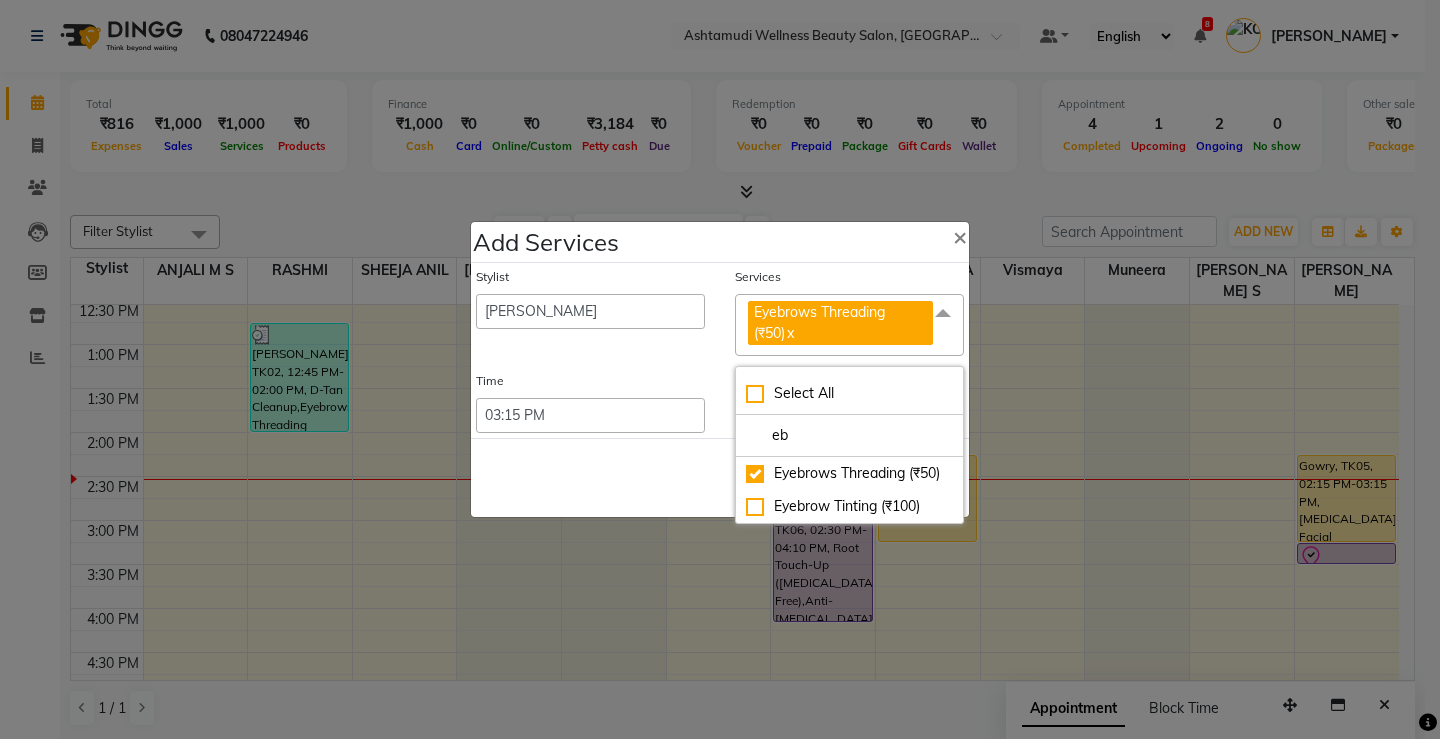 click on "Save   Cancel" 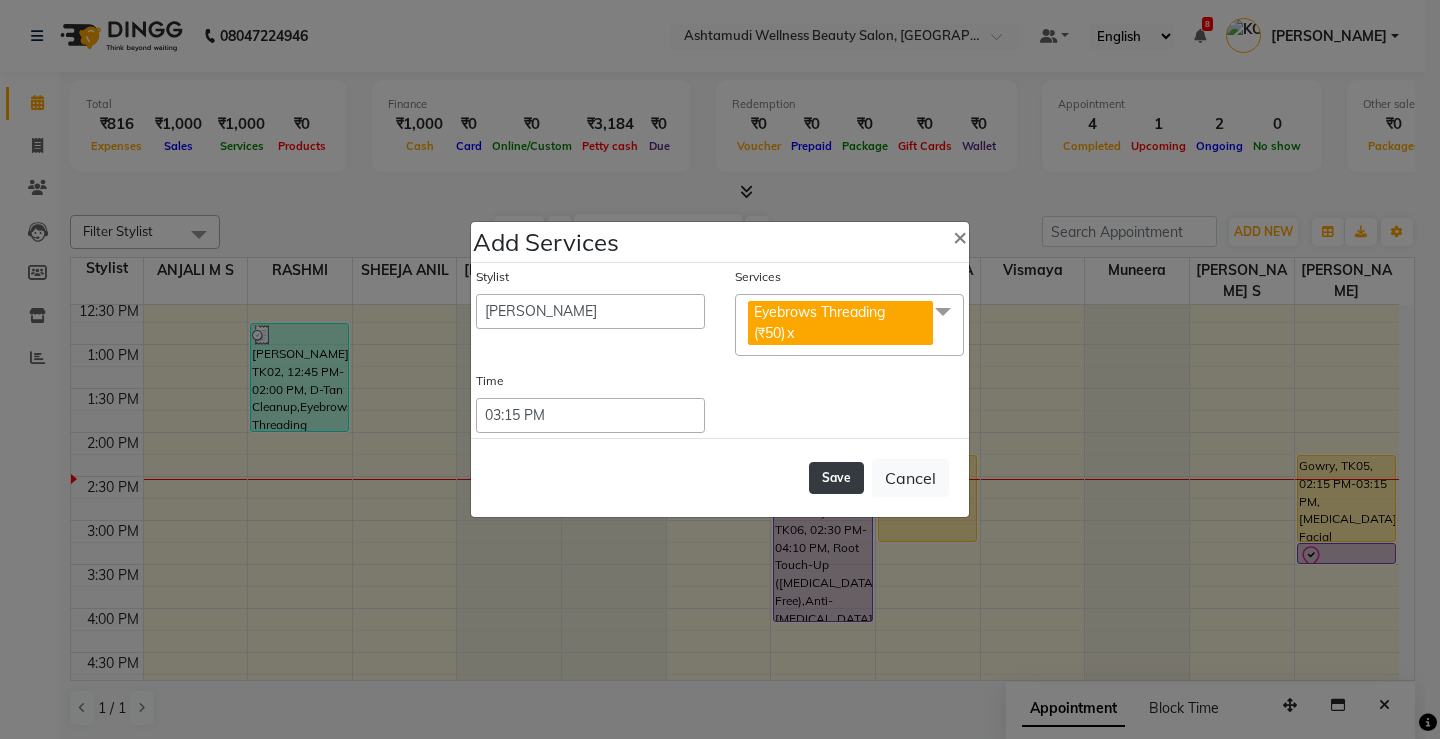 click on "Save" 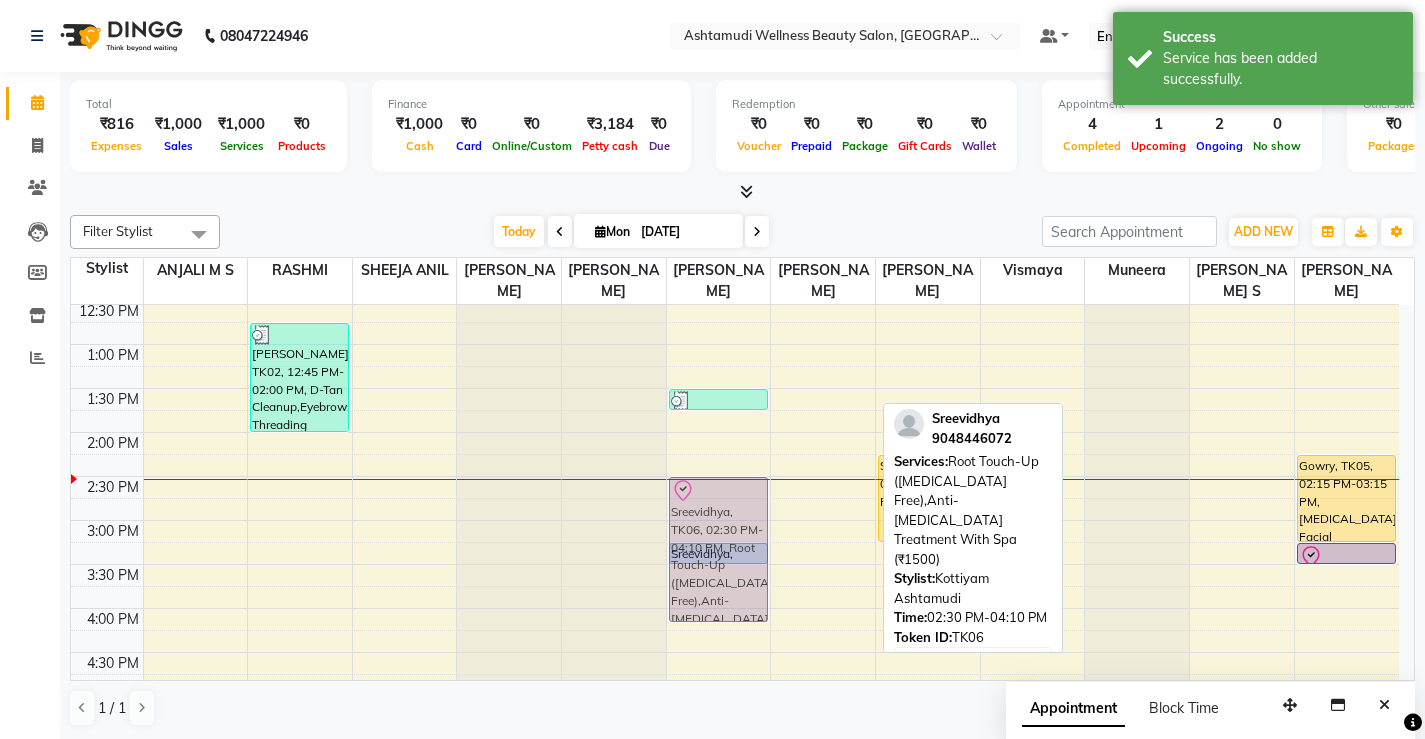 drag, startPoint x: 800, startPoint y: 569, endPoint x: 747, endPoint y: 565, distance: 53.15073 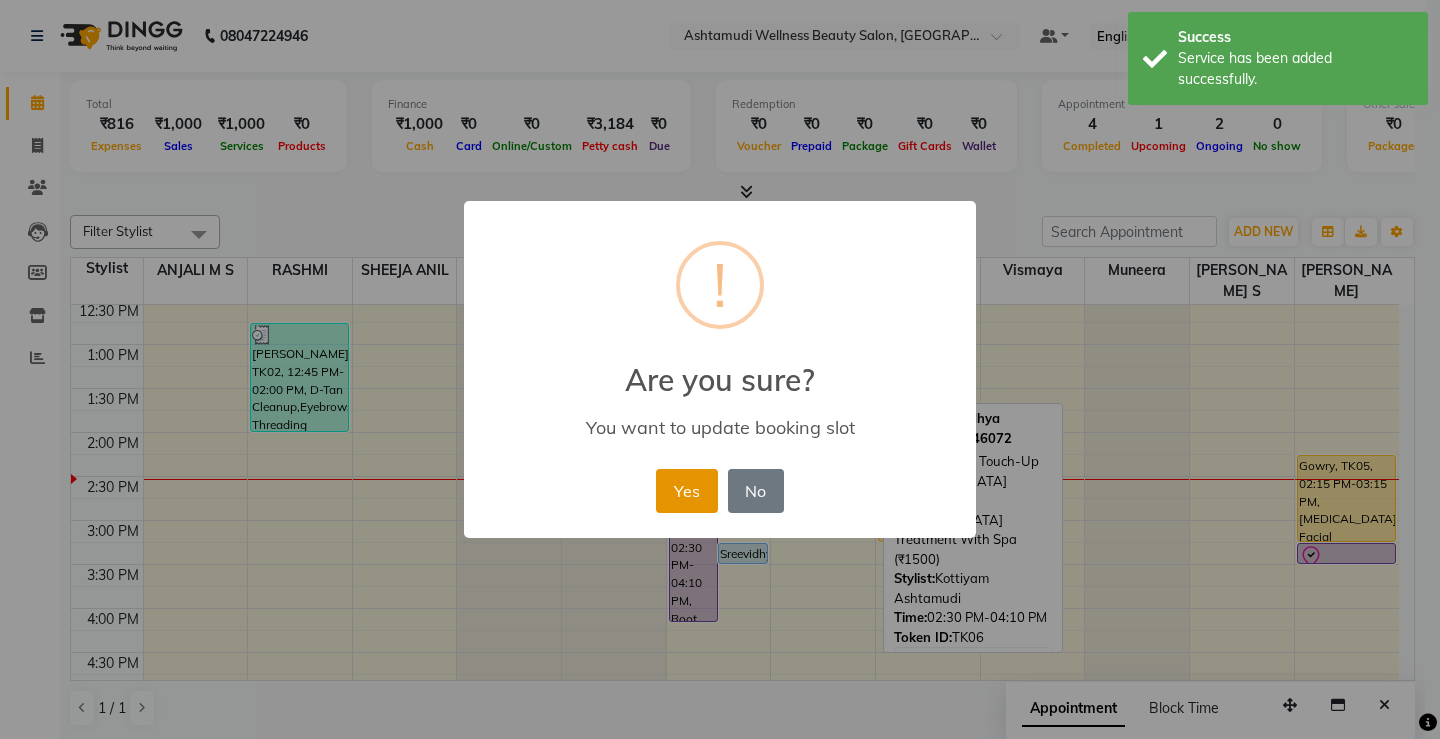 click on "Yes" at bounding box center [686, 491] 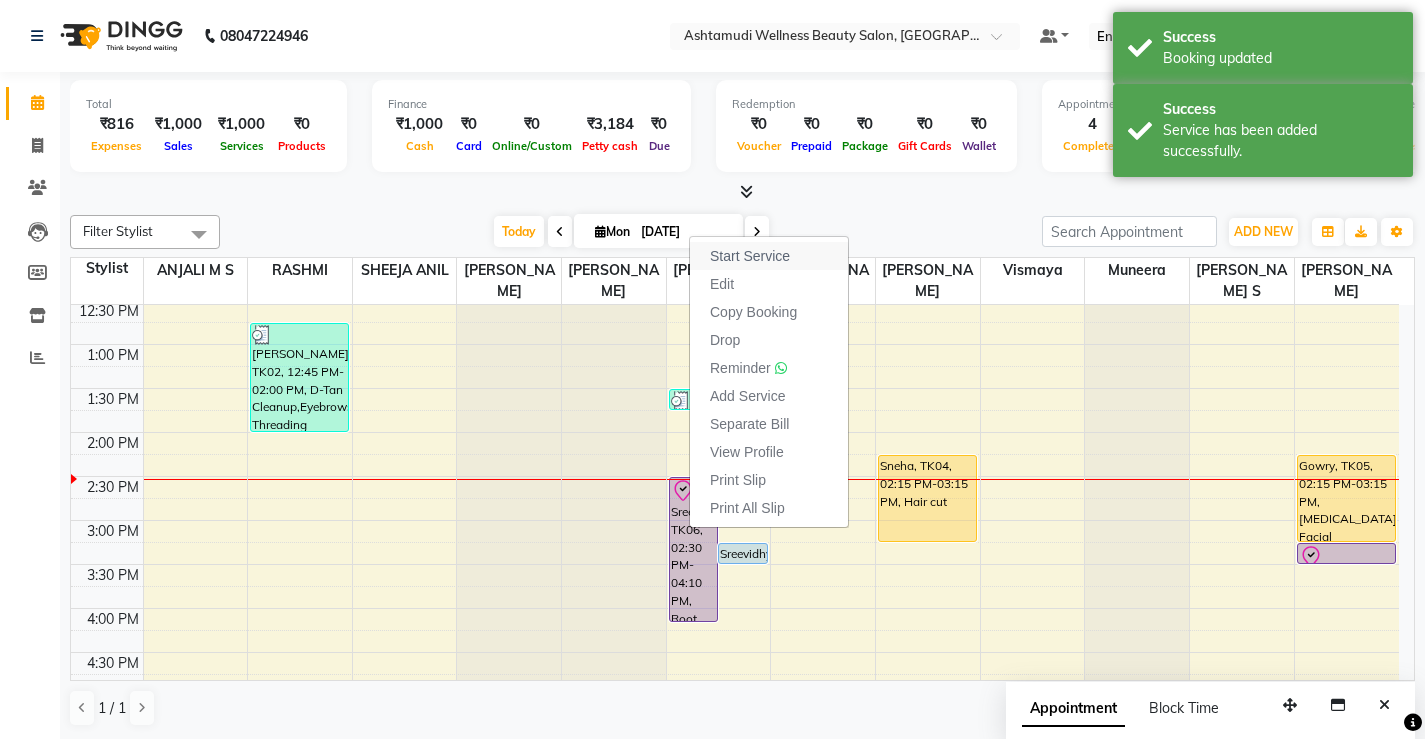 click on "Start Service" at bounding box center [750, 256] 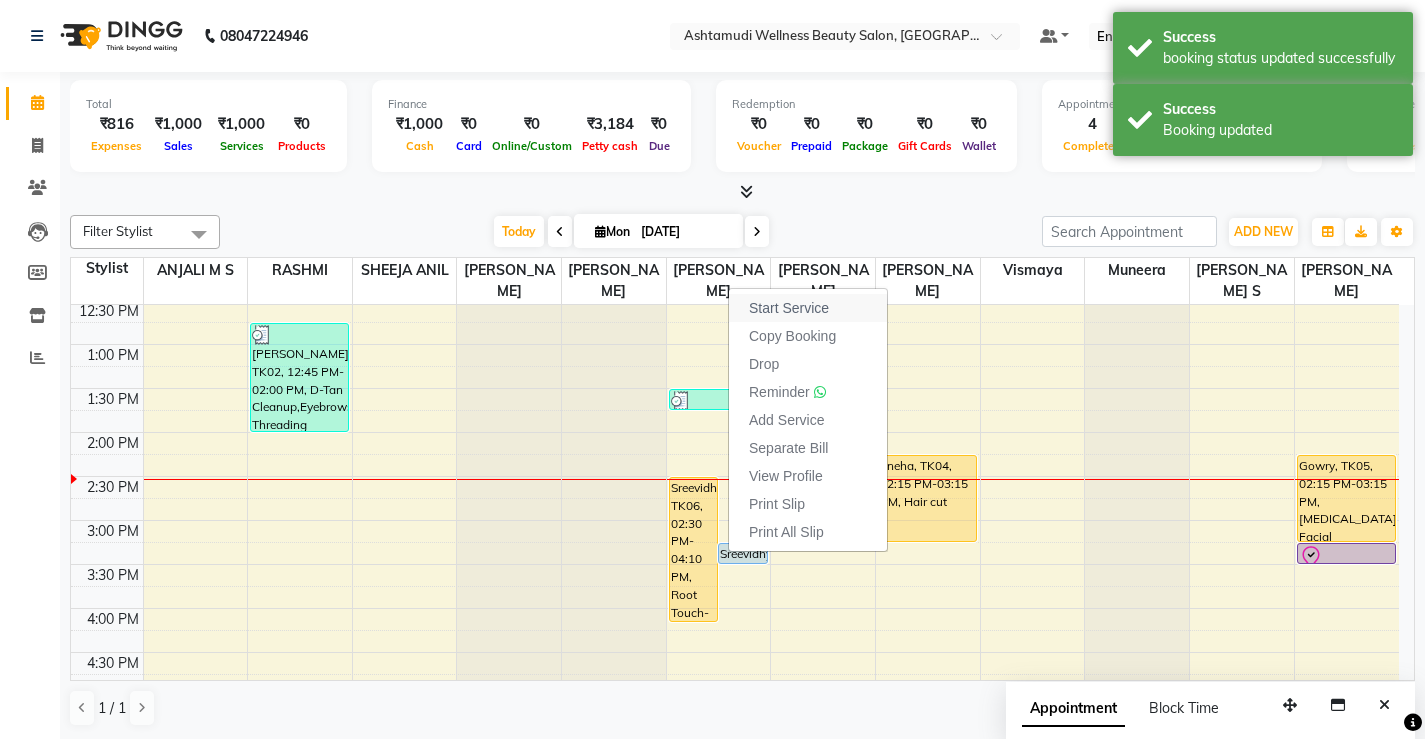 click on "Start Service" at bounding box center (789, 308) 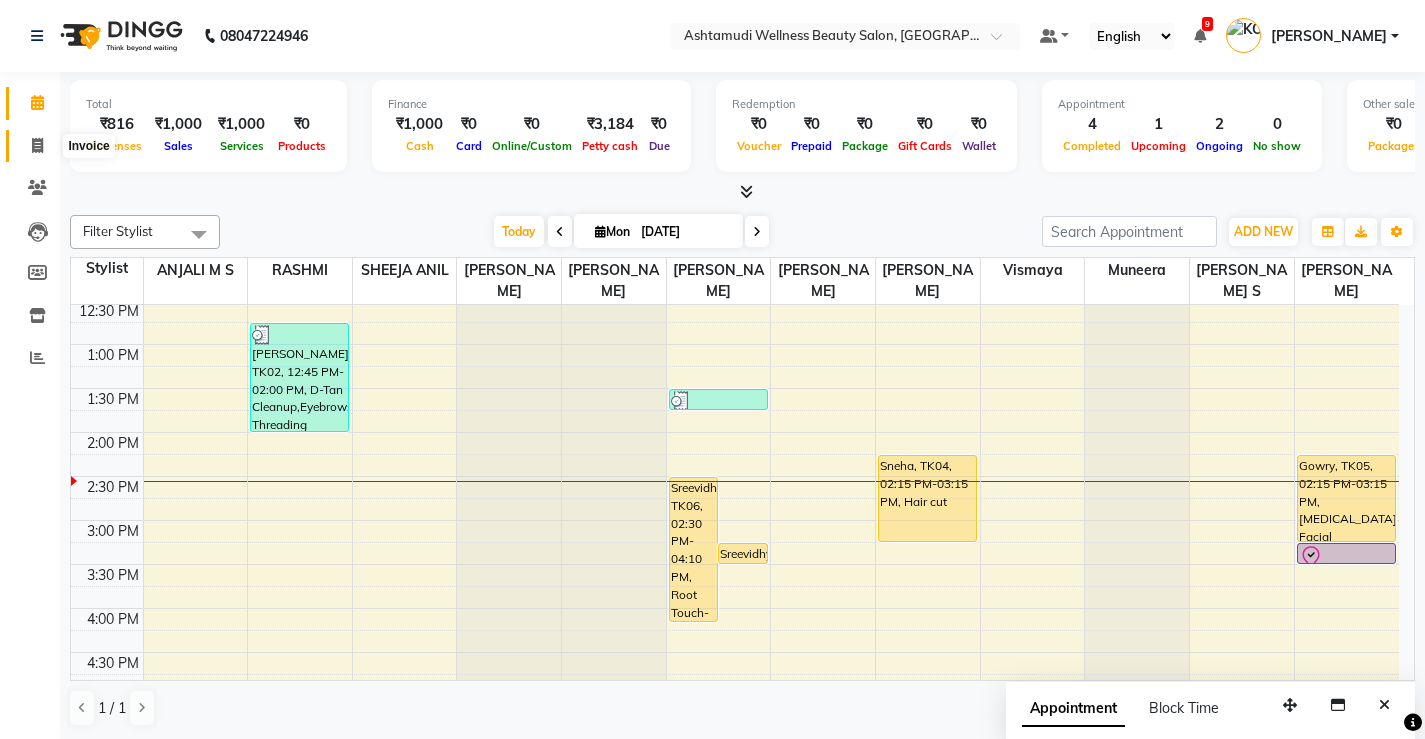 click 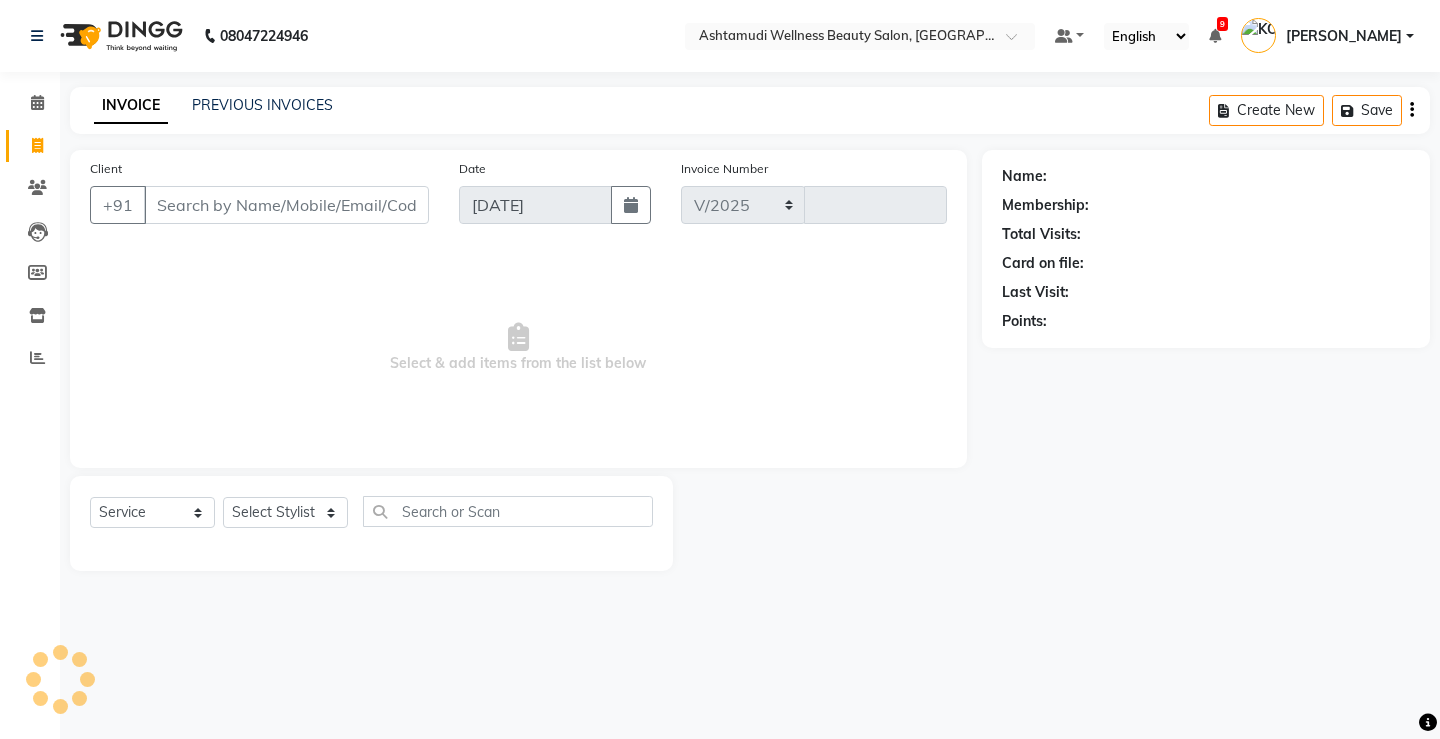 select on "4674" 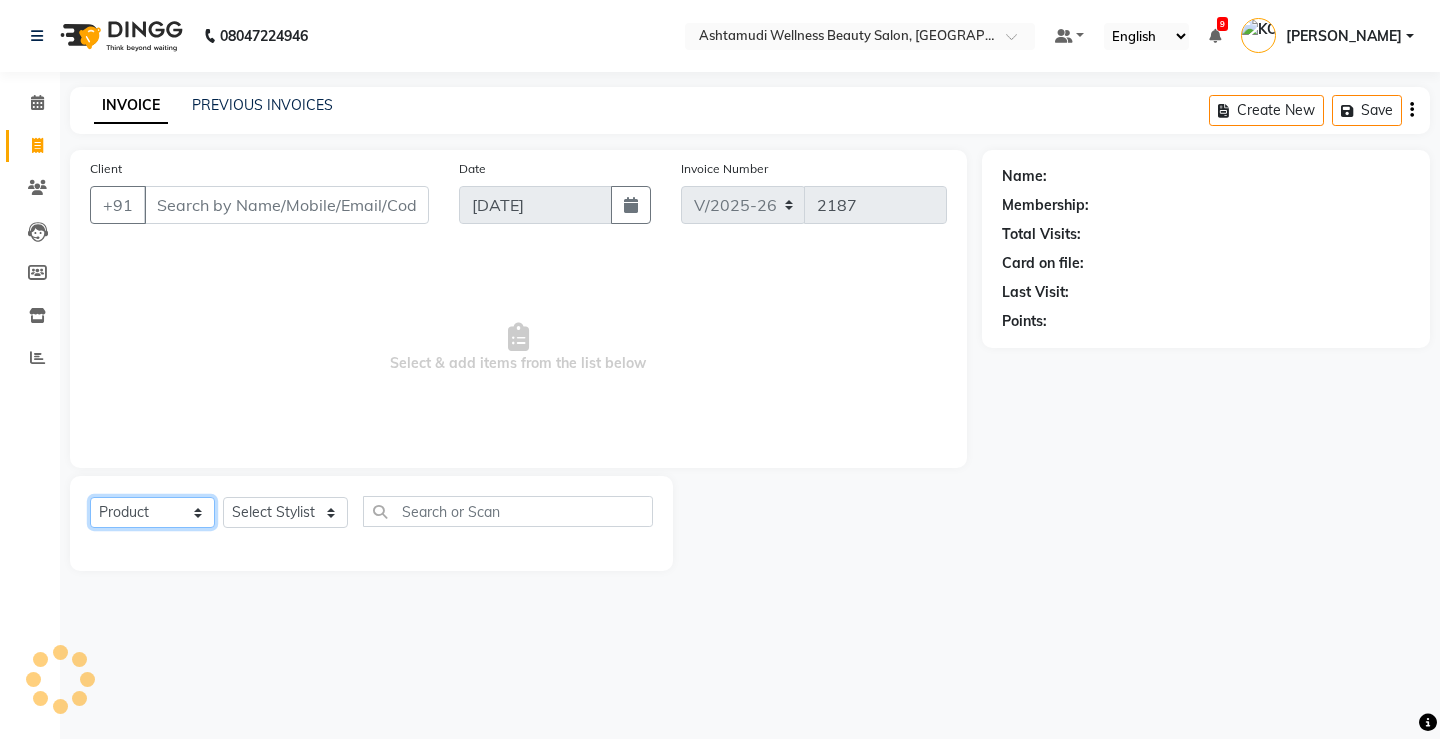 click on "Select  Service  Product  Membership  Package Voucher Prepaid Gift Card" 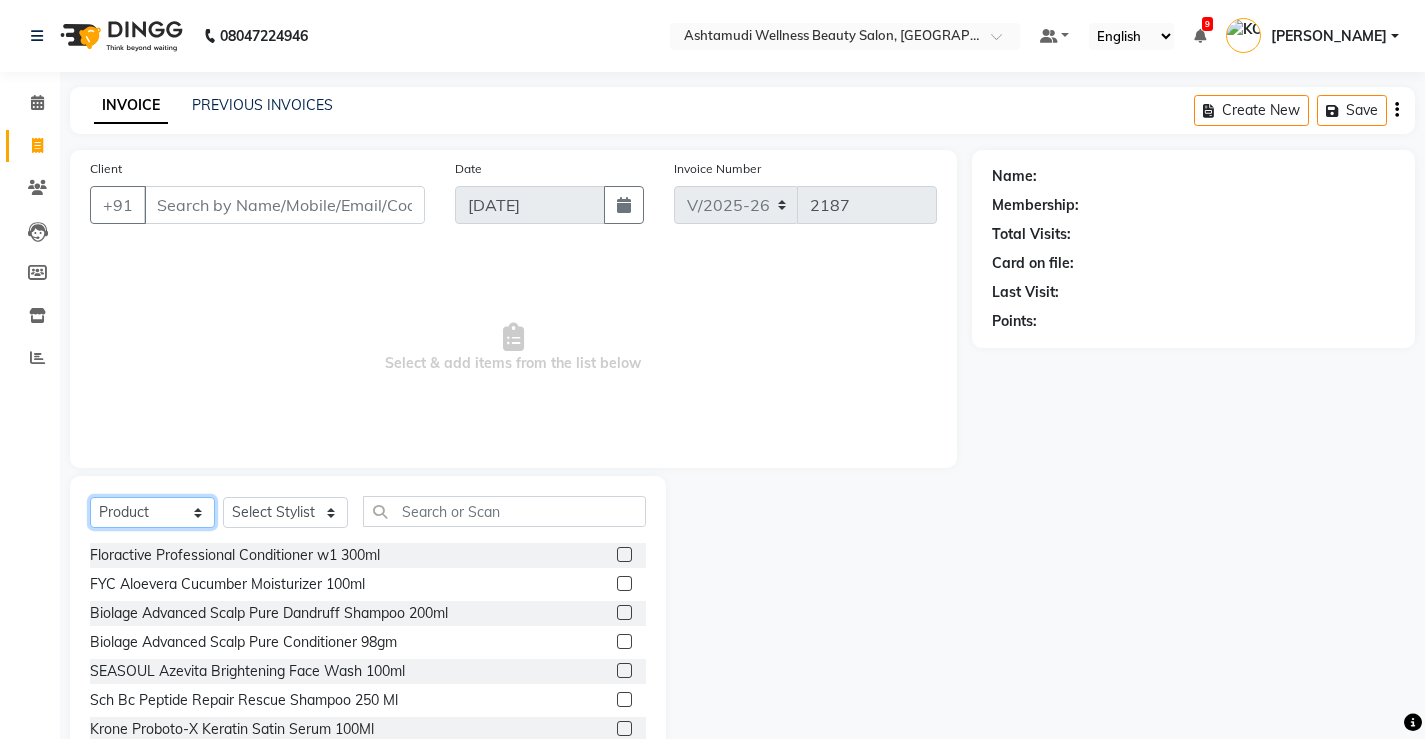 select on "service" 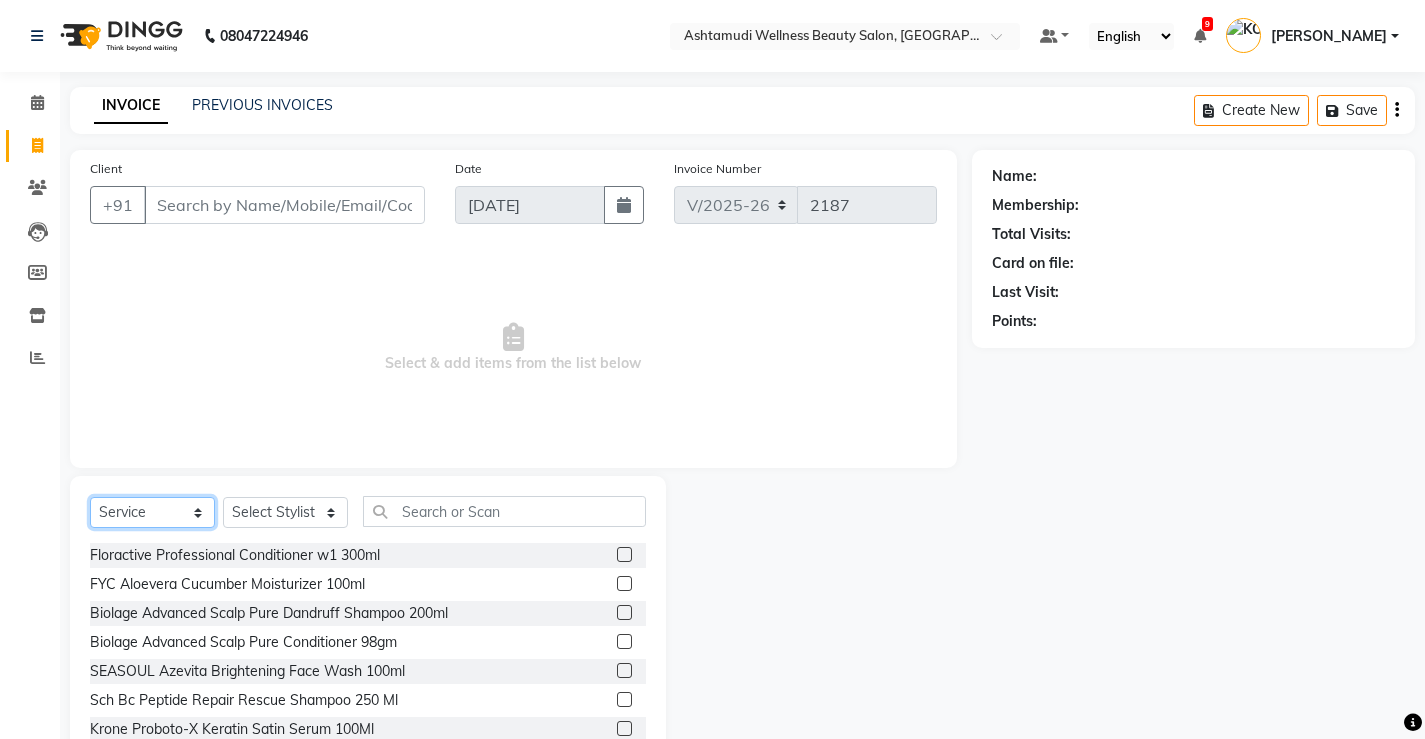 click on "Select  Service  Product  Membership  Package Voucher Prepaid Gift Card" 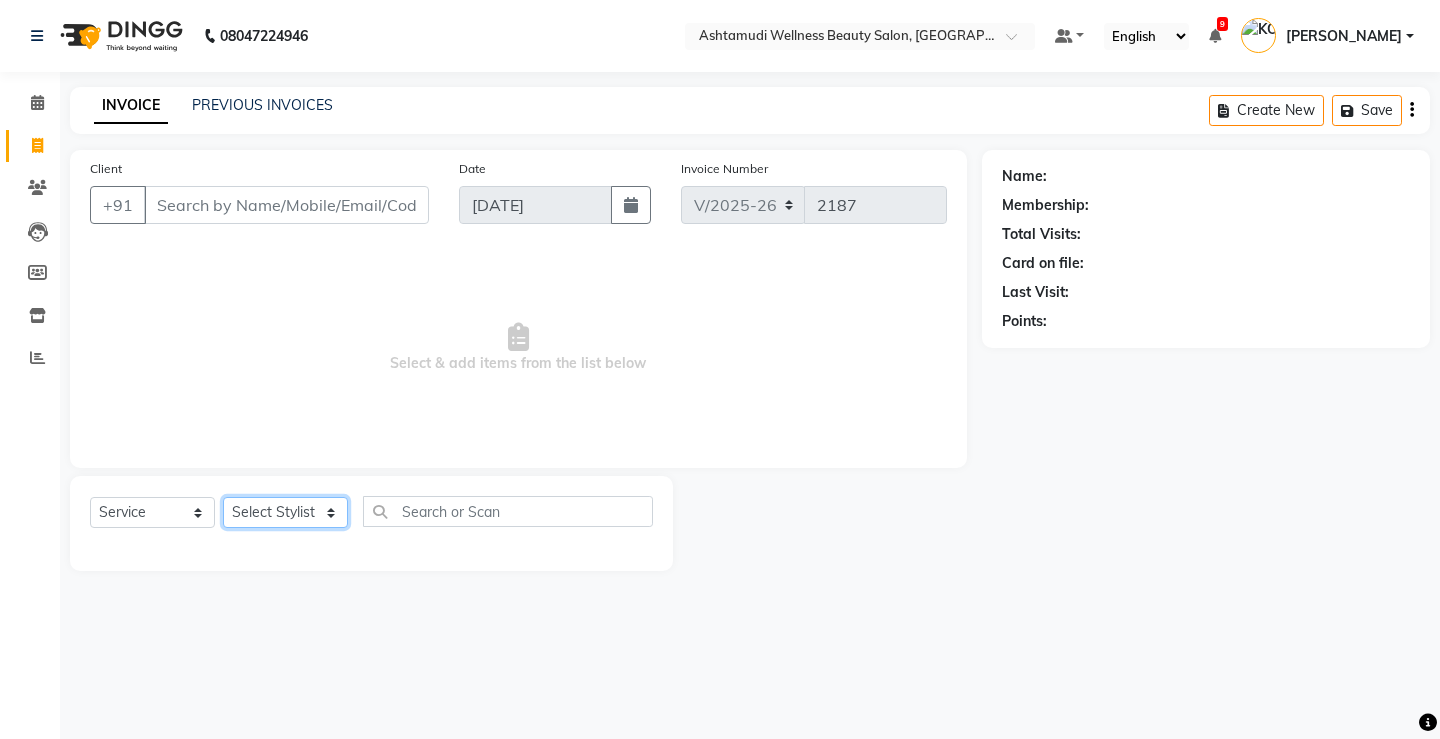 click on "Select Stylist ANJALI M S [PERSON_NAME] KOTTIYAM ASHTAMUDI [PERSON_NAME] [PERSON_NAME] [PERSON_NAME] [PERSON_NAME]  Sona [PERSON_NAME] [PERSON_NAME] [PERSON_NAME]" 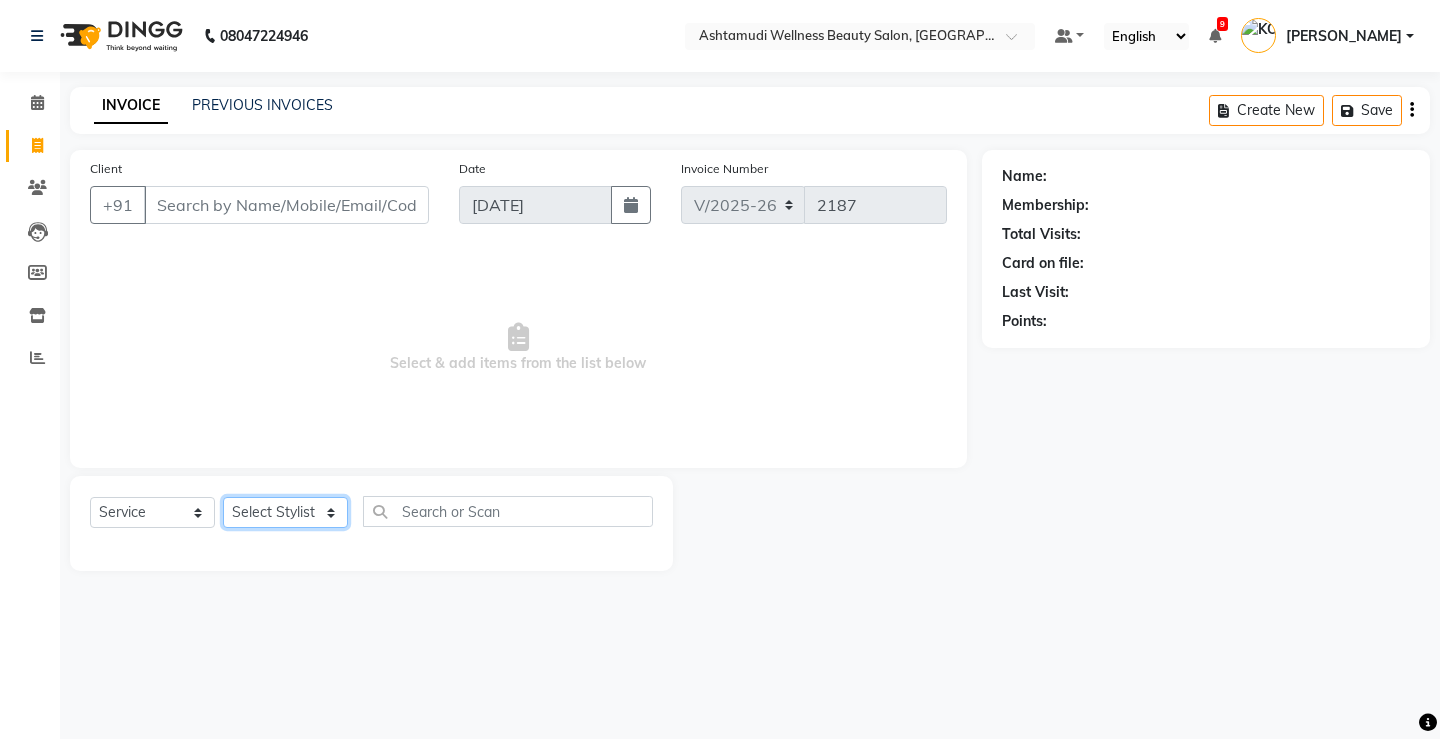 select on "27466" 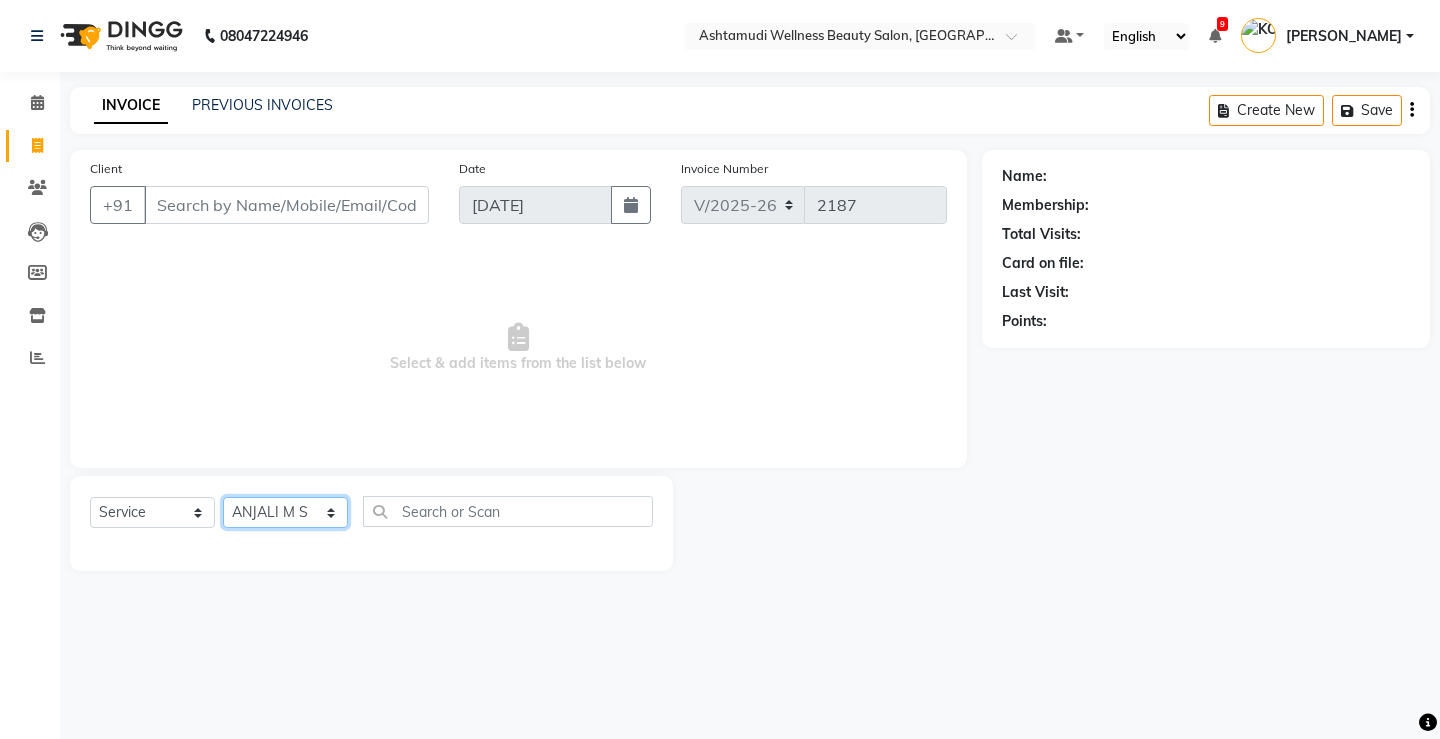 click on "Select Stylist ANJALI M S [PERSON_NAME] KOTTIYAM ASHTAMUDI [PERSON_NAME] [PERSON_NAME] [PERSON_NAME] [PERSON_NAME]  Sona [PERSON_NAME] [PERSON_NAME] [PERSON_NAME]" 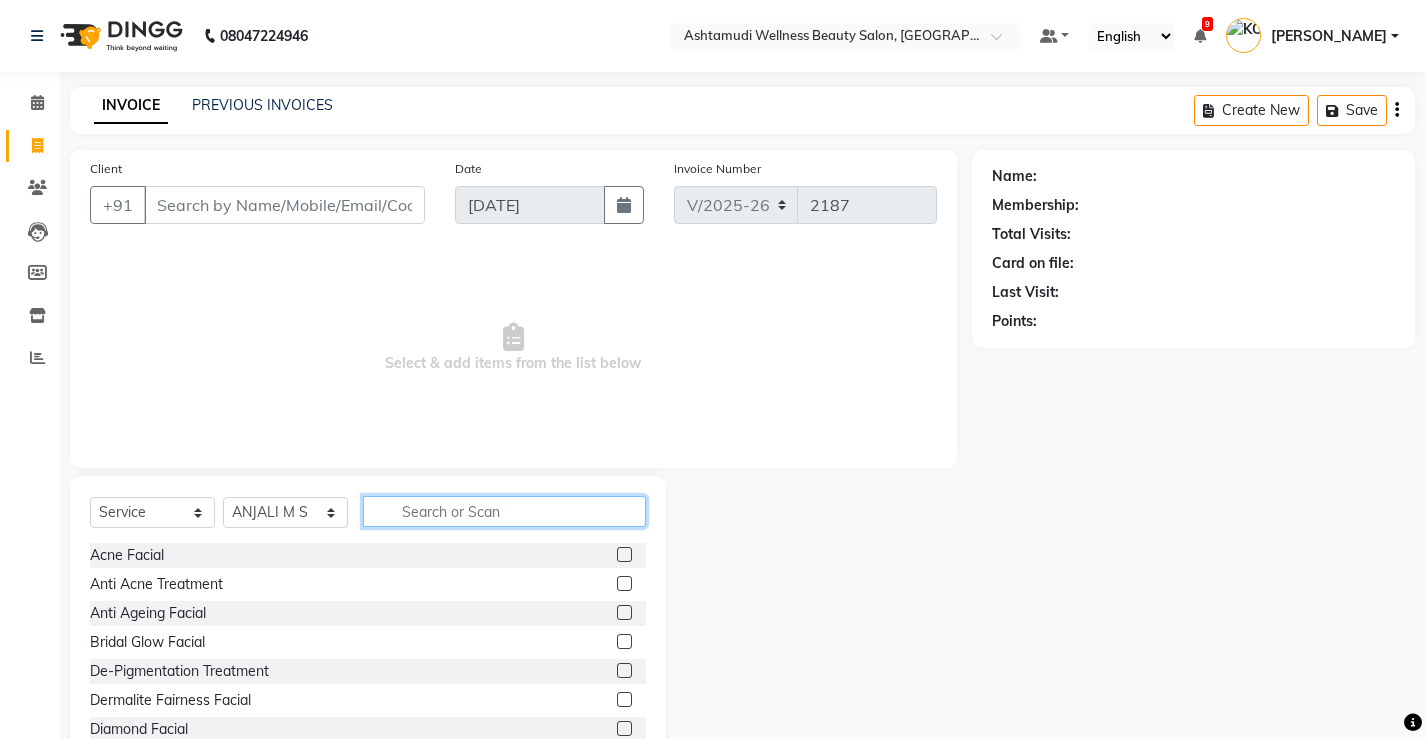 click 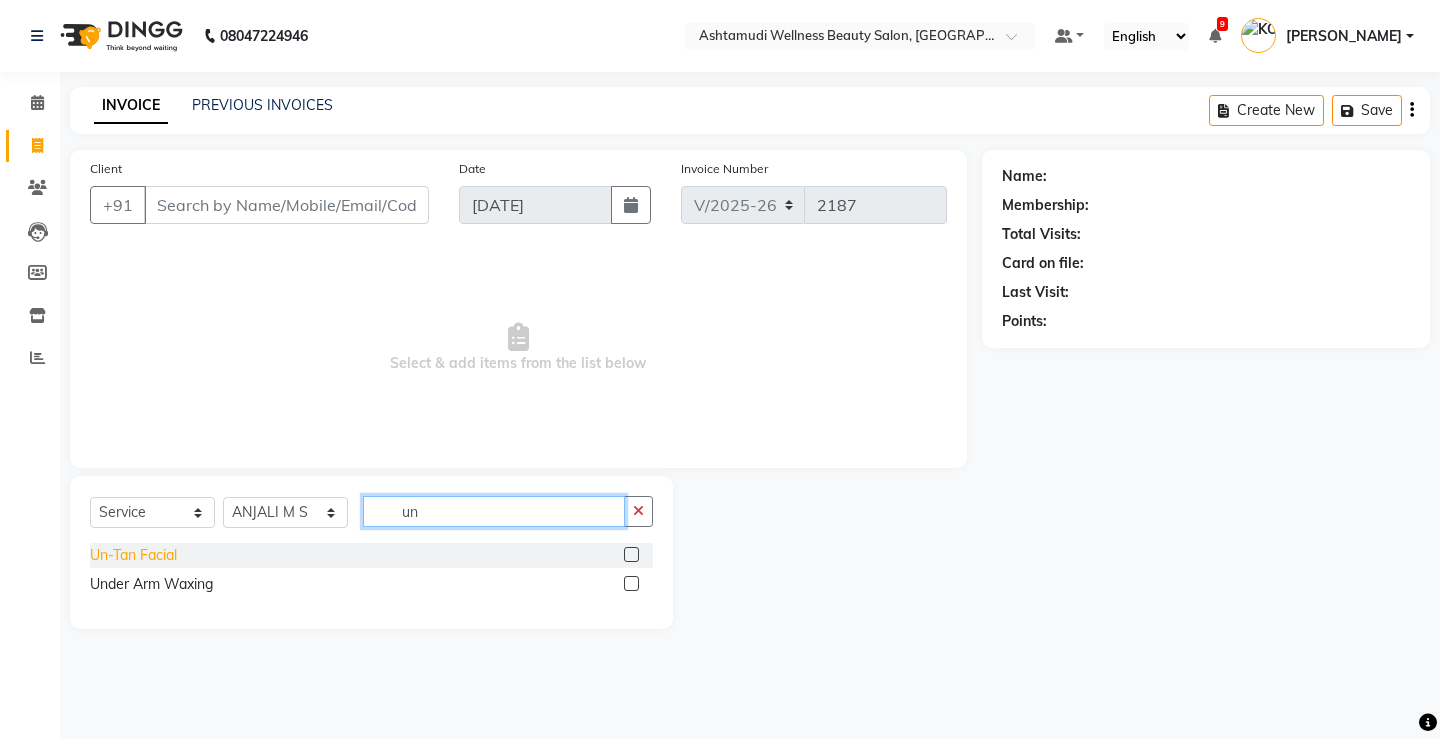 type on "un" 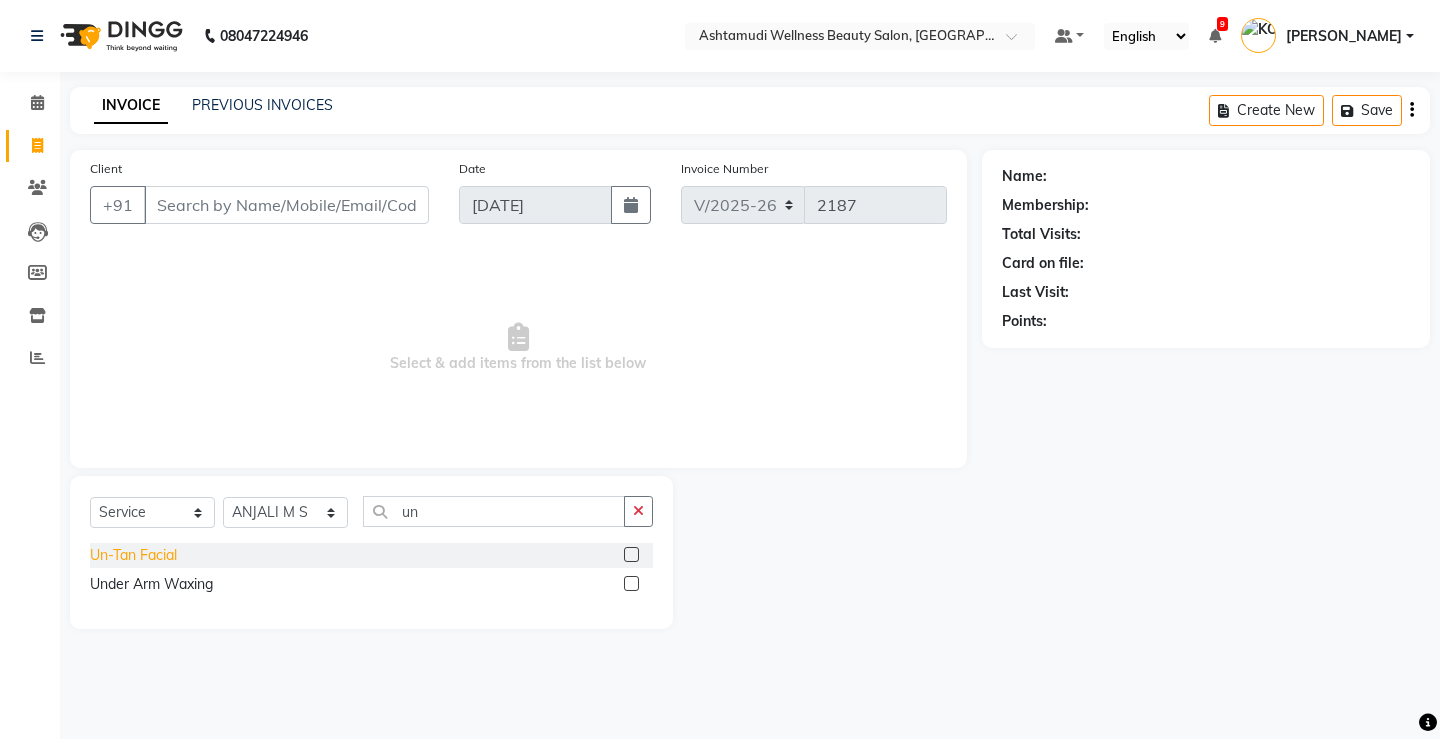 click on "Un-Tan Facial" 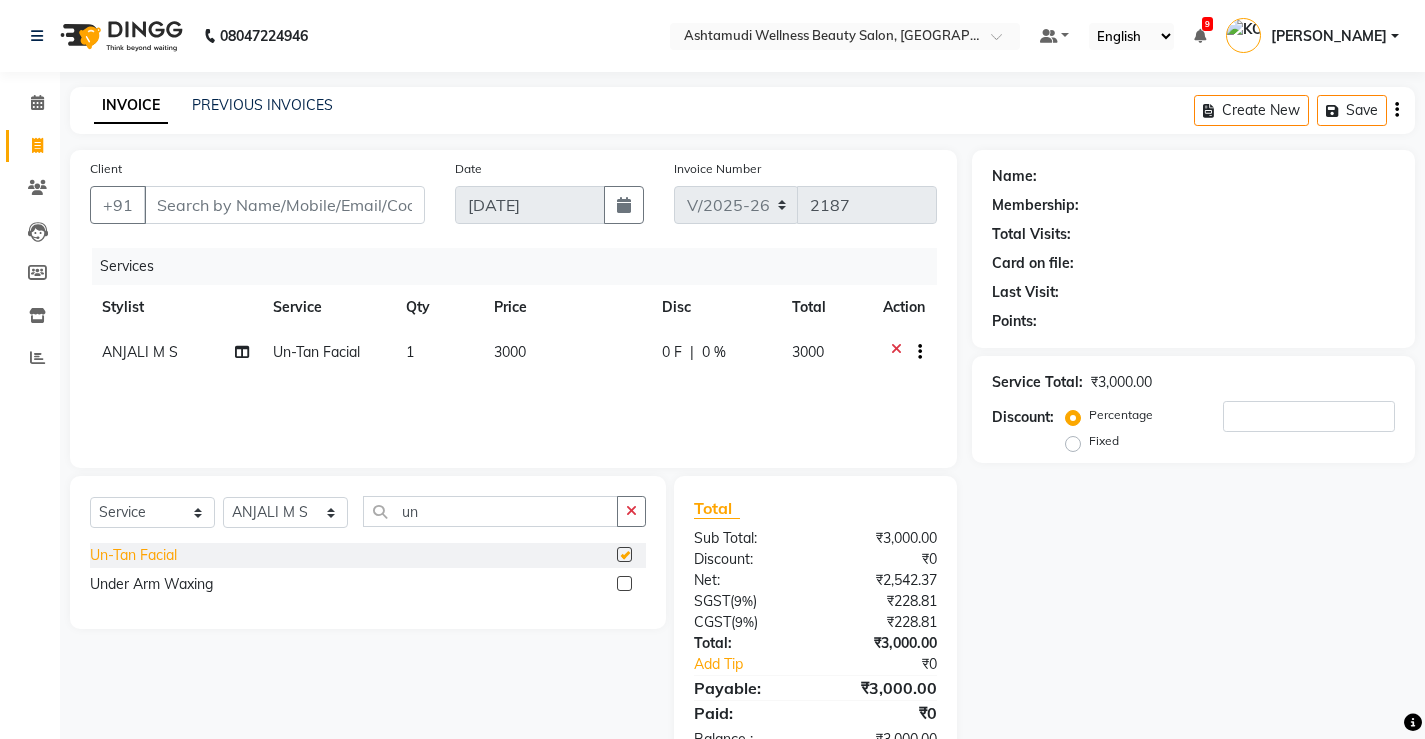 checkbox on "false" 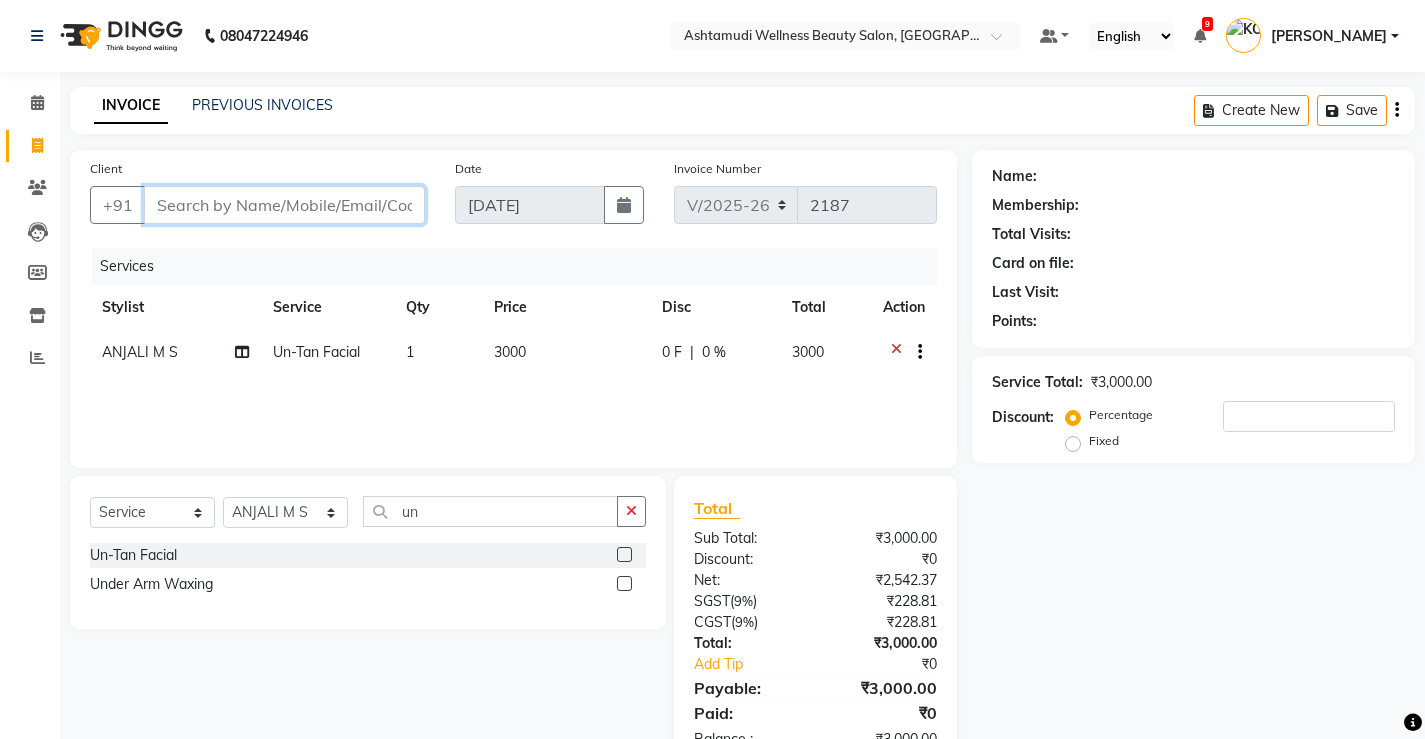 click on "Client" at bounding box center (284, 205) 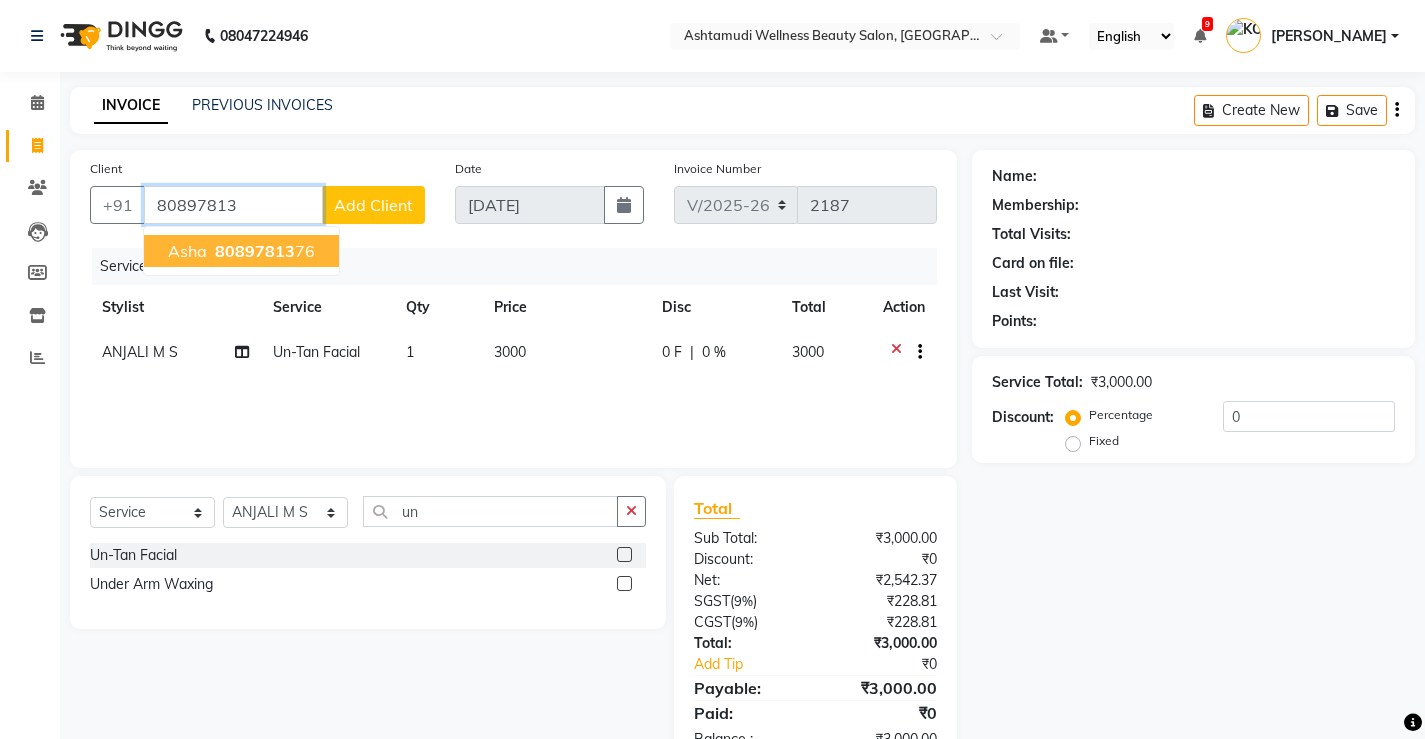 click on "80897813" at bounding box center (255, 251) 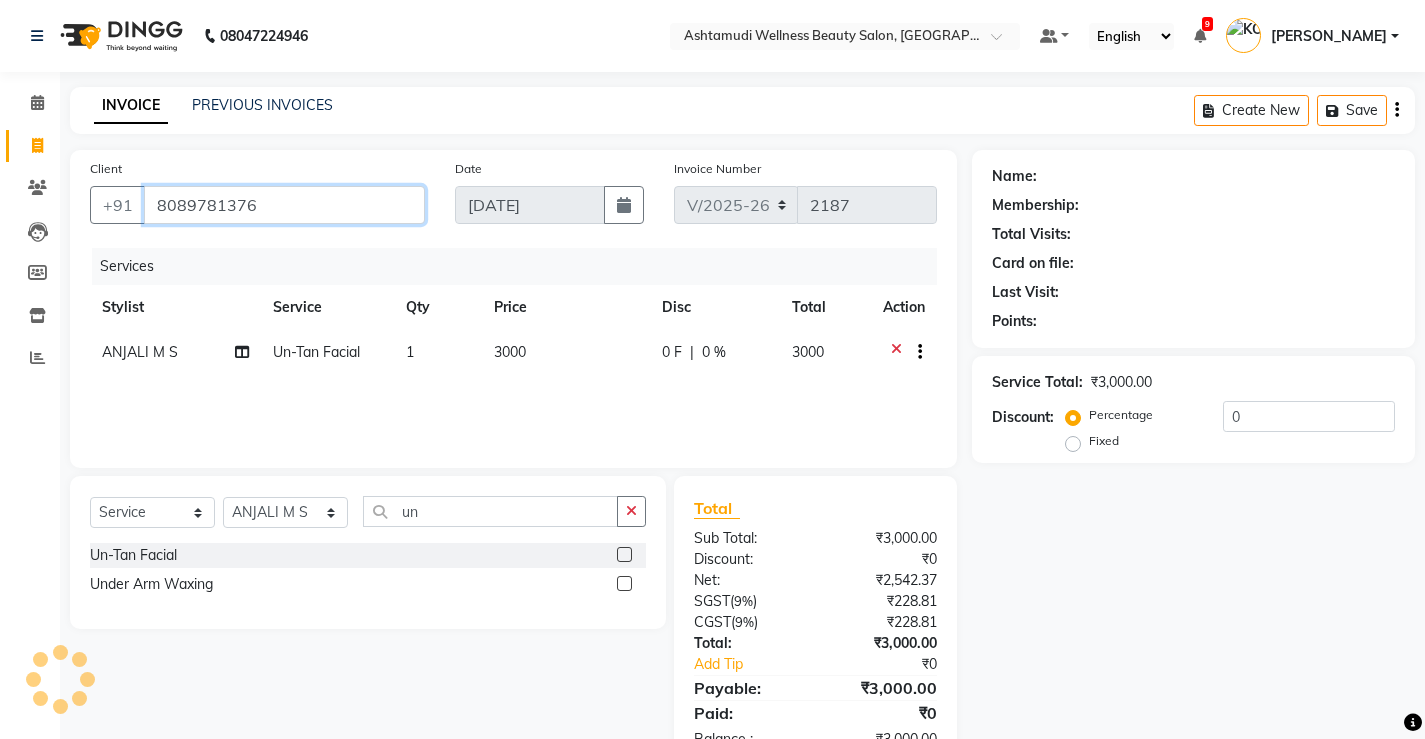 type on "8089781376" 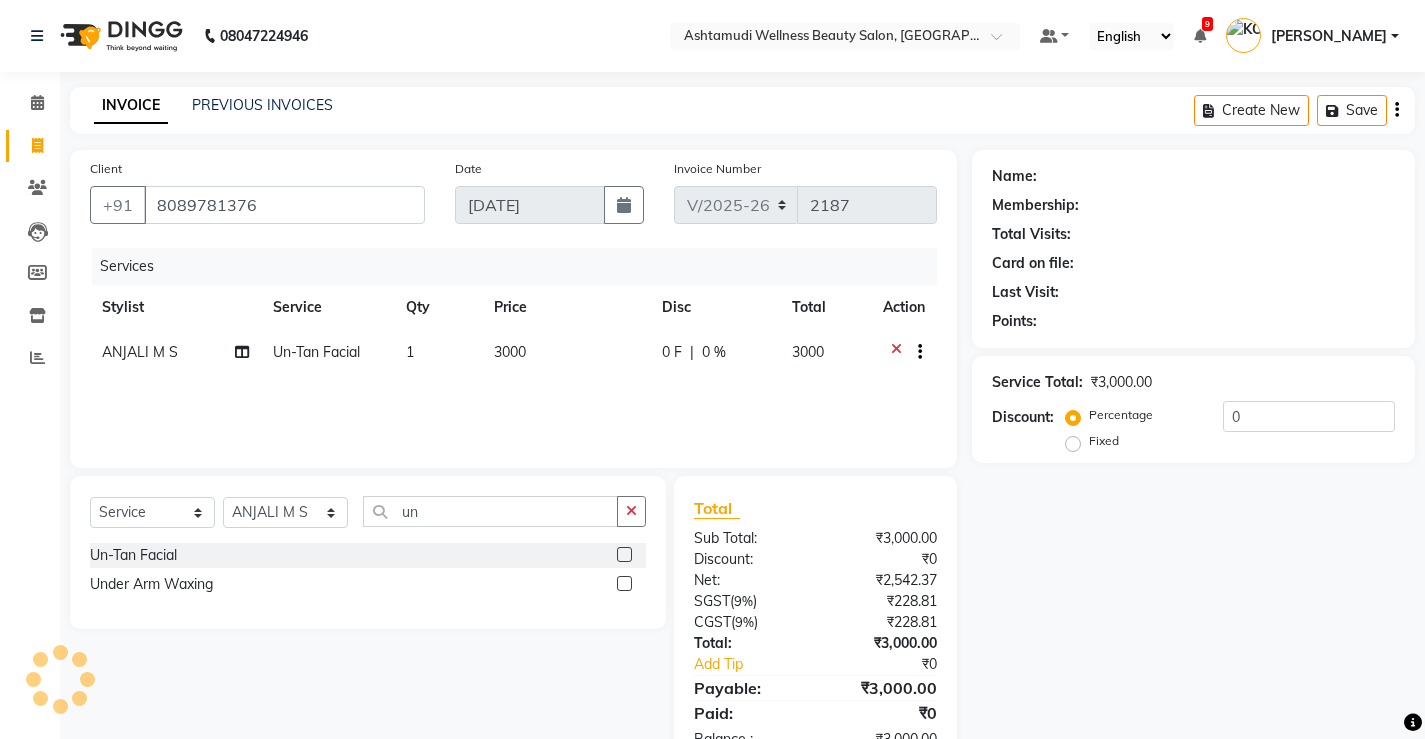 select on "1: Object" 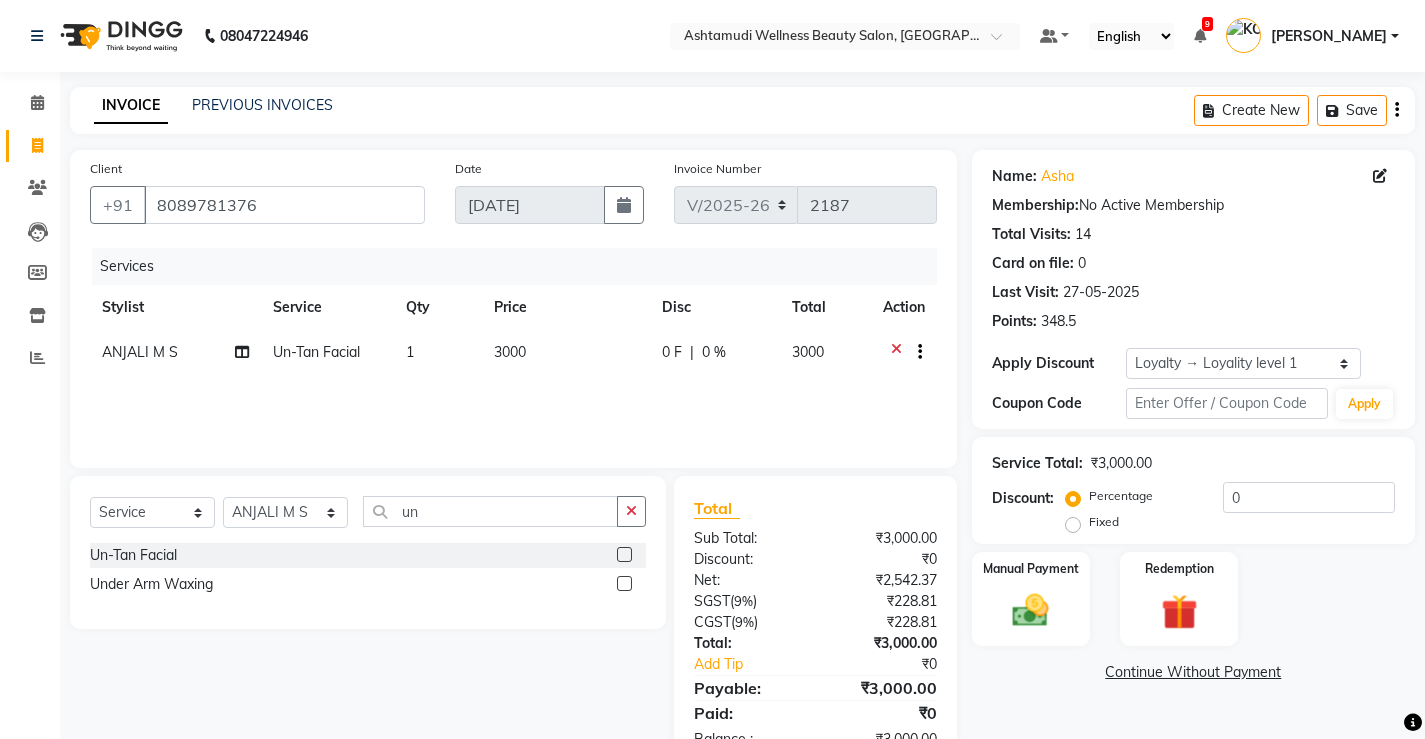 scroll, scrollTop: 61, scrollLeft: 0, axis: vertical 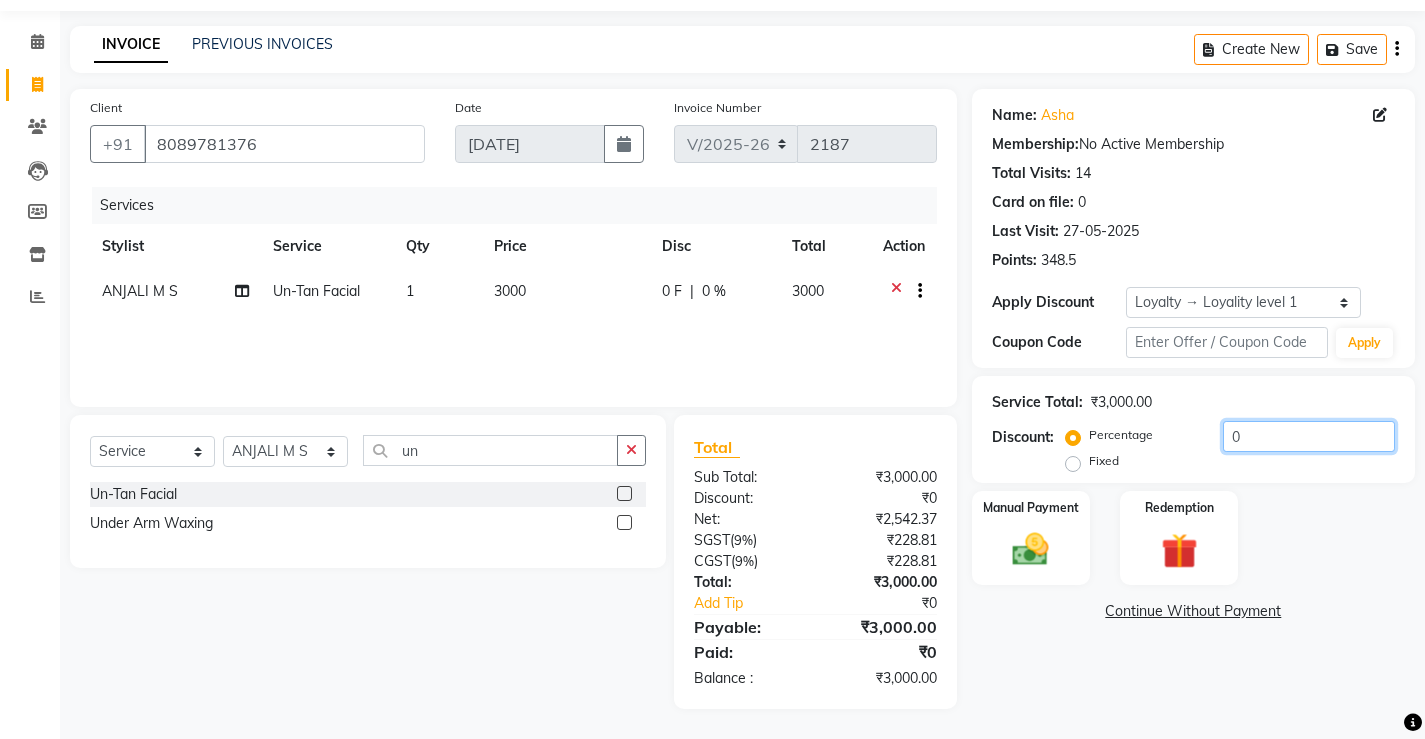 click on "0" 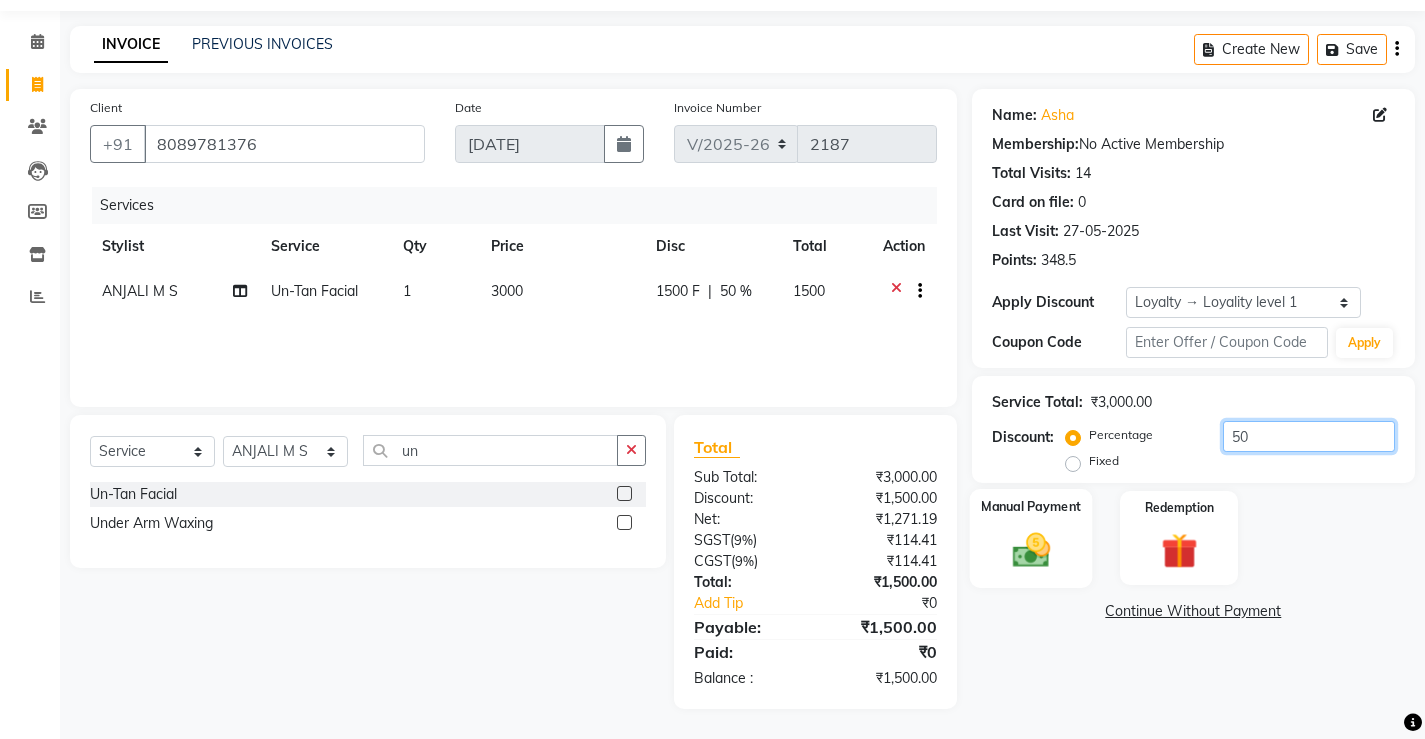 type on "50" 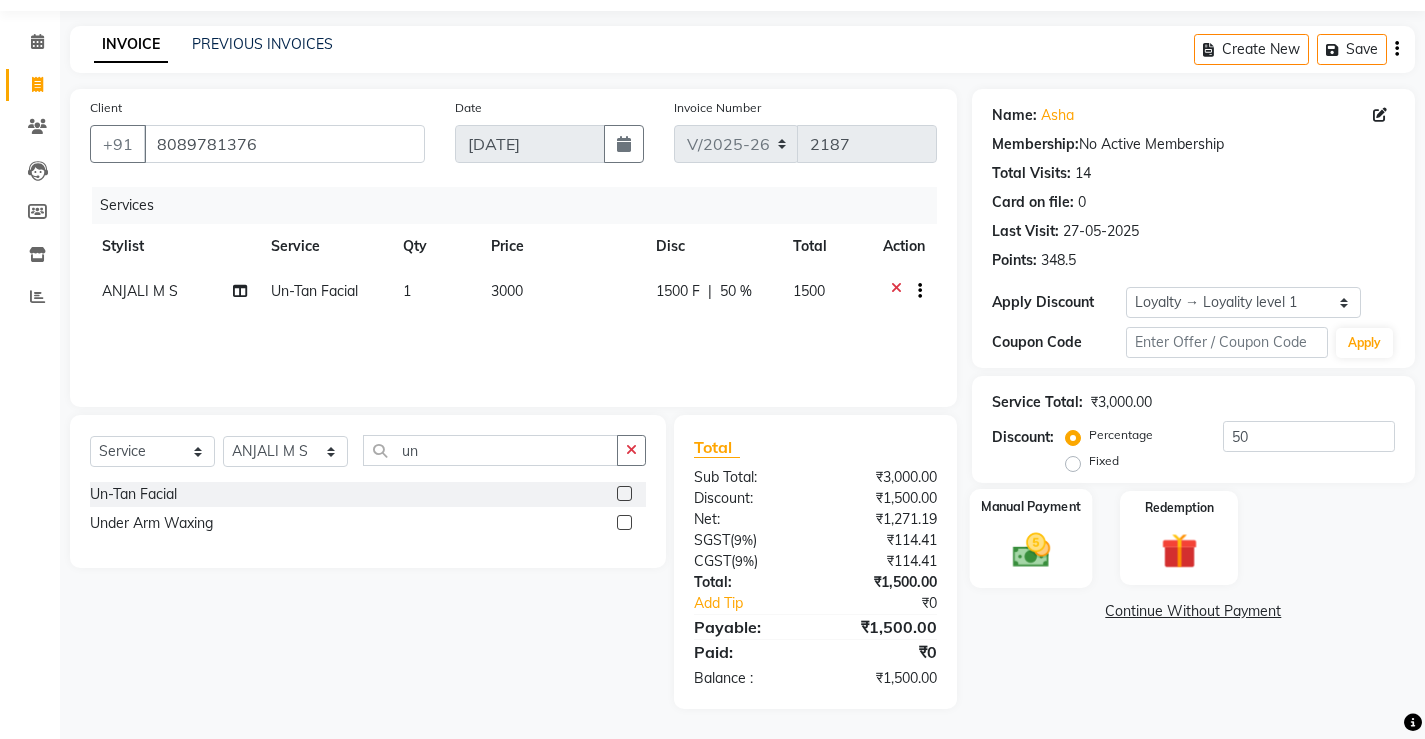 click on "Manual Payment" 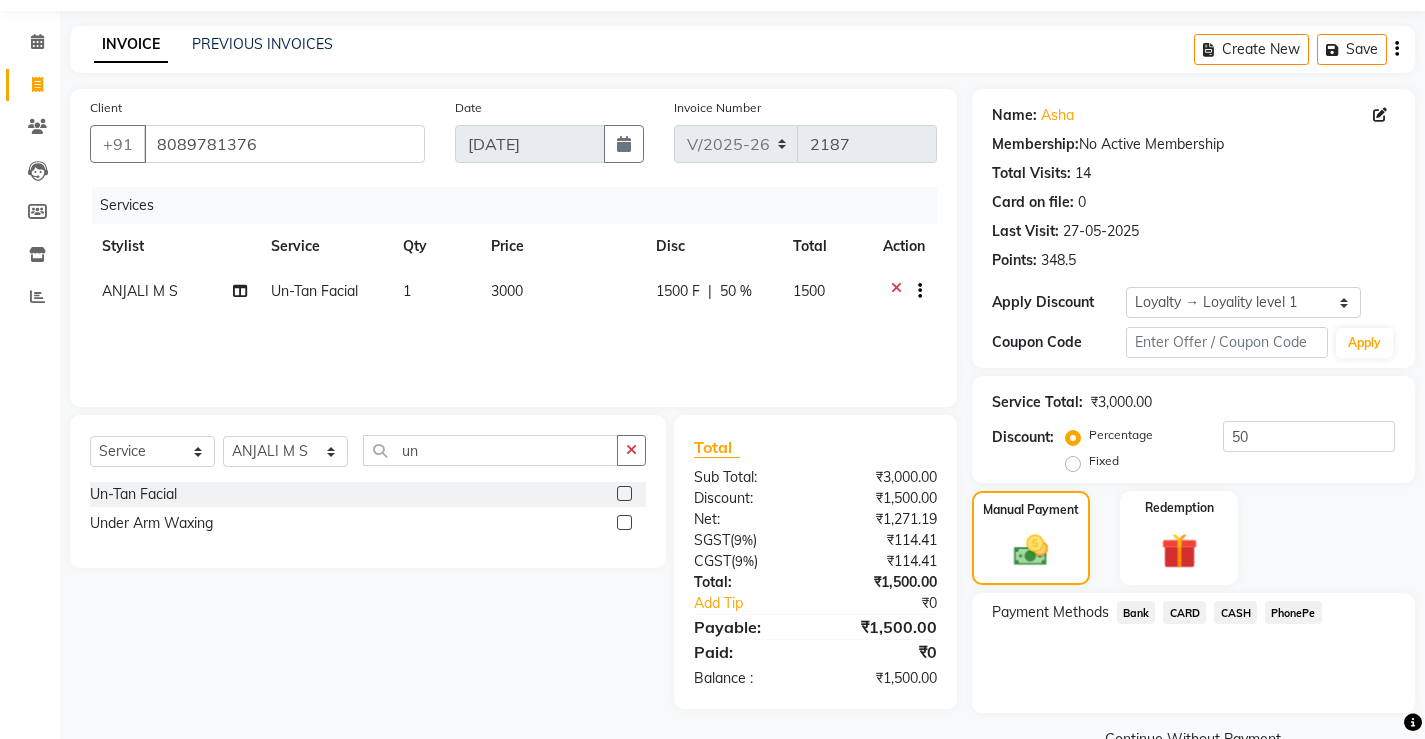 scroll, scrollTop: 106, scrollLeft: 0, axis: vertical 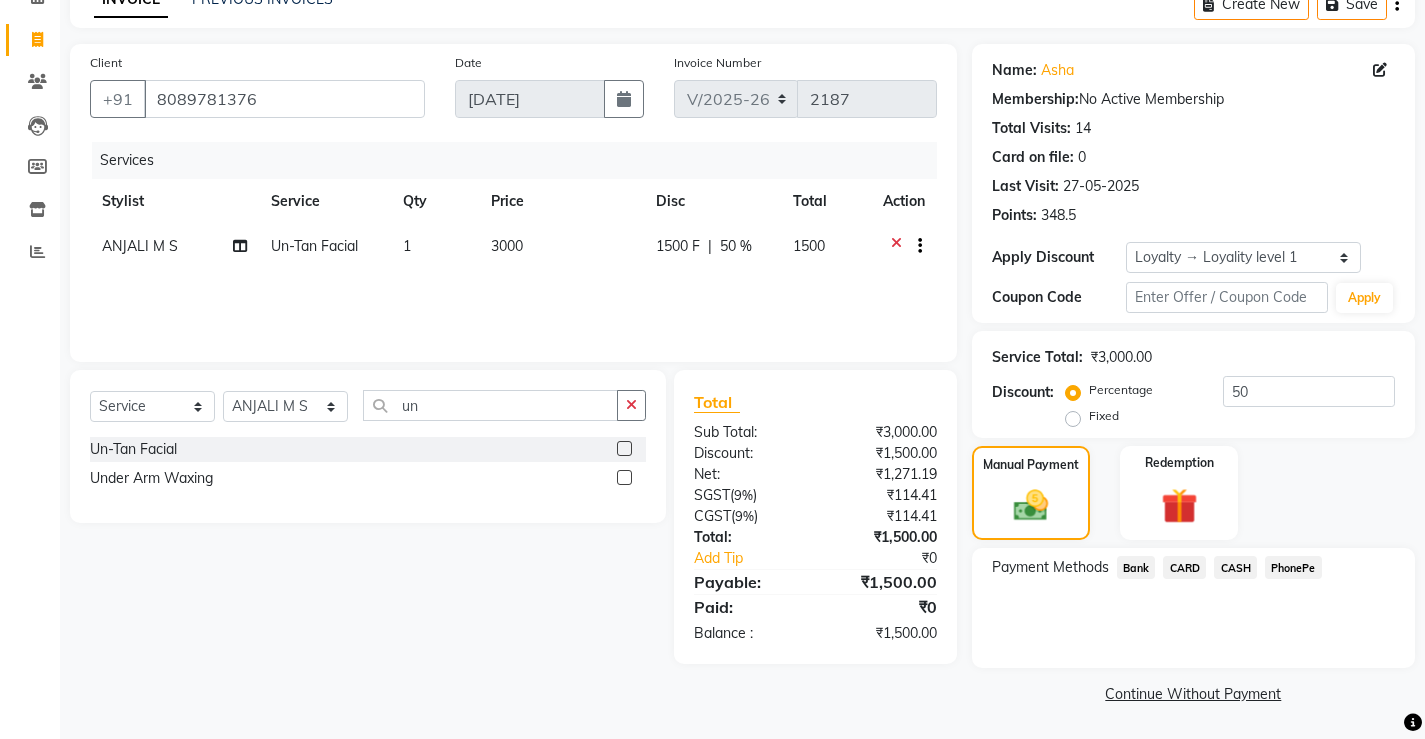 click on "CASH" 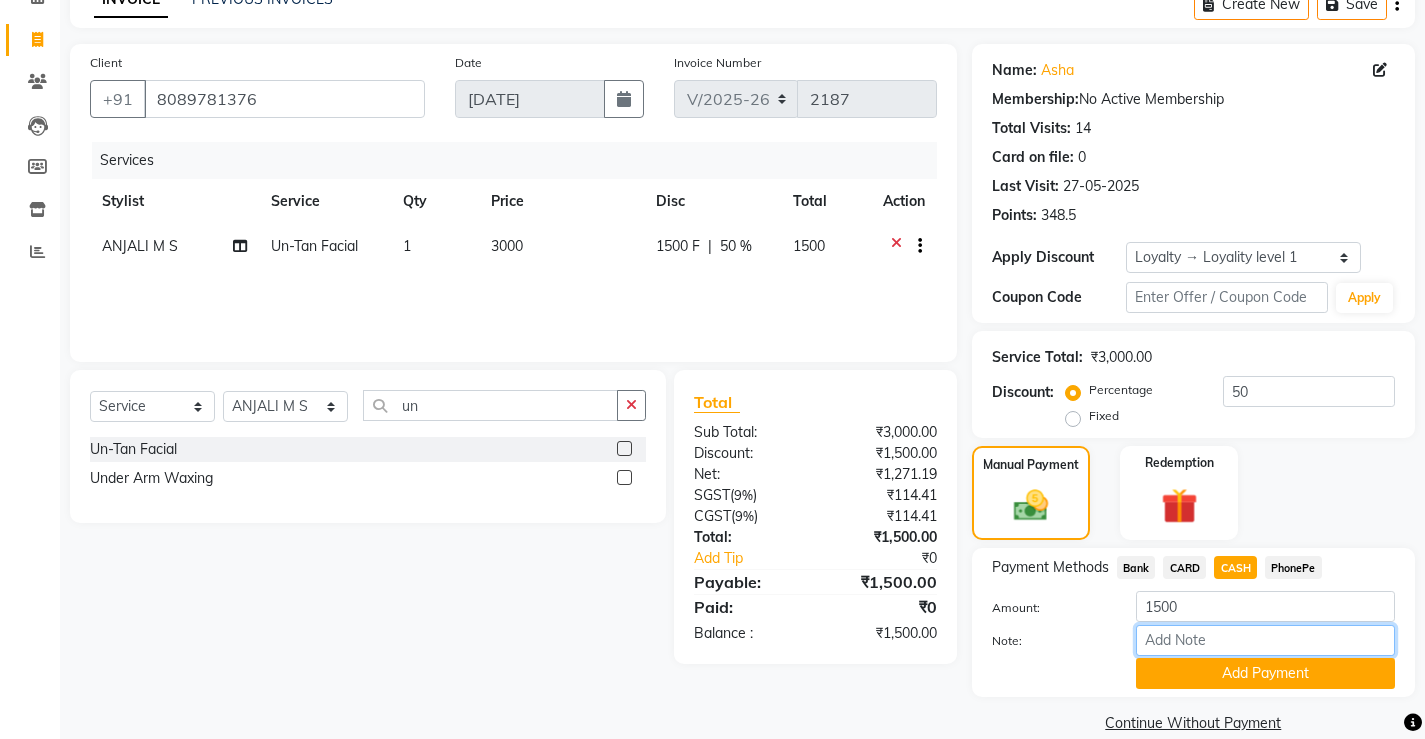 click on "Note:" at bounding box center (1265, 640) 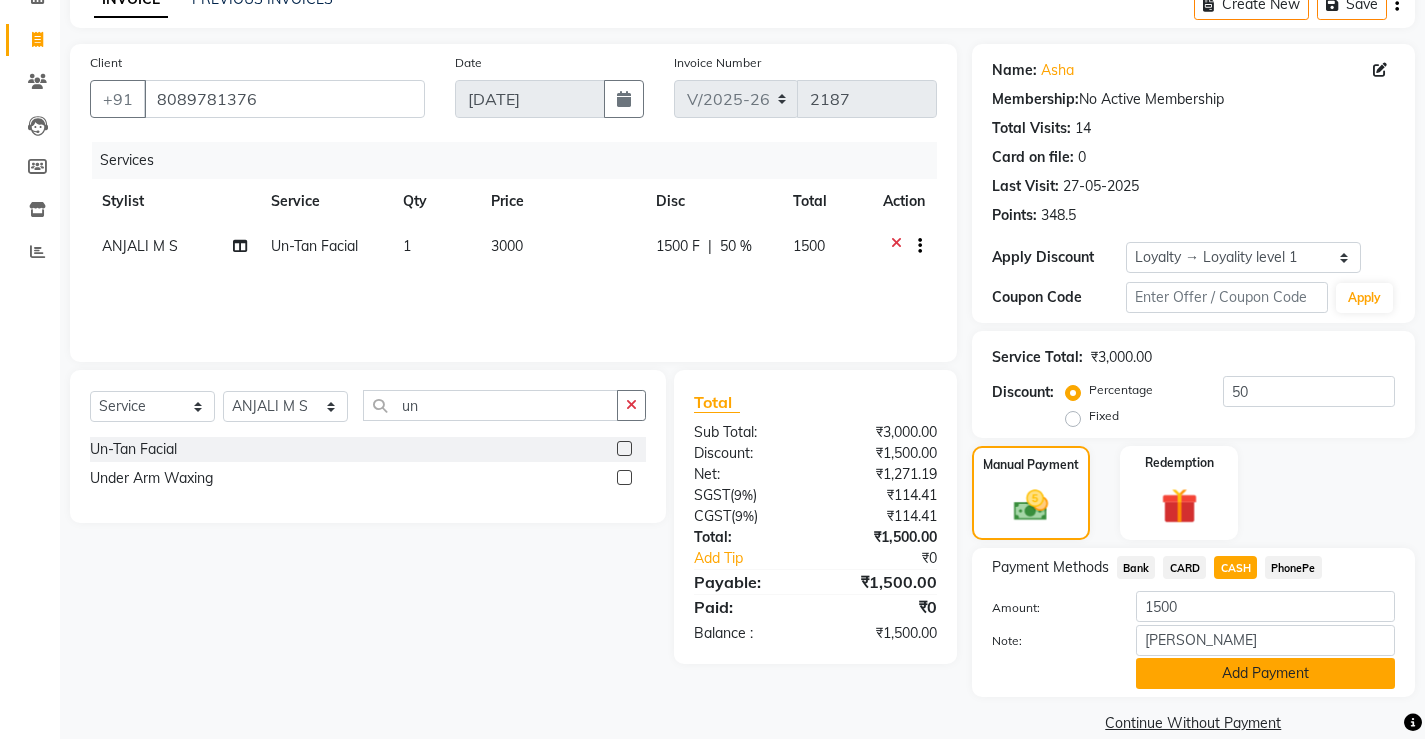 click on "Add Payment" 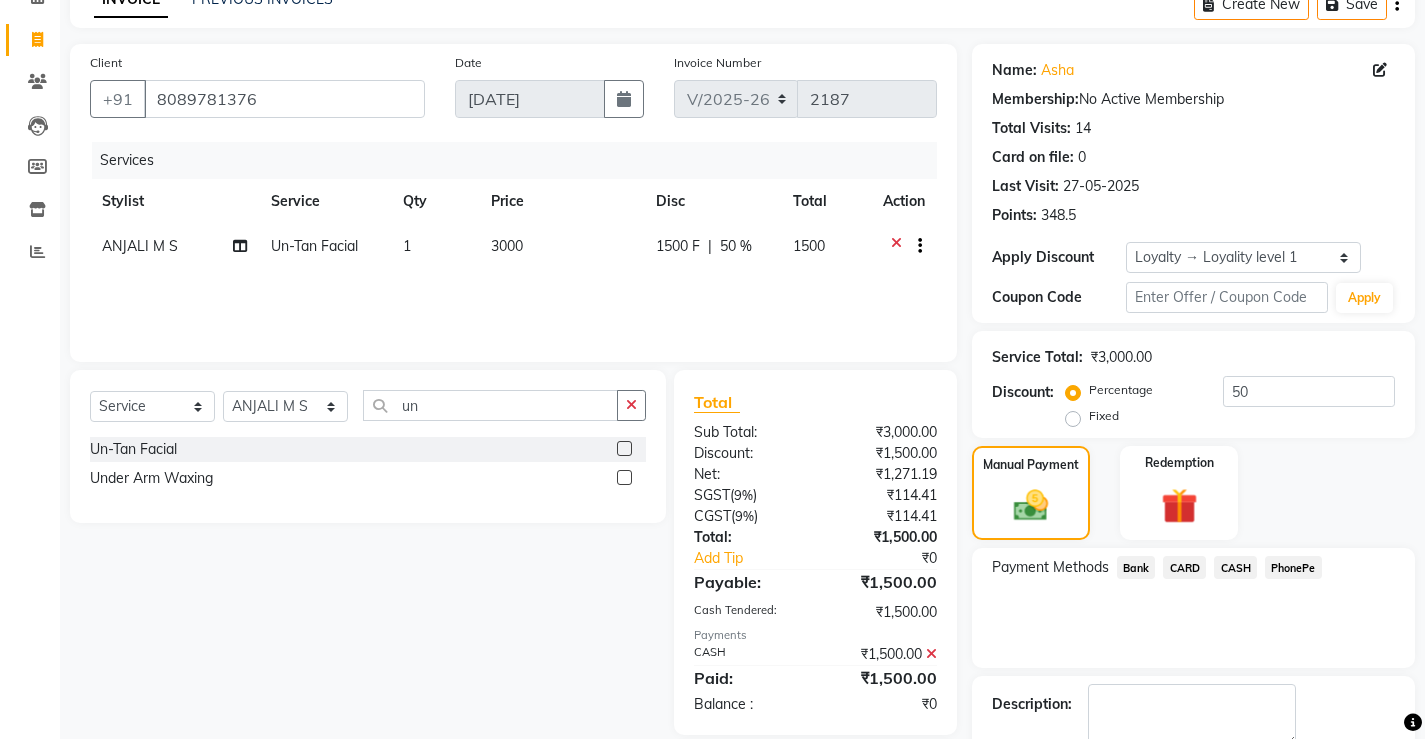 scroll, scrollTop: 231, scrollLeft: 0, axis: vertical 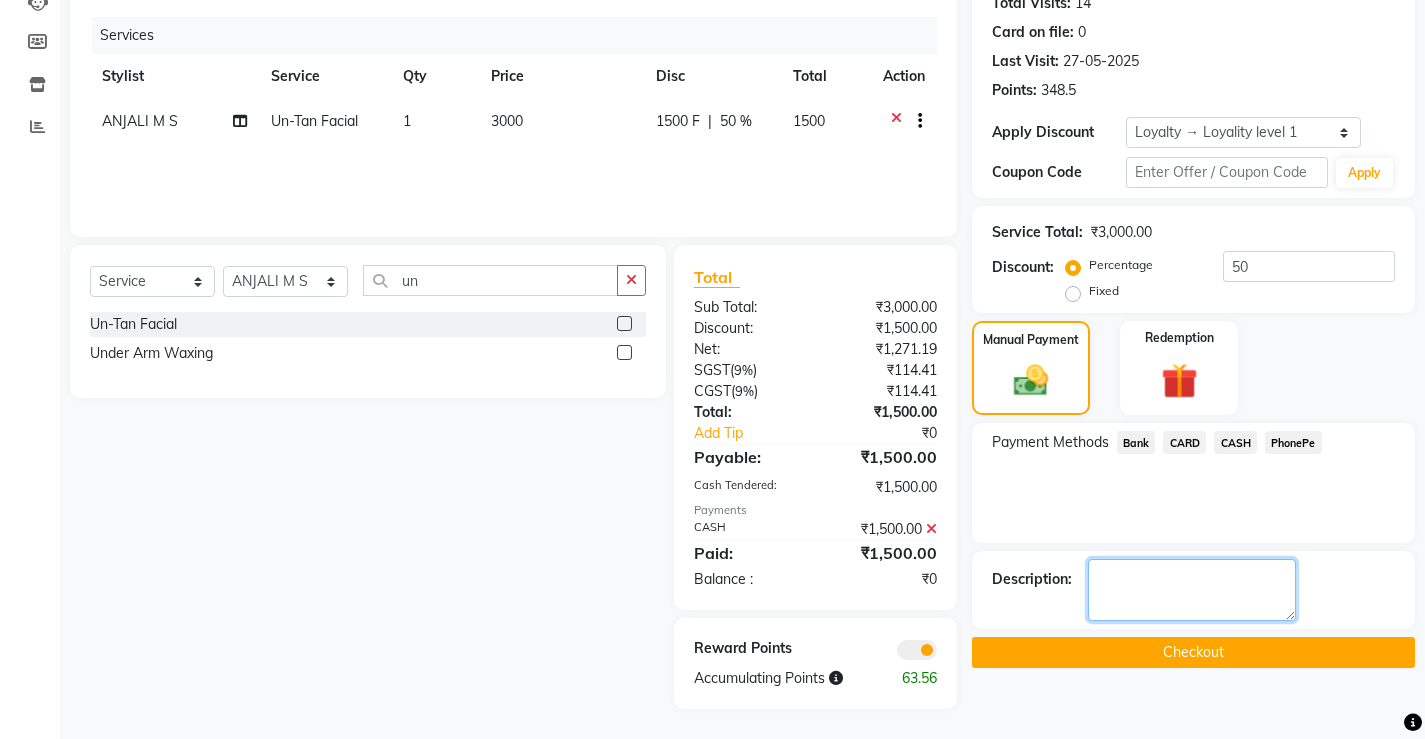 click 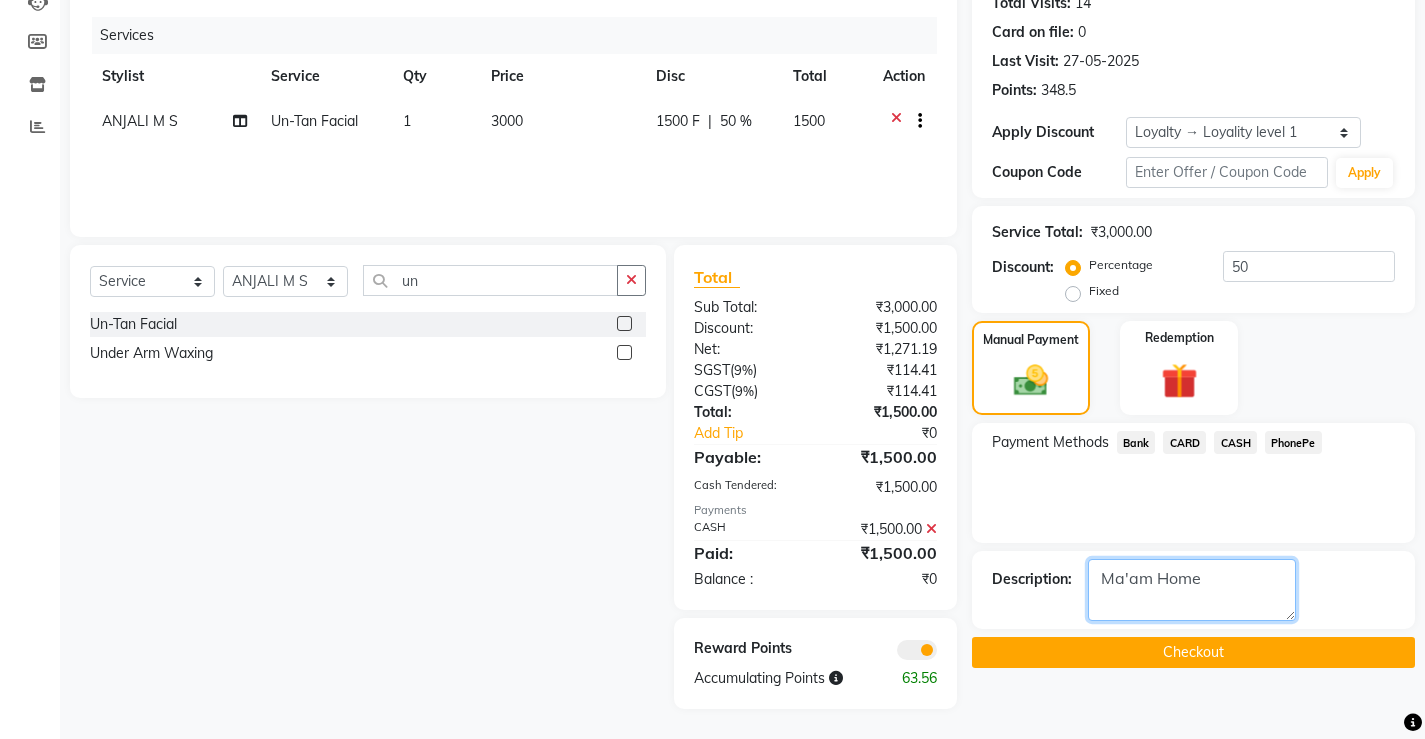 click 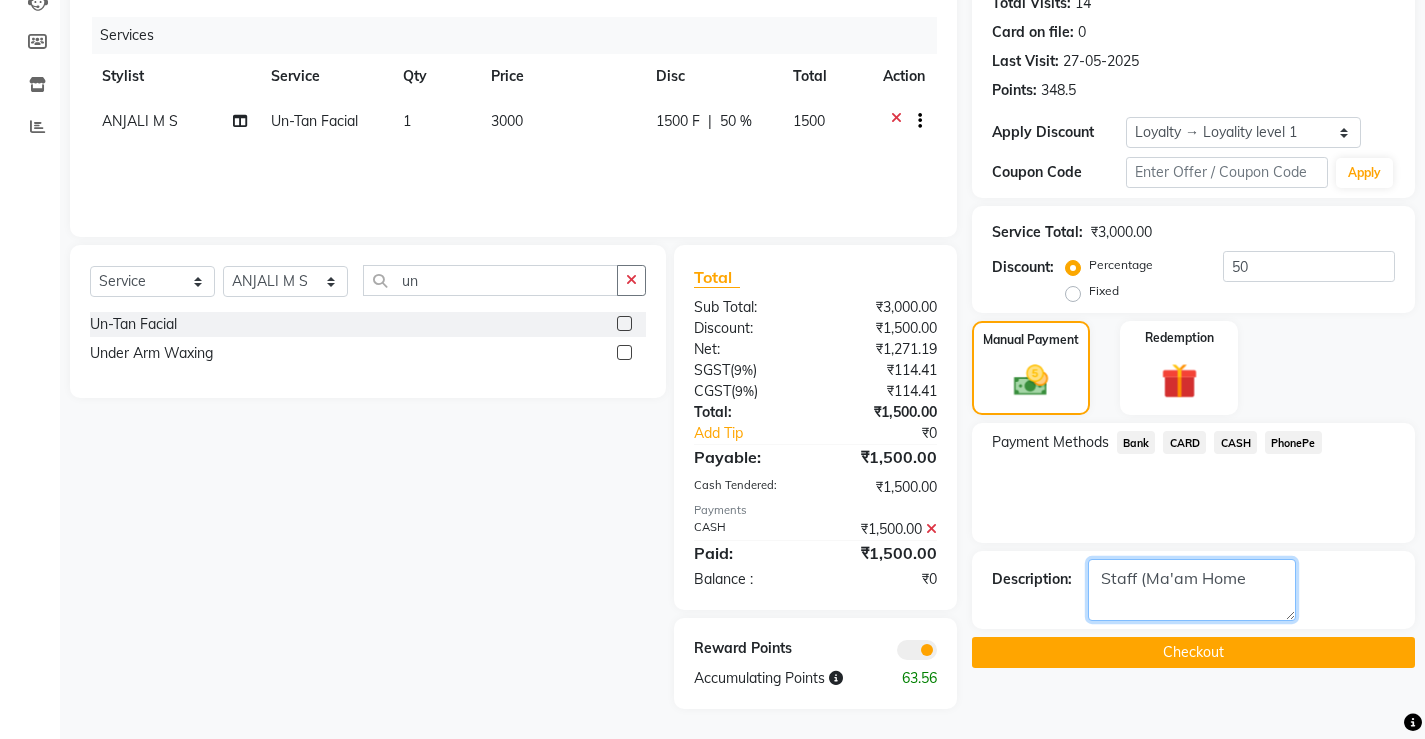 click 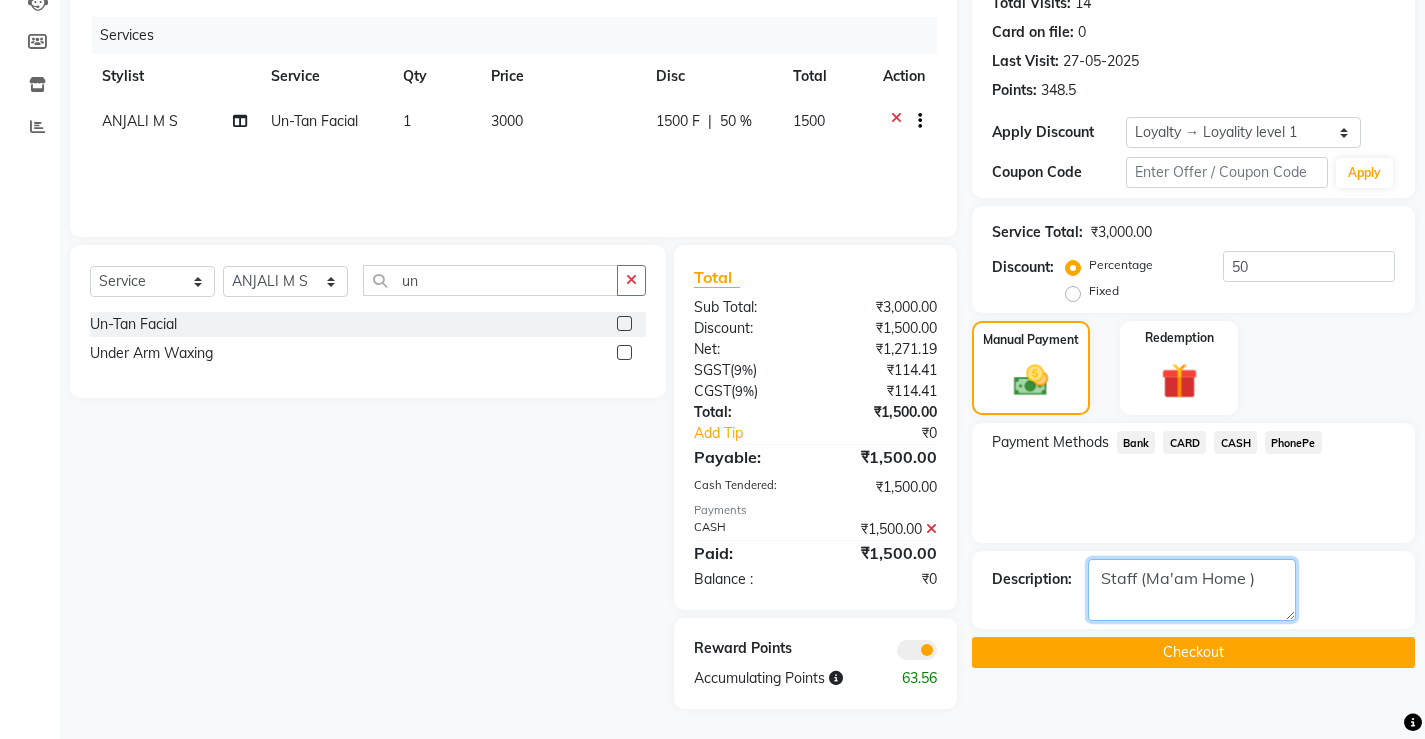 type on "Staff (Ma'am Home )" 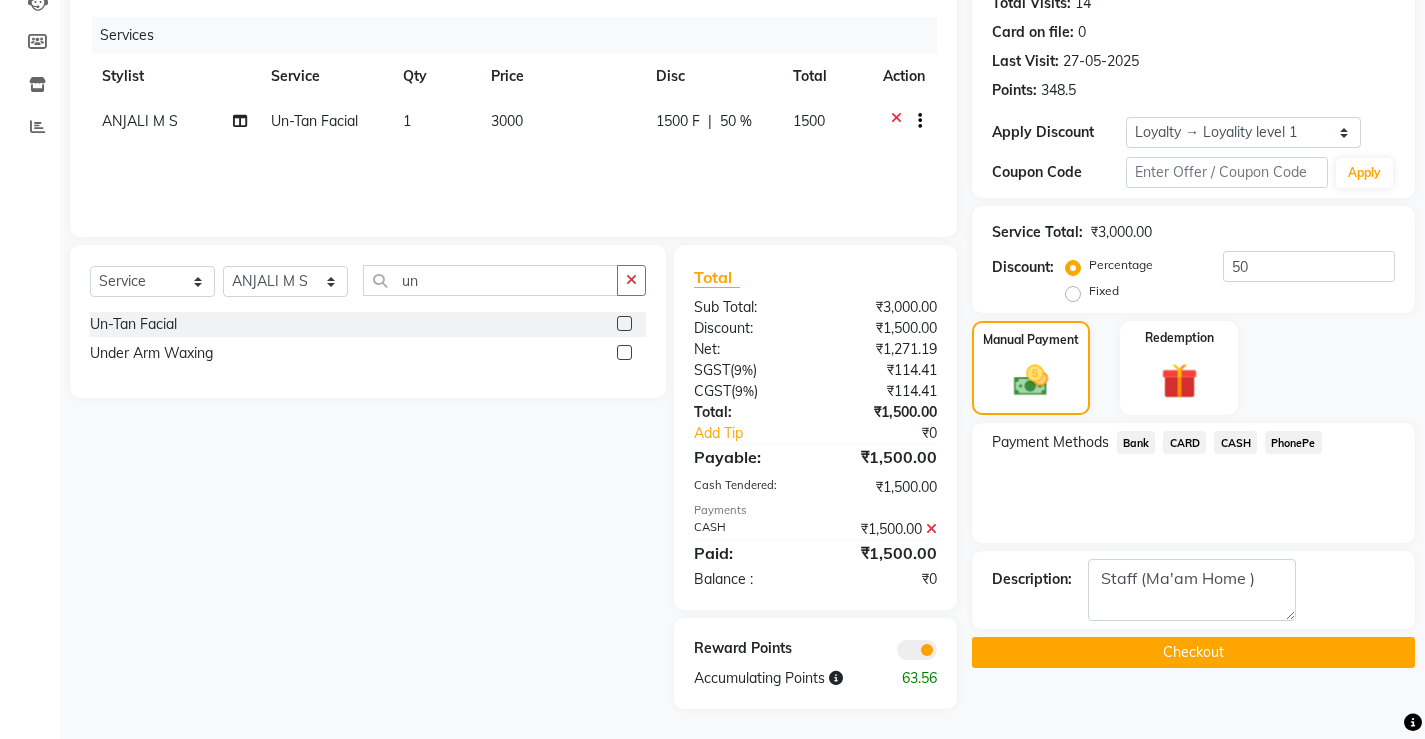 click on "Checkout" 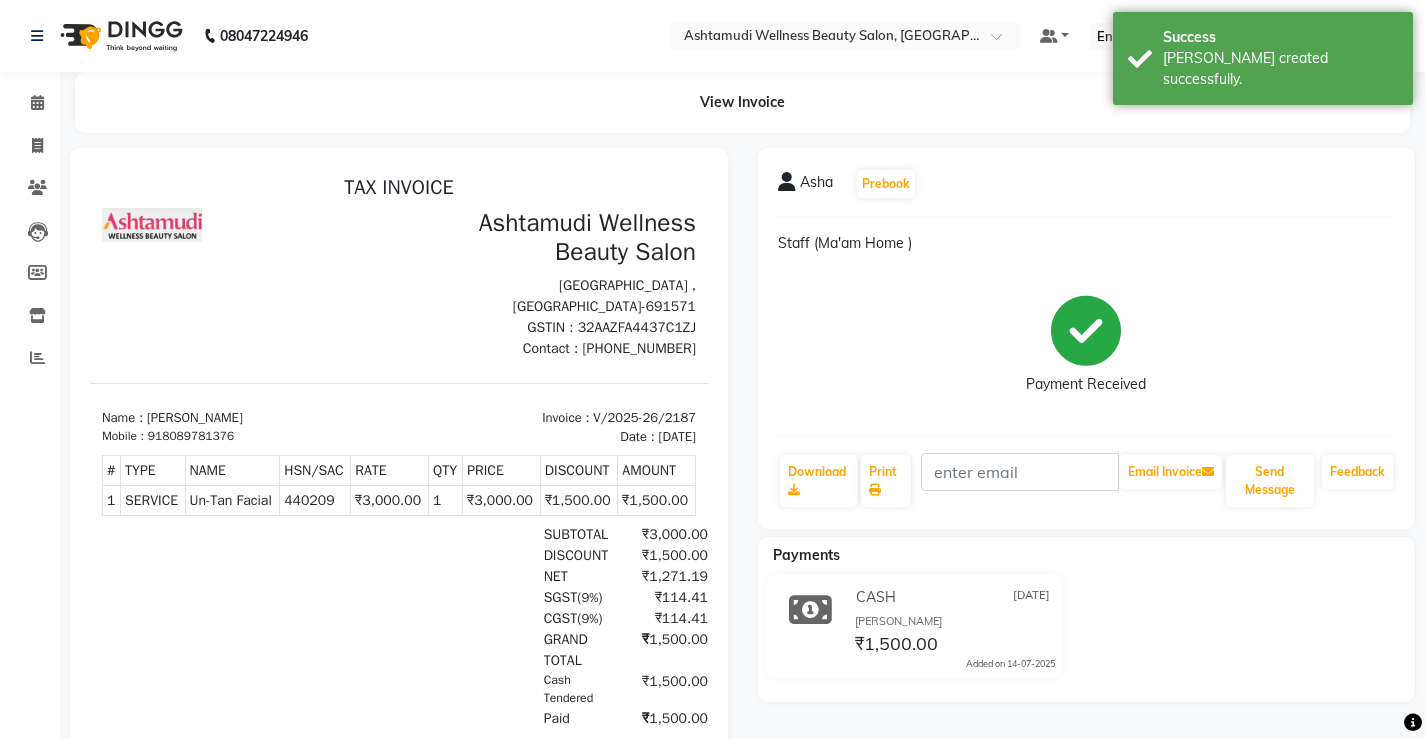 scroll, scrollTop: 0, scrollLeft: 0, axis: both 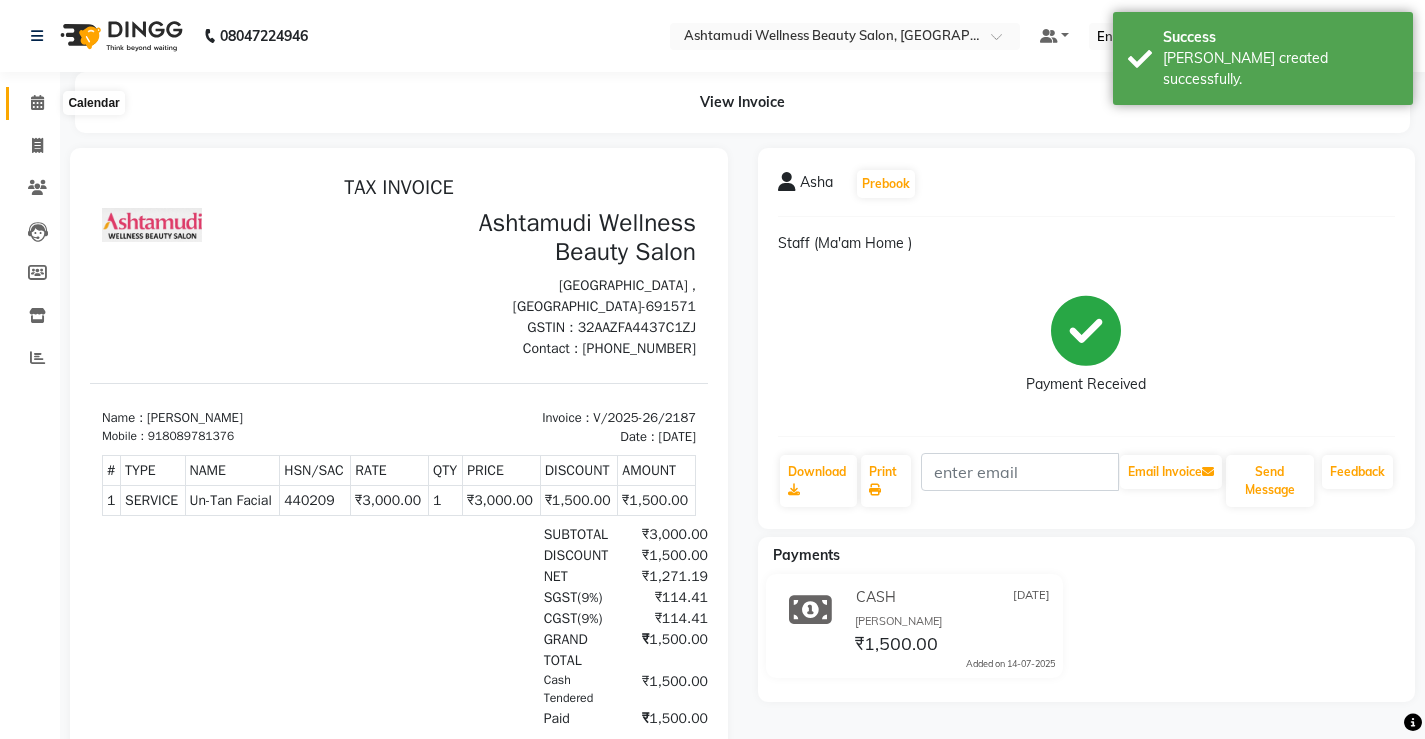 click 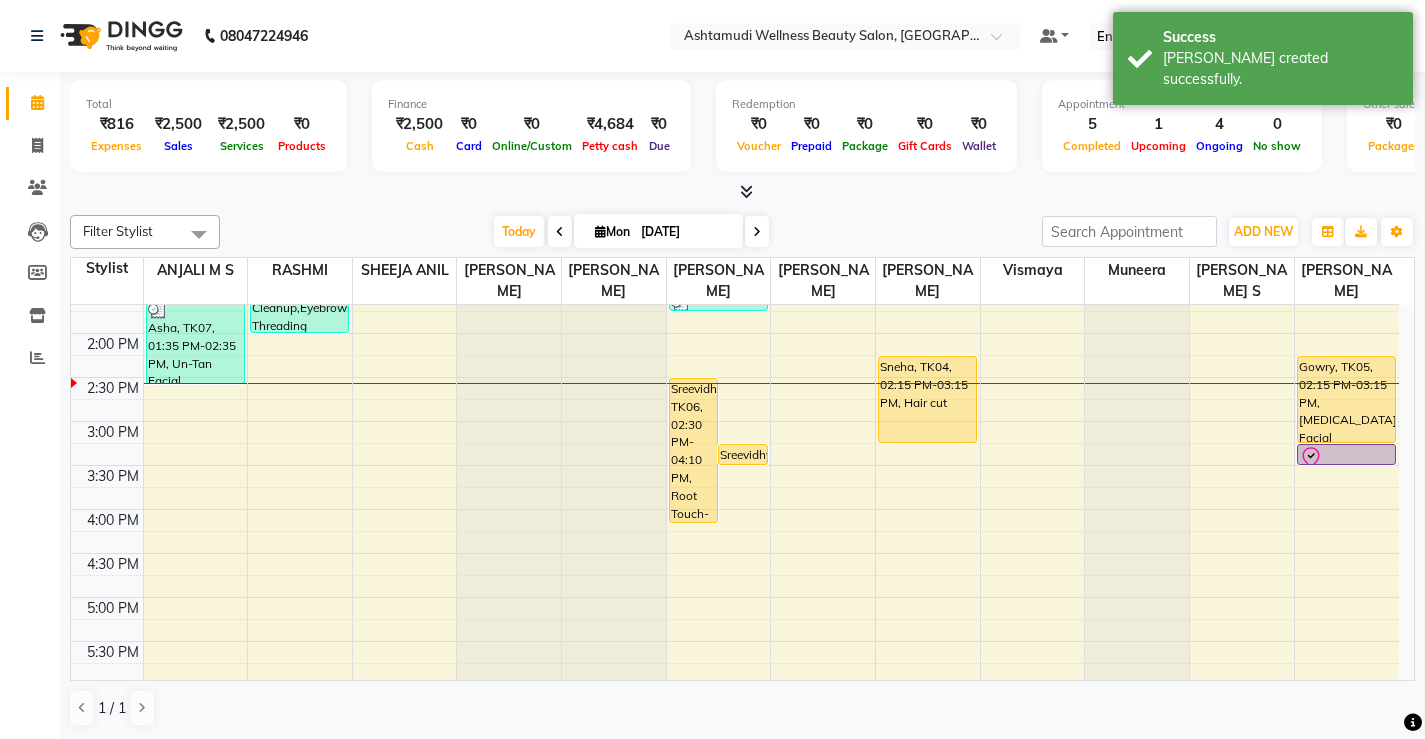 scroll, scrollTop: 500, scrollLeft: 0, axis: vertical 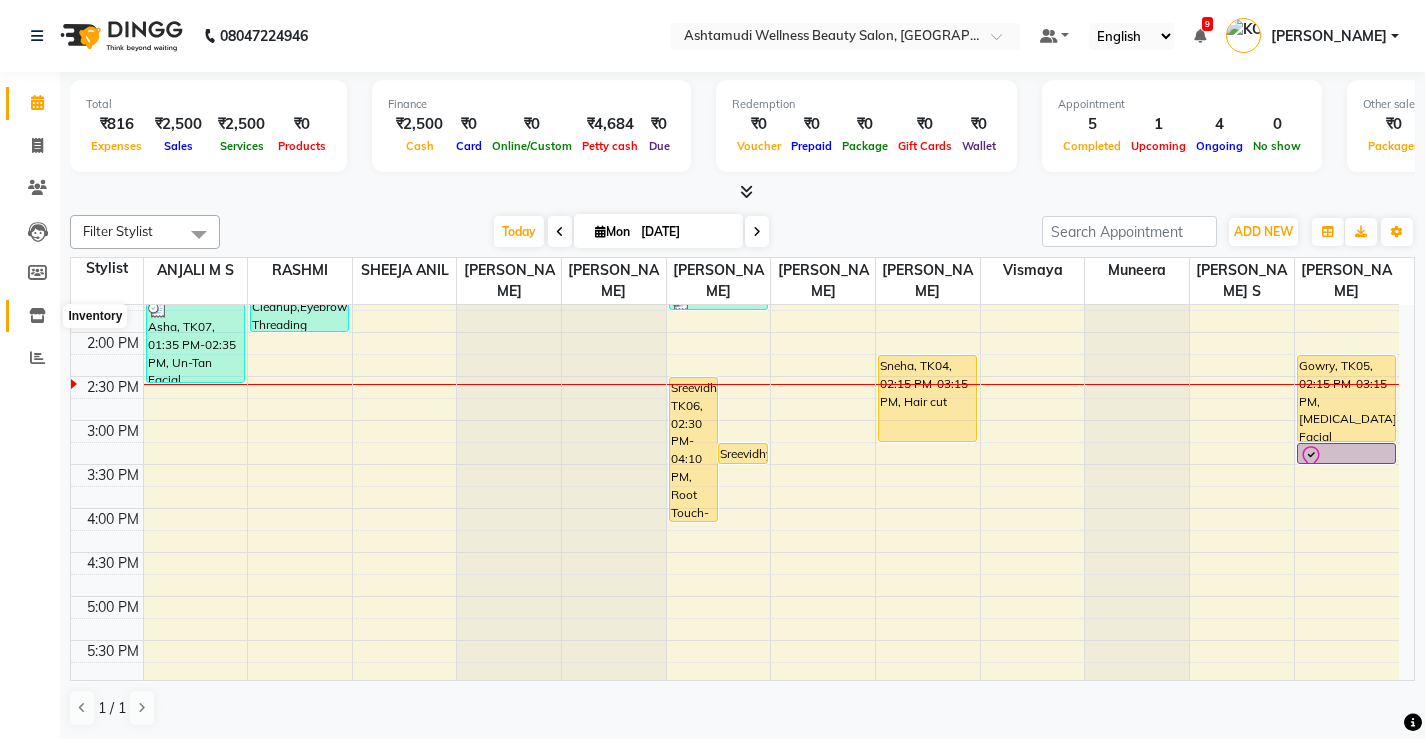 click 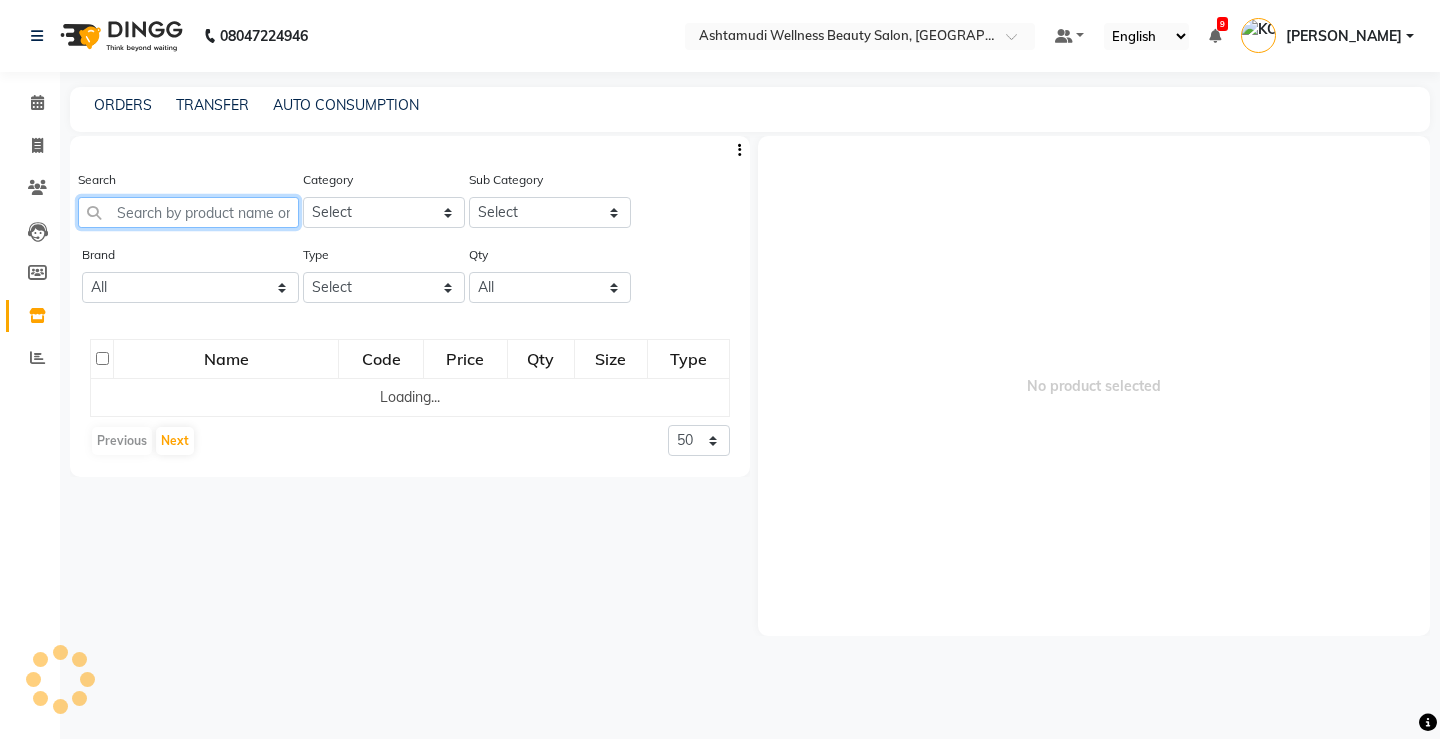 click 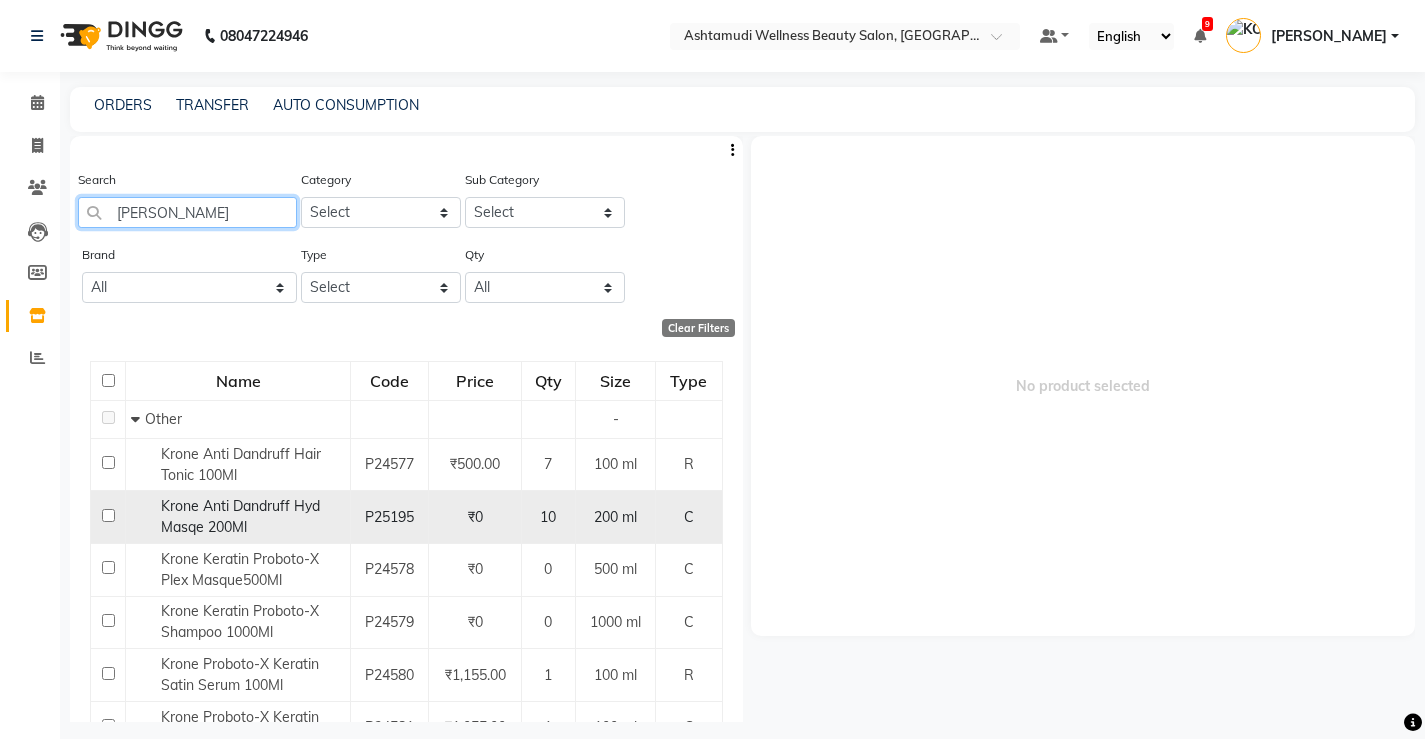 type on "[PERSON_NAME]" 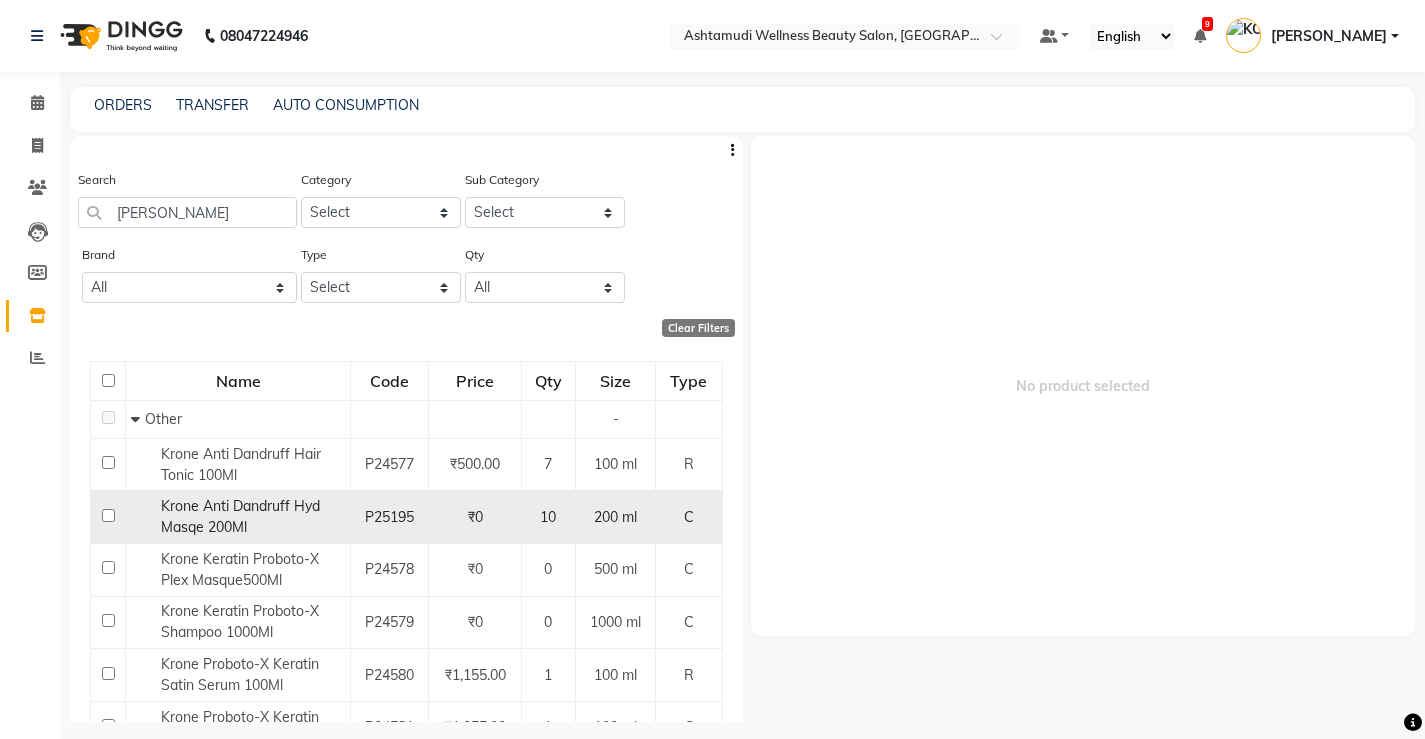 click on "Krone Anti Dandruff Hyd Masqe 200Ml" 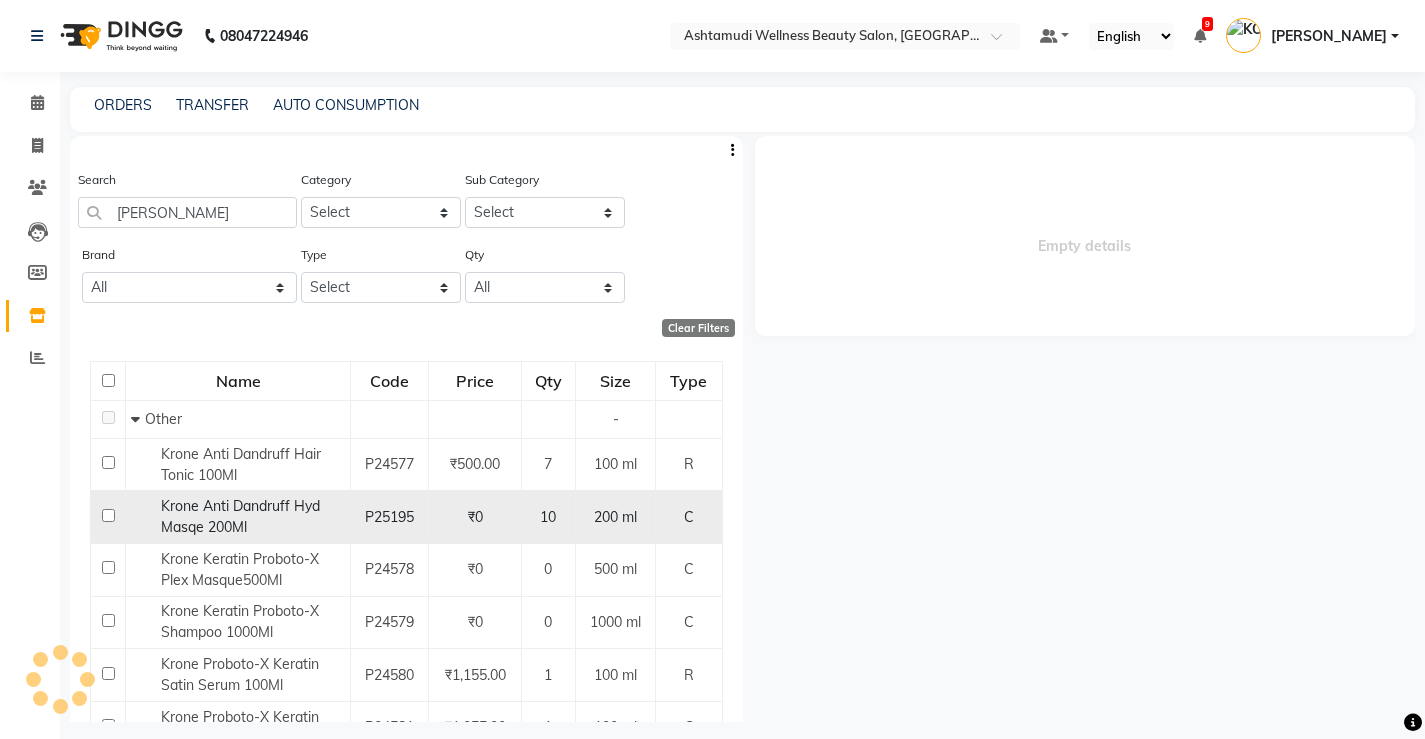 select 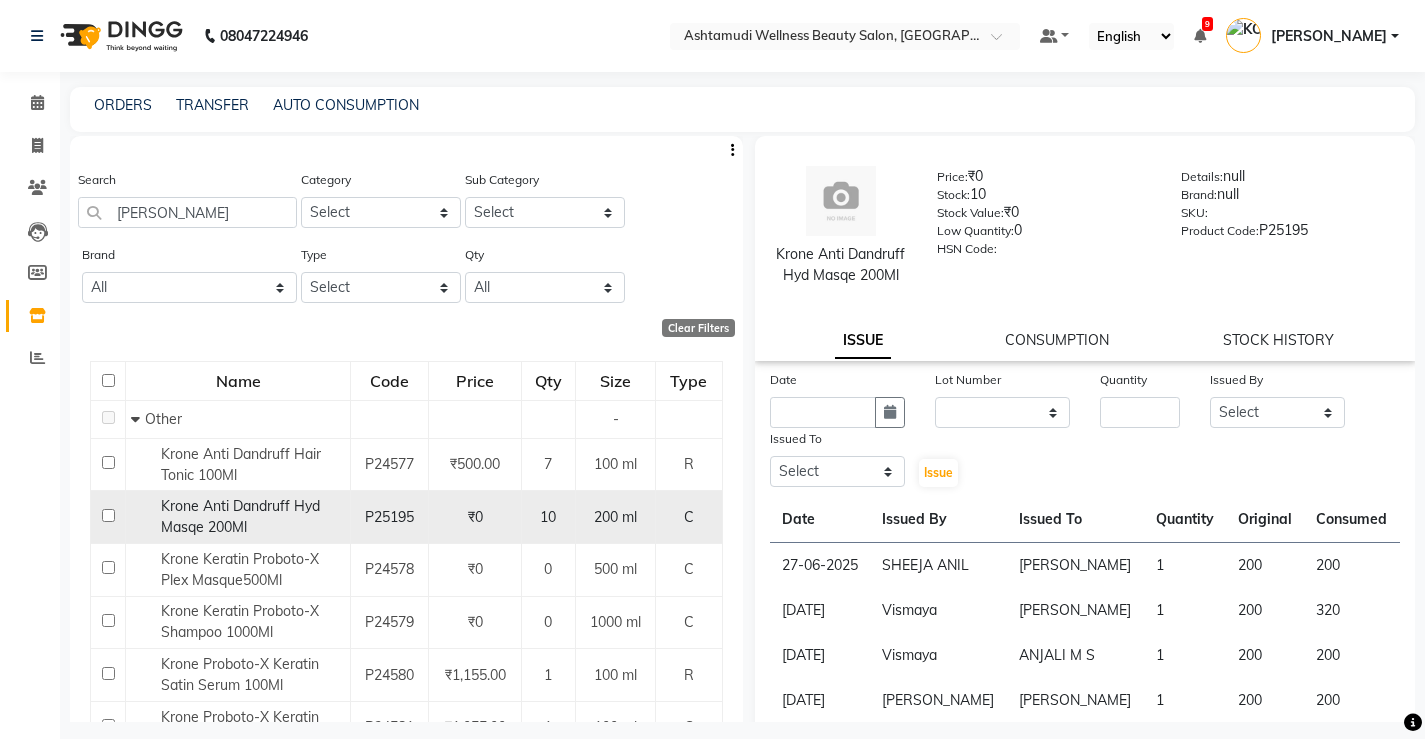 click 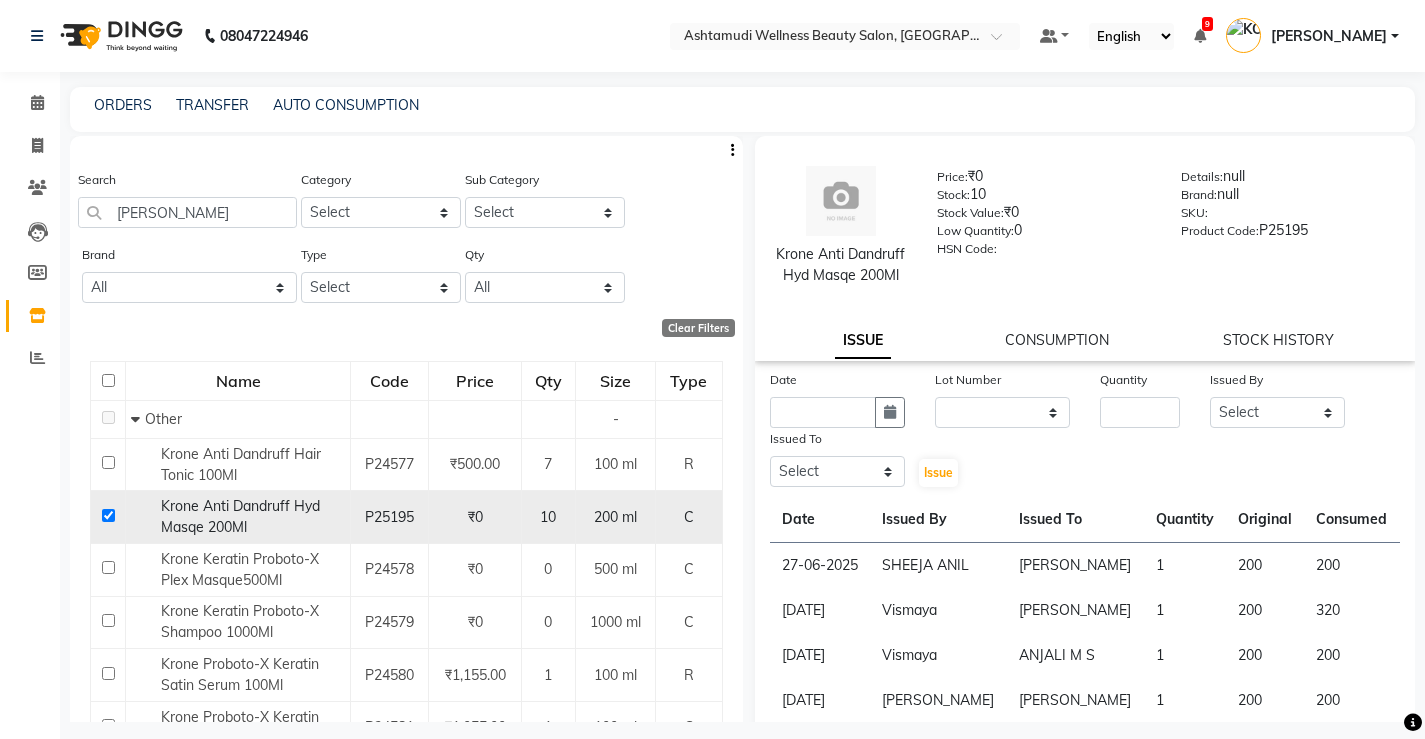 checkbox on "true" 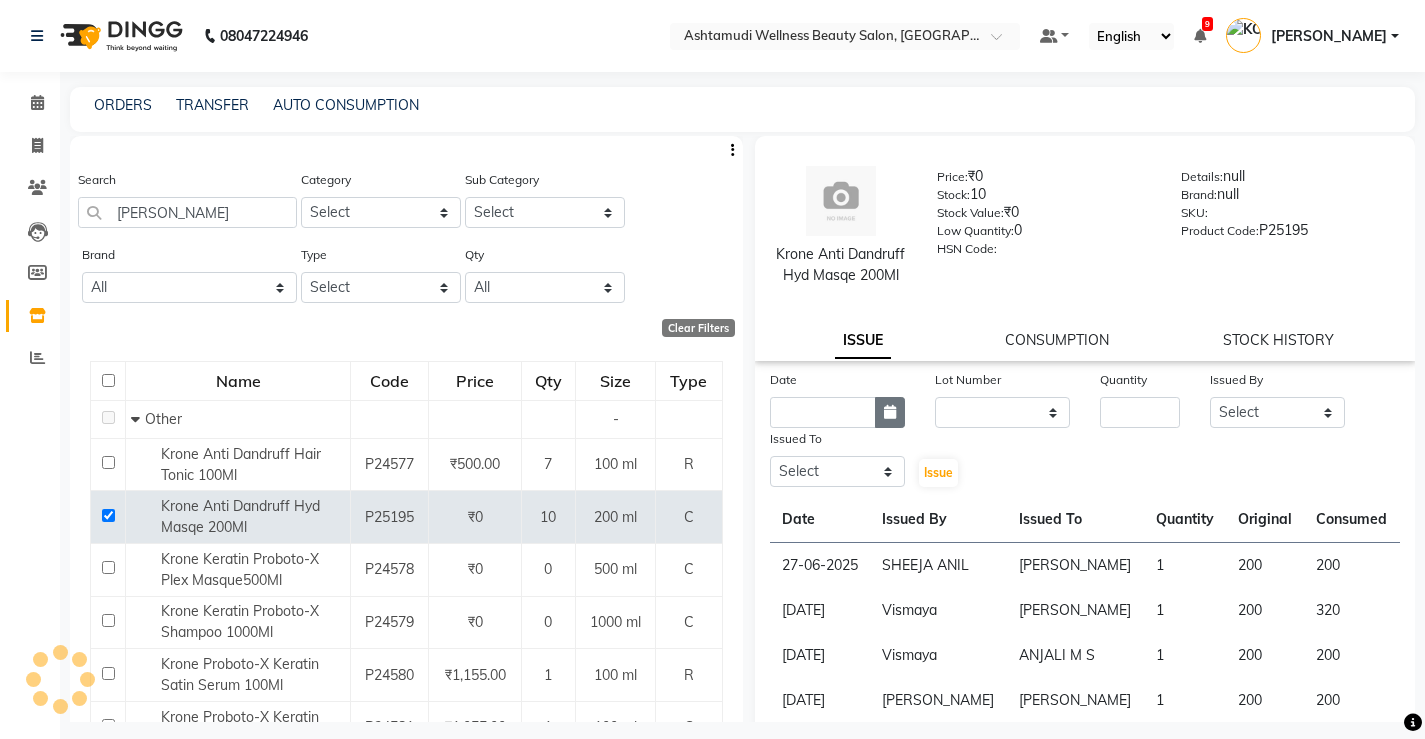 click 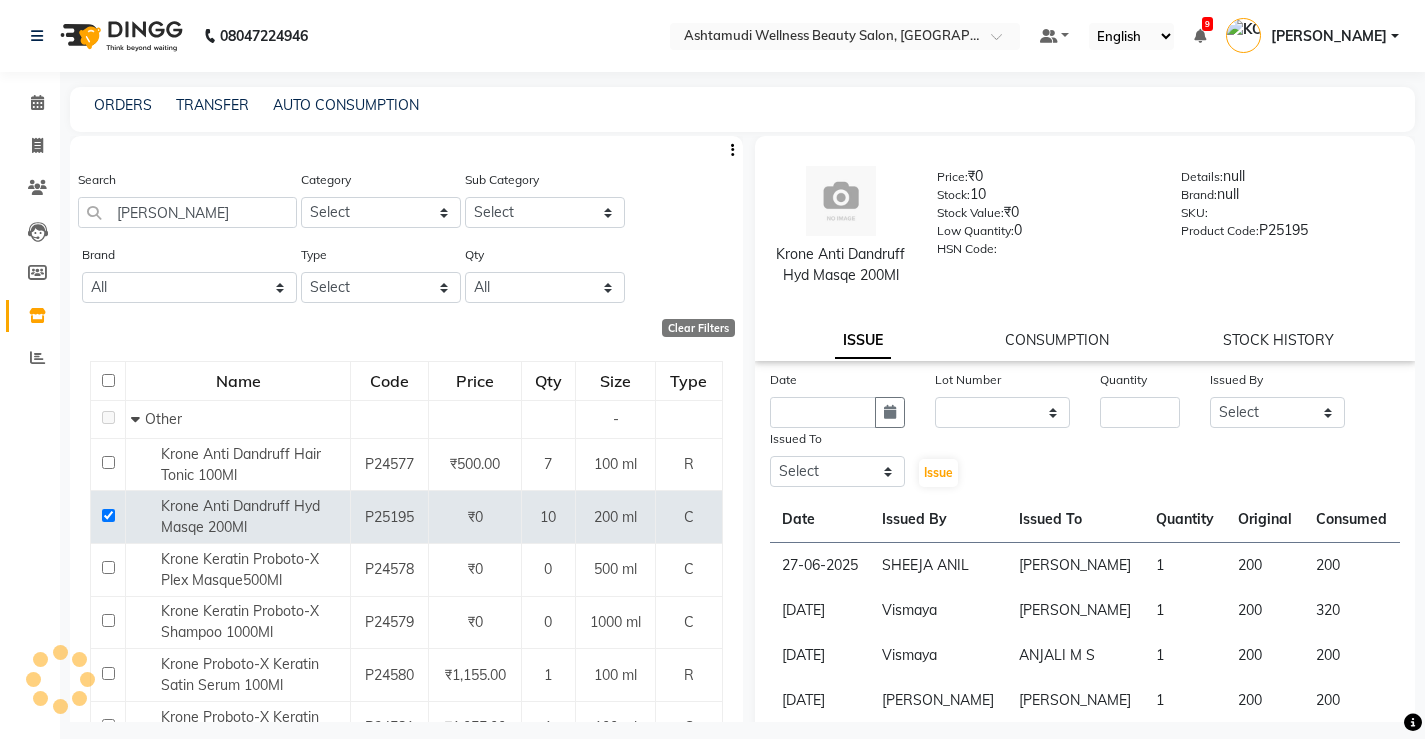 select on "7" 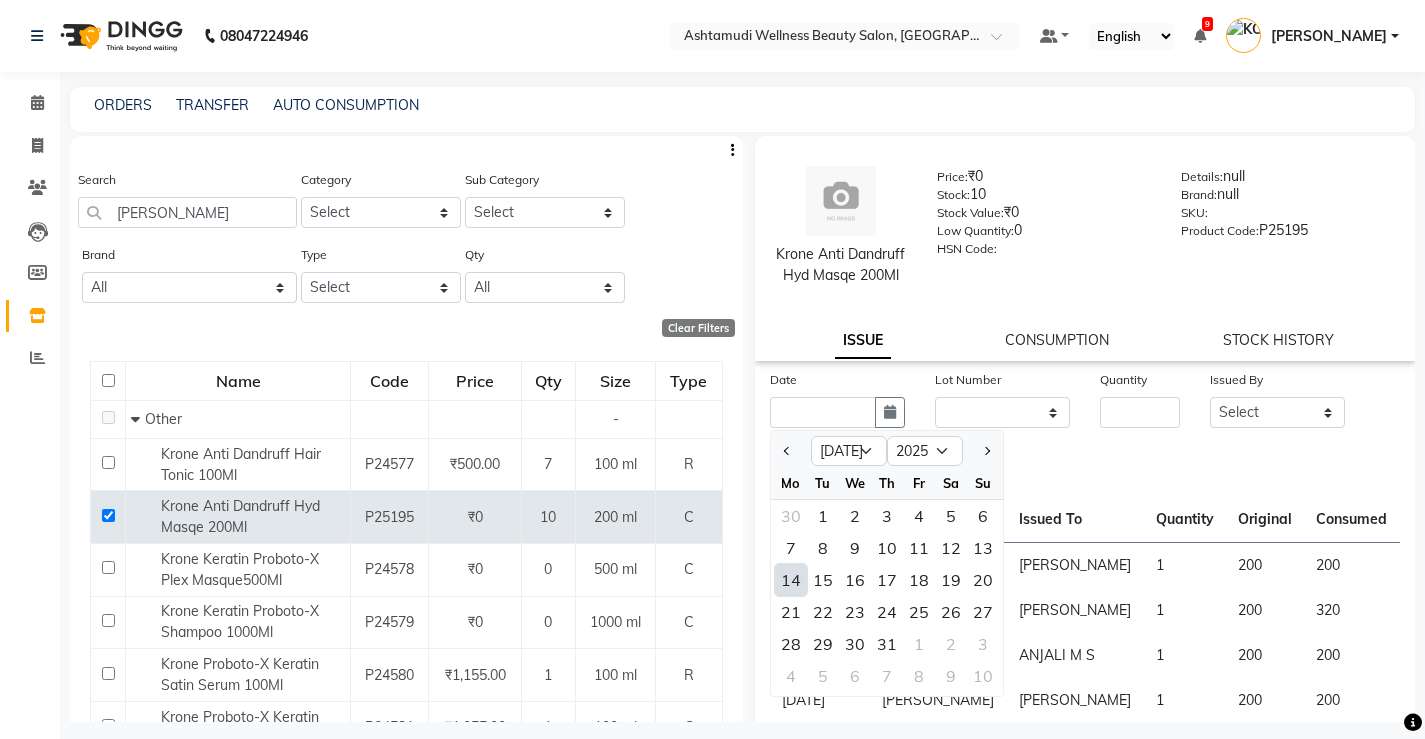click on "14" 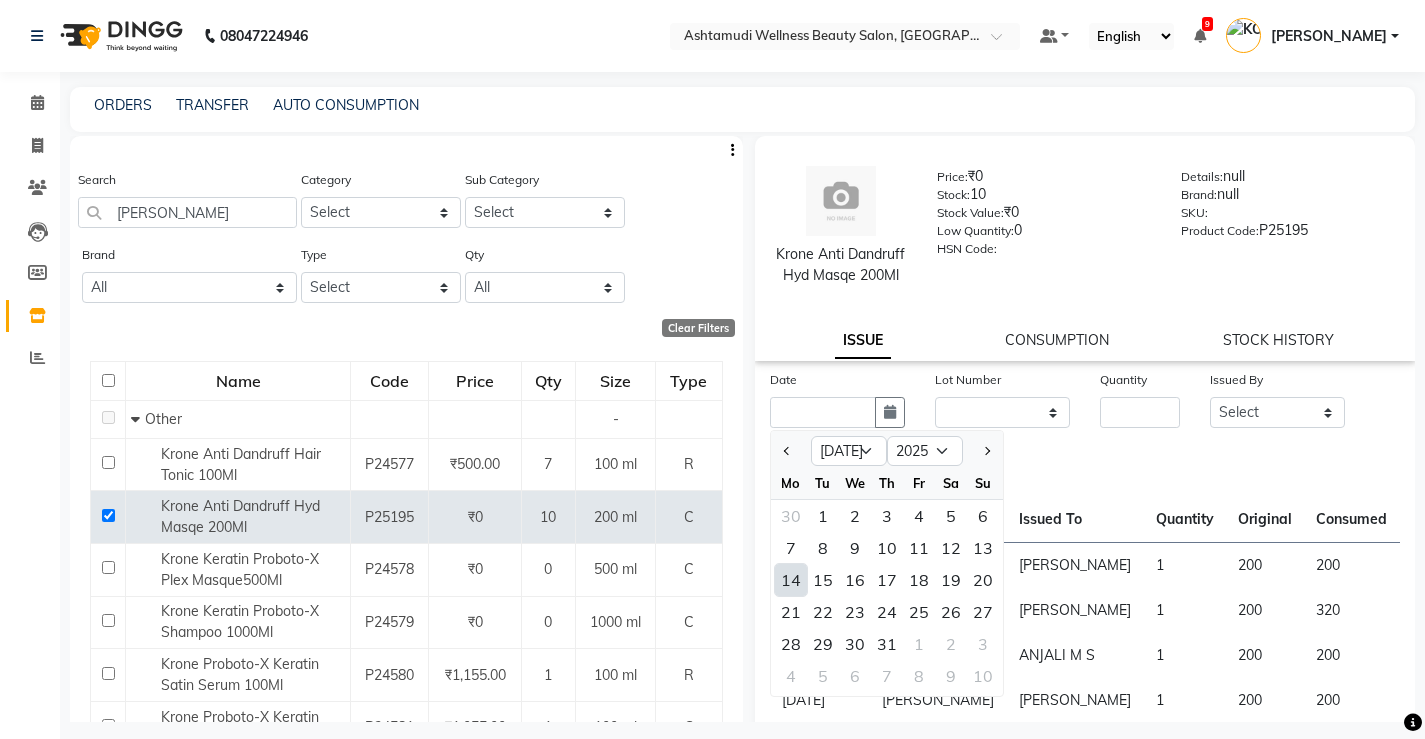 type on "[DATE]" 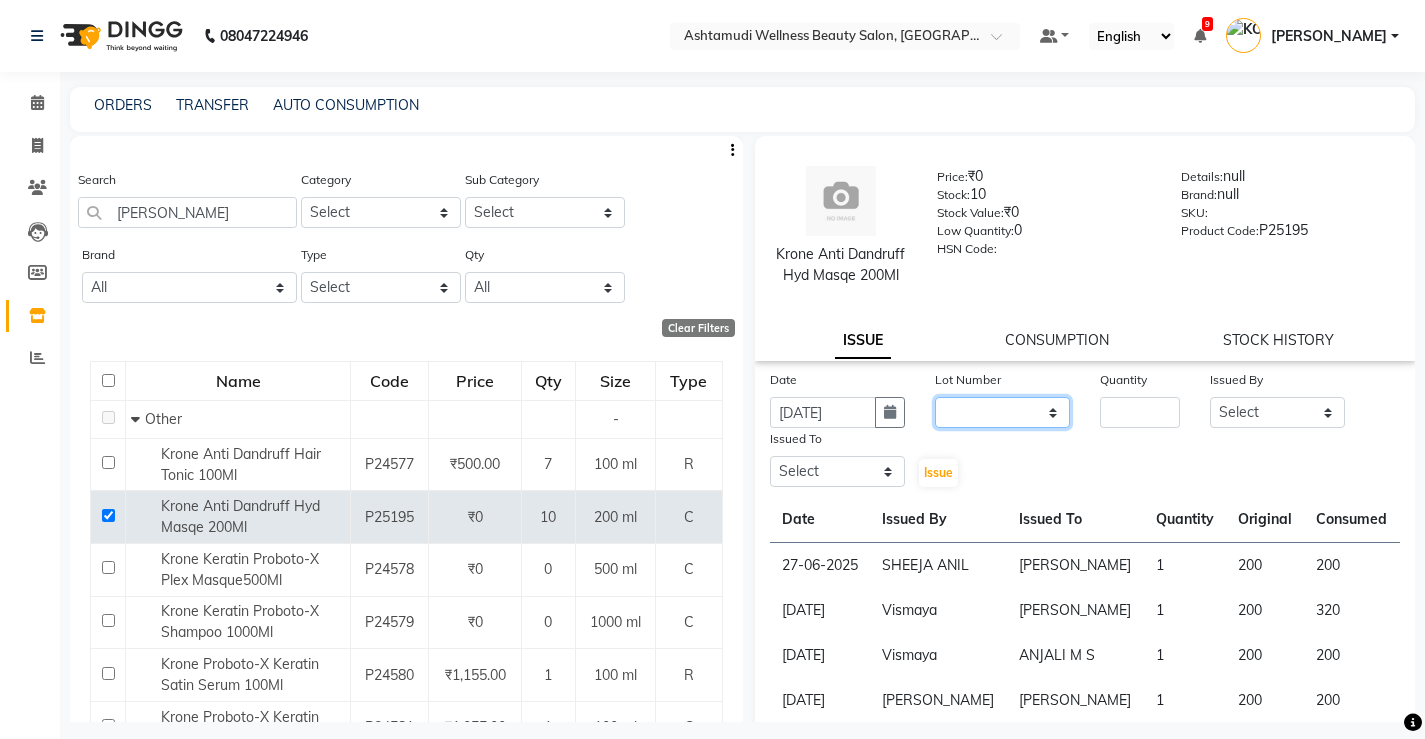click on "None" 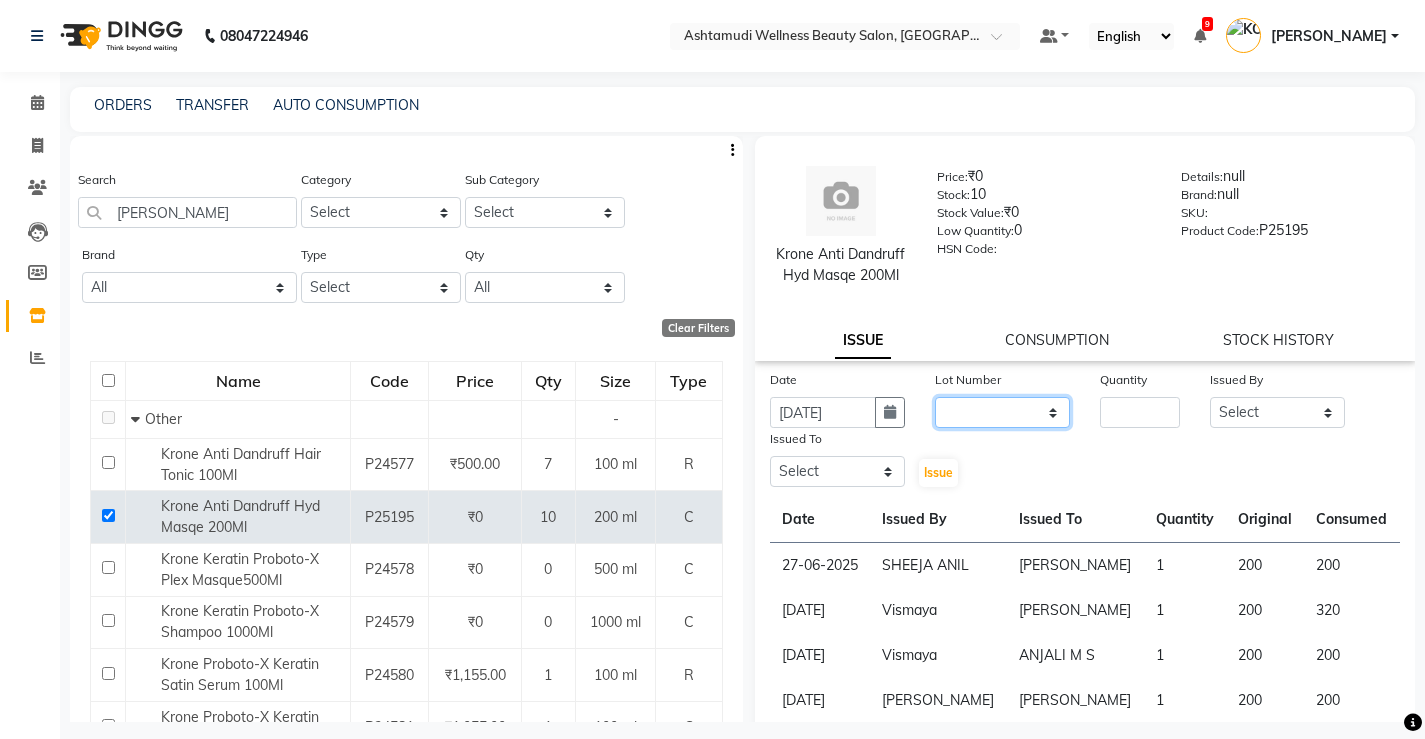 select on "0: null" 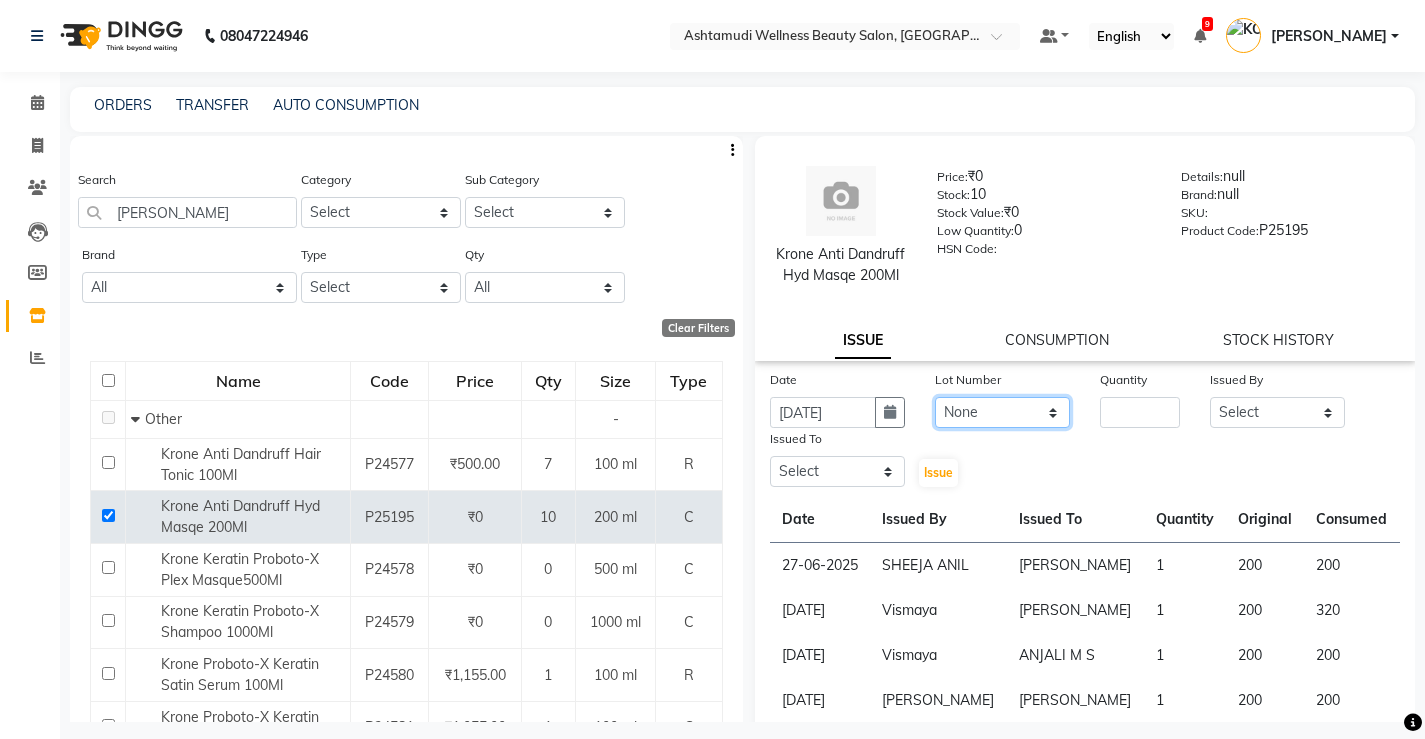 click on "None" 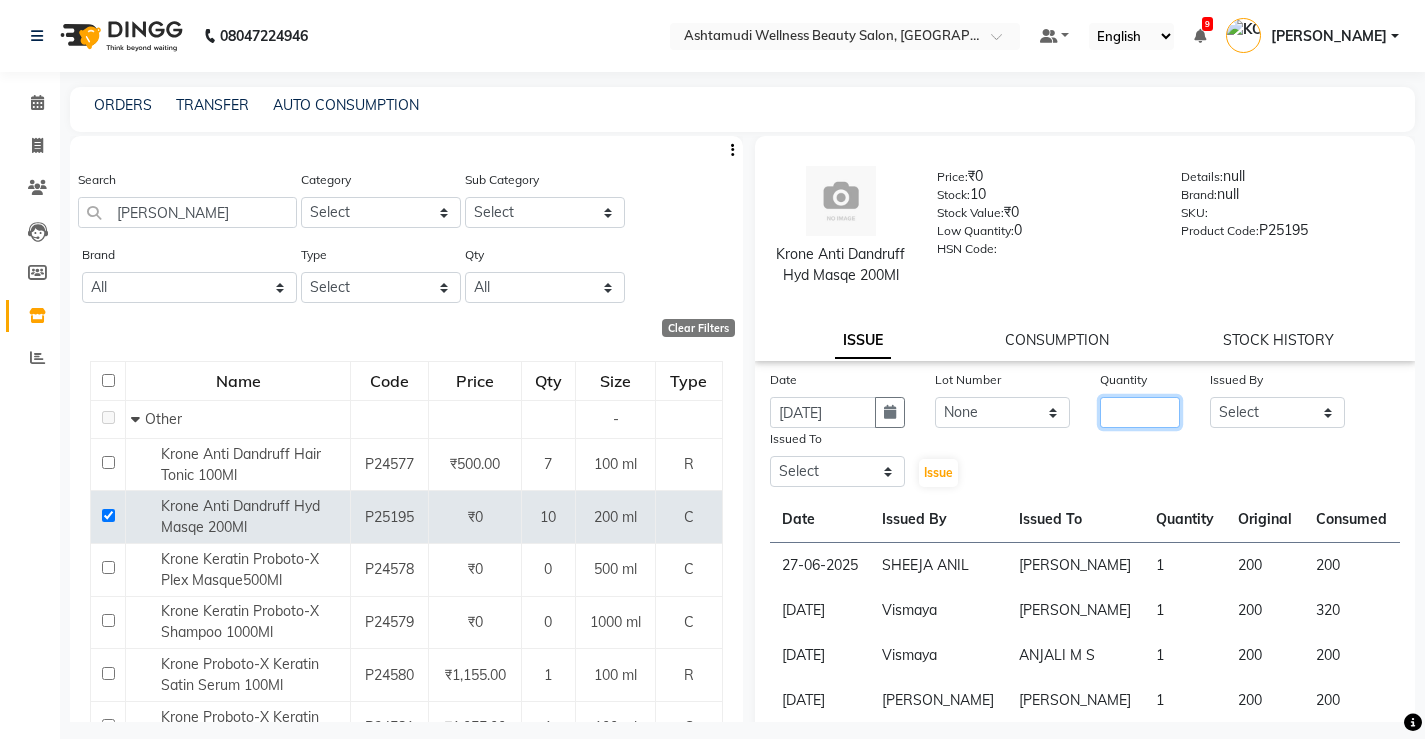 click 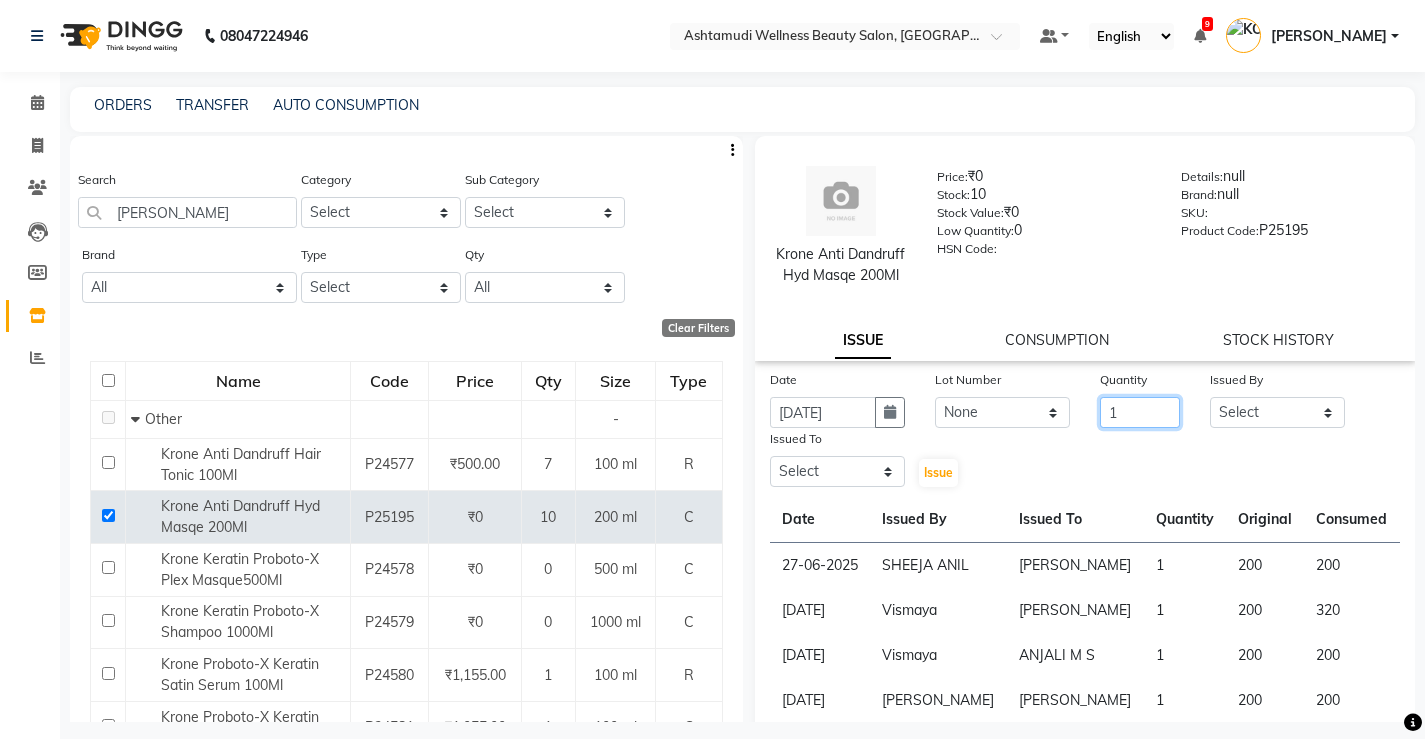 type on "1" 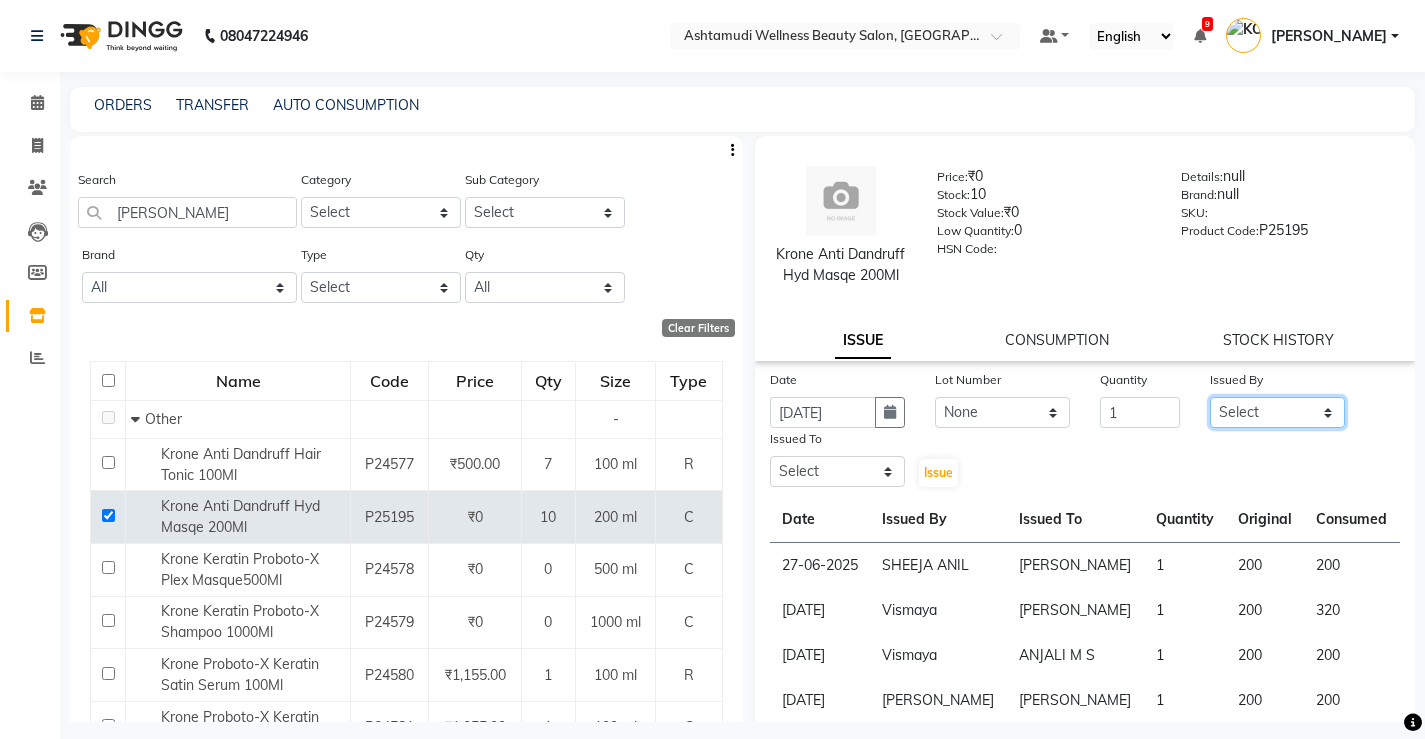 click on "Select ANJALI M S [PERSON_NAME] KOTTIYAM ASHTAMUDI [PERSON_NAME] [PERSON_NAME] [PERSON_NAME] [PERSON_NAME]  Sona [PERSON_NAME] [PERSON_NAME] [PERSON_NAME]" 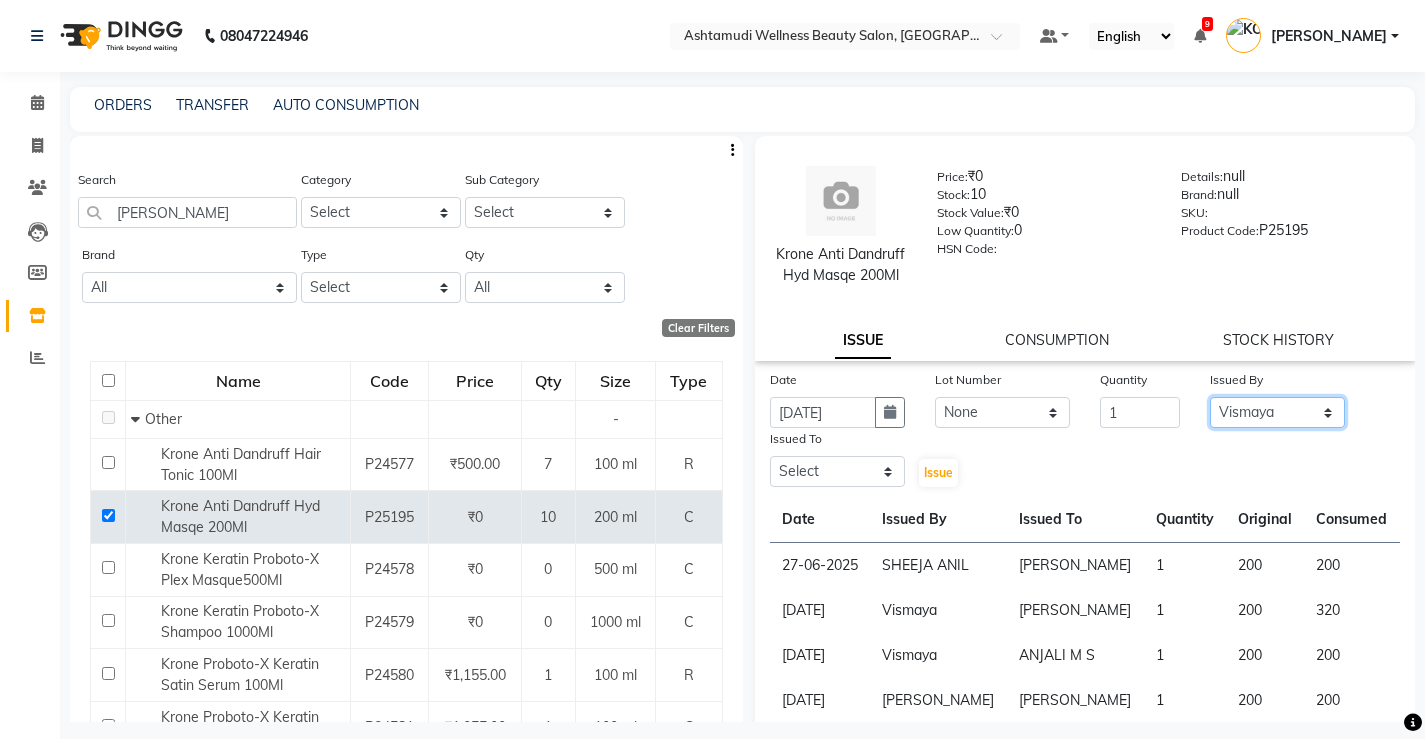 click on "Select ANJALI M S [PERSON_NAME] KOTTIYAM ASHTAMUDI [PERSON_NAME] [PERSON_NAME] [PERSON_NAME] [PERSON_NAME]  Sona [PERSON_NAME] [PERSON_NAME] [PERSON_NAME]" 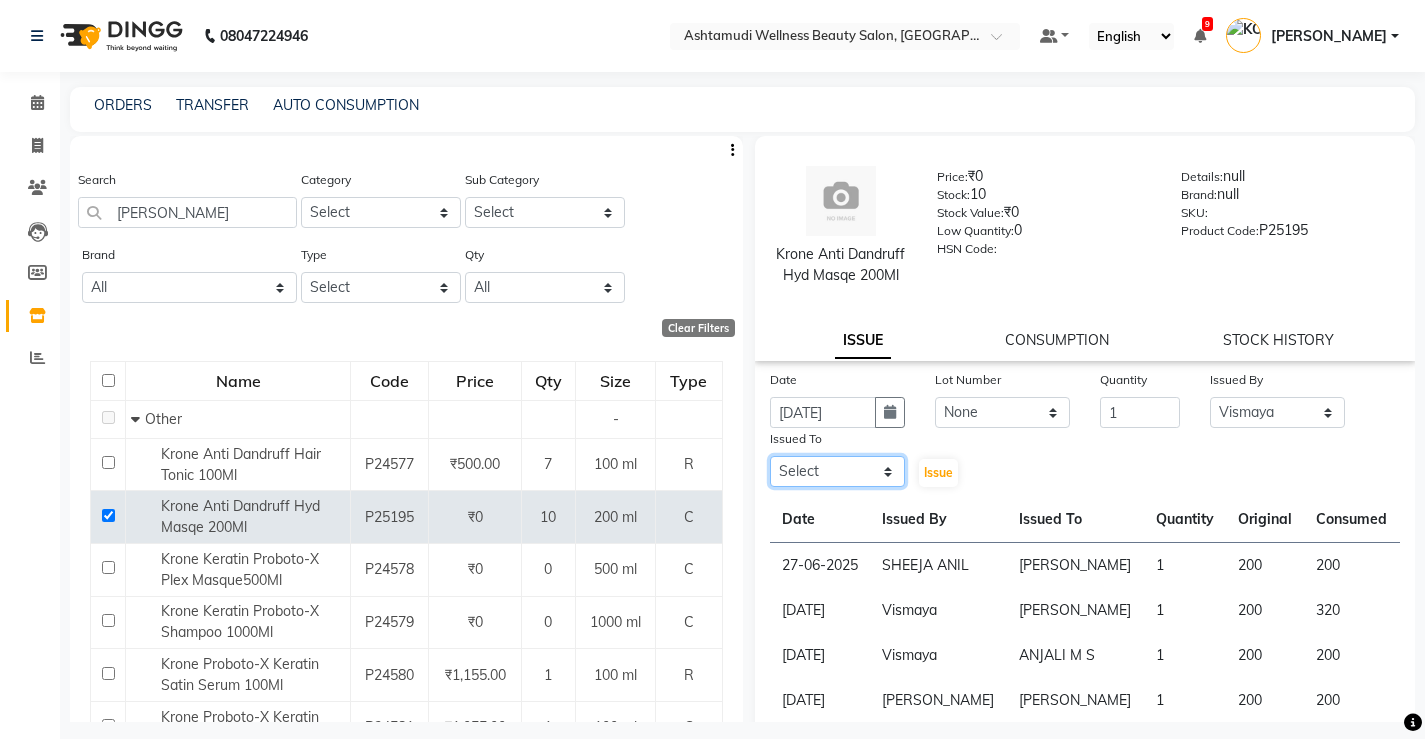 click on "Select ANJALI M S [PERSON_NAME] KOTTIYAM ASHTAMUDI [PERSON_NAME] [PERSON_NAME] [PERSON_NAME] [PERSON_NAME]  Sona [PERSON_NAME] [PERSON_NAME] [PERSON_NAME]" 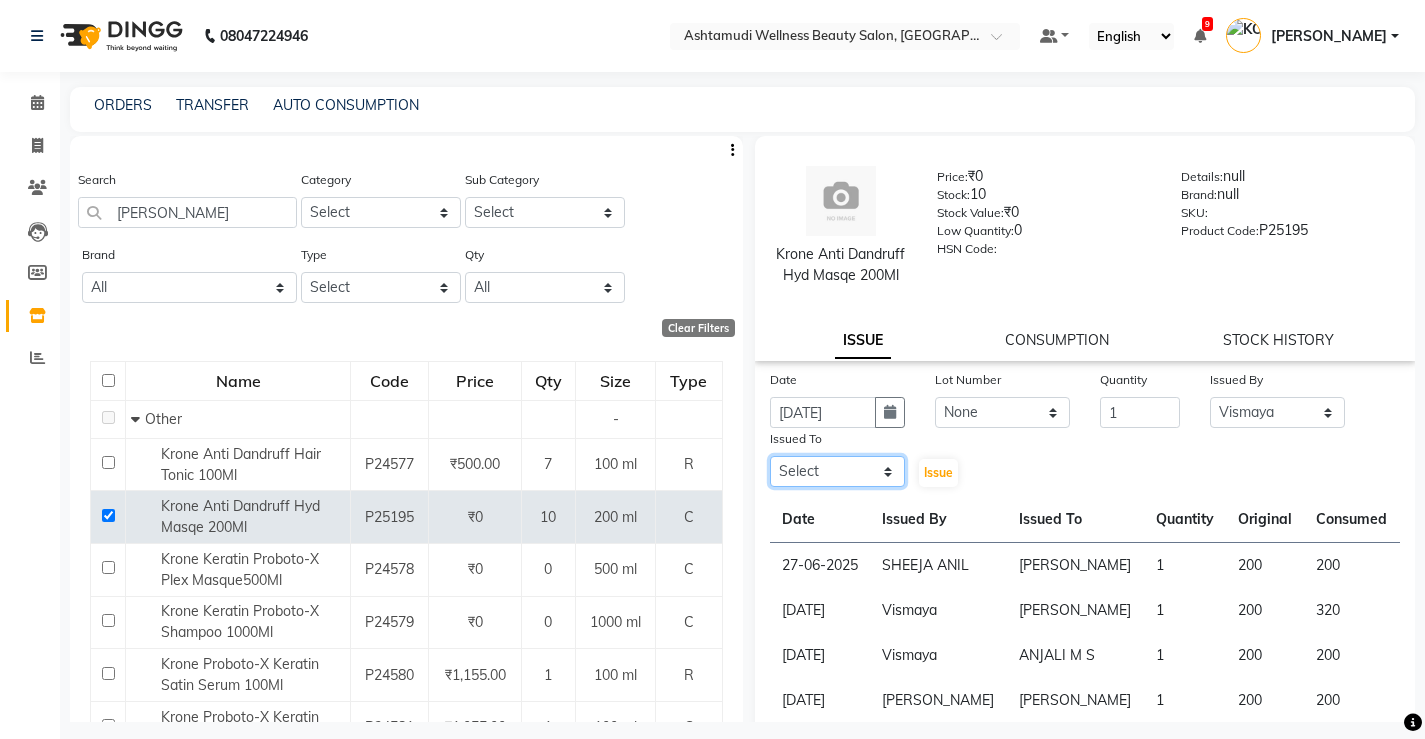 select on "27474" 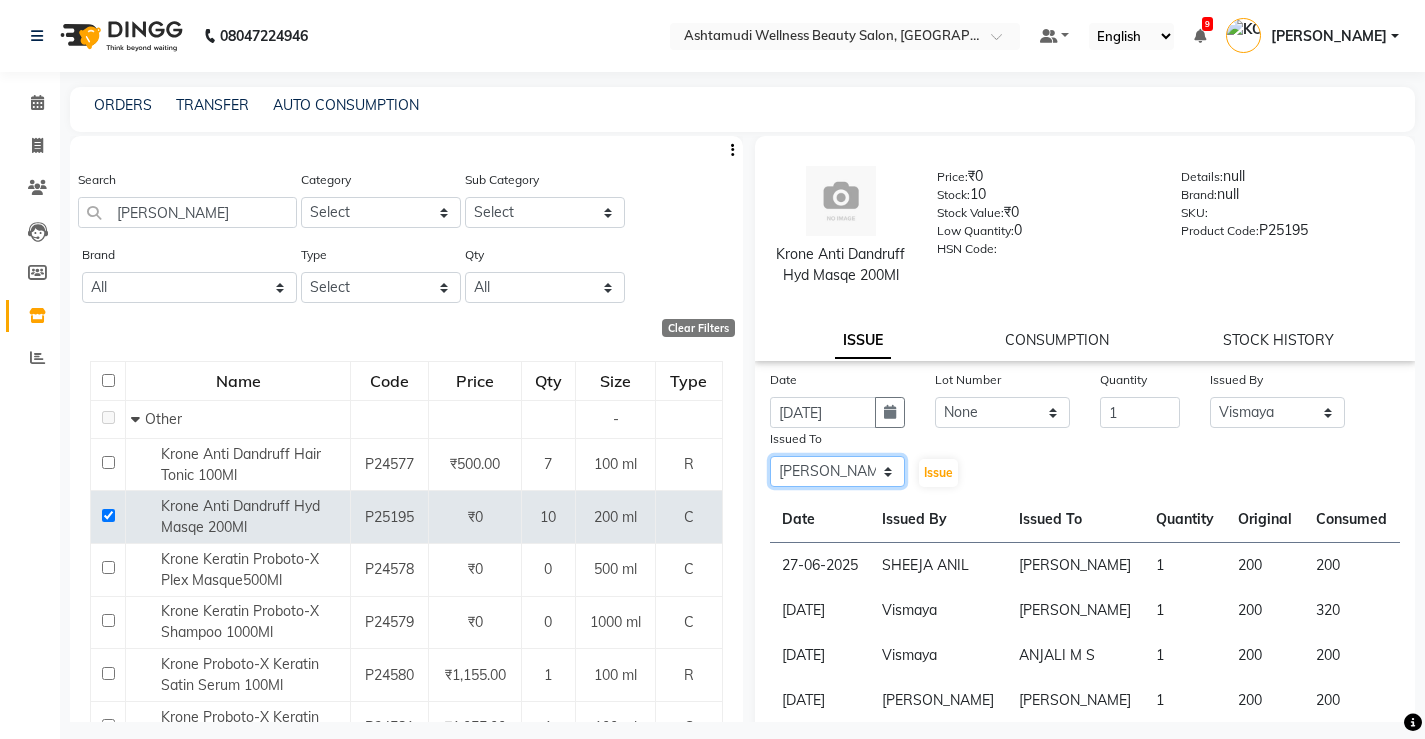 click on "Select ANJALI M S [PERSON_NAME] KOTTIYAM ASHTAMUDI [PERSON_NAME] [PERSON_NAME] [PERSON_NAME] [PERSON_NAME]  Sona [PERSON_NAME] [PERSON_NAME] [PERSON_NAME]" 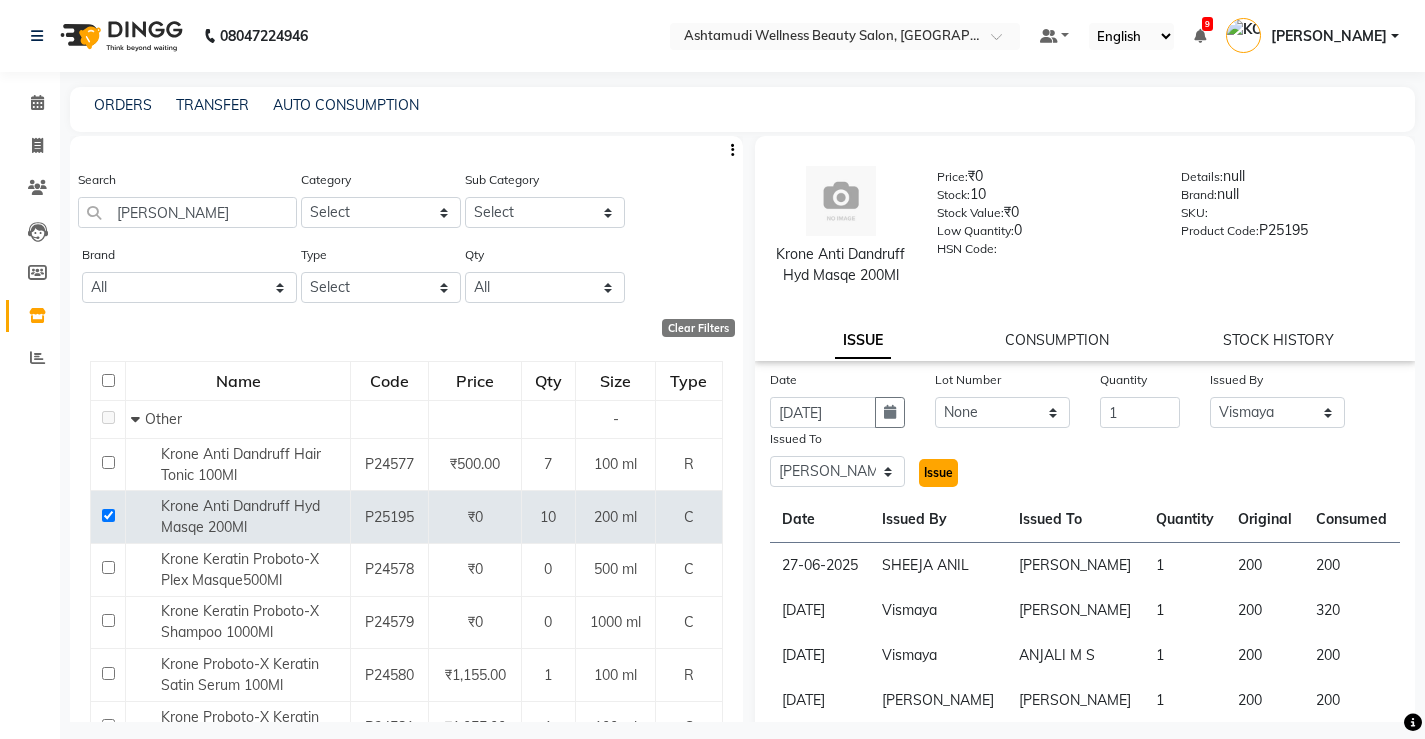 click on "Issue" 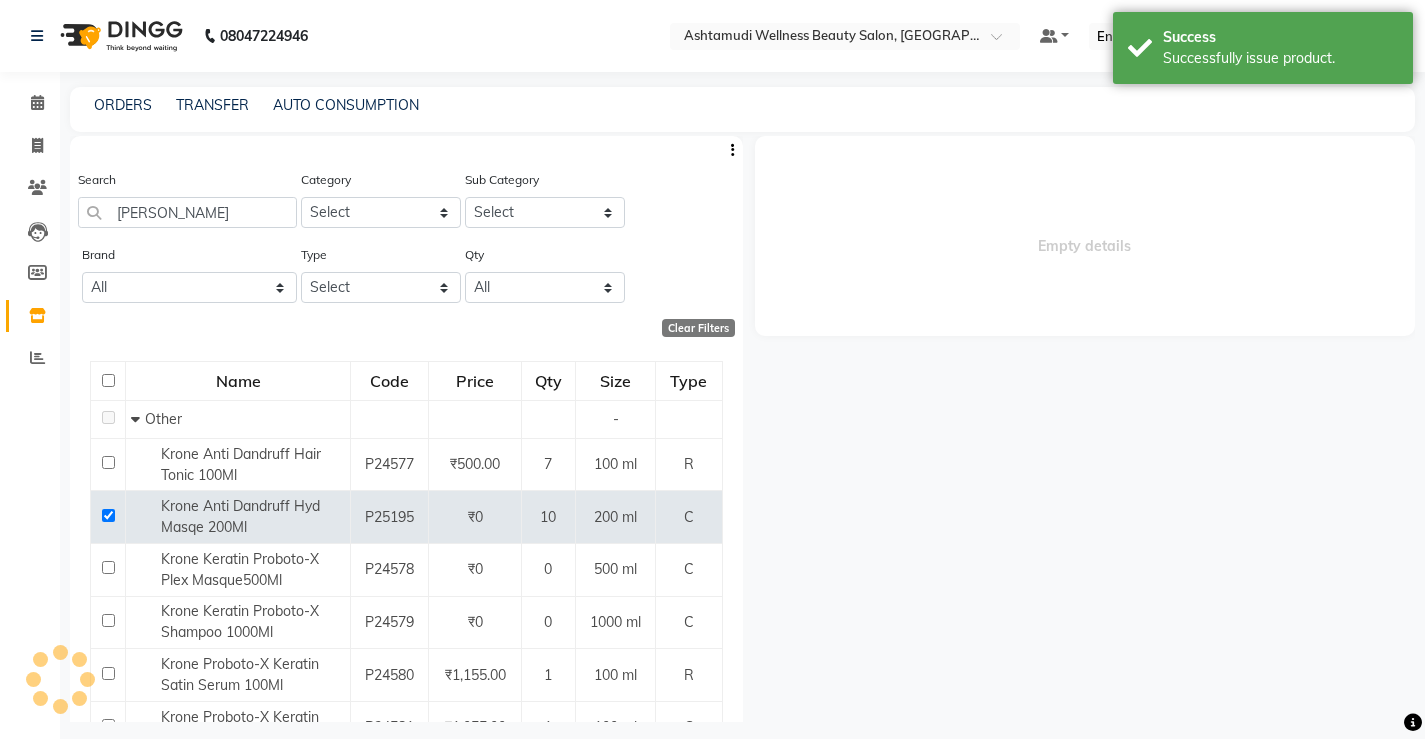 select 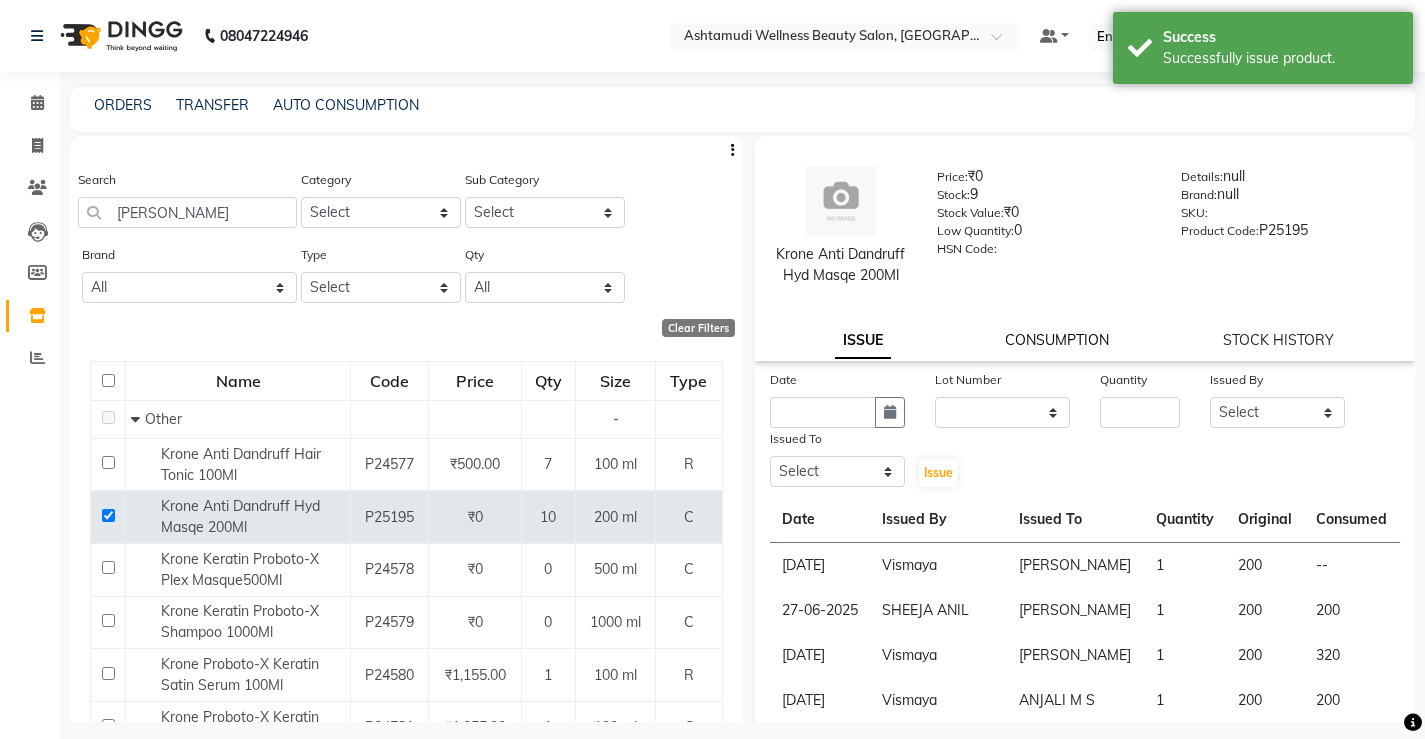 click on "CONSUMPTION" 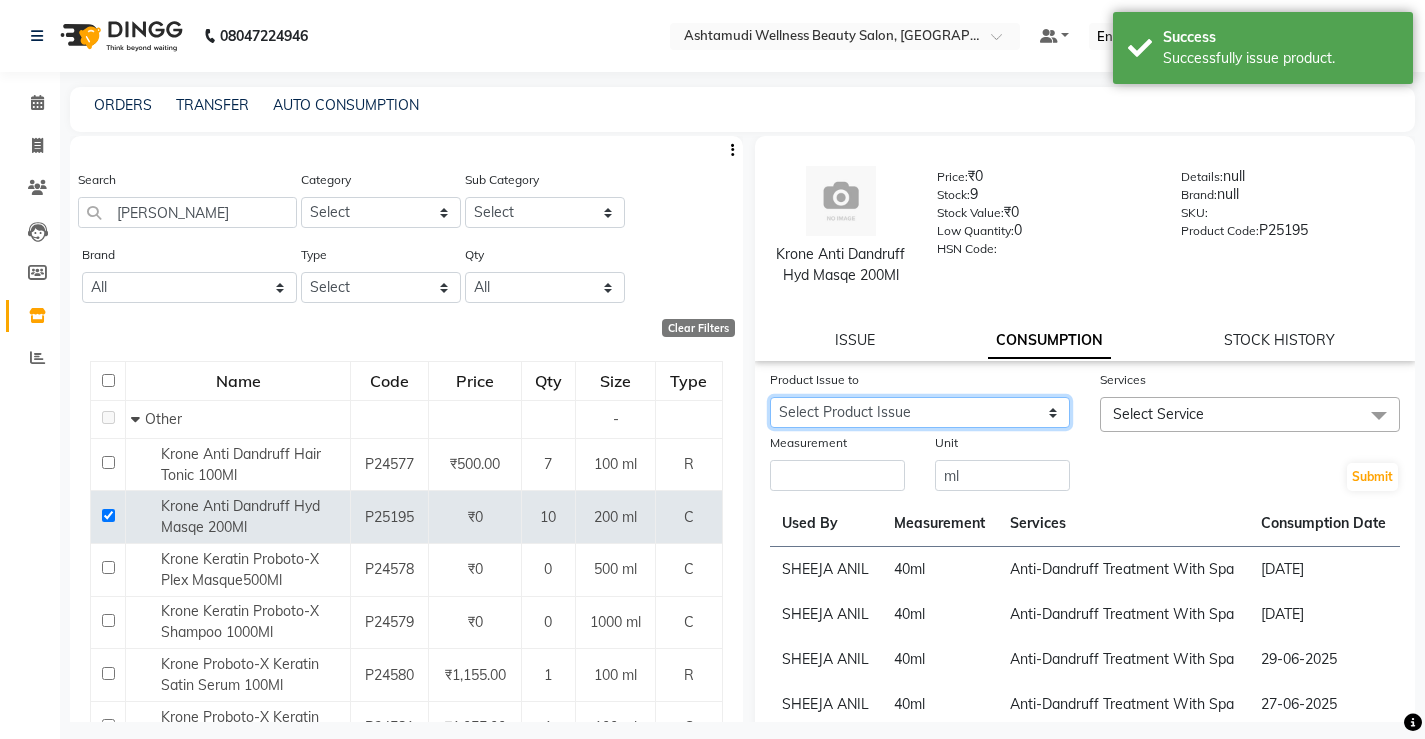 drag, startPoint x: 904, startPoint y: 428, endPoint x: 942, endPoint y: 447, distance: 42.48529 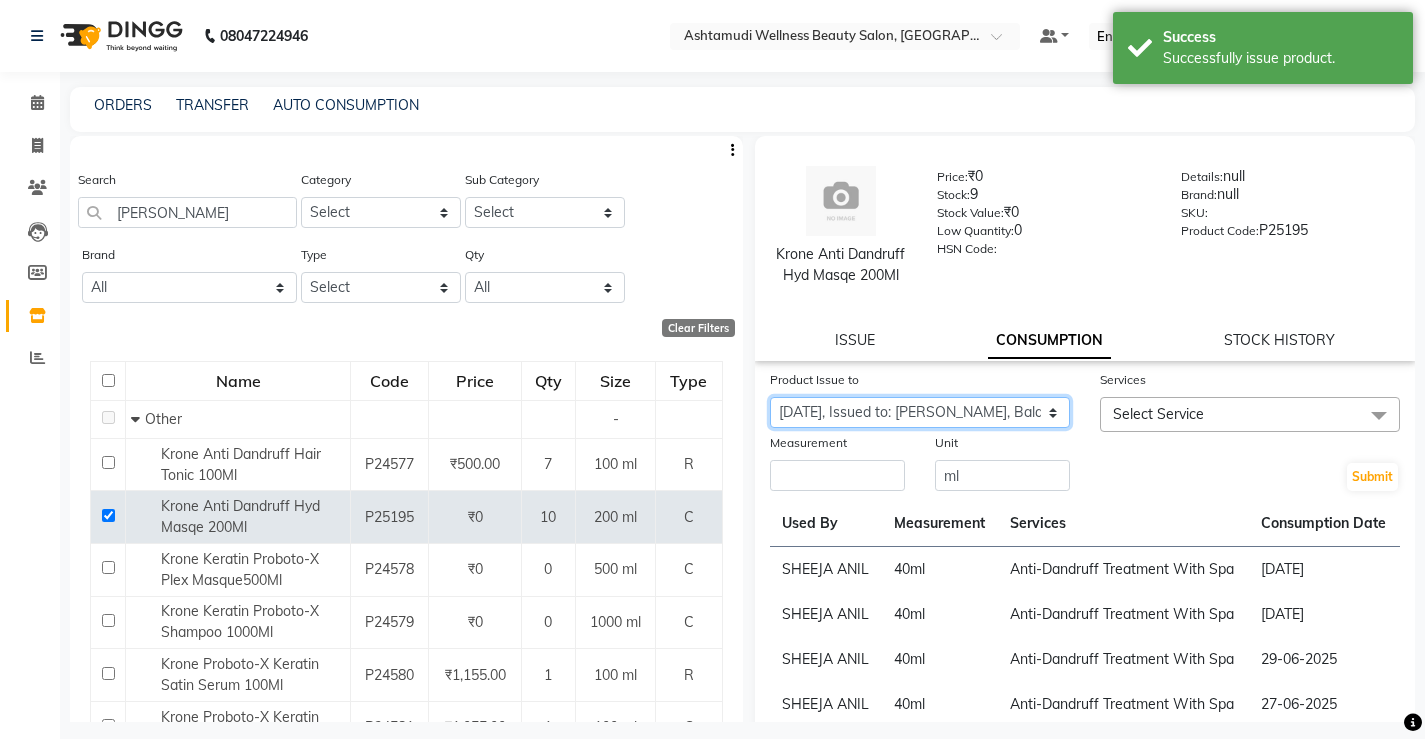 click on "Select Product Issue [DATE], Issued to: [PERSON_NAME], Balance: 200" 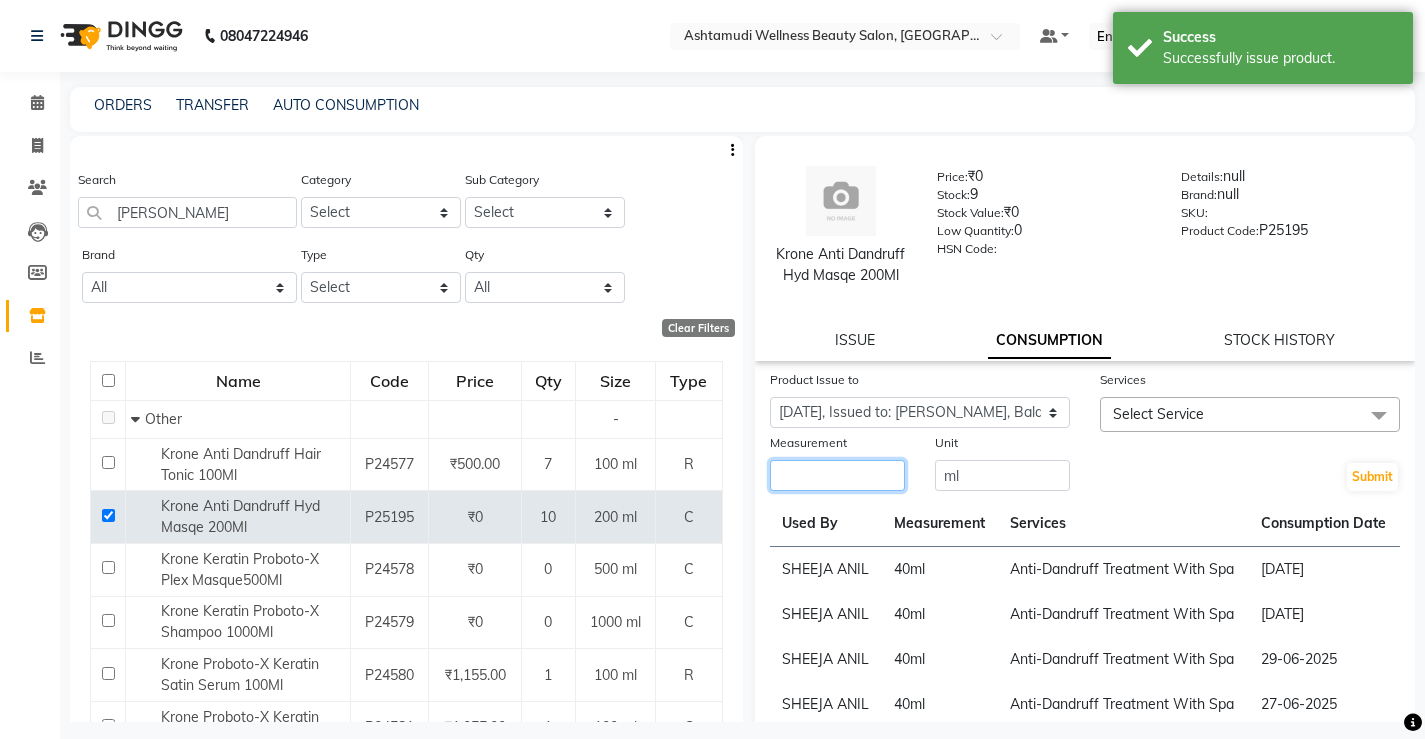 click 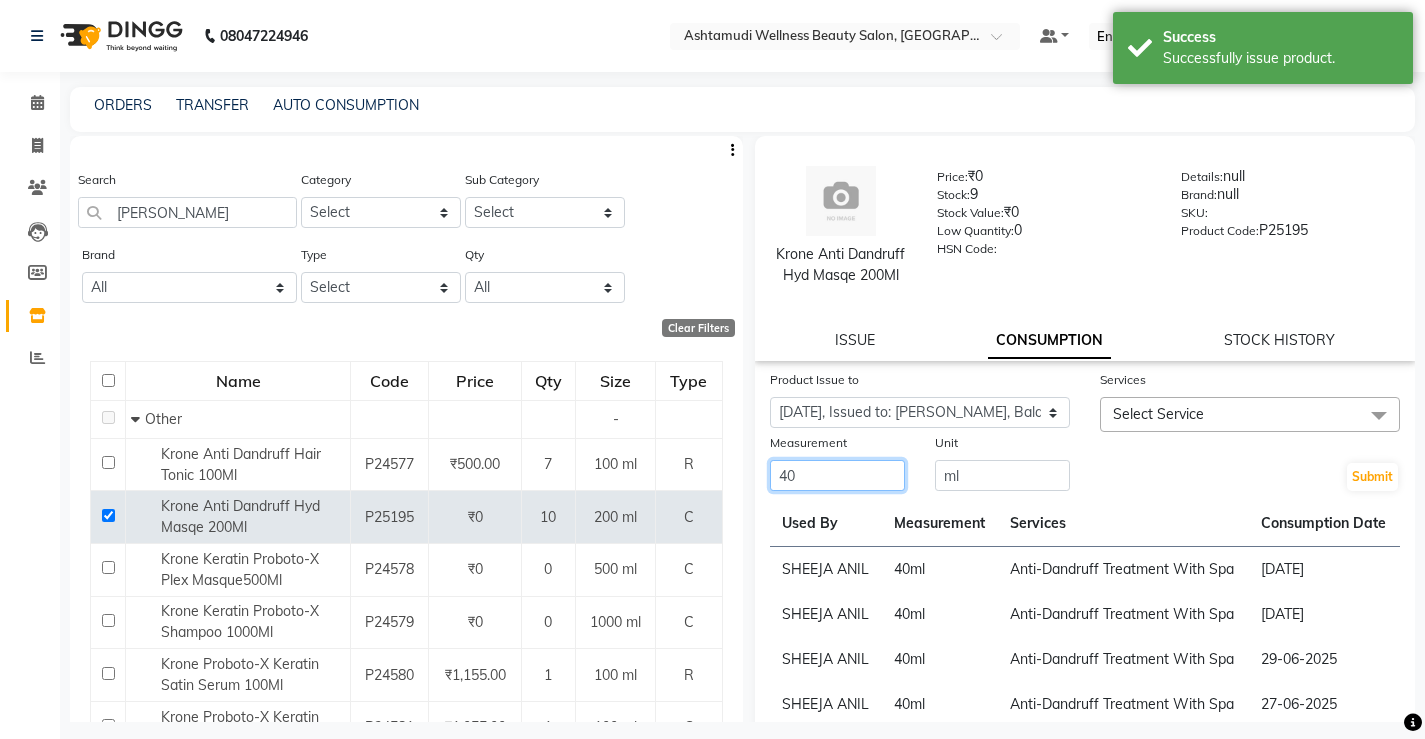type on "40" 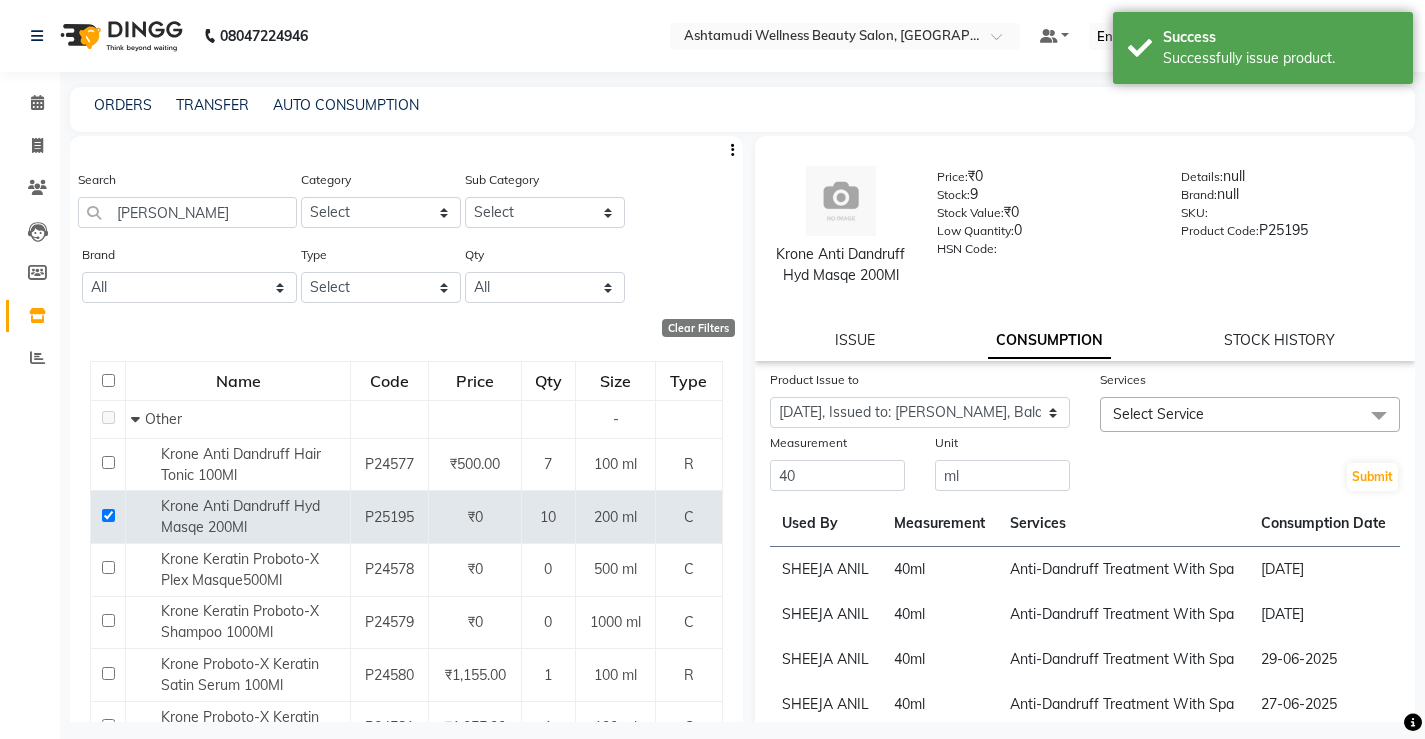 click on "Select Service" 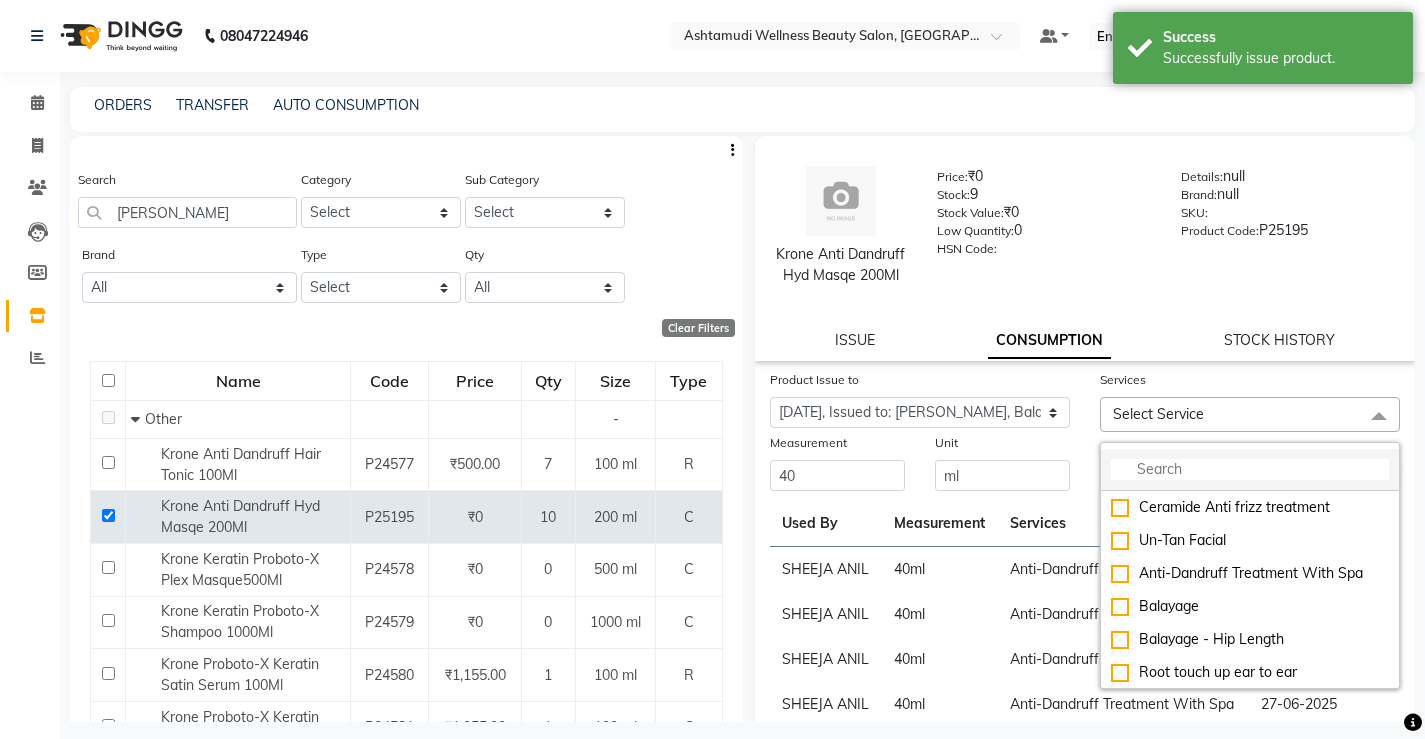 click 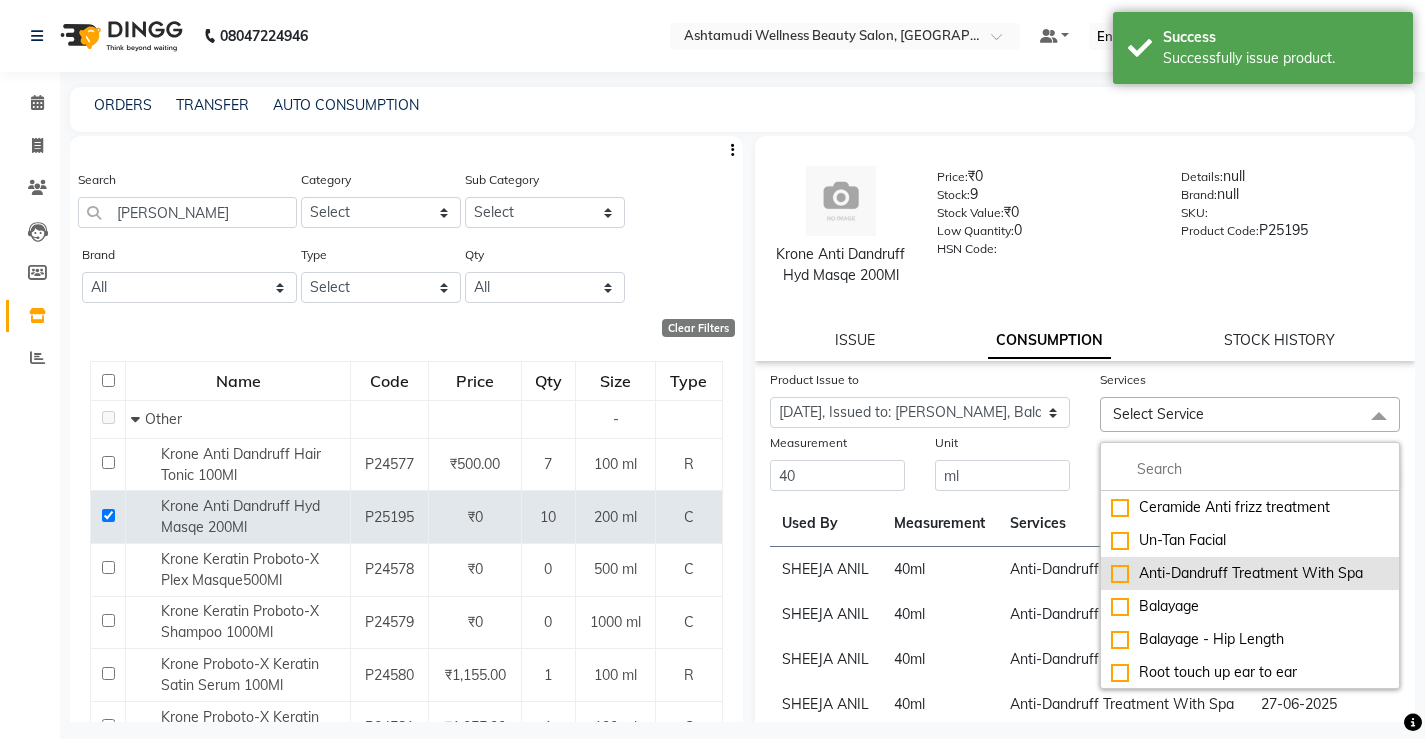 click on "Anti-Dandruff Treatment With Spa" 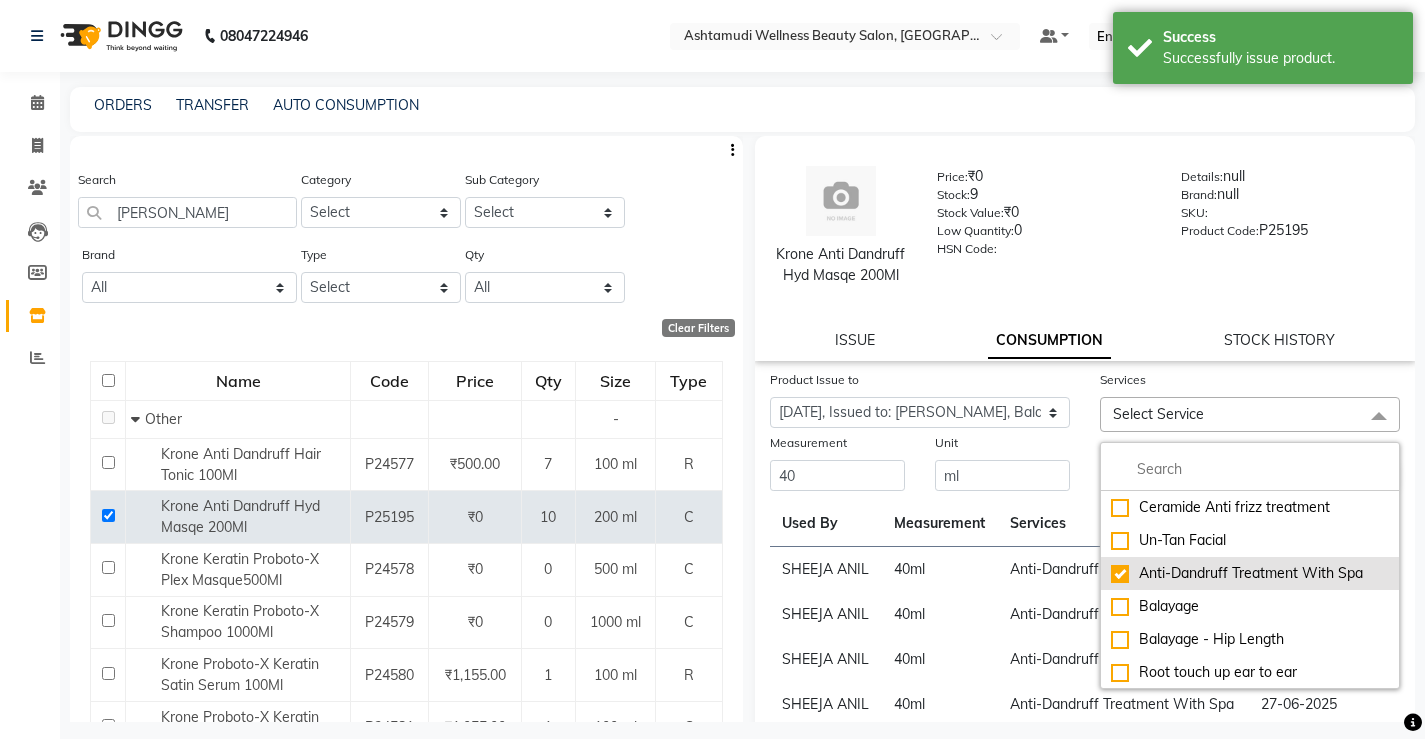 checkbox on "true" 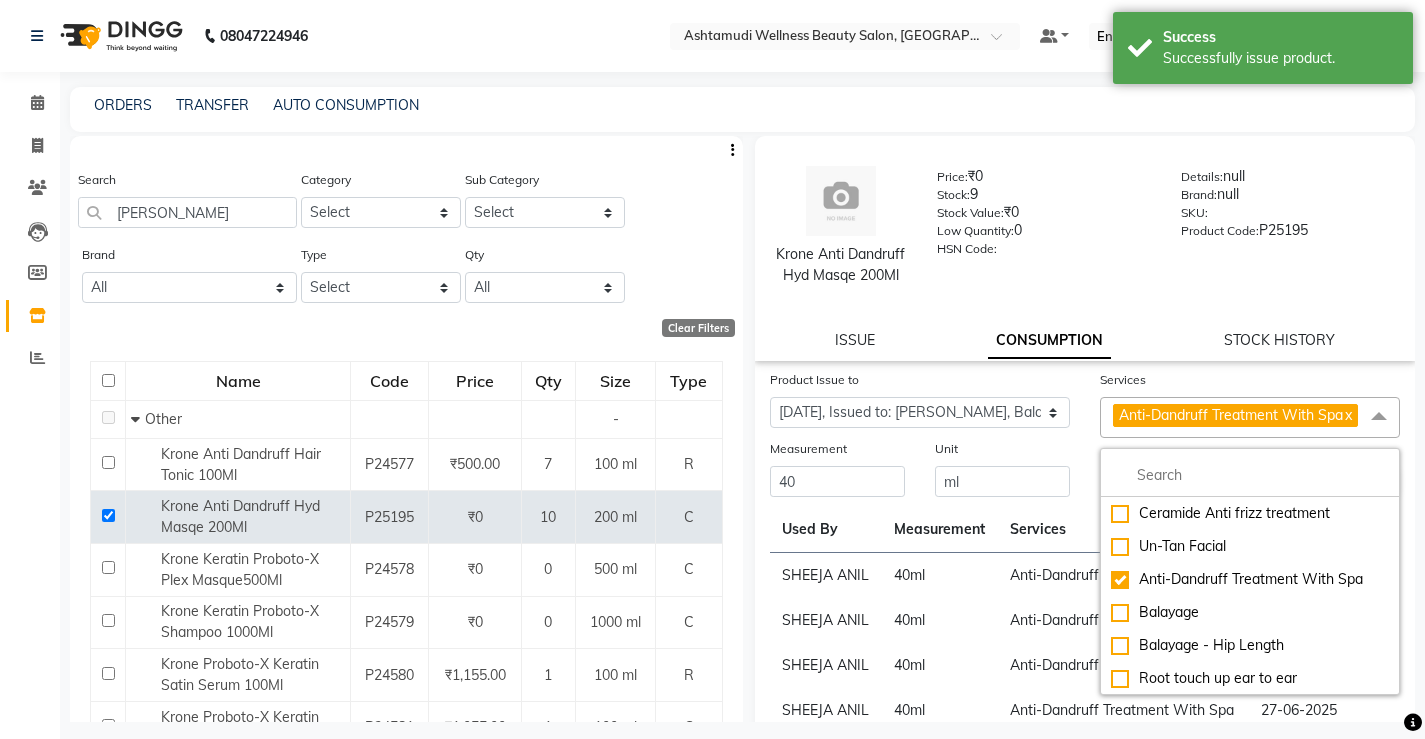 click on "40  ml" 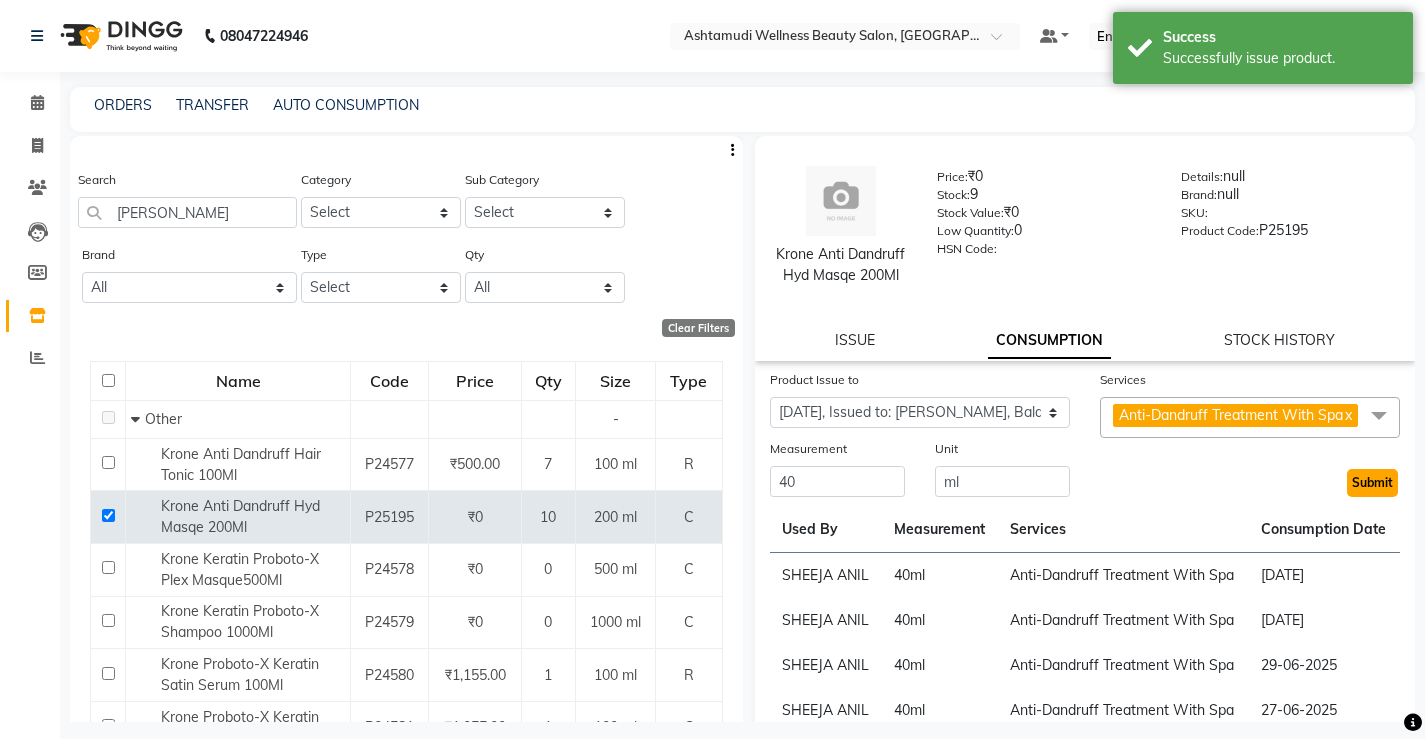 click on "Submit" 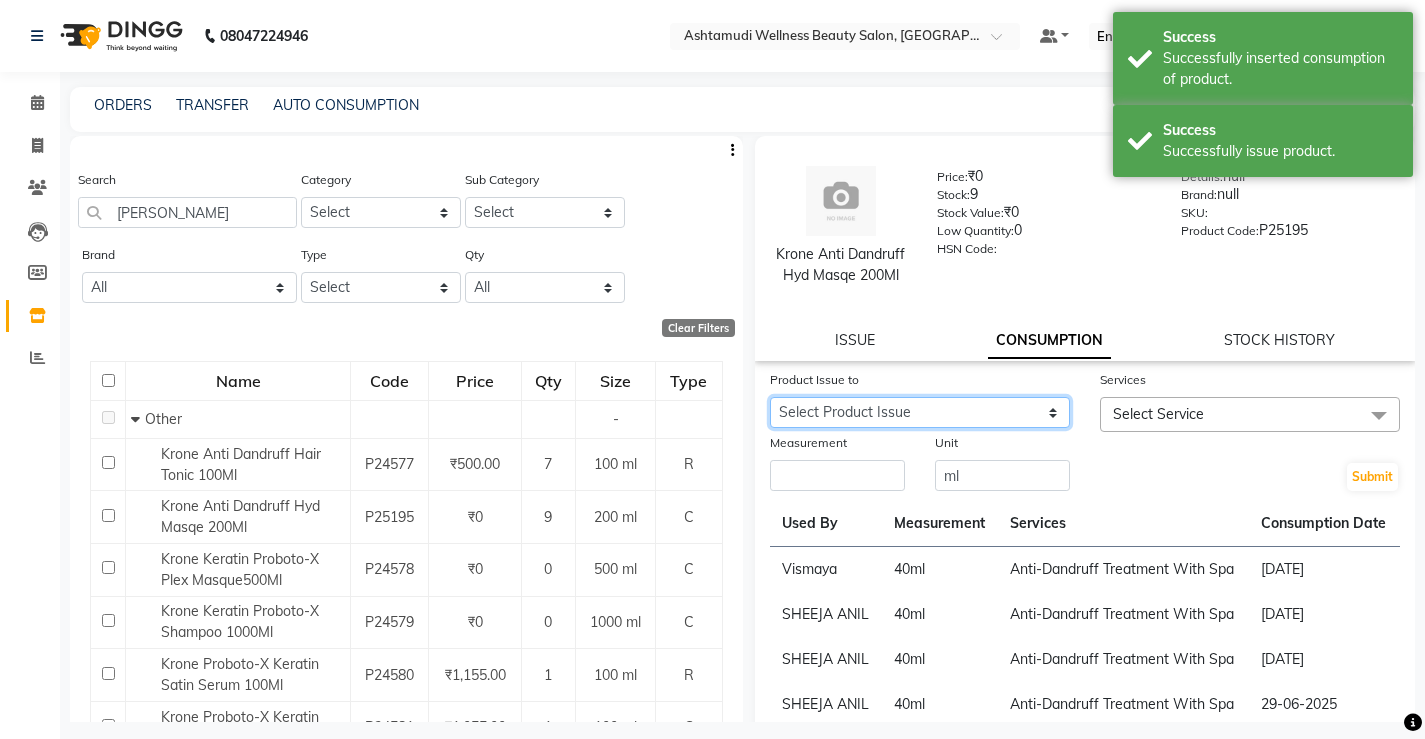 drag, startPoint x: 980, startPoint y: 439, endPoint x: 995, endPoint y: 446, distance: 16.552946 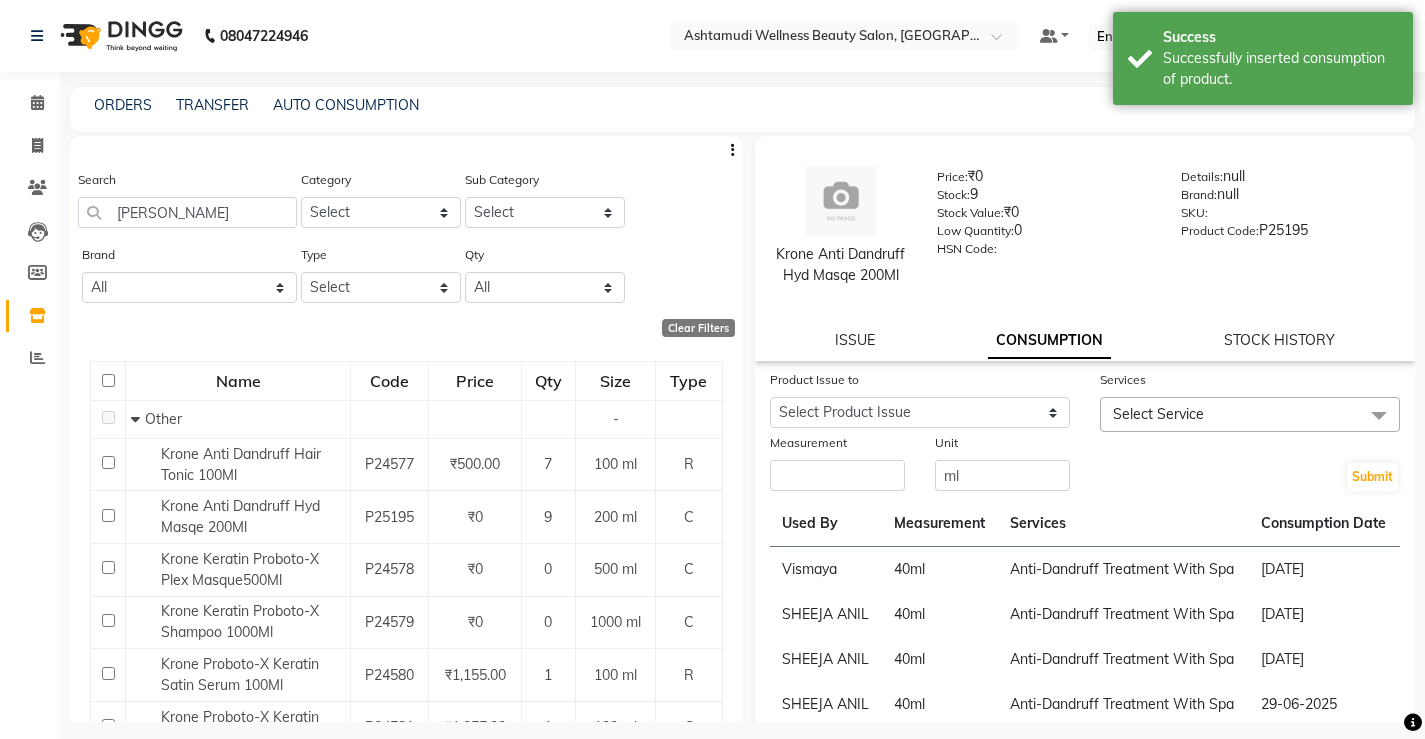 click on "Services" 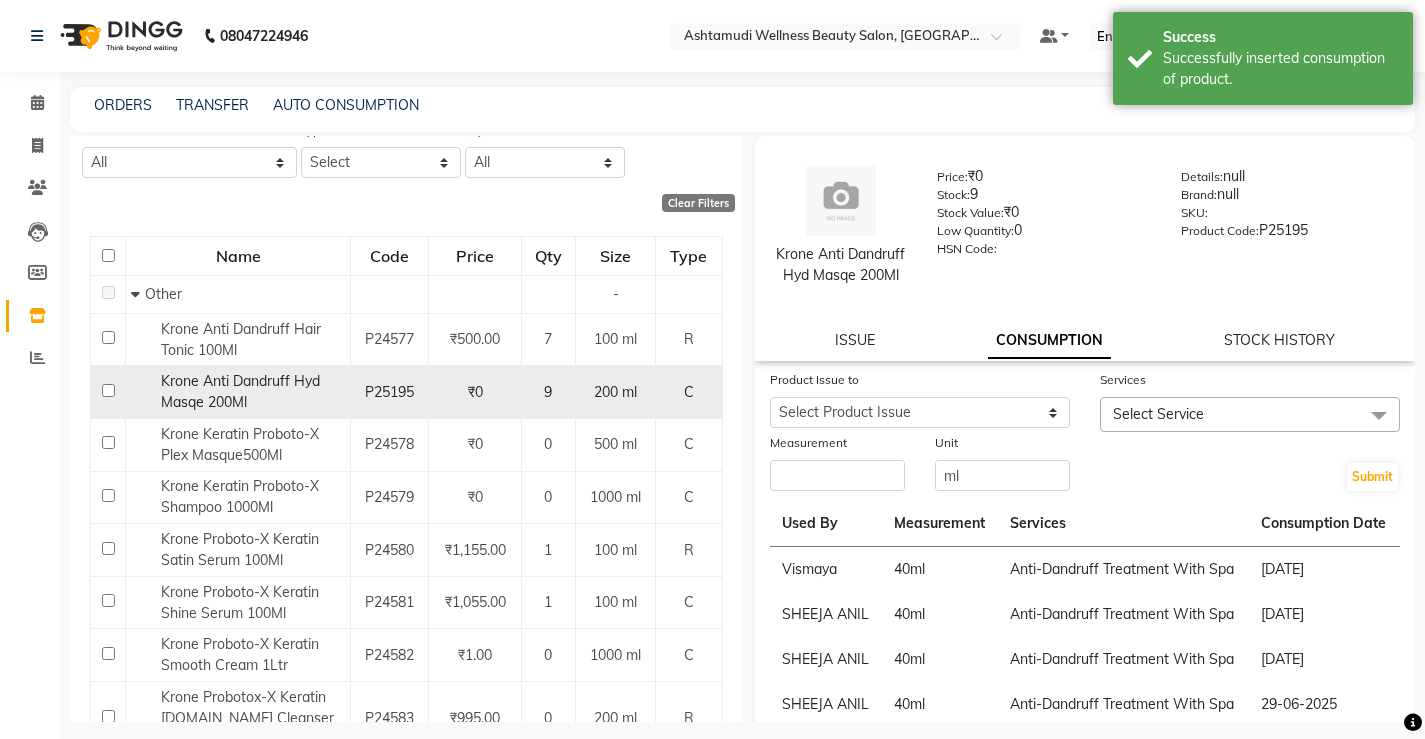 scroll, scrollTop: 0, scrollLeft: 0, axis: both 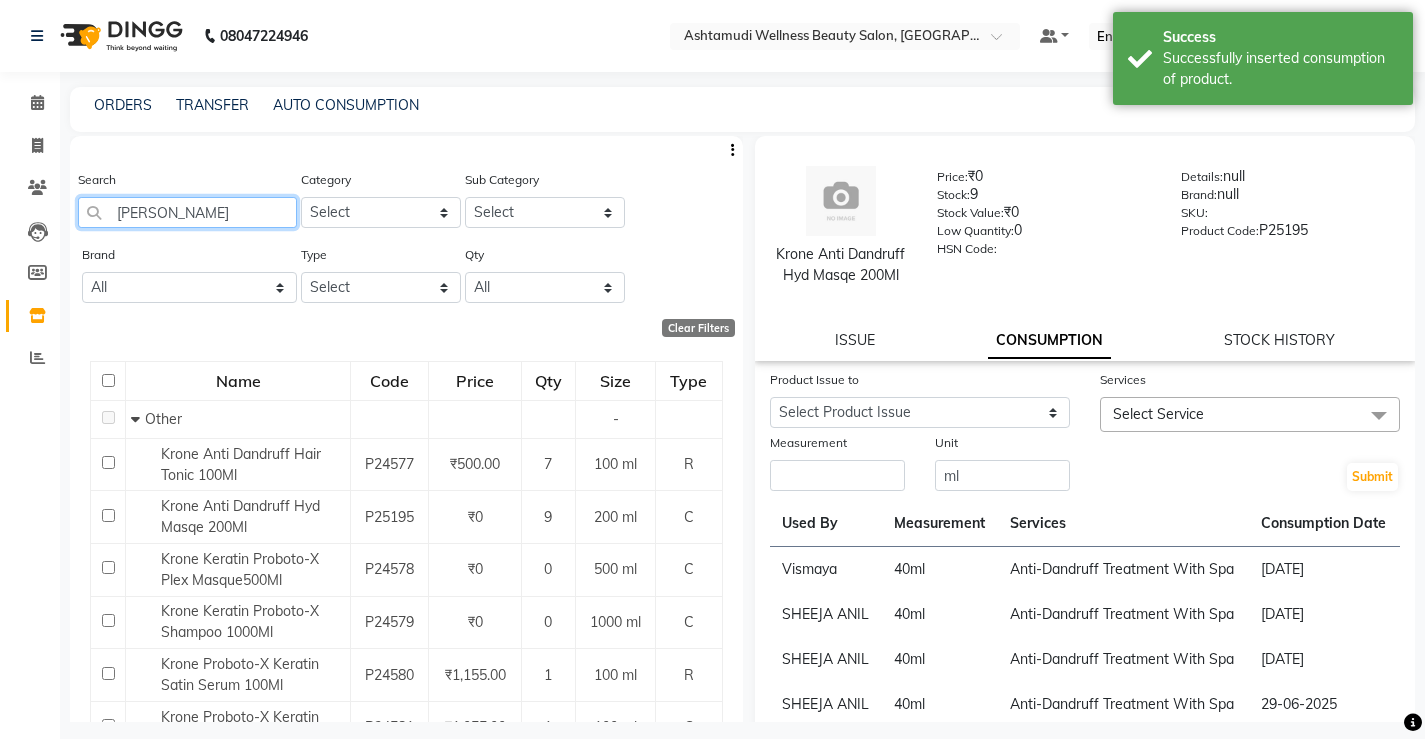 click on "[PERSON_NAME]" 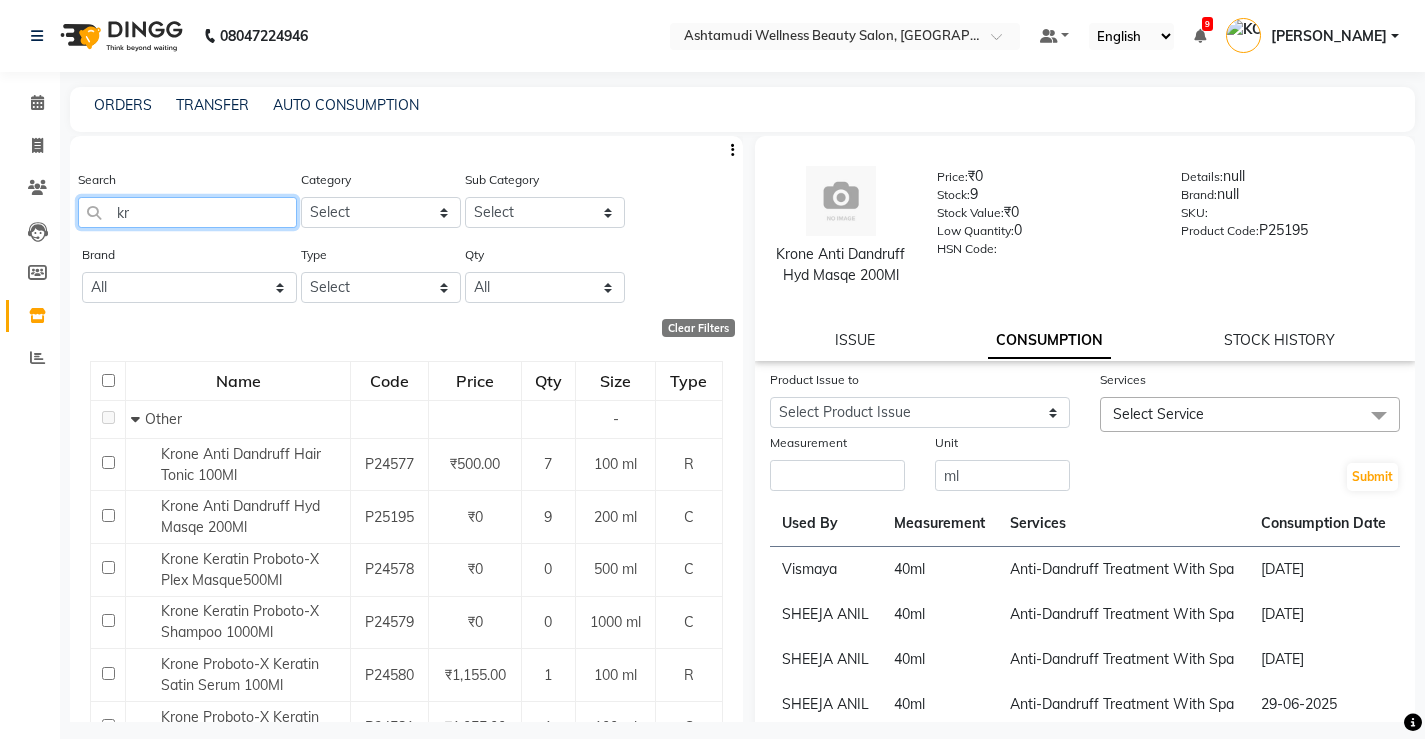 type on "k" 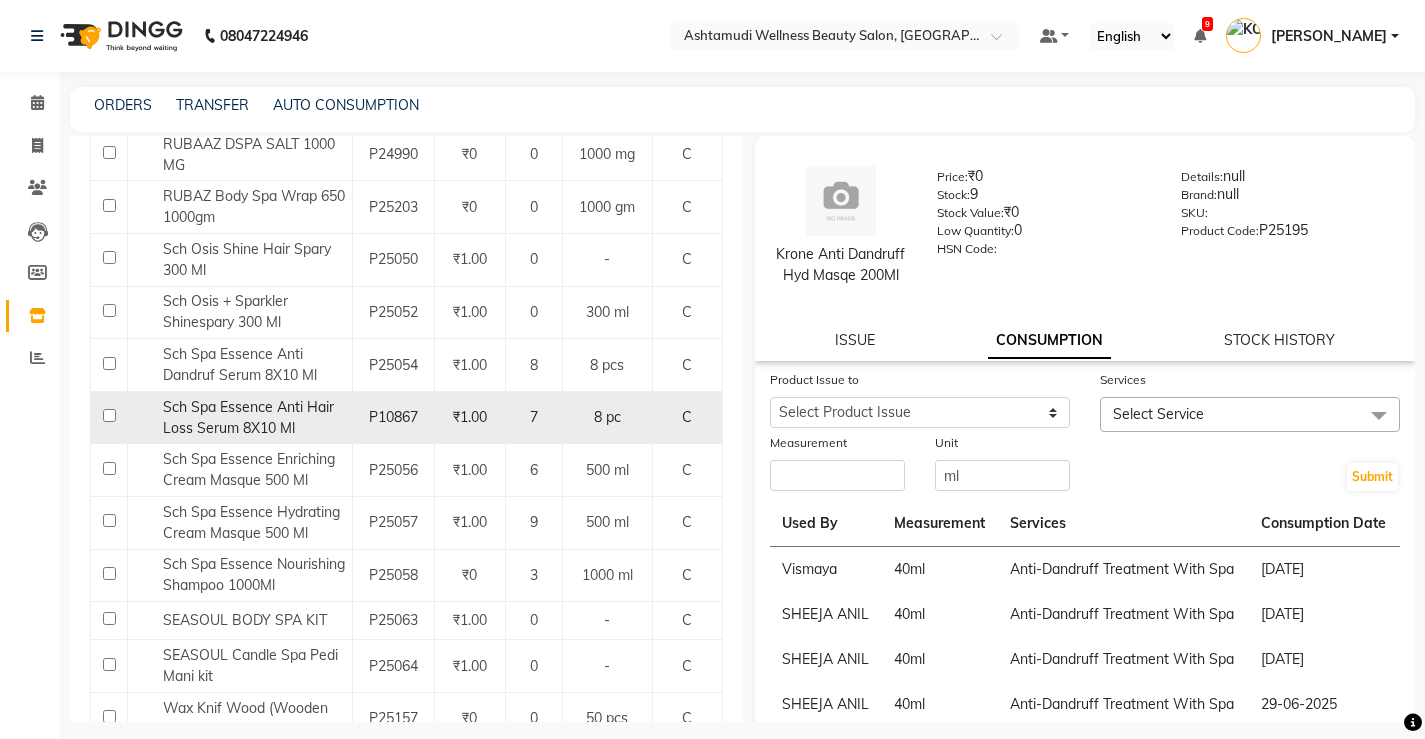 scroll, scrollTop: 1931, scrollLeft: 0, axis: vertical 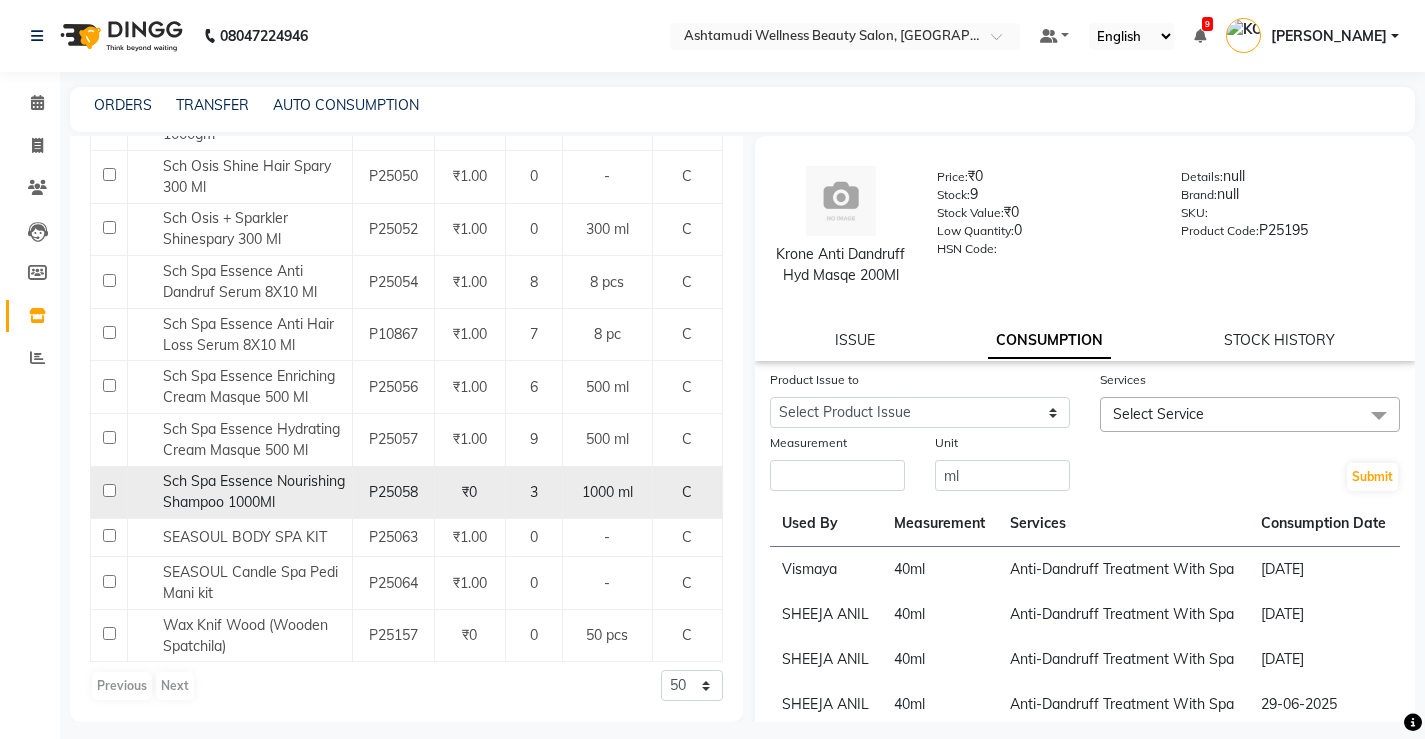 type on "spa" 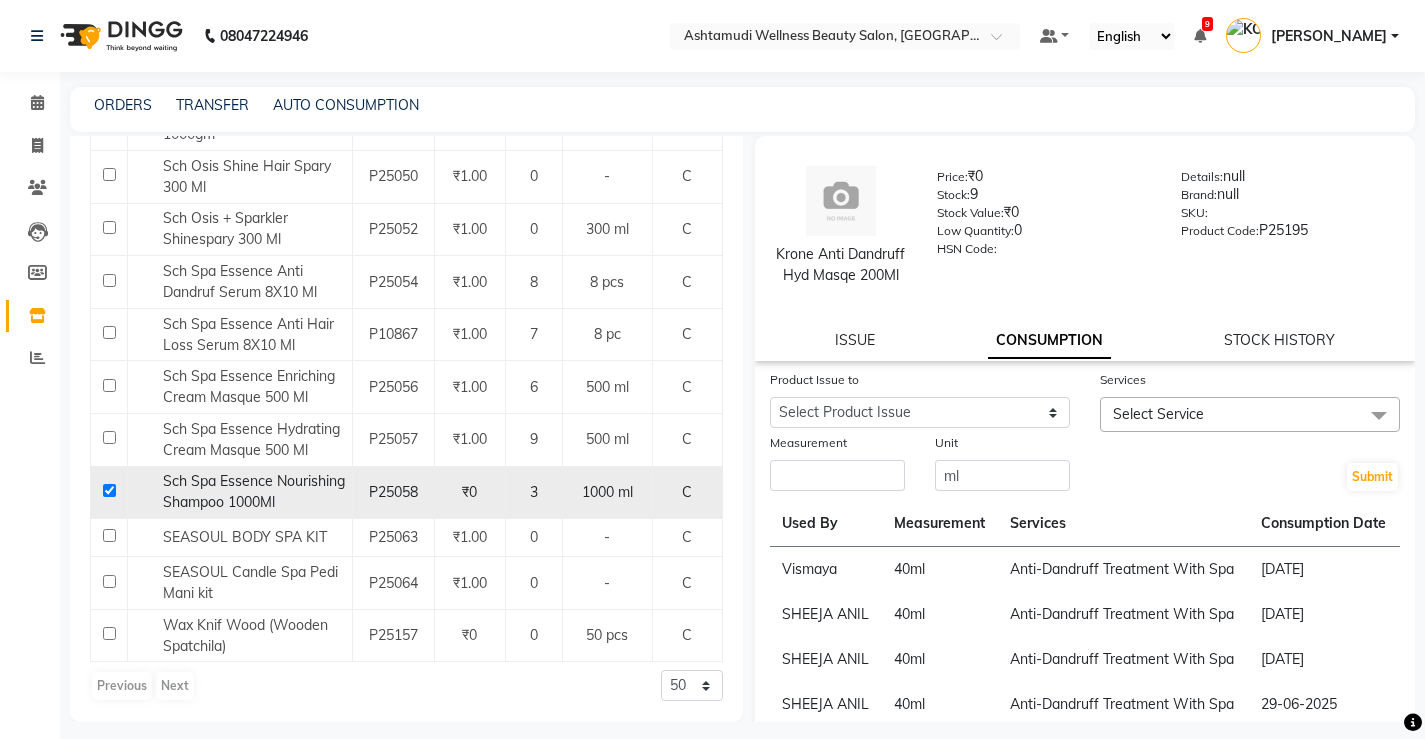 checkbox on "true" 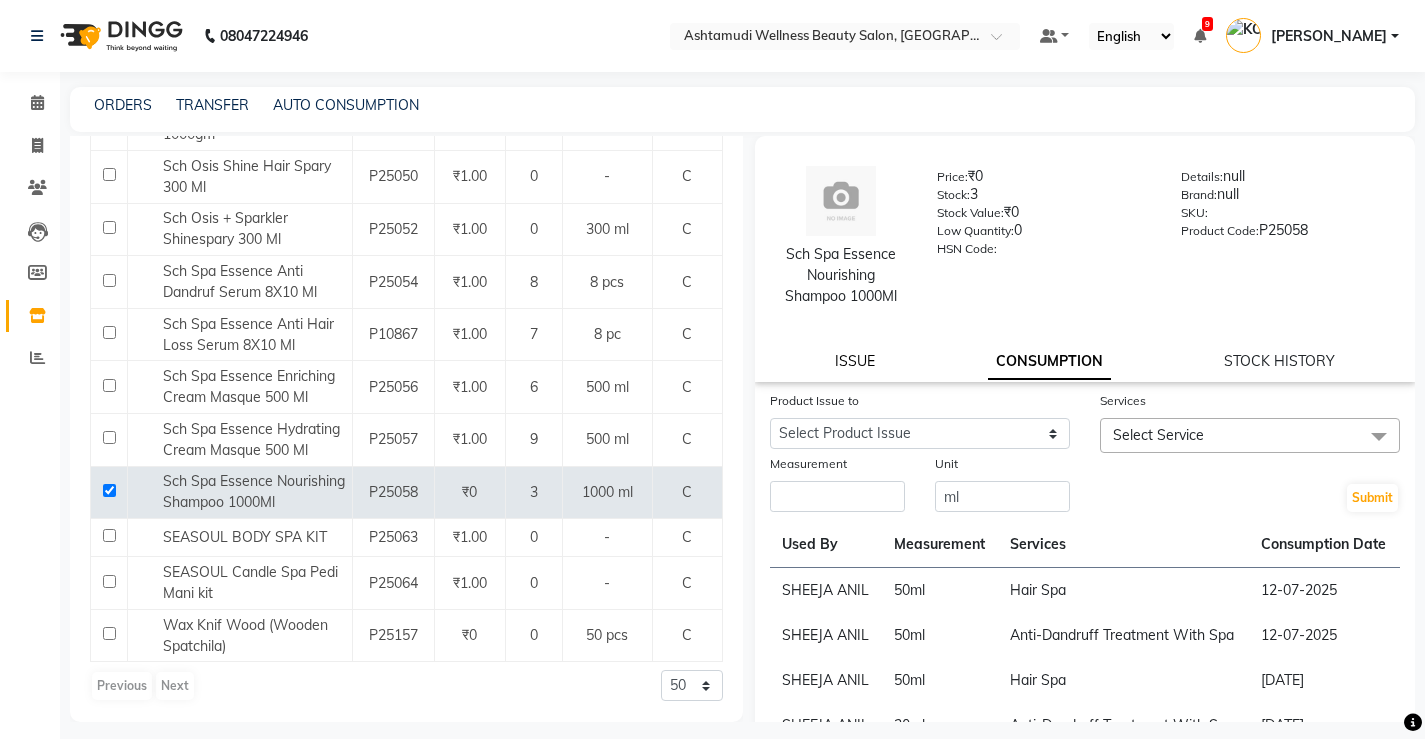 click on "ISSUE" 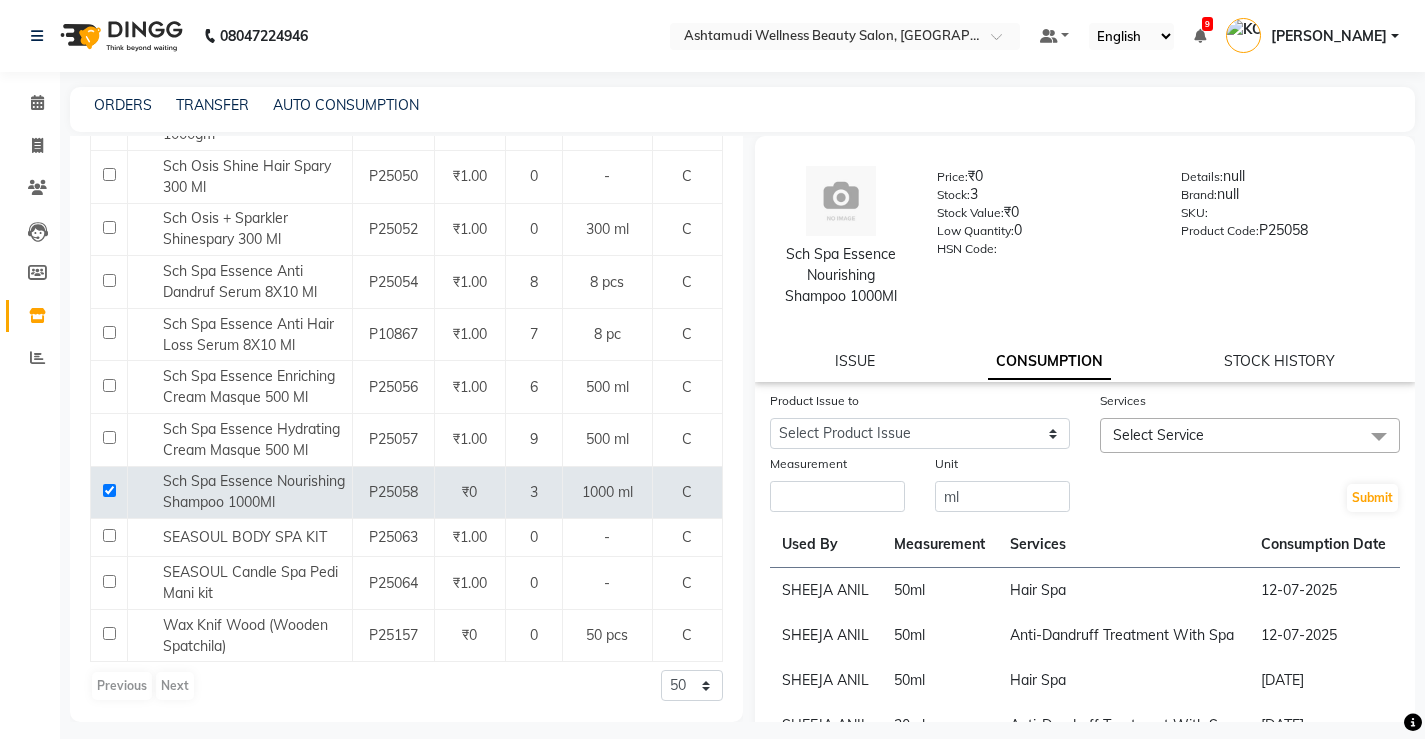select 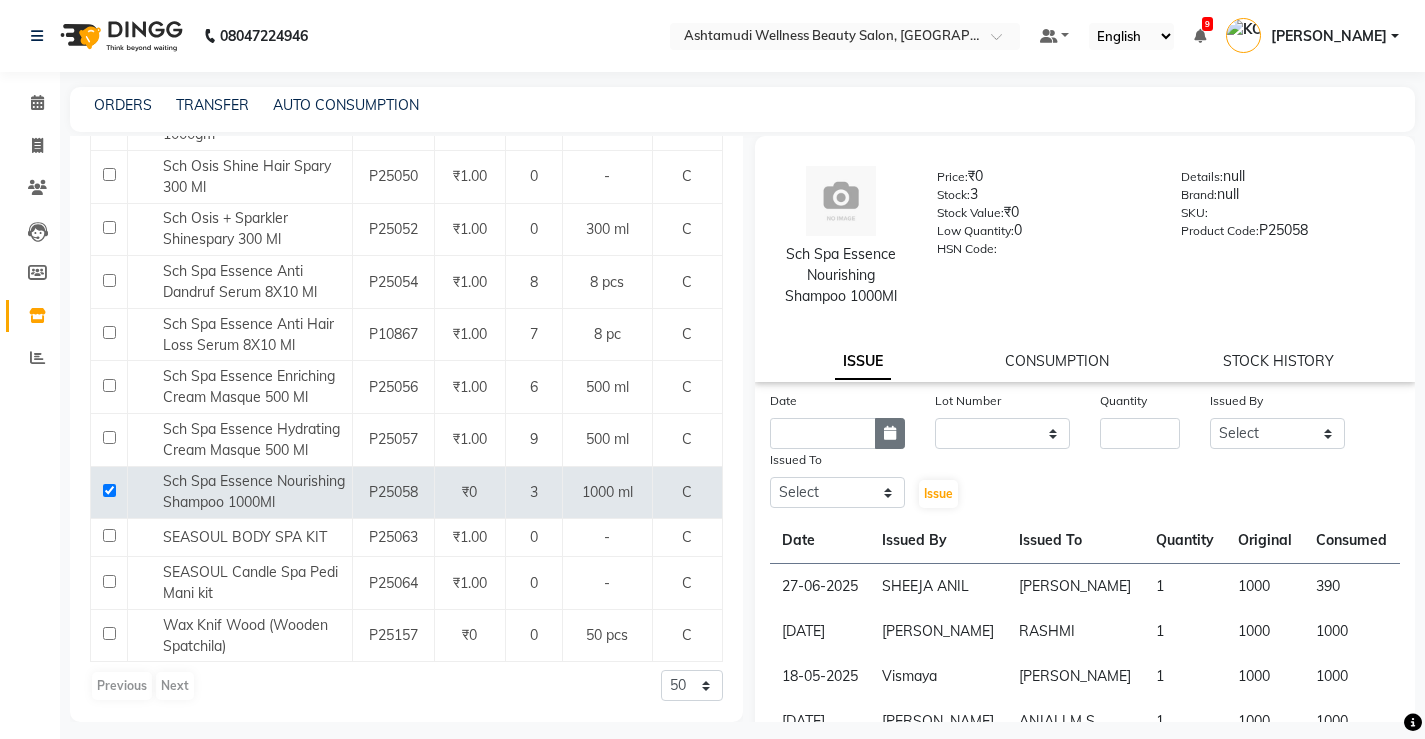 click 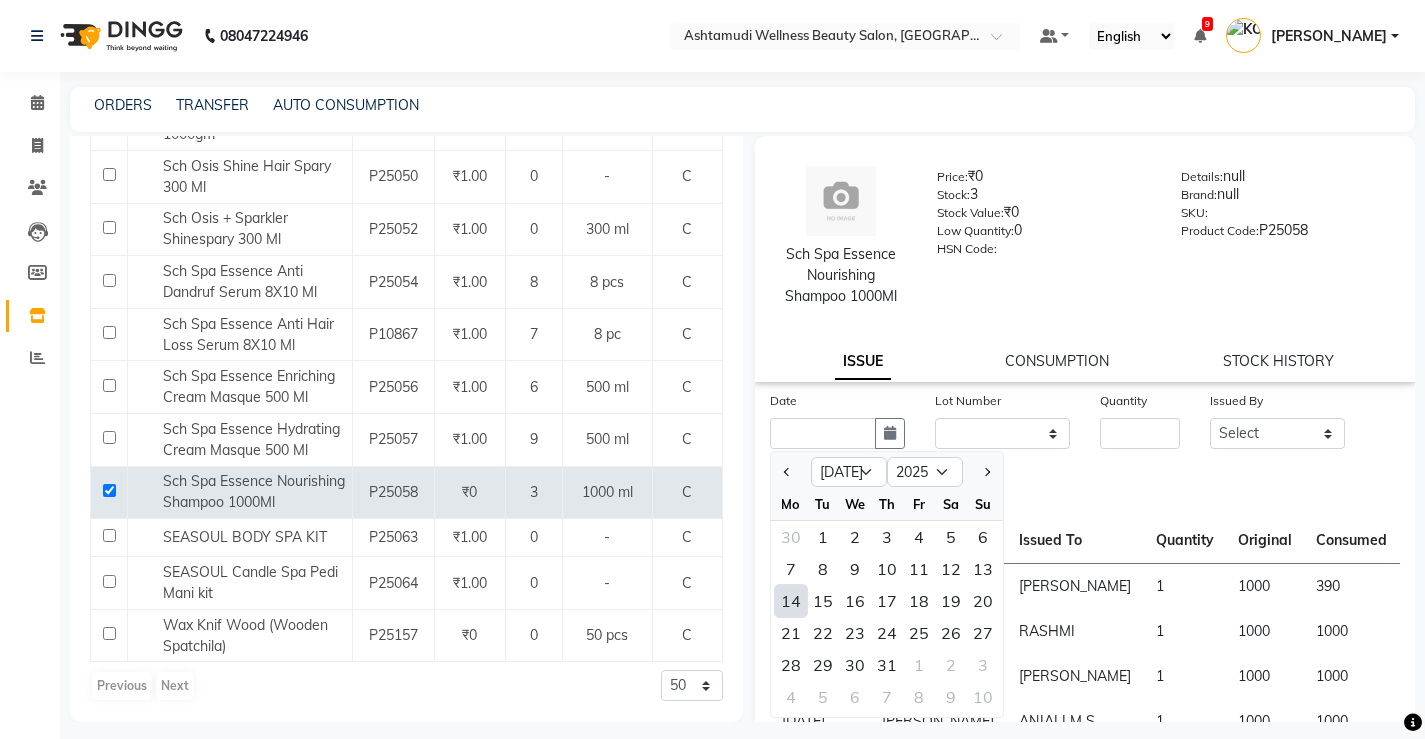 drag, startPoint x: 973, startPoint y: 571, endPoint x: 978, endPoint y: 528, distance: 43.289722 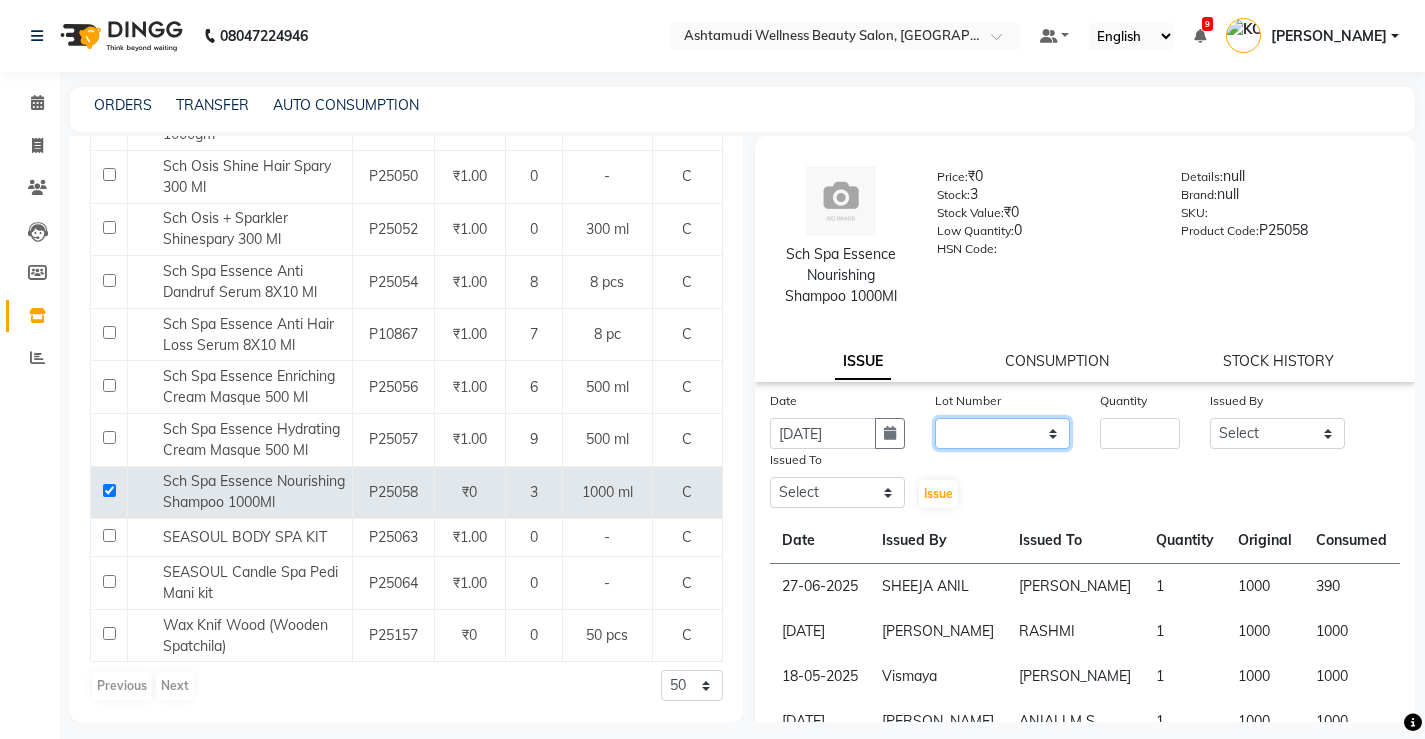 click on "None" 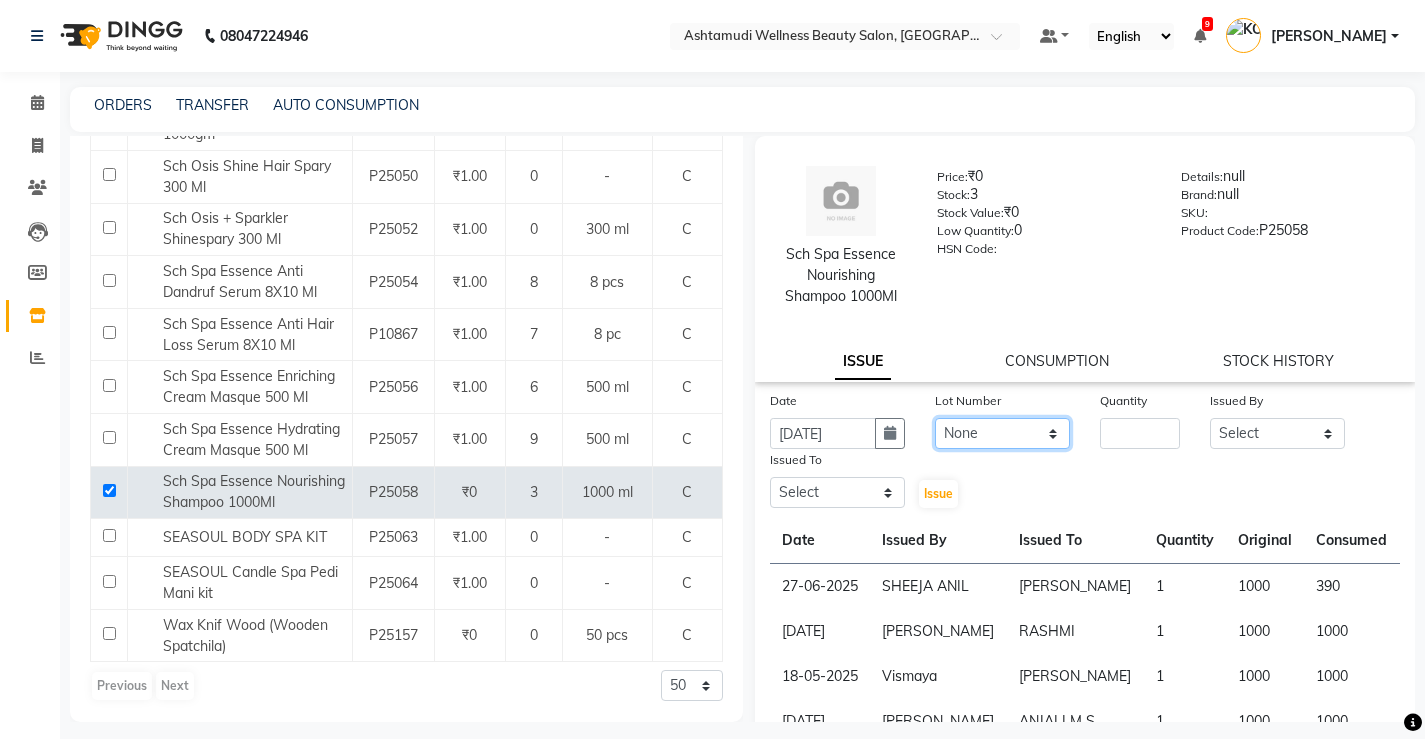 click on "None" 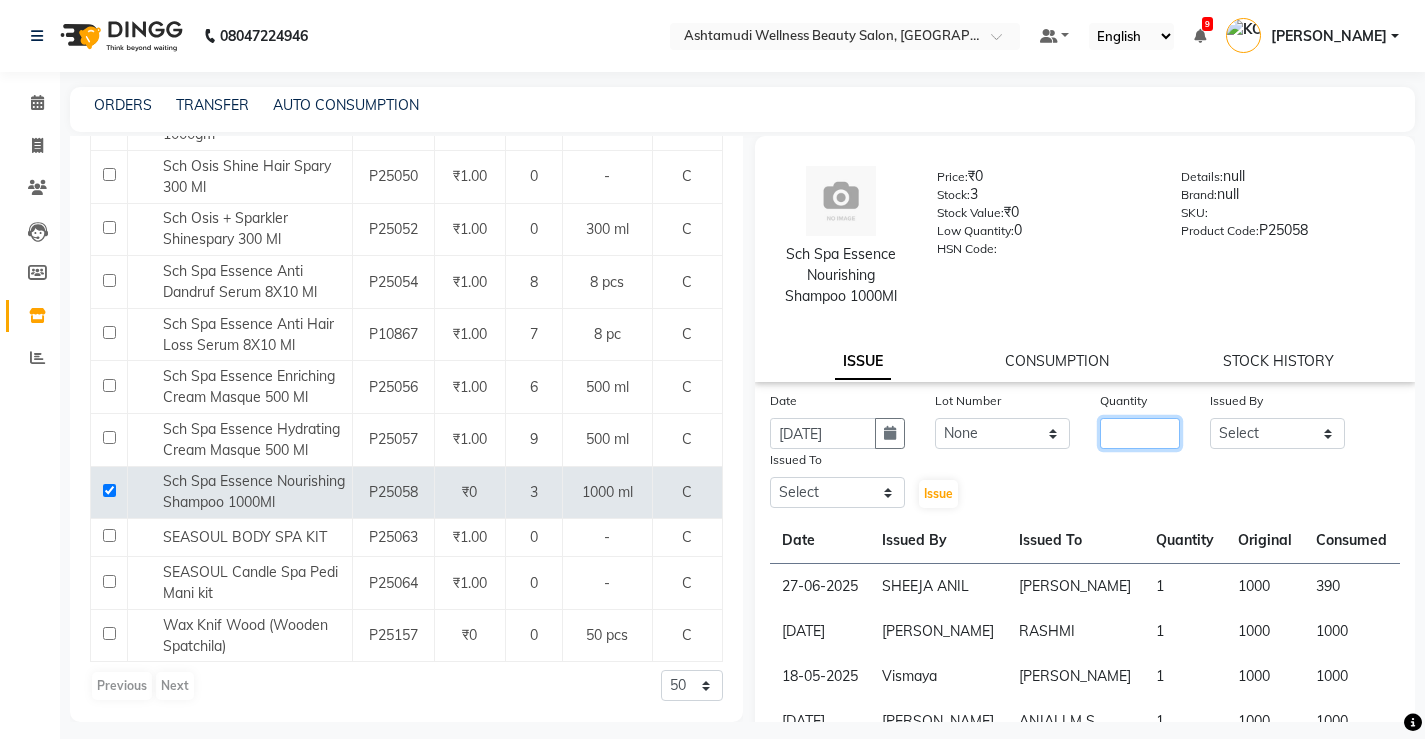 click 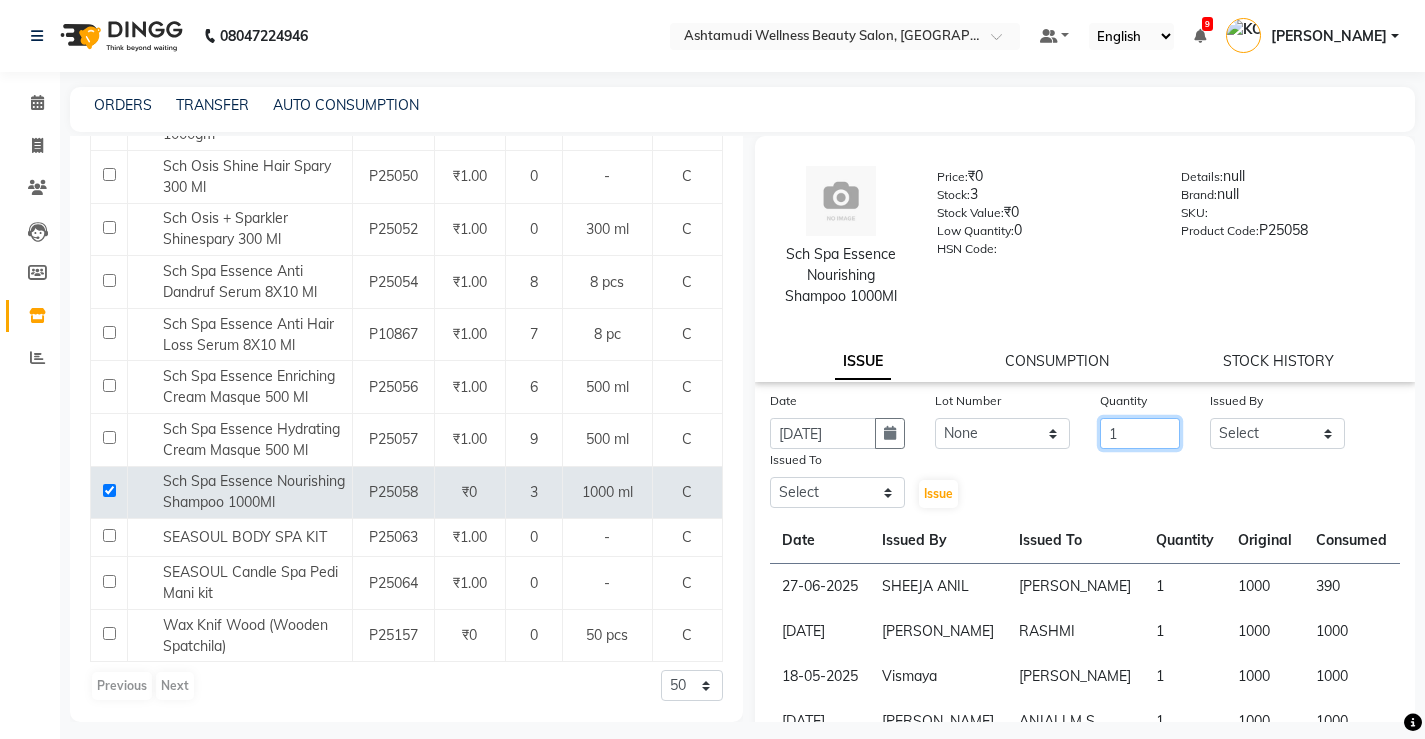 type on "1" 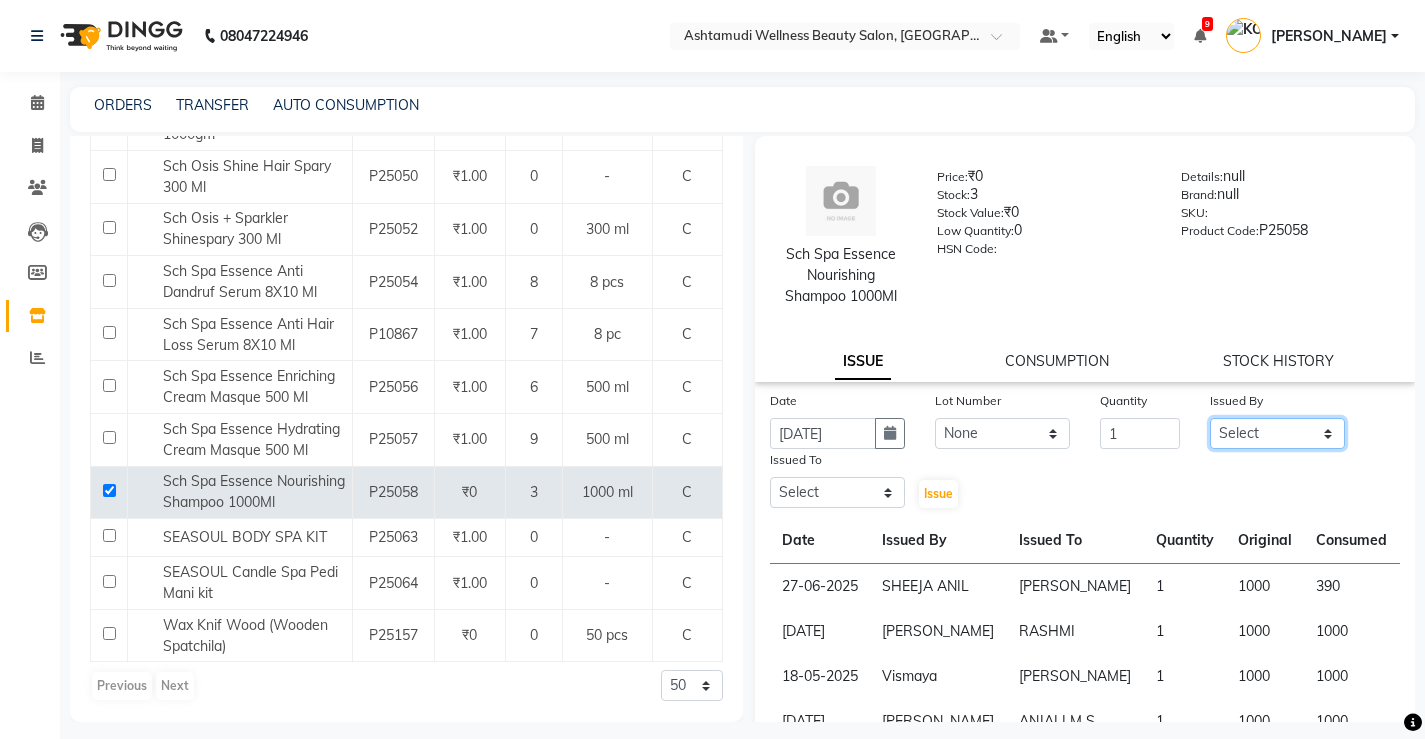 click on "Select ANJALI M S [PERSON_NAME] KOTTIYAM ASHTAMUDI [PERSON_NAME] [PERSON_NAME] [PERSON_NAME] [PERSON_NAME]  Sona [PERSON_NAME] [PERSON_NAME] [PERSON_NAME]" 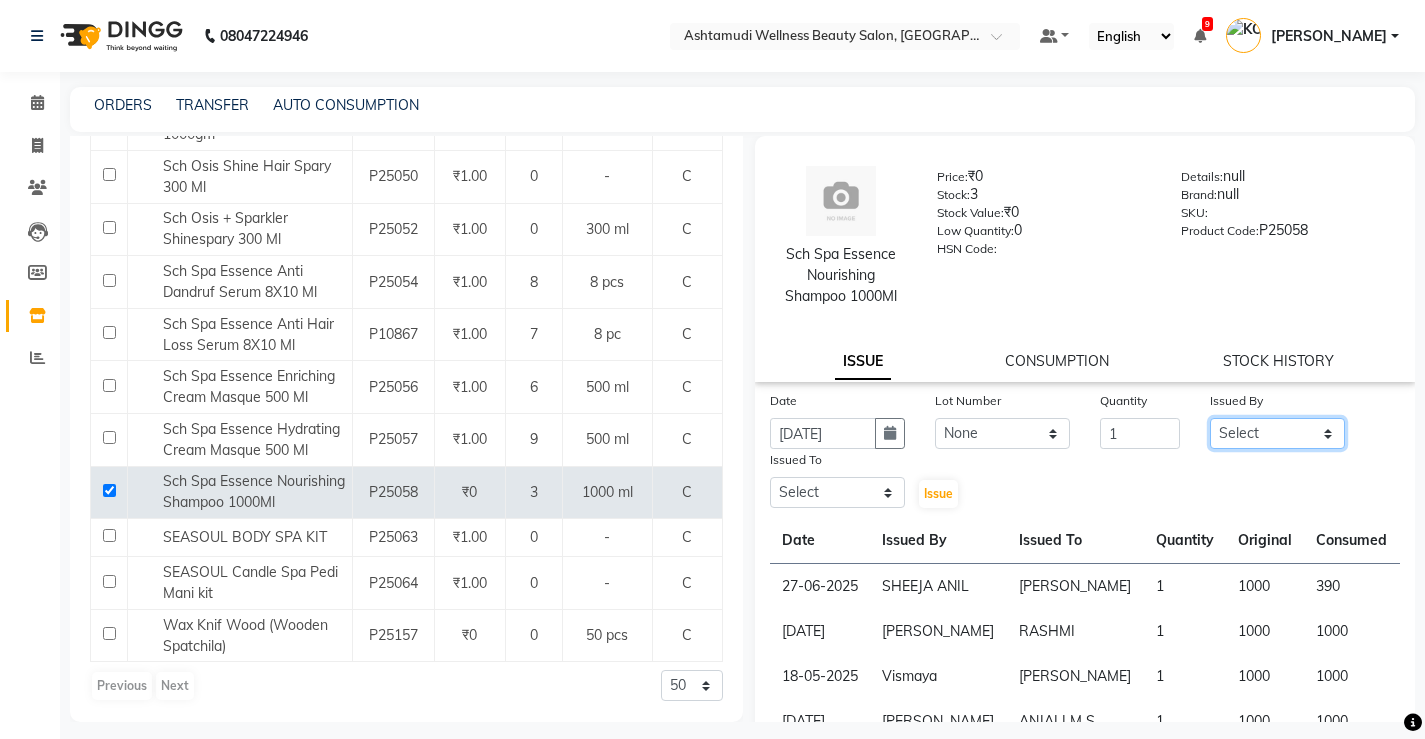 select on "65322" 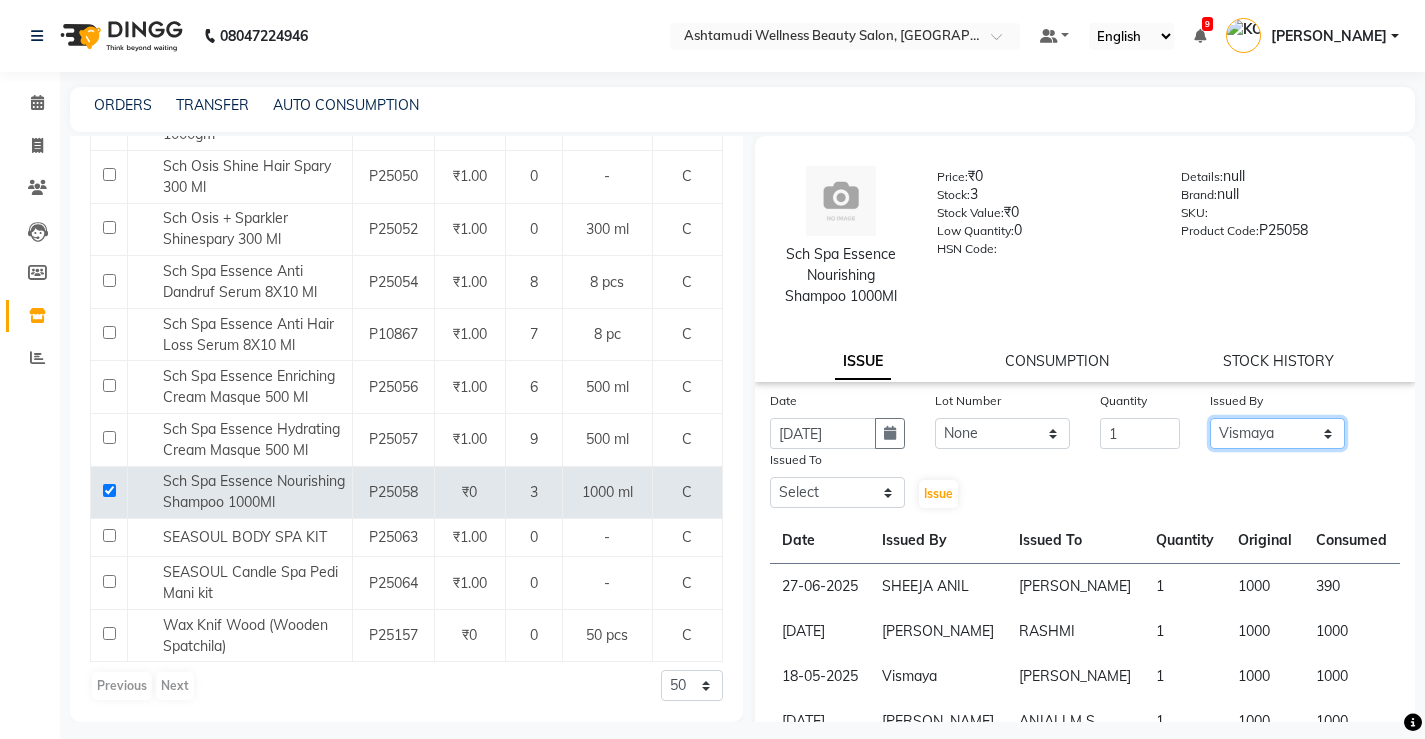 click on "Select ANJALI M S [PERSON_NAME] KOTTIYAM ASHTAMUDI [PERSON_NAME] [PERSON_NAME] [PERSON_NAME] [PERSON_NAME]  Sona [PERSON_NAME] [PERSON_NAME] [PERSON_NAME]" 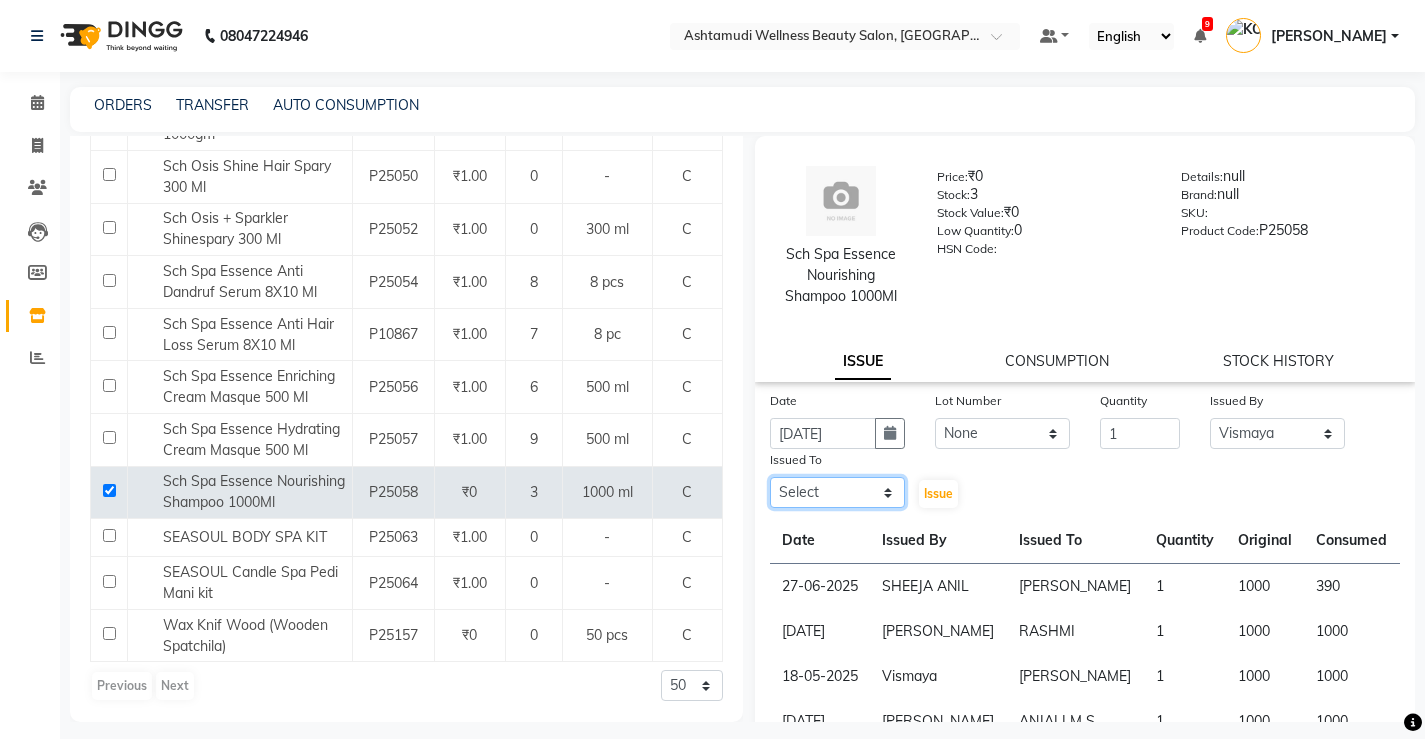 drag, startPoint x: 839, startPoint y: 492, endPoint x: 838, endPoint y: 478, distance: 14.035668 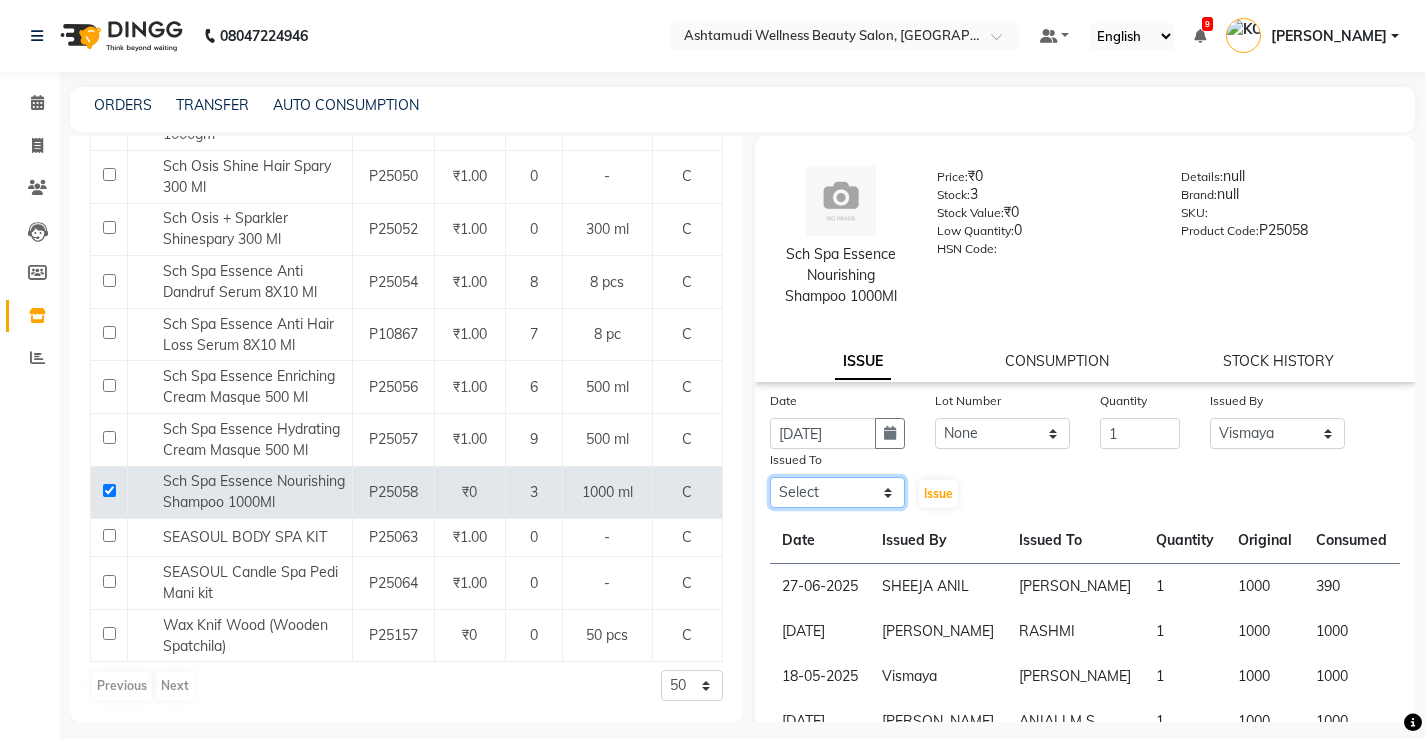 select on "71741" 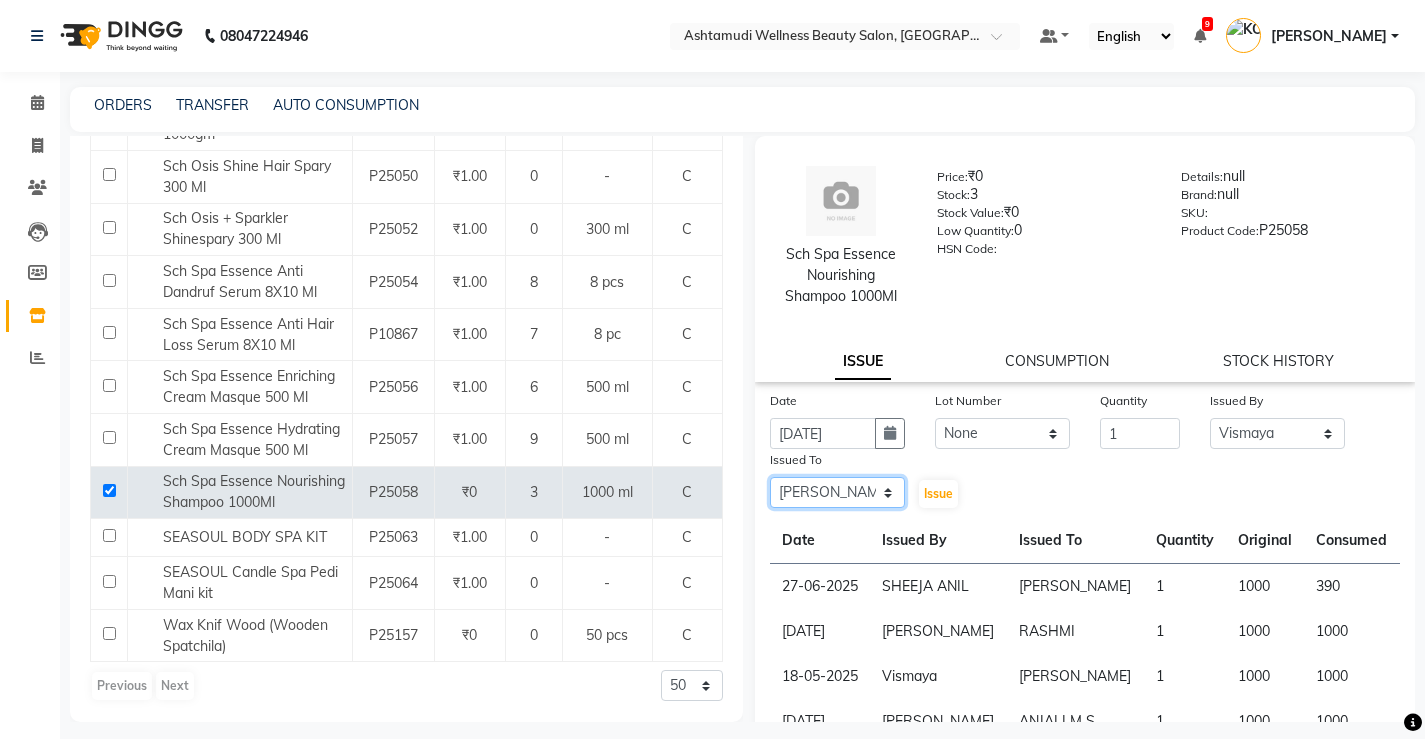 click on "Select ANJALI M S [PERSON_NAME] KOTTIYAM ASHTAMUDI [PERSON_NAME] [PERSON_NAME] [PERSON_NAME] [PERSON_NAME]  Sona [PERSON_NAME] [PERSON_NAME] [PERSON_NAME]" 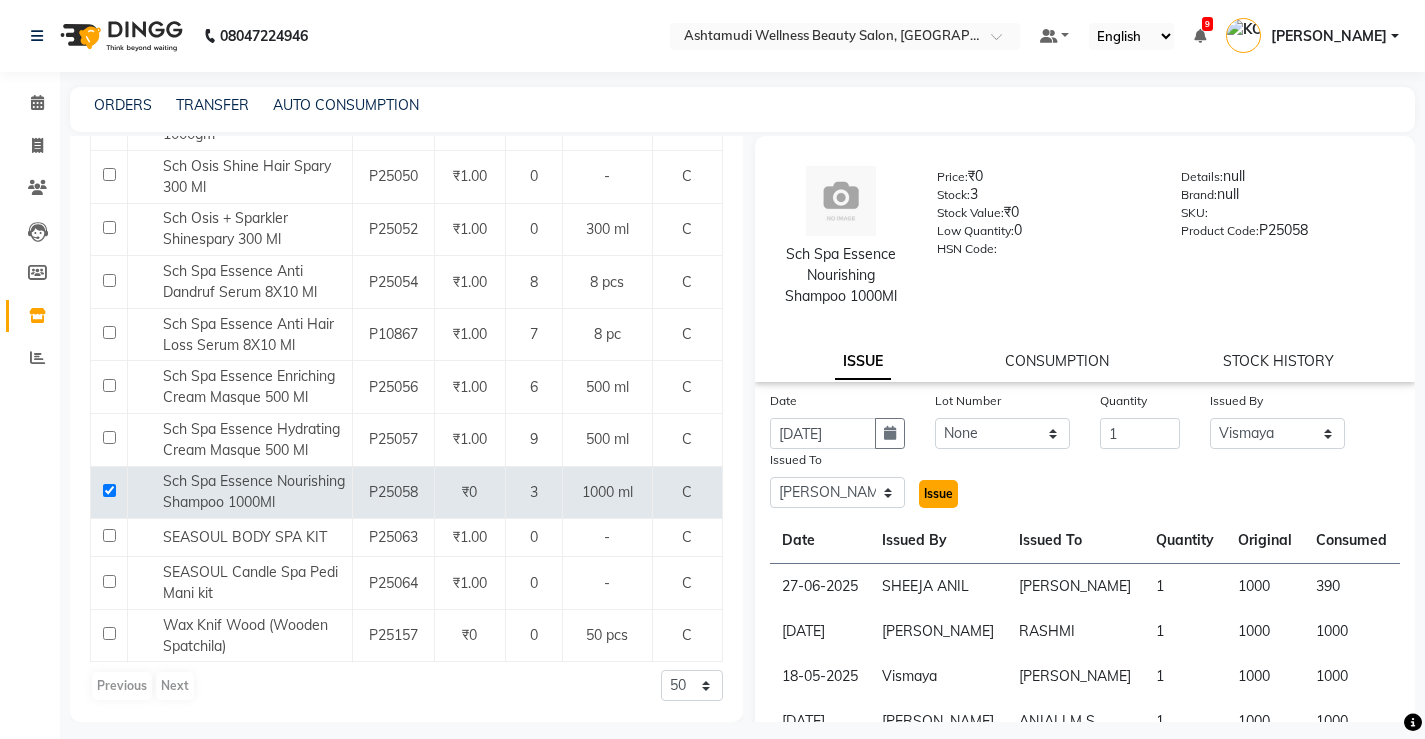click on "Issue" 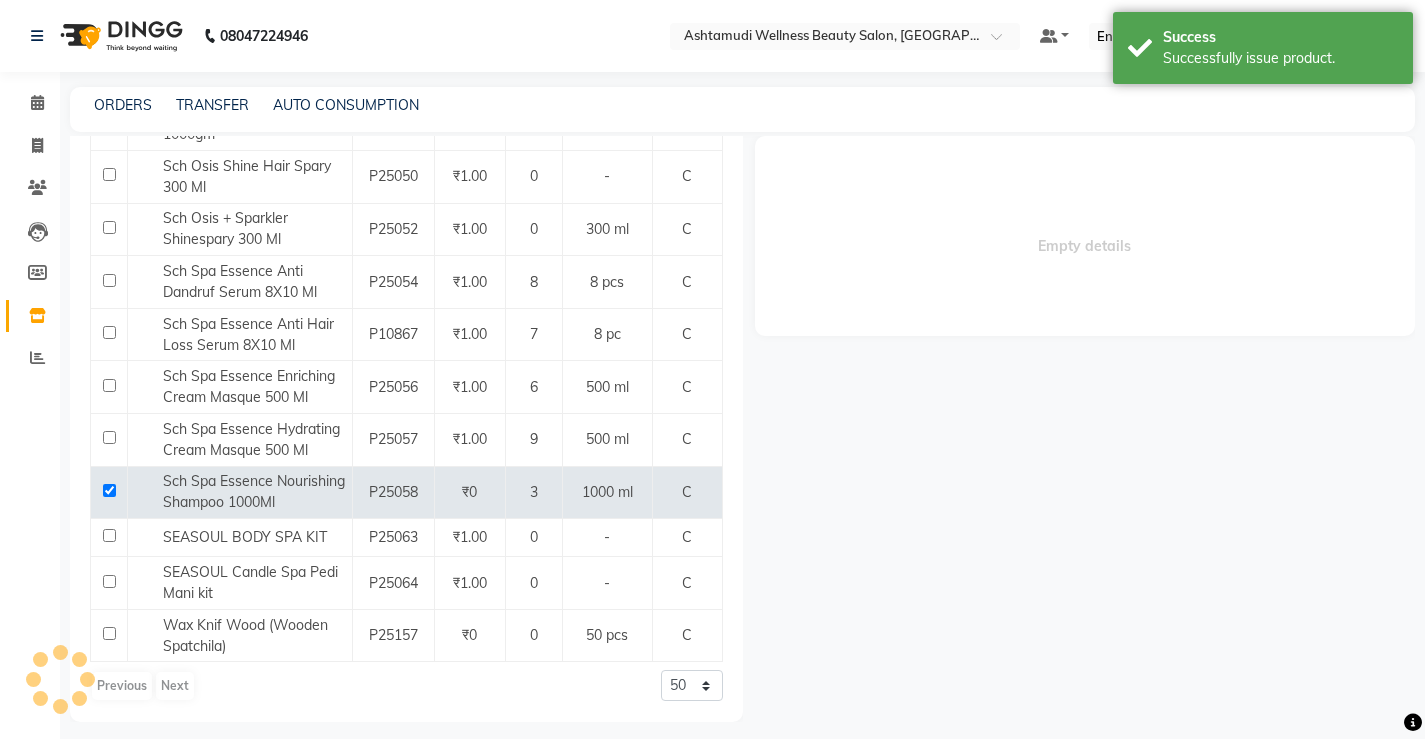 select 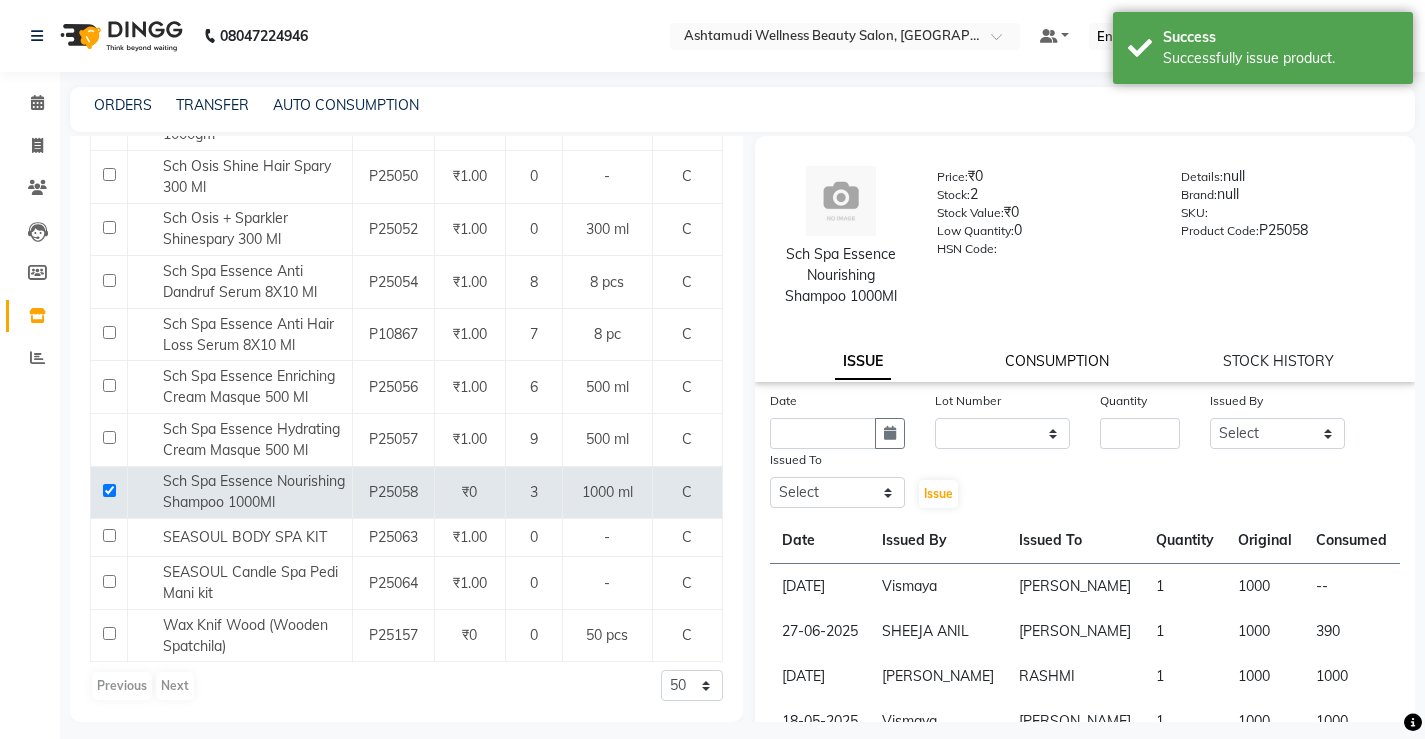 click on "CONSUMPTION" 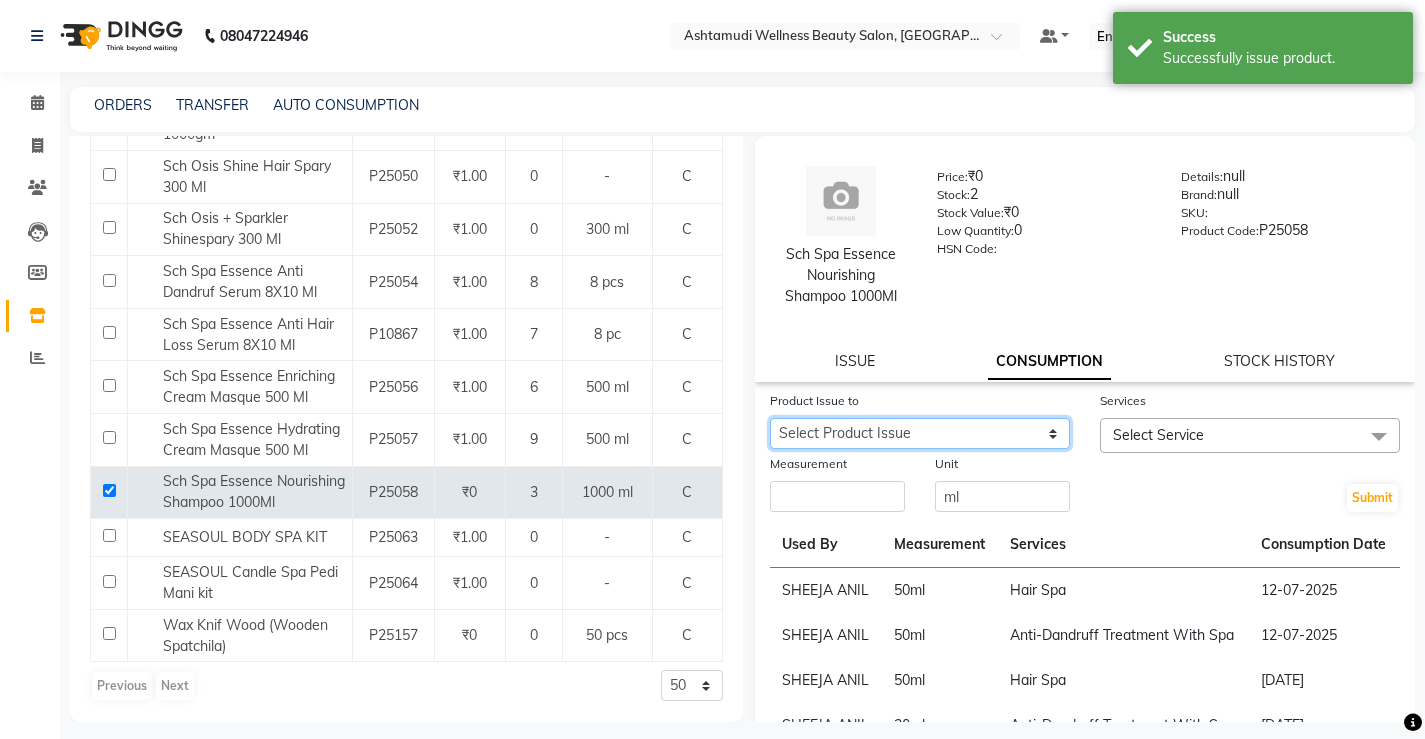 click on "Select Product Issue [DATE], Issued to: [PERSON_NAME], Balance: 1000 [DATE], Issued to: [PERSON_NAME] , Balance: 610" 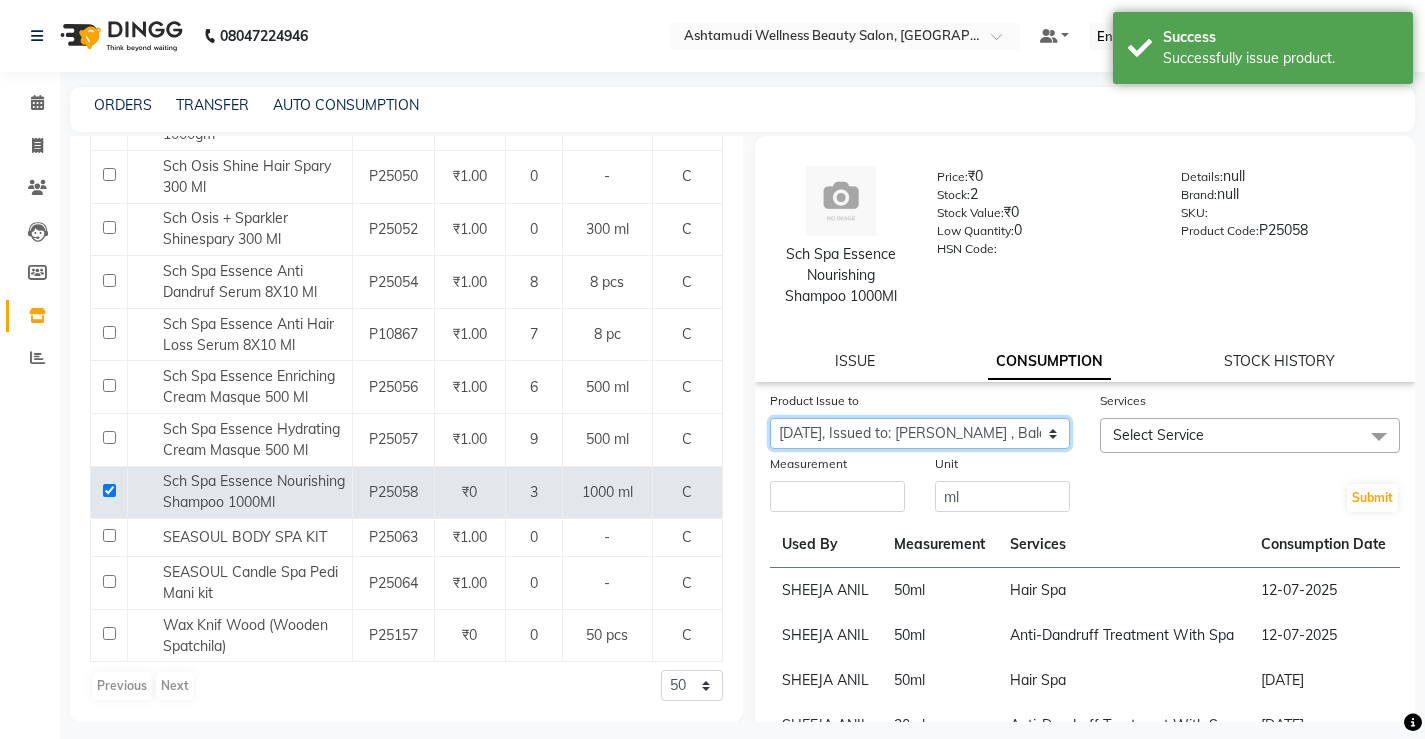 click on "Select Product Issue [DATE], Issued to: [PERSON_NAME], Balance: 1000 [DATE], Issued to: [PERSON_NAME] , Balance: 610" 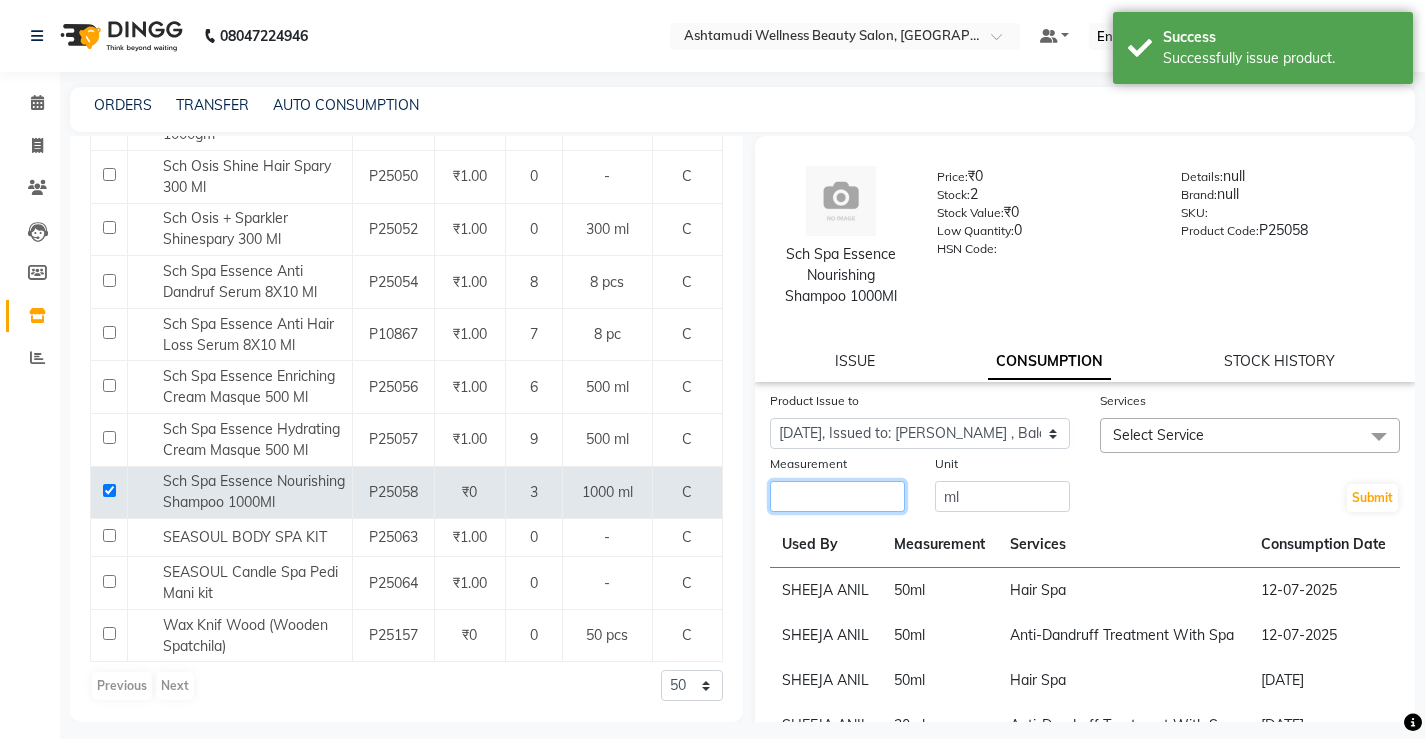 click 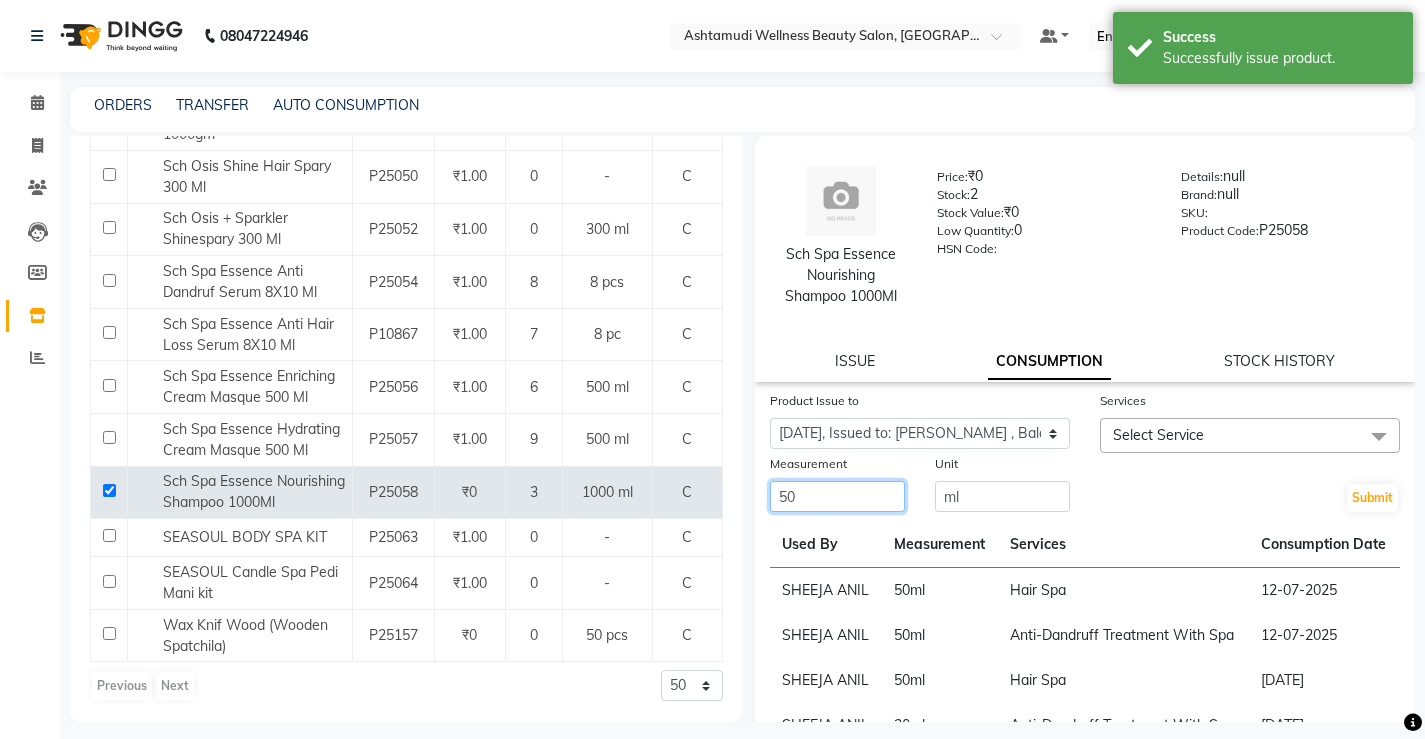 type on "50" 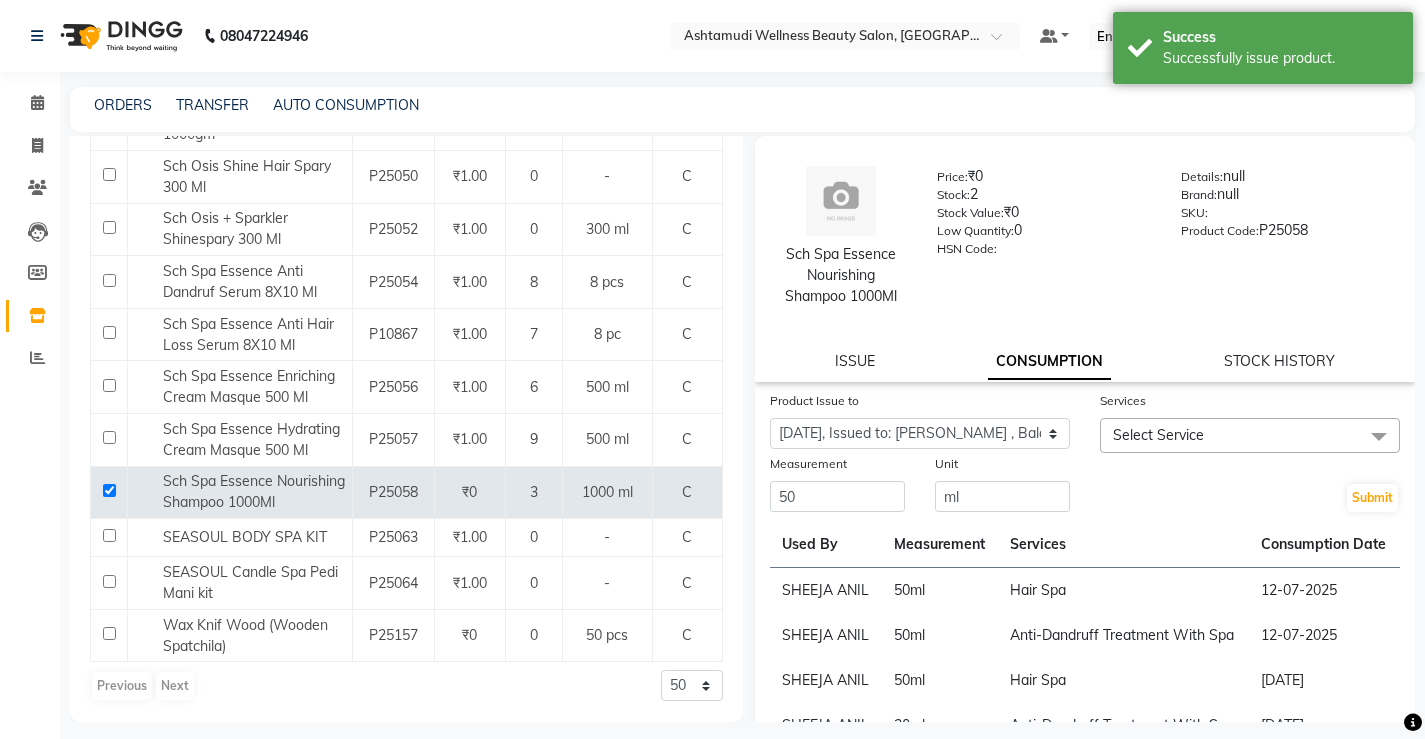 drag, startPoint x: 1163, startPoint y: 424, endPoint x: 1172, endPoint y: 442, distance: 20.12461 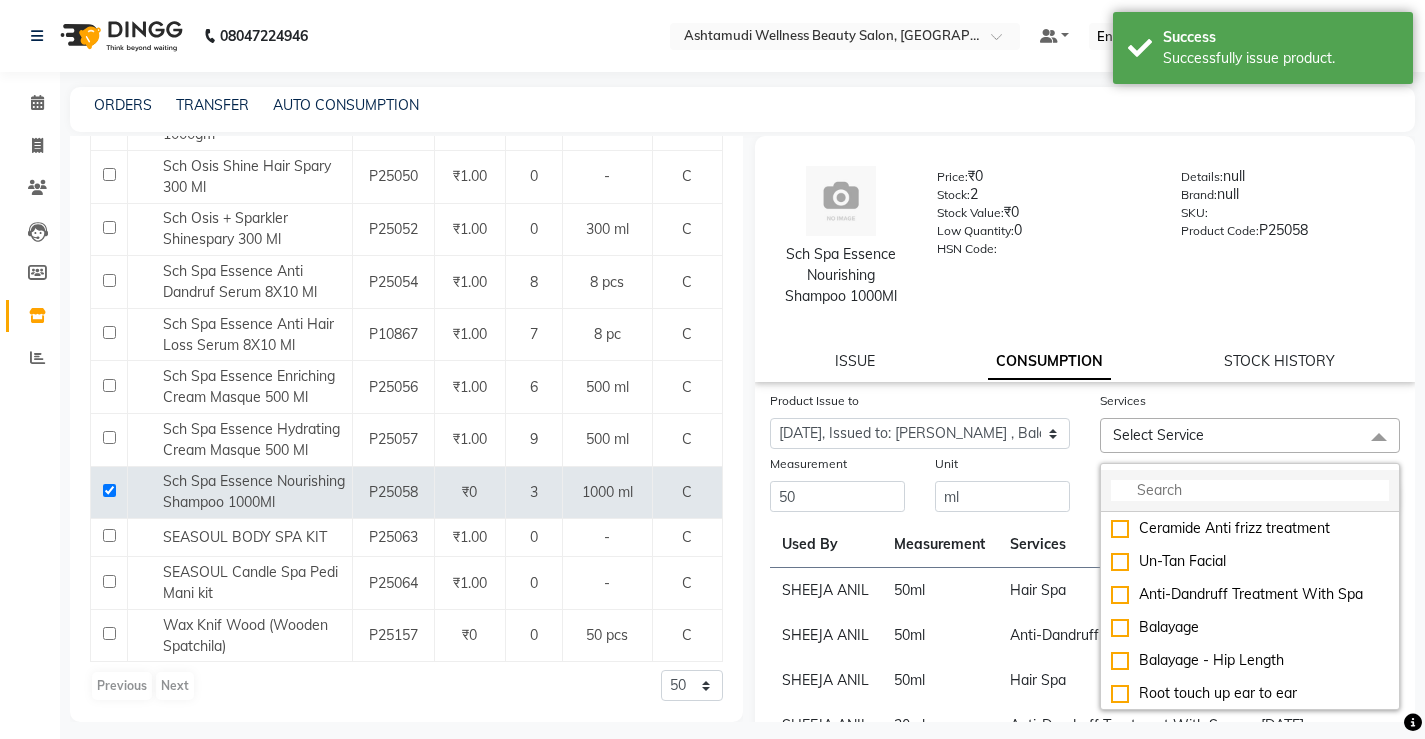 click 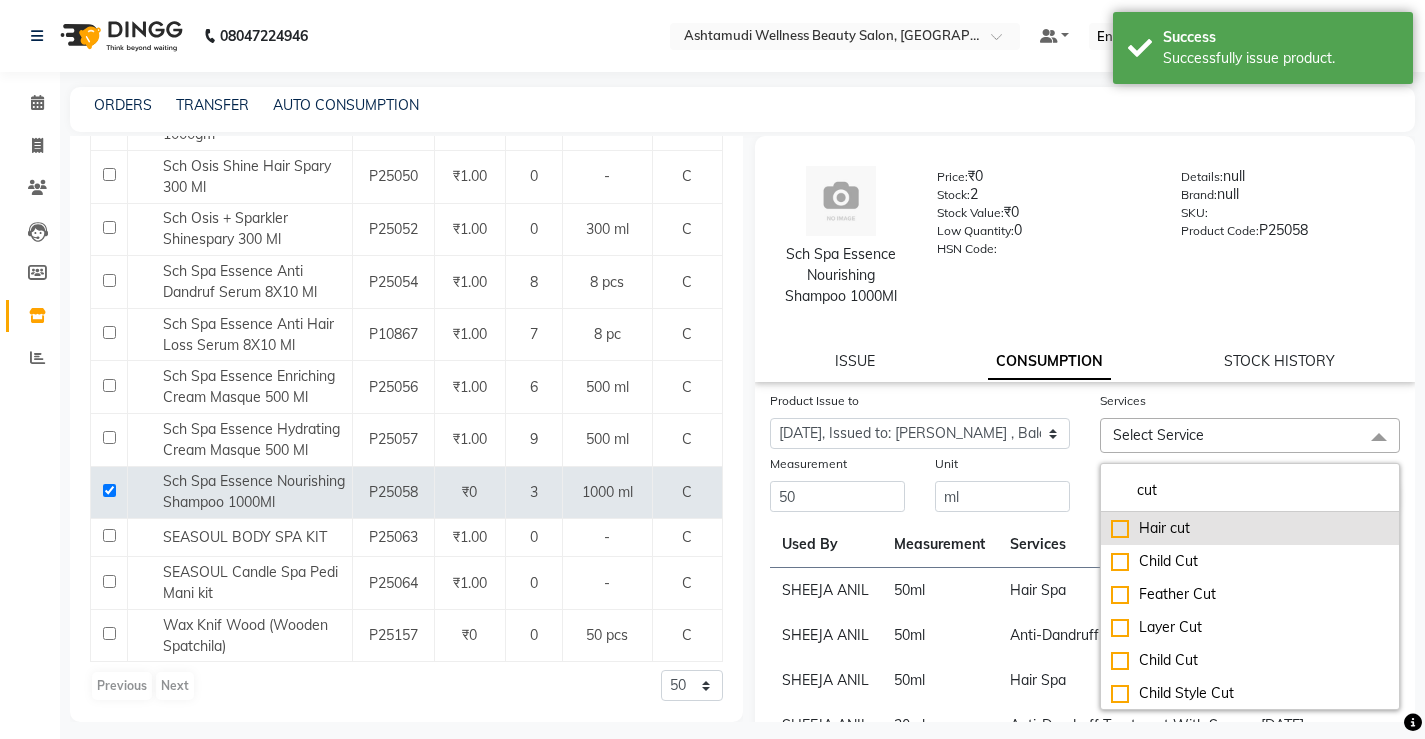type on "cut" 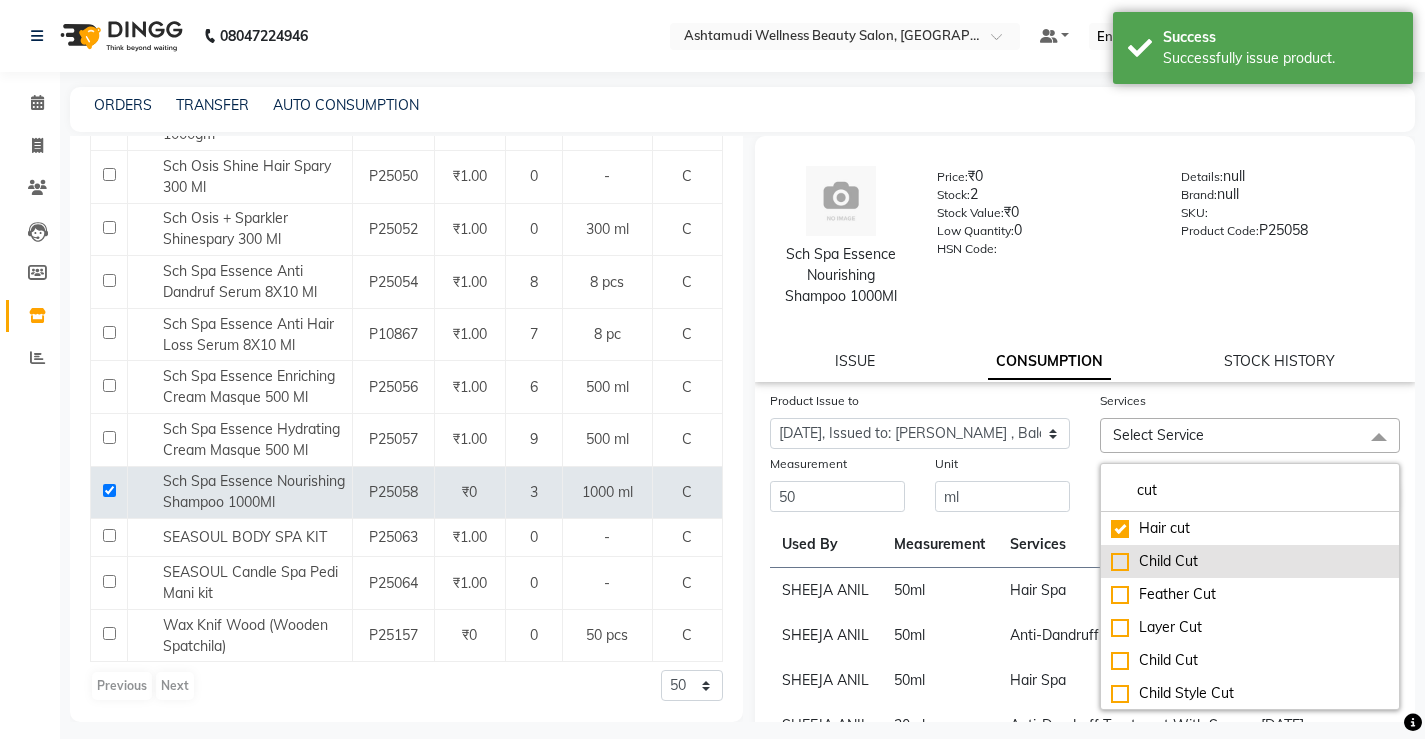 checkbox on "true" 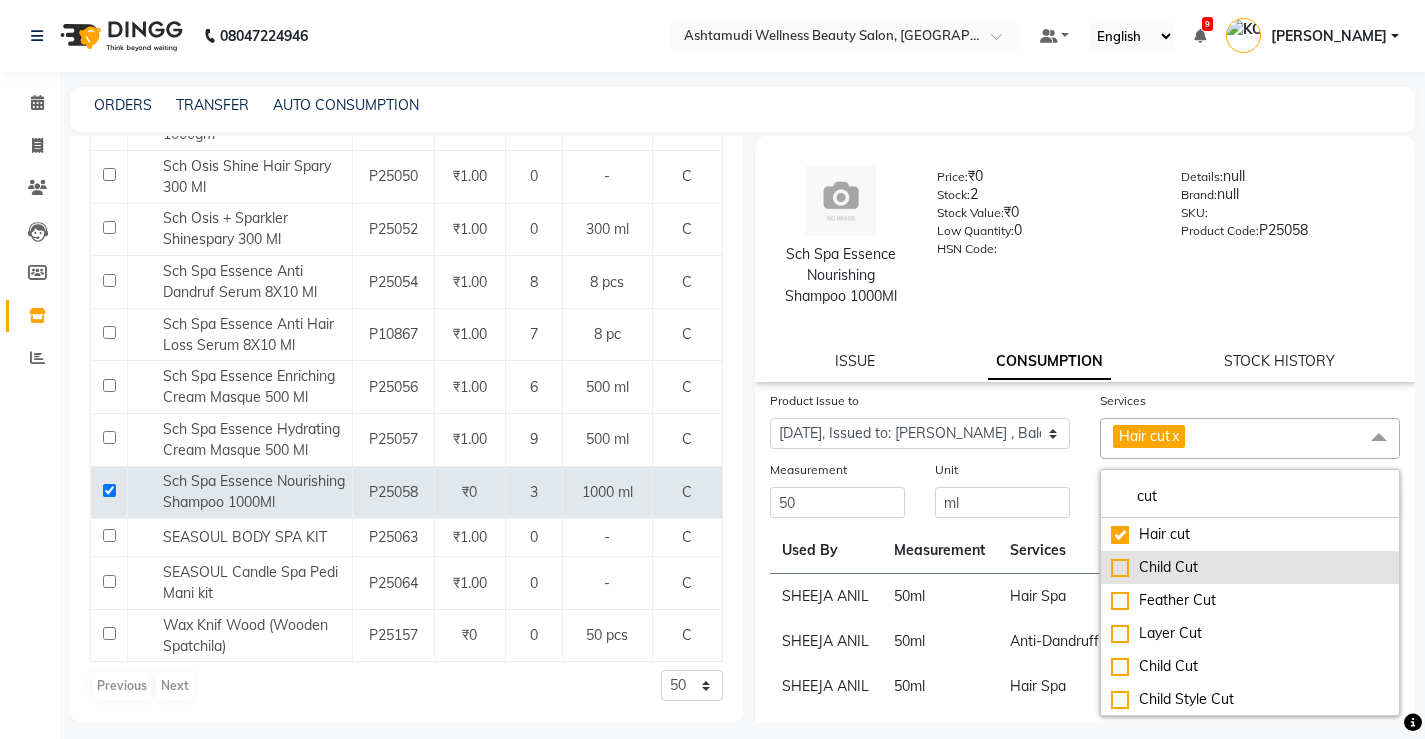 click on "Child Cut" 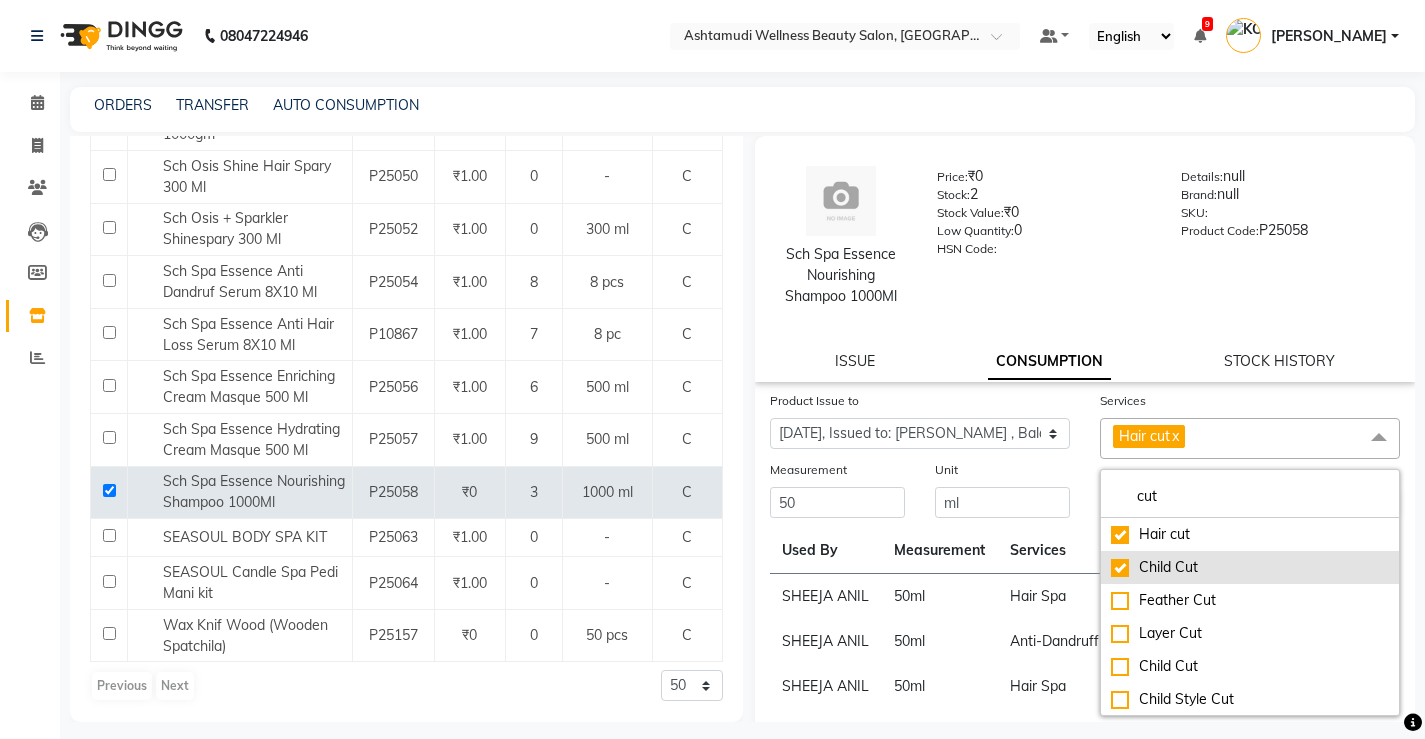 checkbox on "true" 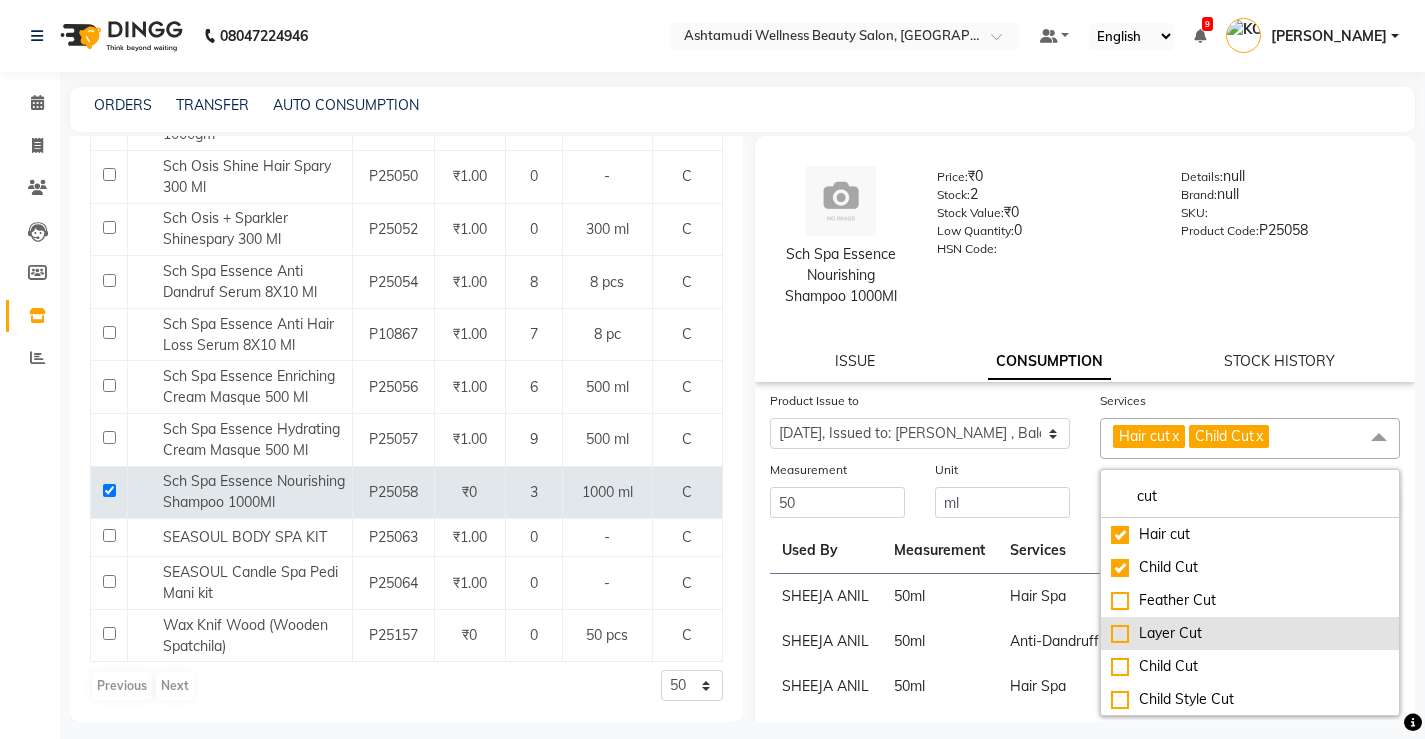 click on "Layer Cut" 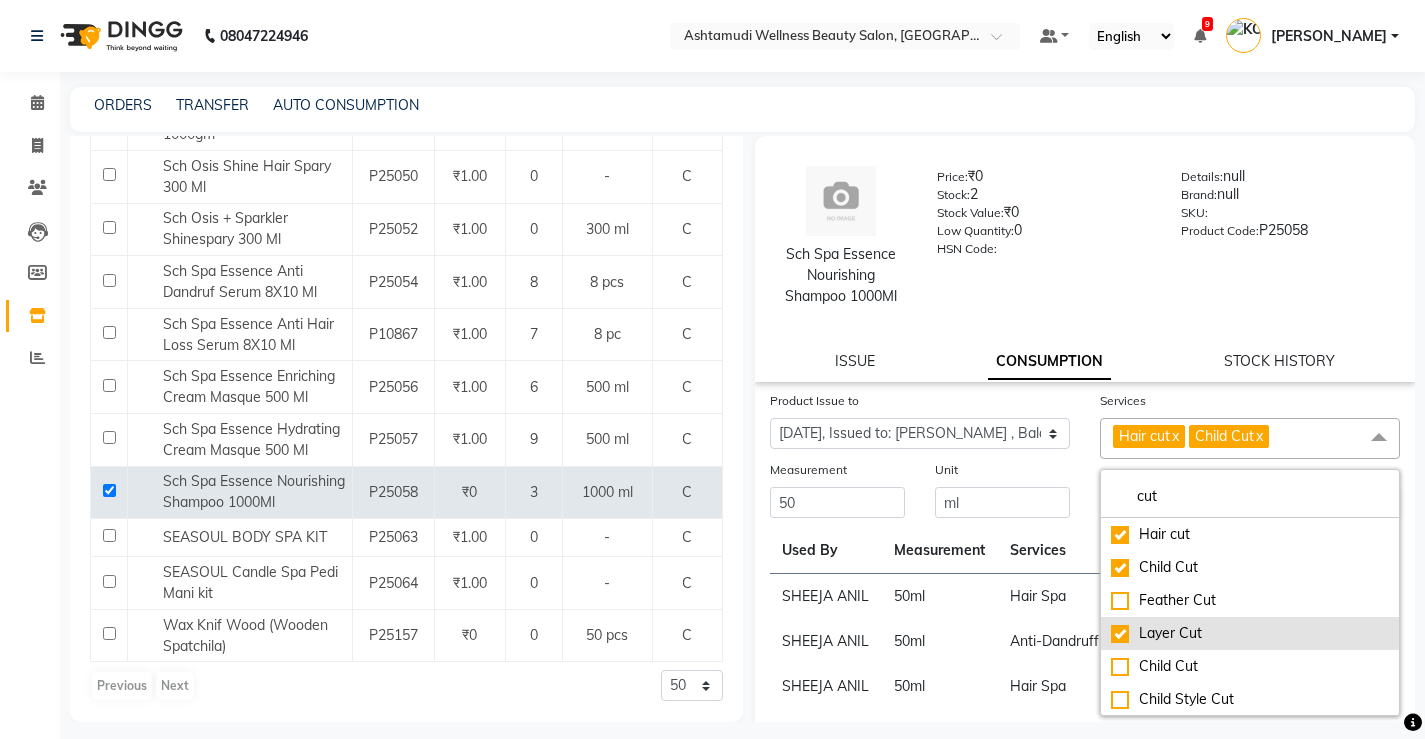 checkbox on "true" 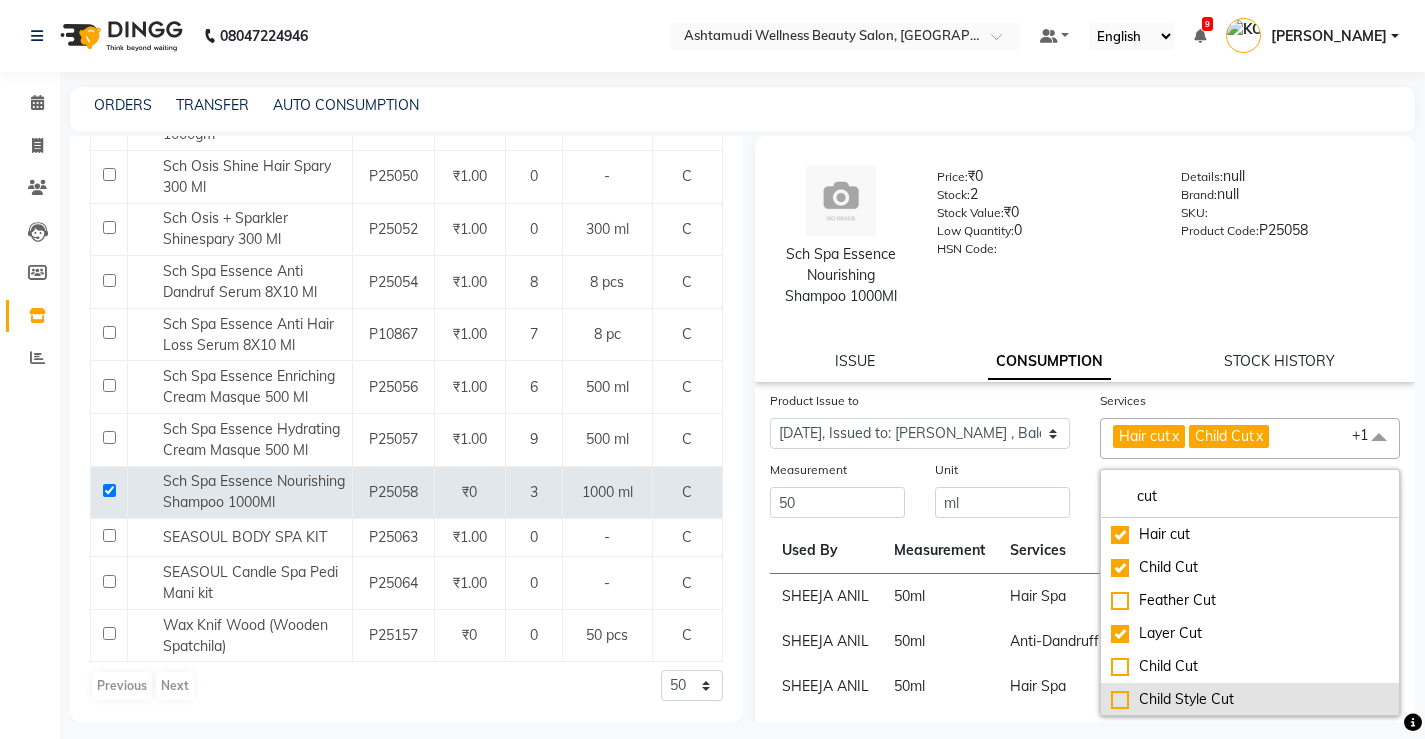 click on "Child Style Cut" 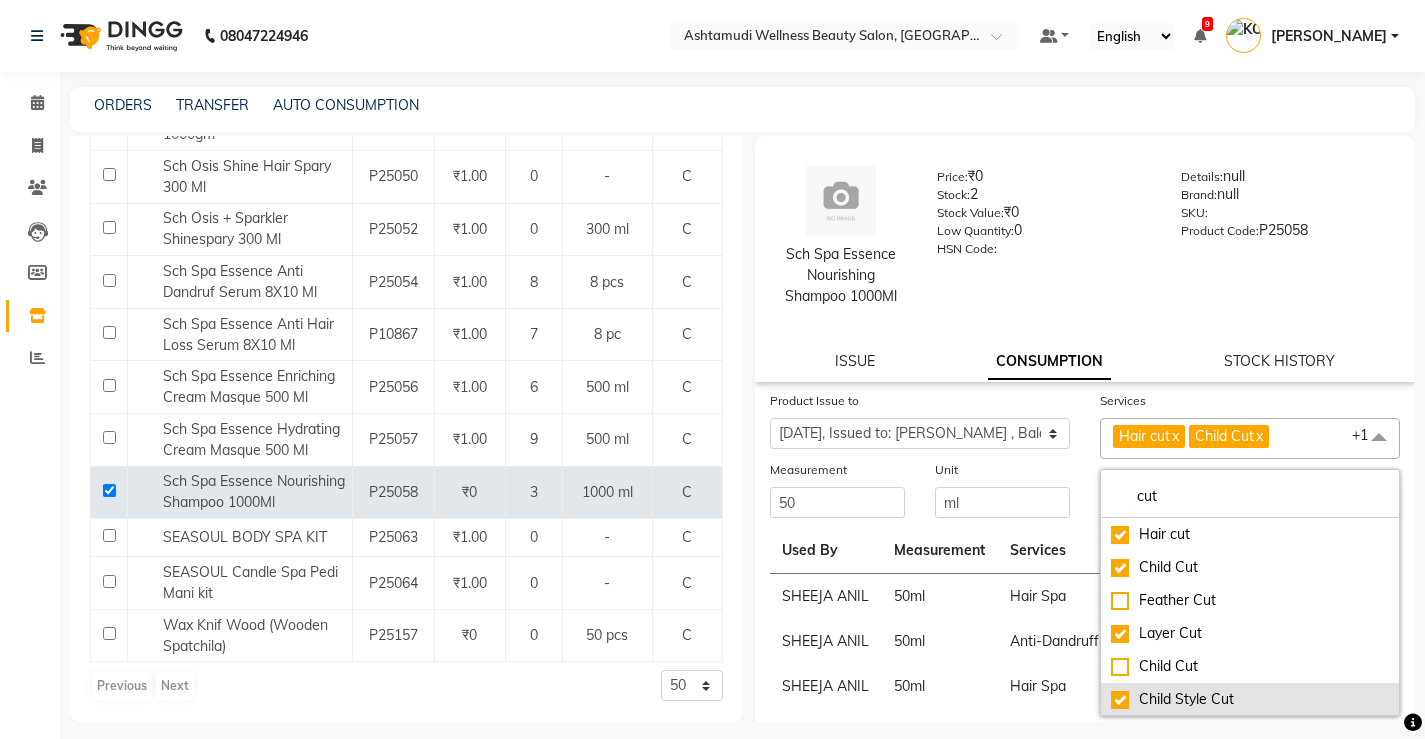 checkbox on "true" 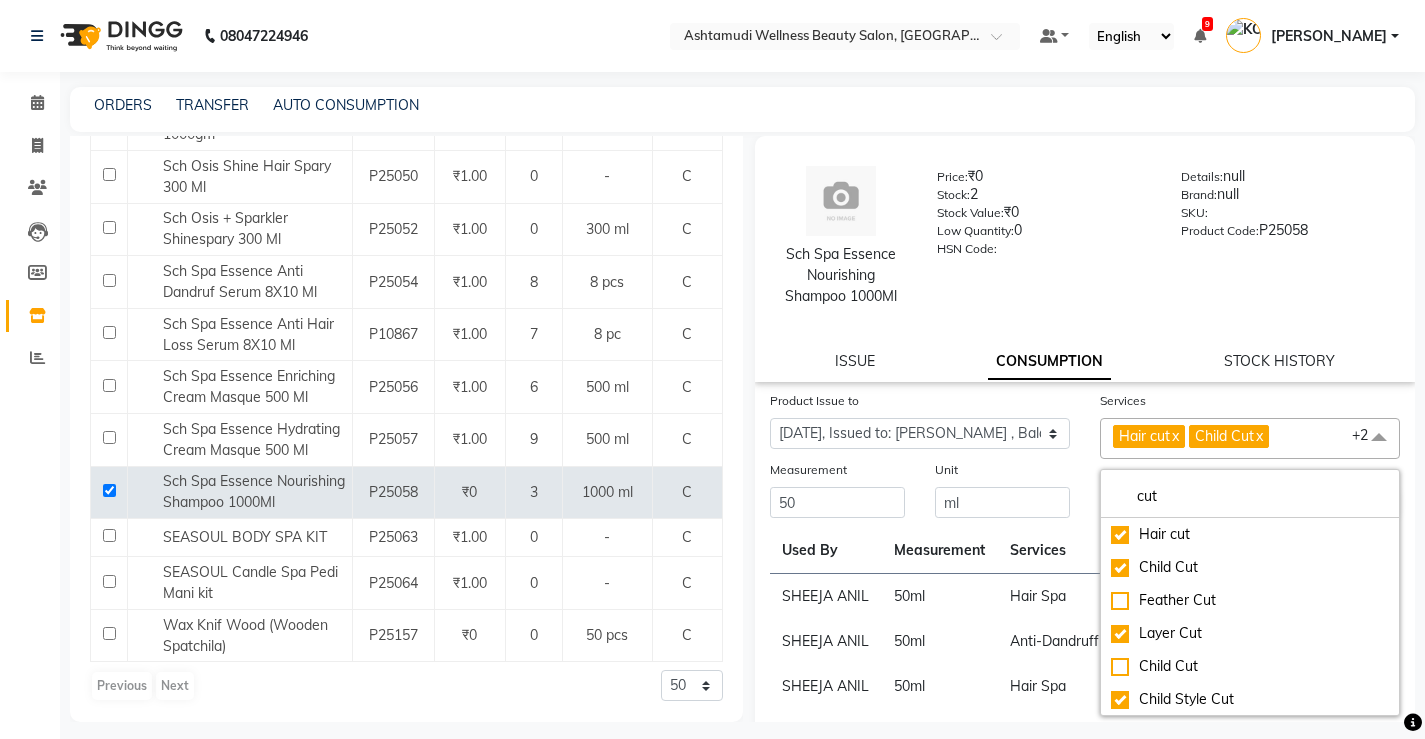 drag, startPoint x: 993, startPoint y: 661, endPoint x: 1042, endPoint y: 623, distance: 62.008064 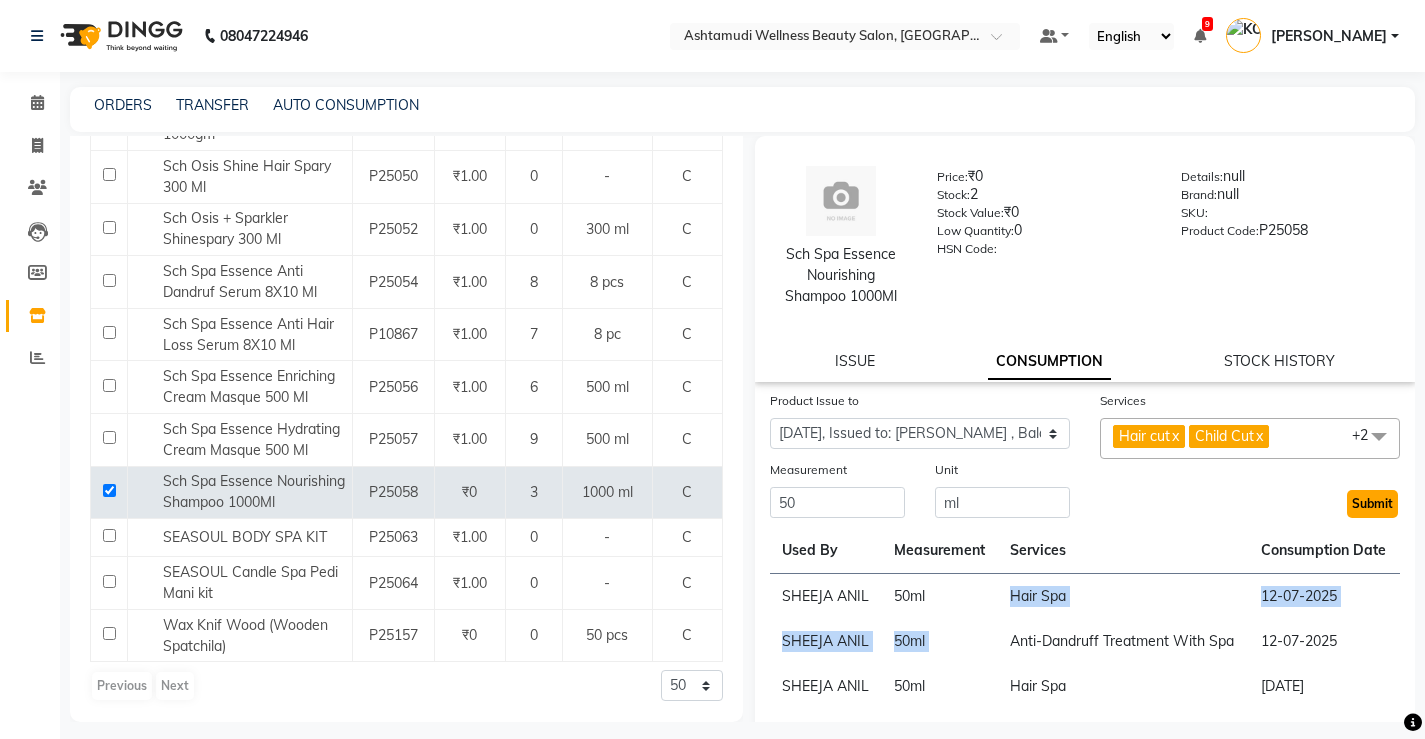 click on "Submit" 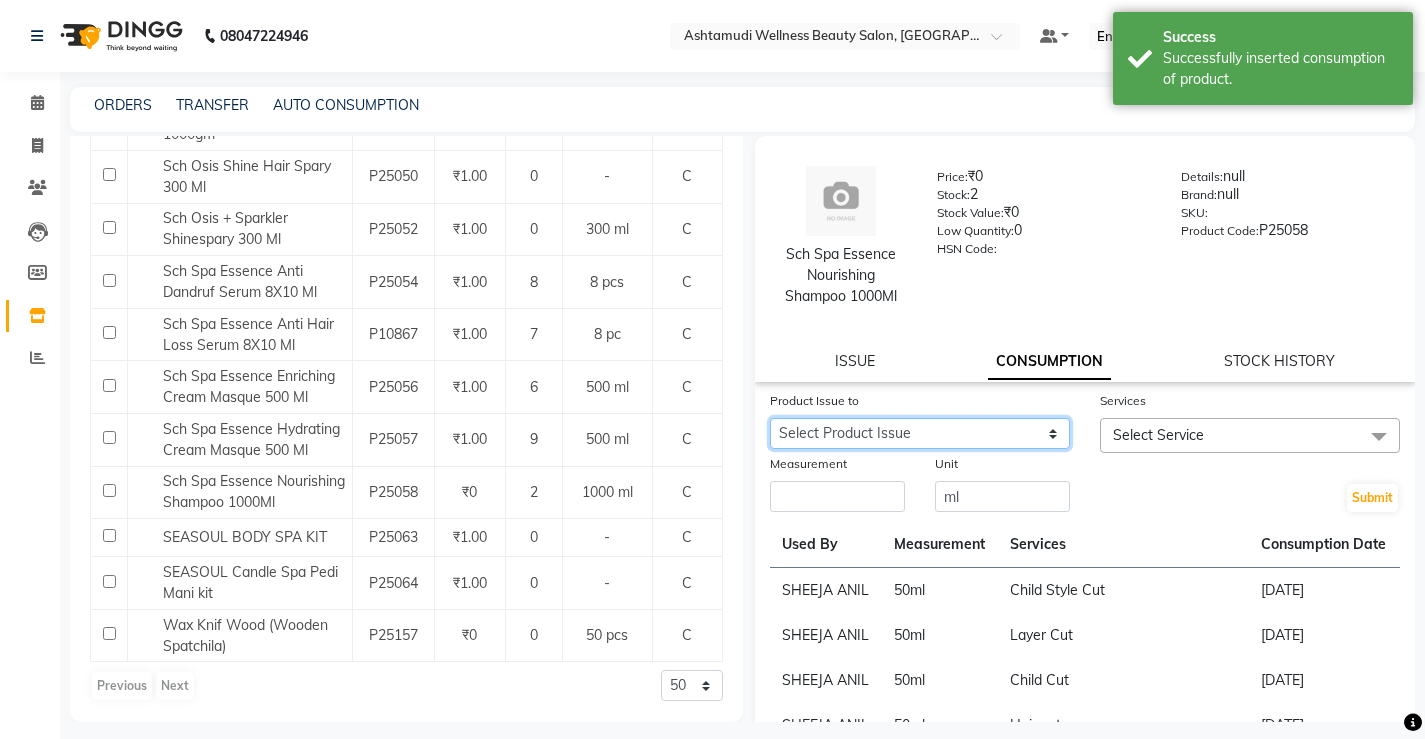 drag, startPoint x: 953, startPoint y: 436, endPoint x: 971, endPoint y: 448, distance: 21.633308 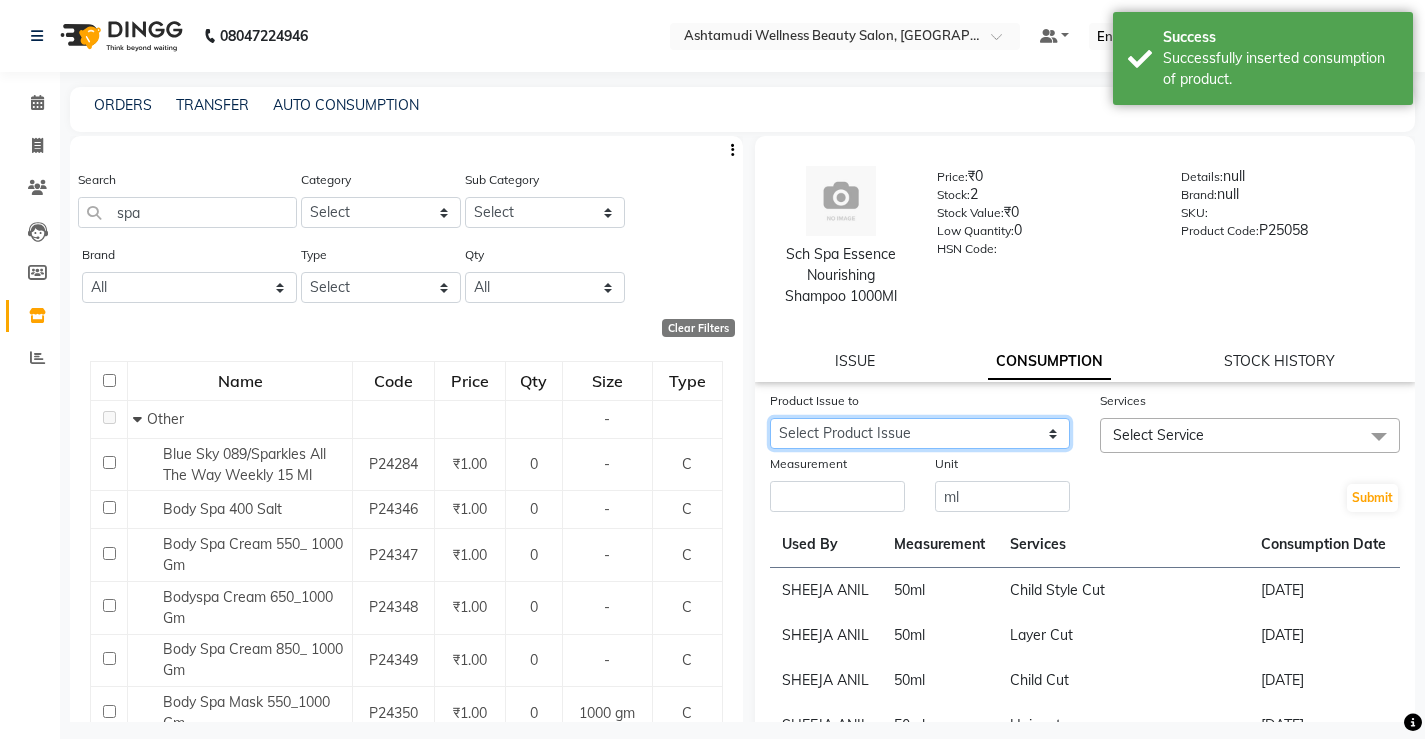 select on "1033431" 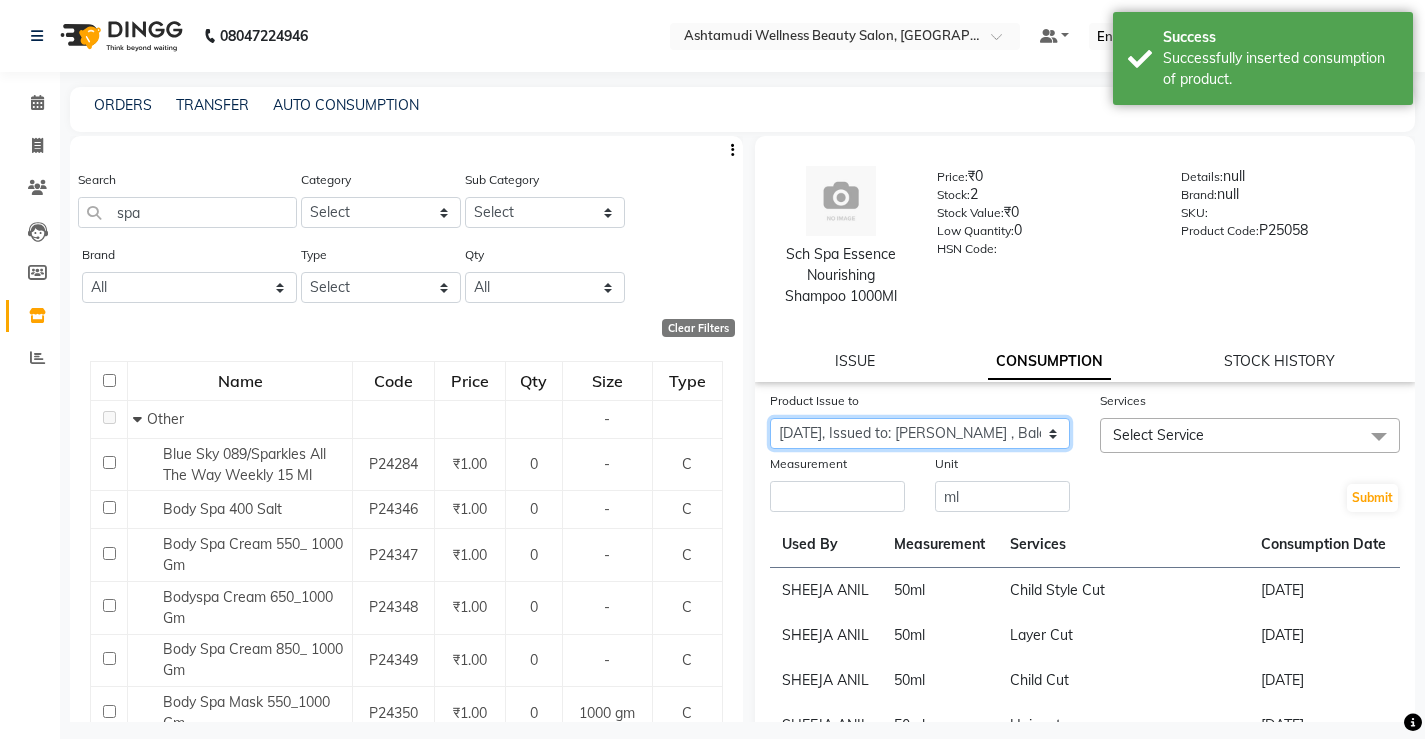 click on "Select Product Issue [DATE], Issued to: [PERSON_NAME], Balance: 1000 [DATE], Issued to: [PERSON_NAME] , Balance: 410" 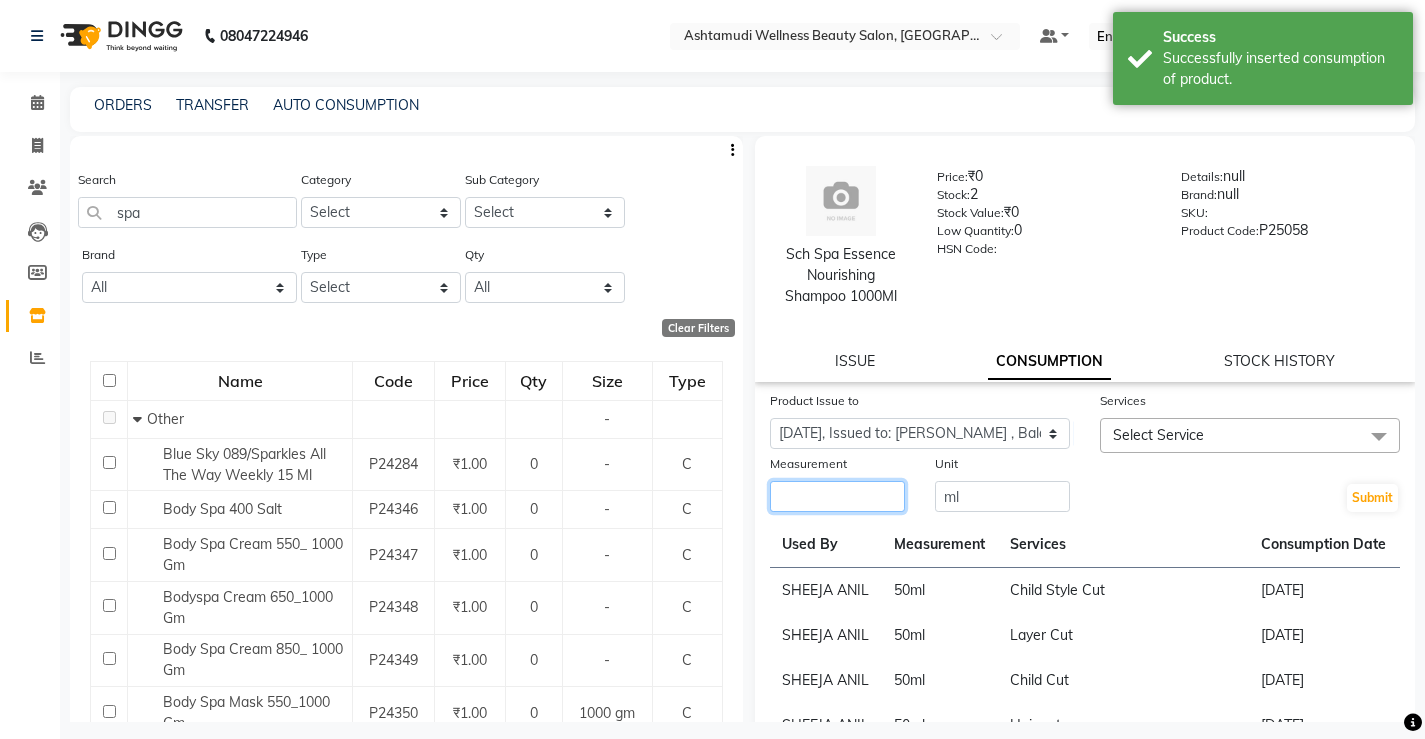 click 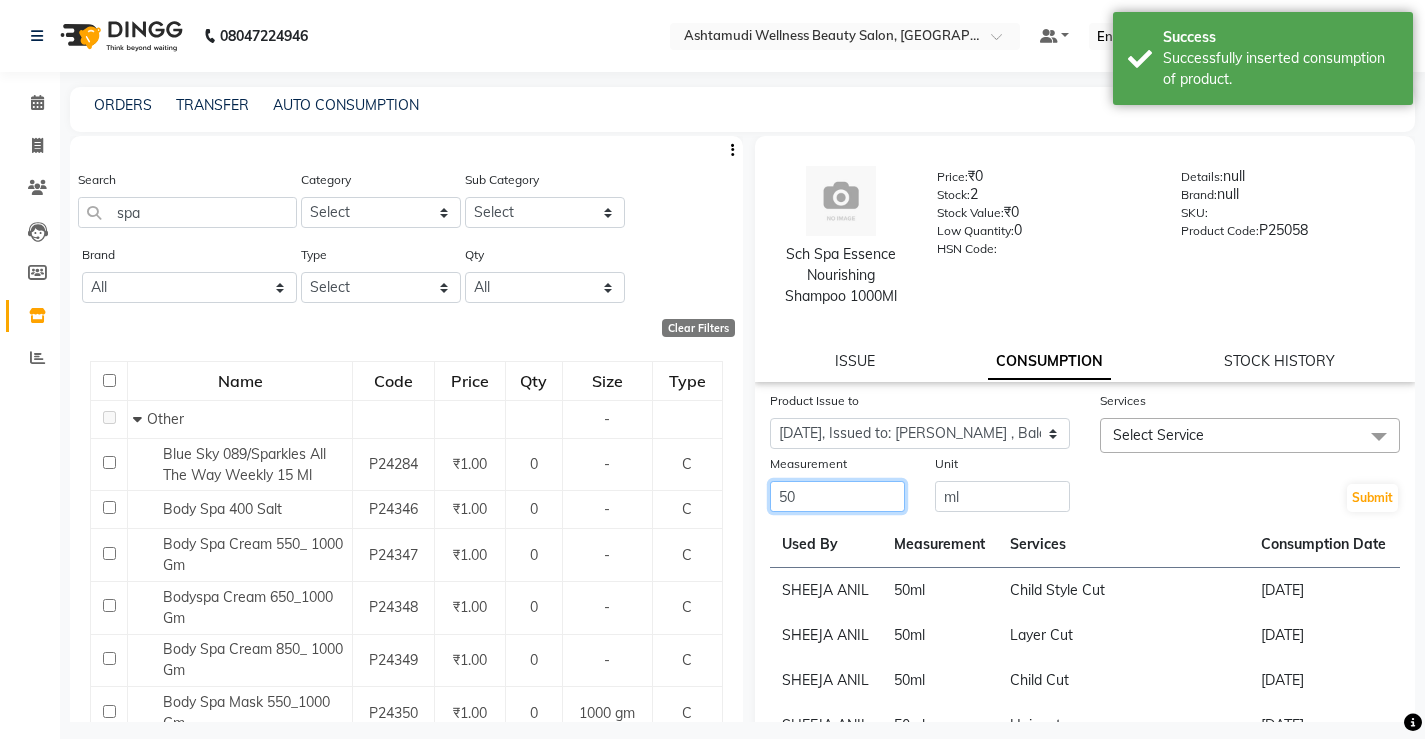 type on "50" 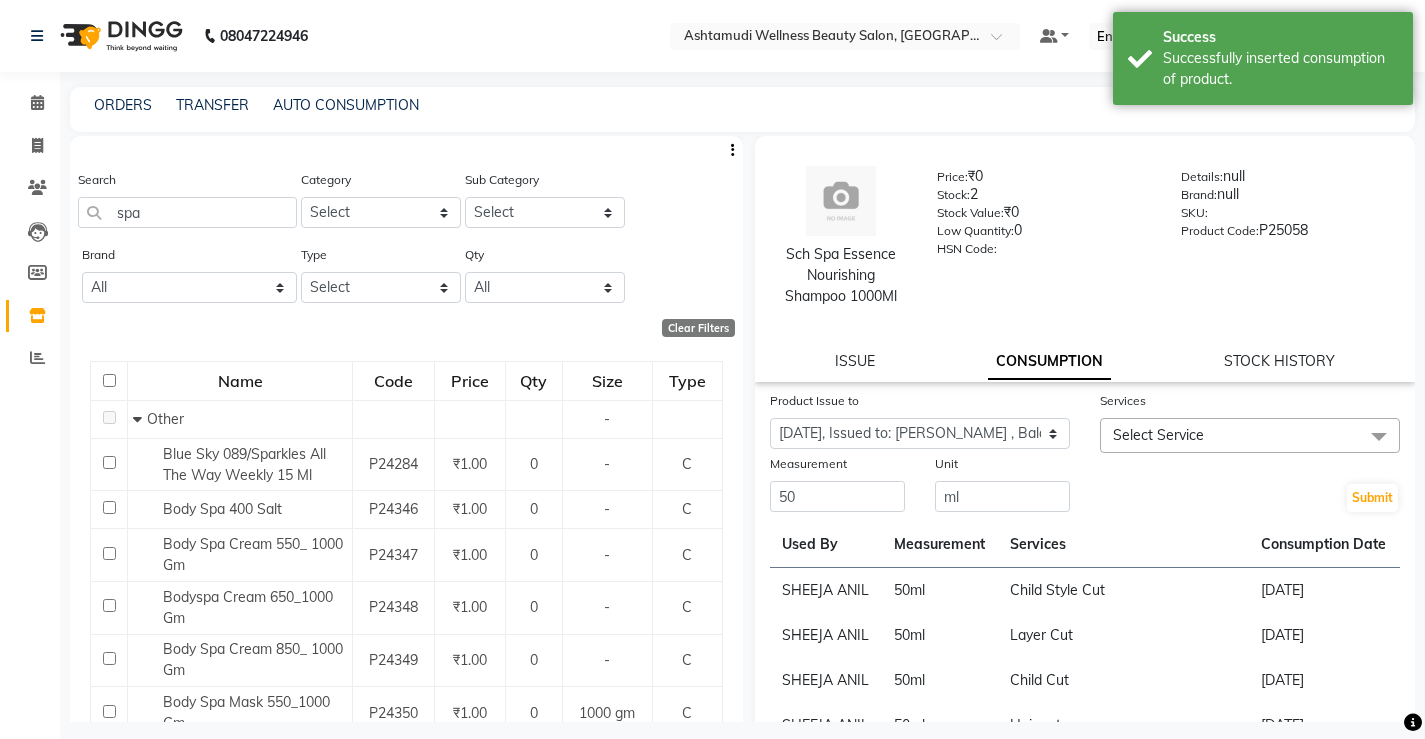 click on "Services" 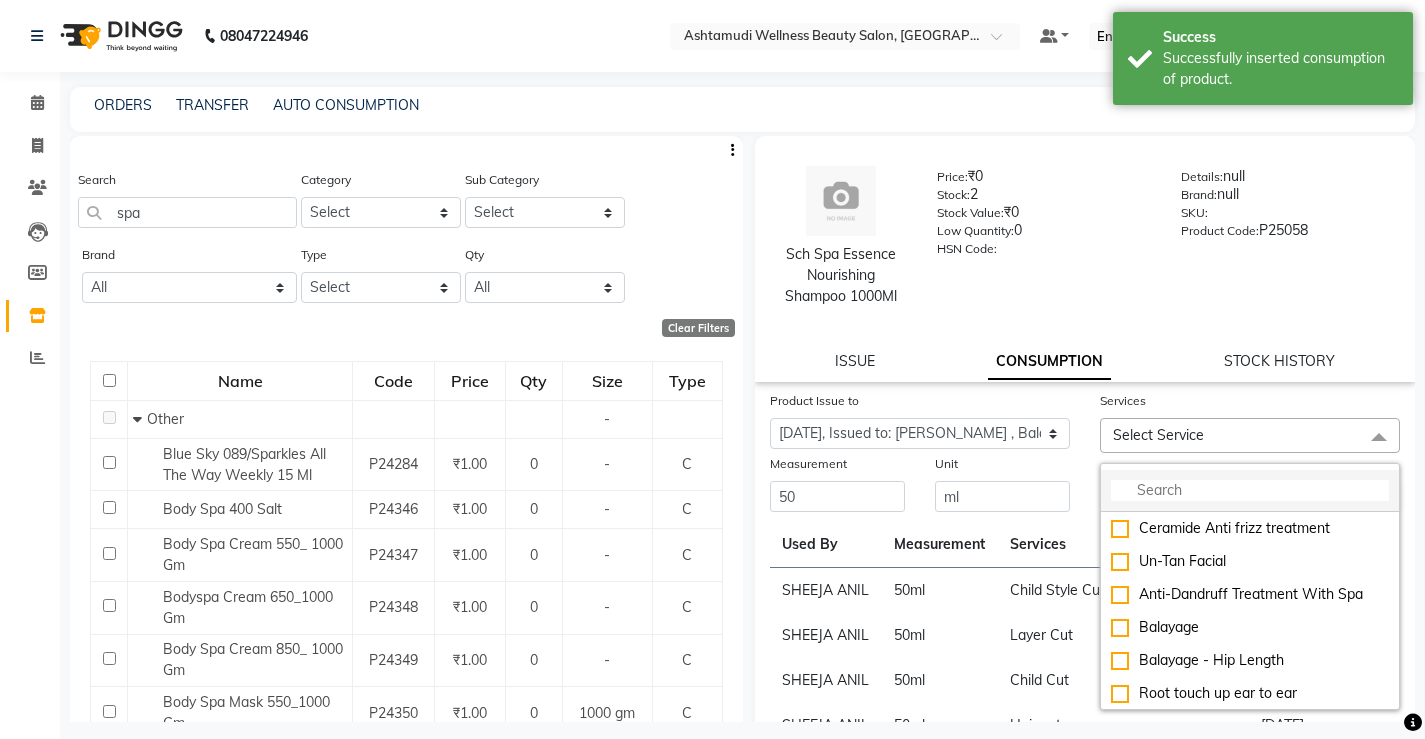 click 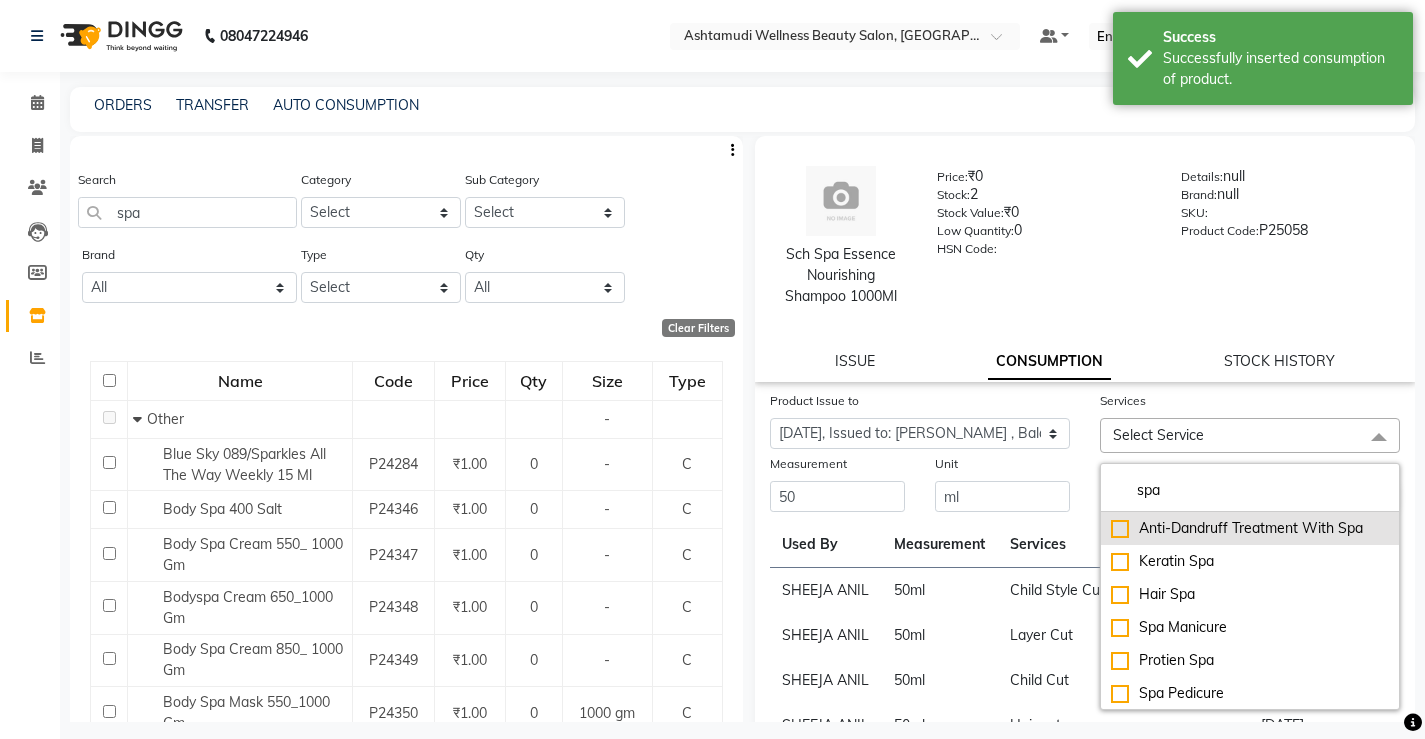 type on "spa" 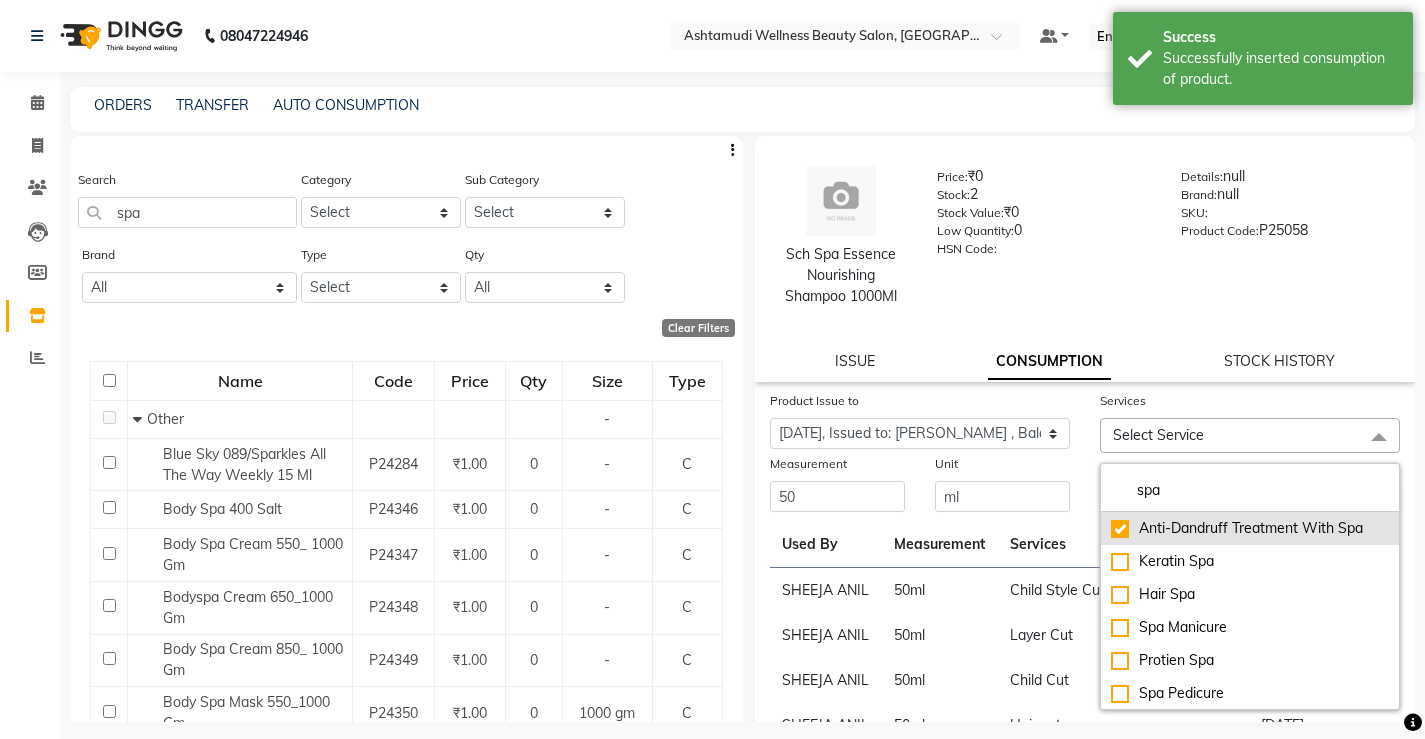checkbox on "true" 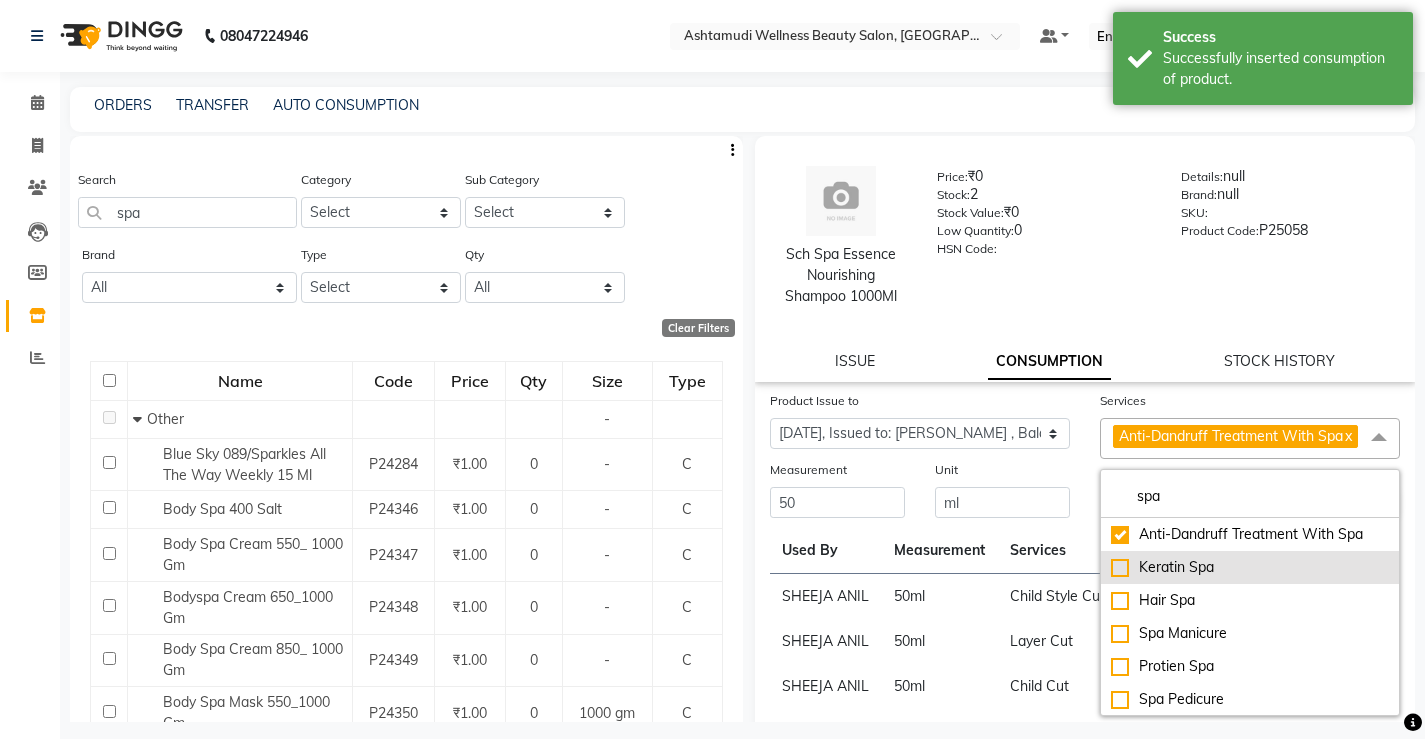 drag, startPoint x: 1172, startPoint y: 582, endPoint x: 1171, endPoint y: 592, distance: 10.049875 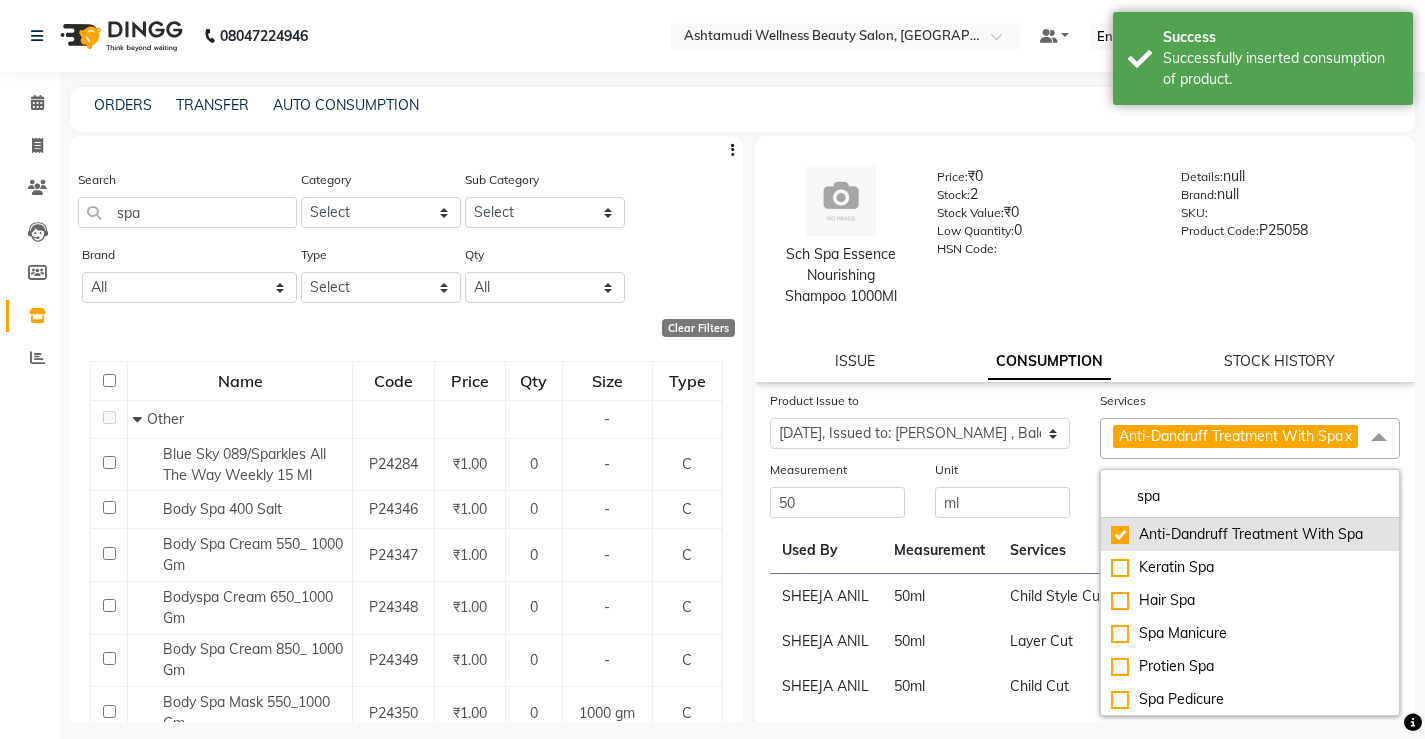 click on "Keratin Spa" 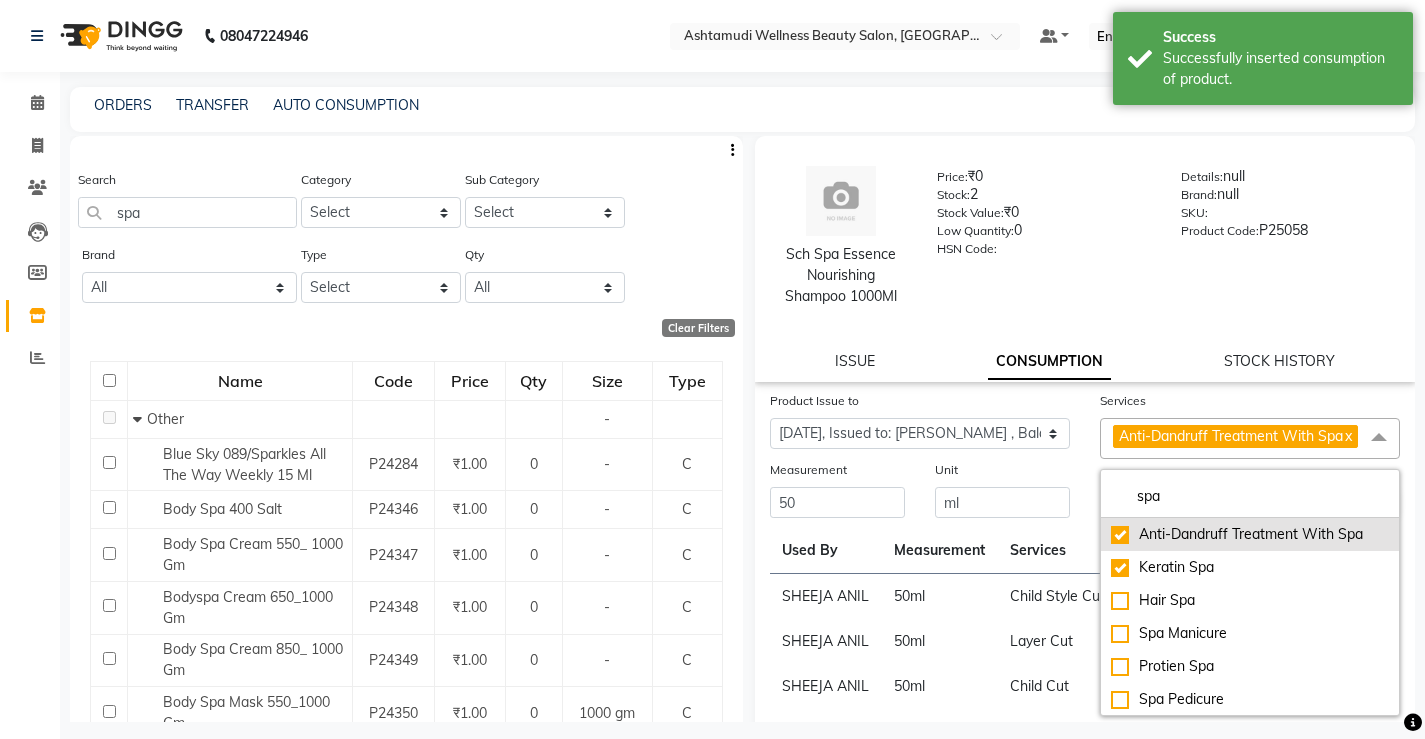 checkbox on "true" 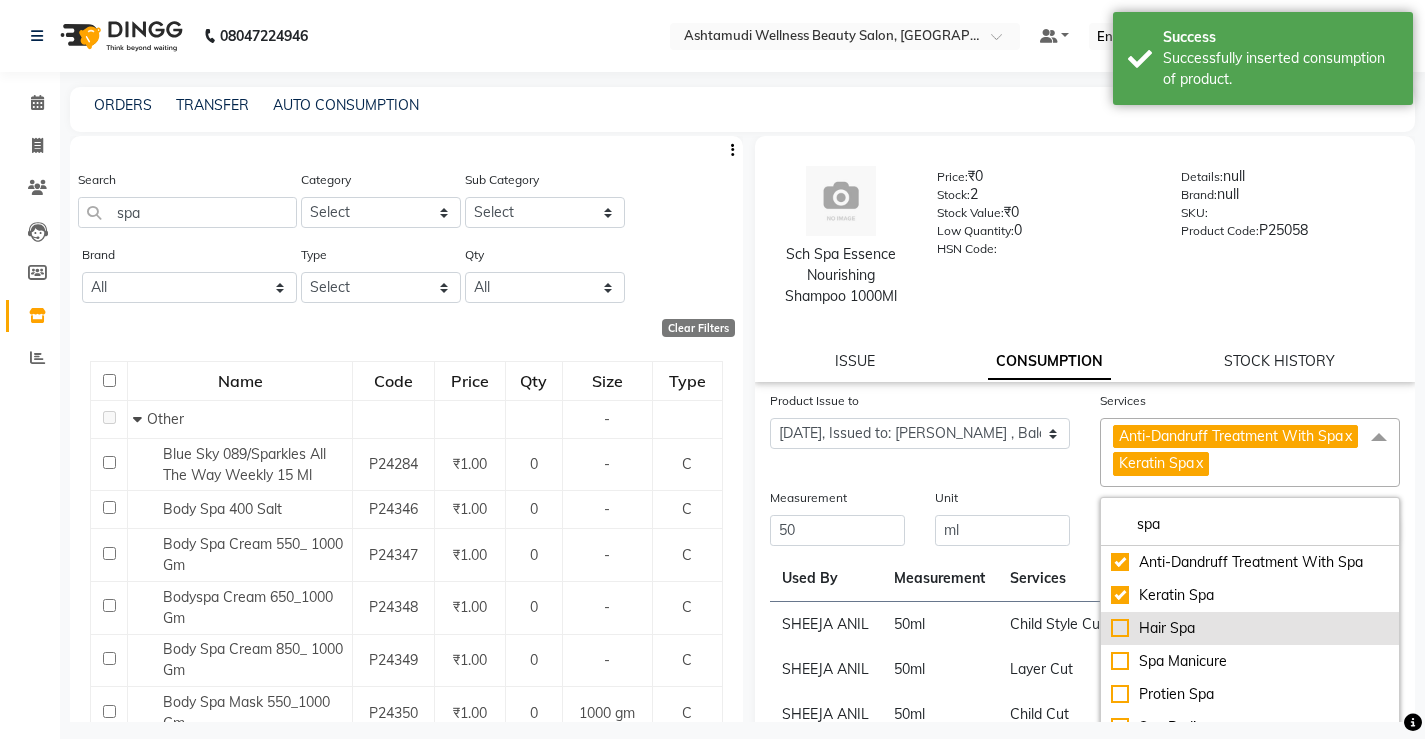 click on "Hair Spa" 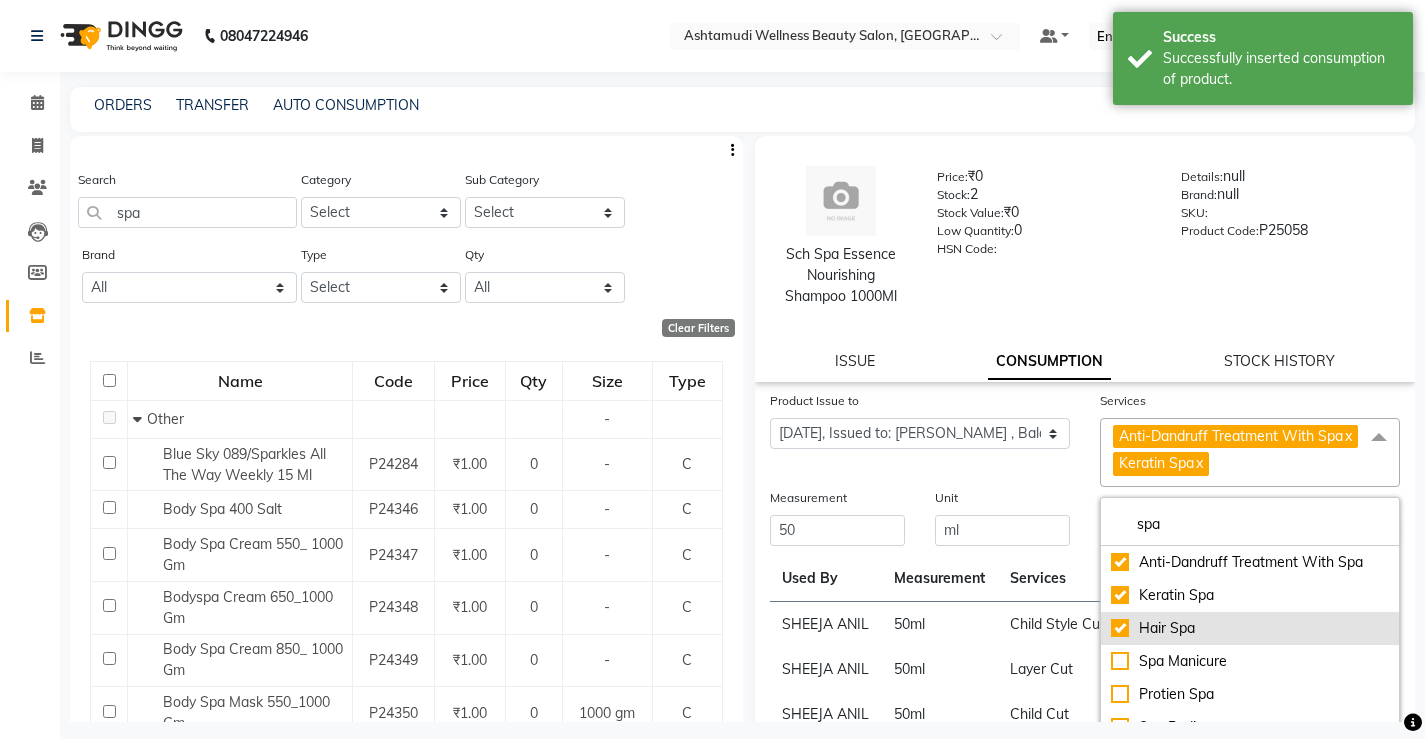 checkbox on "true" 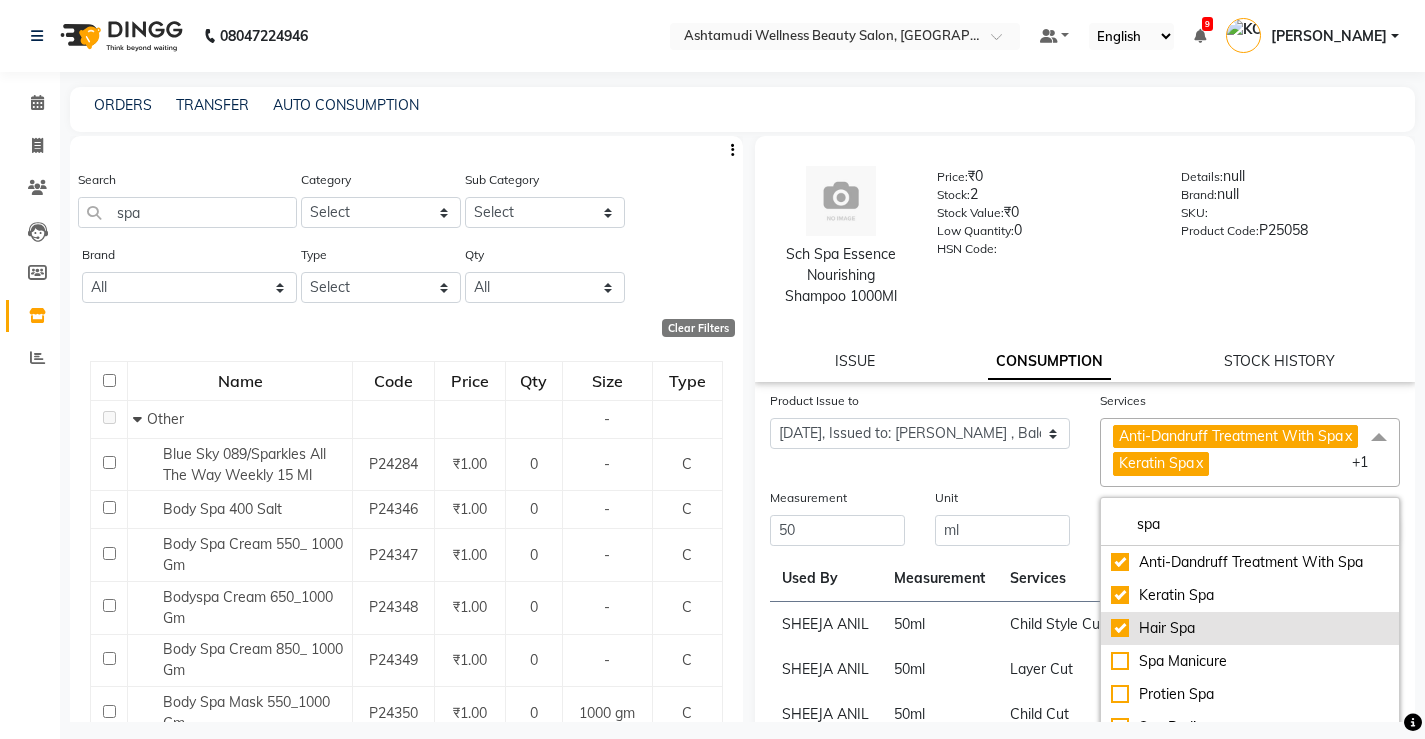 scroll, scrollTop: 1, scrollLeft: 0, axis: vertical 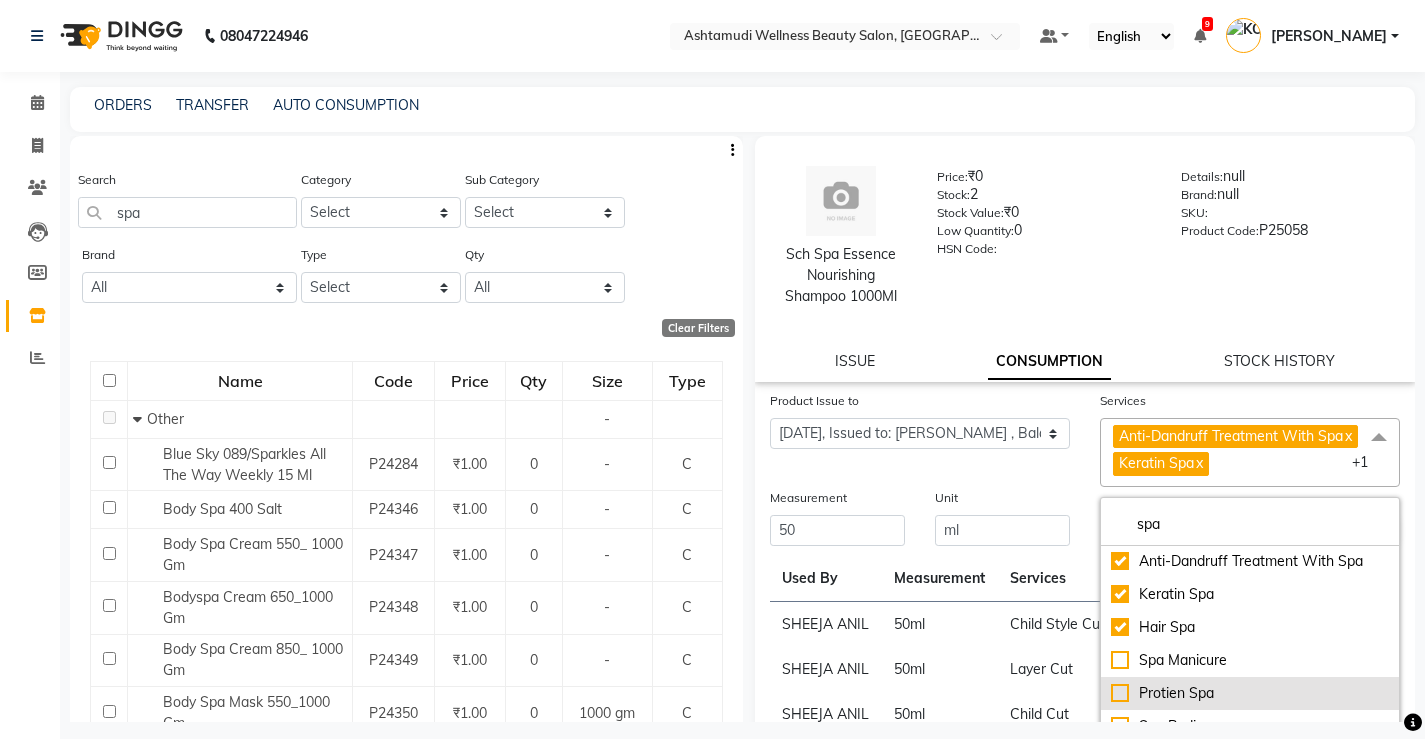 click on "Protien Spa" 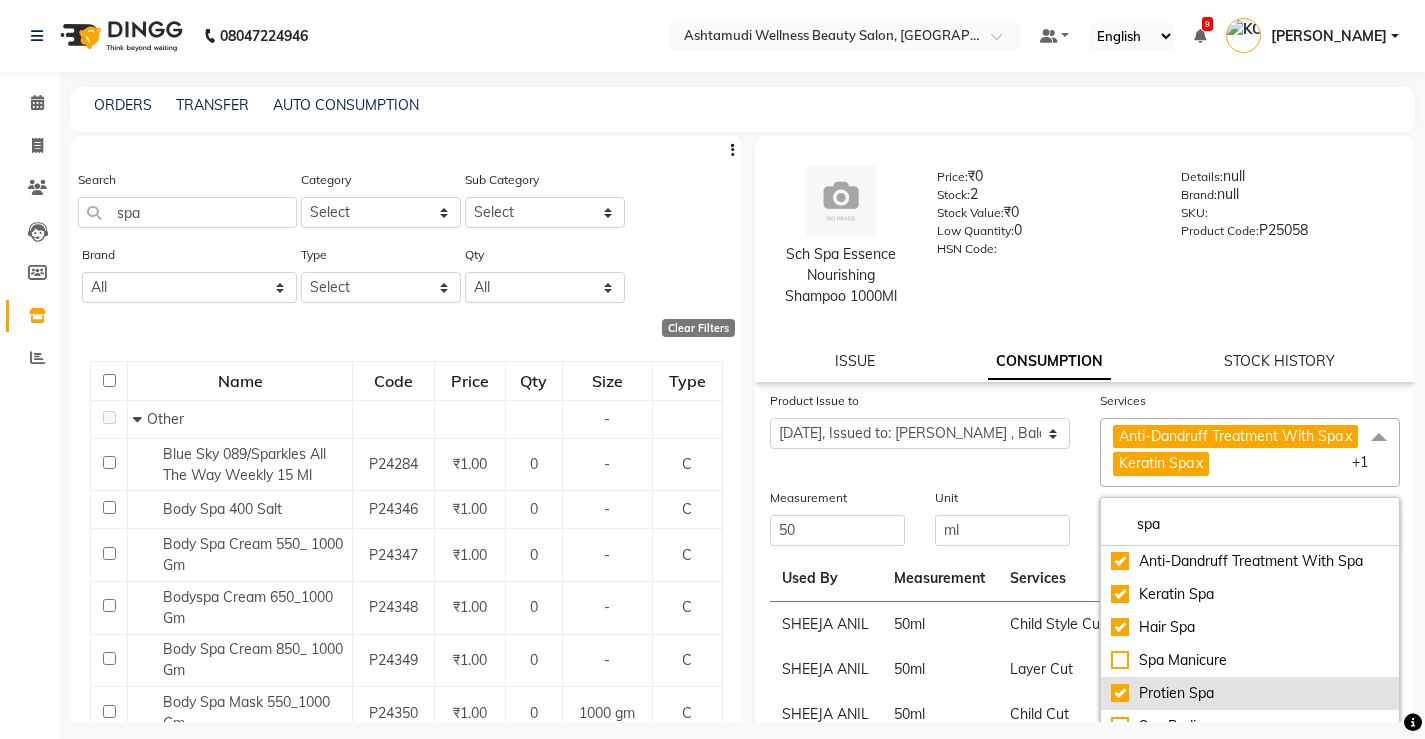 checkbox on "true" 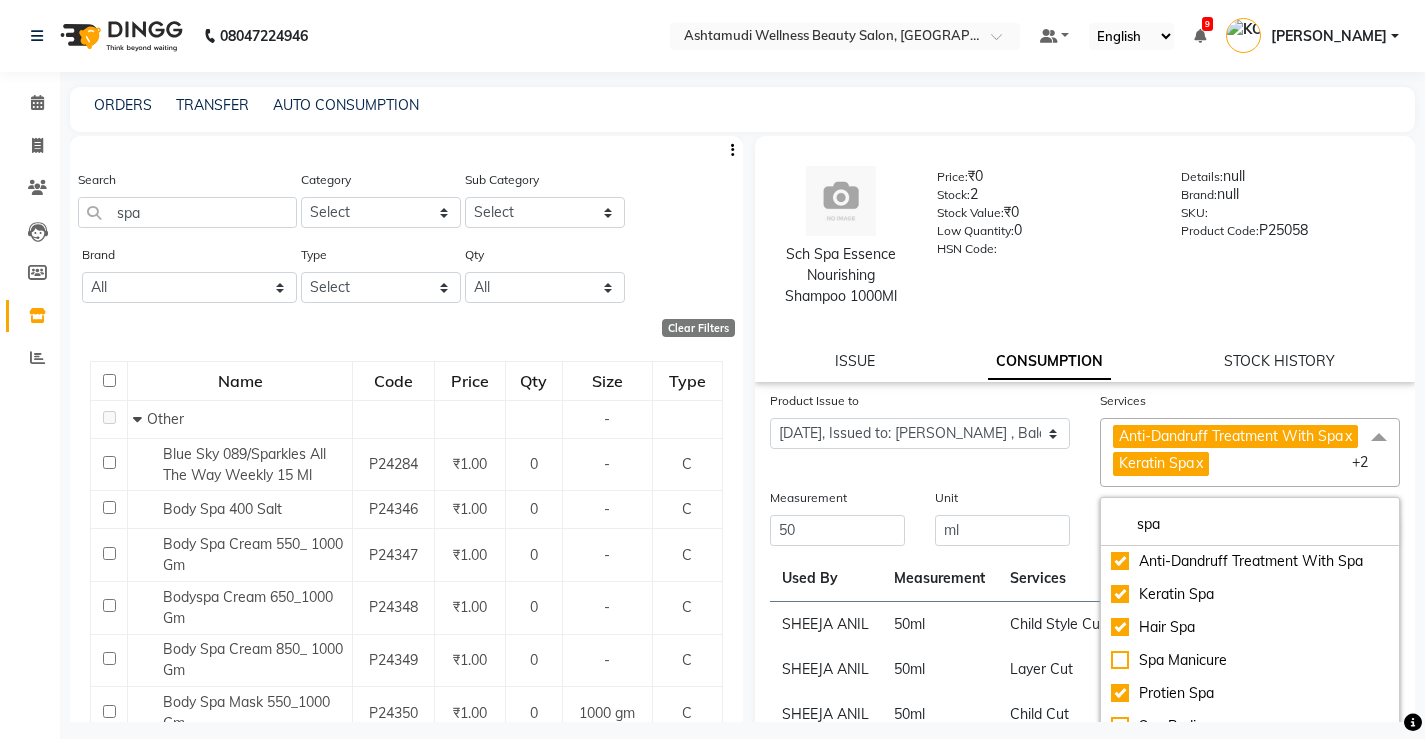 drag, startPoint x: 1014, startPoint y: 674, endPoint x: 1202, endPoint y: 581, distance: 209.74509 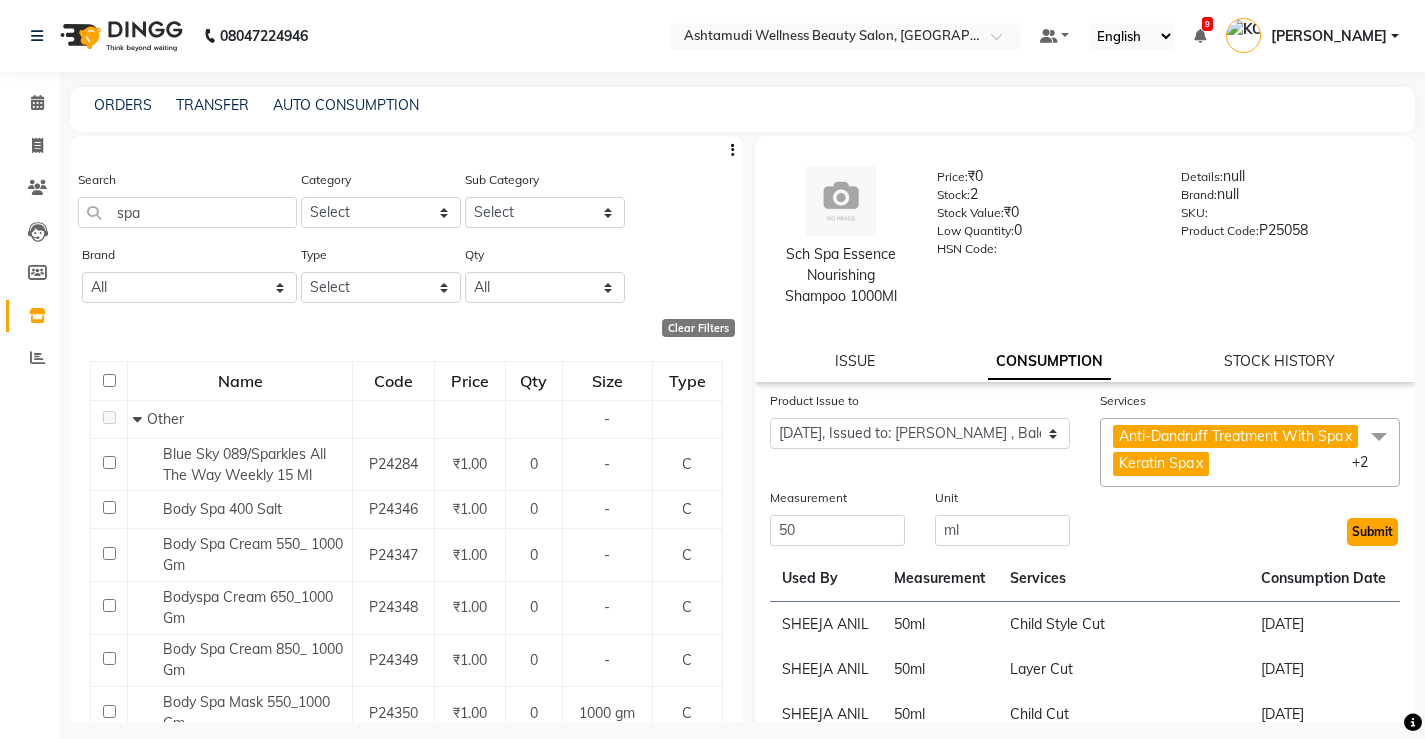 click on "Submit" 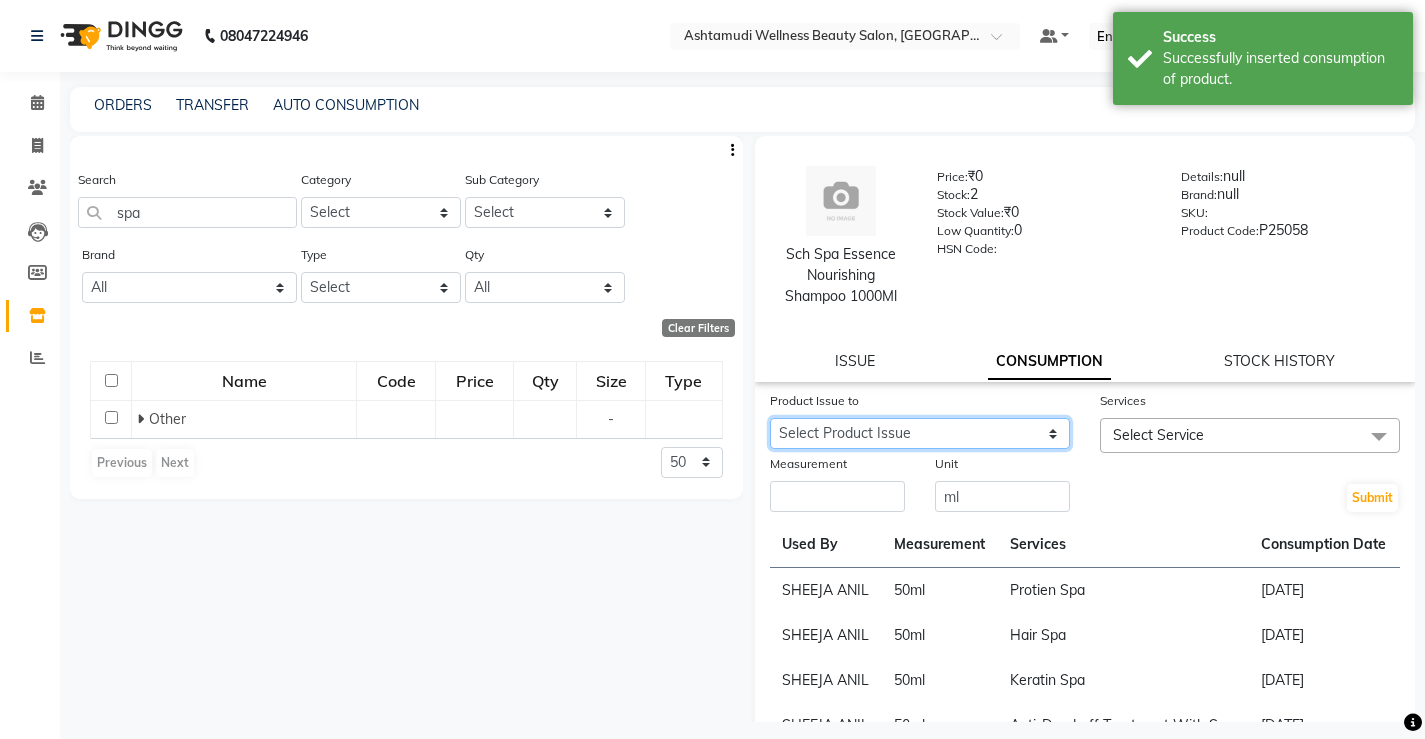 click on "Select Product Issue [DATE], Issued to: [PERSON_NAME], Balance: 1000 [DATE], Issued to: [PERSON_NAME] , Balance: 210" 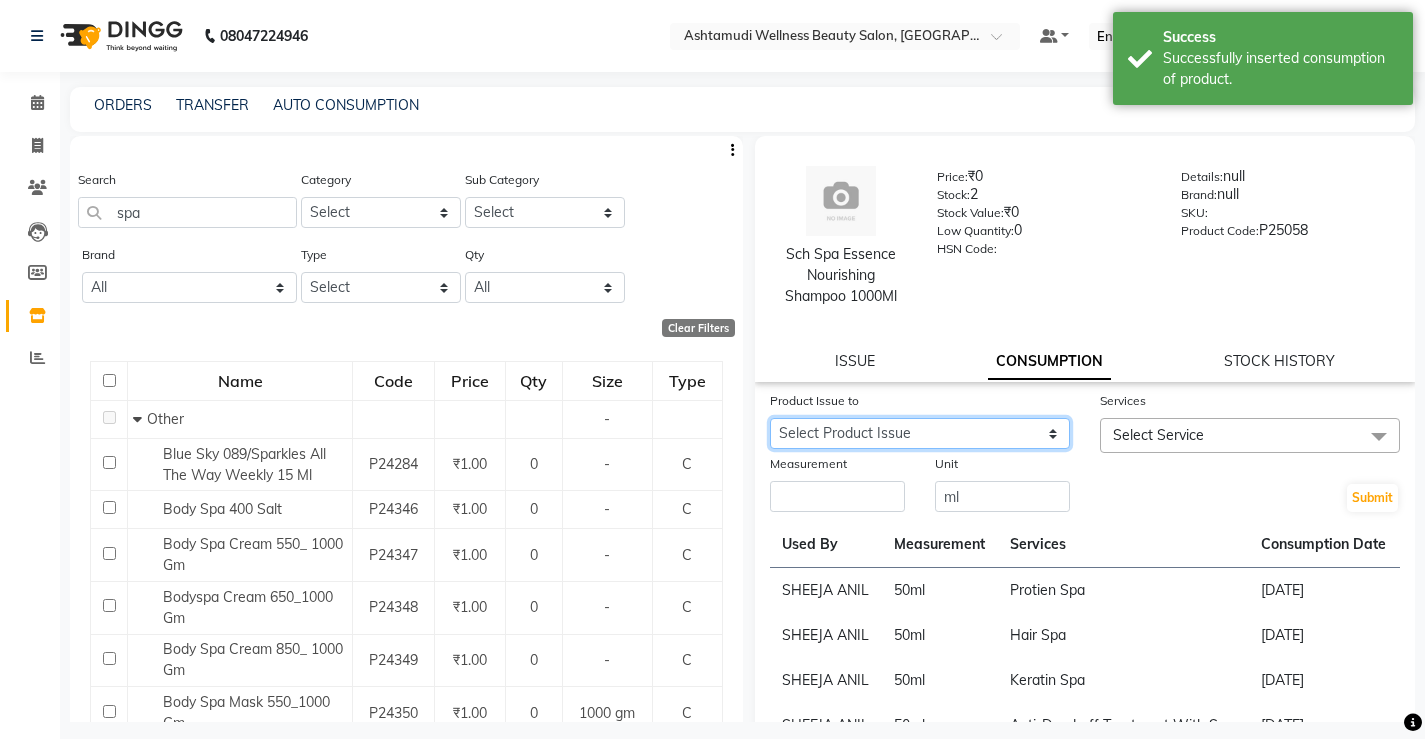 select on "1033431" 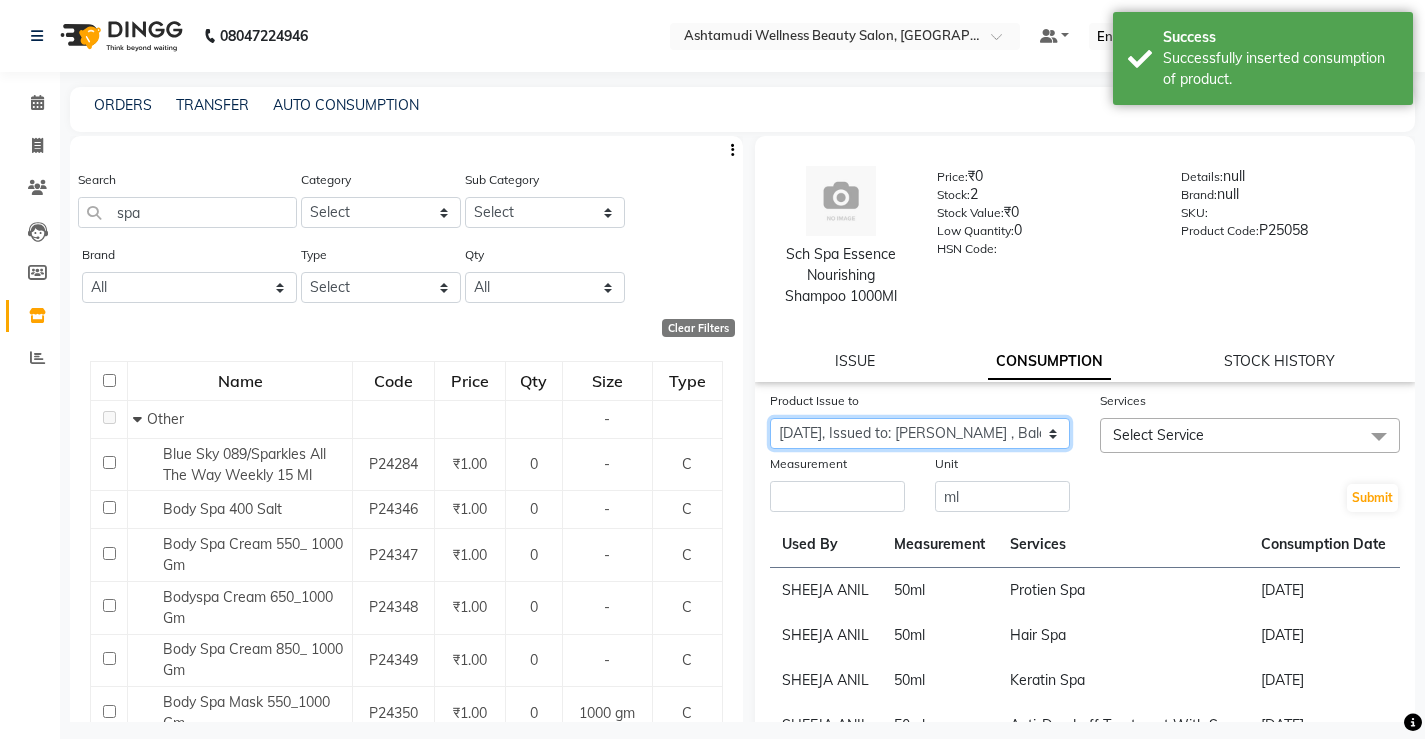 click on "Select Product Issue [DATE], Issued to: [PERSON_NAME], Balance: 1000 [DATE], Issued to: [PERSON_NAME] , Balance: 210" 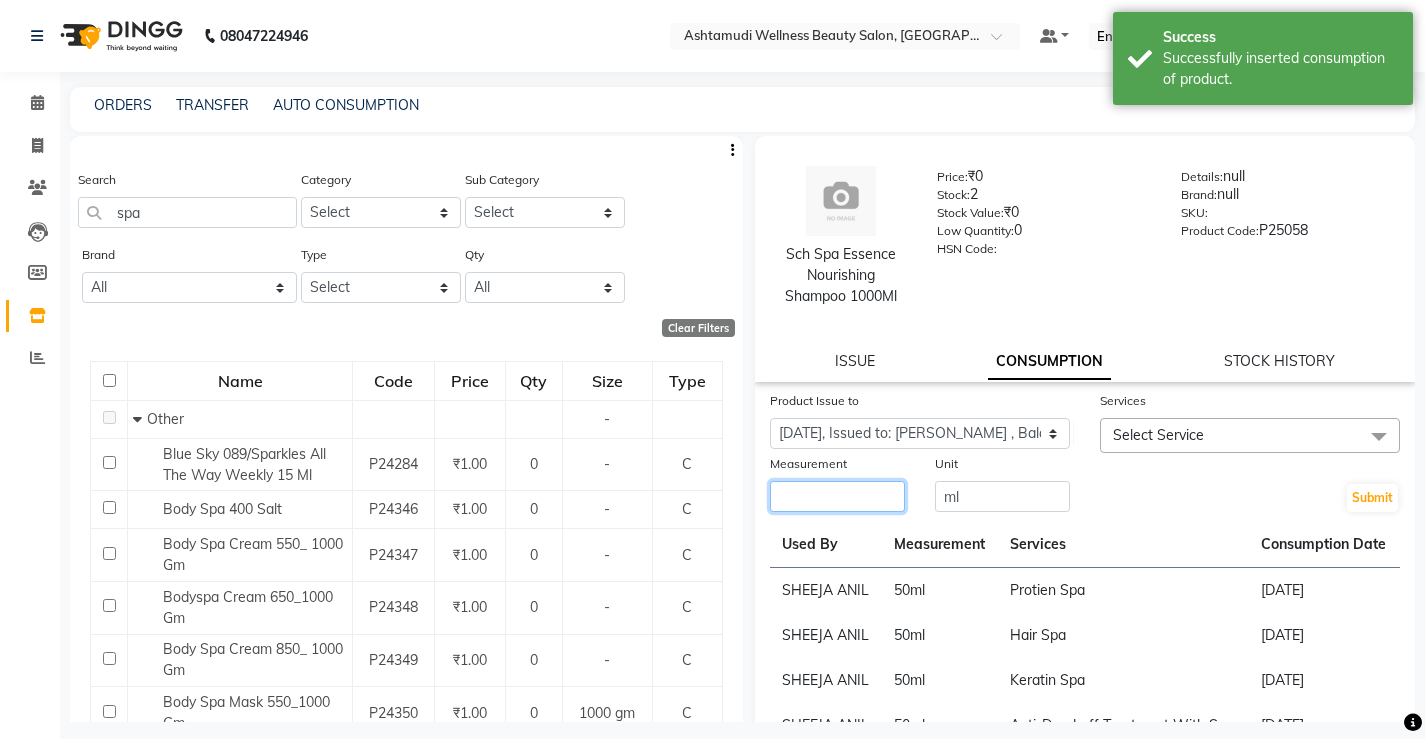 click 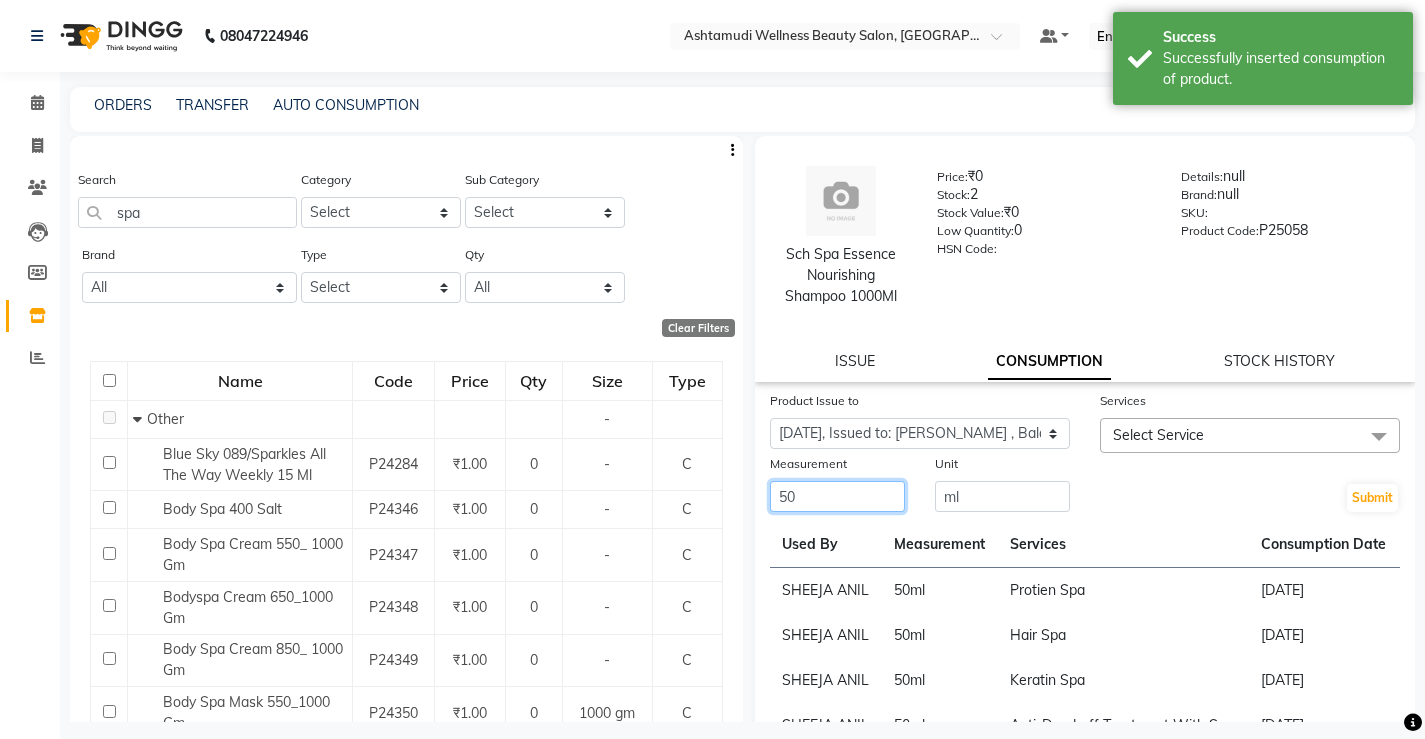 type on "50" 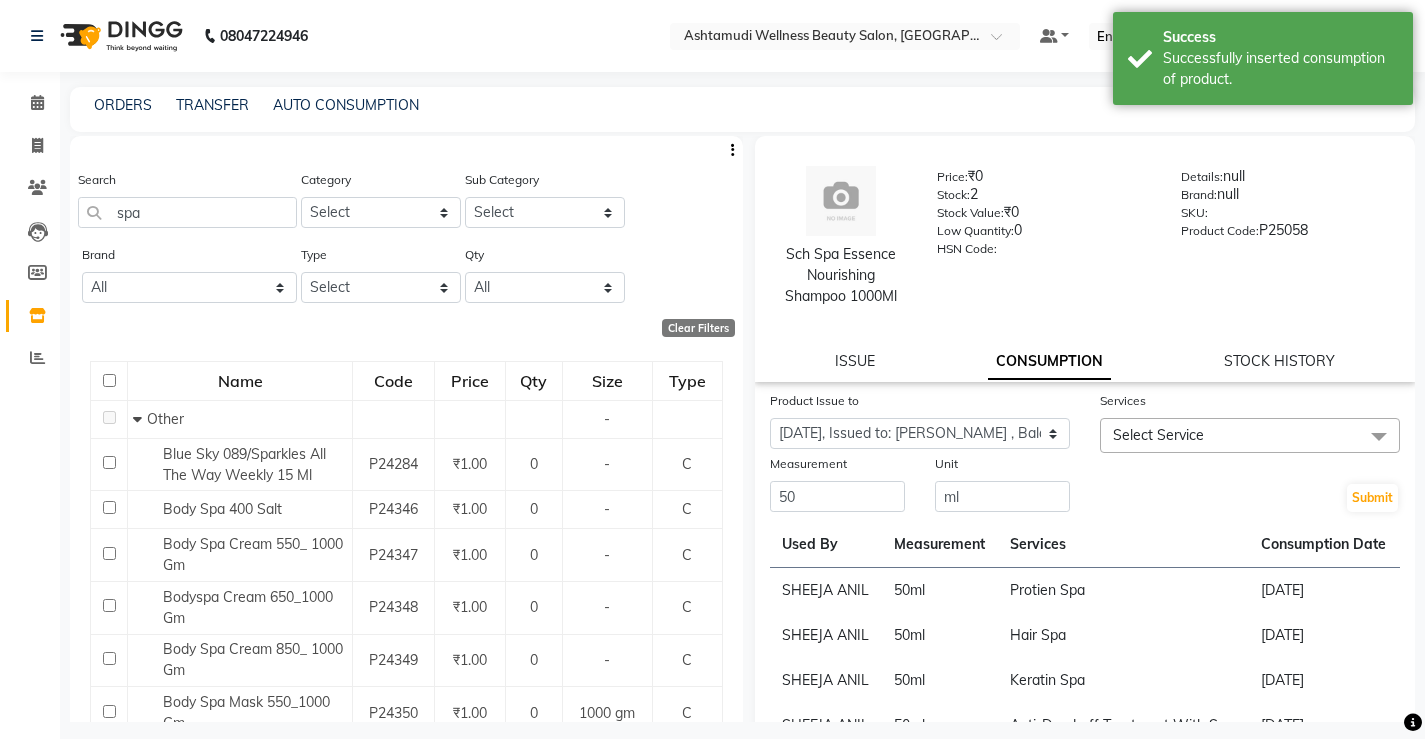 click on "Select Service" 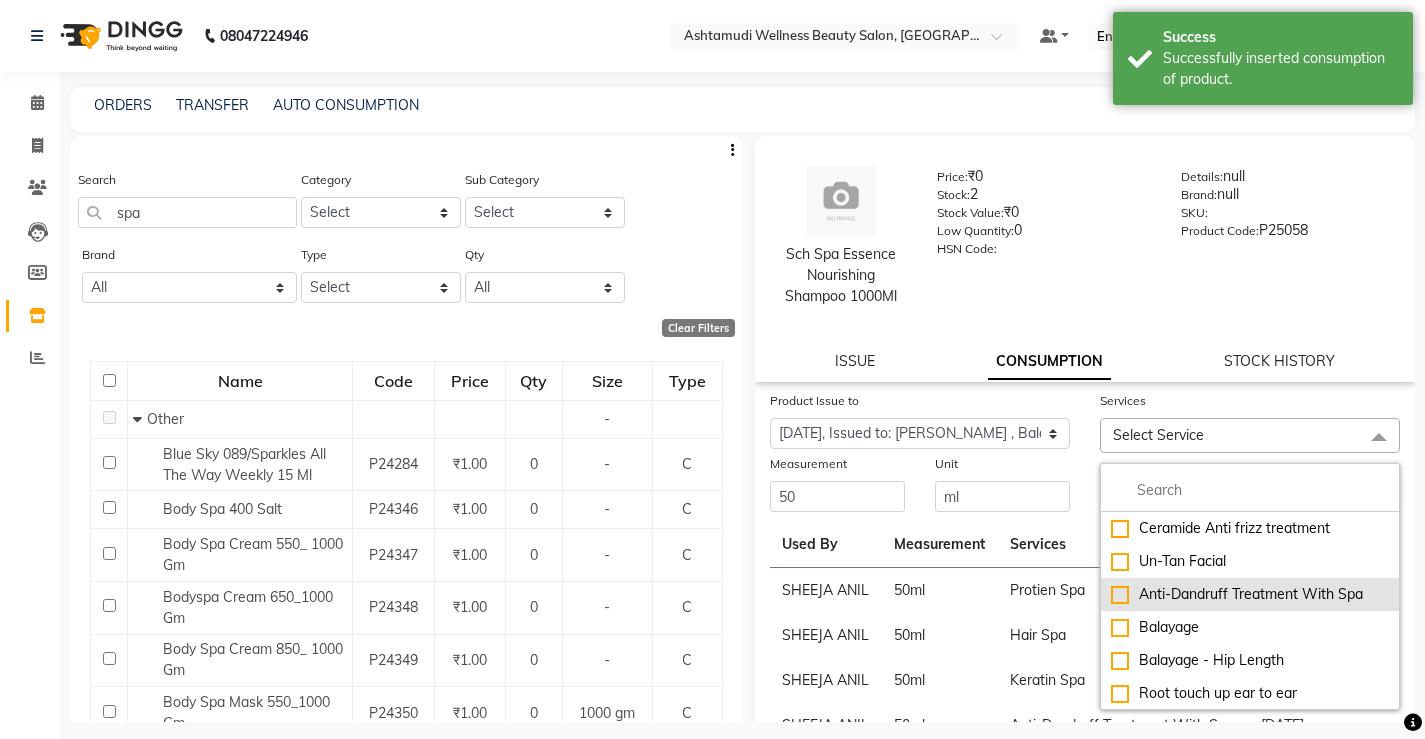 click on "Anti-Dandruff Treatment With Spa" 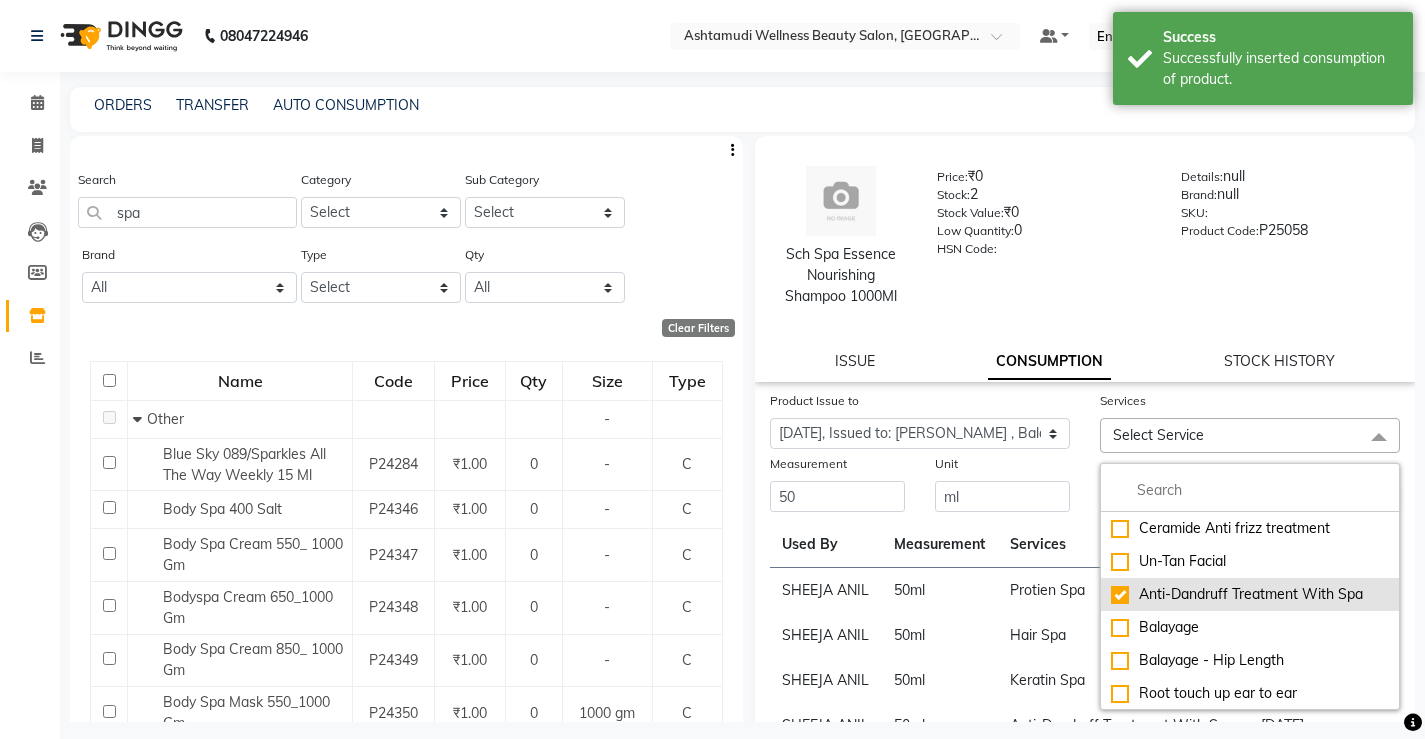 checkbox on "true" 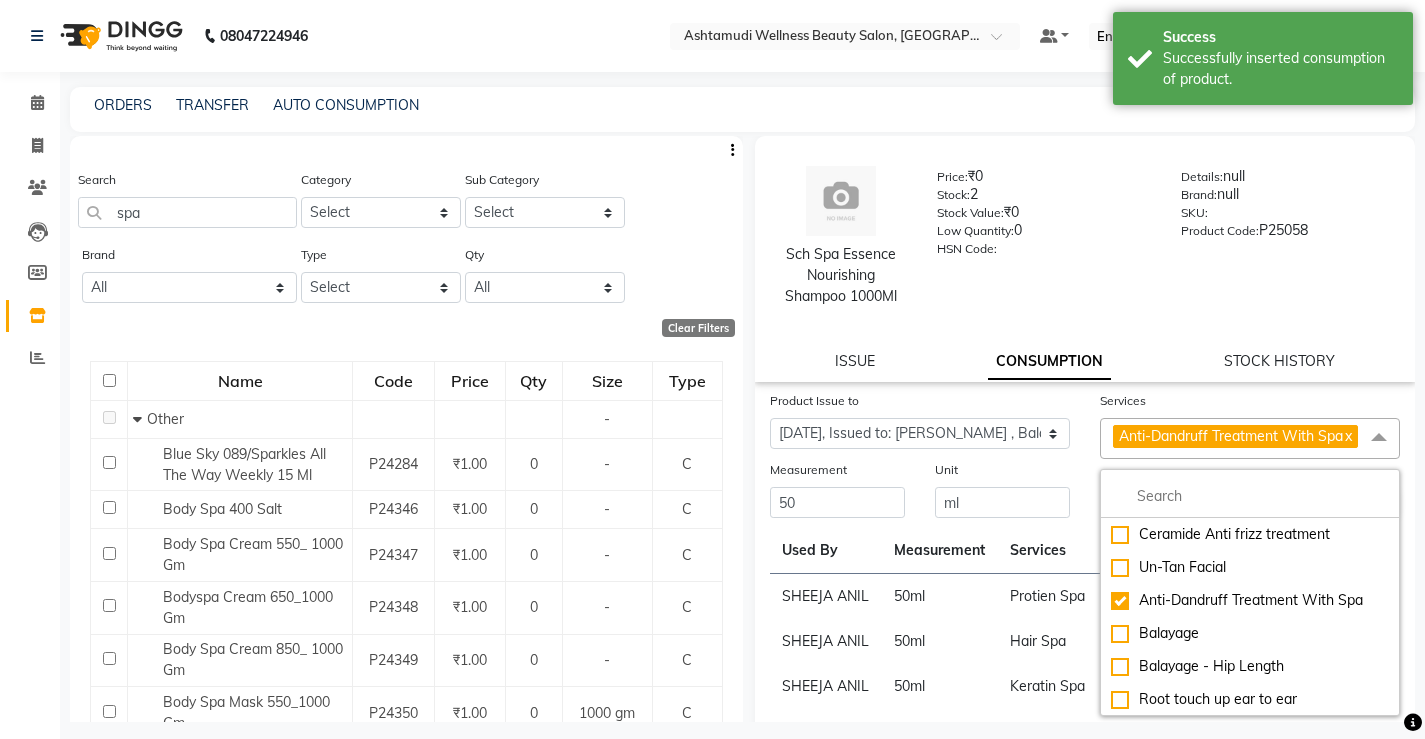 click on "Services" 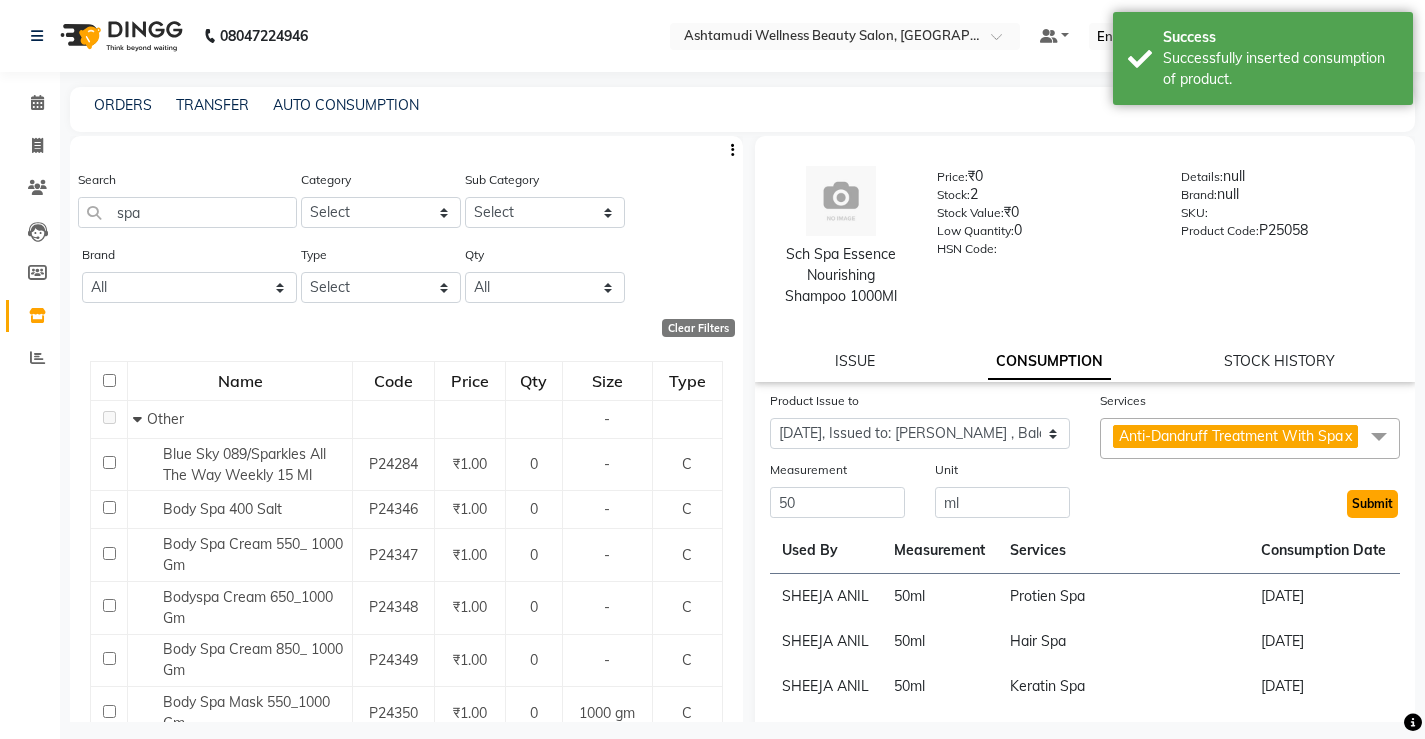 click on "Submit" 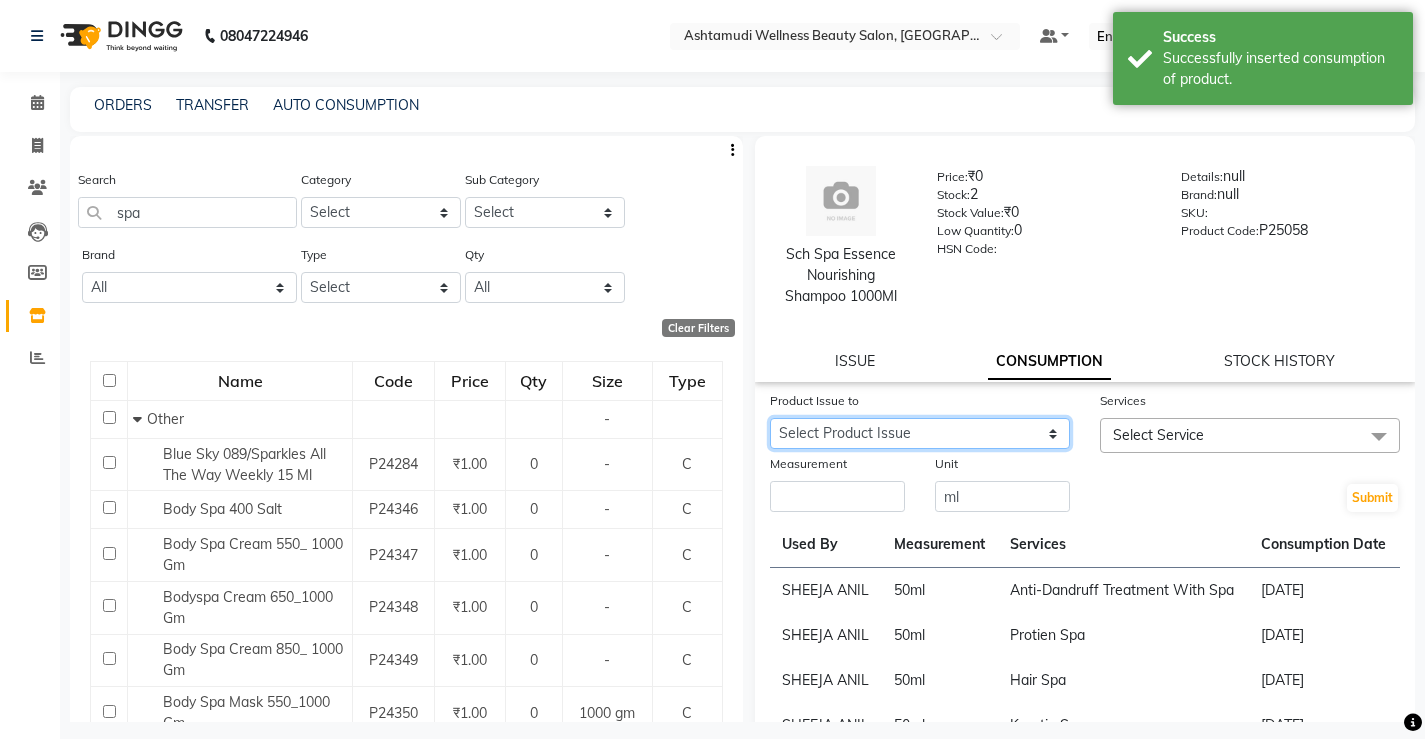 click on "Select Product Issue [DATE], Issued to: [PERSON_NAME], Balance: 1000 [DATE], Issued to: [PERSON_NAME] , Balance: 160" 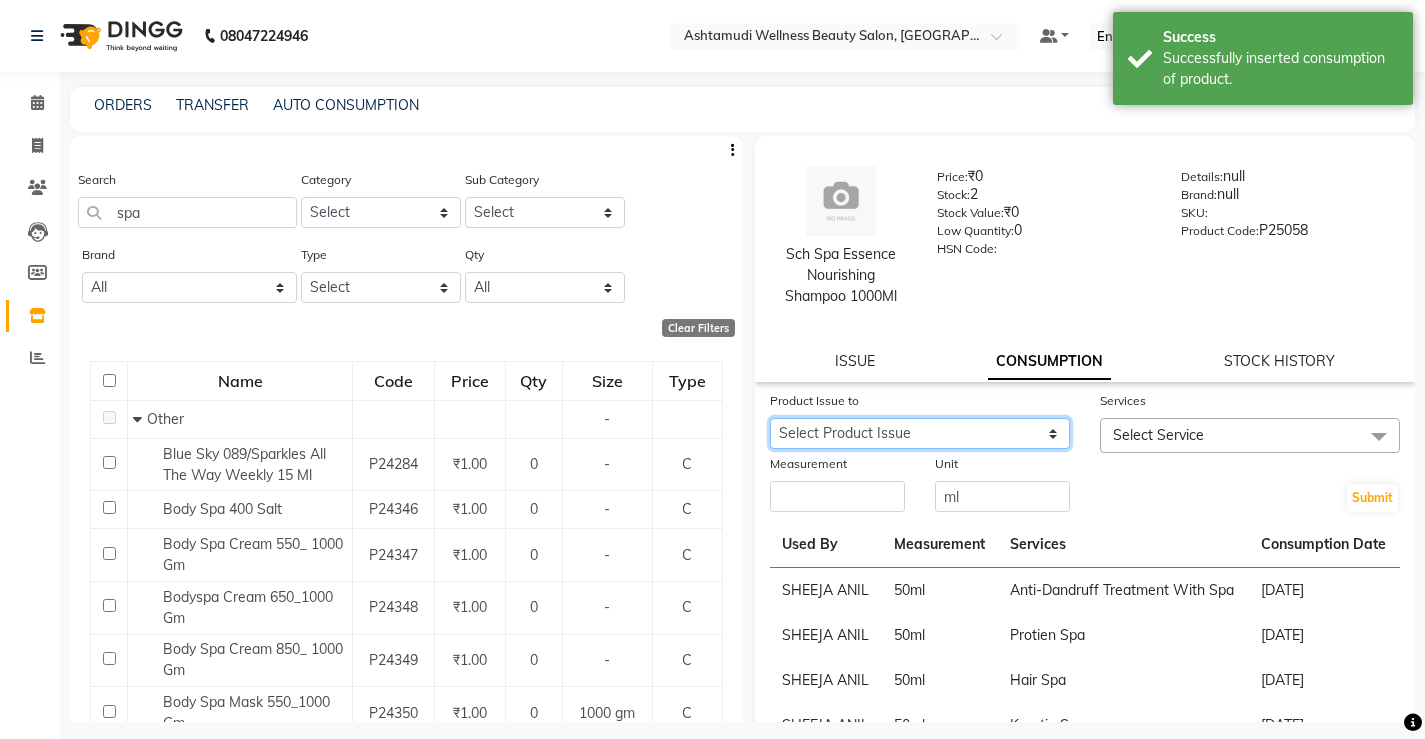 select on "1033431" 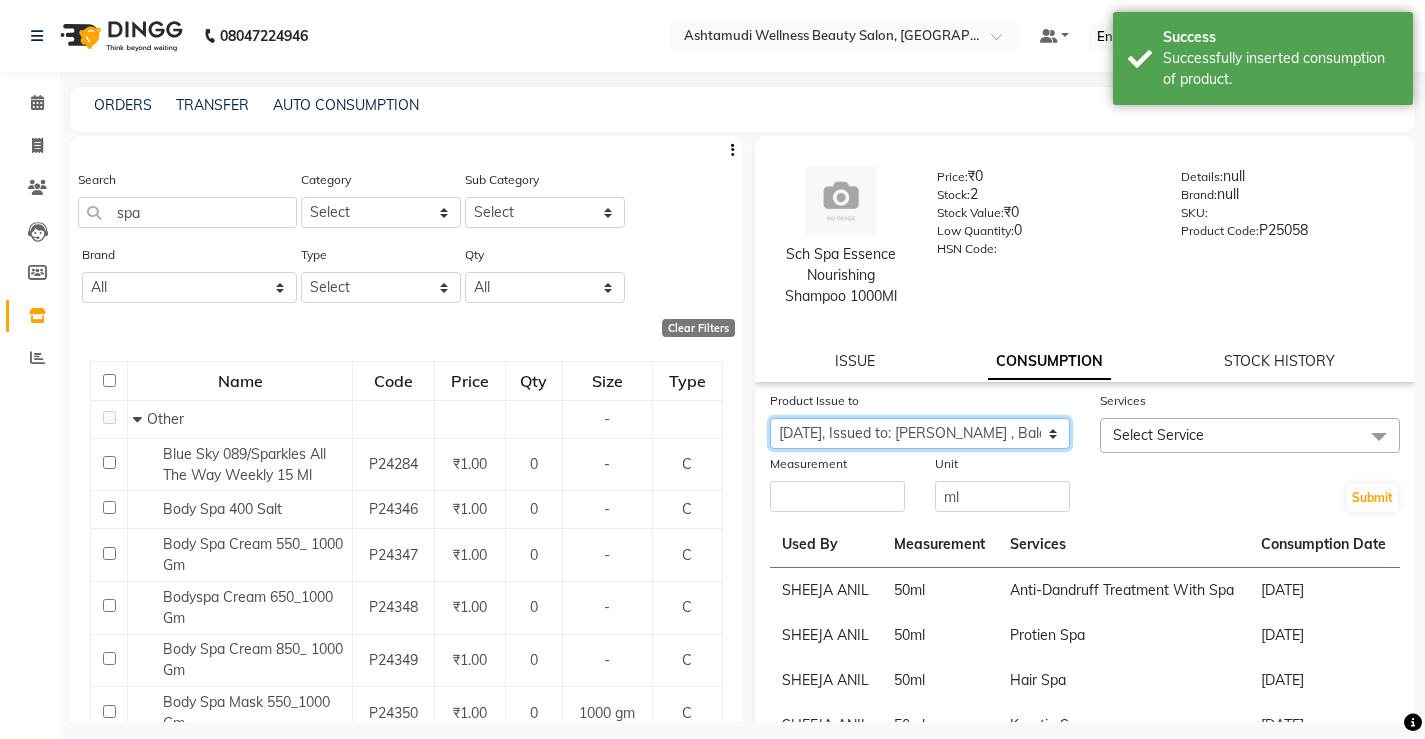 click on "Select Product Issue [DATE], Issued to: [PERSON_NAME], Balance: 1000 [DATE], Issued to: [PERSON_NAME] , Balance: 160" 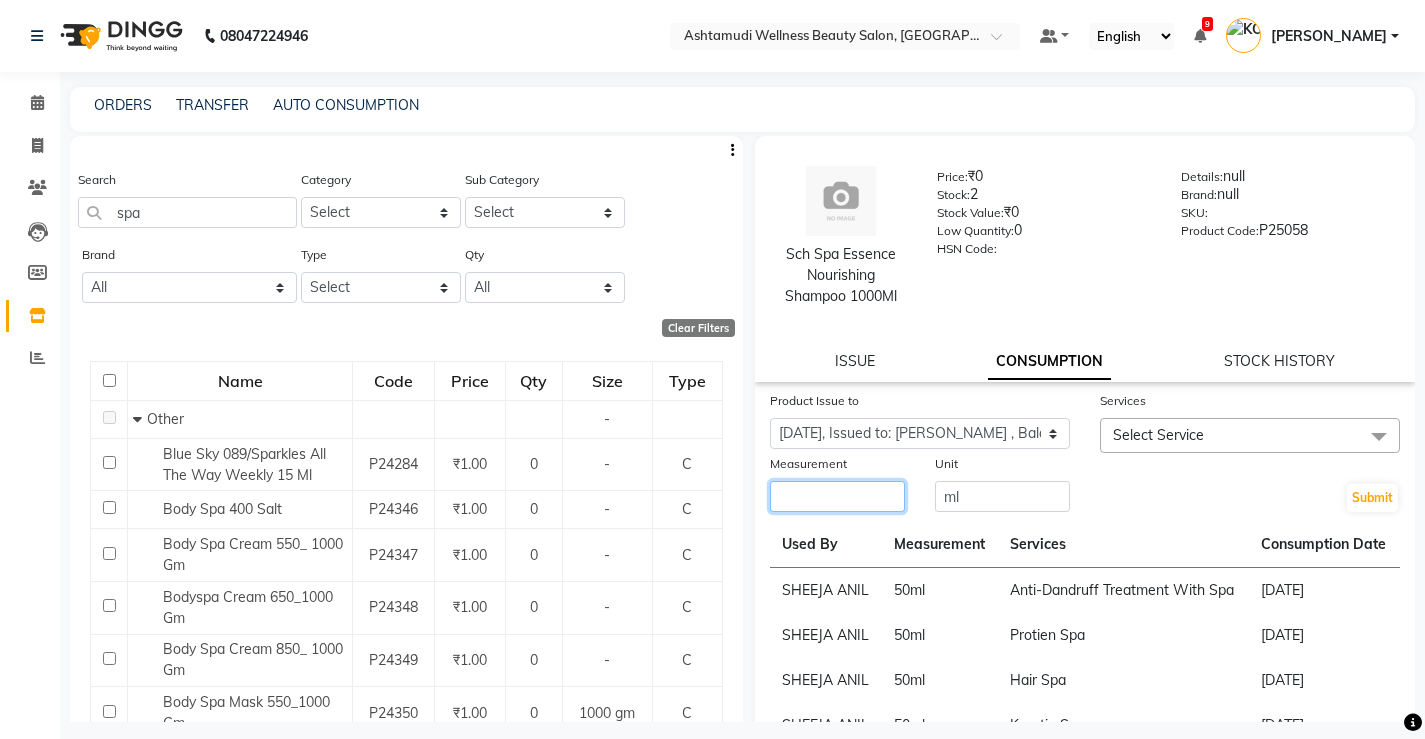 click 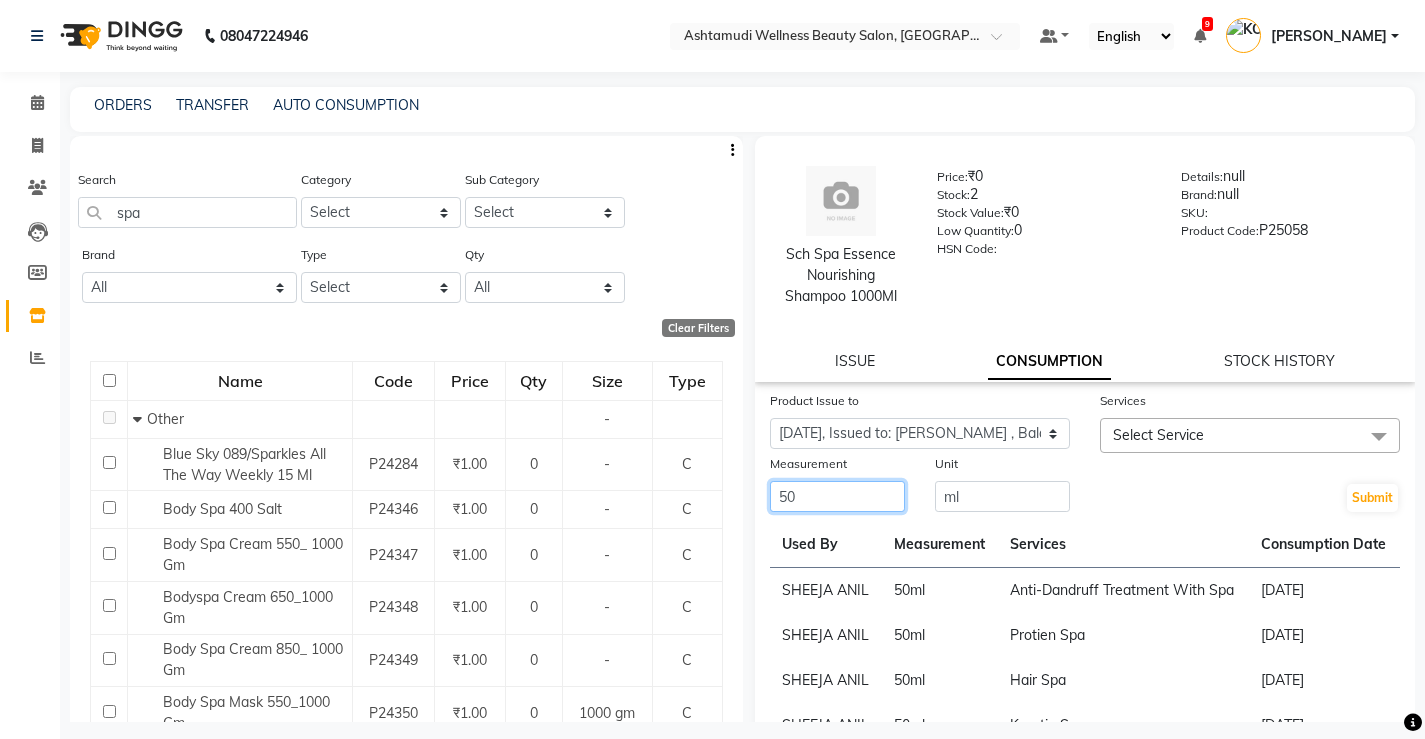 type on "50" 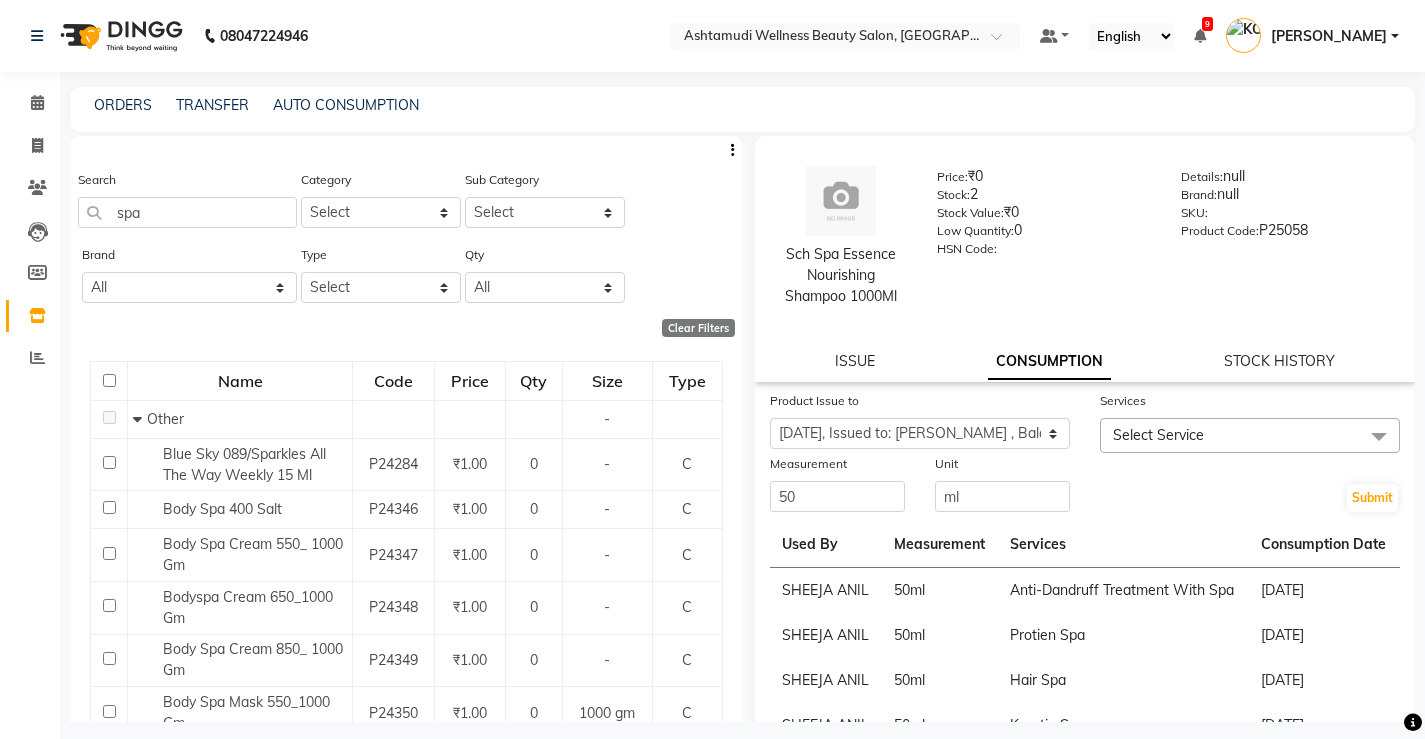 click on "Select Service" 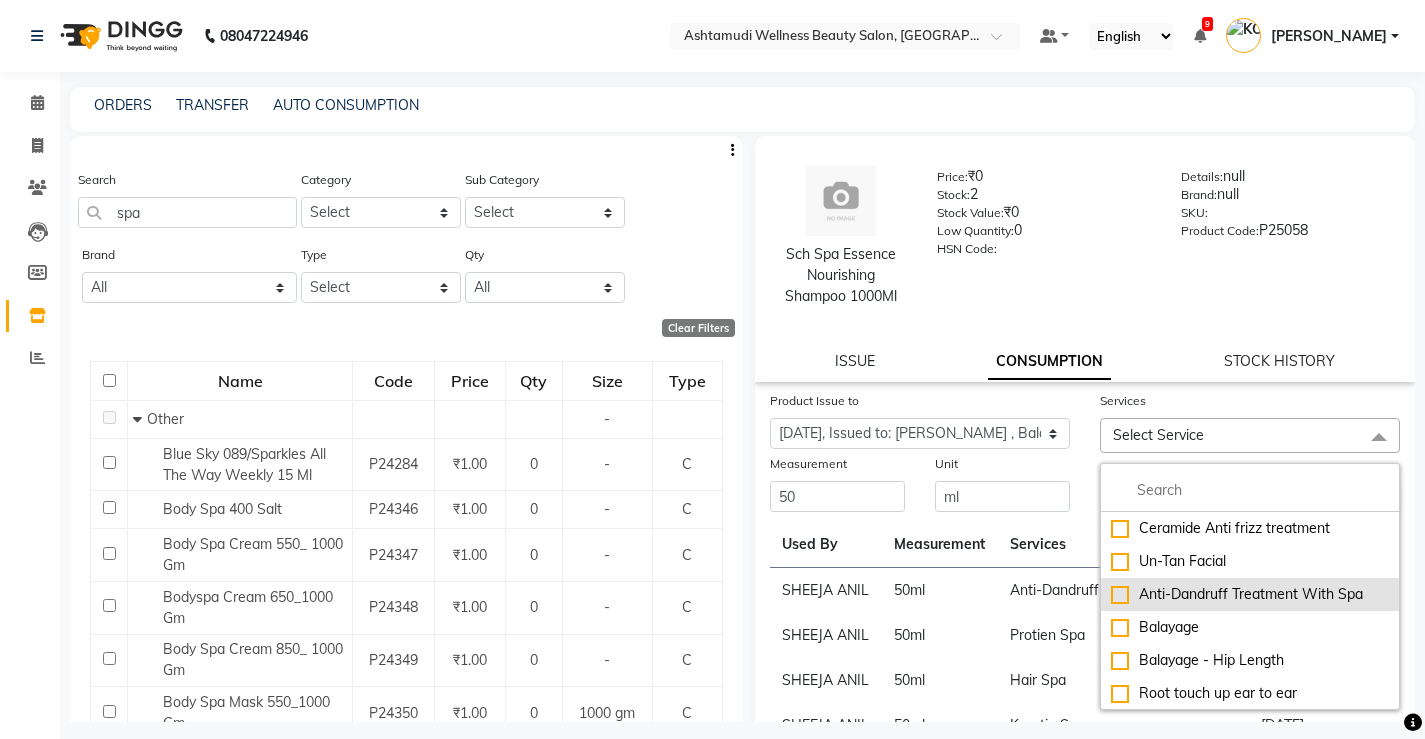 click on "Anti-Dandruff Treatment With Spa" 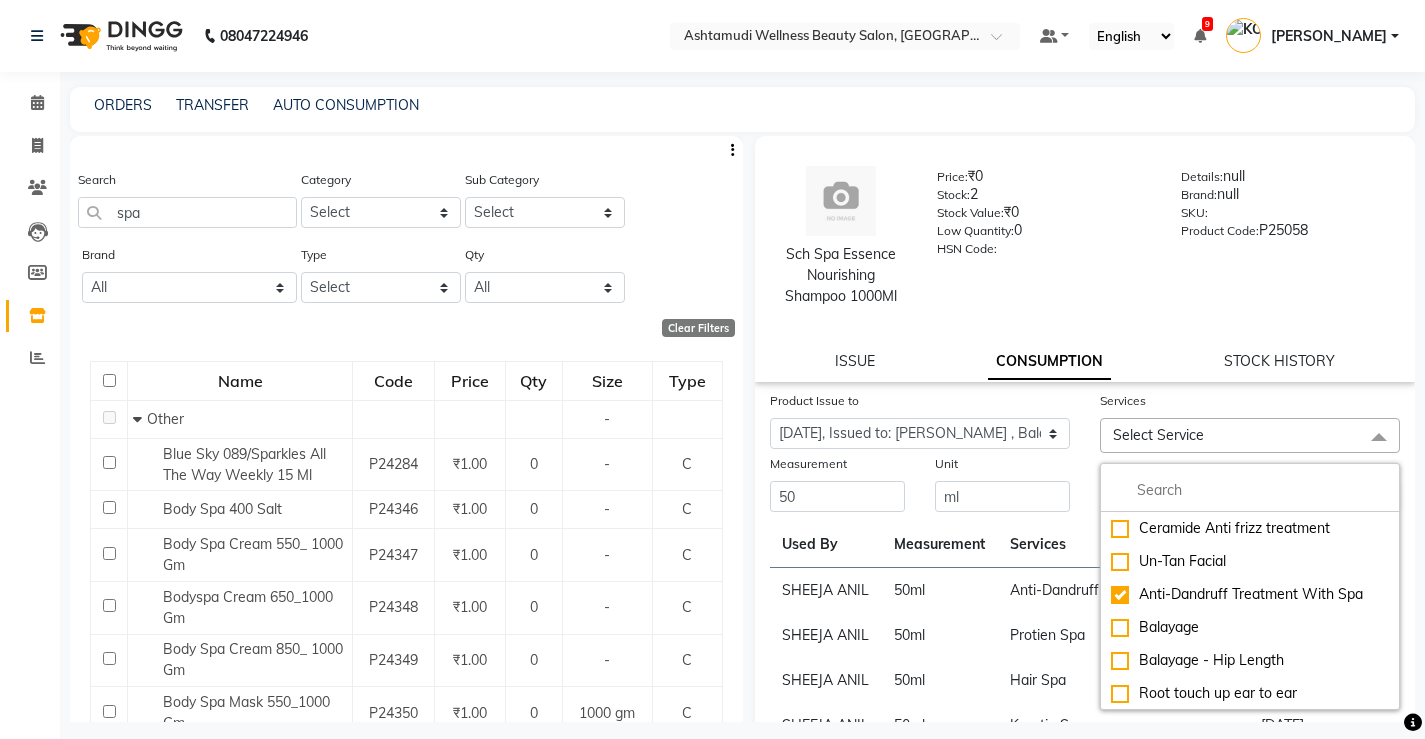 checkbox on "true" 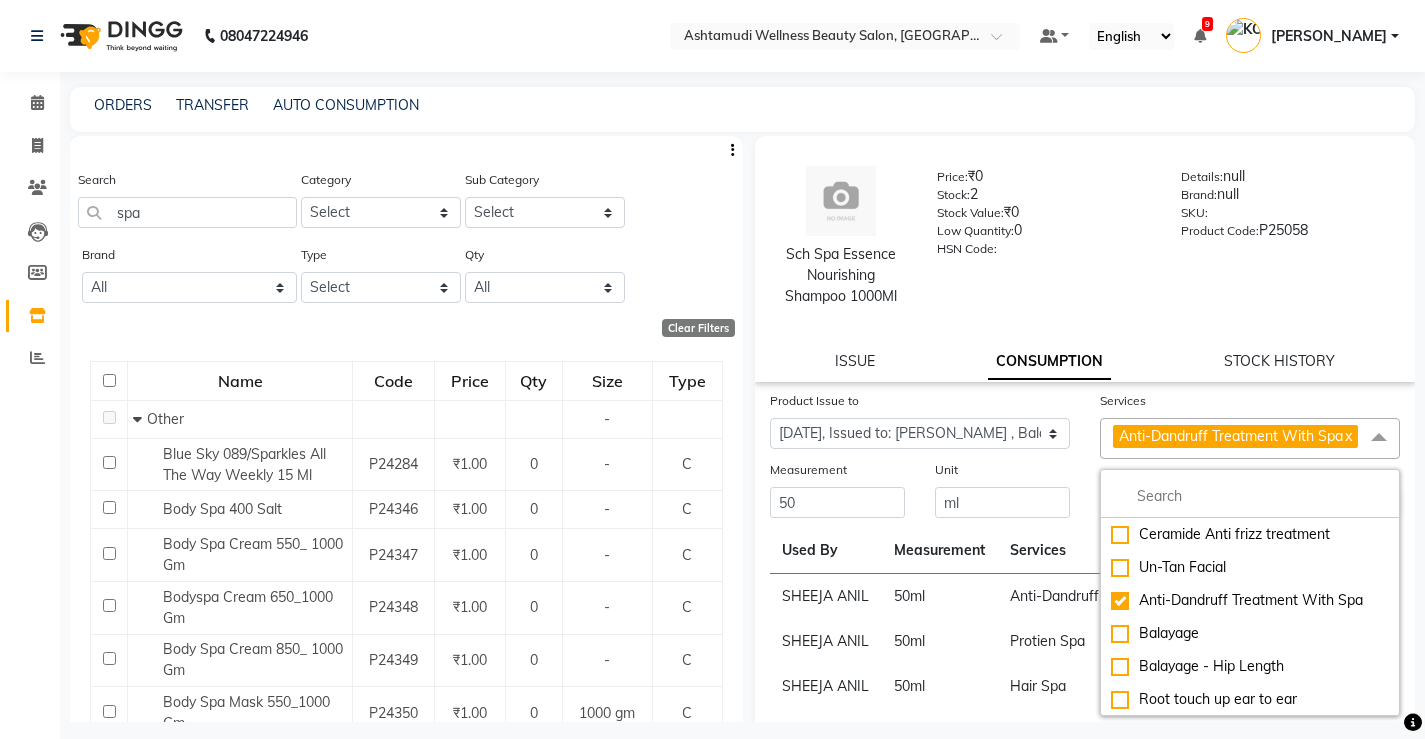 drag, startPoint x: 883, startPoint y: 623, endPoint x: 995, endPoint y: 577, distance: 121.07848 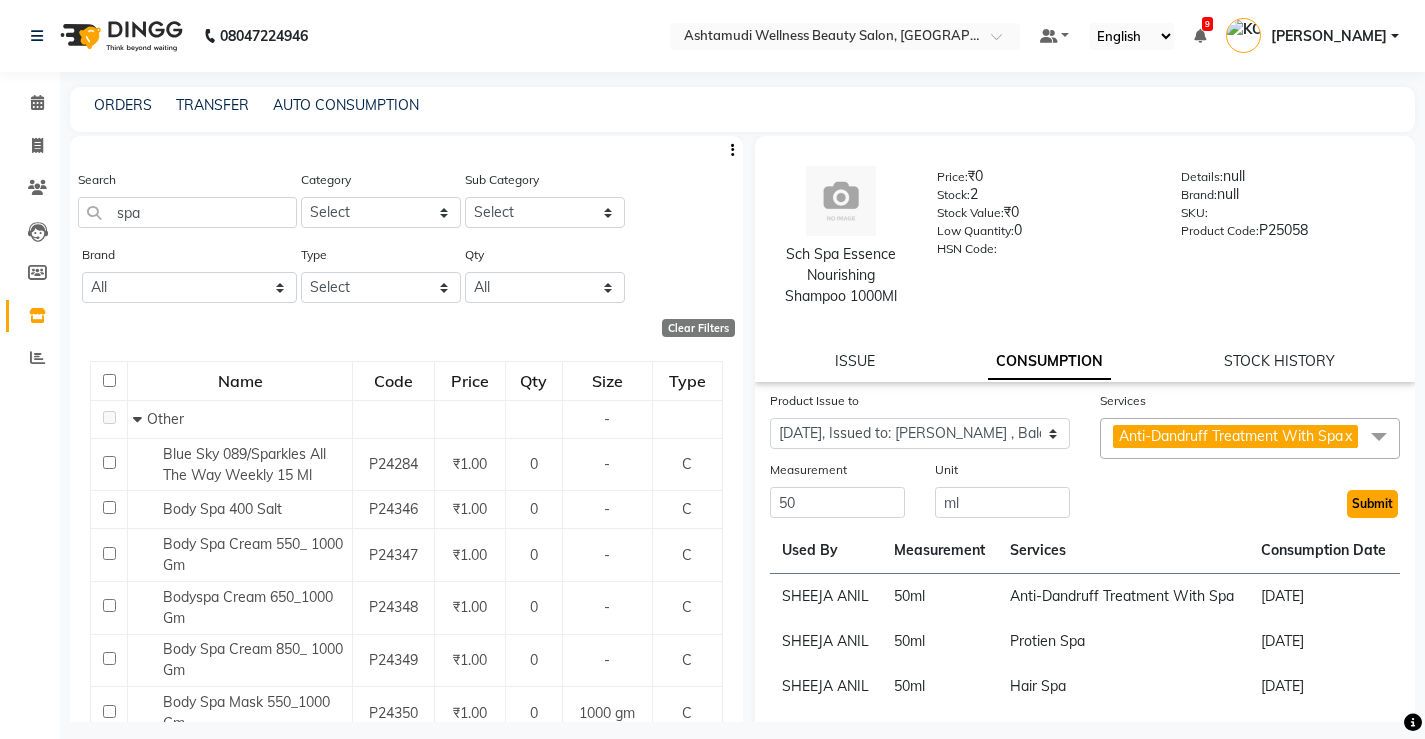 click on "Submit" 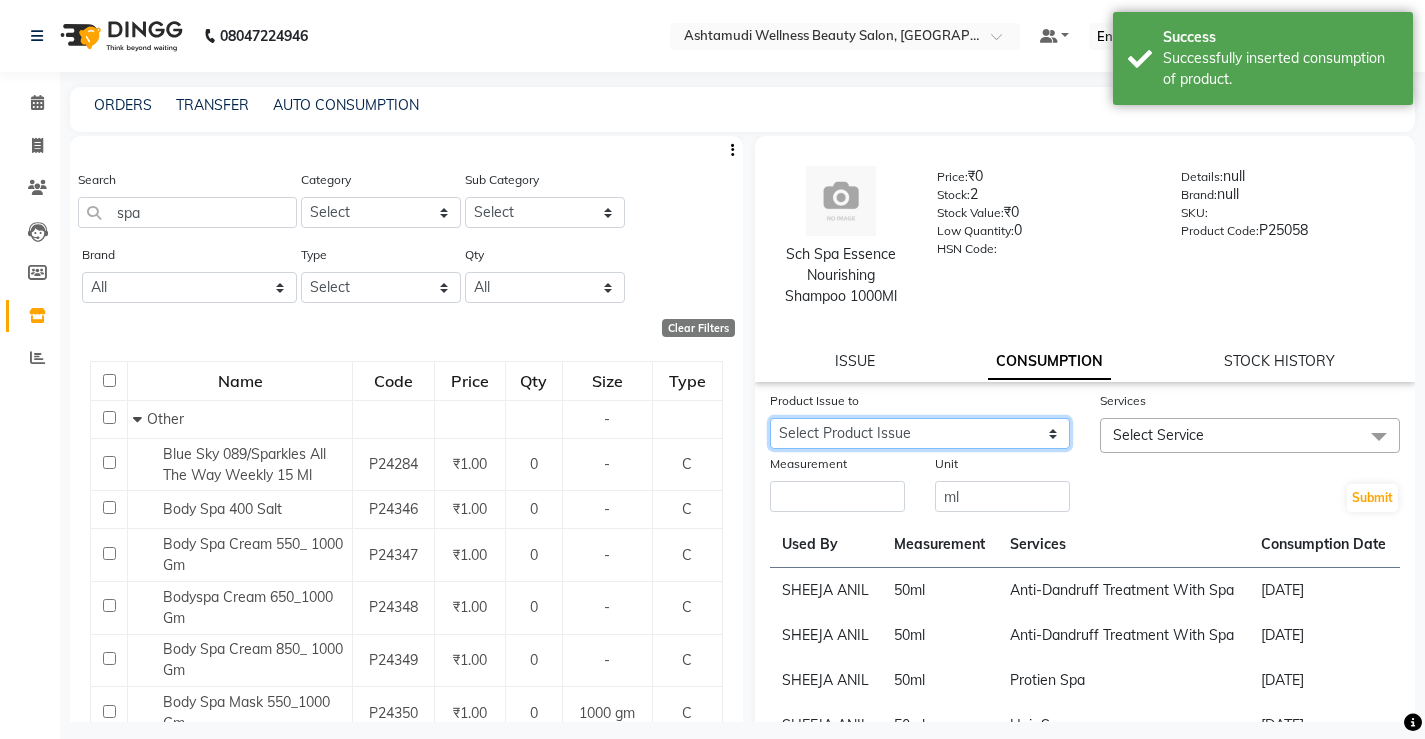 click on "Select Product Issue [DATE], Issued to: [PERSON_NAME], Balance: 1000 [DATE], Issued to: [PERSON_NAME] , Balance: 110" 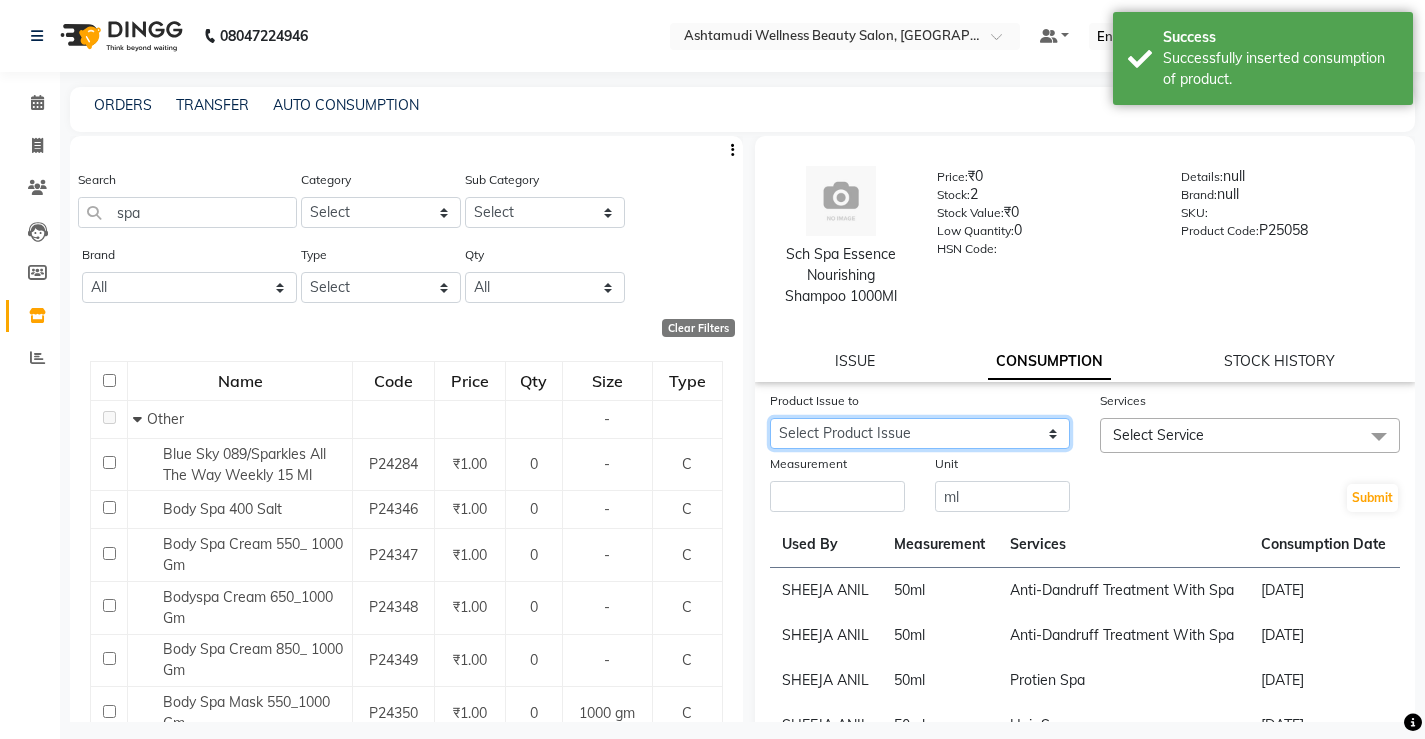 select on "1033431" 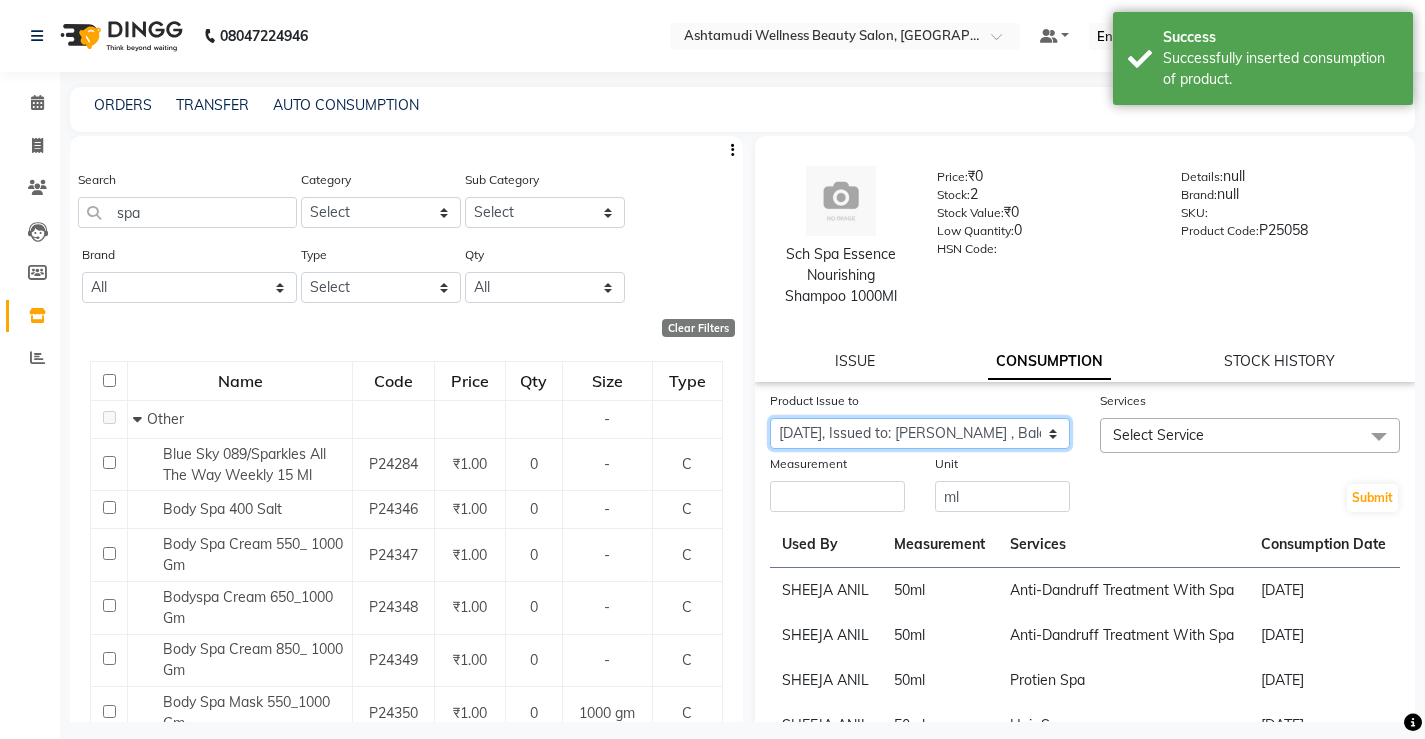 click on "Select Product Issue [DATE], Issued to: [PERSON_NAME], Balance: 1000 [DATE], Issued to: [PERSON_NAME] , Balance: 110" 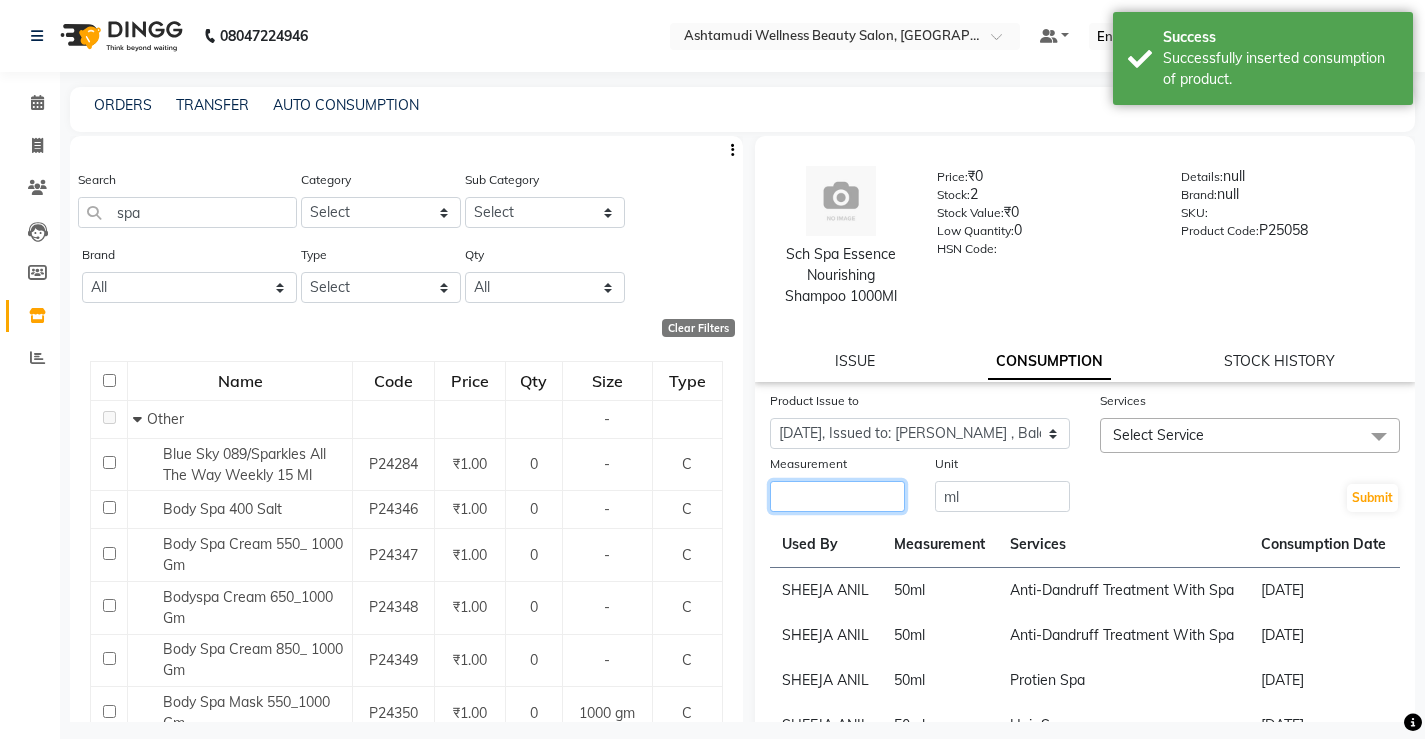 click 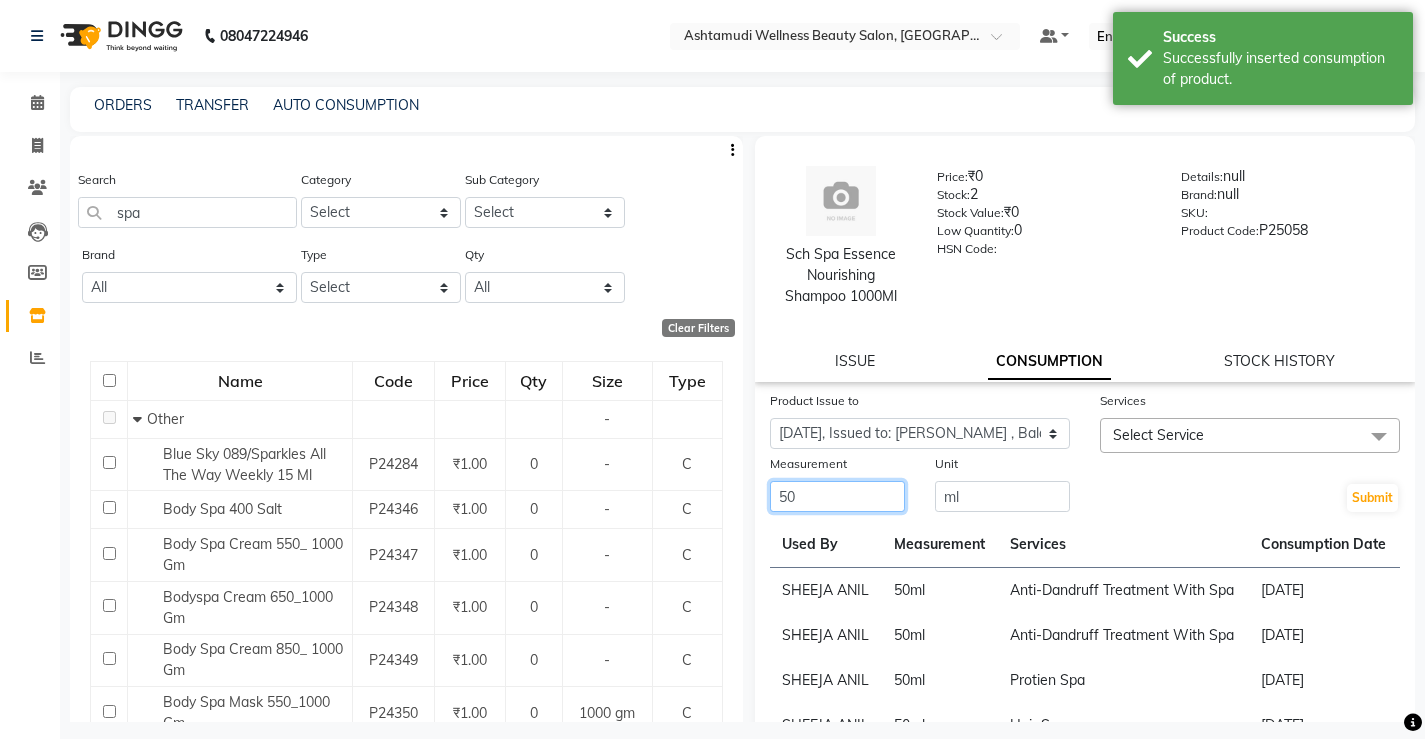 type on "50" 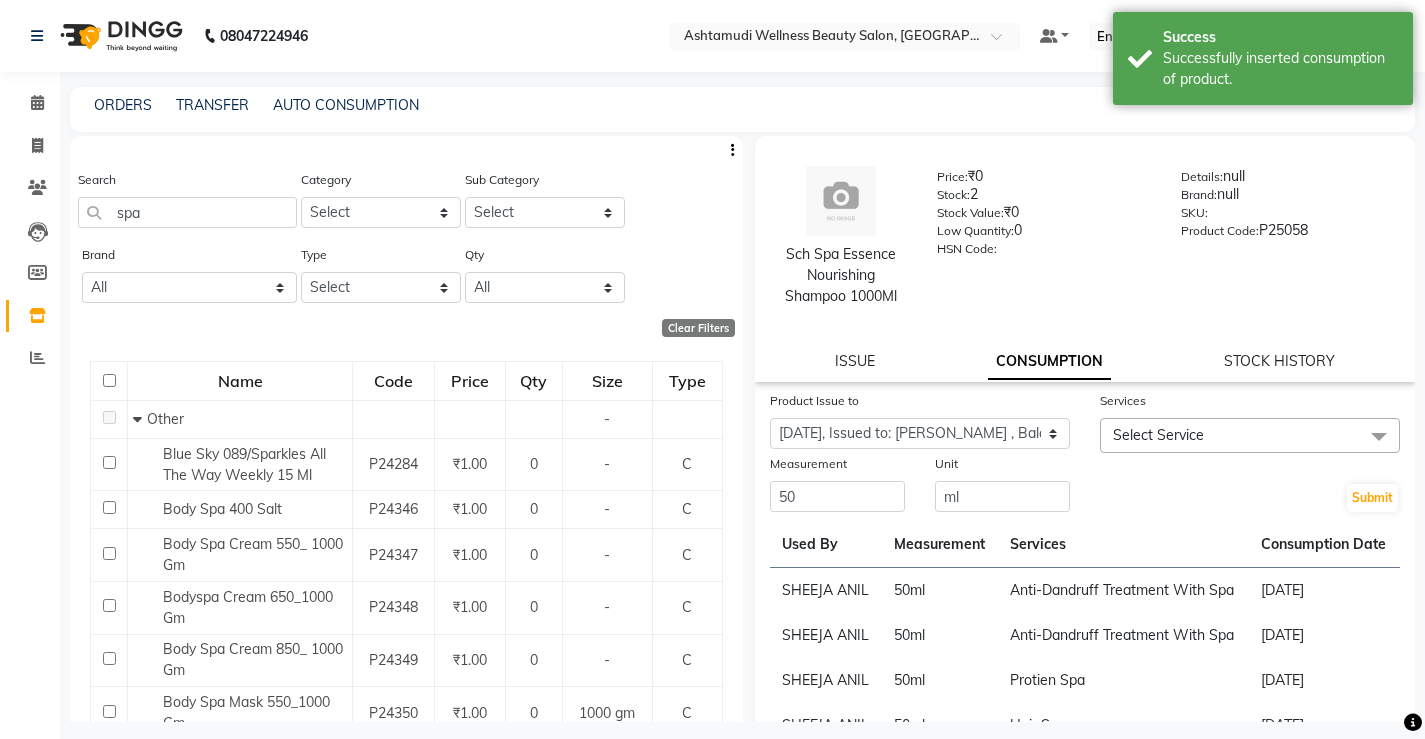 drag, startPoint x: 1225, startPoint y: 423, endPoint x: 1235, endPoint y: 462, distance: 40.261642 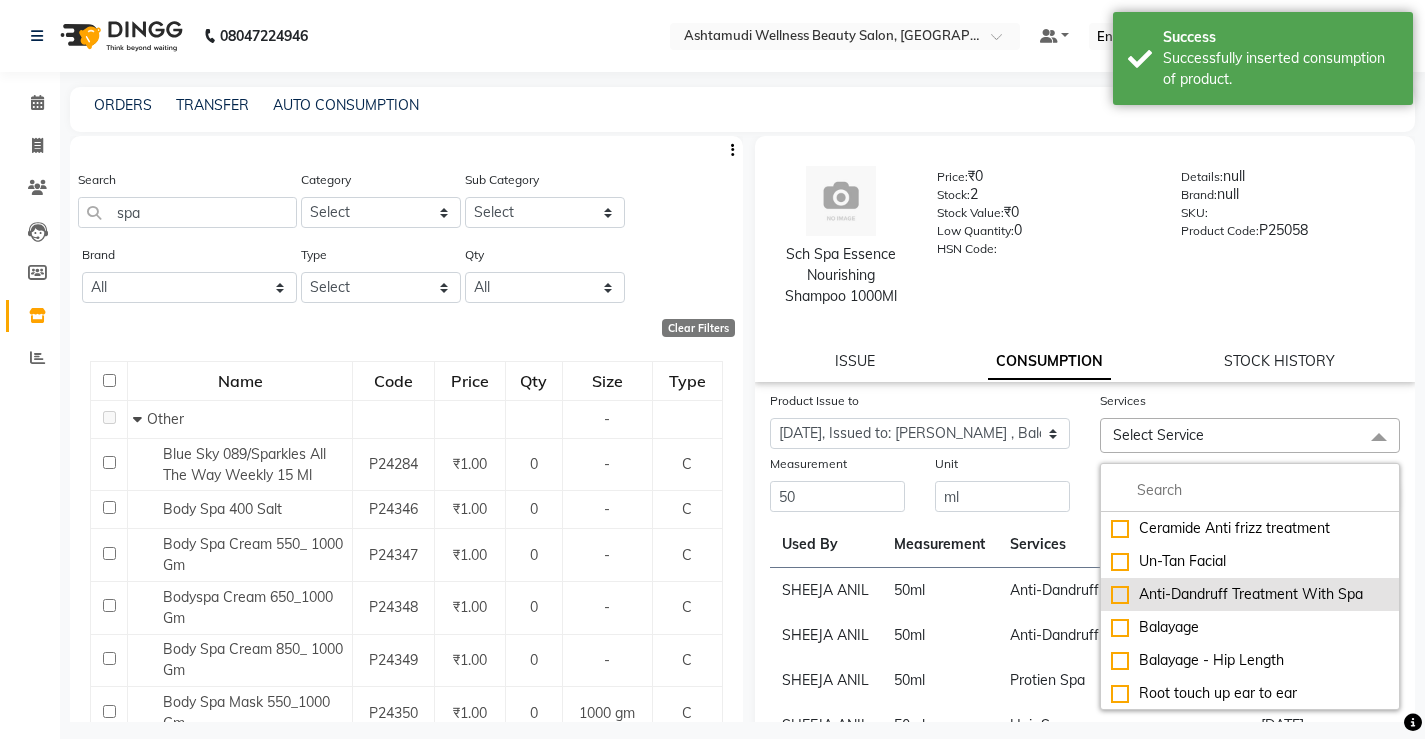 click on "Anti-Dandruff Treatment With Spa" 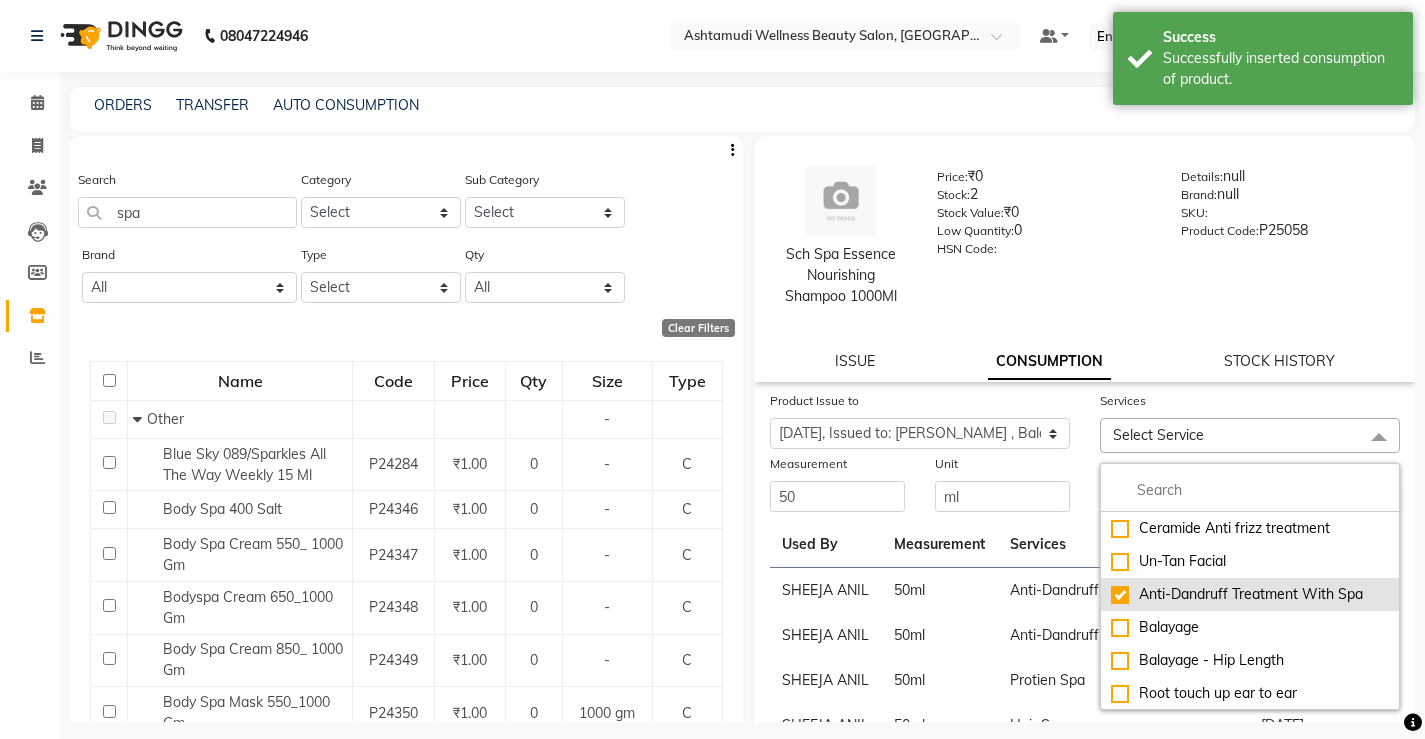 checkbox on "true" 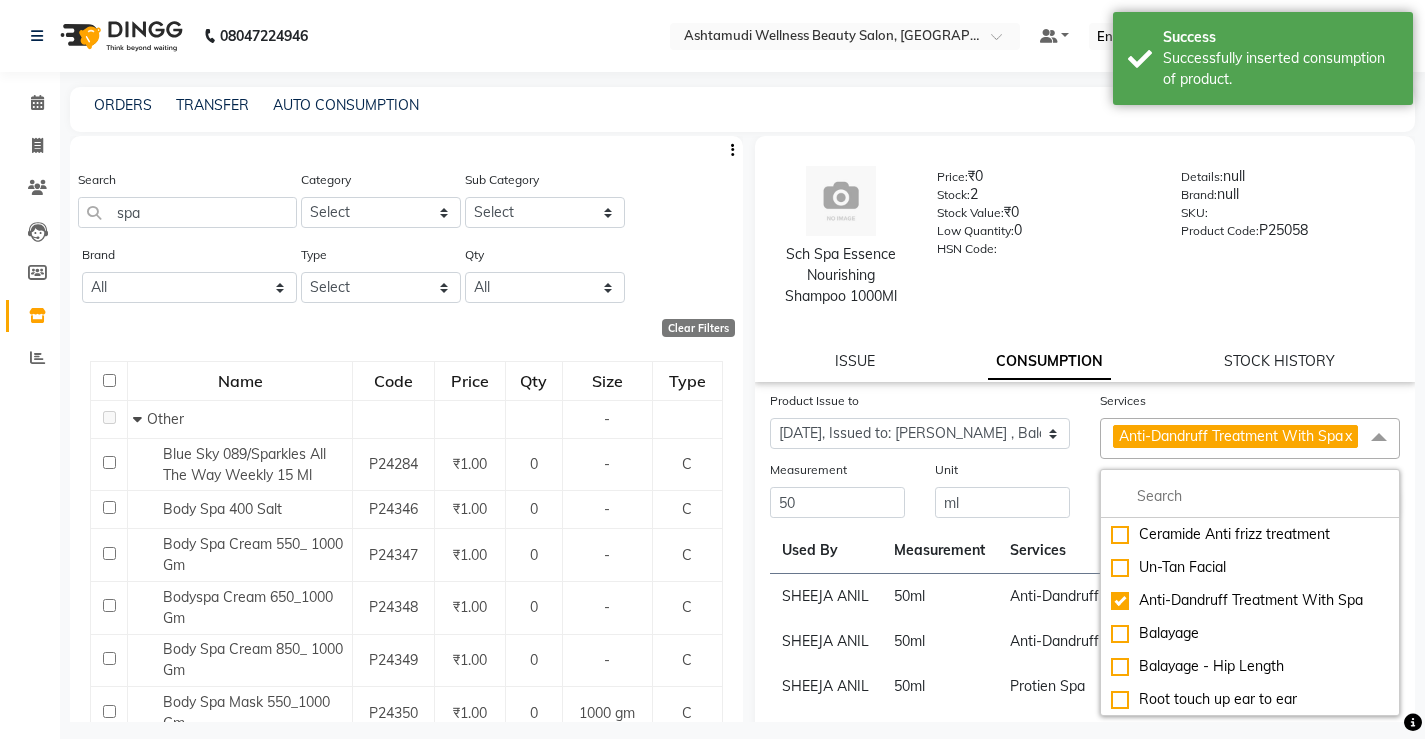 click on "Services" 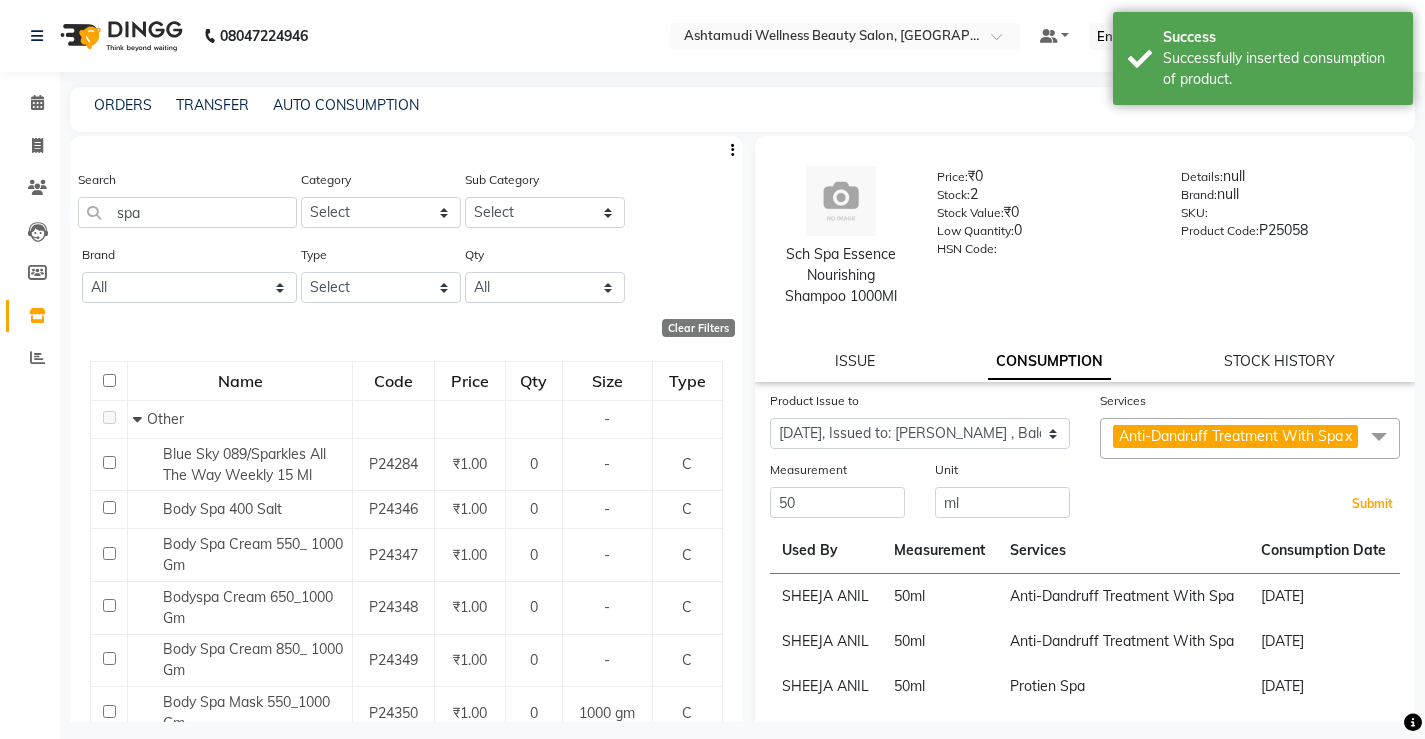 drag, startPoint x: 1363, startPoint y: 528, endPoint x: 1256, endPoint y: 512, distance: 108.18965 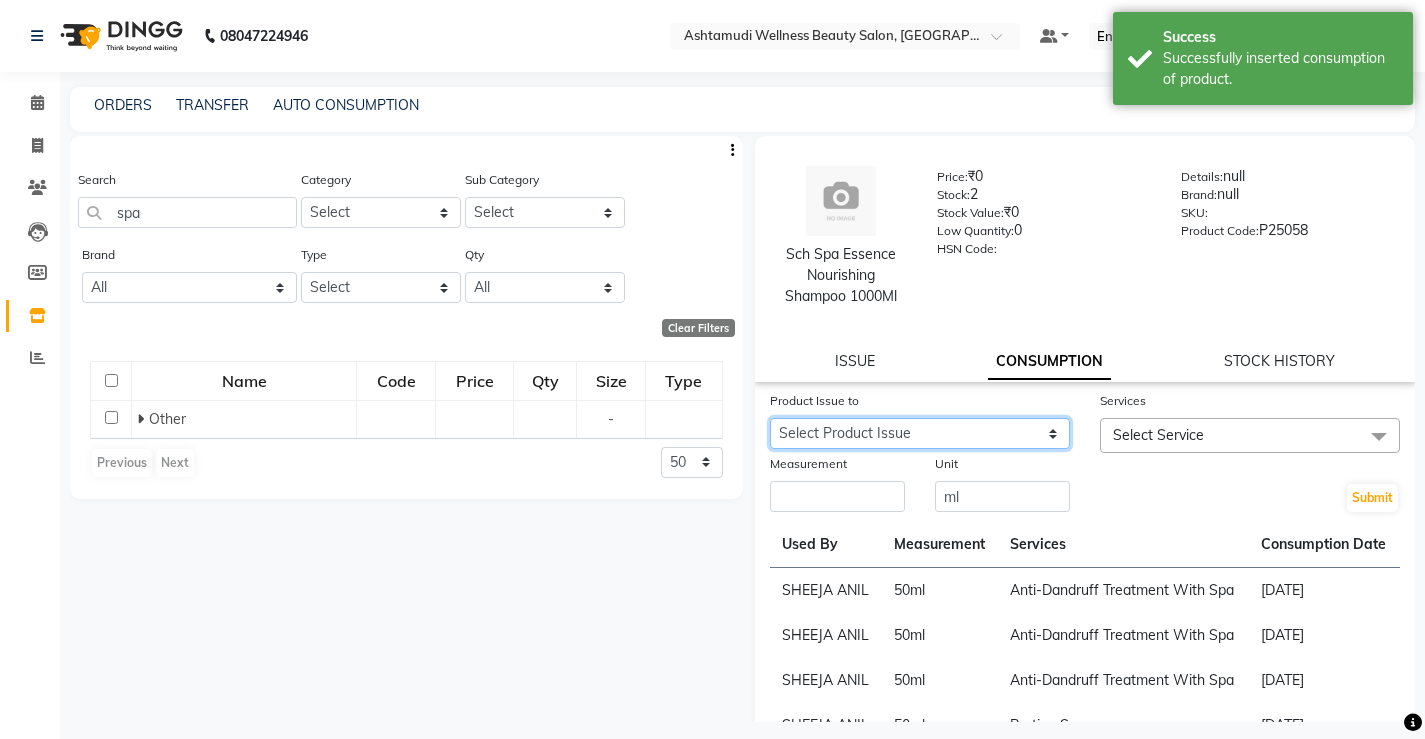 click on "Select Product Issue [DATE], Issued to: [PERSON_NAME], Balance: 1000 [DATE], Issued to: [PERSON_NAME] , Balance: 60" 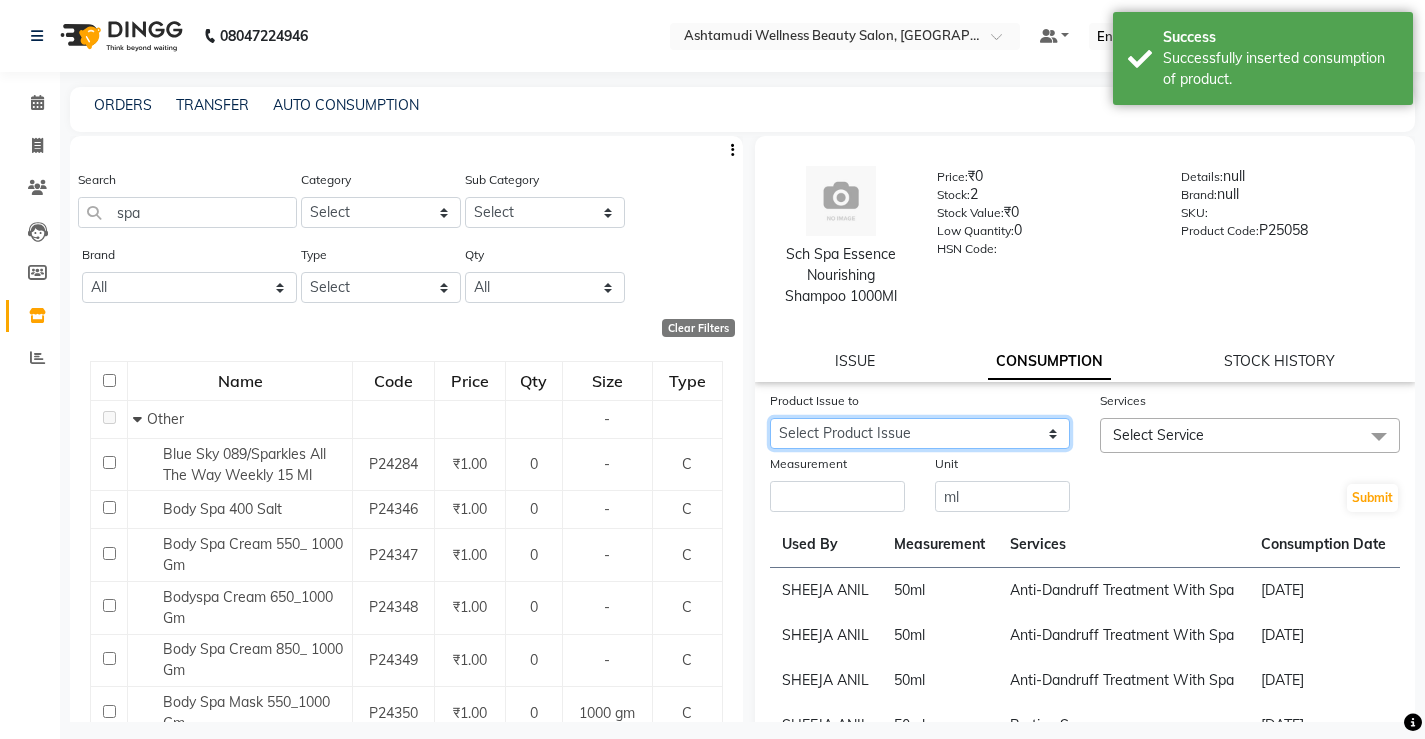click on "Select Product Issue [DATE], Issued to: [PERSON_NAME], Balance: 1000 [DATE], Issued to: [PERSON_NAME] , Balance: 60" 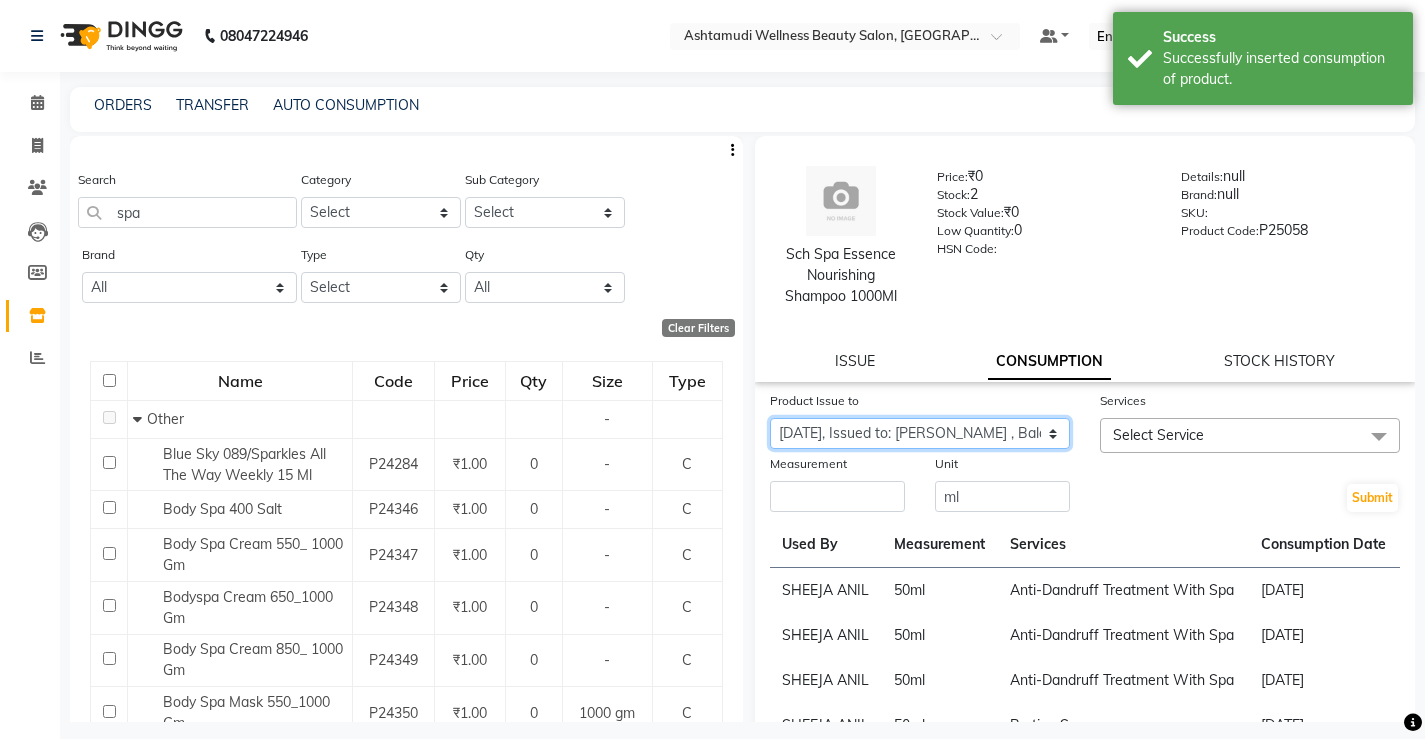click on "Select Product Issue [DATE], Issued to: [PERSON_NAME], Balance: 1000 [DATE], Issued to: [PERSON_NAME] , Balance: 60" 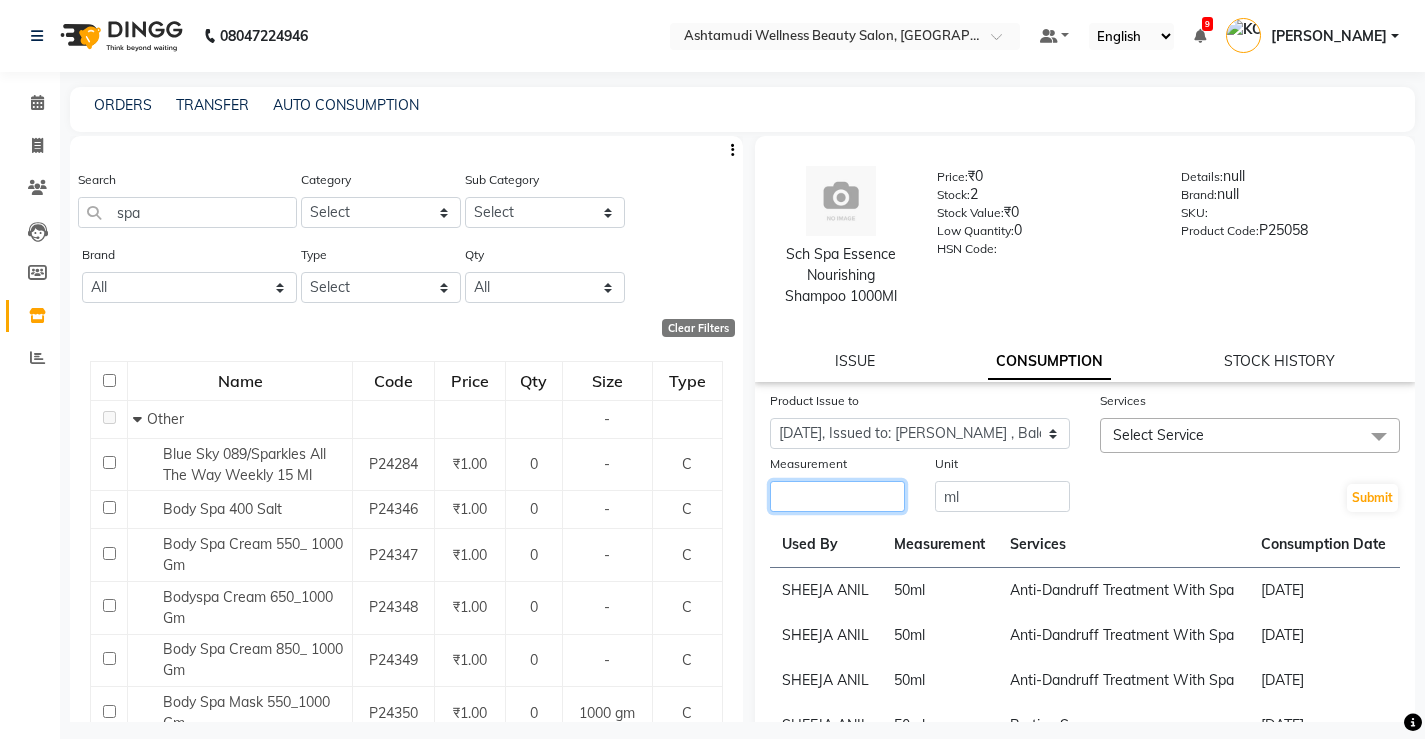 click 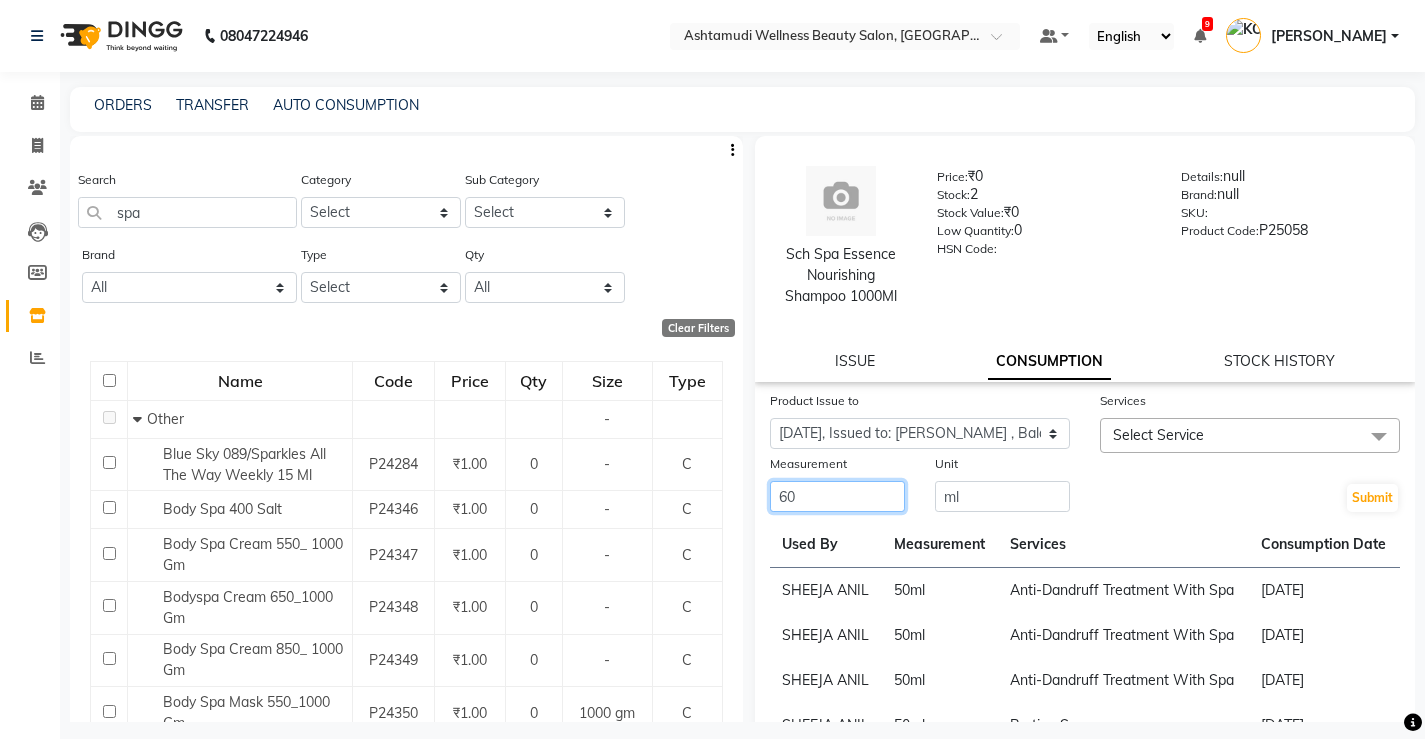 type on "60" 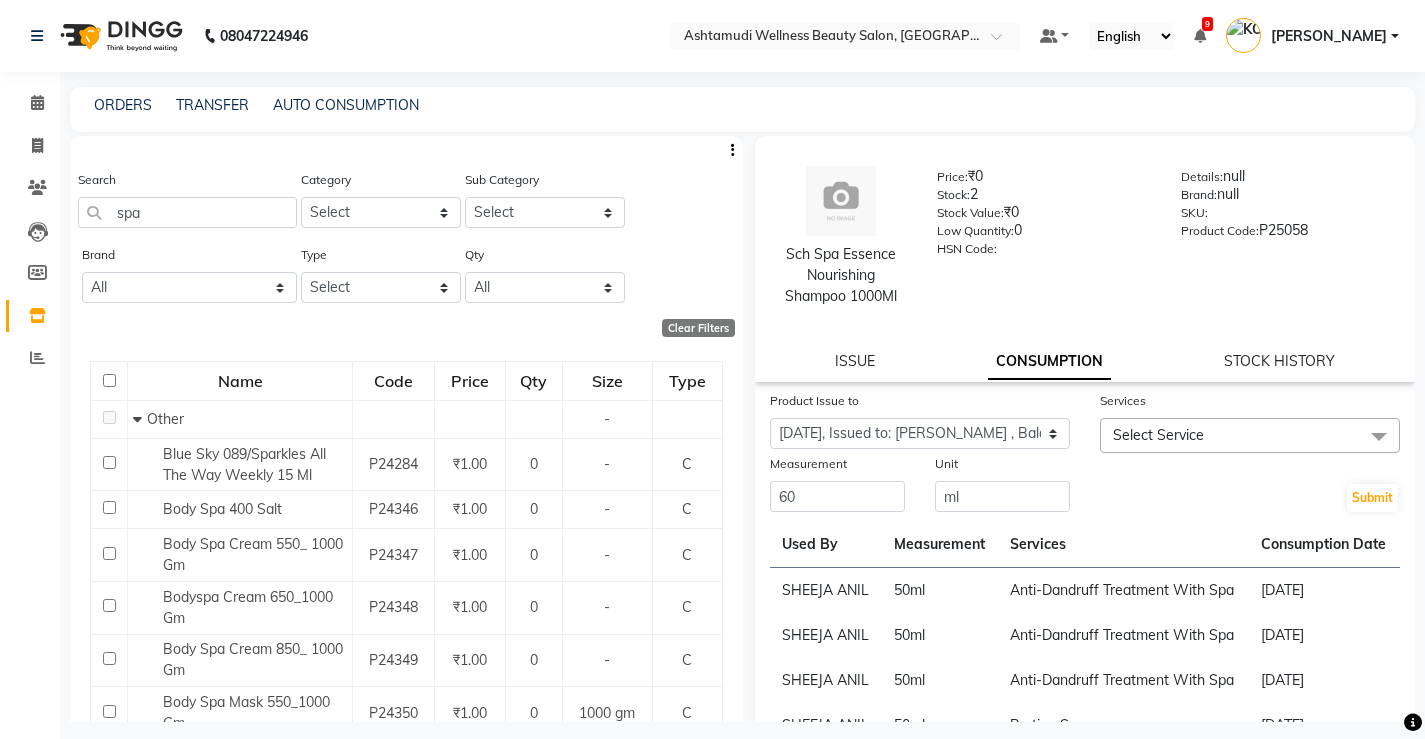 click on "Select Service" 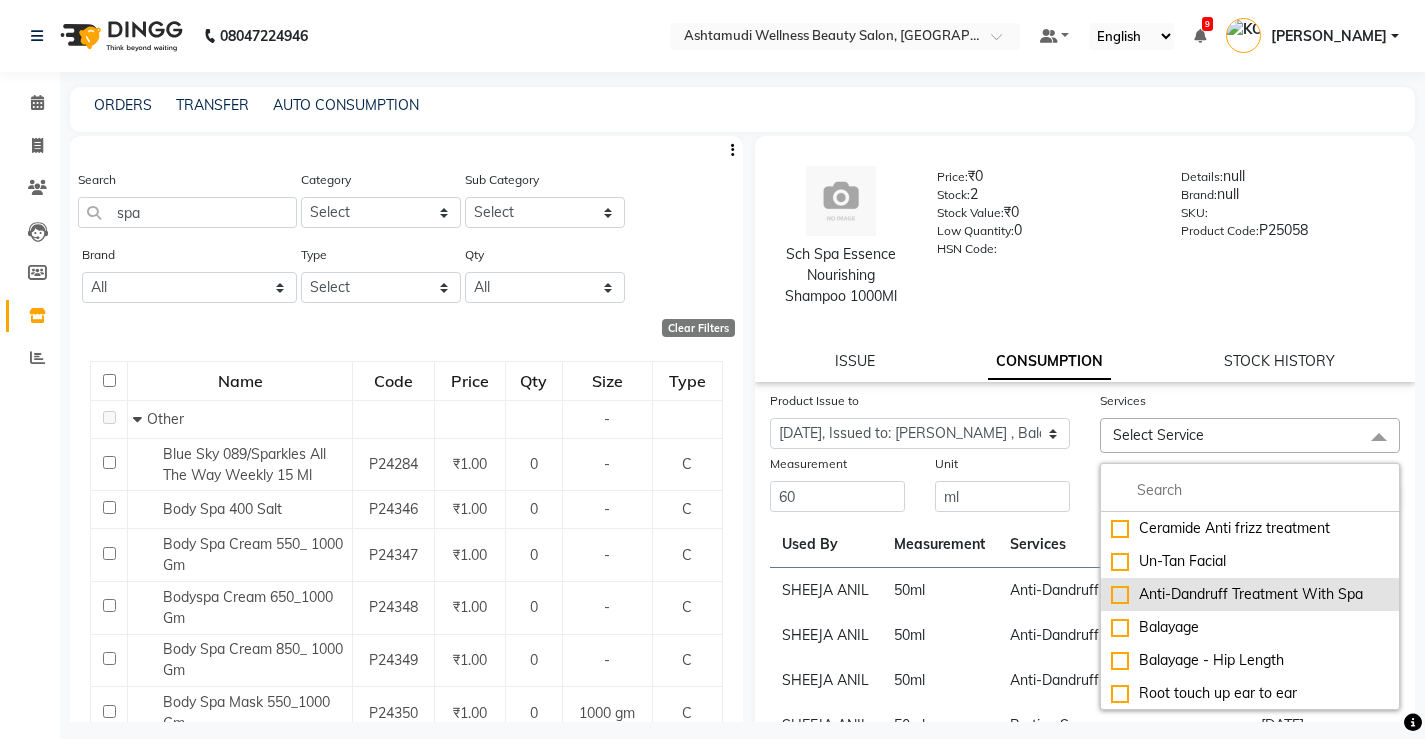 click on "Anti-Dandruff Treatment With Spa" 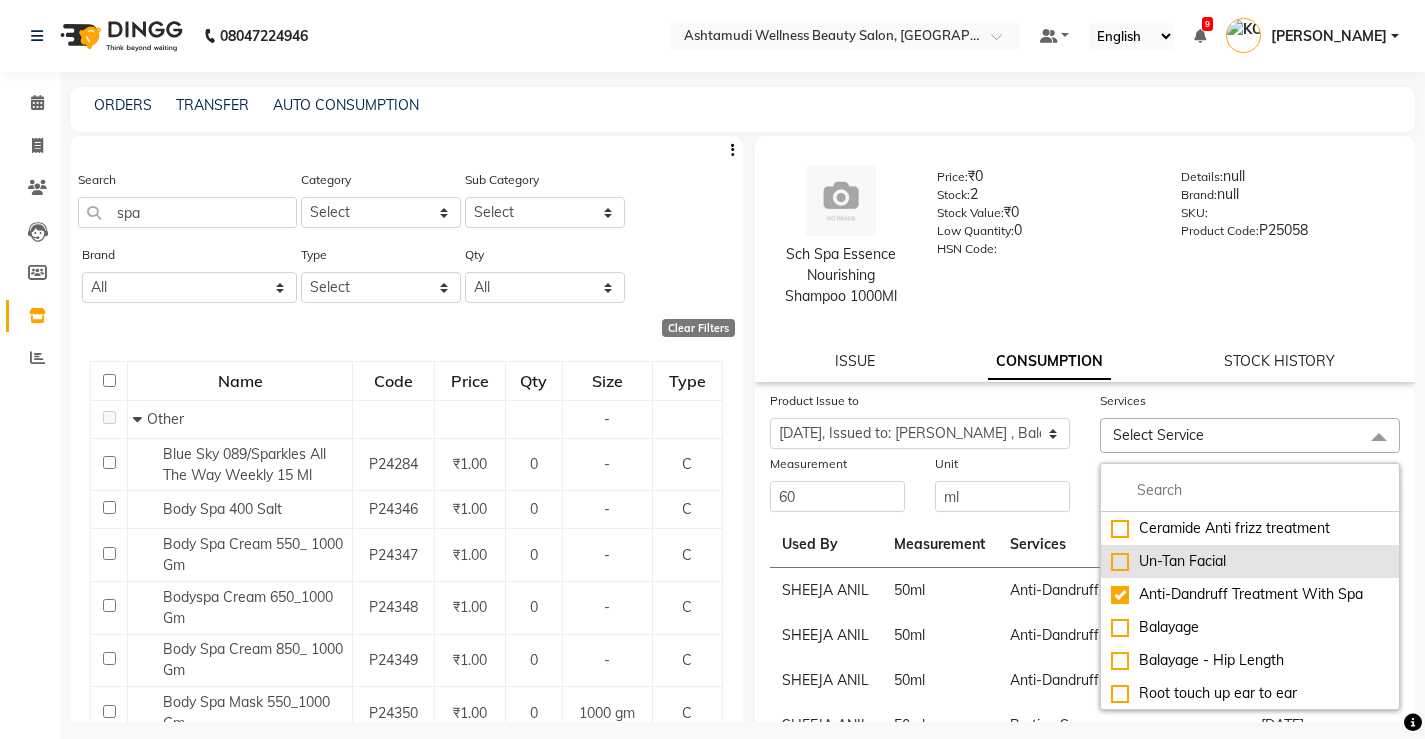 checkbox on "true" 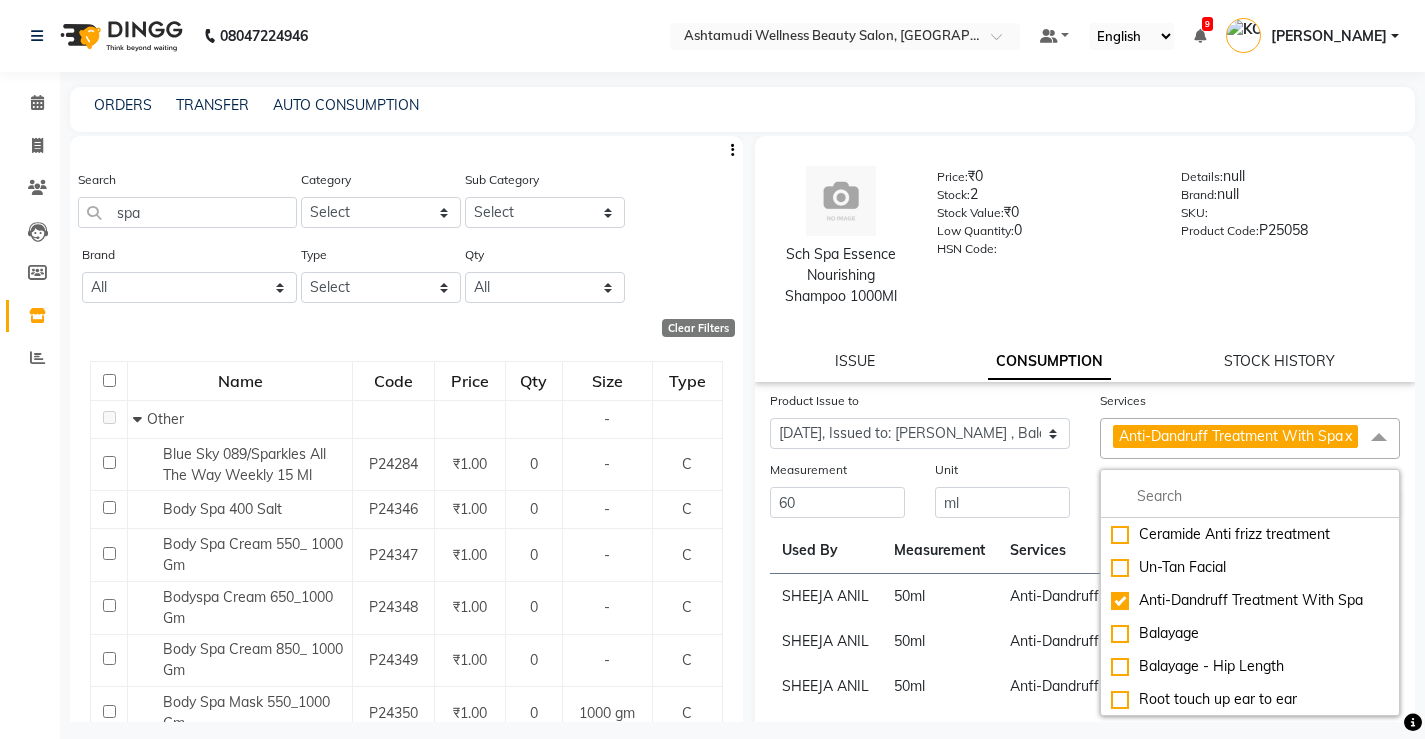click on "Measurement" 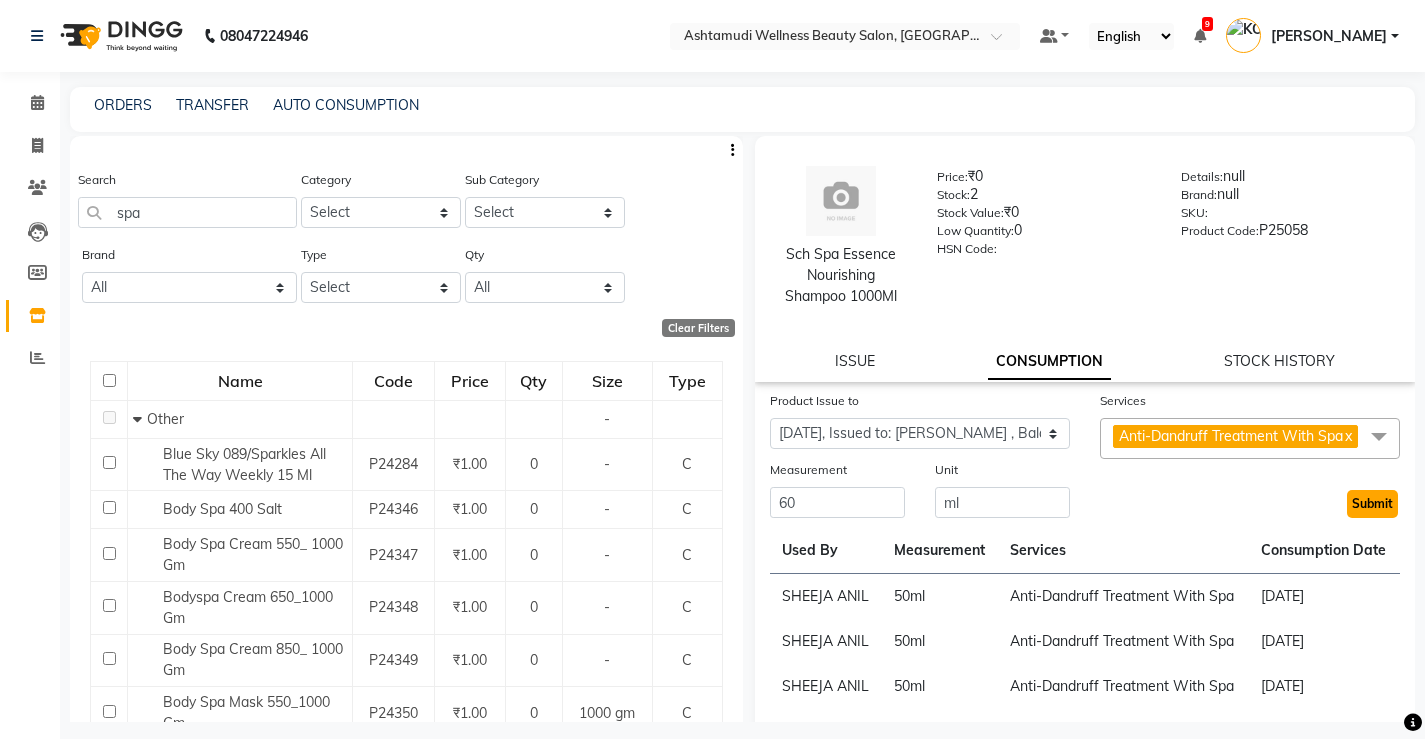 click on "Submit" 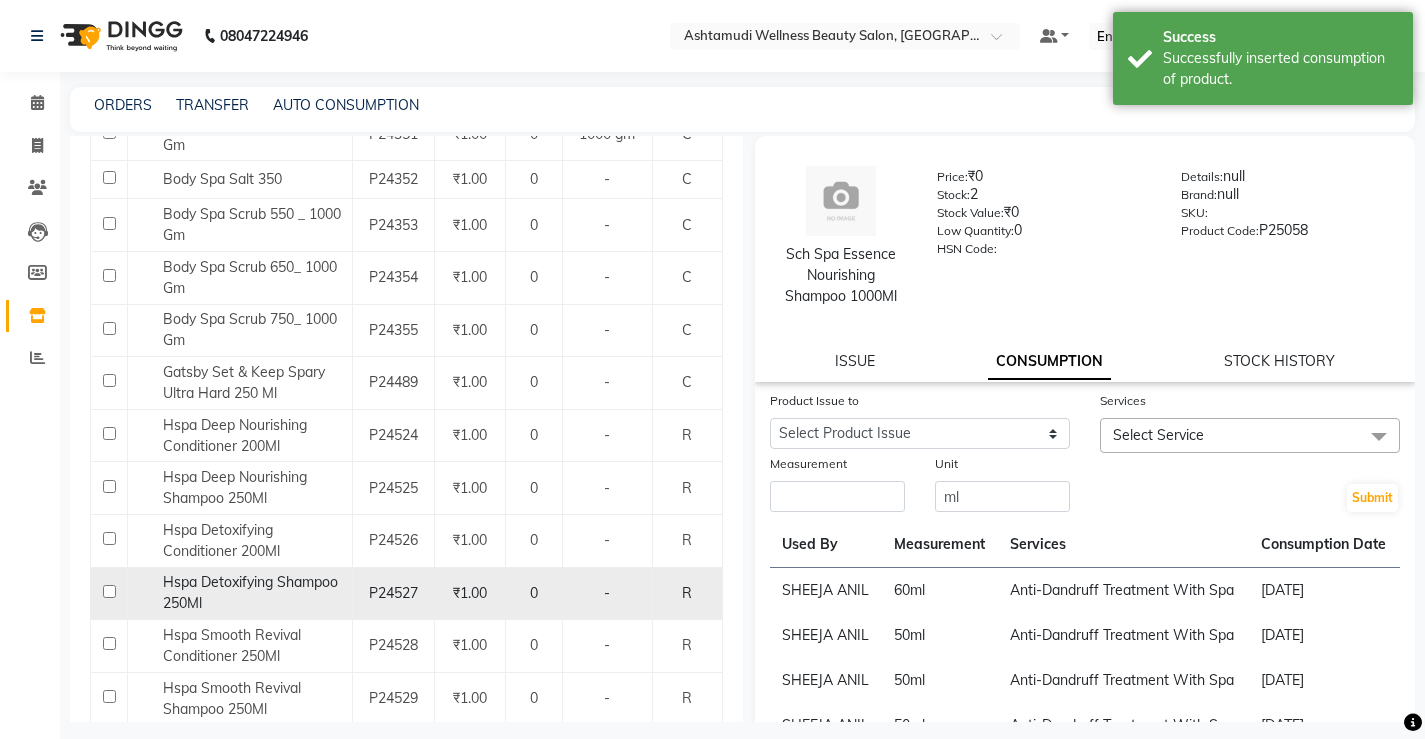 scroll, scrollTop: 0, scrollLeft: 0, axis: both 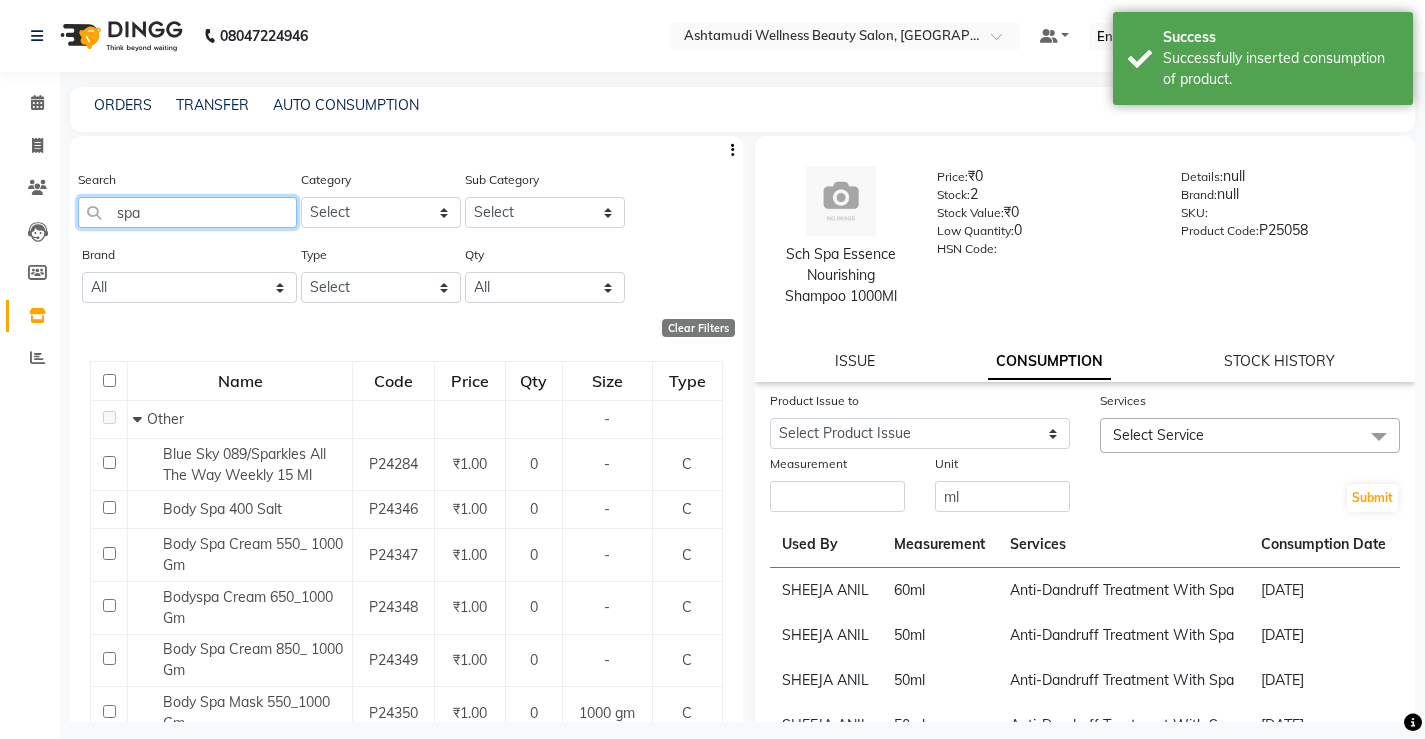 click on "spa" 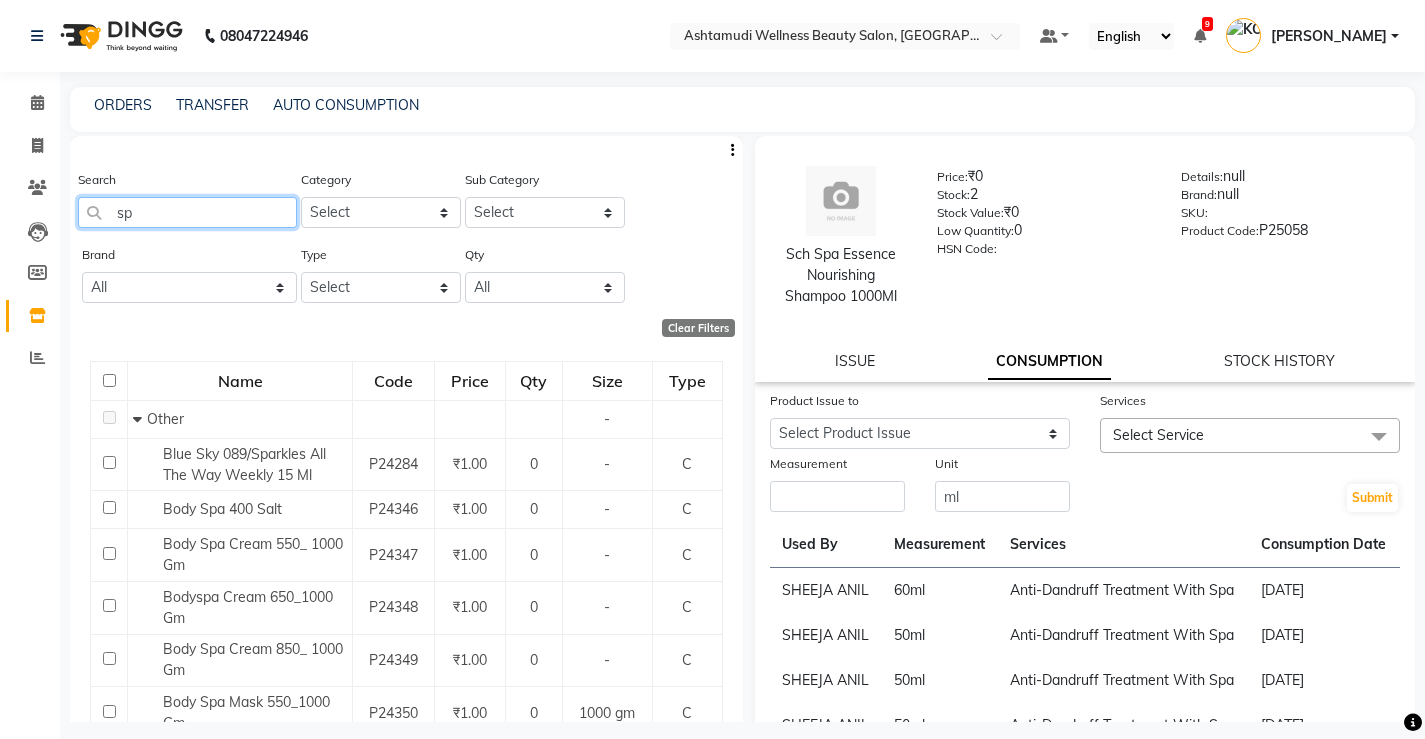 type on "s" 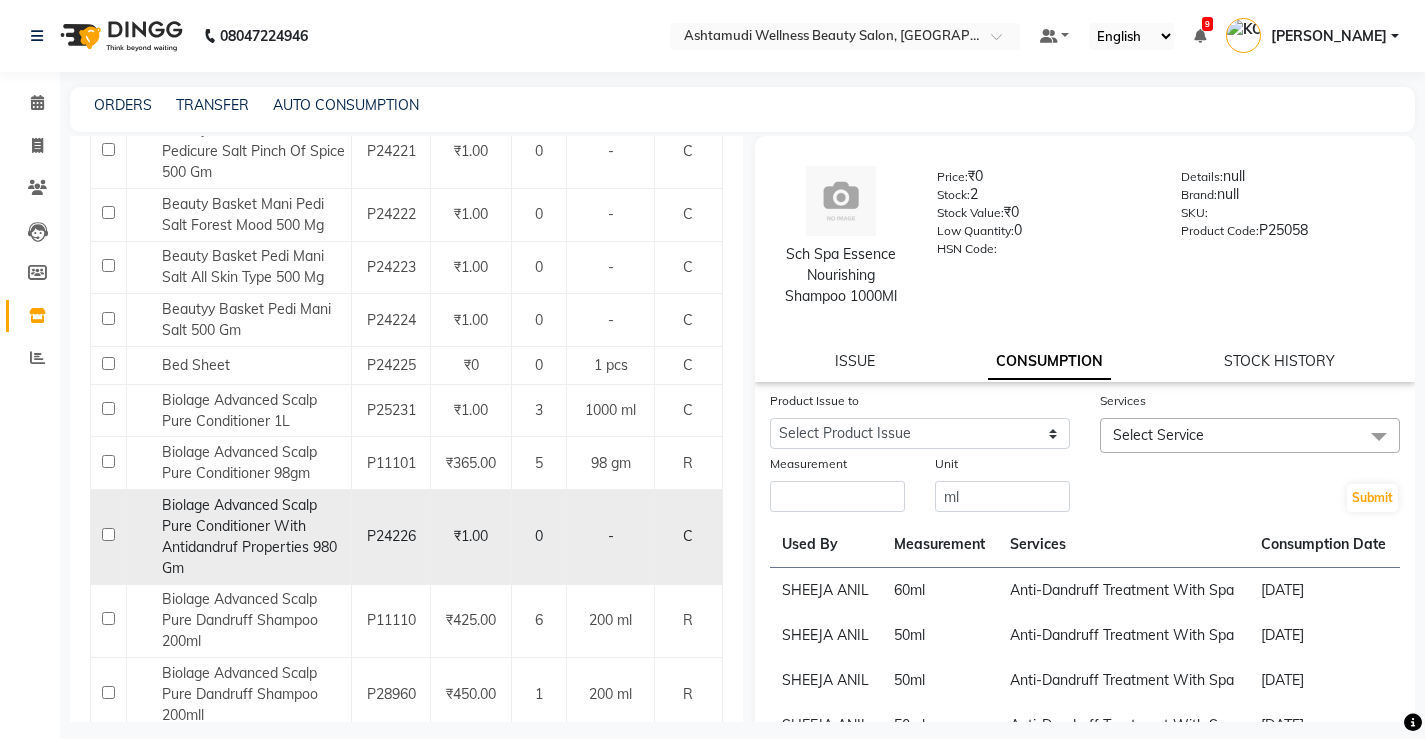 scroll, scrollTop: 2108, scrollLeft: 0, axis: vertical 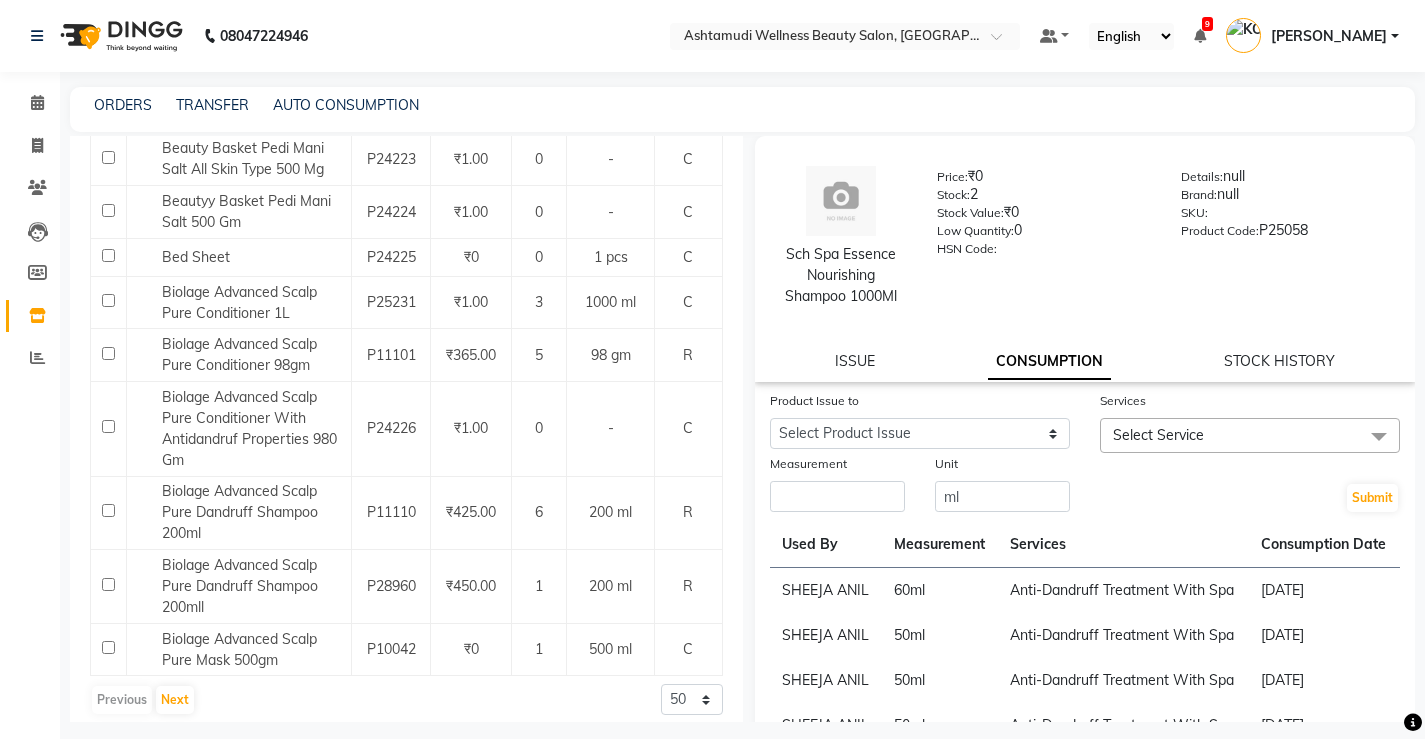 type 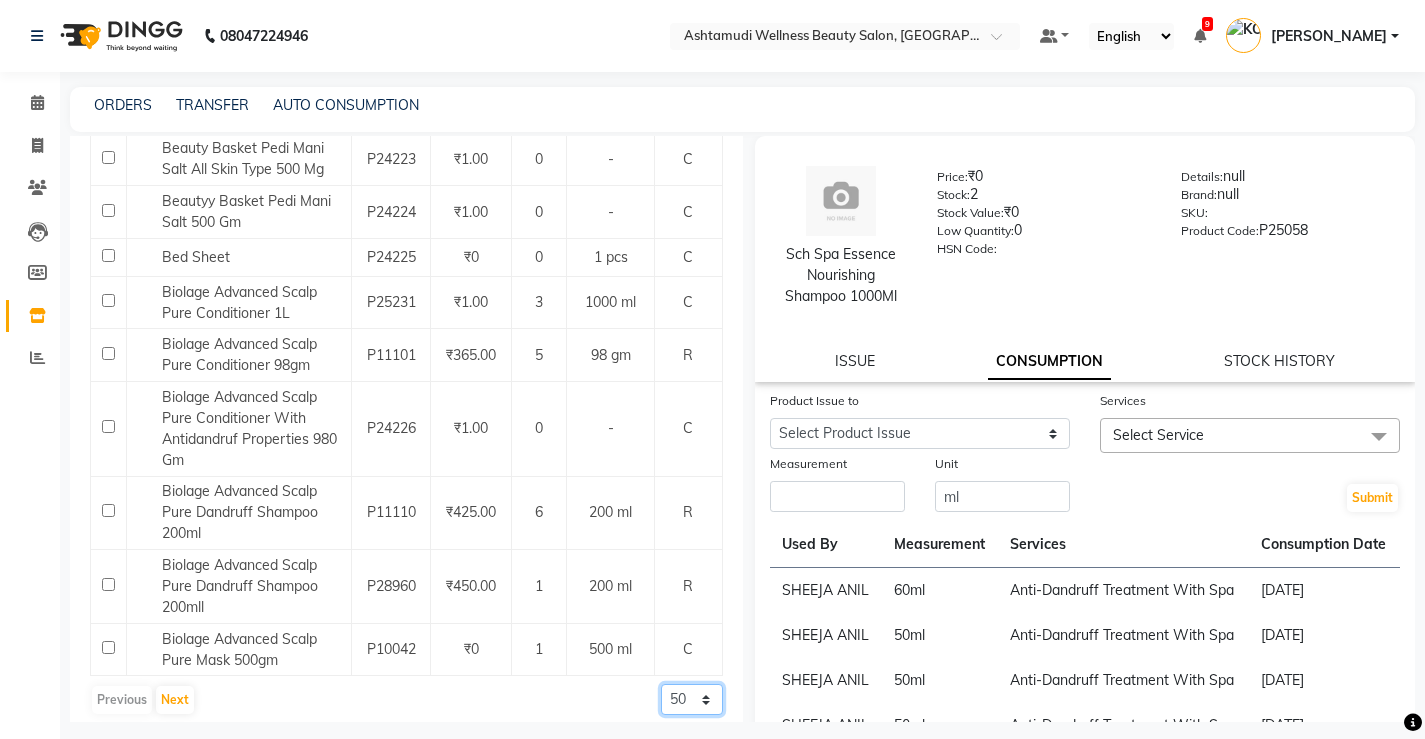click on "50 100 500" 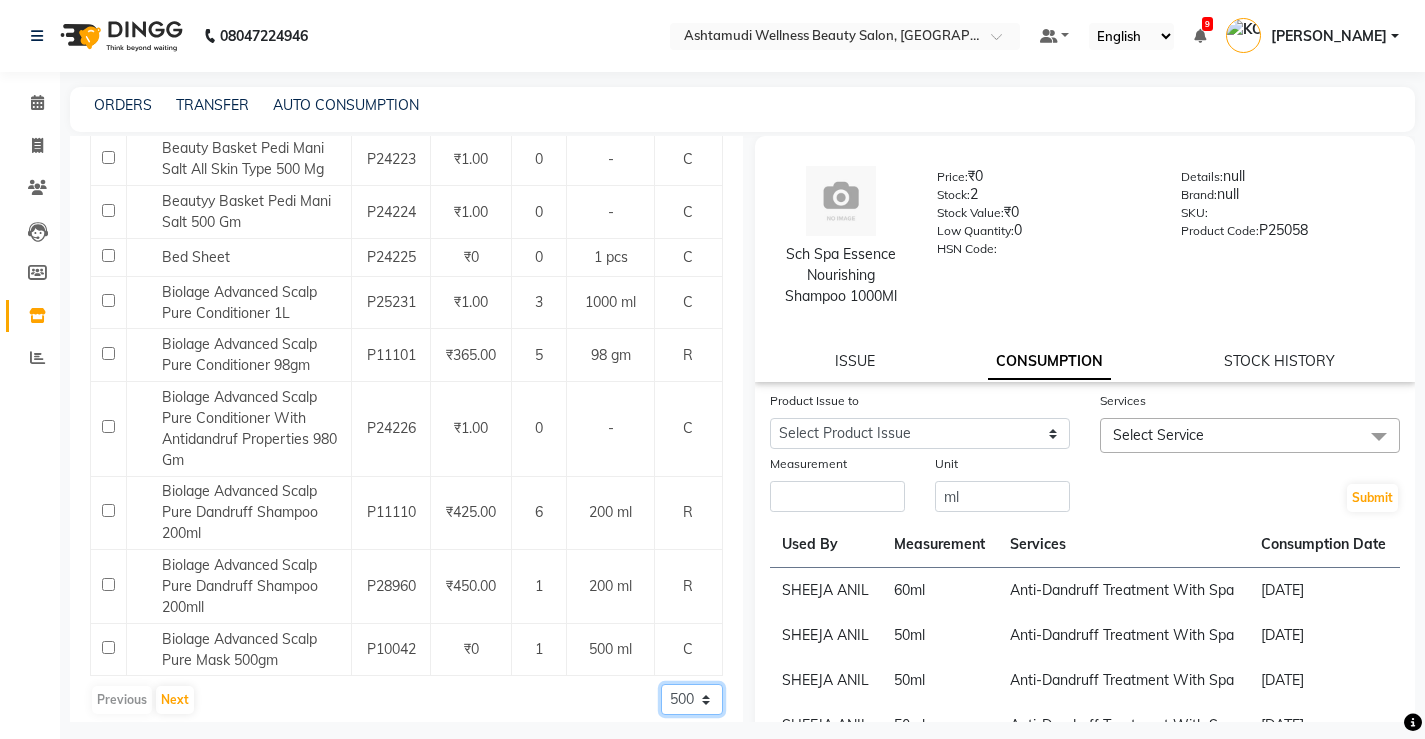 click on "50 100 500" 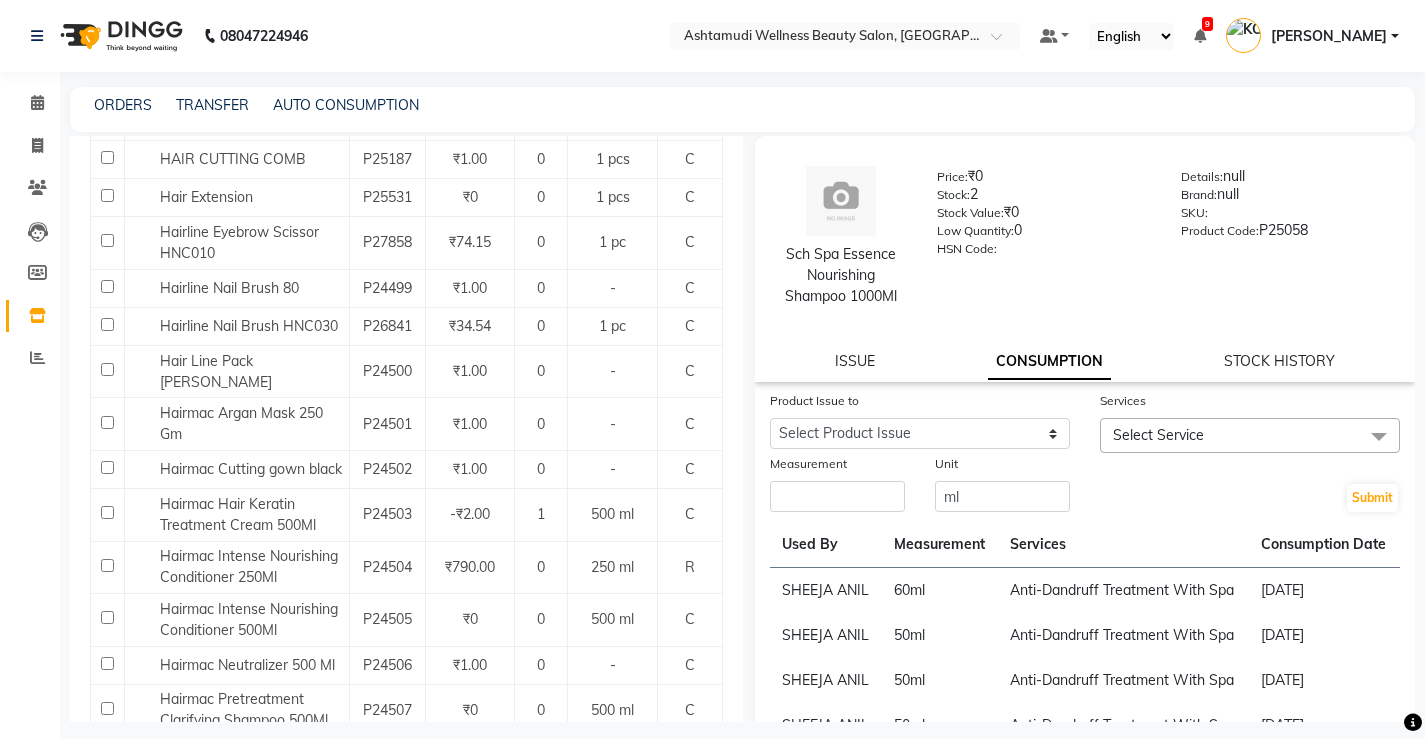 scroll, scrollTop: 22922, scrollLeft: 0, axis: vertical 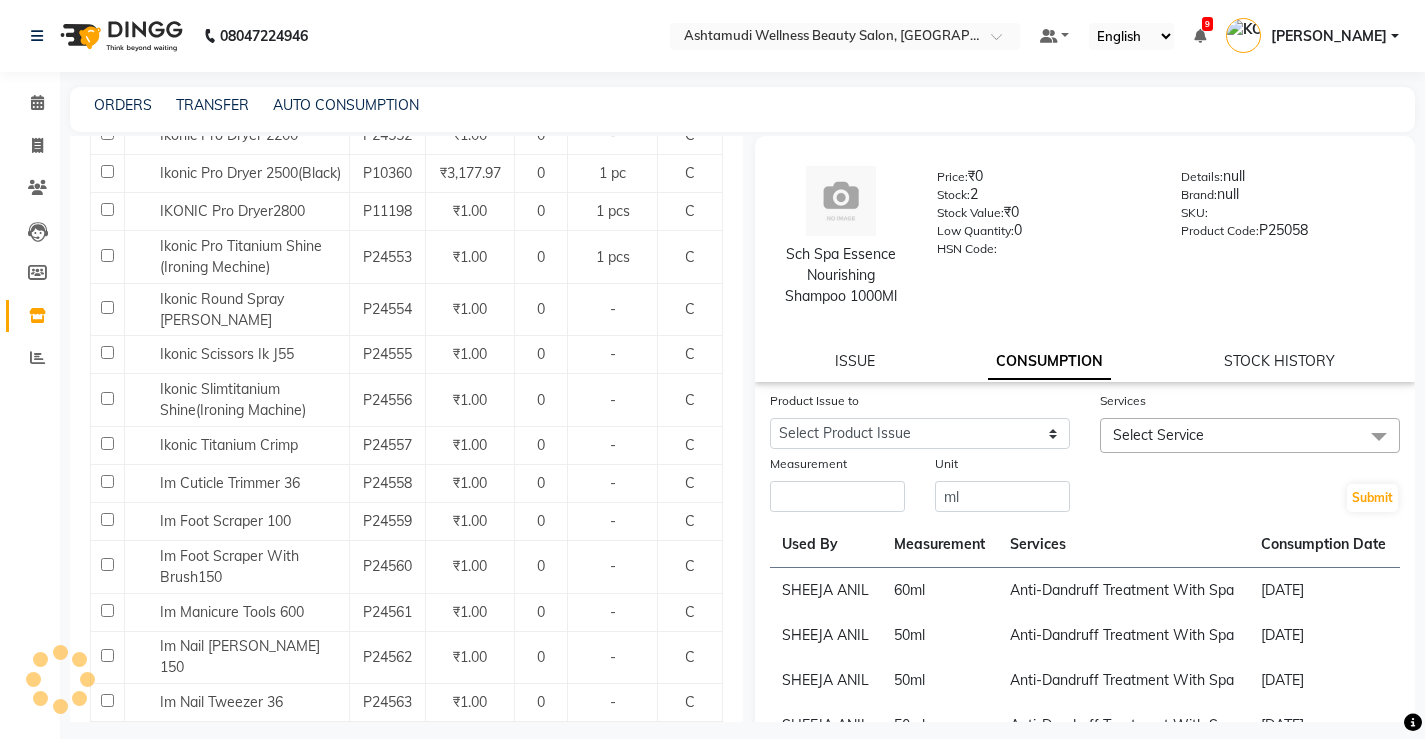 click on "Next" 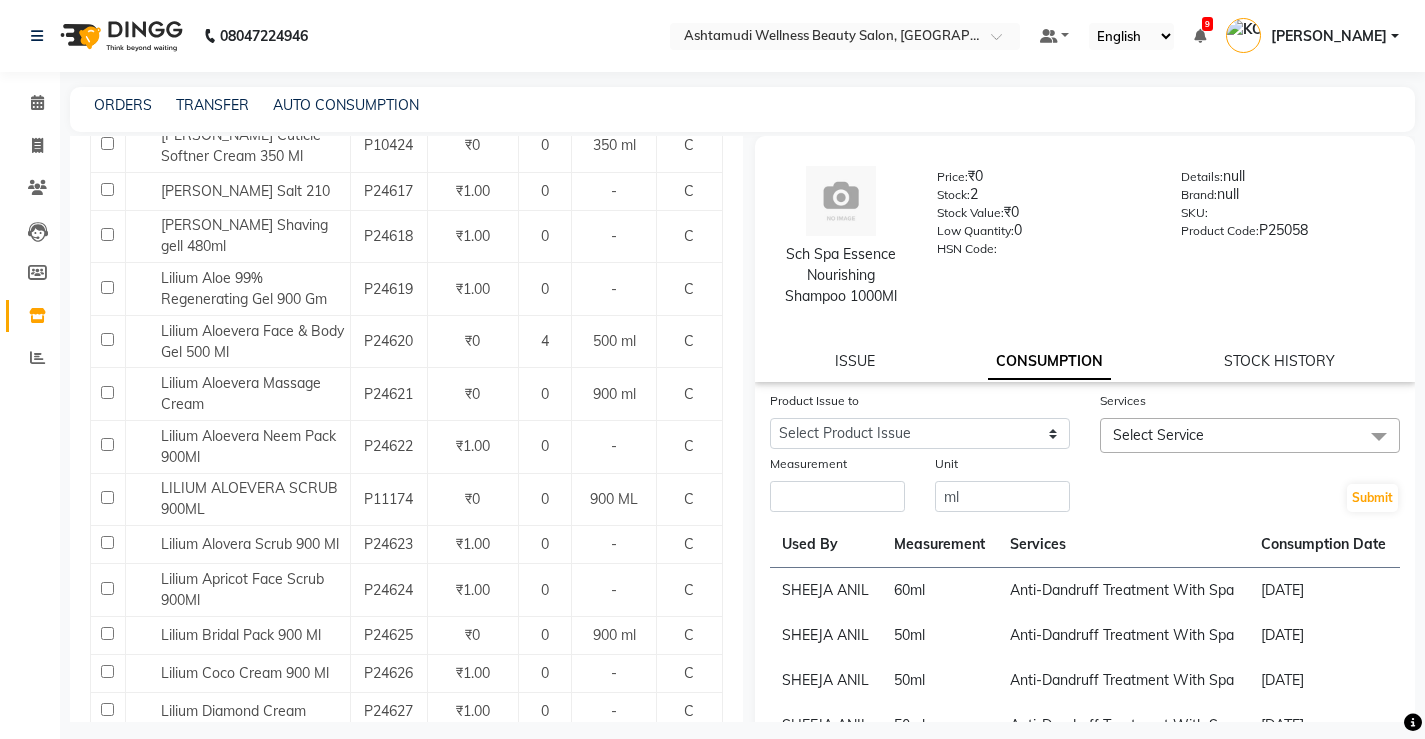 scroll, scrollTop: 2800, scrollLeft: 0, axis: vertical 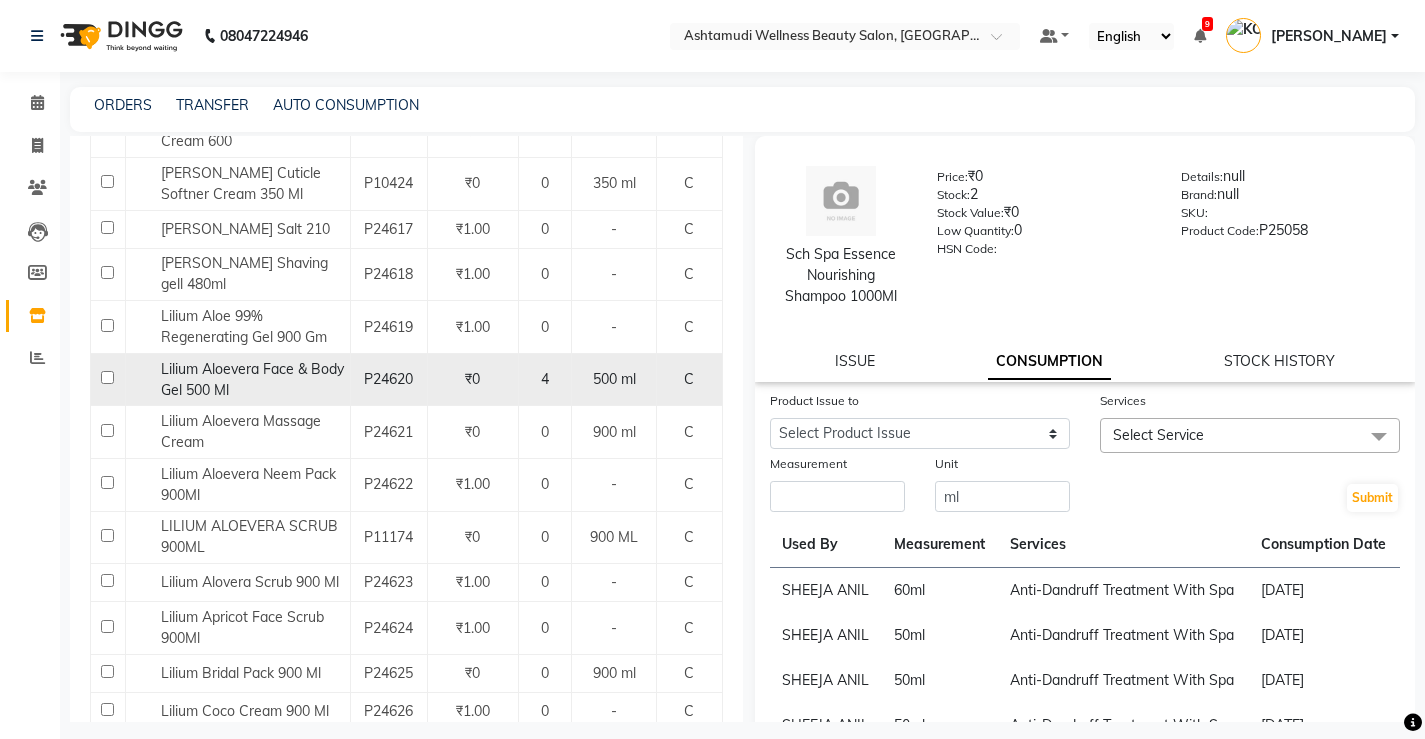click on "Lilium Aloevera Face & Body Gel 500 Ml" 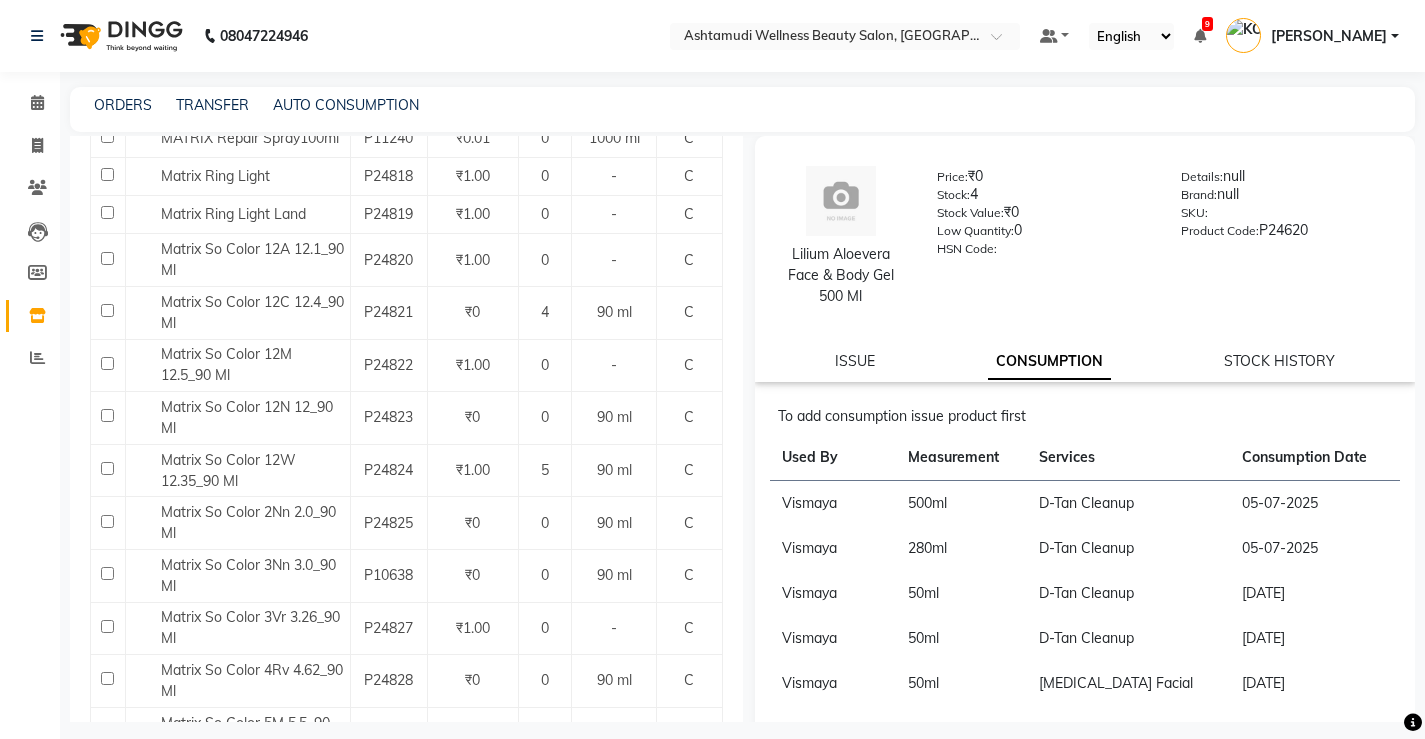 scroll, scrollTop: 13600, scrollLeft: 0, axis: vertical 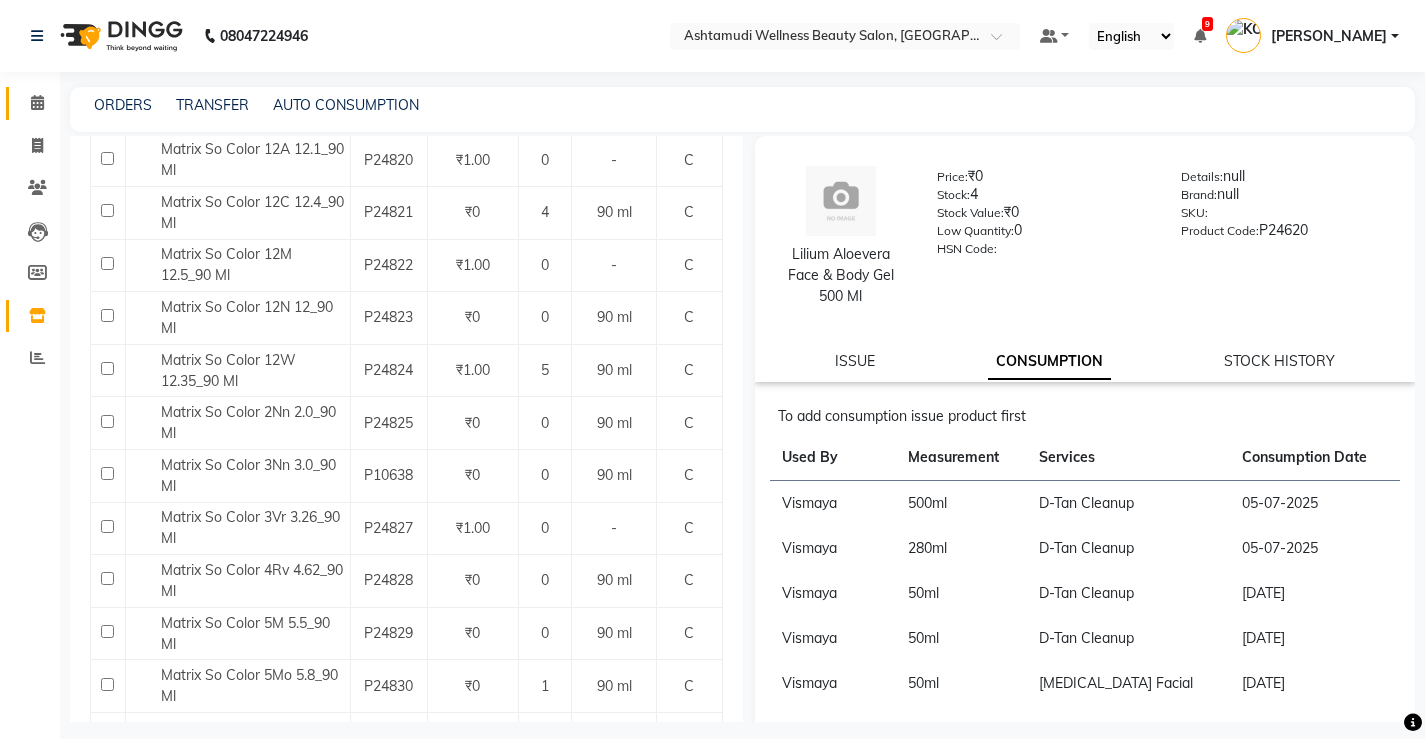 click 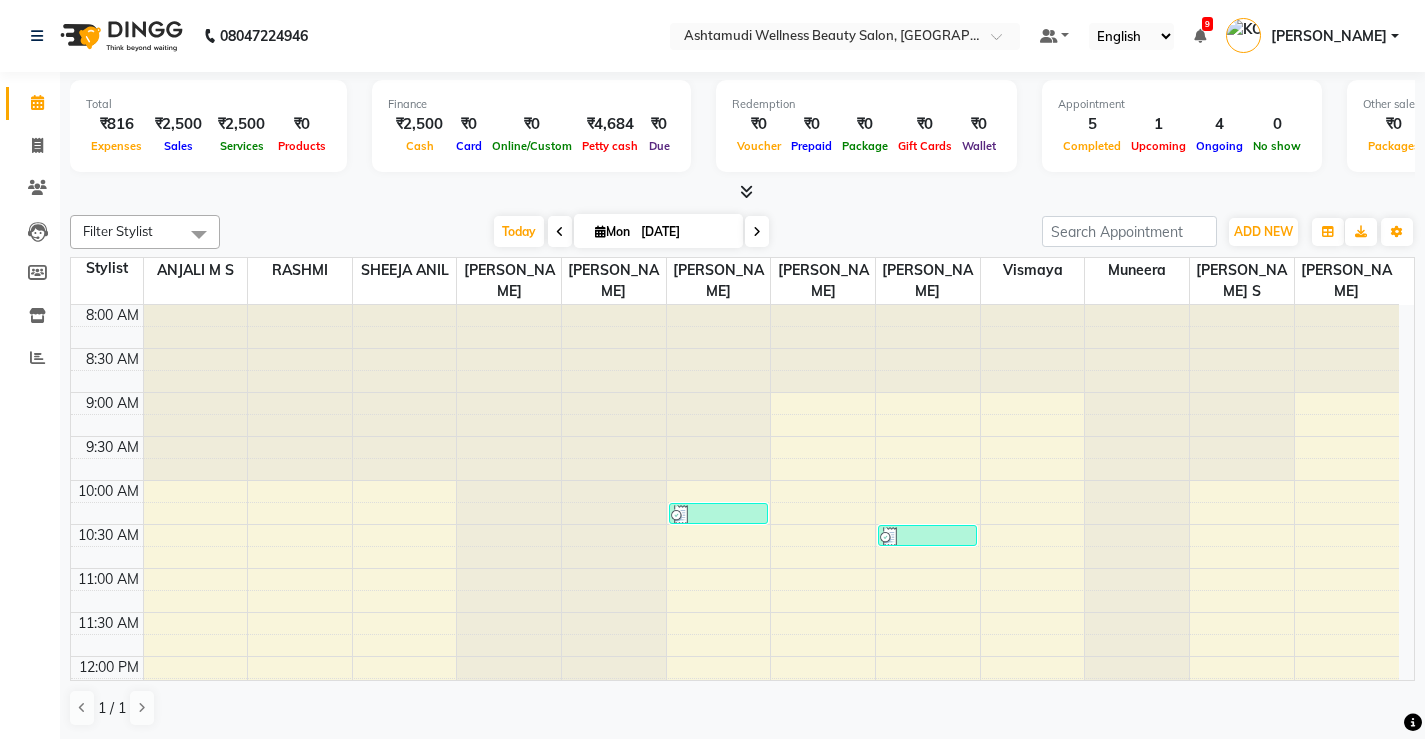 scroll, scrollTop: 500, scrollLeft: 0, axis: vertical 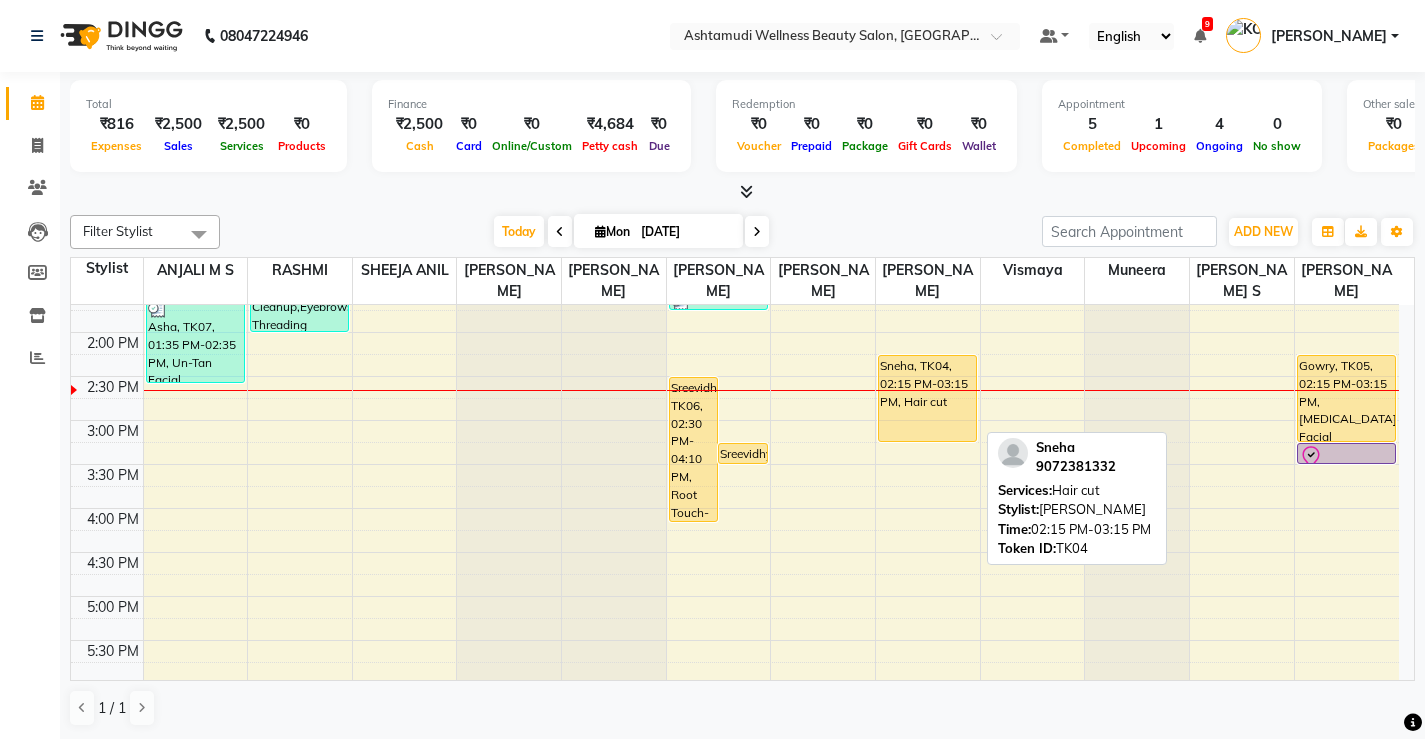 click on "Sneha, TK04, 02:15 PM-03:15 PM, Hair cut" at bounding box center (927, 398) 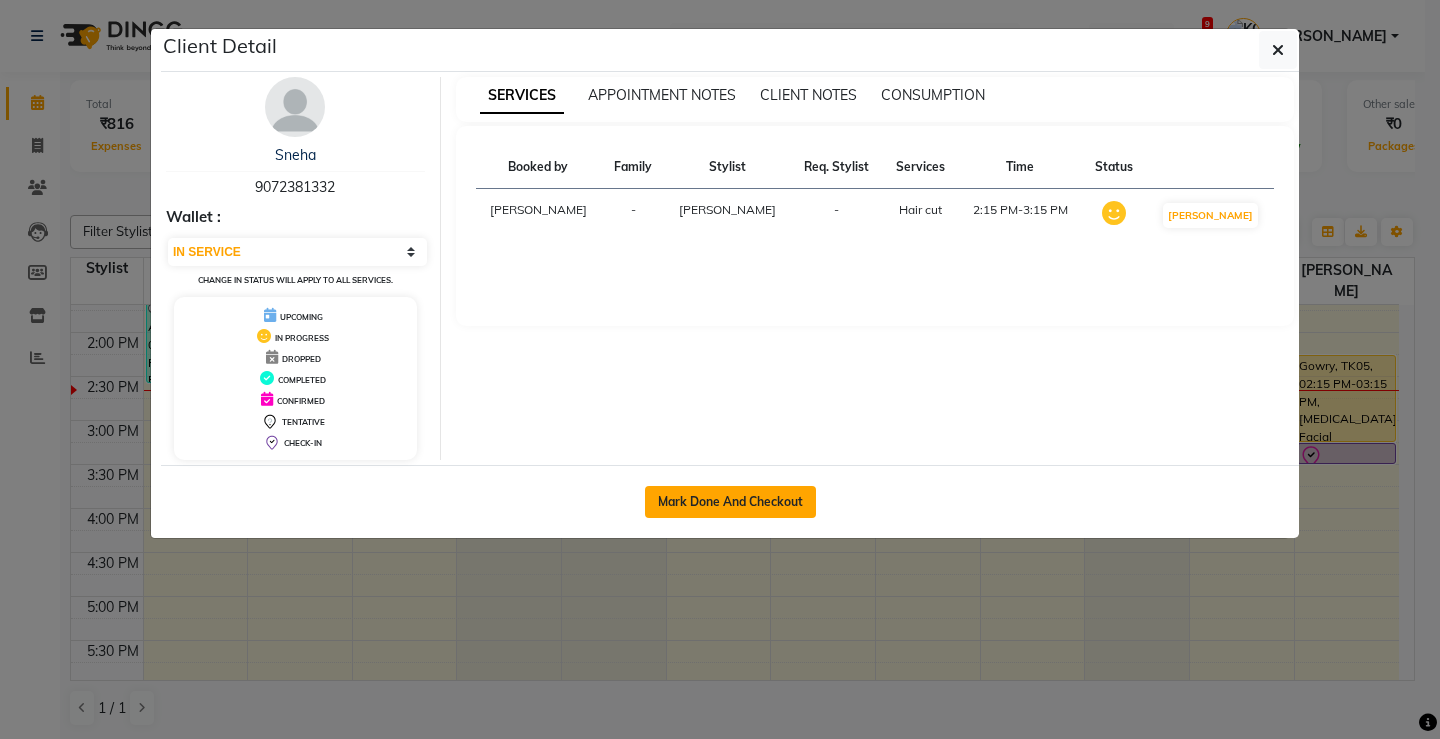 click on "Mark Done And Checkout" 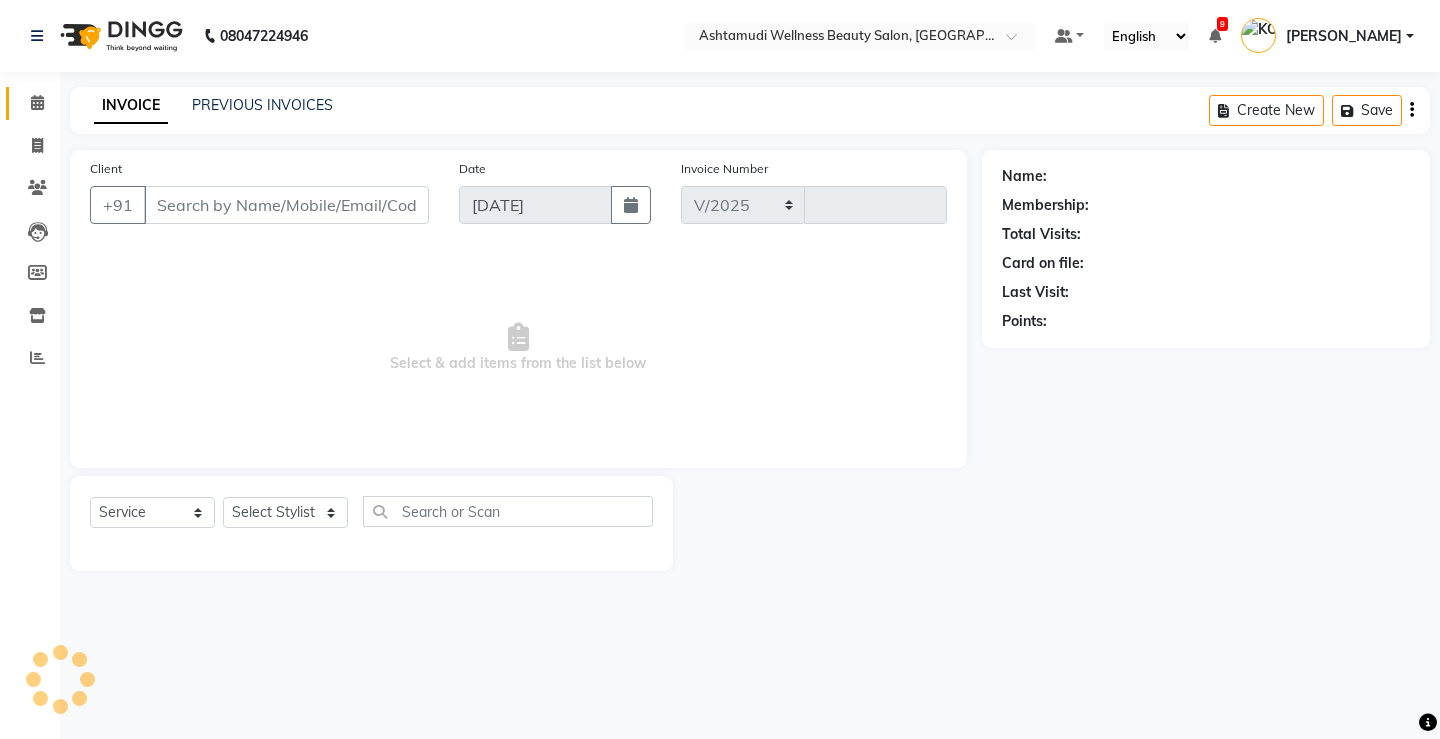 select on "4674" 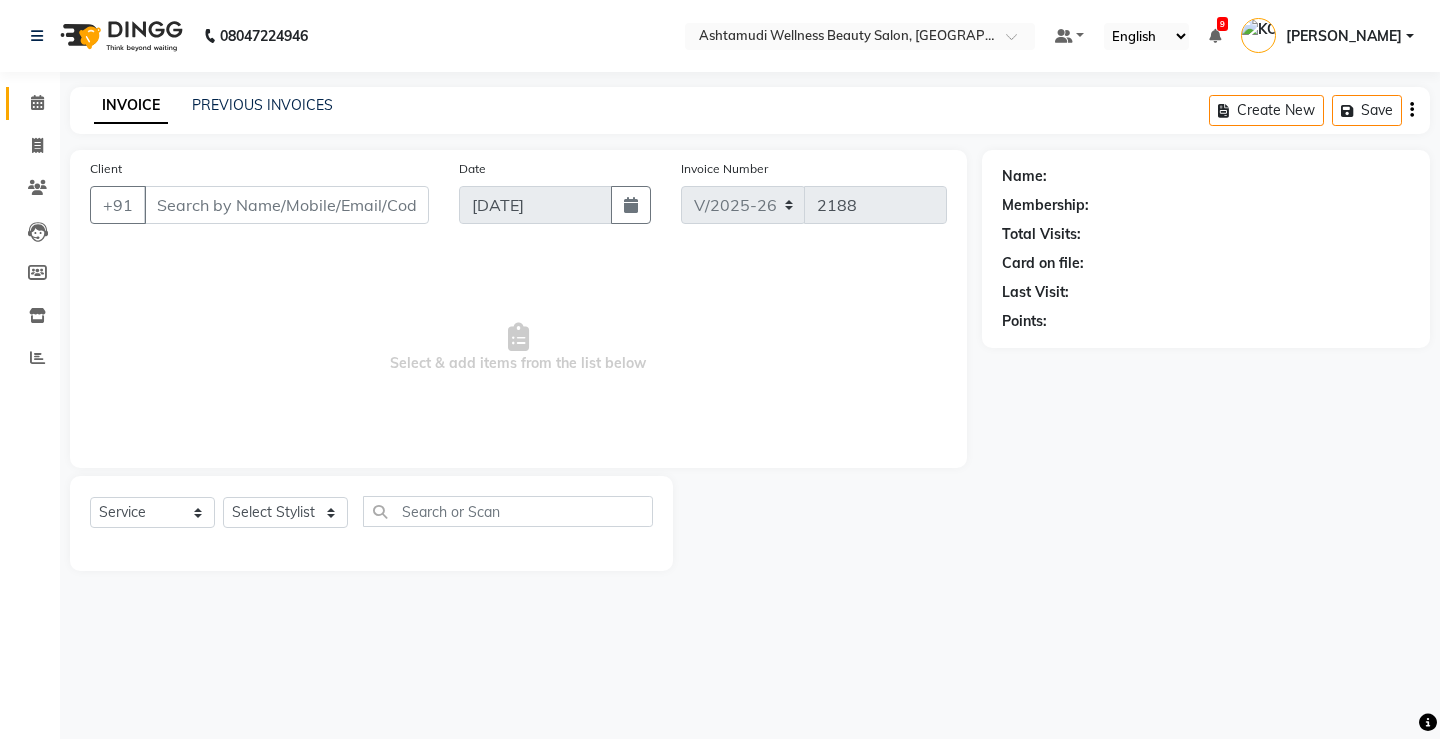 select on "product" 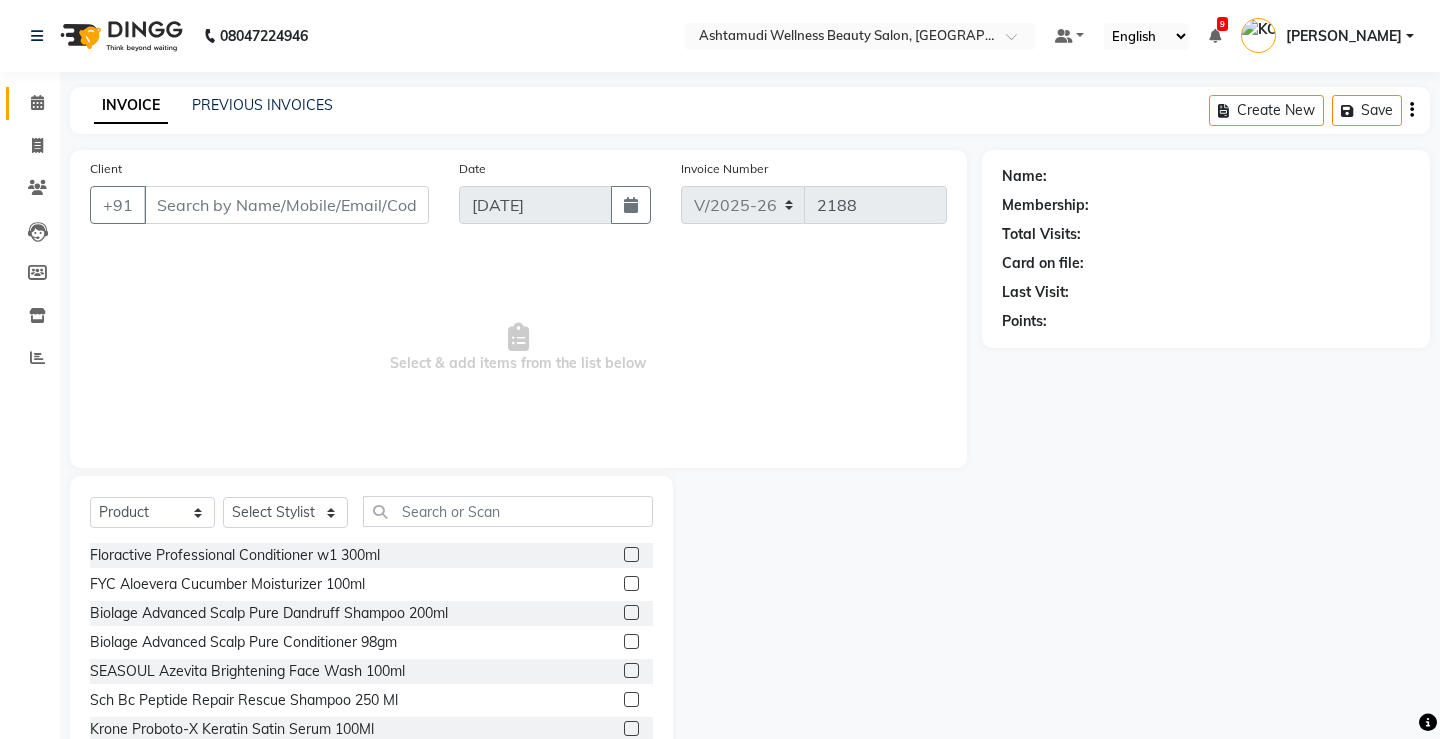 type on "9072381332" 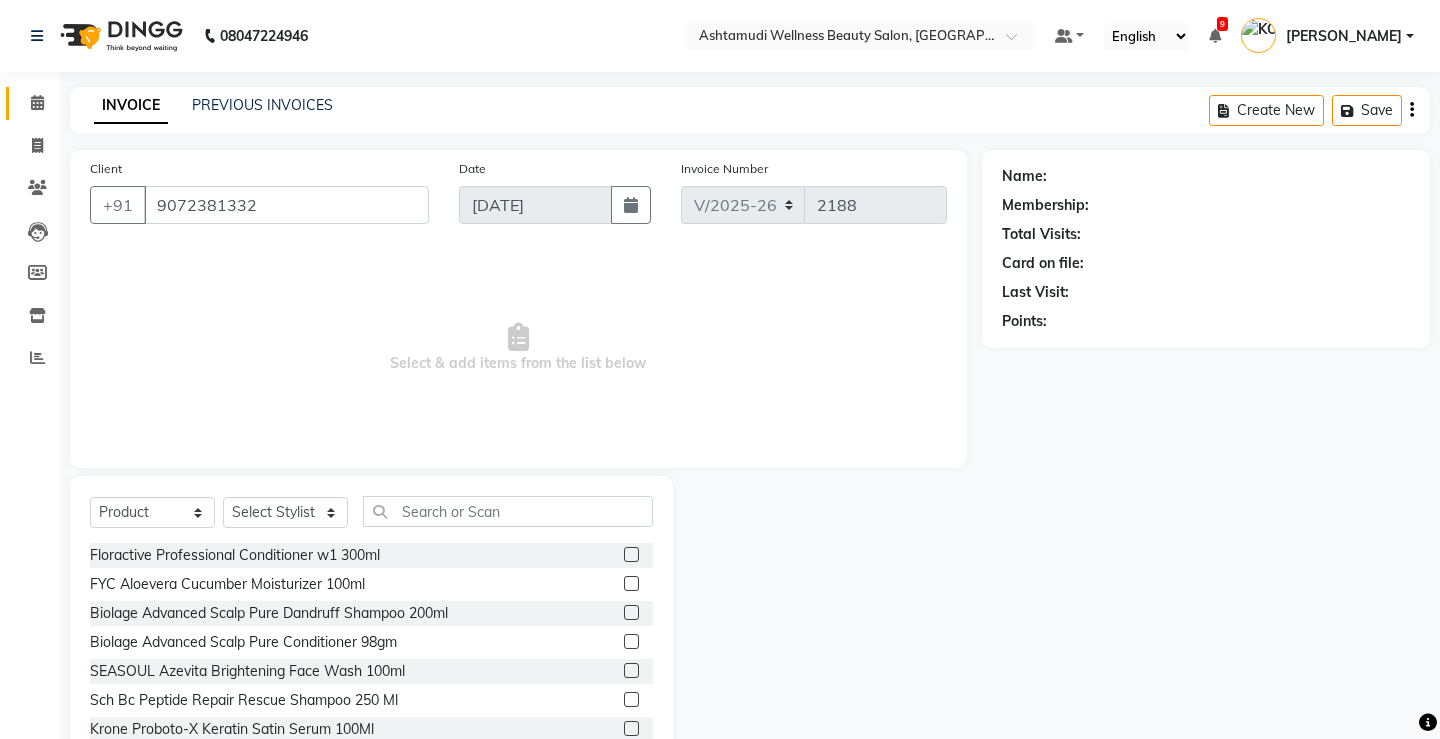 select on "50208" 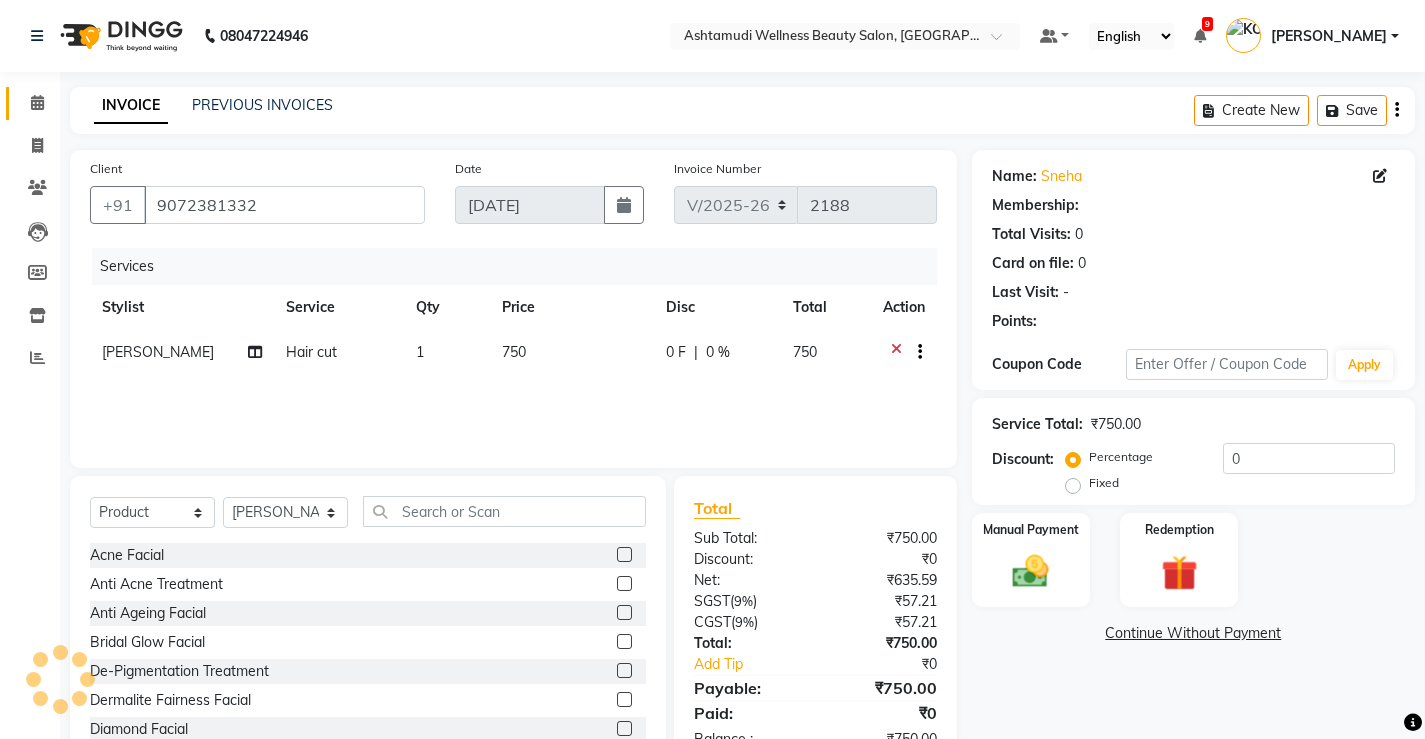 select on "1: Object" 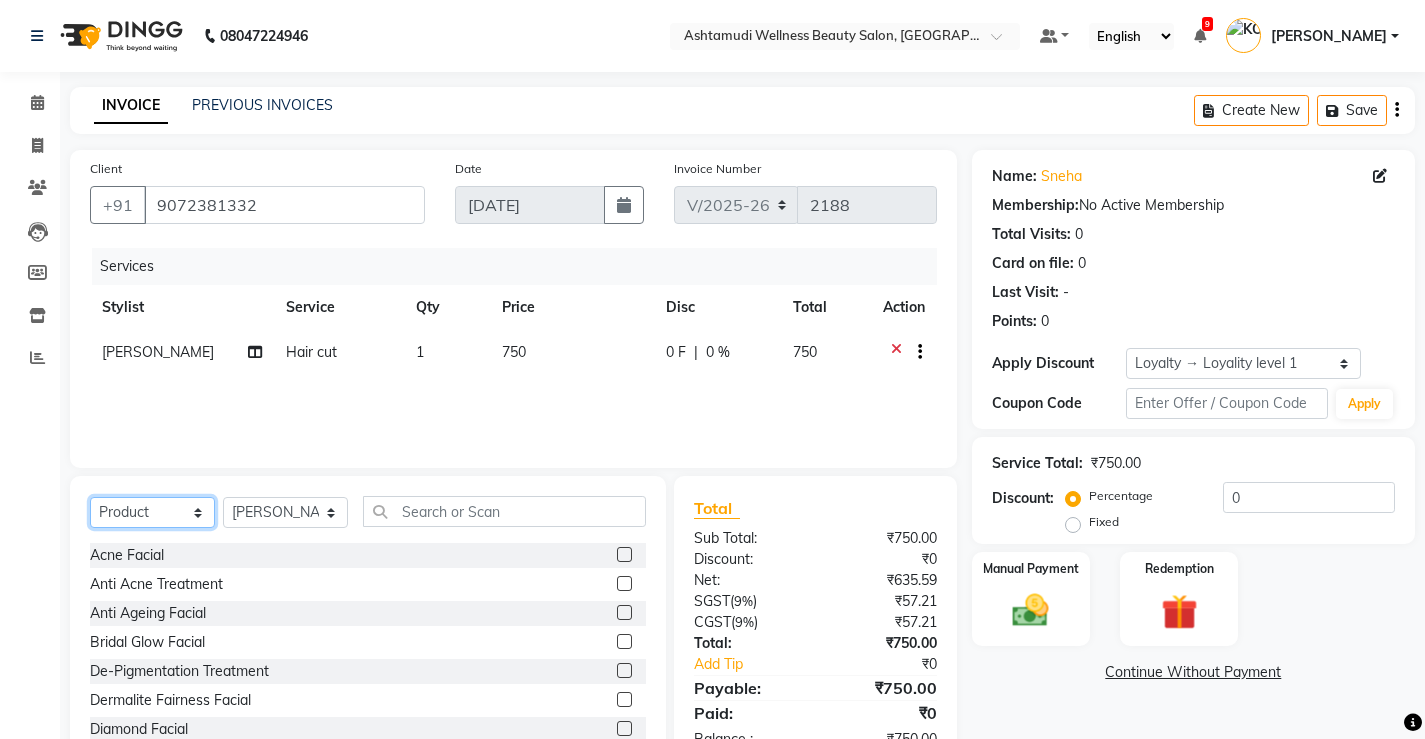 click on "Select  Service  Product  Membership  Package Voucher Prepaid Gift Card" 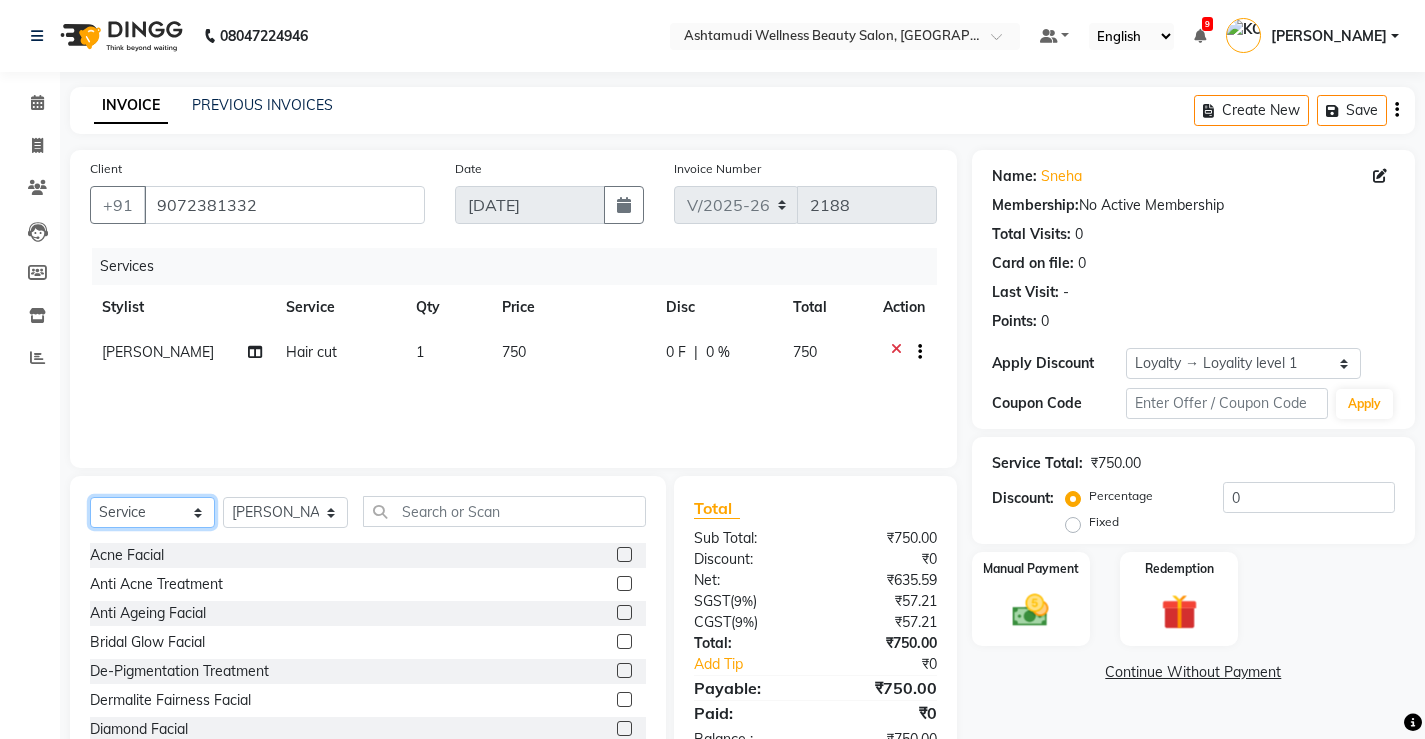 click on "Select  Service  Product  Membership  Package Voucher Prepaid Gift Card" 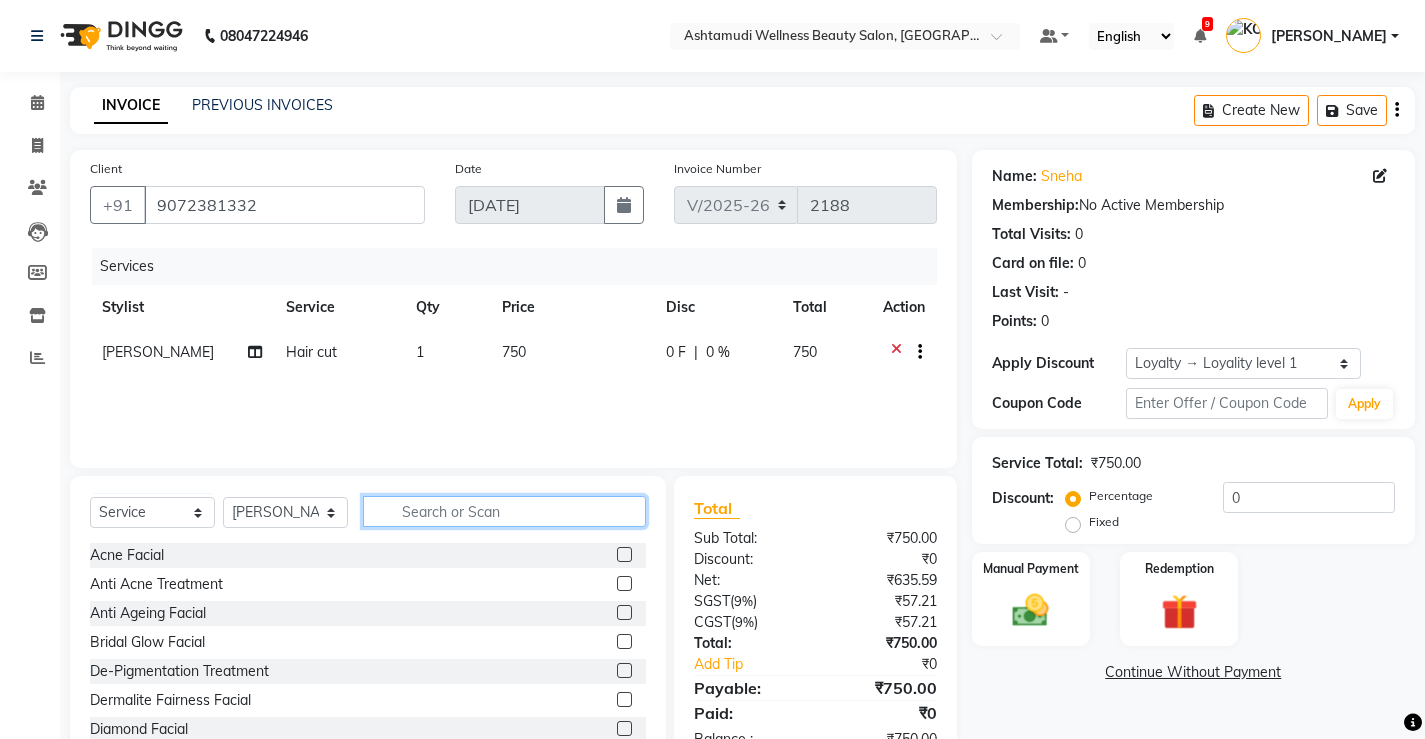 click 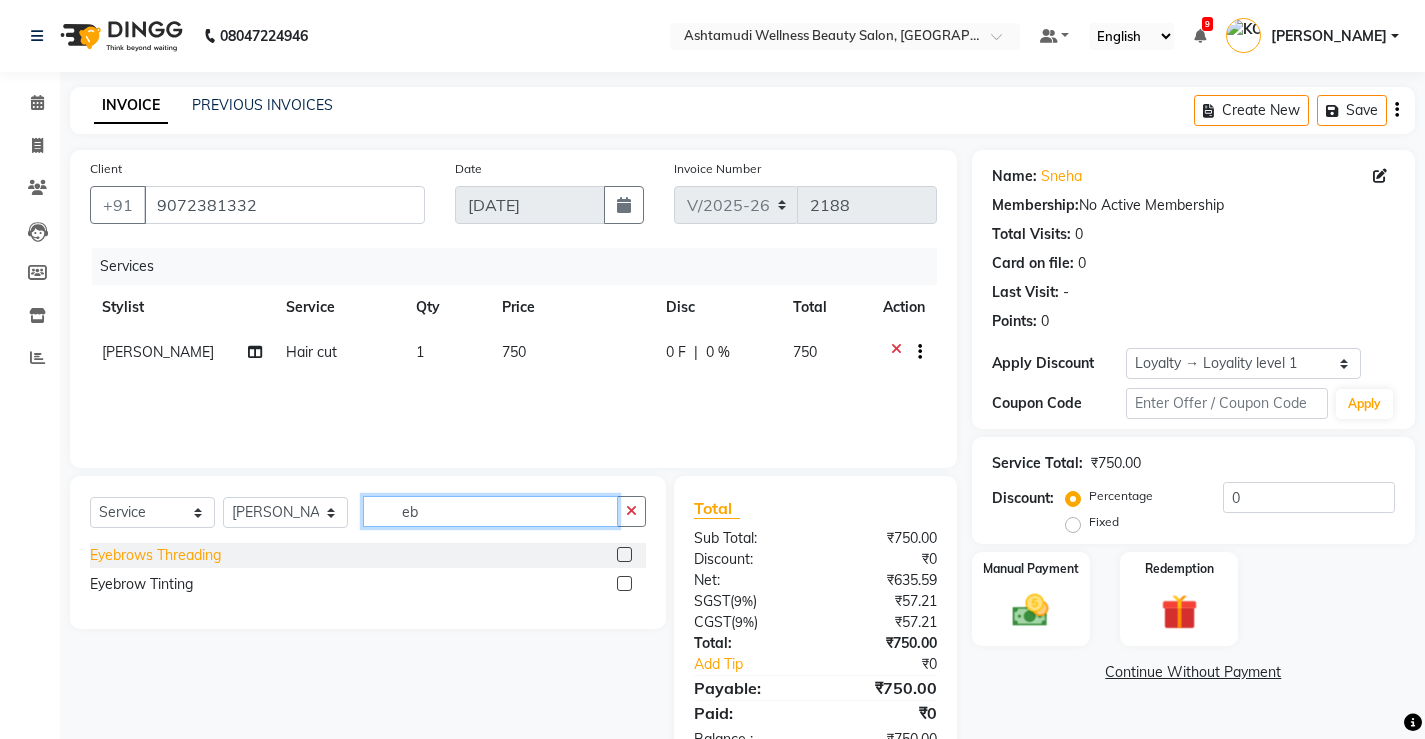 type on "eb" 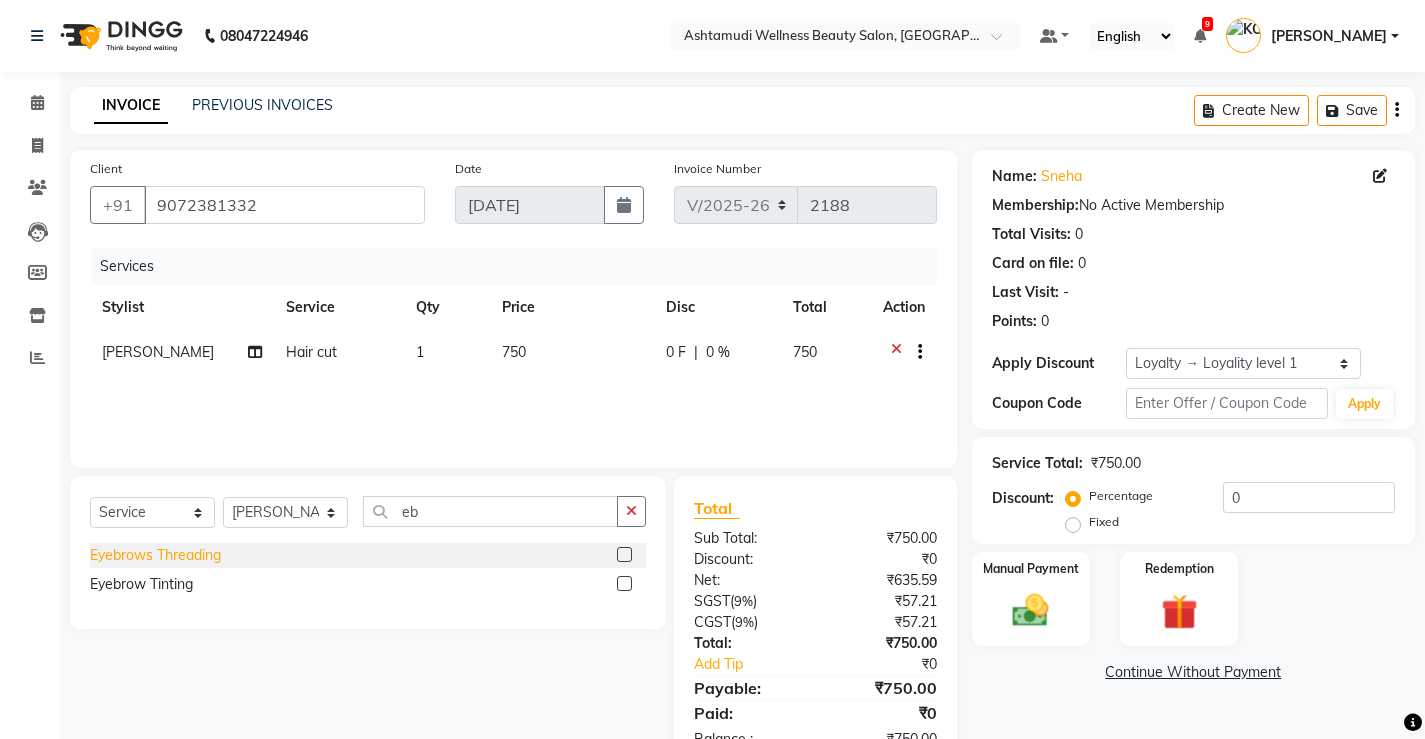 click on "Eyebrows Threading" 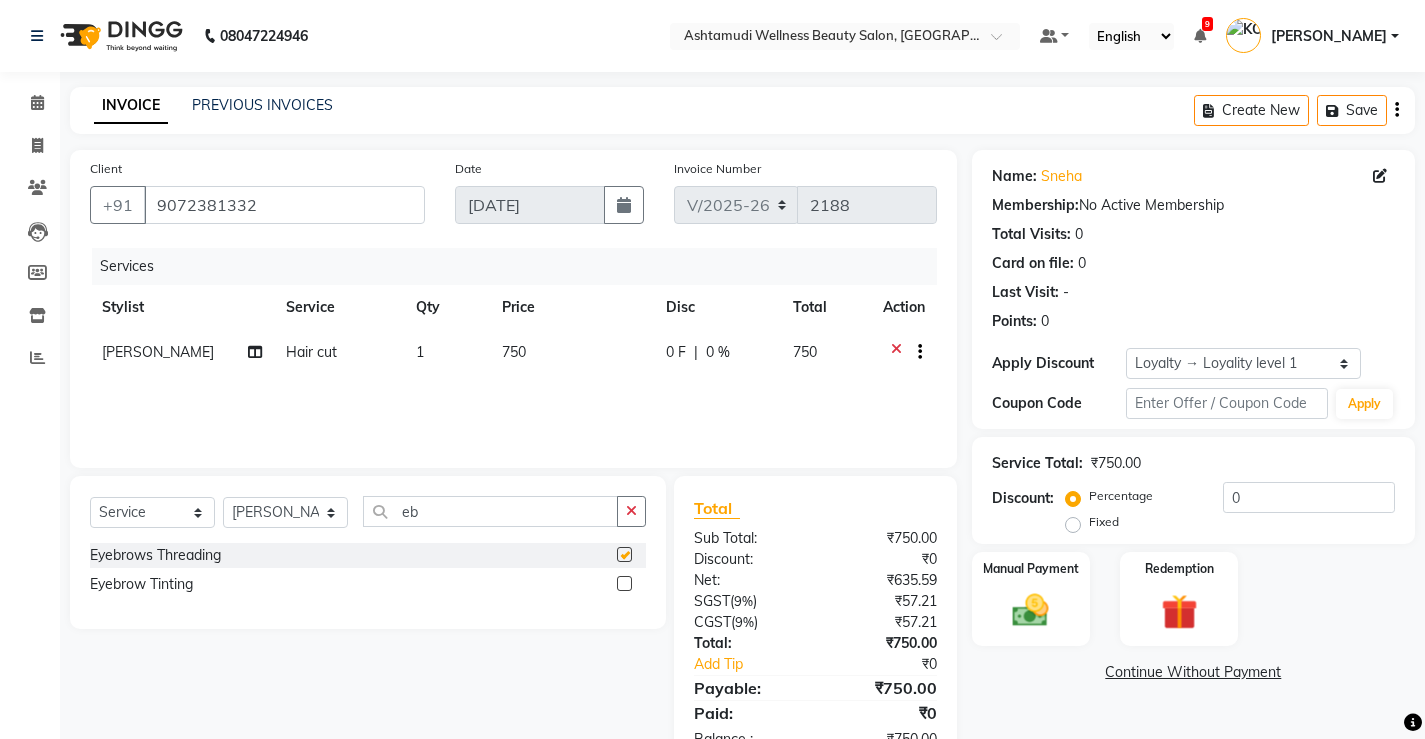 checkbox on "false" 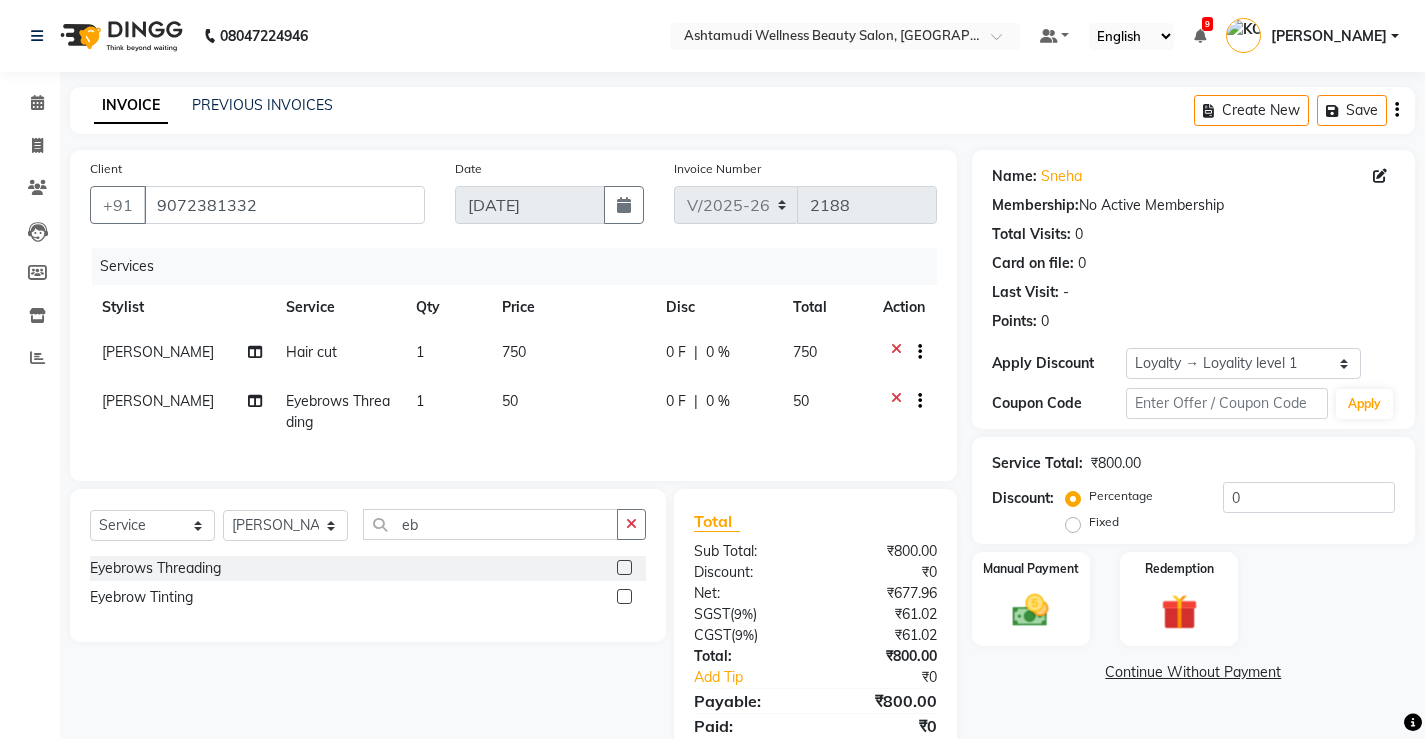 scroll, scrollTop: 89, scrollLeft: 0, axis: vertical 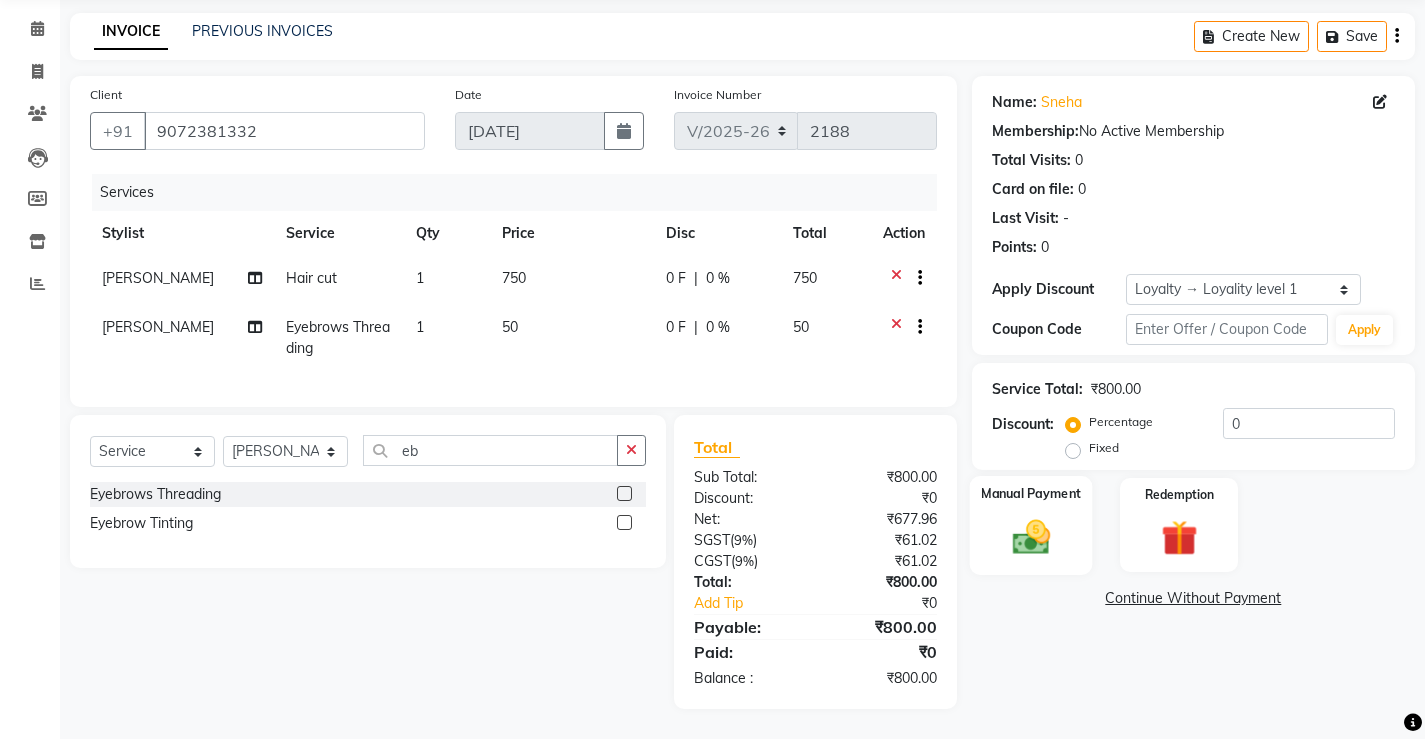 click 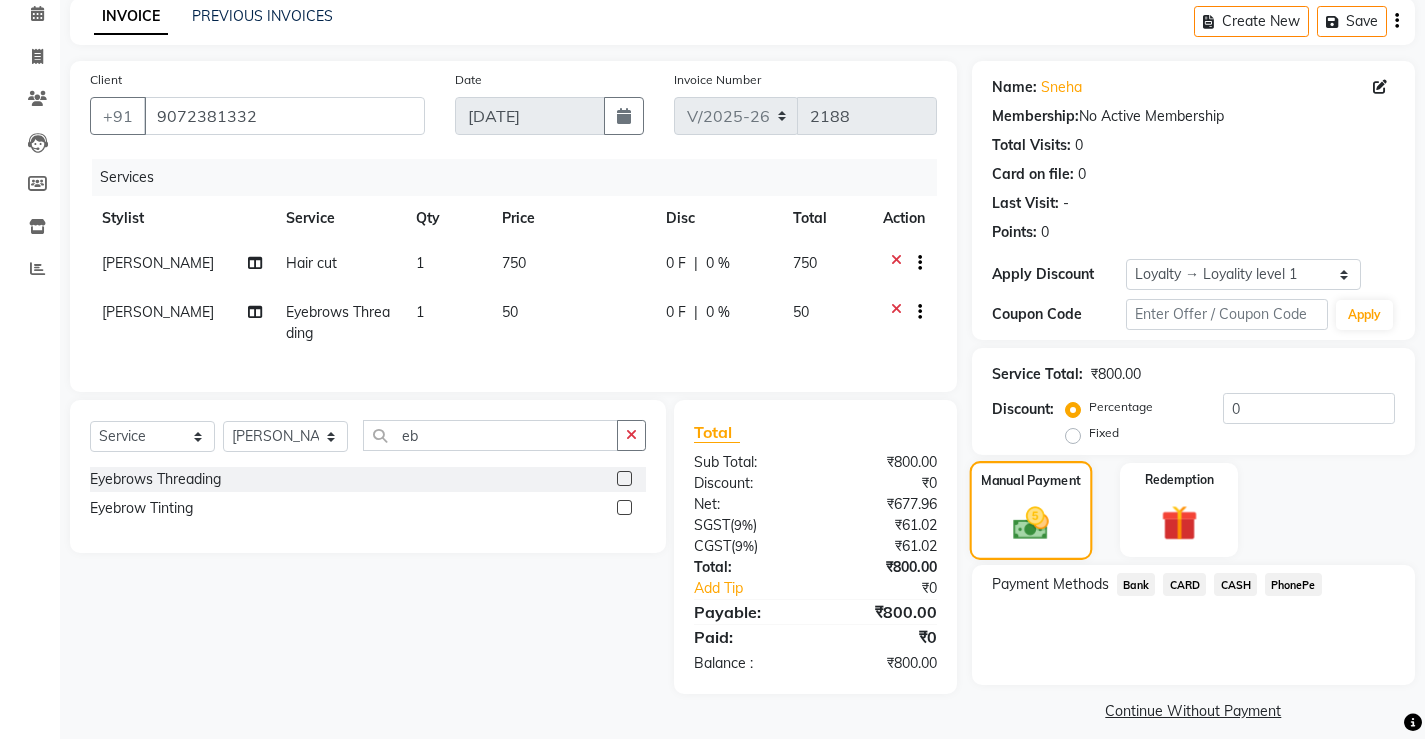 scroll, scrollTop: 106, scrollLeft: 0, axis: vertical 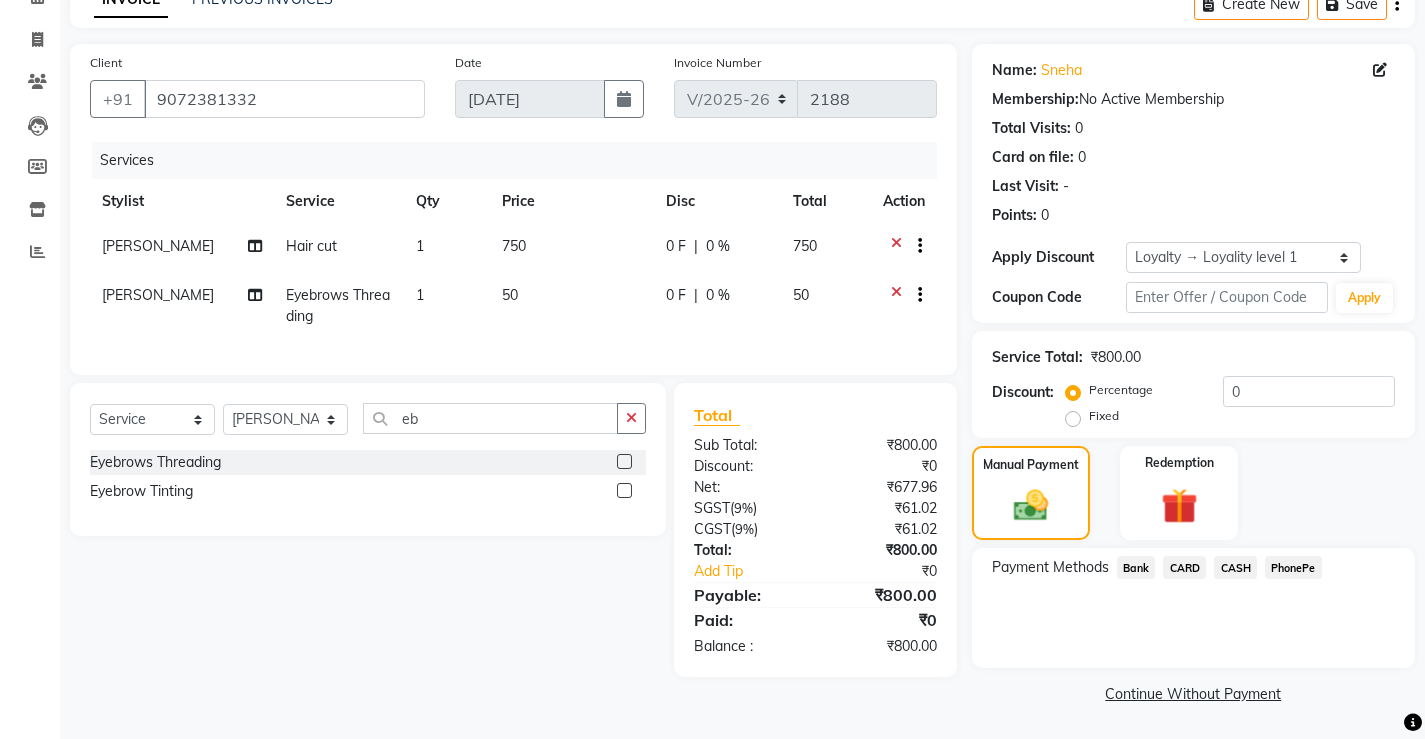 click on "PhonePe" 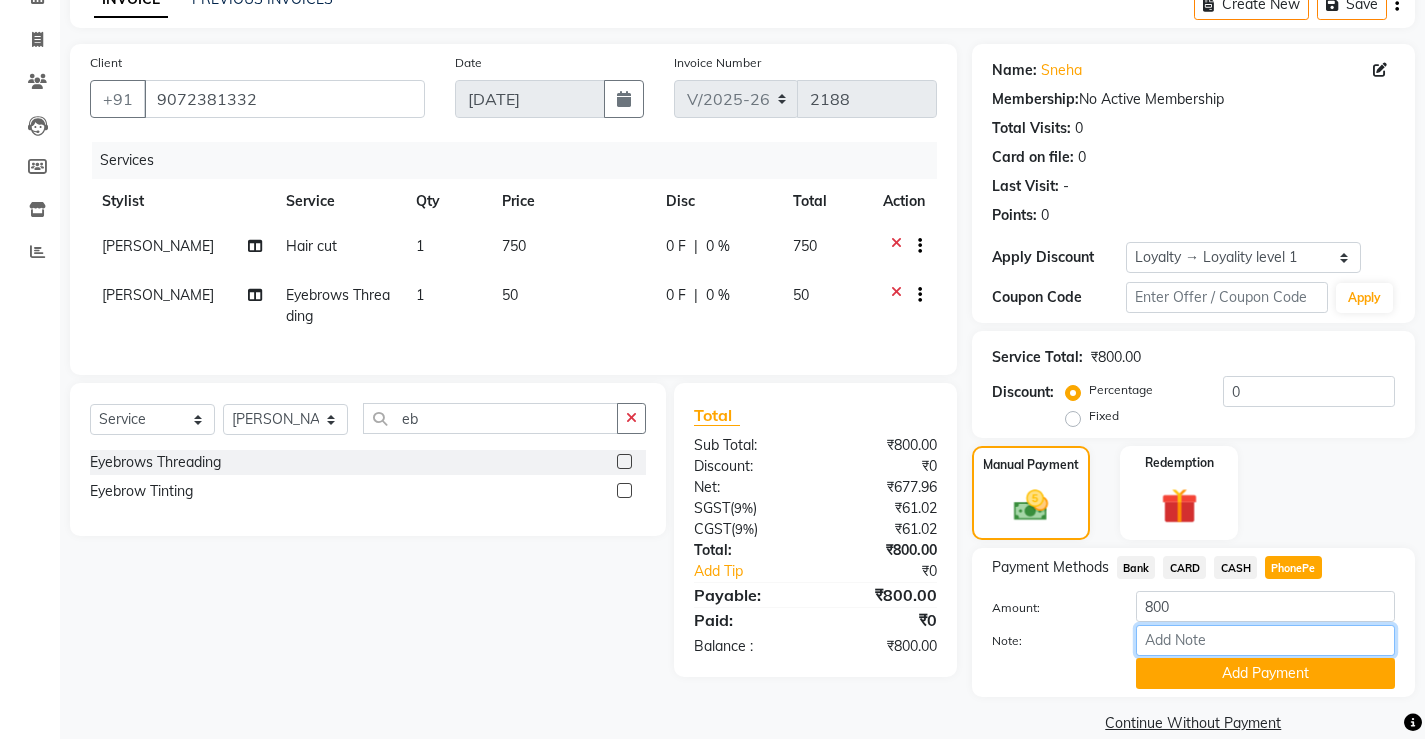 click on "Note:" at bounding box center [1265, 640] 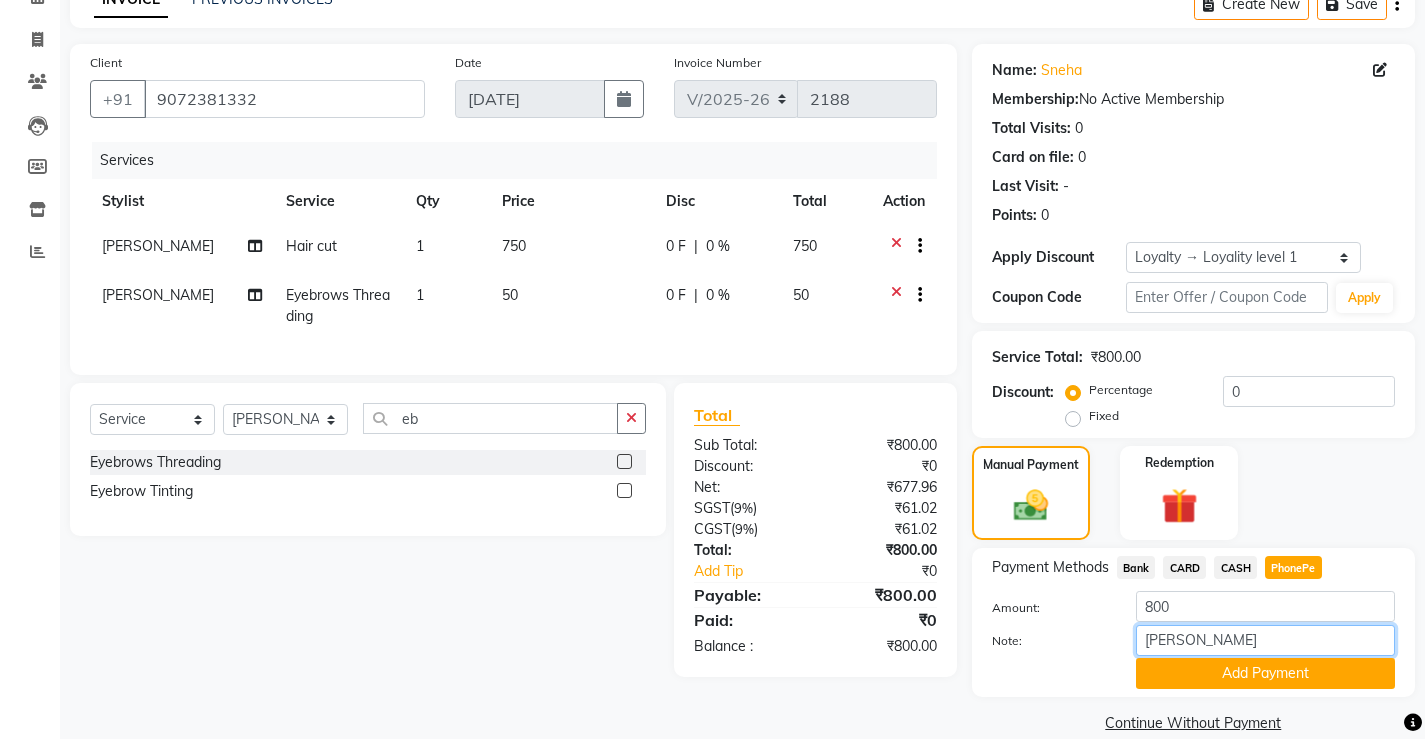 click on "[PERSON_NAME]" at bounding box center [1265, 640] 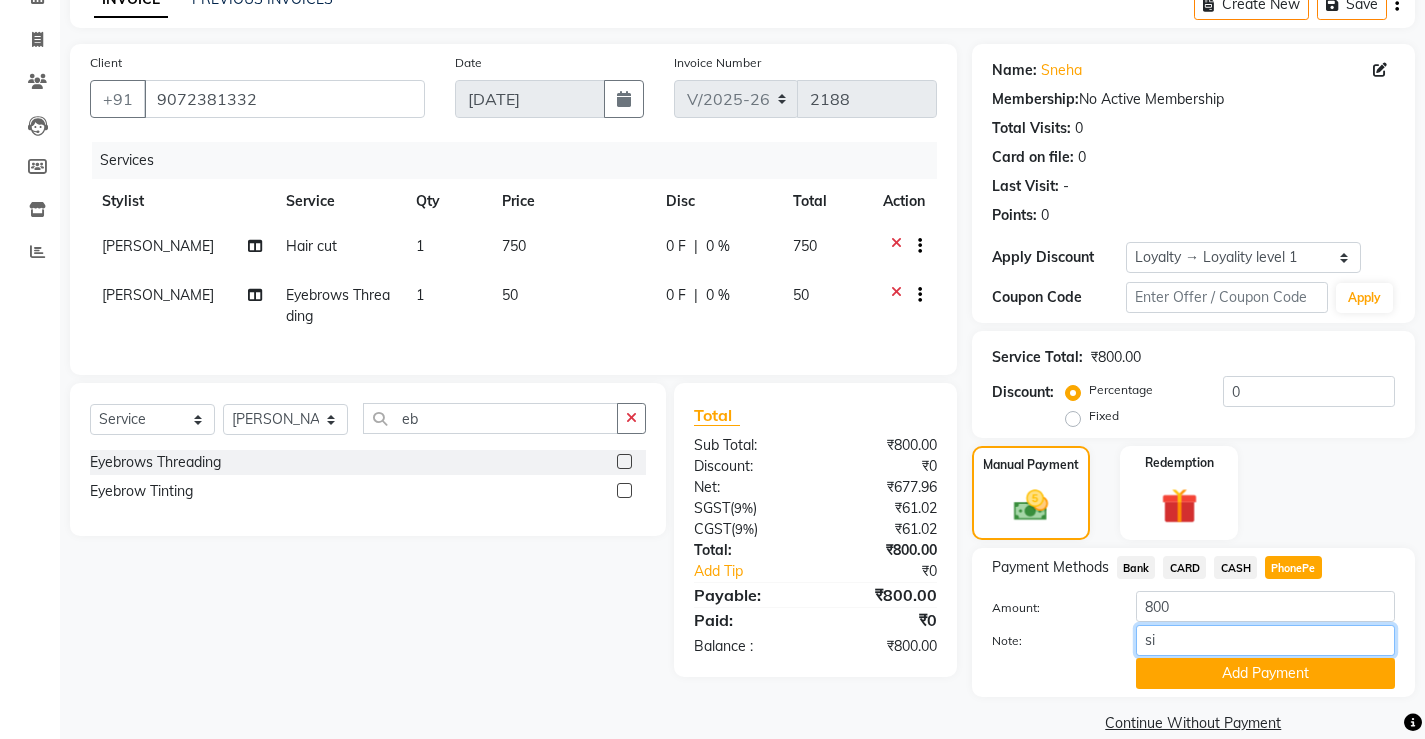 type on "s" 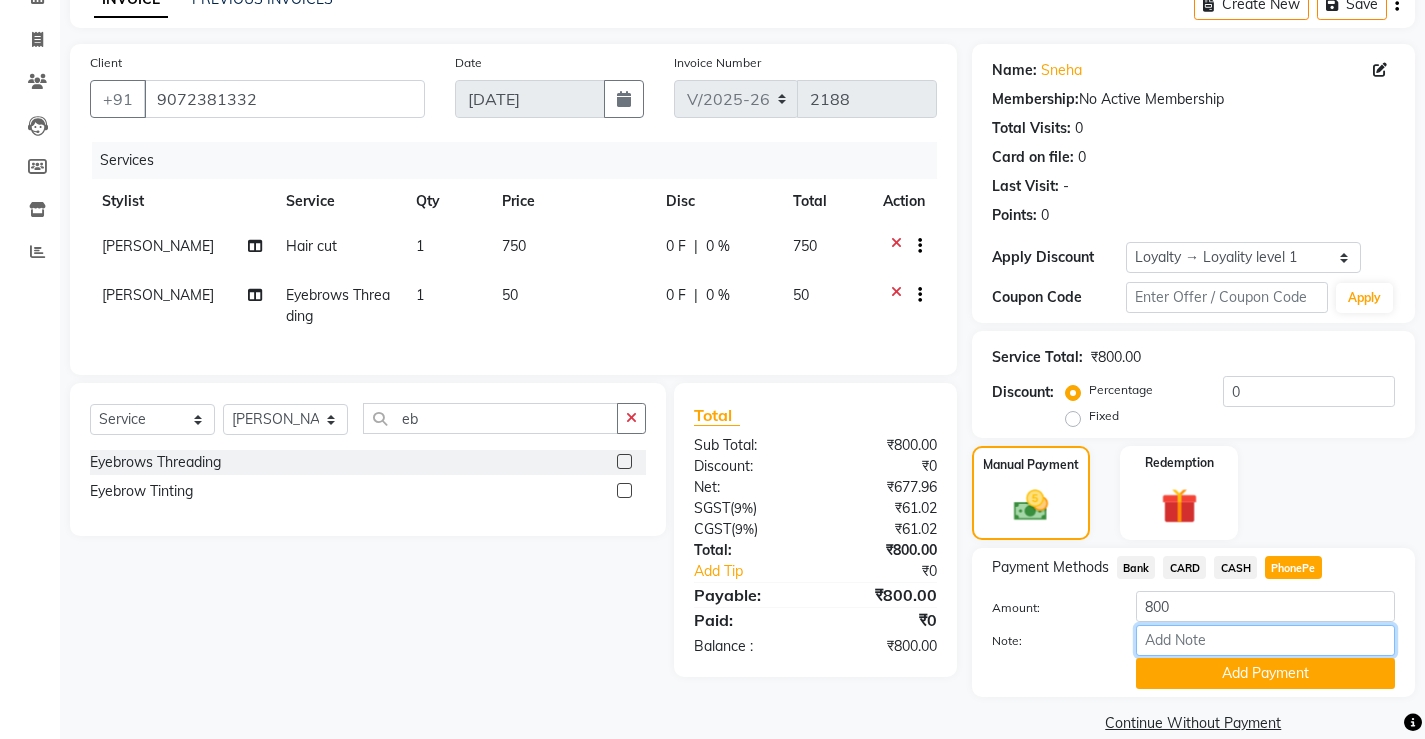 click on "Note:" at bounding box center (1265, 640) 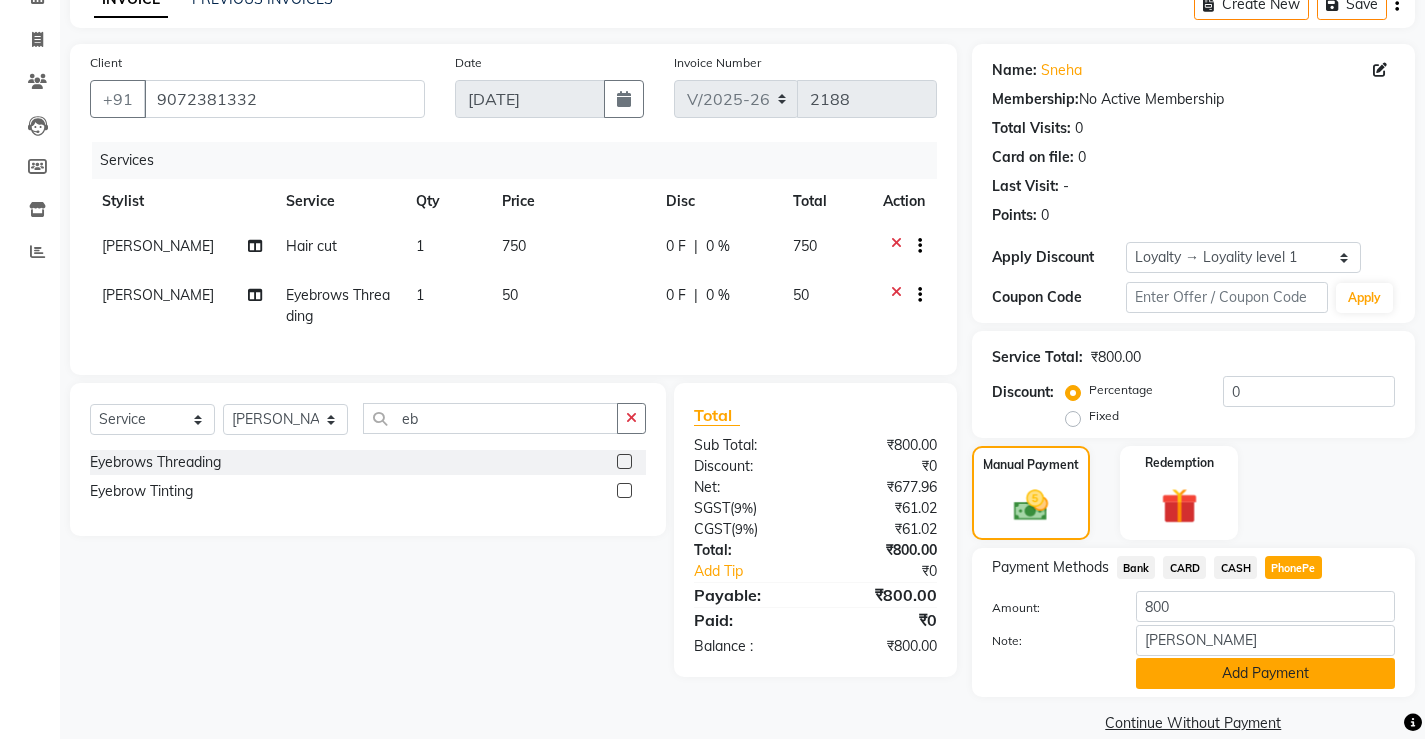 click on "Add Payment" 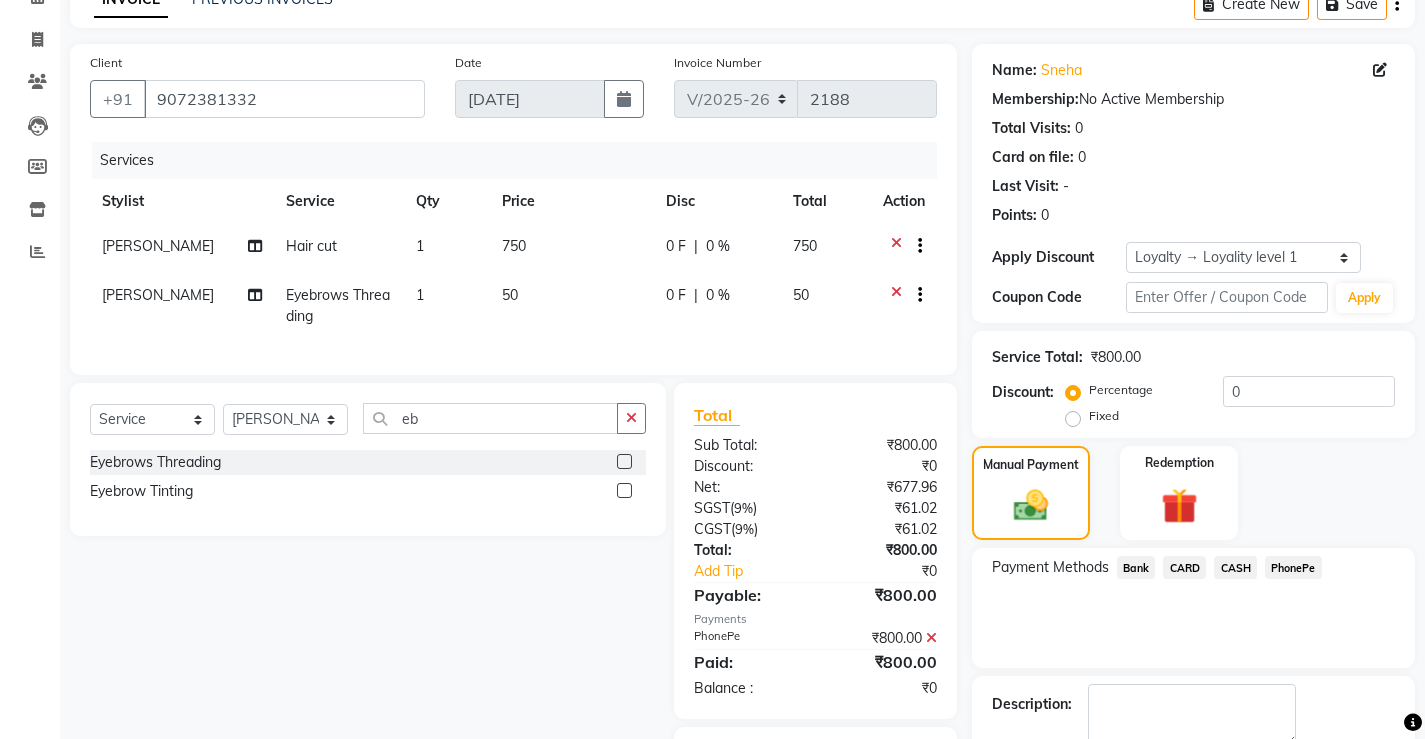scroll, scrollTop: 230, scrollLeft: 0, axis: vertical 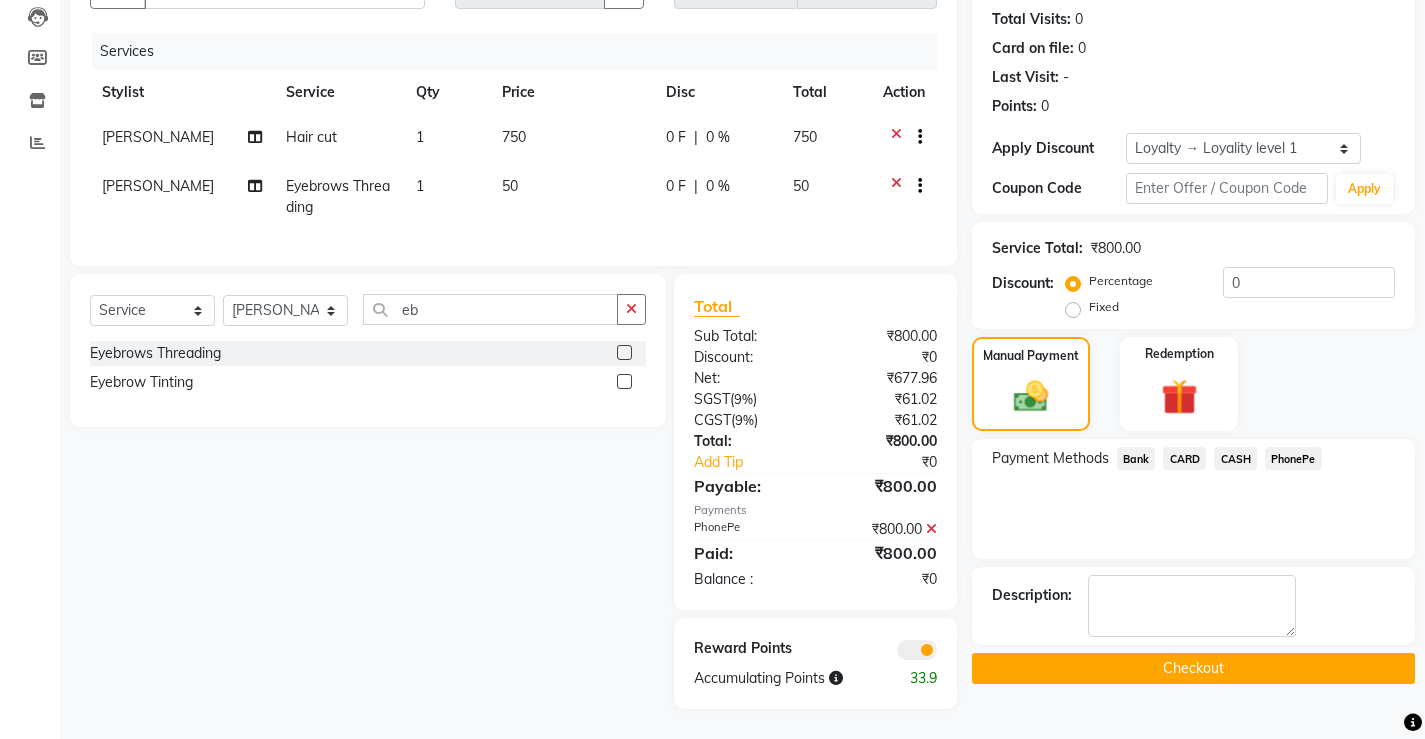 click on "Checkout" 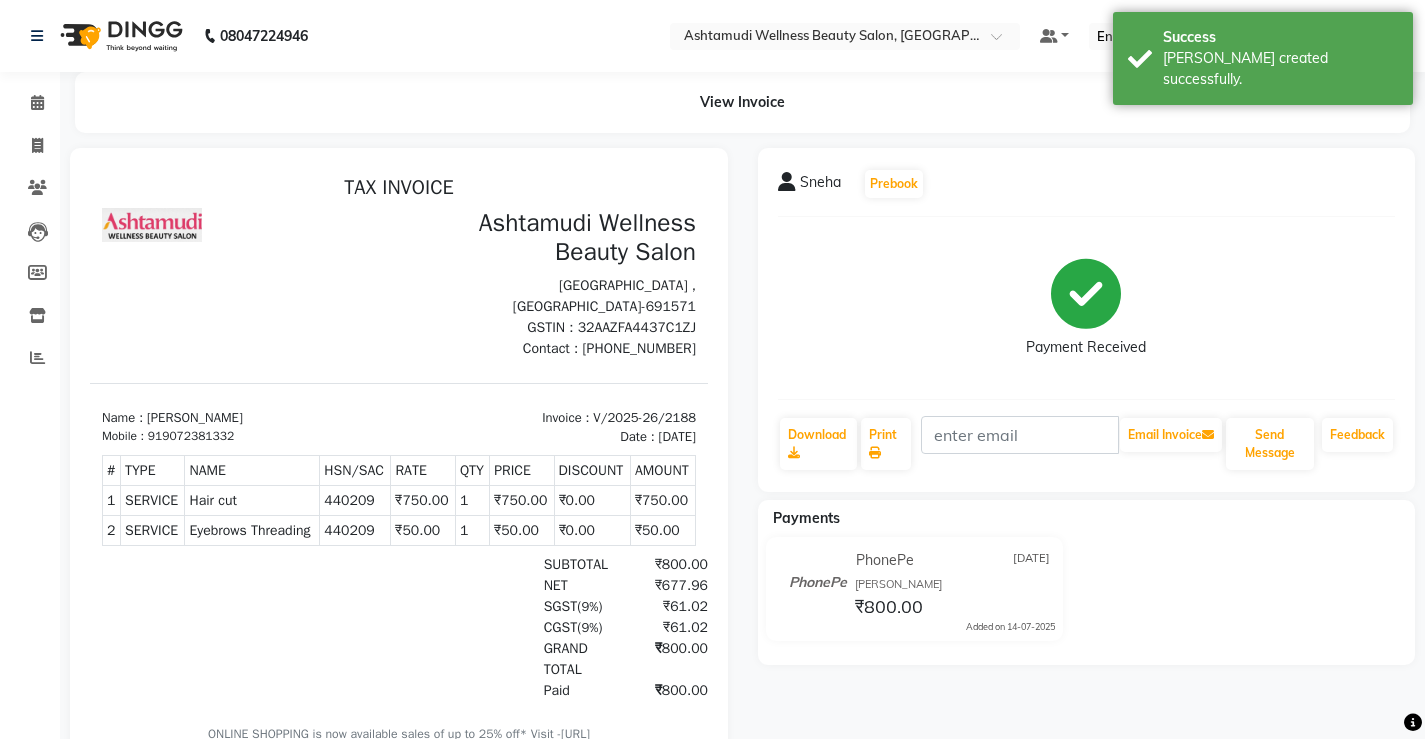 scroll, scrollTop: 0, scrollLeft: 0, axis: both 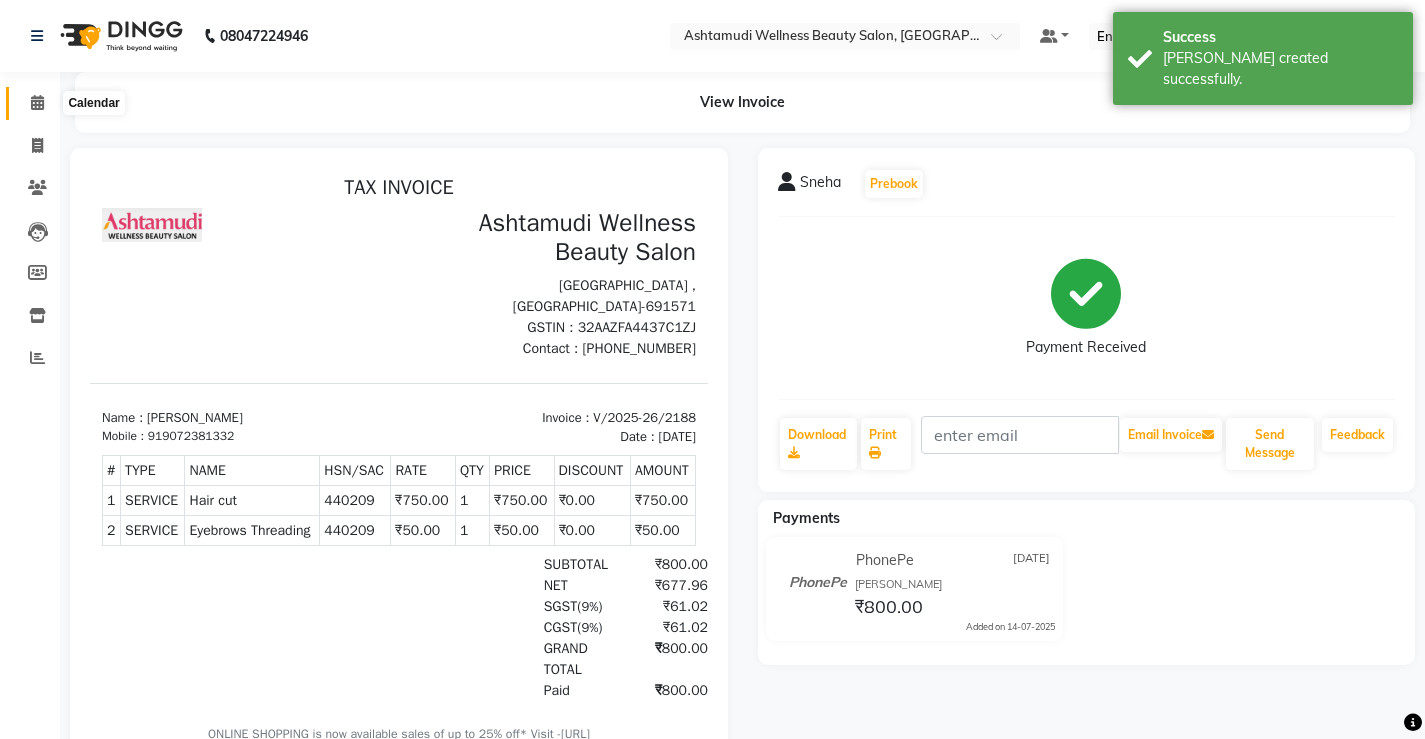 click 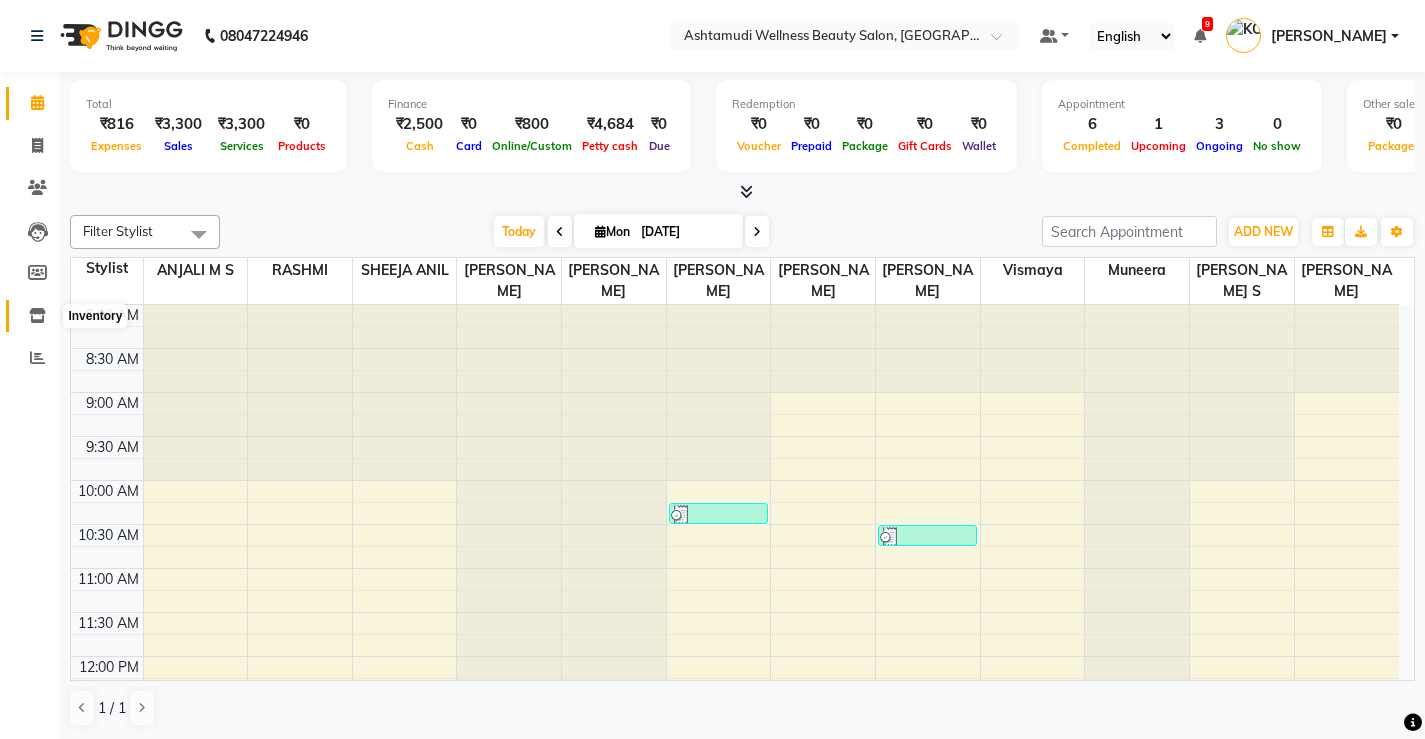 click 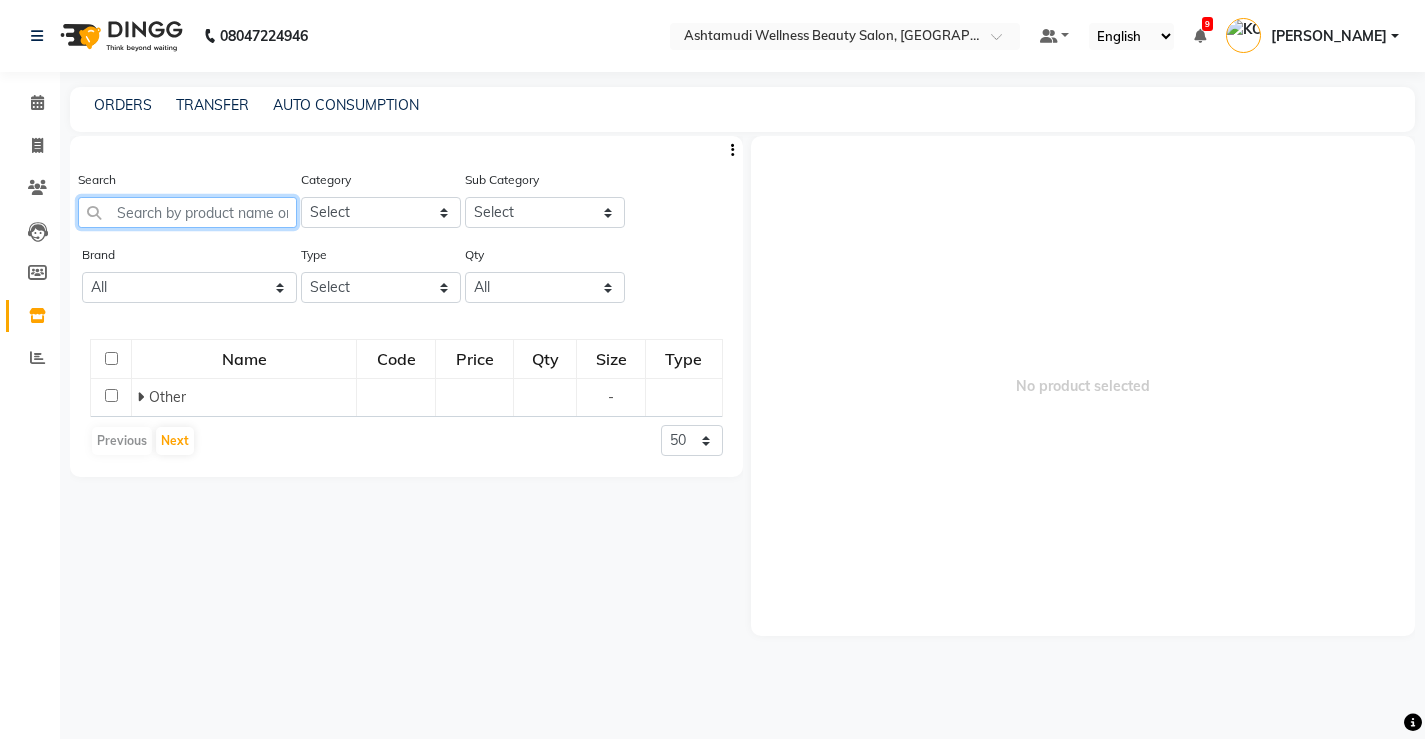 click 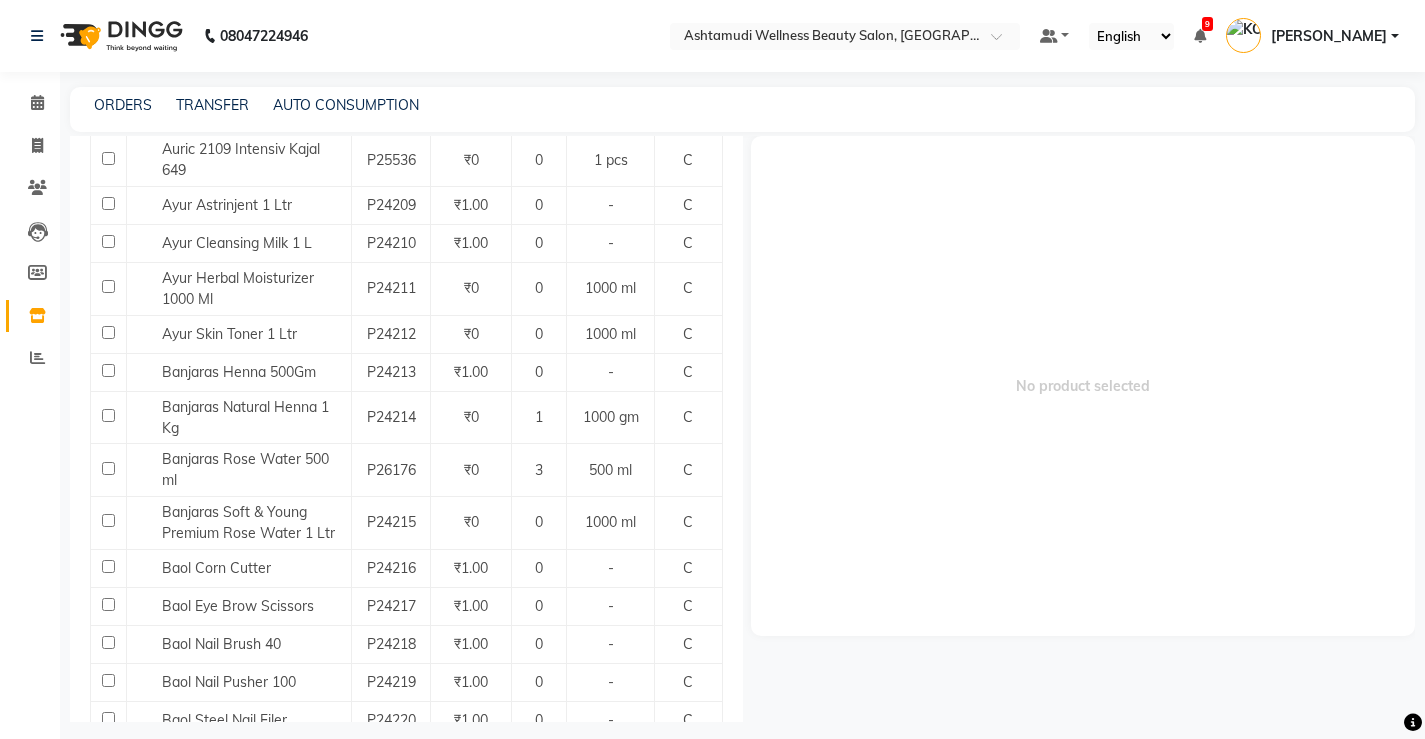 scroll, scrollTop: 2108, scrollLeft: 0, axis: vertical 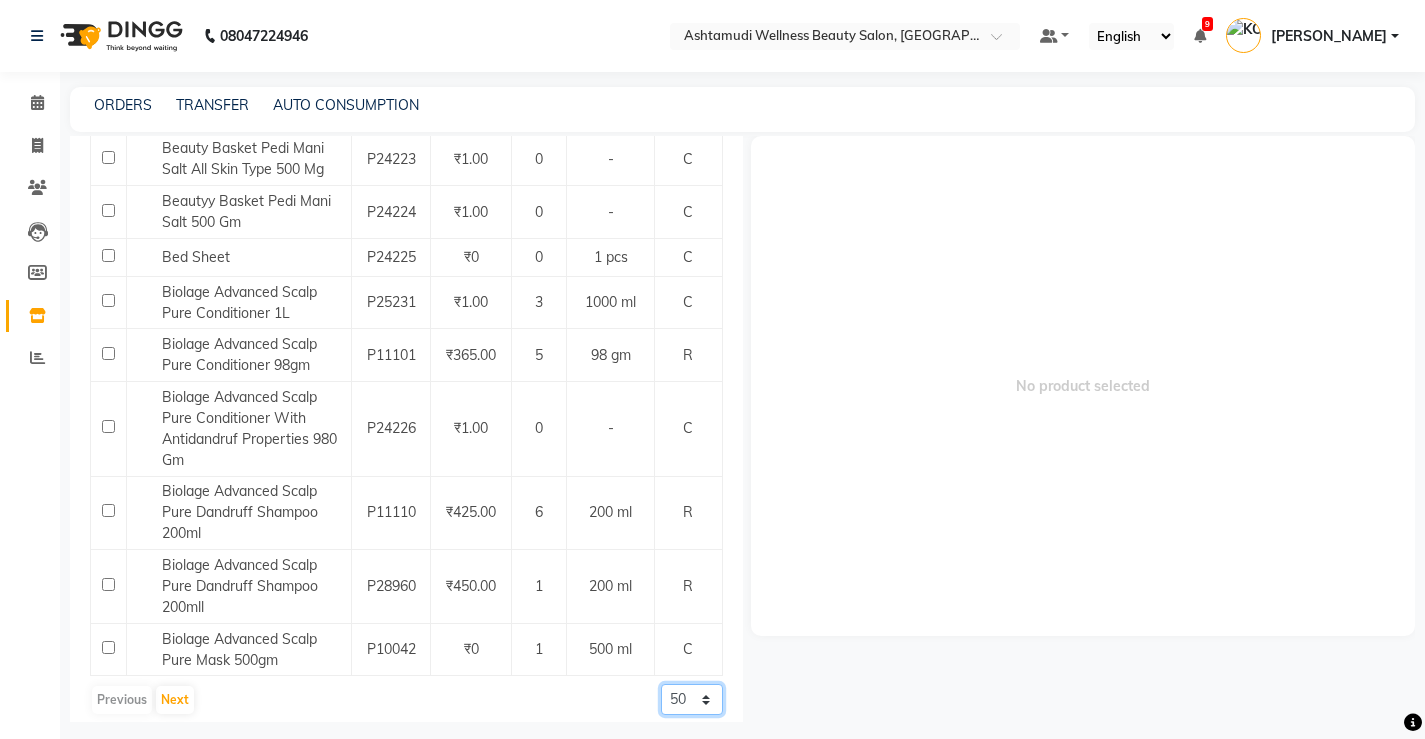 drag, startPoint x: 673, startPoint y: 683, endPoint x: 673, endPoint y: 670, distance: 13 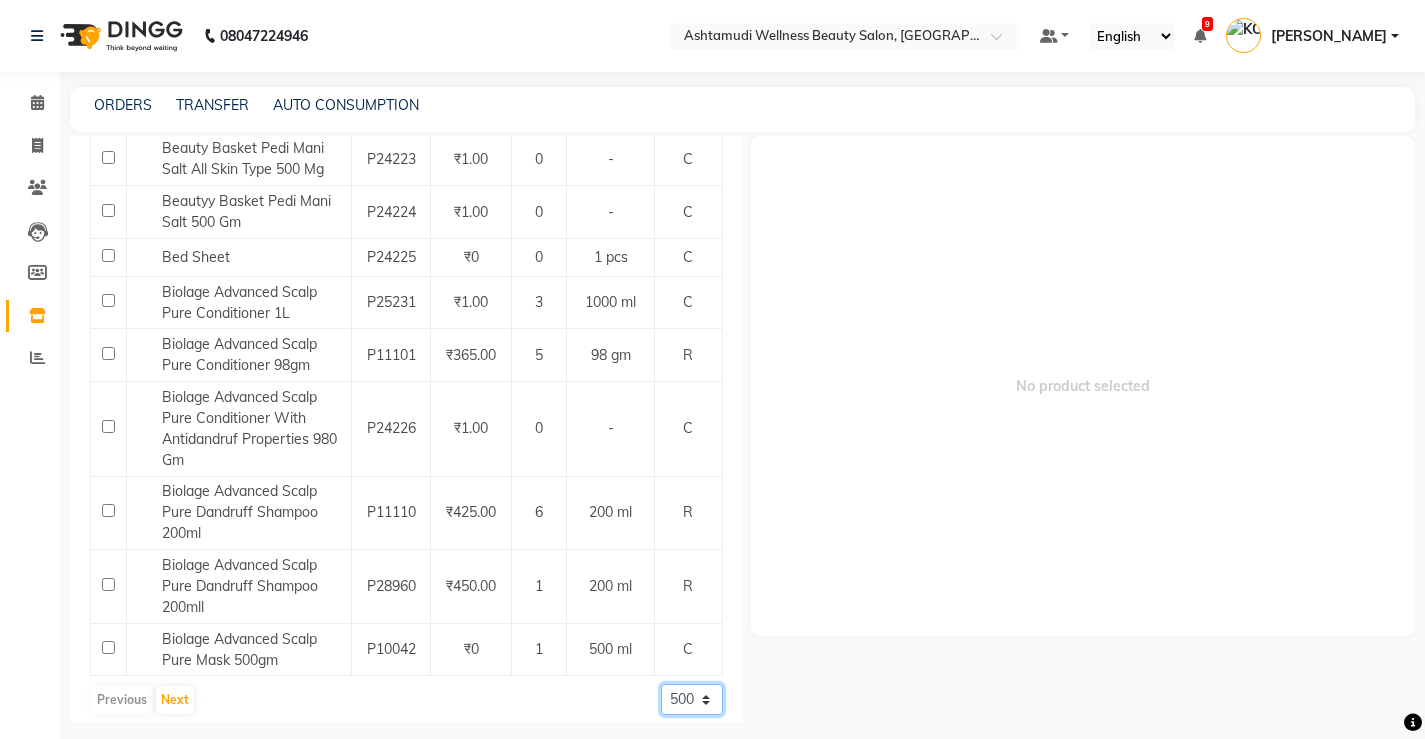 click on "50 100 500" 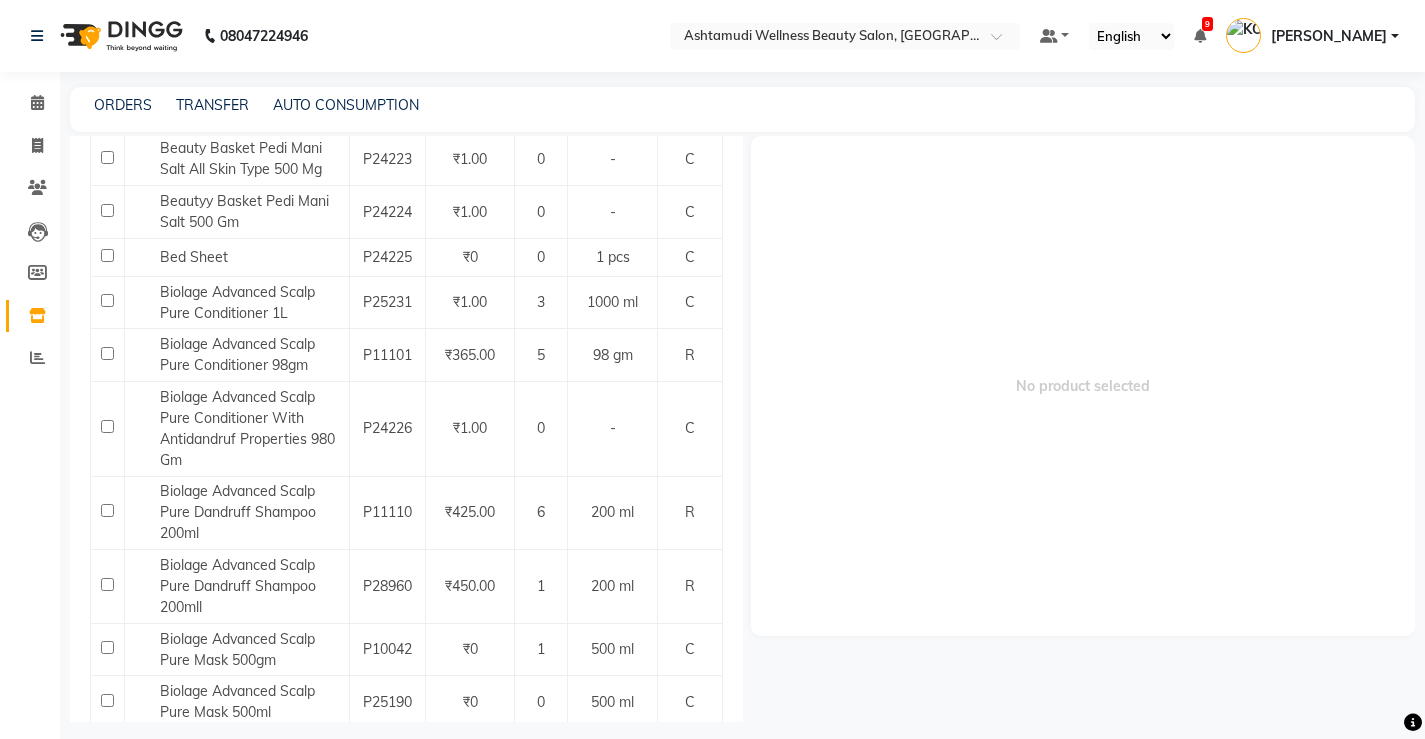 scroll, scrollTop: 0, scrollLeft: 0, axis: both 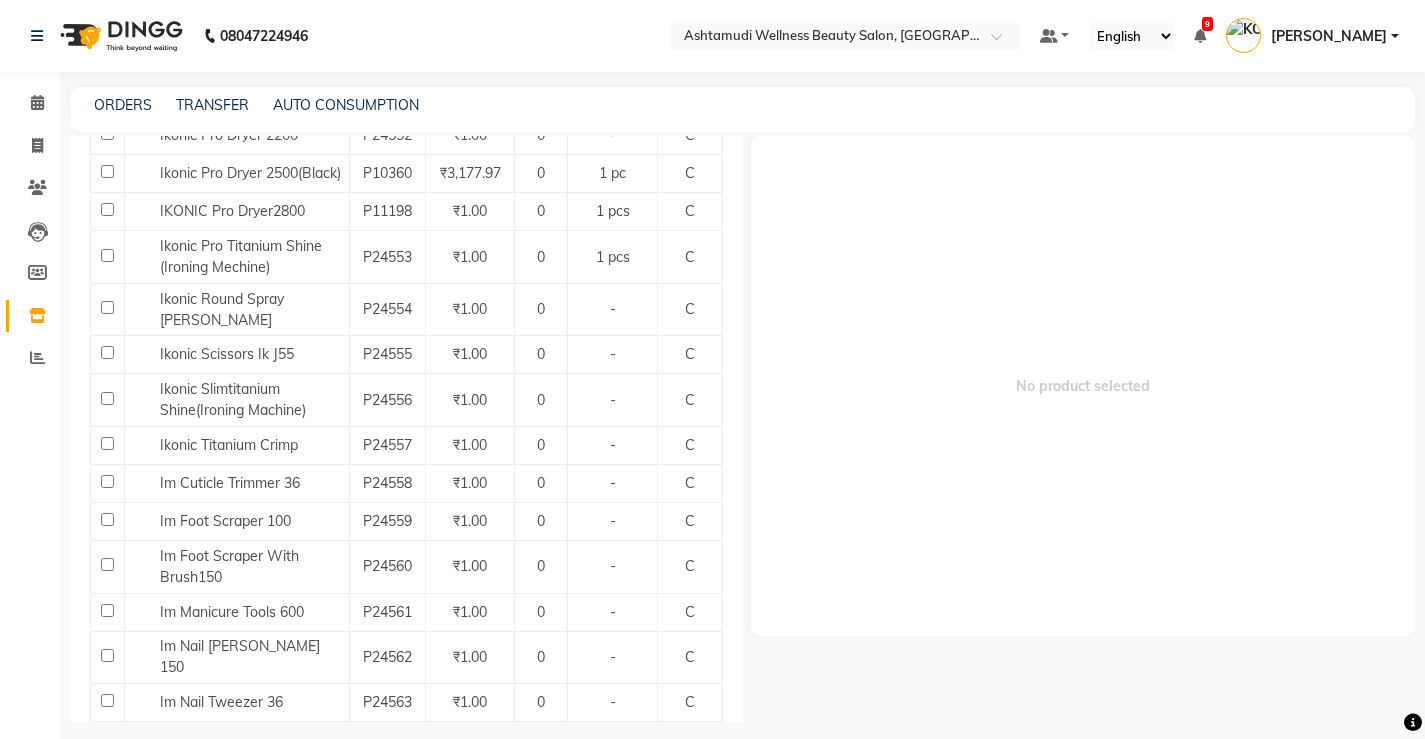 click on "Next" 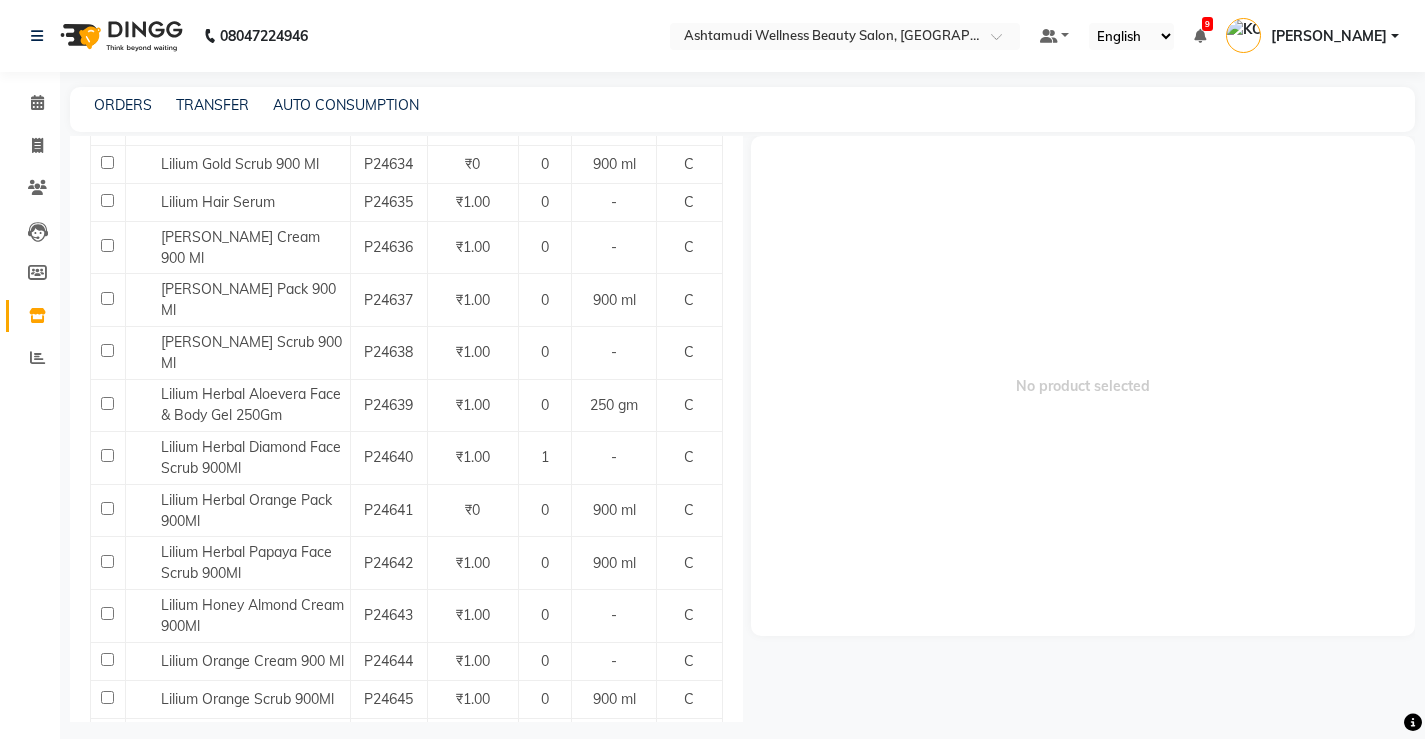 scroll, scrollTop: 3700, scrollLeft: 0, axis: vertical 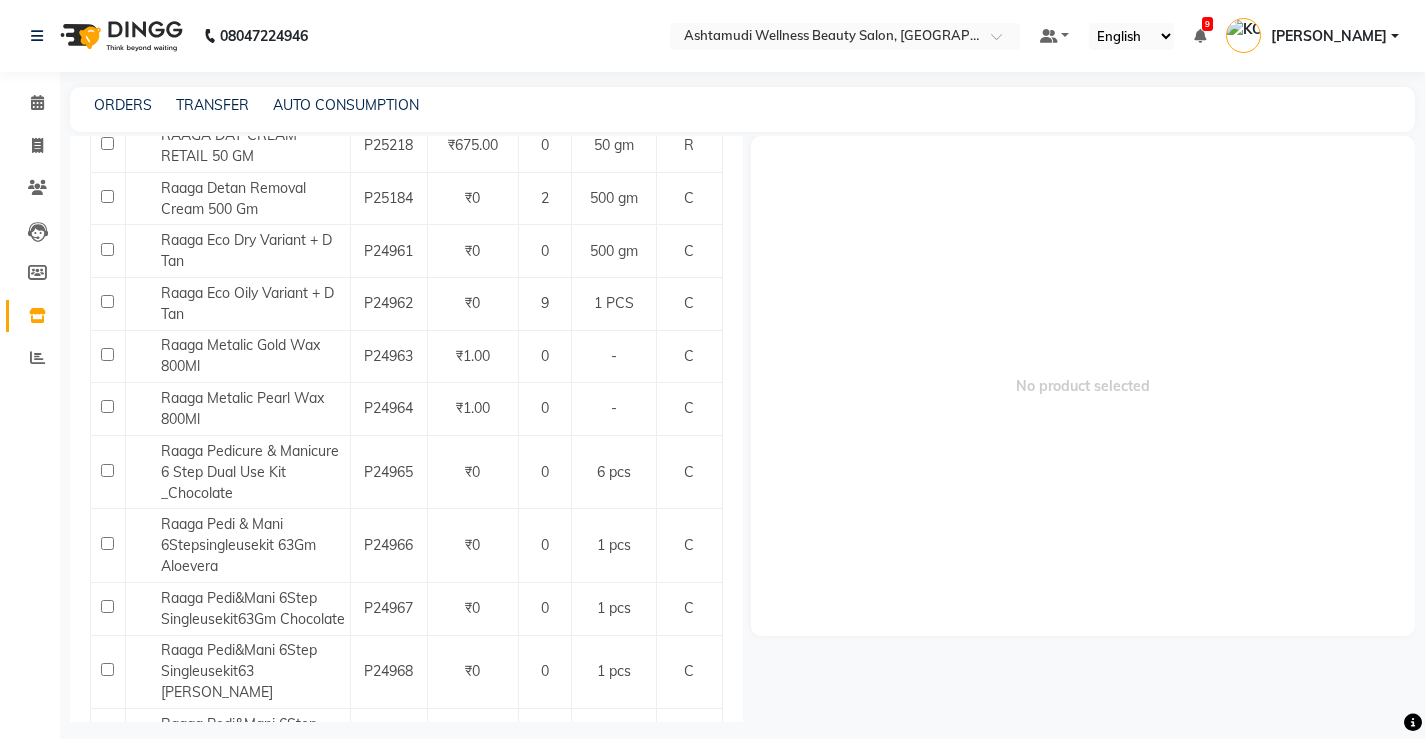 click 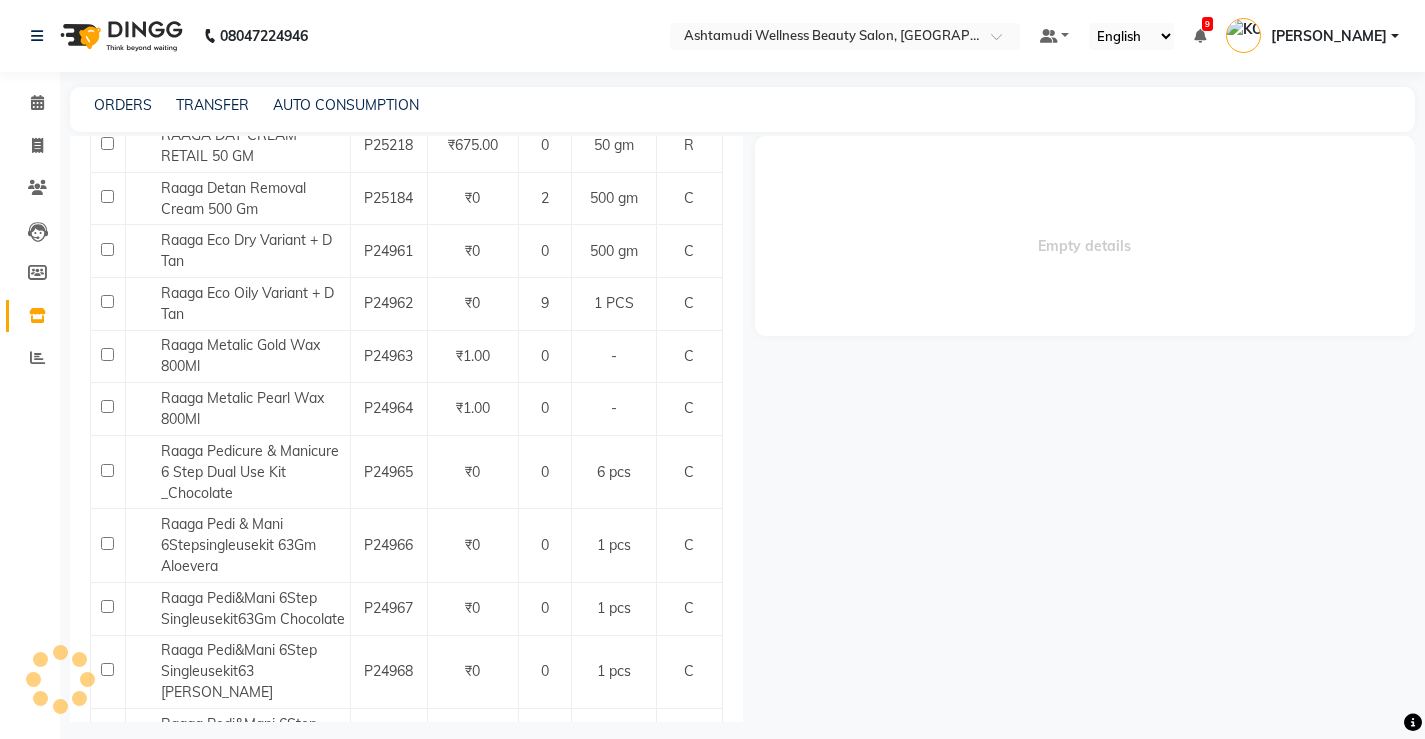 select 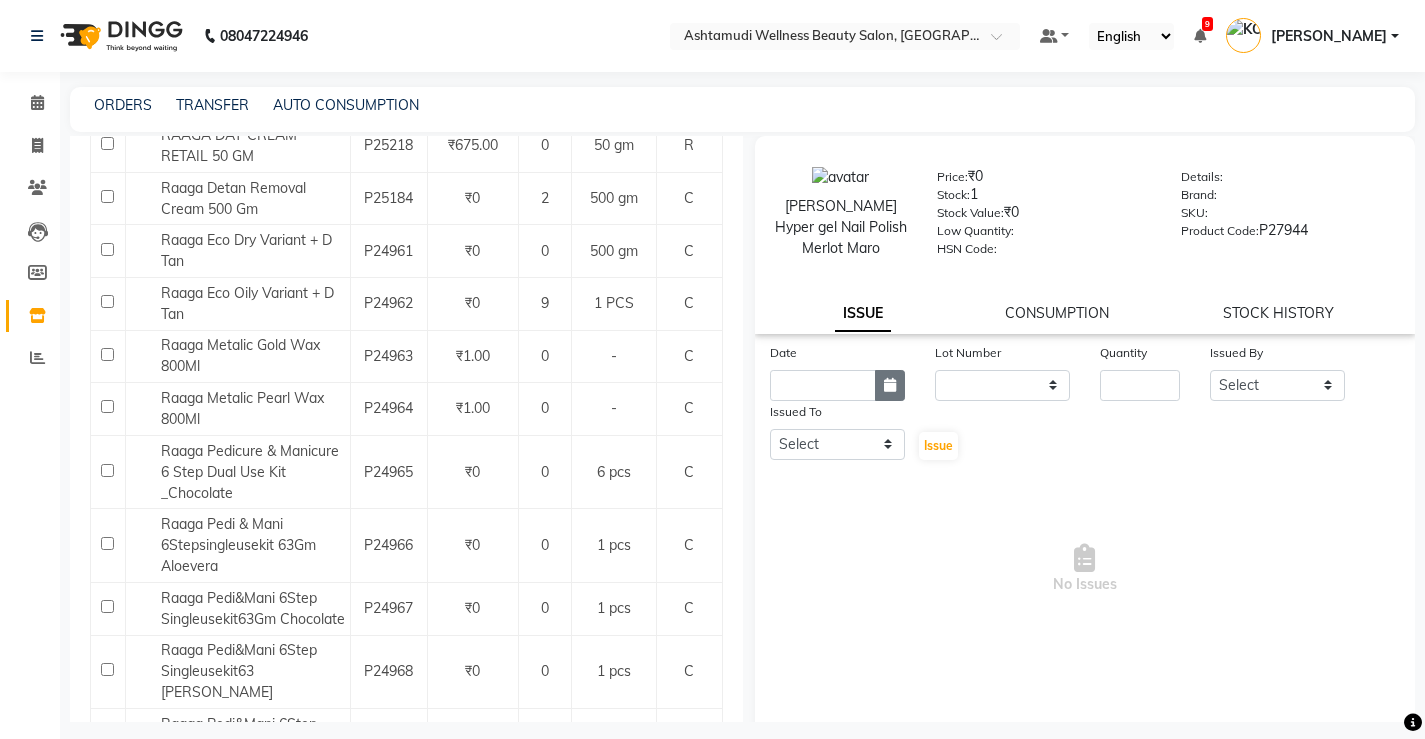 click 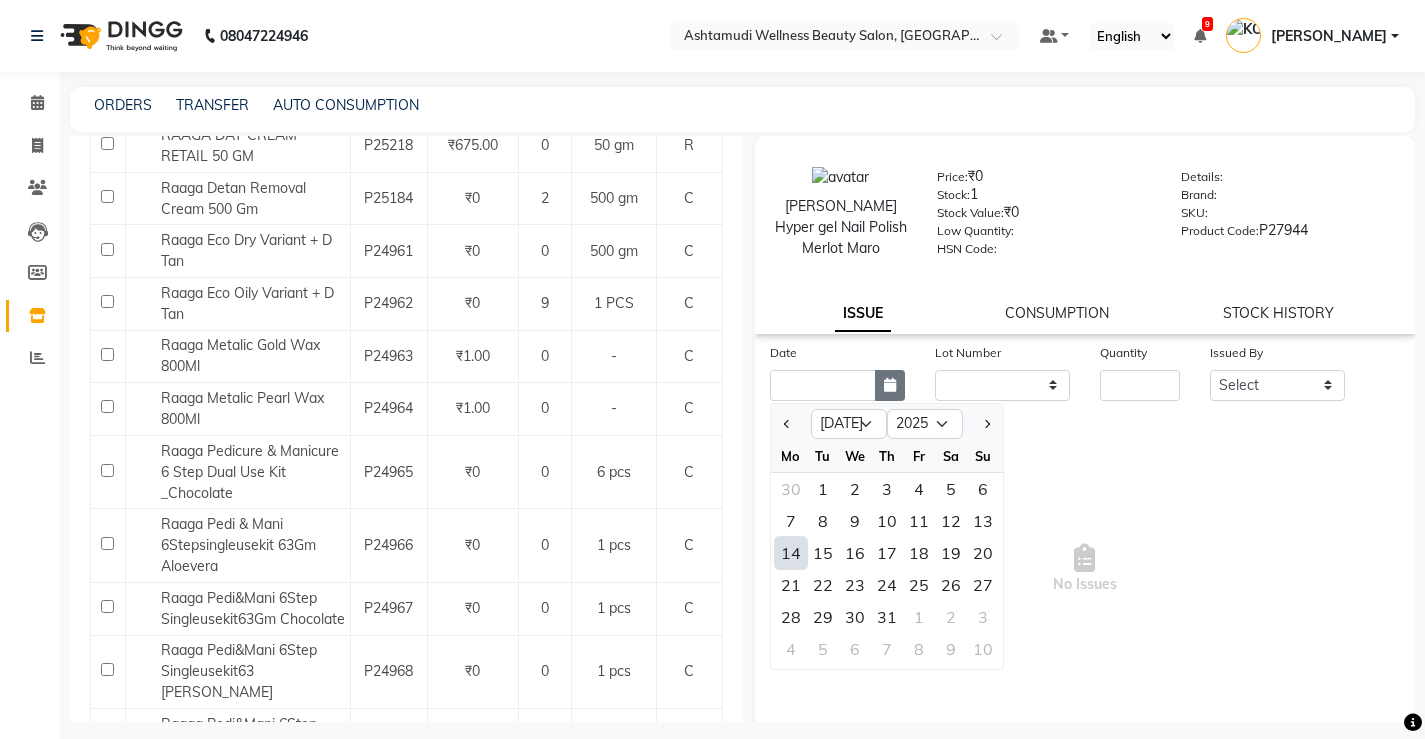 click on "11" 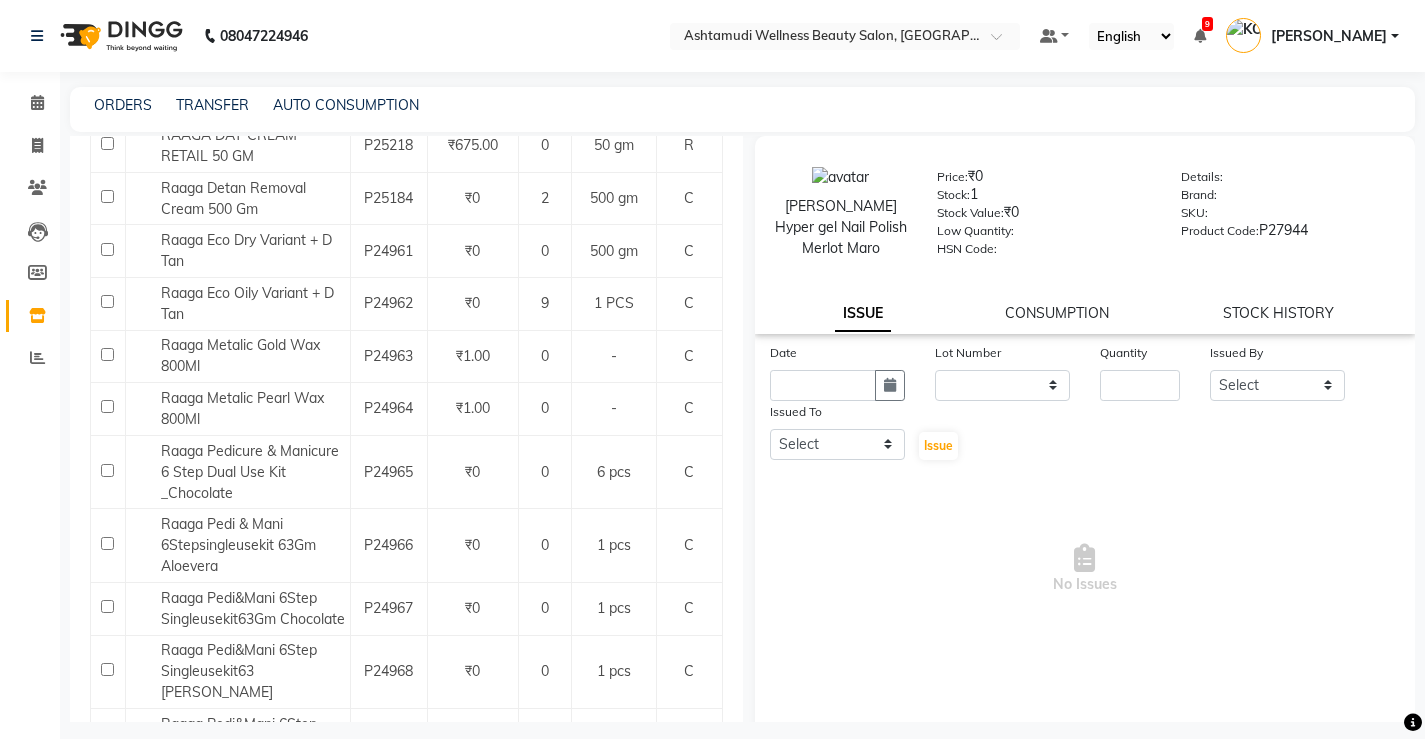type on "[DATE]" 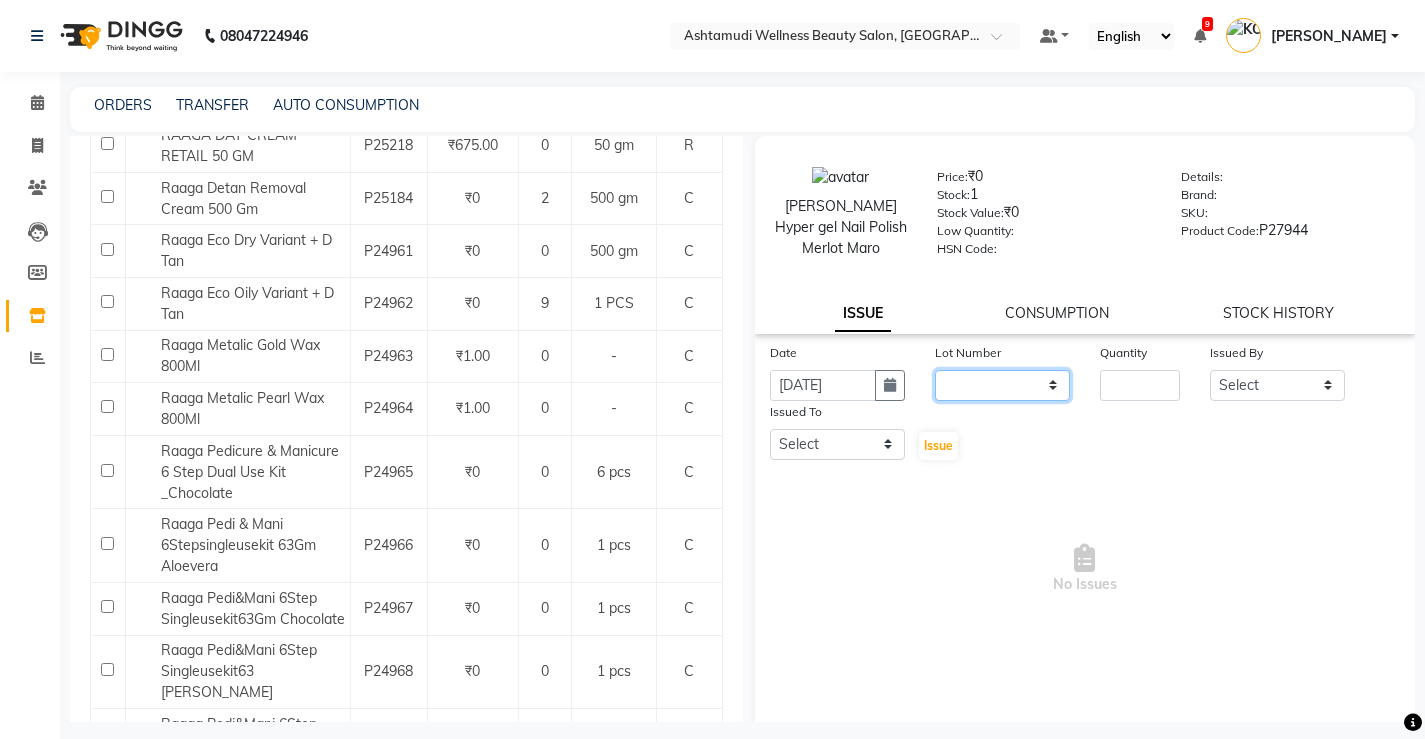 drag, startPoint x: 998, startPoint y: 384, endPoint x: 996, endPoint y: 400, distance: 16.124516 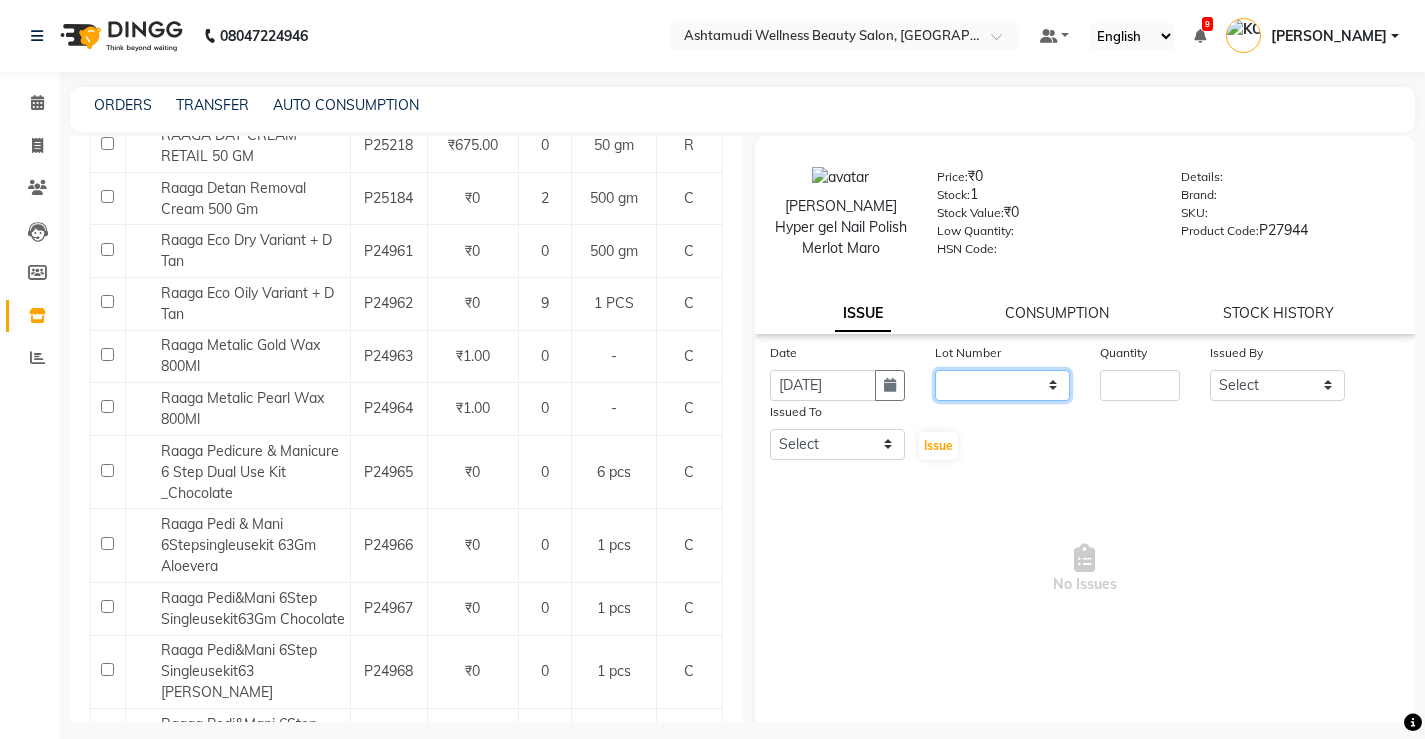 click on "None" 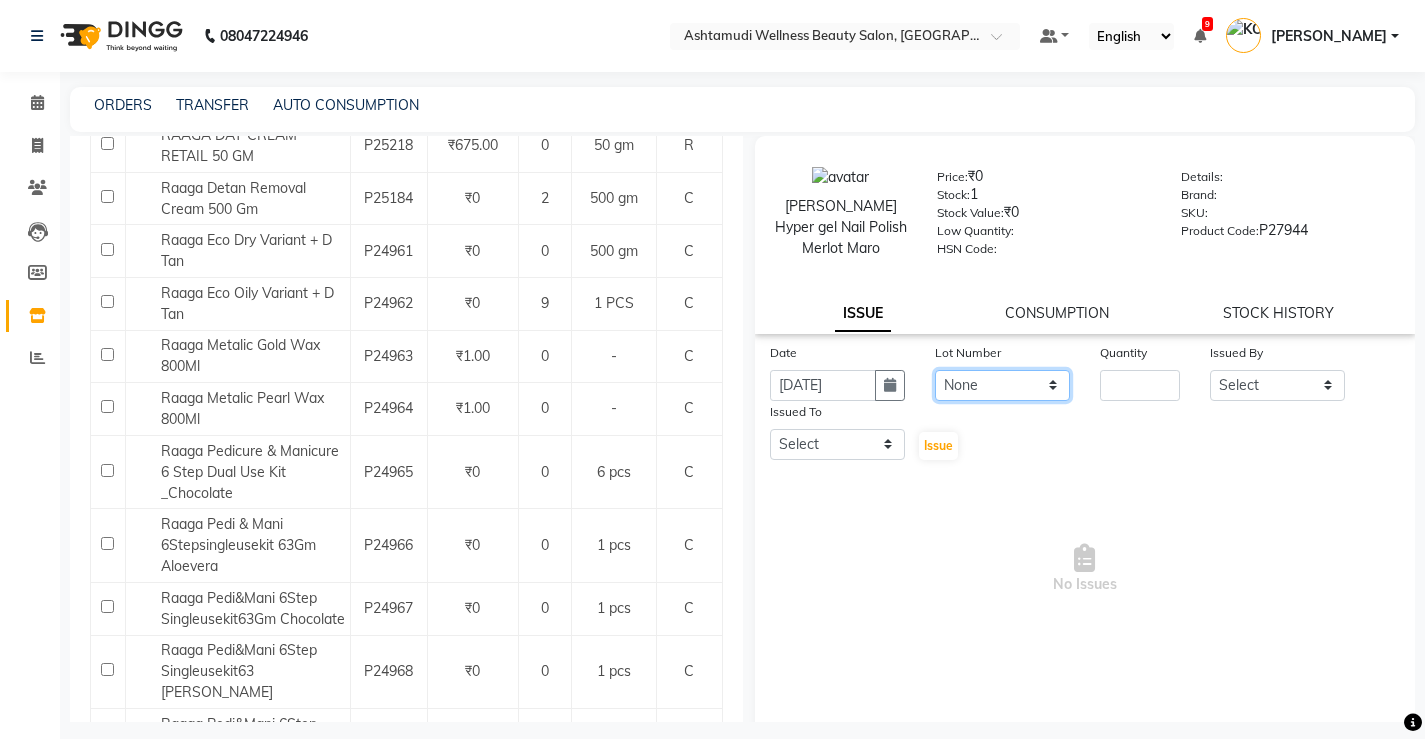 click on "None" 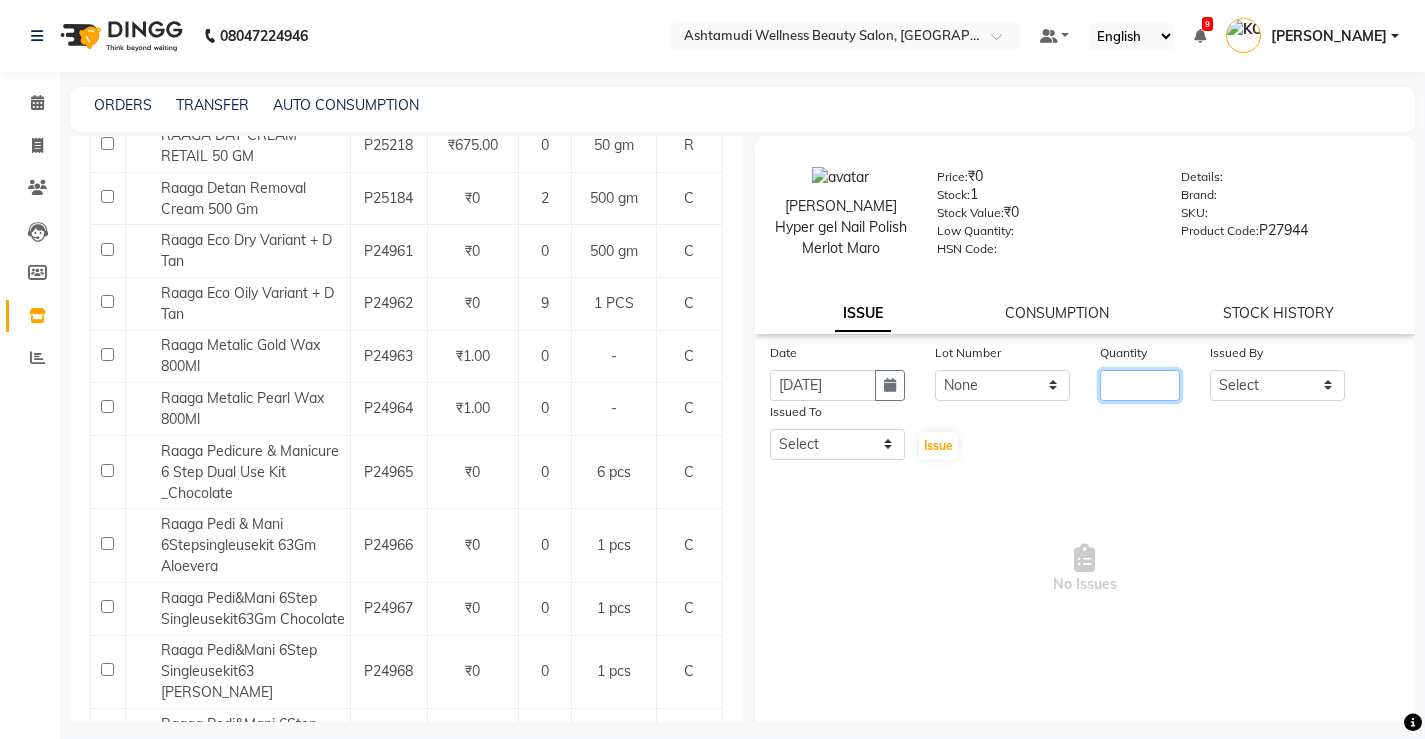 click 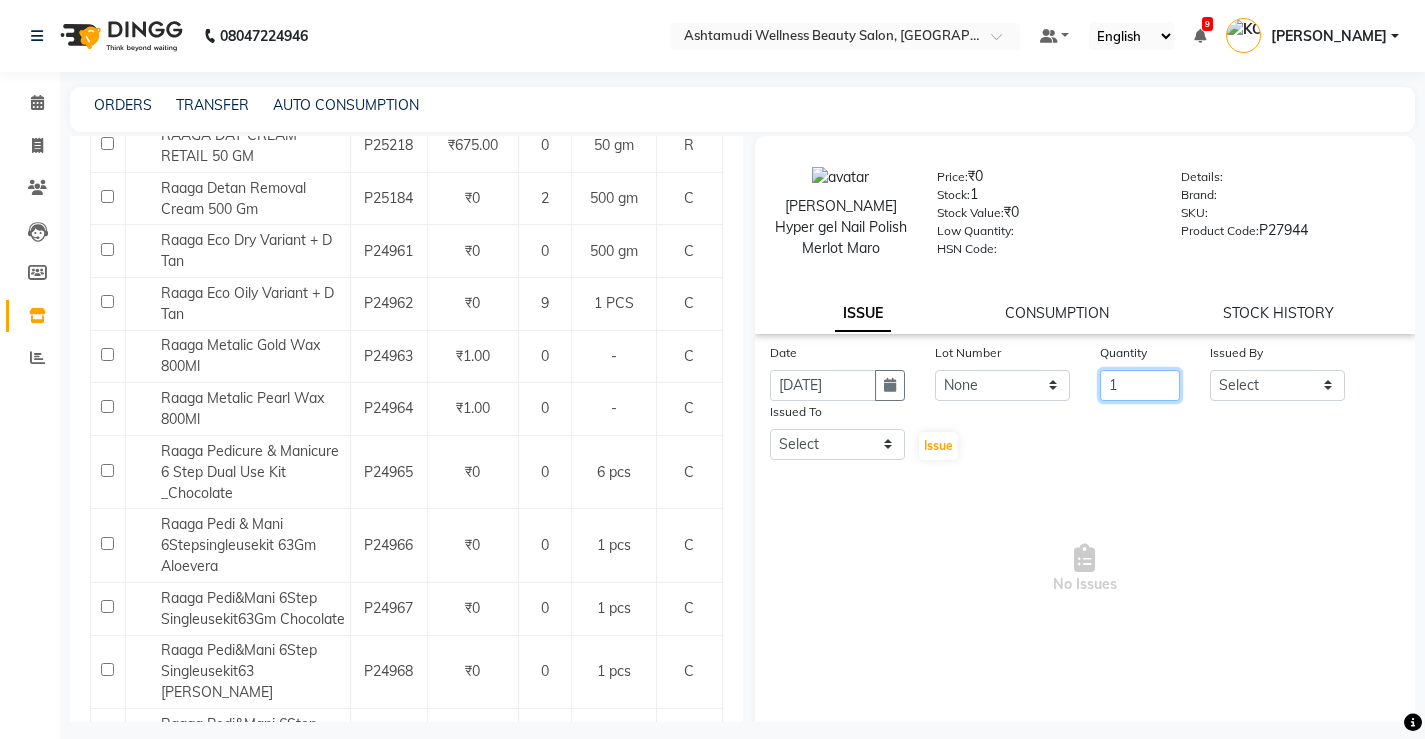 type on "1" 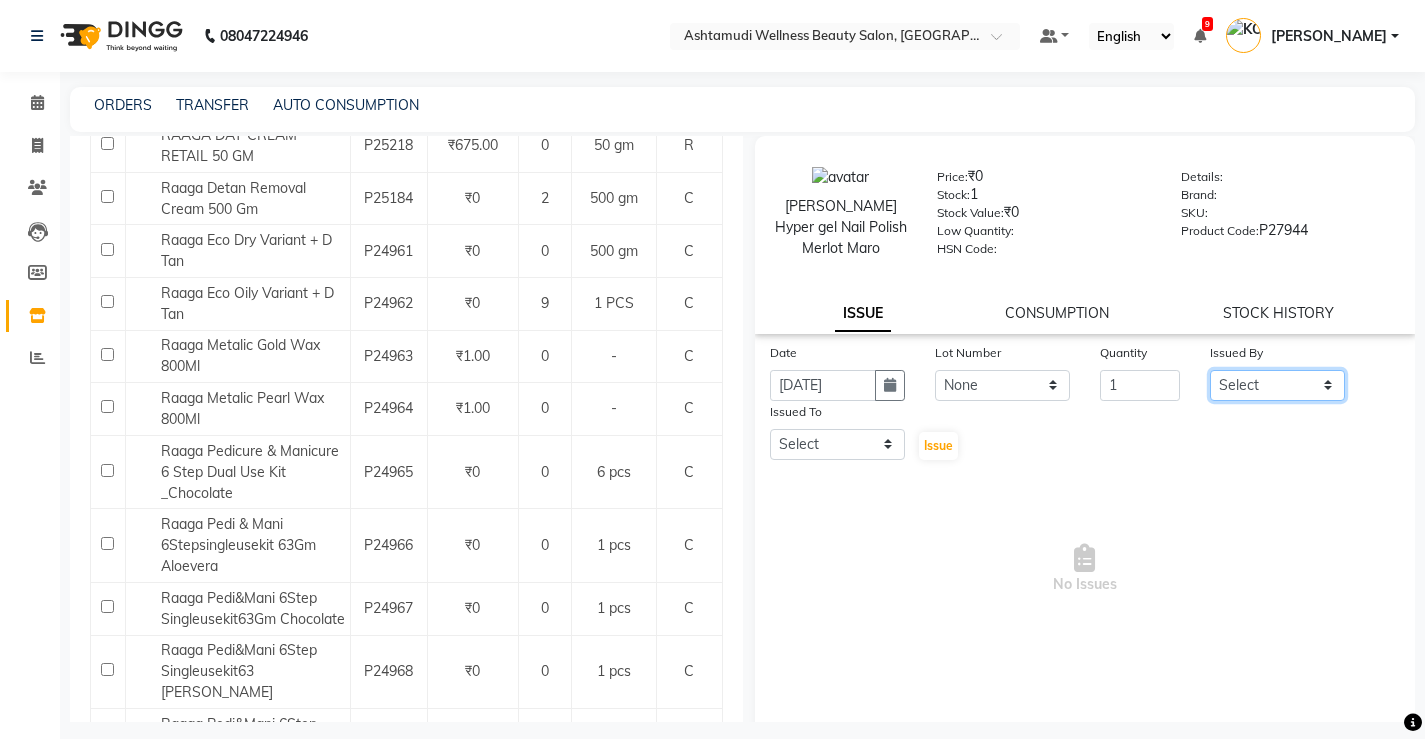 click on "Select ANJALI M S [PERSON_NAME] KOTTIYAM ASHTAMUDI [PERSON_NAME] [PERSON_NAME] [PERSON_NAME] [PERSON_NAME]  Sona [PERSON_NAME] [PERSON_NAME] [PERSON_NAME]" 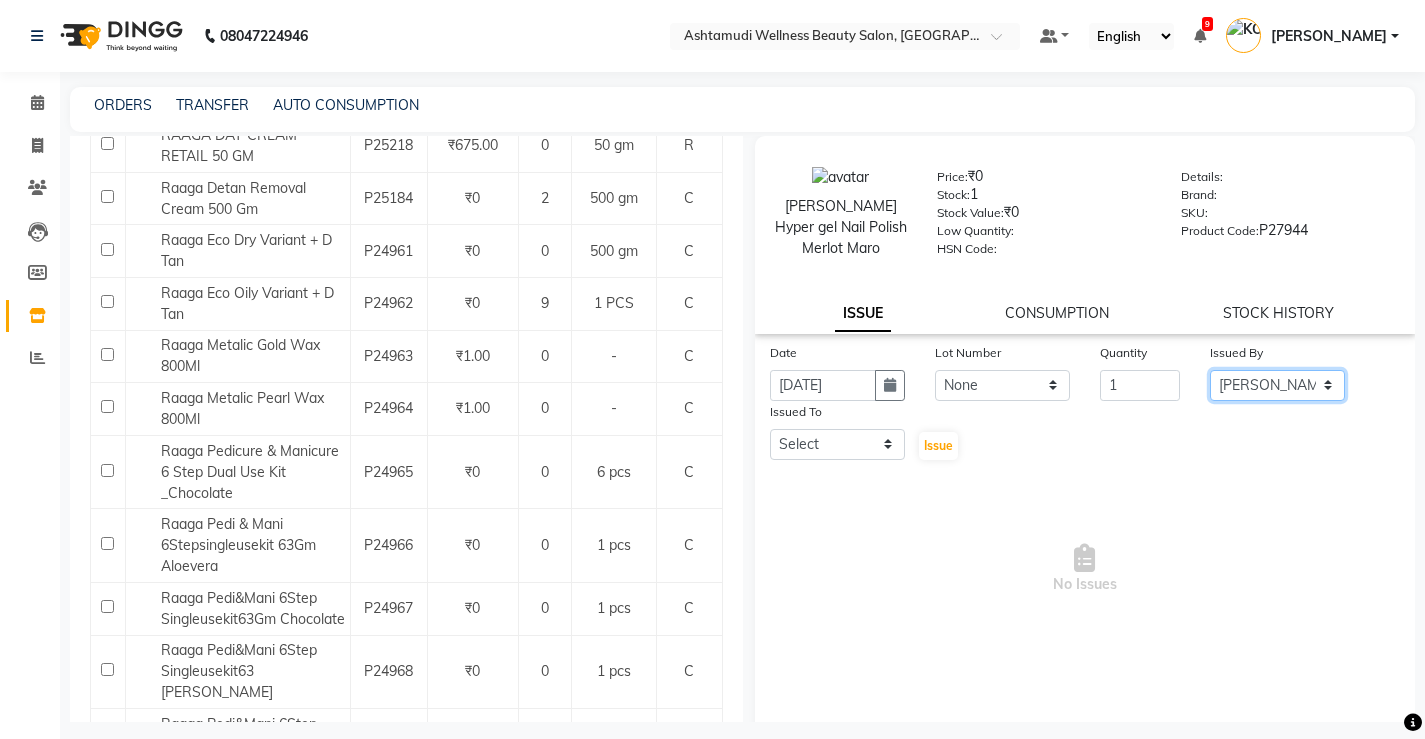 click on "Select ANJALI M S [PERSON_NAME] KOTTIYAM ASHTAMUDI [PERSON_NAME] [PERSON_NAME] [PERSON_NAME] [PERSON_NAME]  Sona [PERSON_NAME] [PERSON_NAME] [PERSON_NAME]" 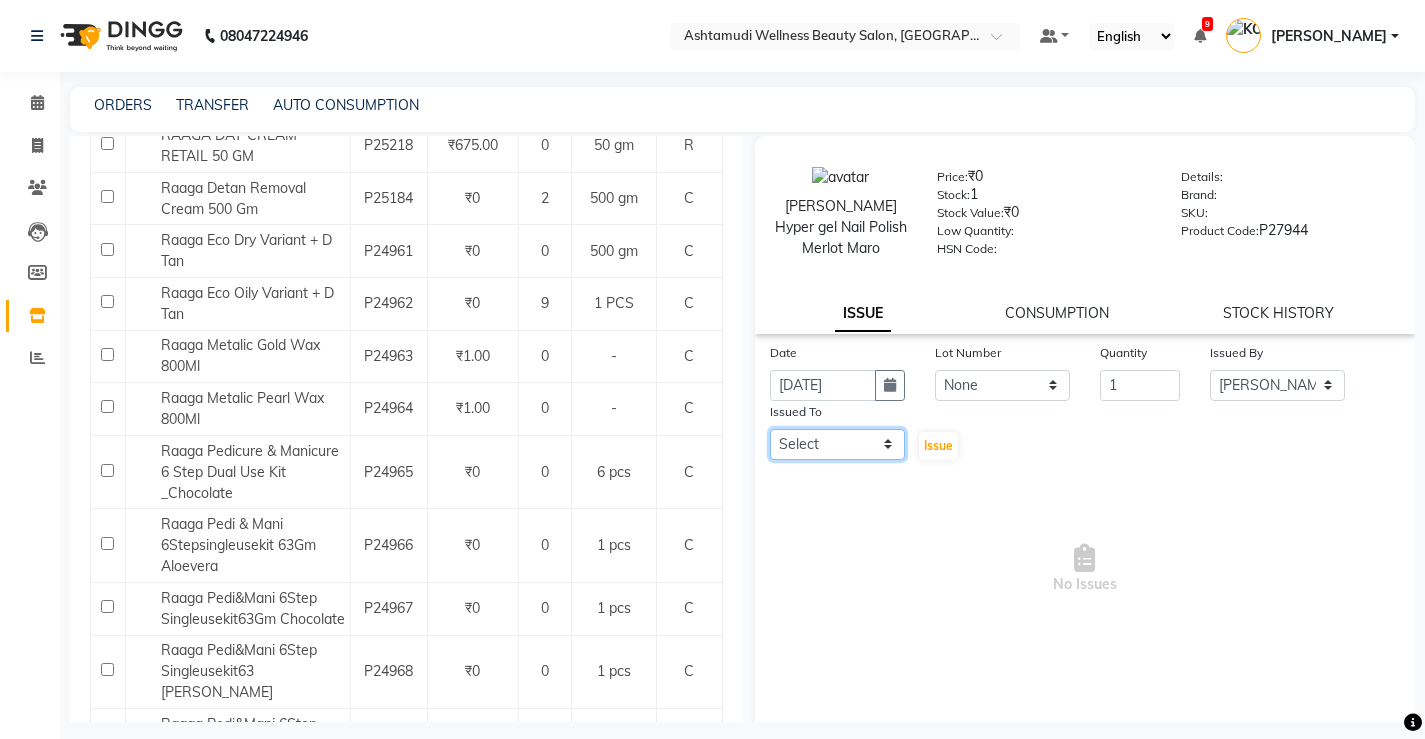 click on "Select ANJALI M S [PERSON_NAME] KOTTIYAM ASHTAMUDI [PERSON_NAME] [PERSON_NAME] [PERSON_NAME] [PERSON_NAME]  Sona [PERSON_NAME] [PERSON_NAME] [PERSON_NAME]" 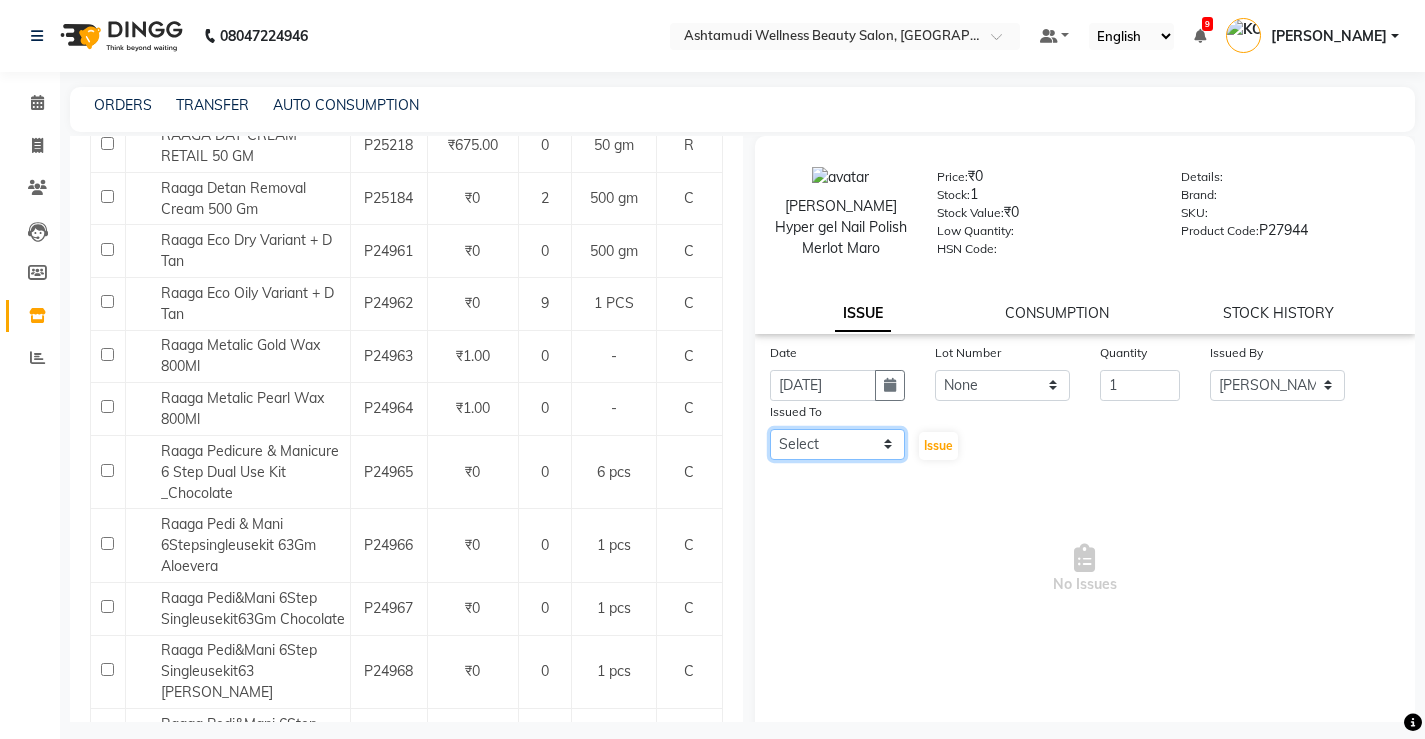 click on "Select ANJALI M S [PERSON_NAME] KOTTIYAM ASHTAMUDI [PERSON_NAME] [PERSON_NAME] [PERSON_NAME] [PERSON_NAME]  Sona [PERSON_NAME] [PERSON_NAME] [PERSON_NAME]" 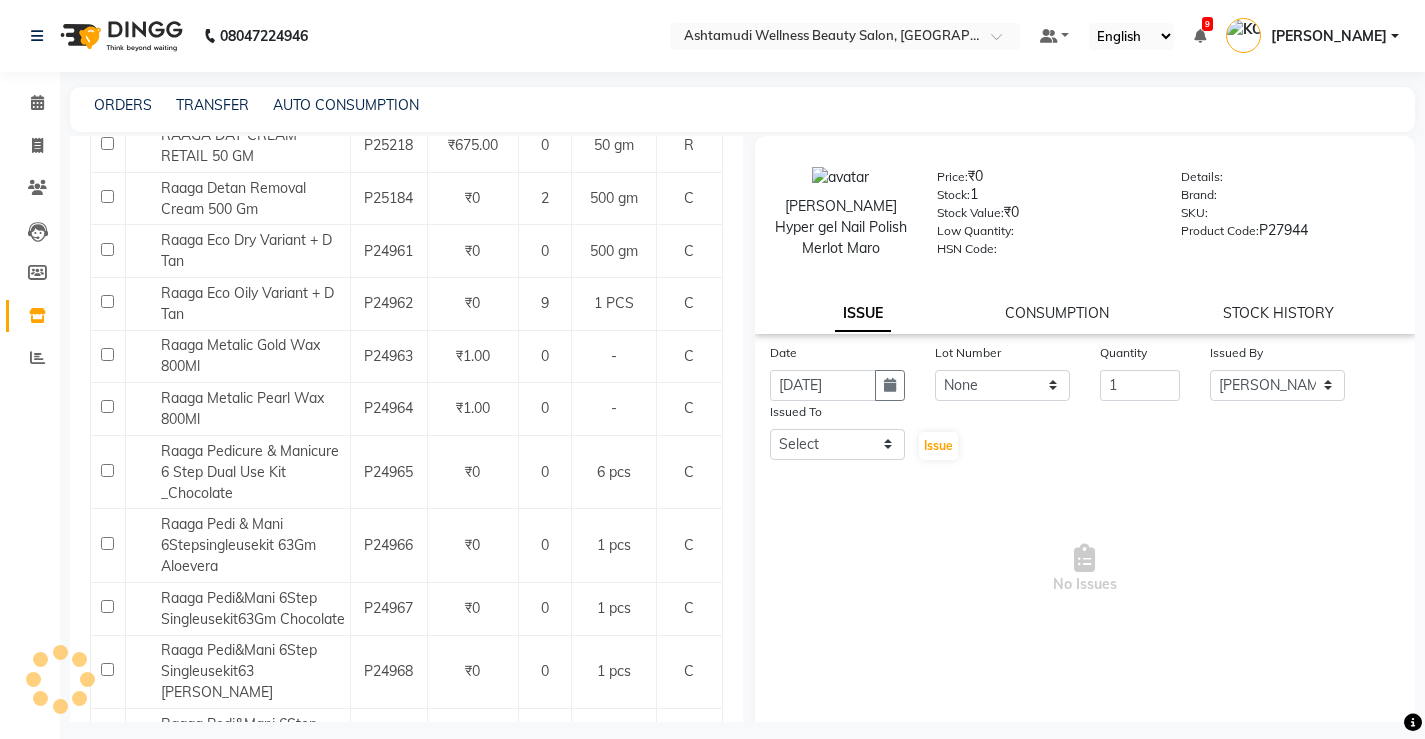 click on "Issued To" 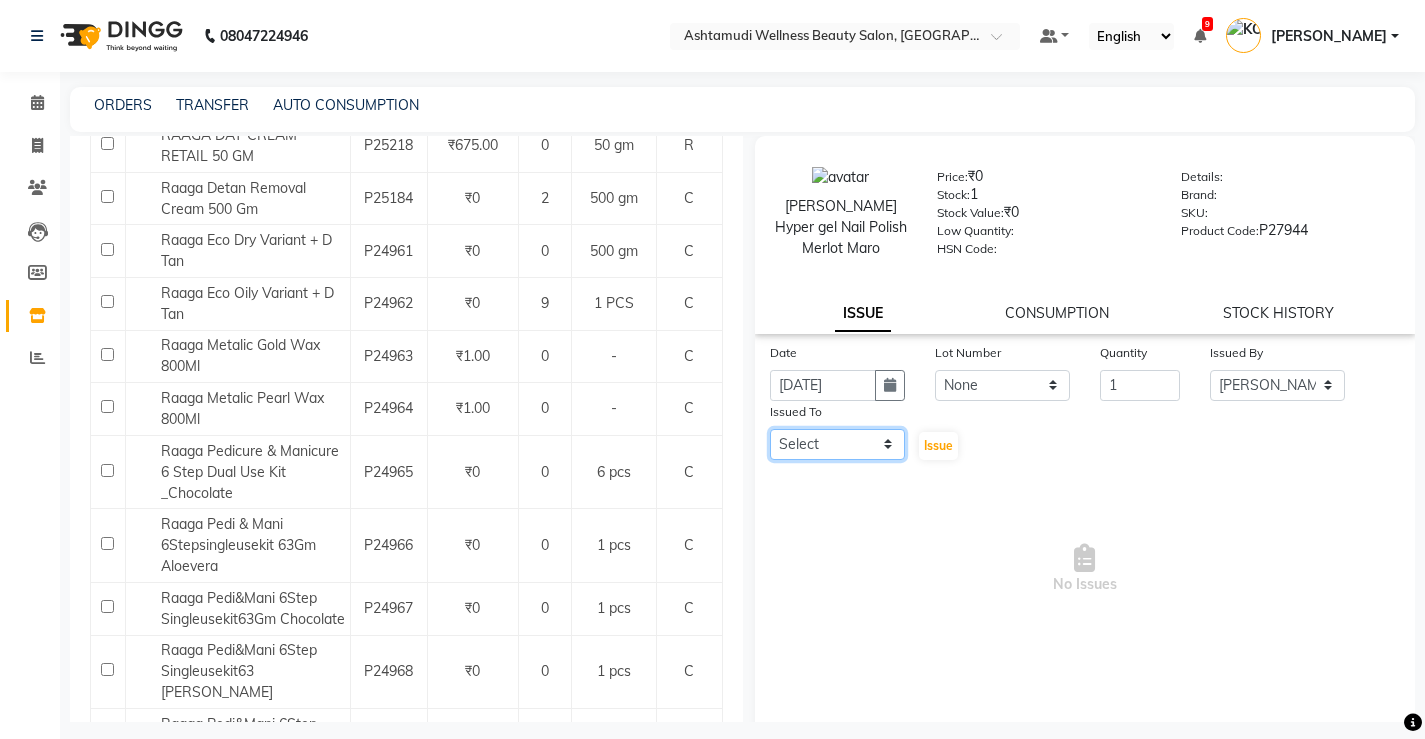 click on "Select ANJALI M S [PERSON_NAME] KOTTIYAM ASHTAMUDI [PERSON_NAME] [PERSON_NAME] [PERSON_NAME] [PERSON_NAME]  Sona [PERSON_NAME] [PERSON_NAME] [PERSON_NAME]" 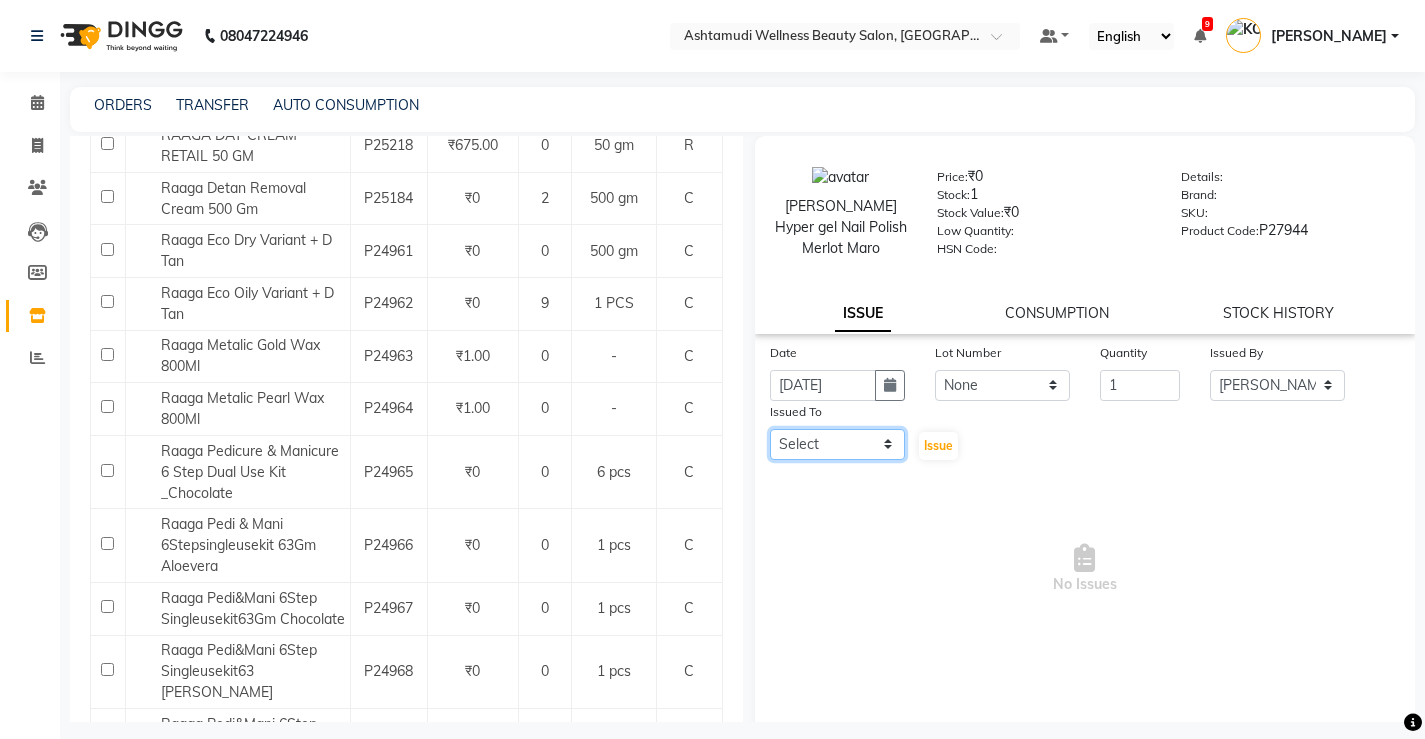 select on "50208" 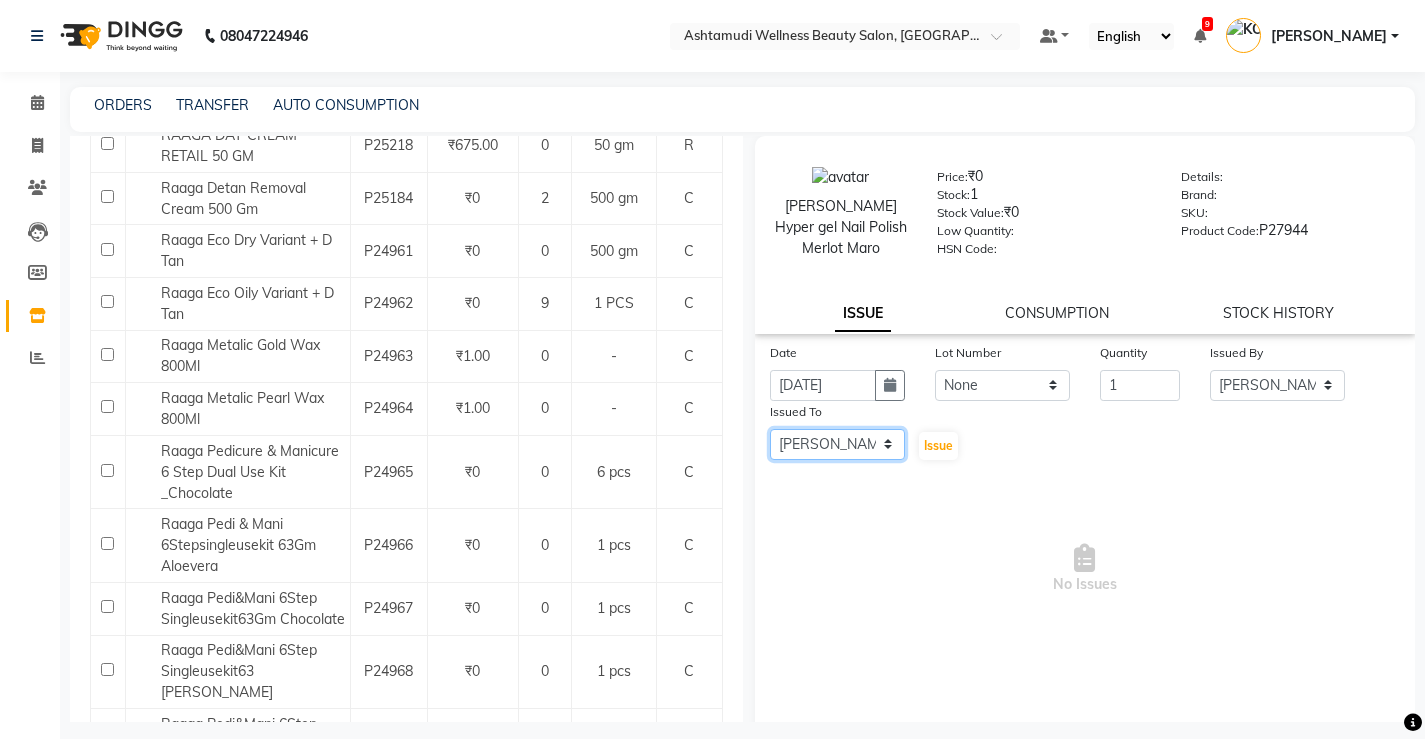 click on "Select ANJALI M S [PERSON_NAME] KOTTIYAM ASHTAMUDI [PERSON_NAME] [PERSON_NAME] [PERSON_NAME] [PERSON_NAME]  Sona [PERSON_NAME] [PERSON_NAME] [PERSON_NAME]" 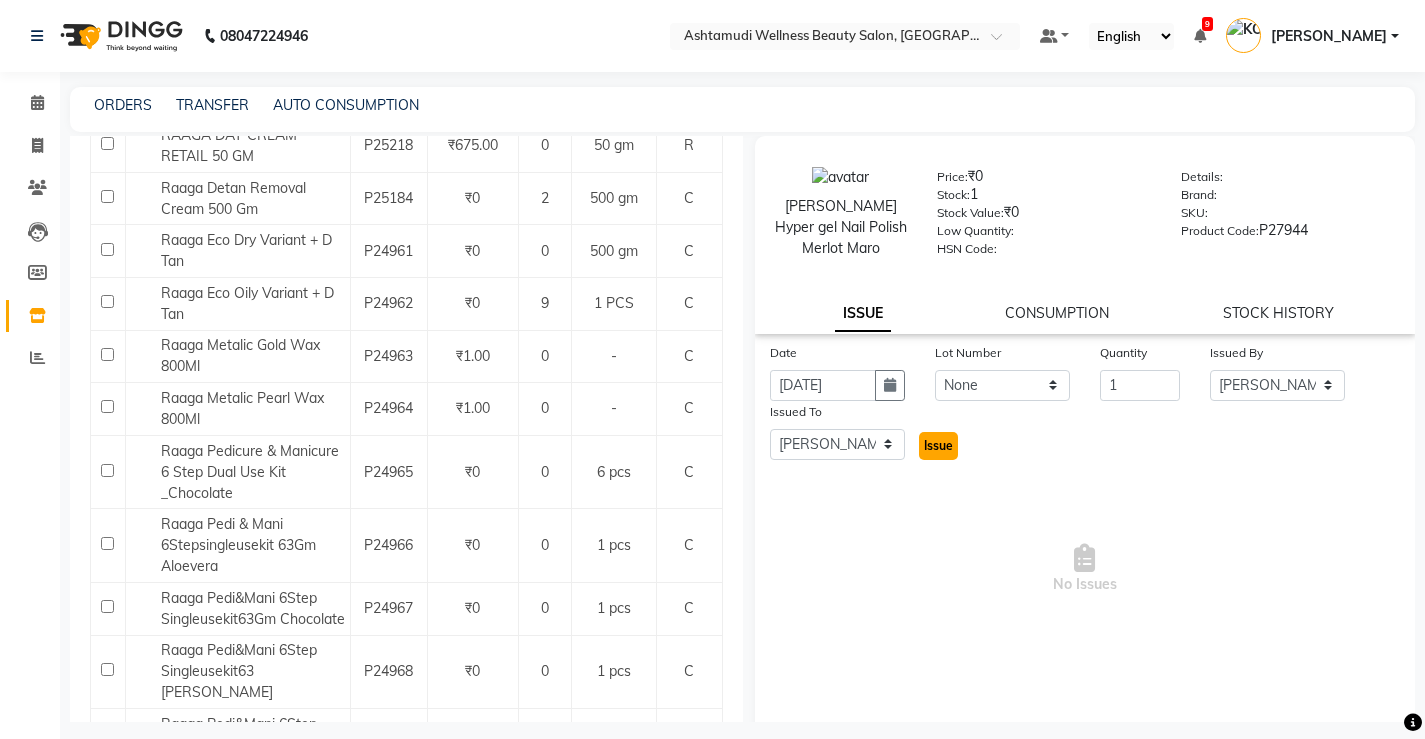 click on "Issue" 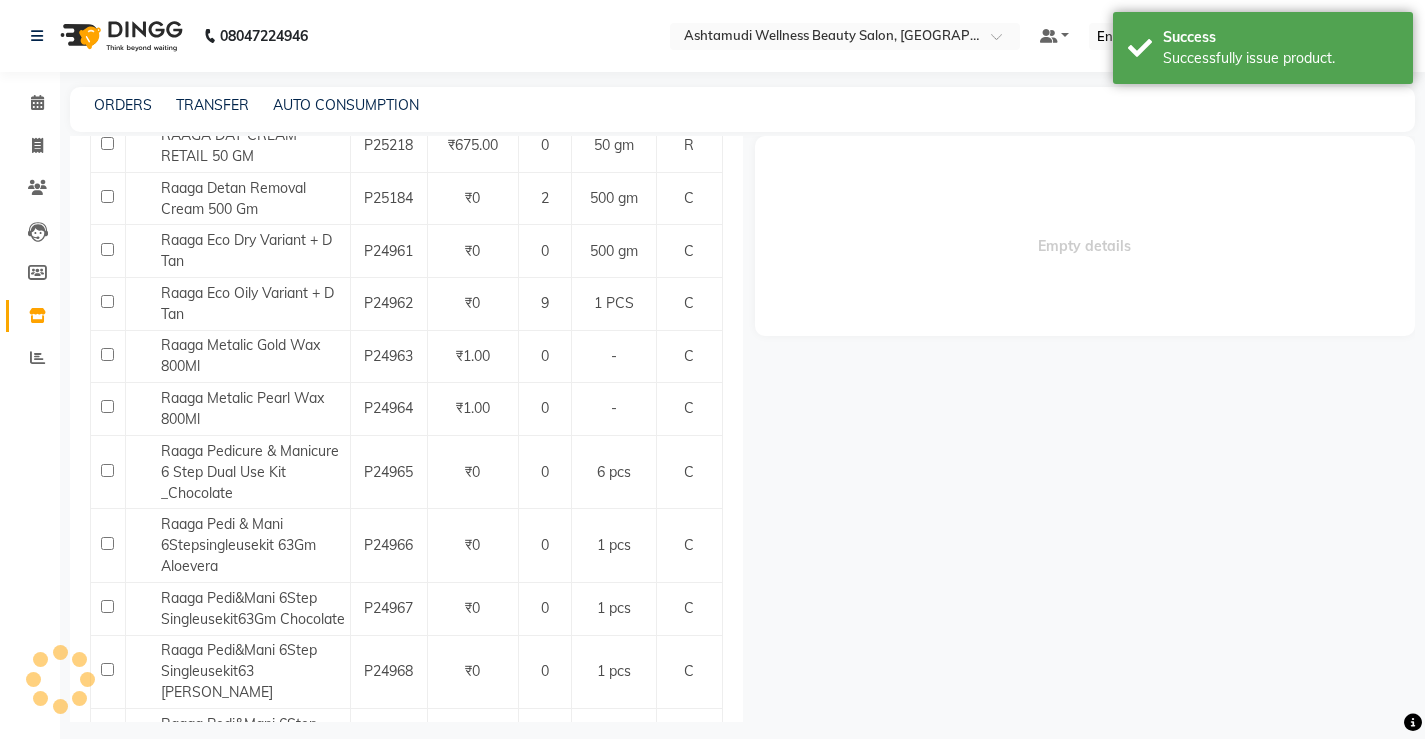 select 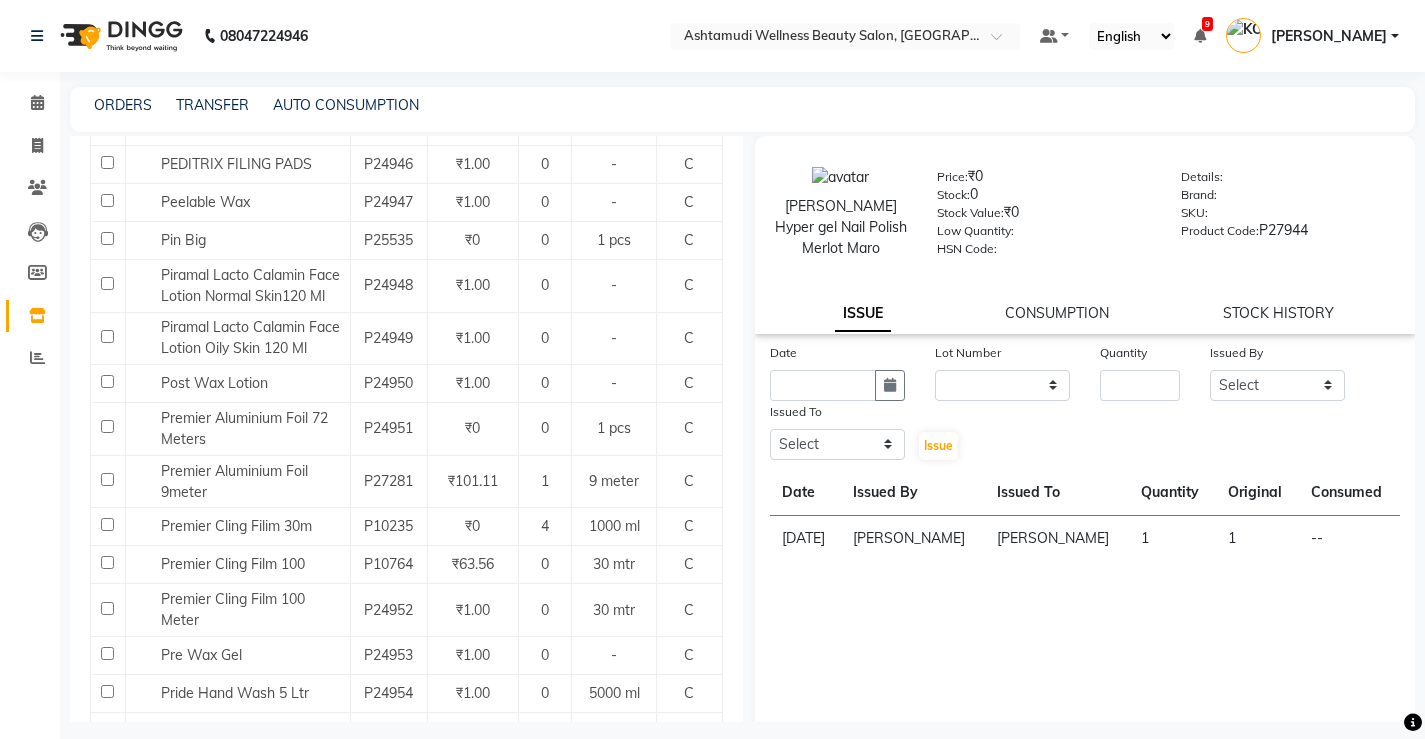 scroll, scrollTop: 20784, scrollLeft: 0, axis: vertical 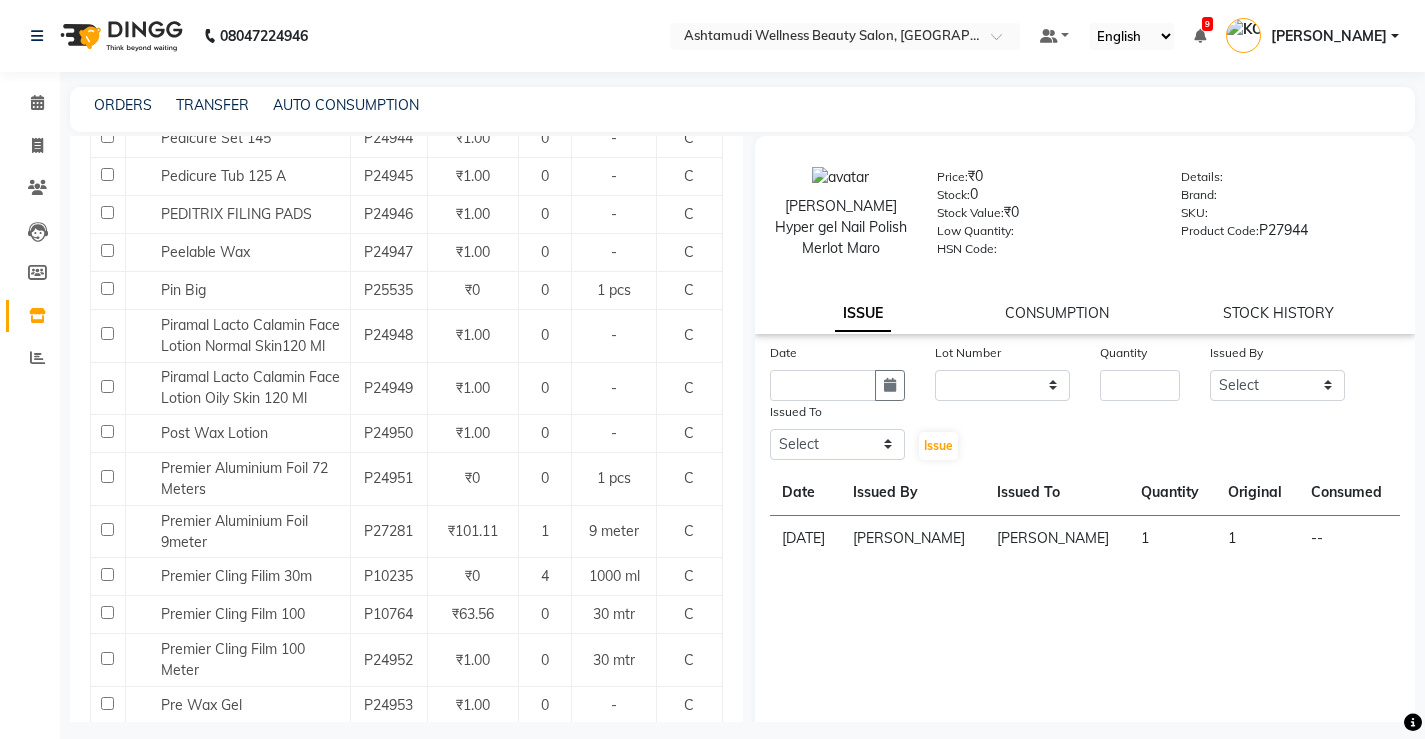 click 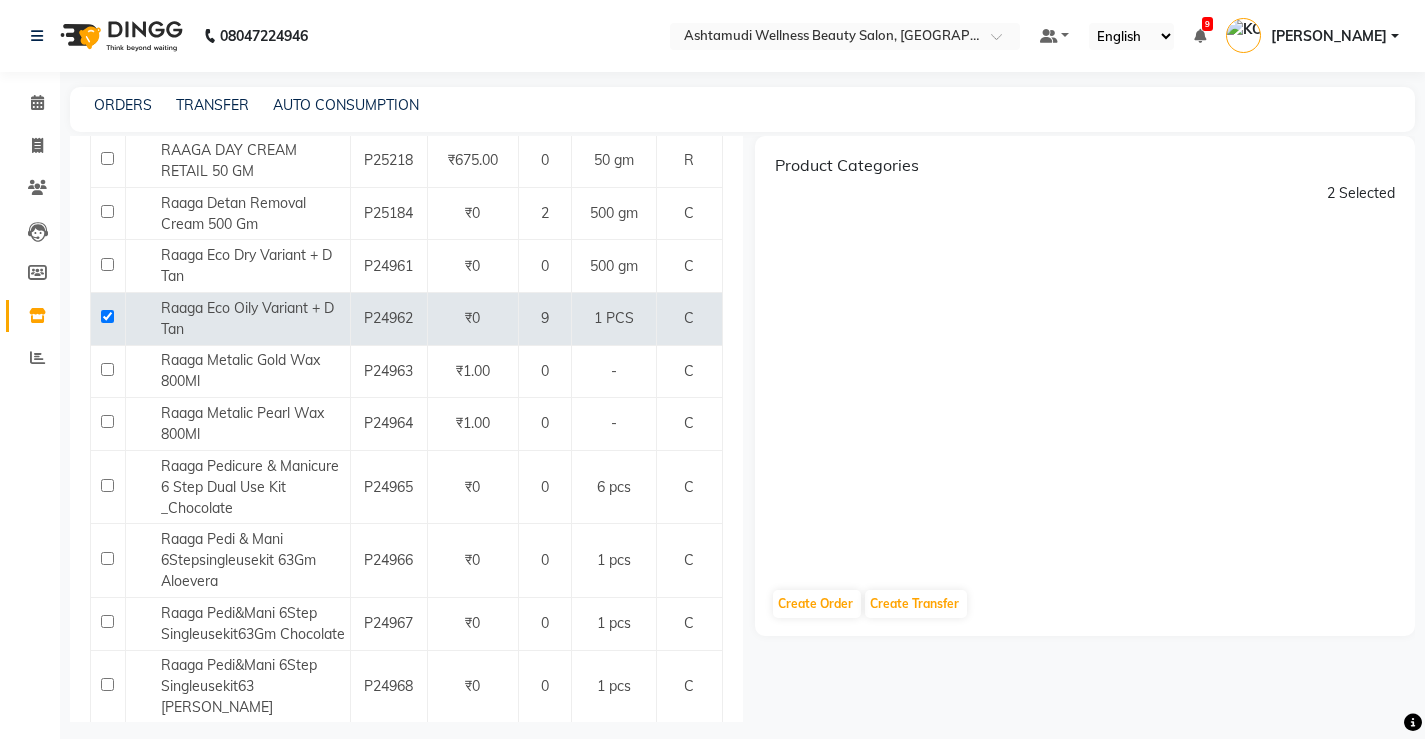 scroll, scrollTop: 21684, scrollLeft: 0, axis: vertical 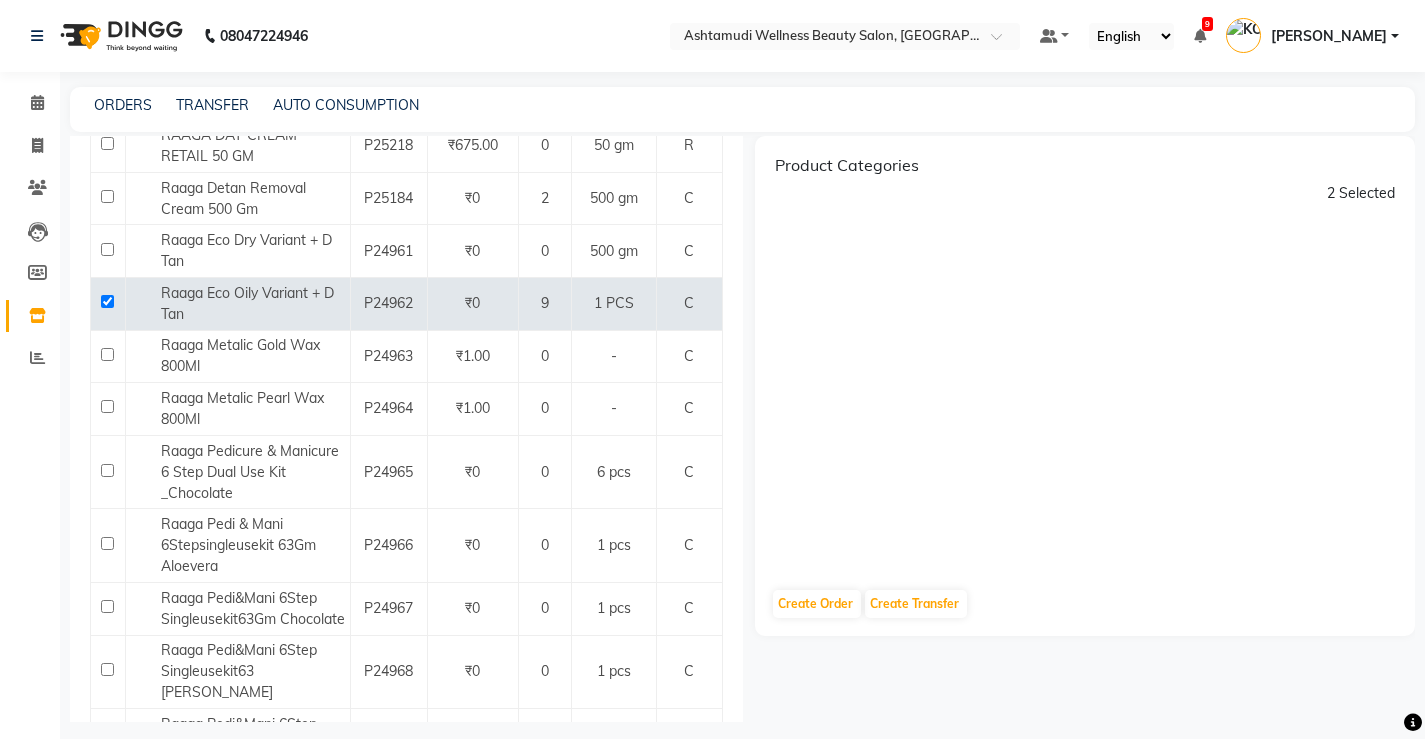 click on "Next" 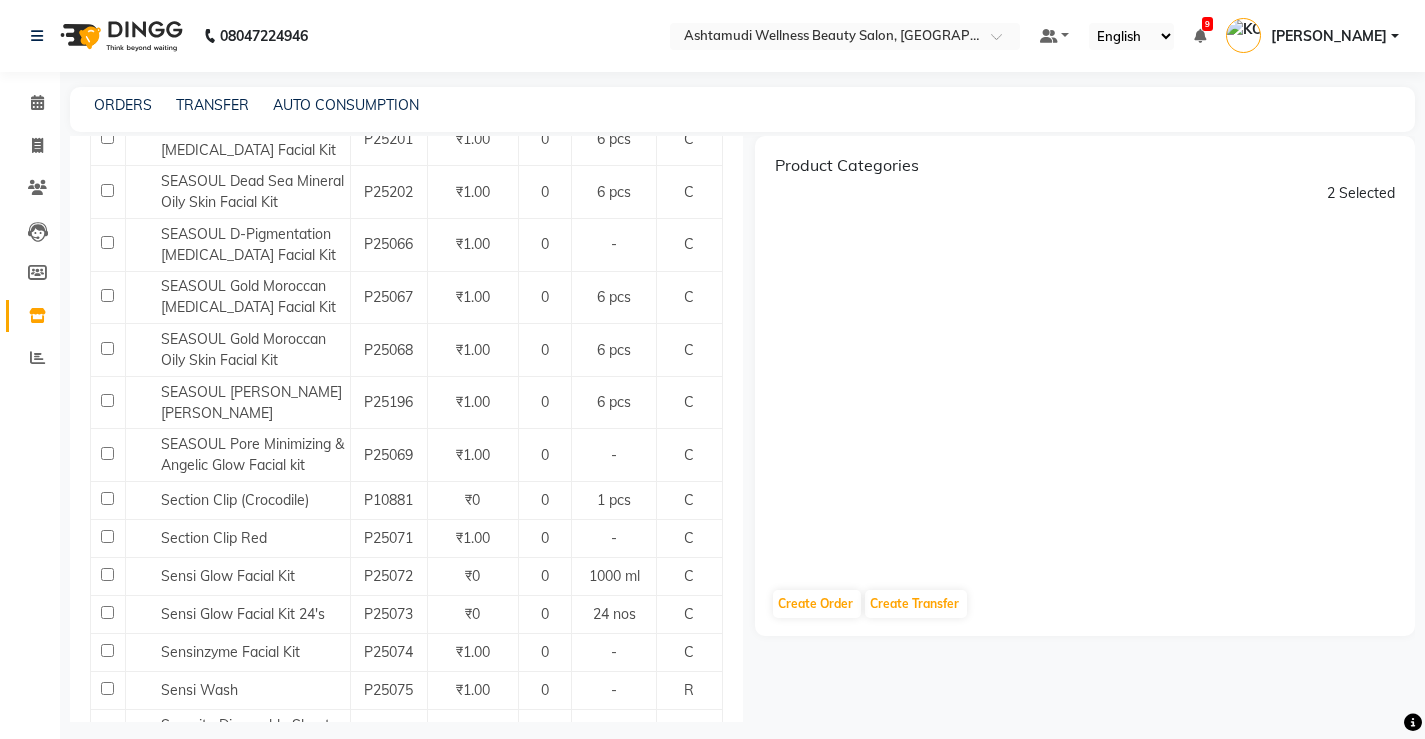 scroll, scrollTop: 6000, scrollLeft: 0, axis: vertical 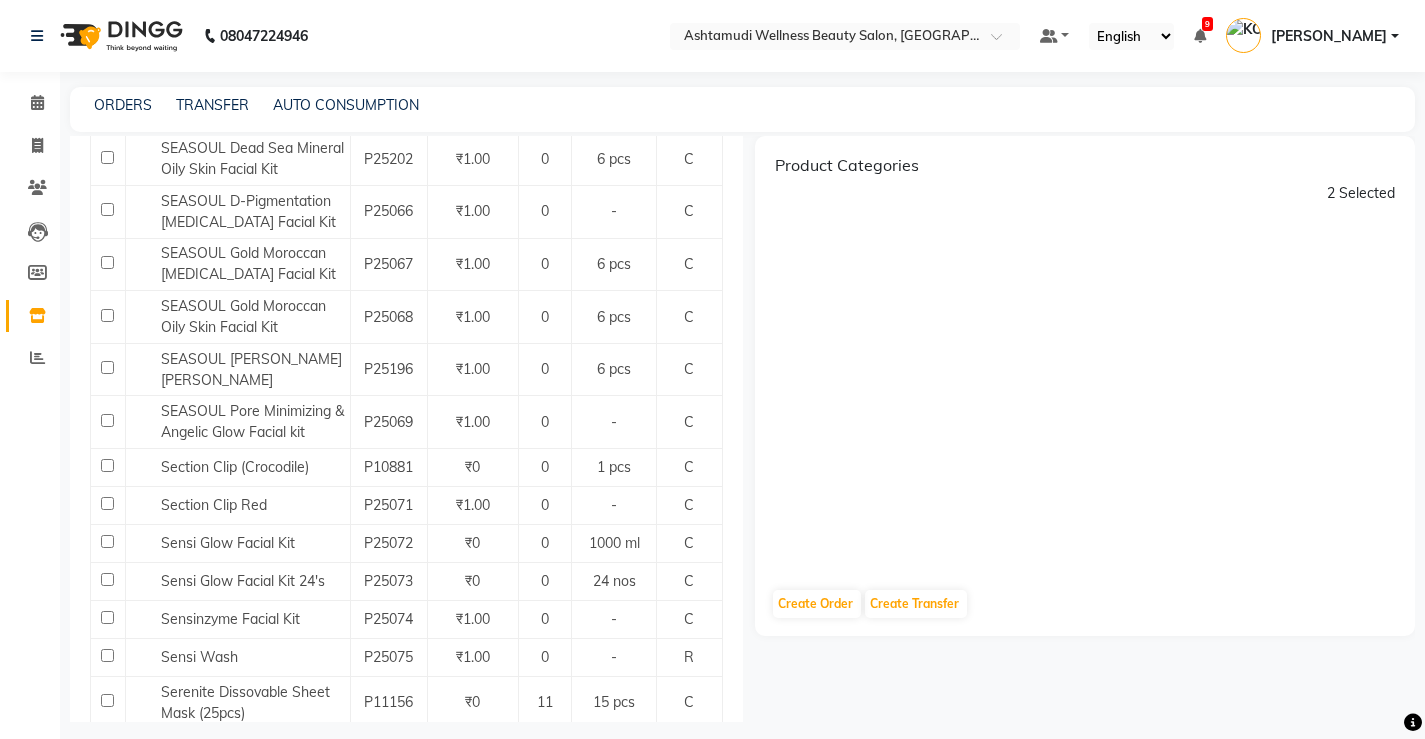 click 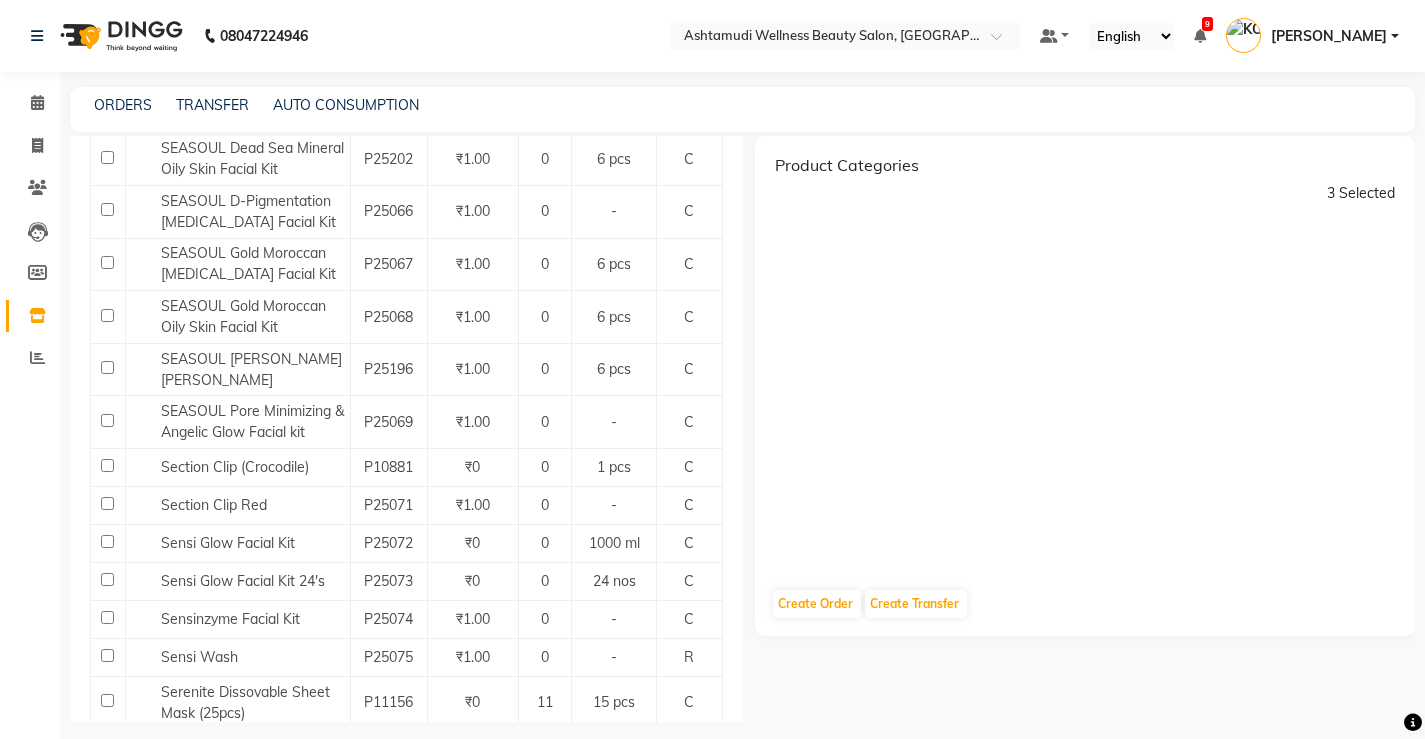 click 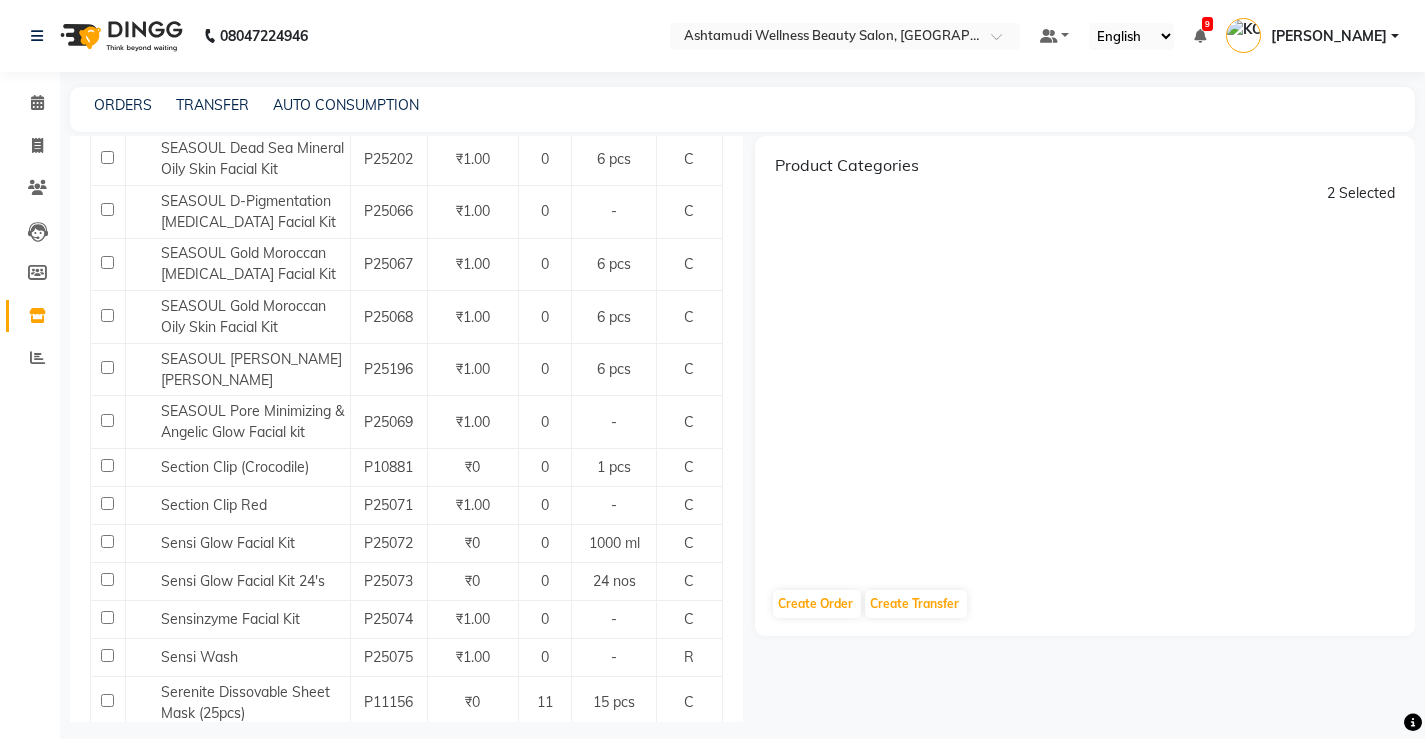 click 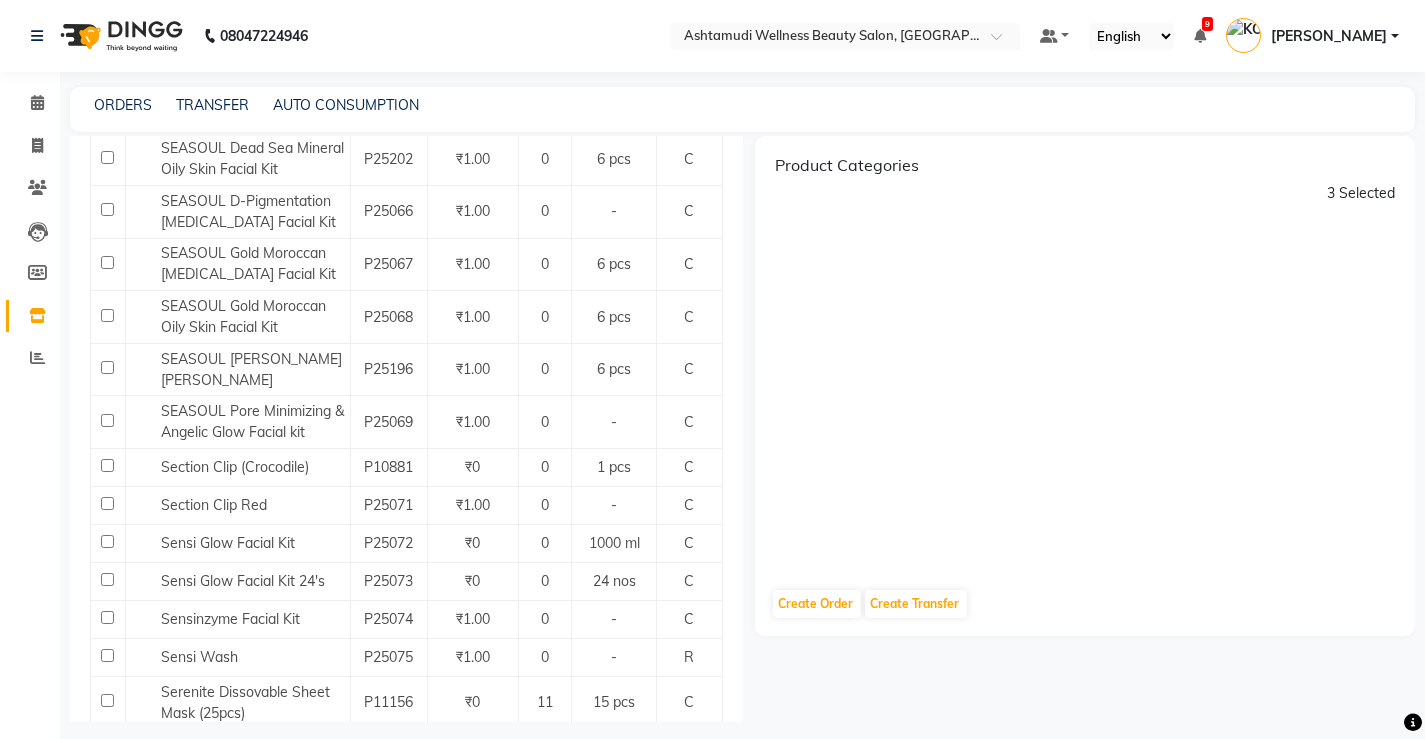 click 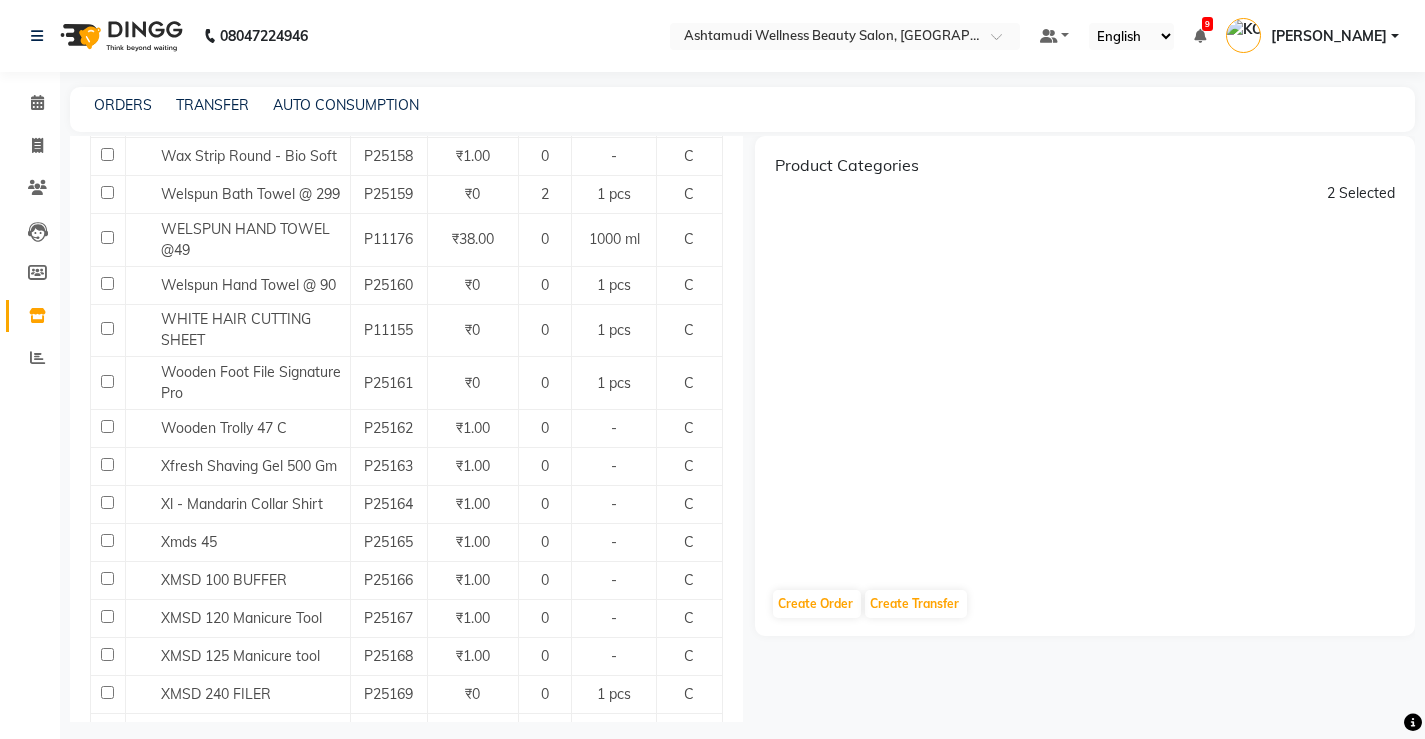 scroll, scrollTop: 11328, scrollLeft: 0, axis: vertical 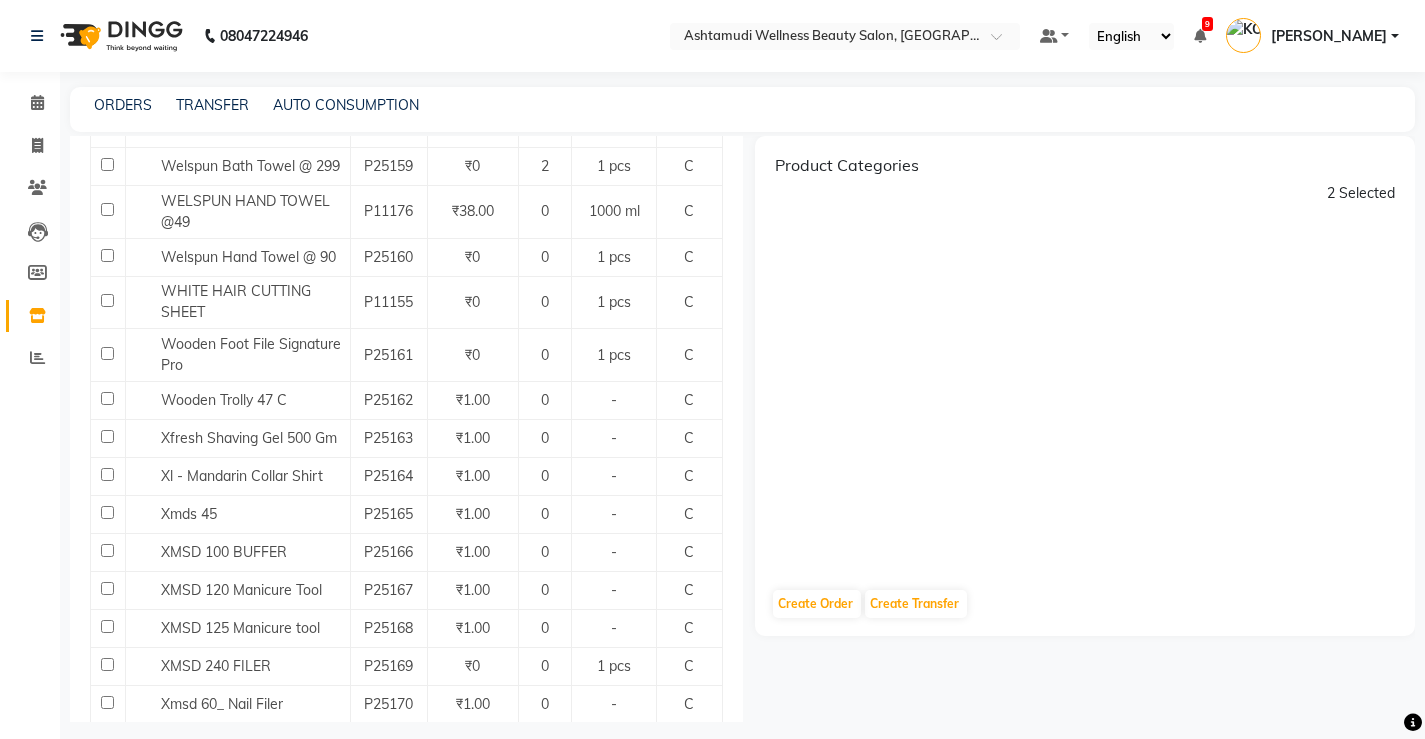 click on "Previous   Next" 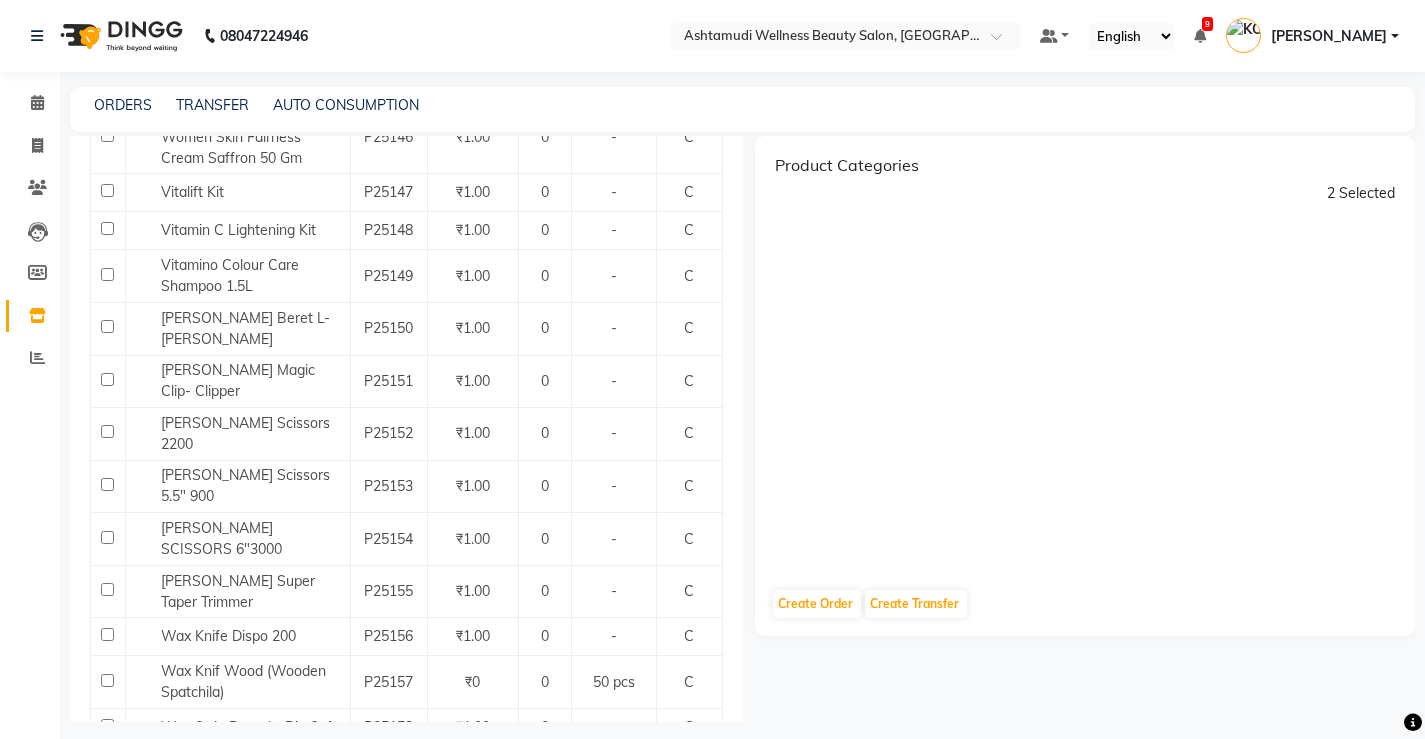 scroll, scrollTop: 10728, scrollLeft: 0, axis: vertical 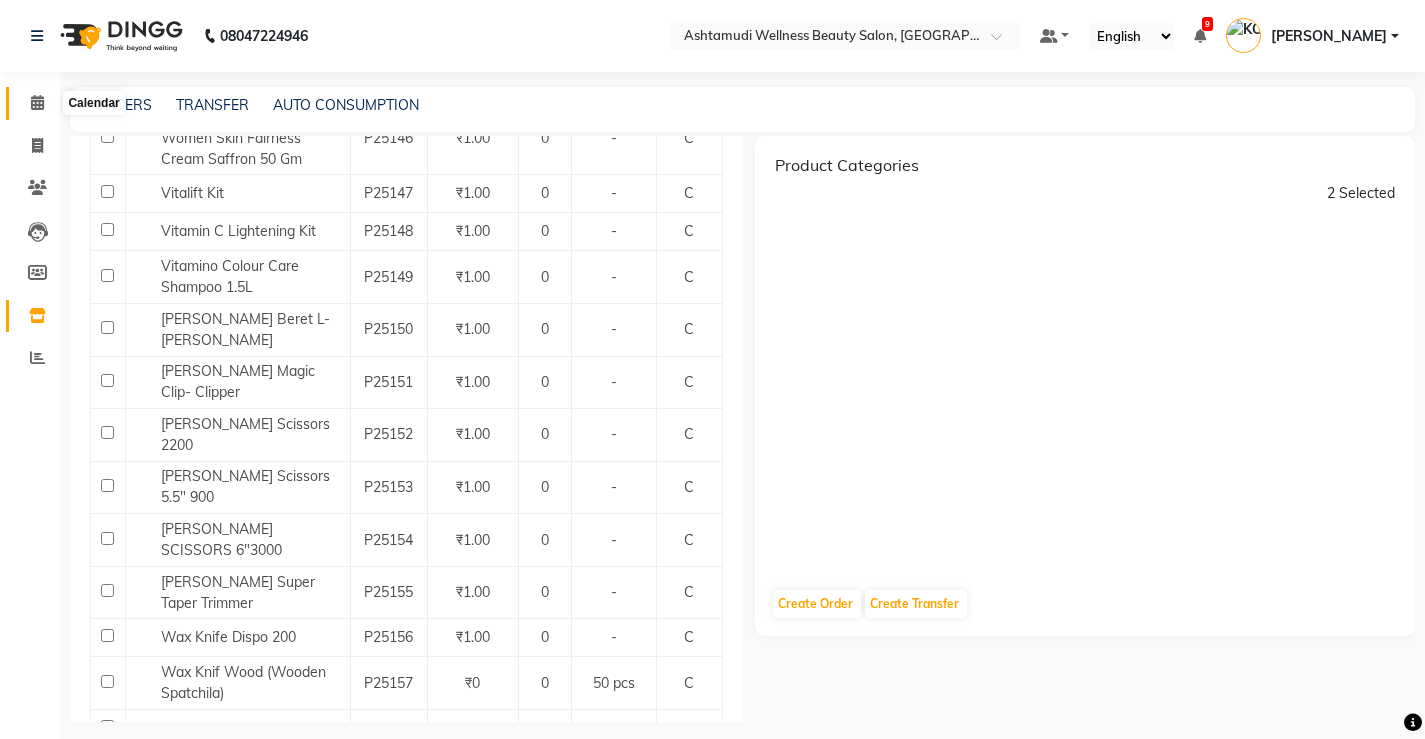 click 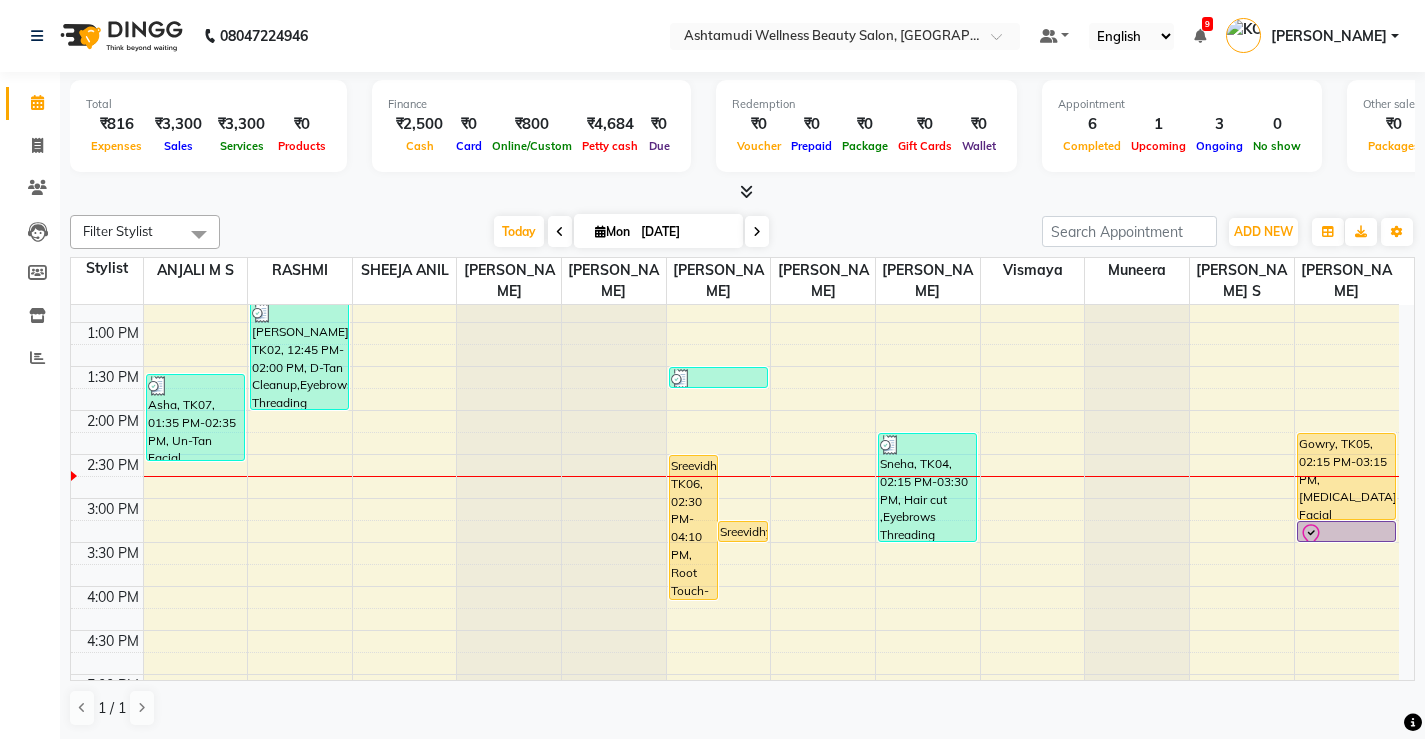 scroll, scrollTop: 400, scrollLeft: 0, axis: vertical 